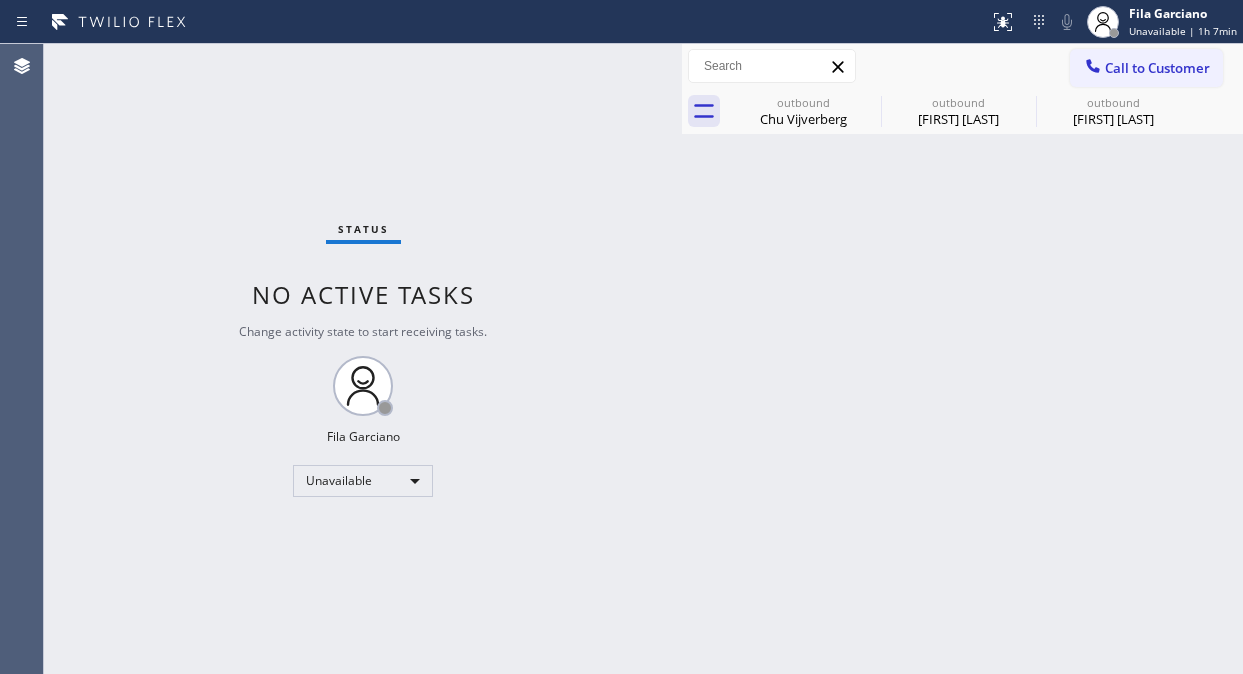 click on "Status   No active tasks     Change activity state to start receiving tasks.   Fila Garciano Unavailable" at bounding box center [363, 359] 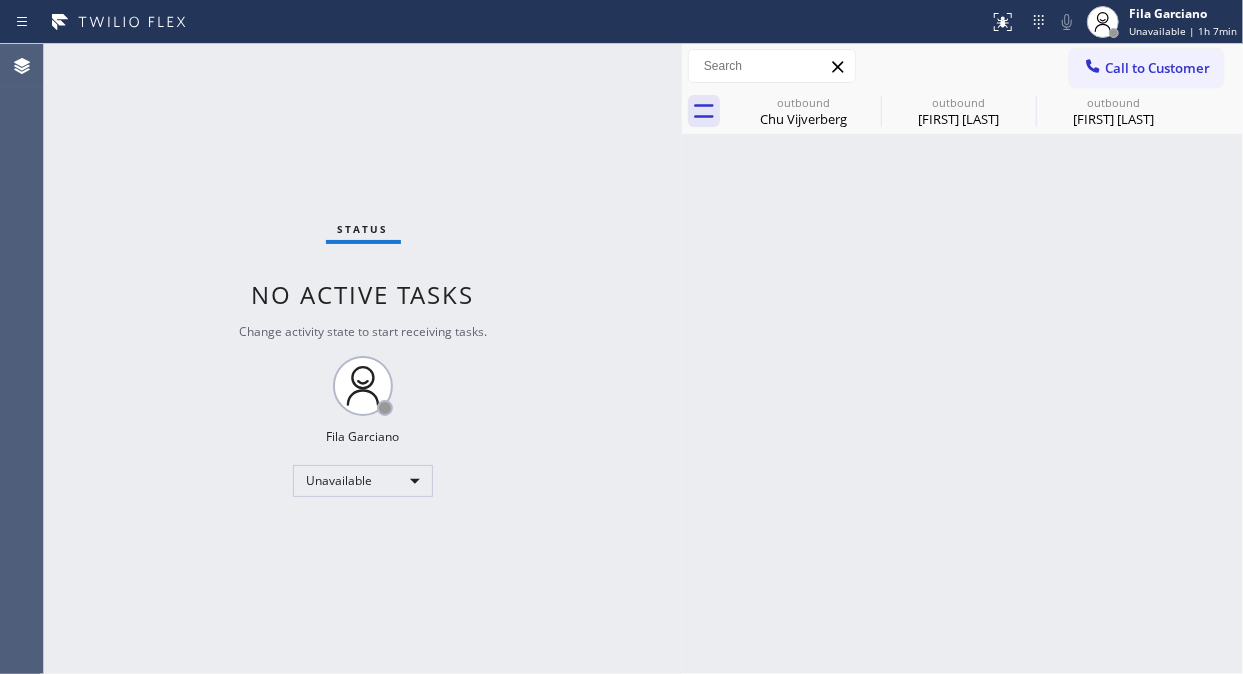 click 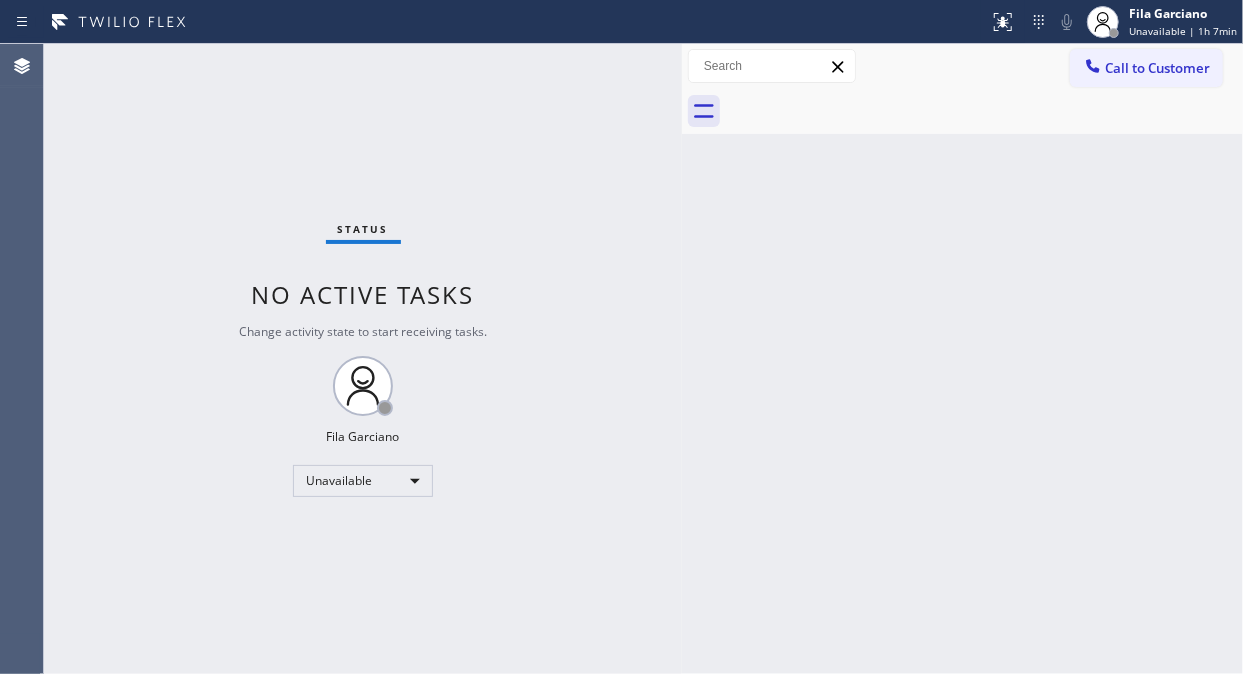 click at bounding box center [984, 111] 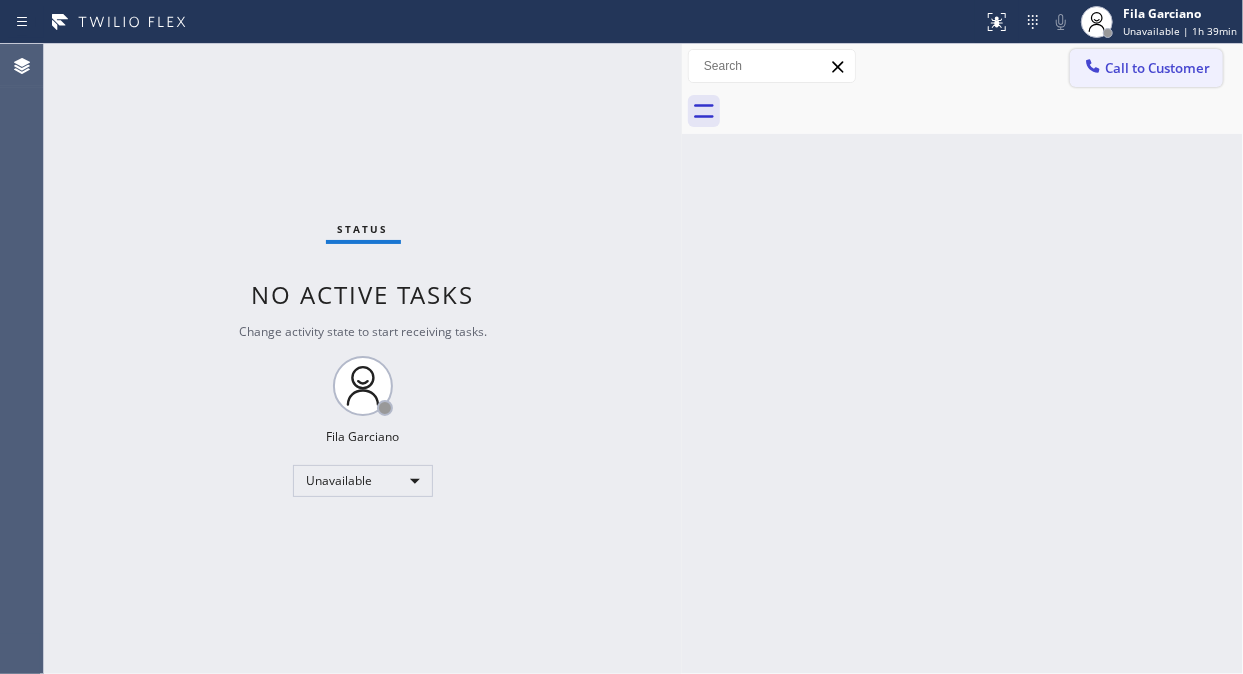 click on "Call to Customer" at bounding box center (1157, 68) 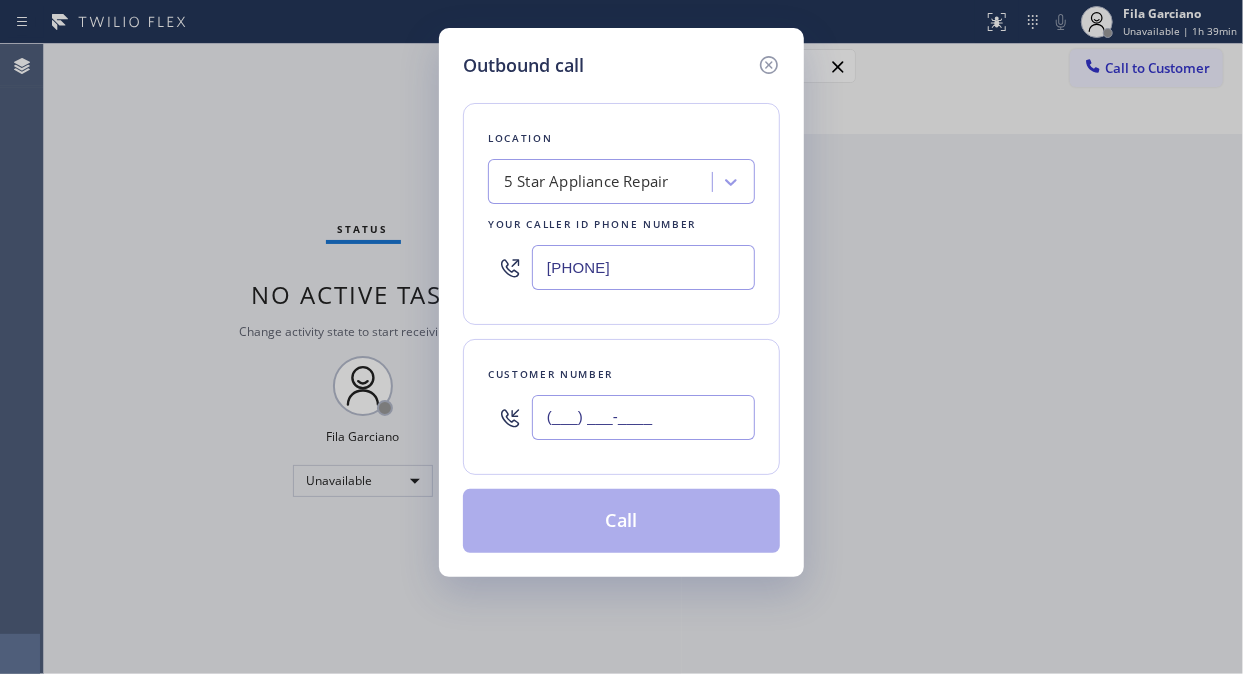 click on "(___) ___-____" at bounding box center (643, 417) 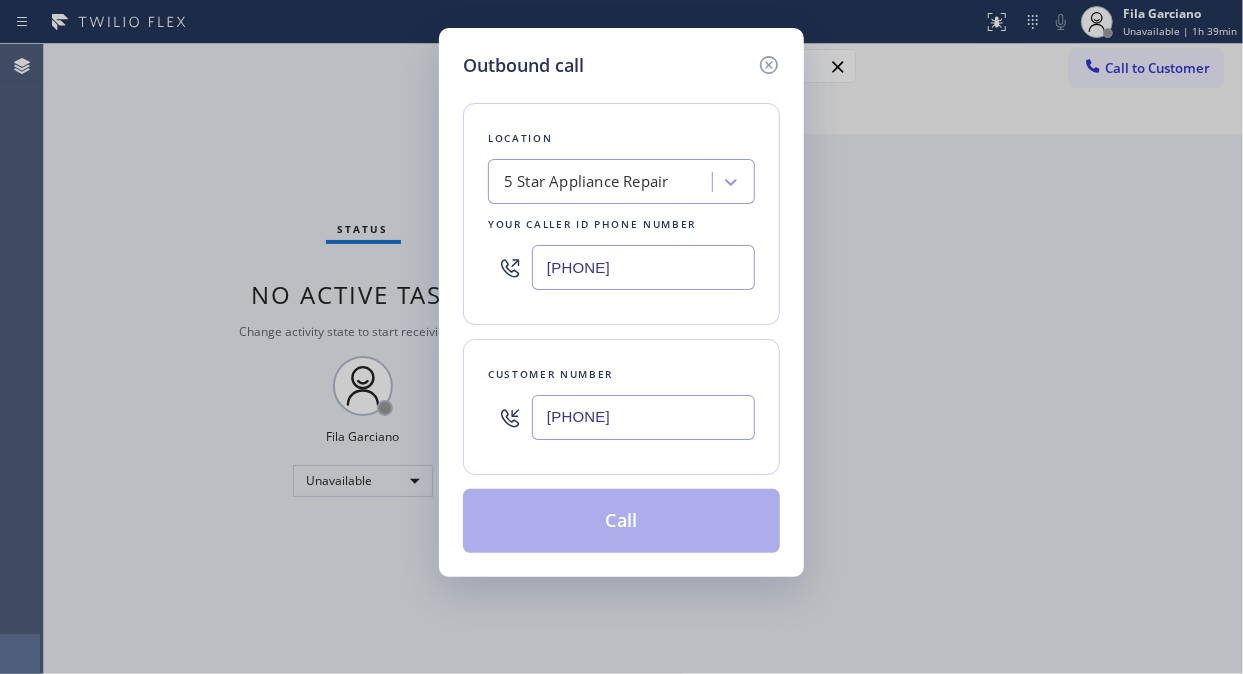 type on "[PHONE]" 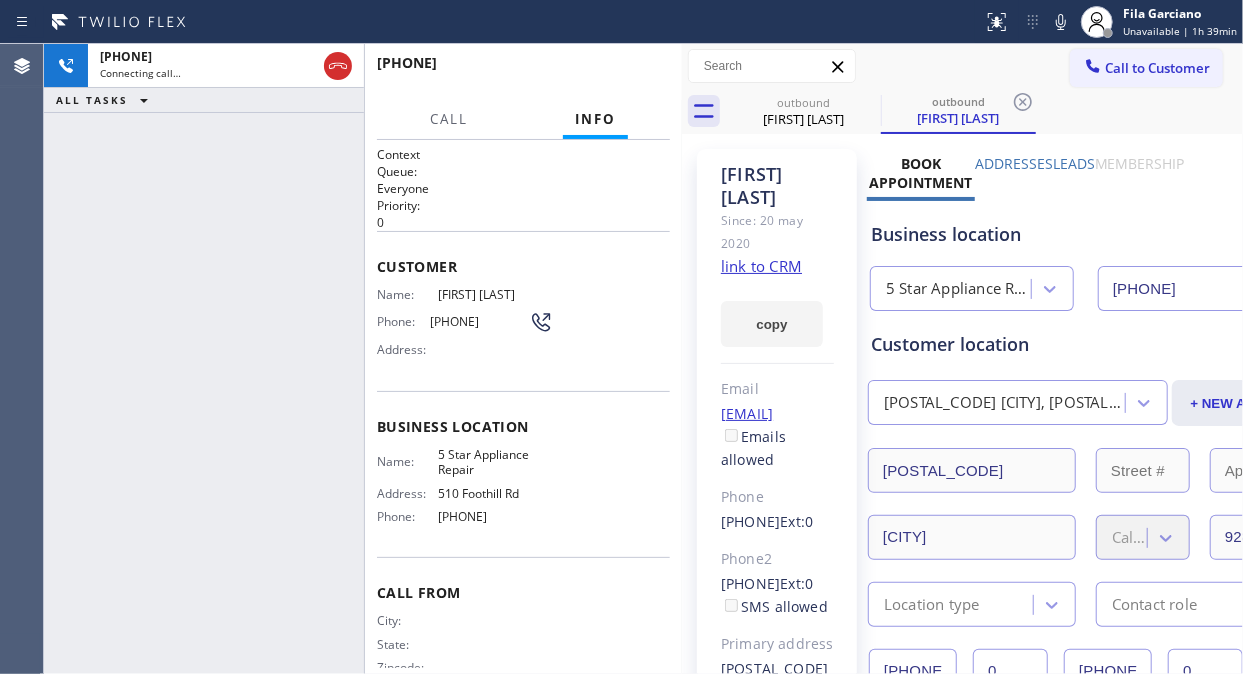 type on "[PHONE]" 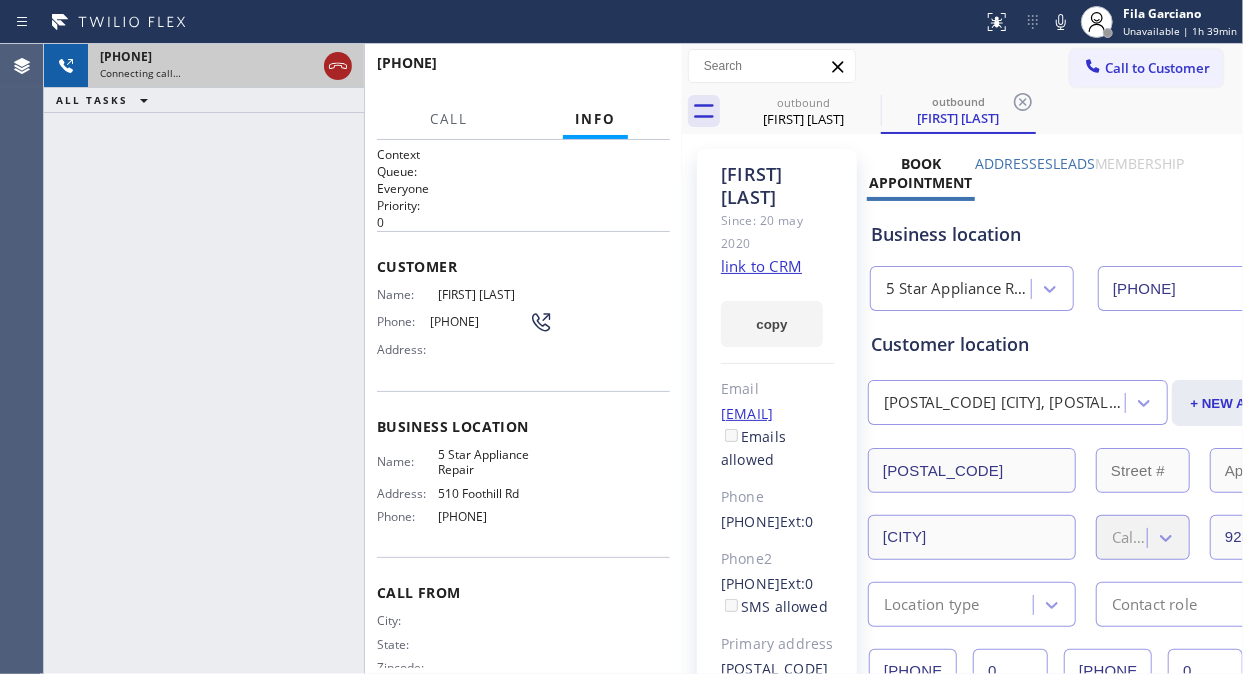 click 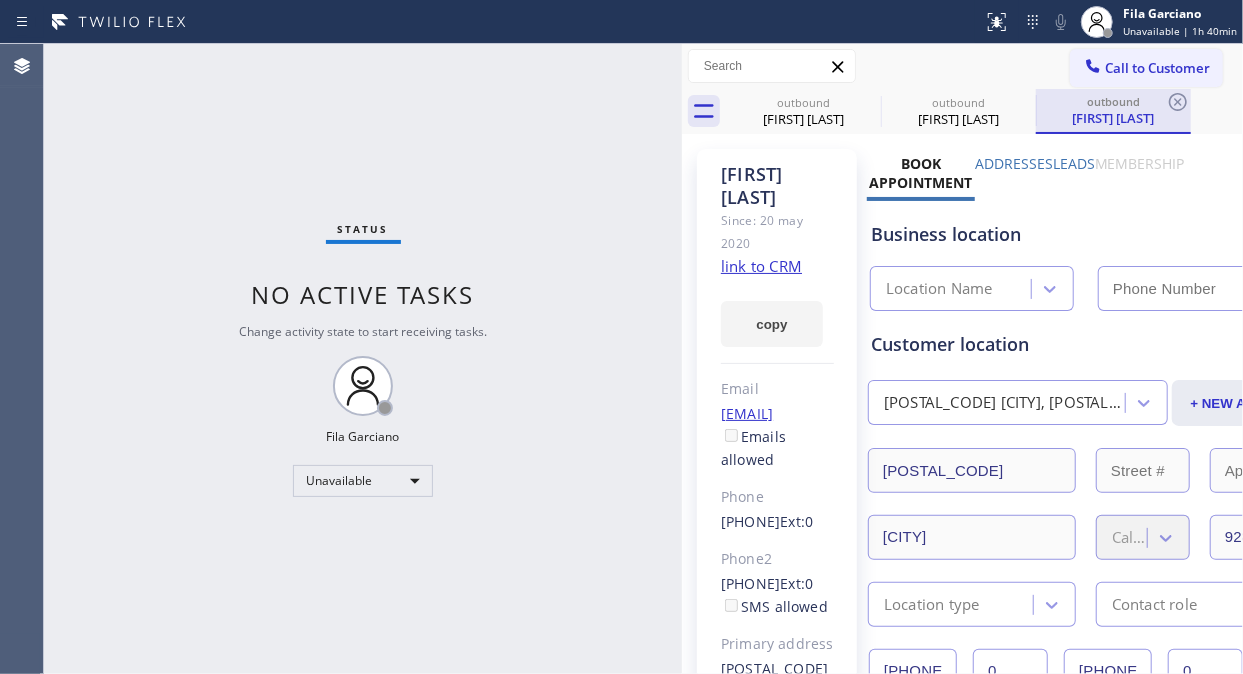 type on "[PHONE]" 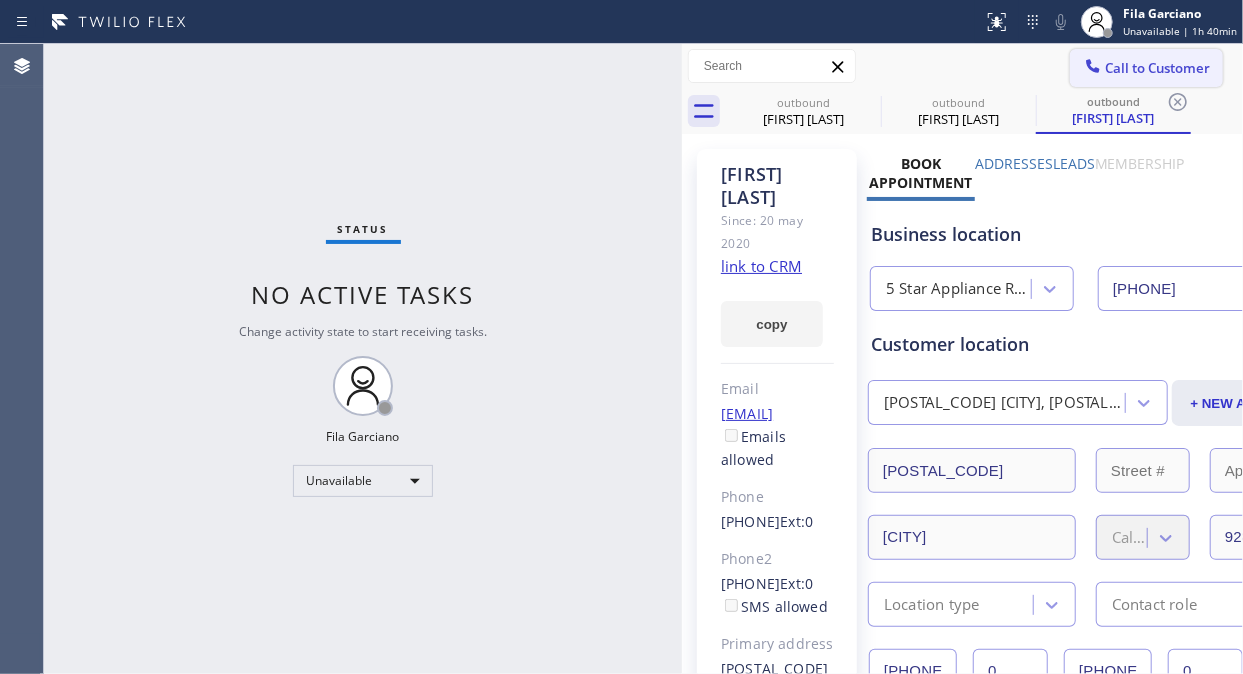 click on "Call to Customer" at bounding box center (1157, 68) 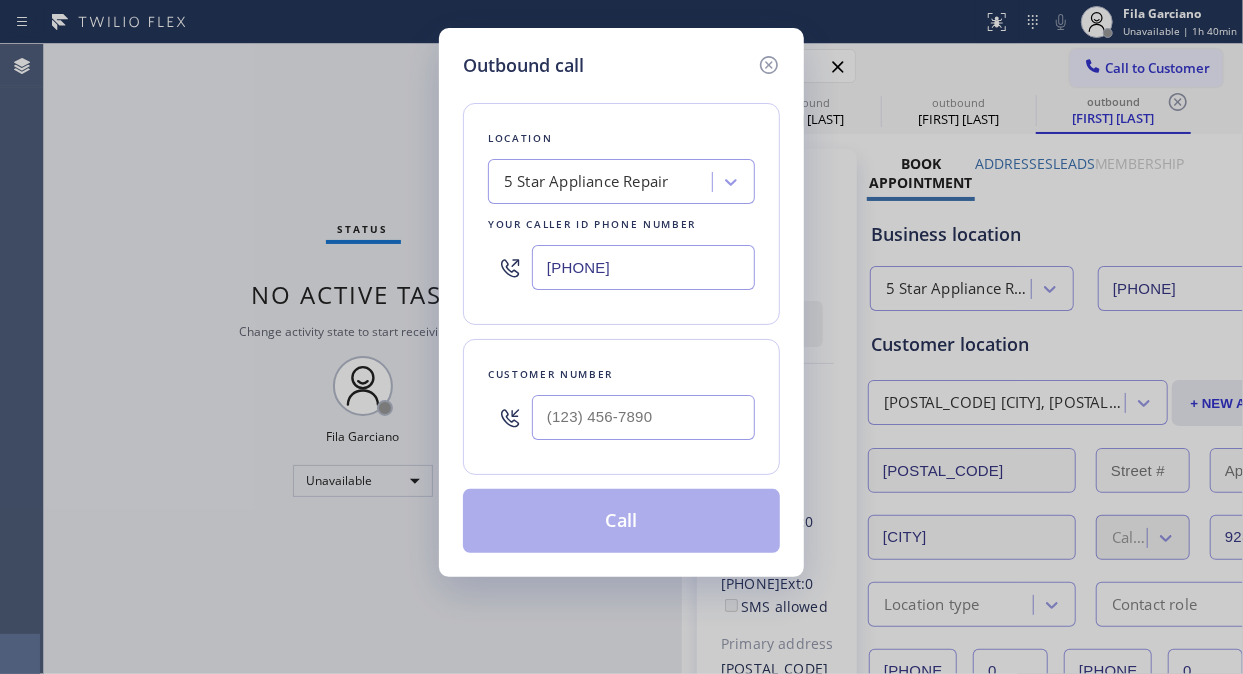 click at bounding box center [643, 417] 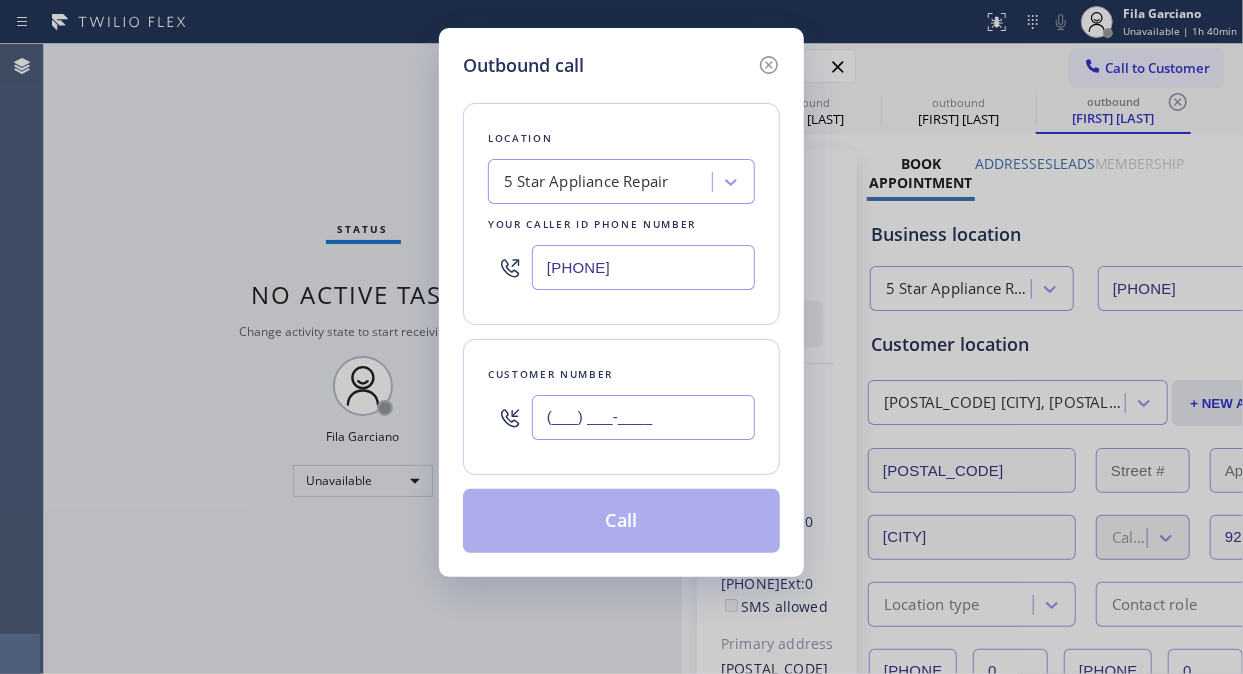click on "(___) ___-____" at bounding box center [643, 417] 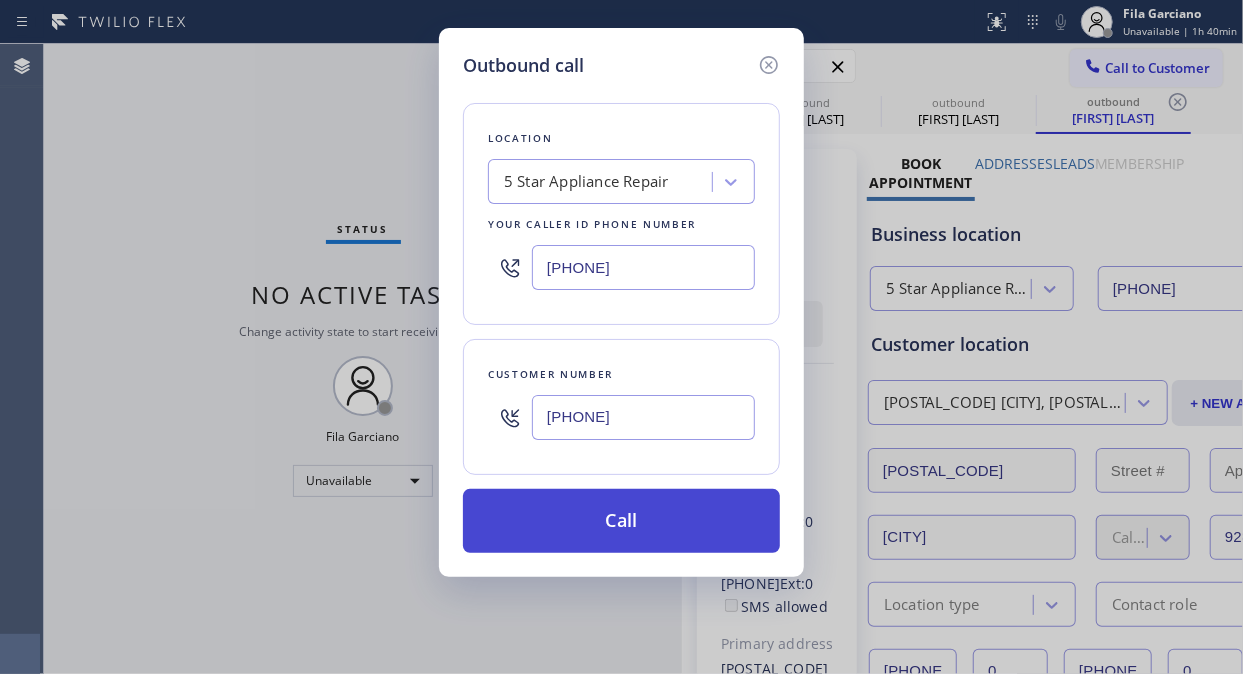 type on "[PHONE]" 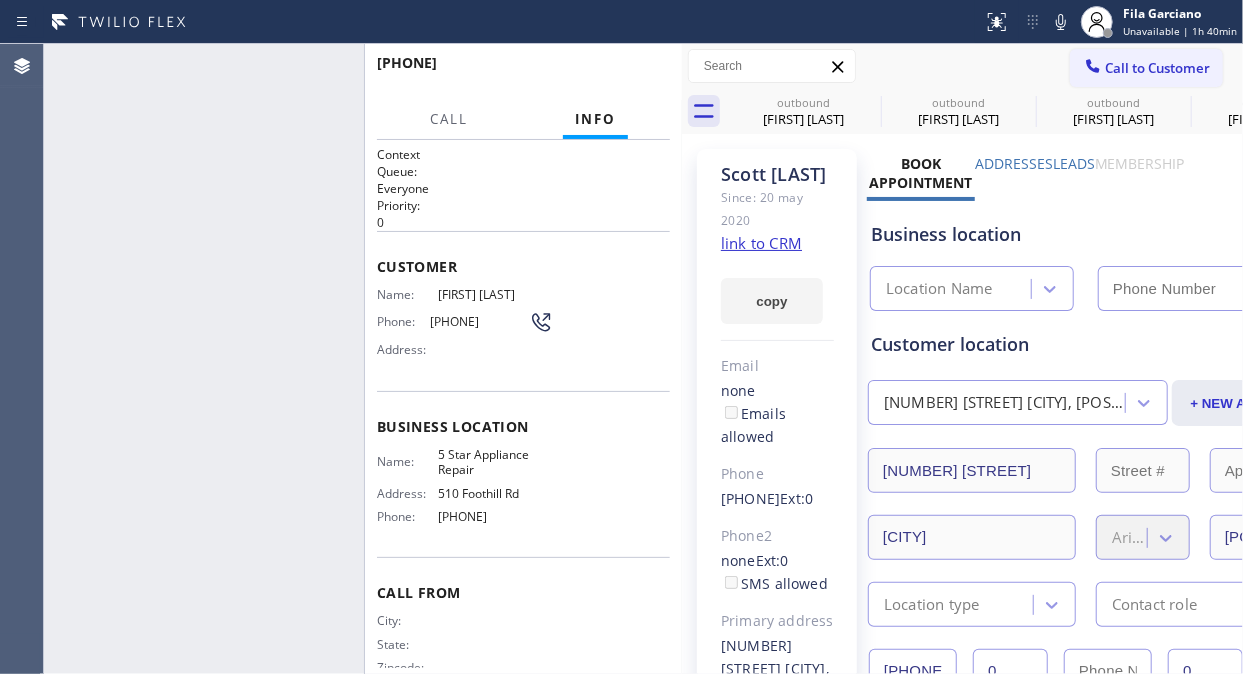 type on "[PHONE]" 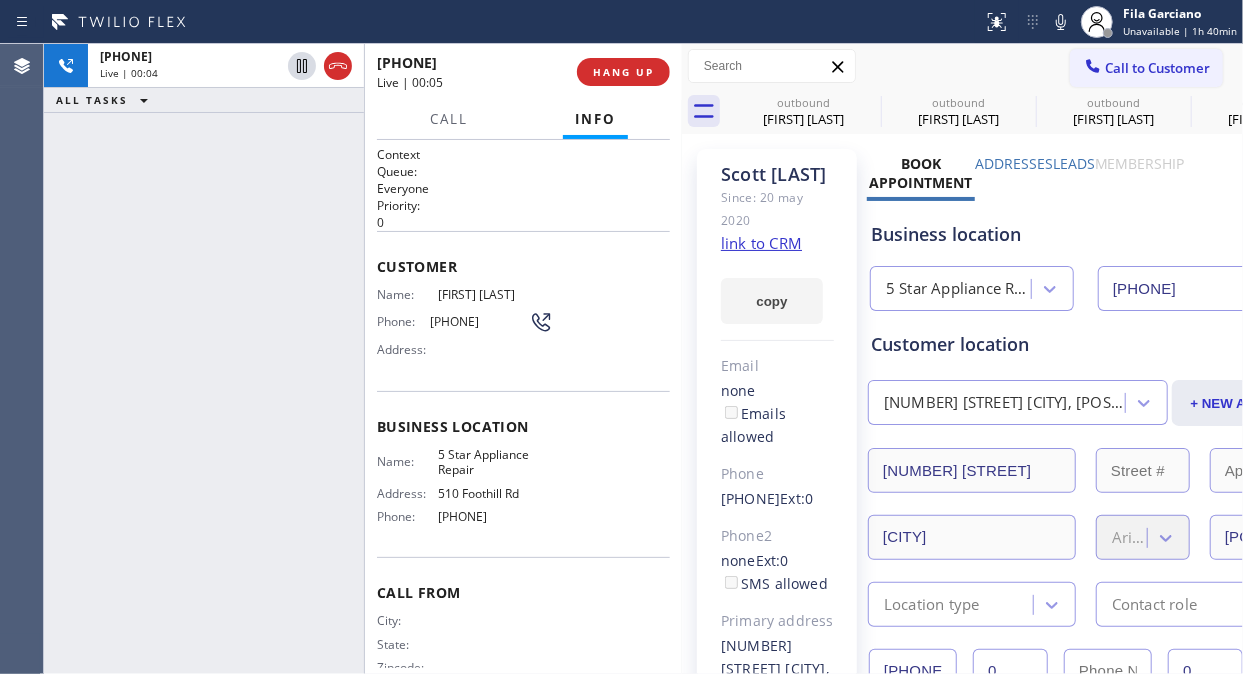 click on "link to CRM" 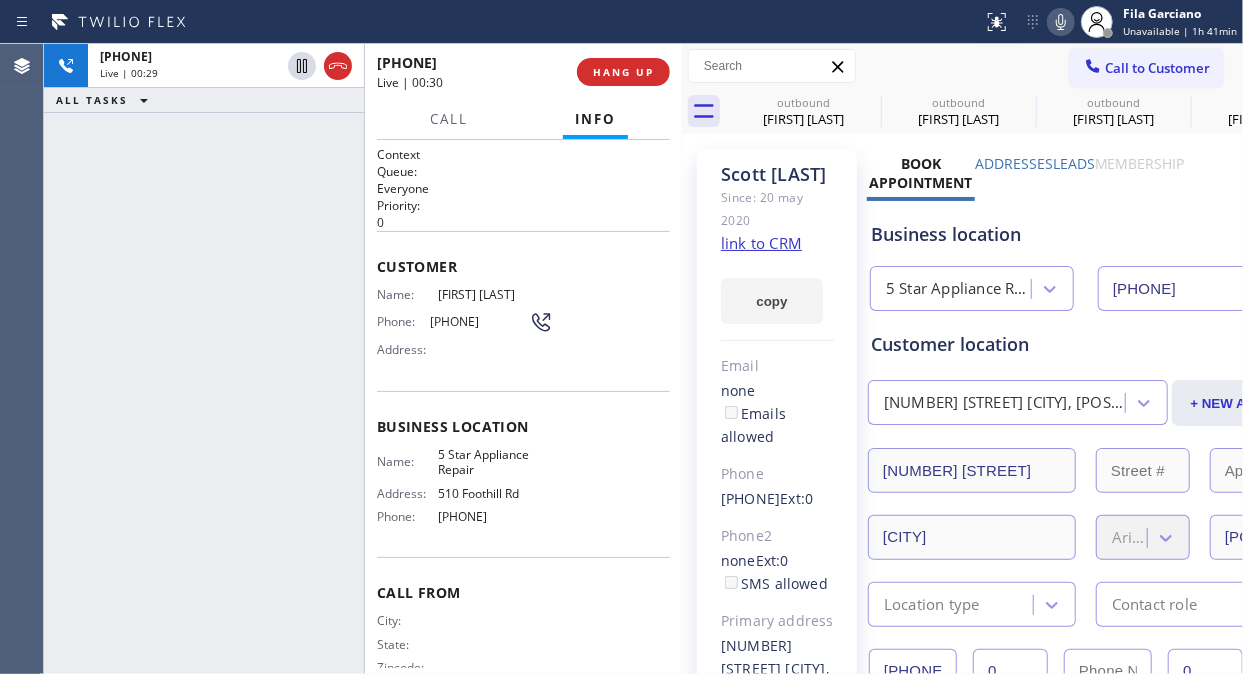 click 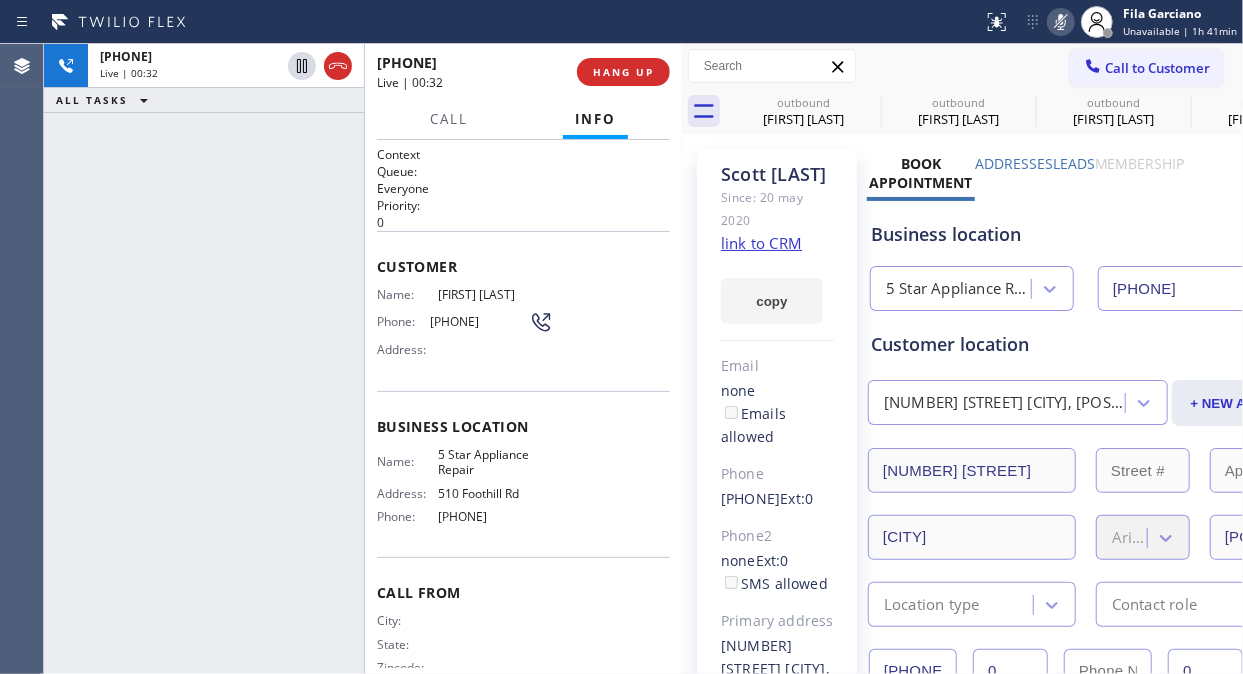 click 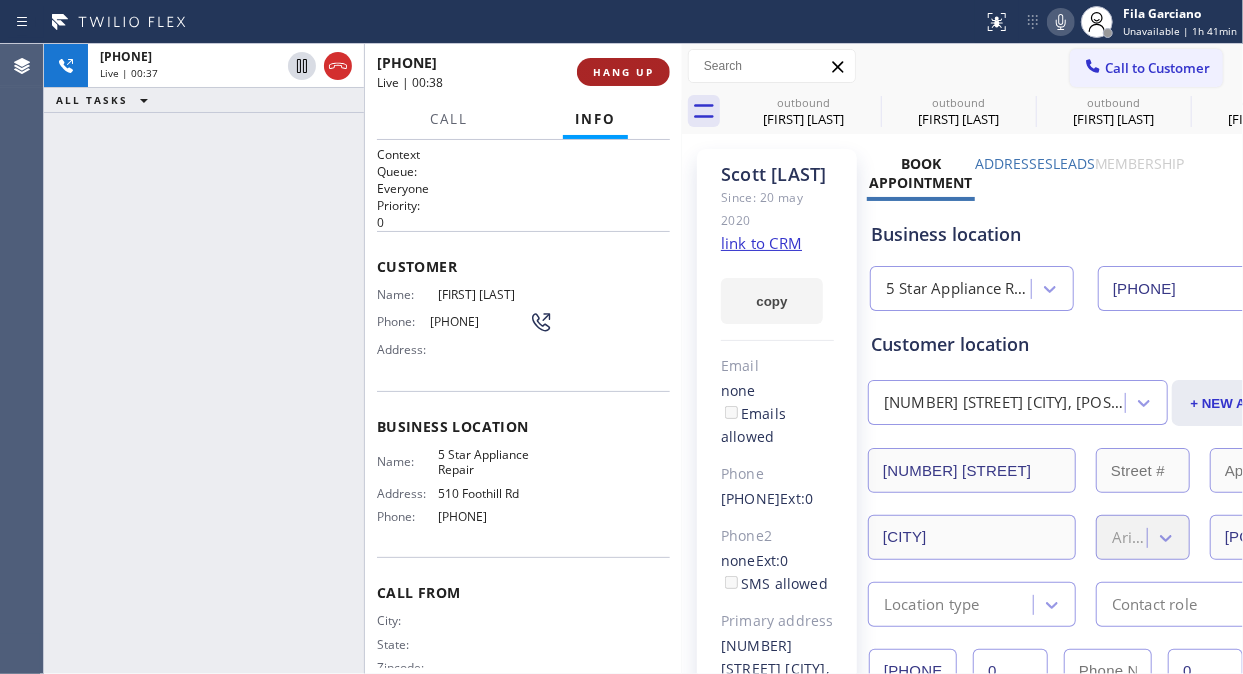 click on "HANG UP" at bounding box center (623, 72) 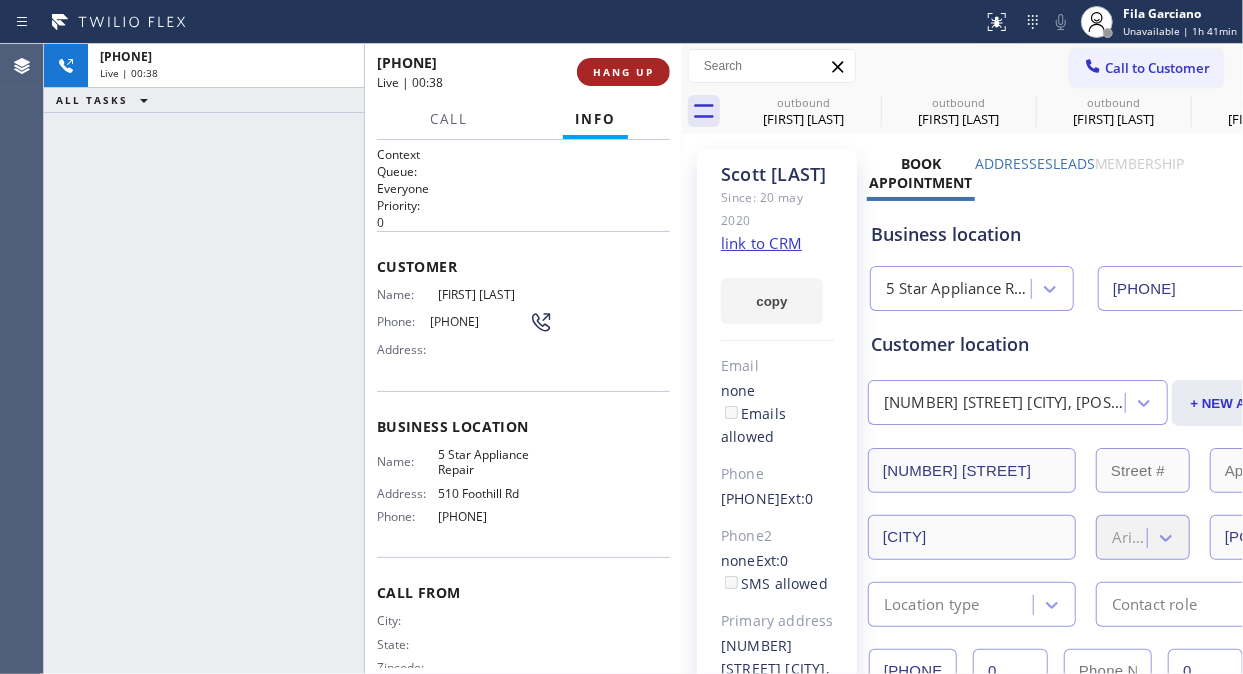 click on "HANG UP" at bounding box center [623, 72] 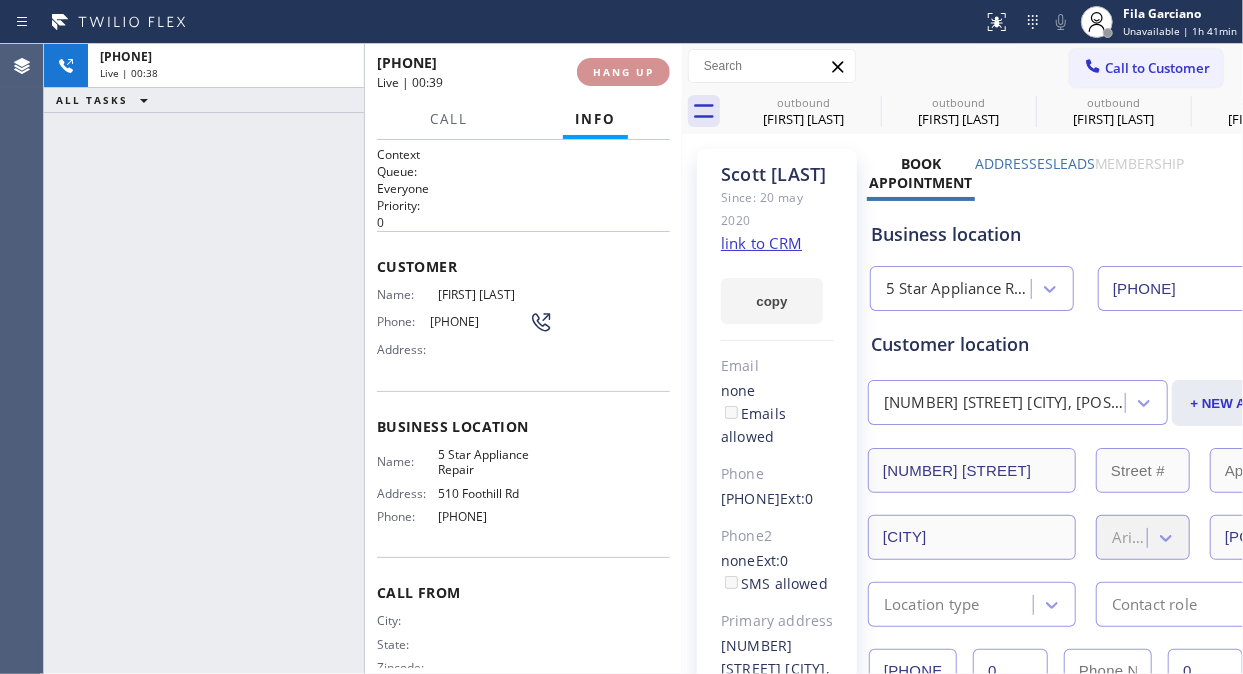 click on "HANG UP" at bounding box center [623, 72] 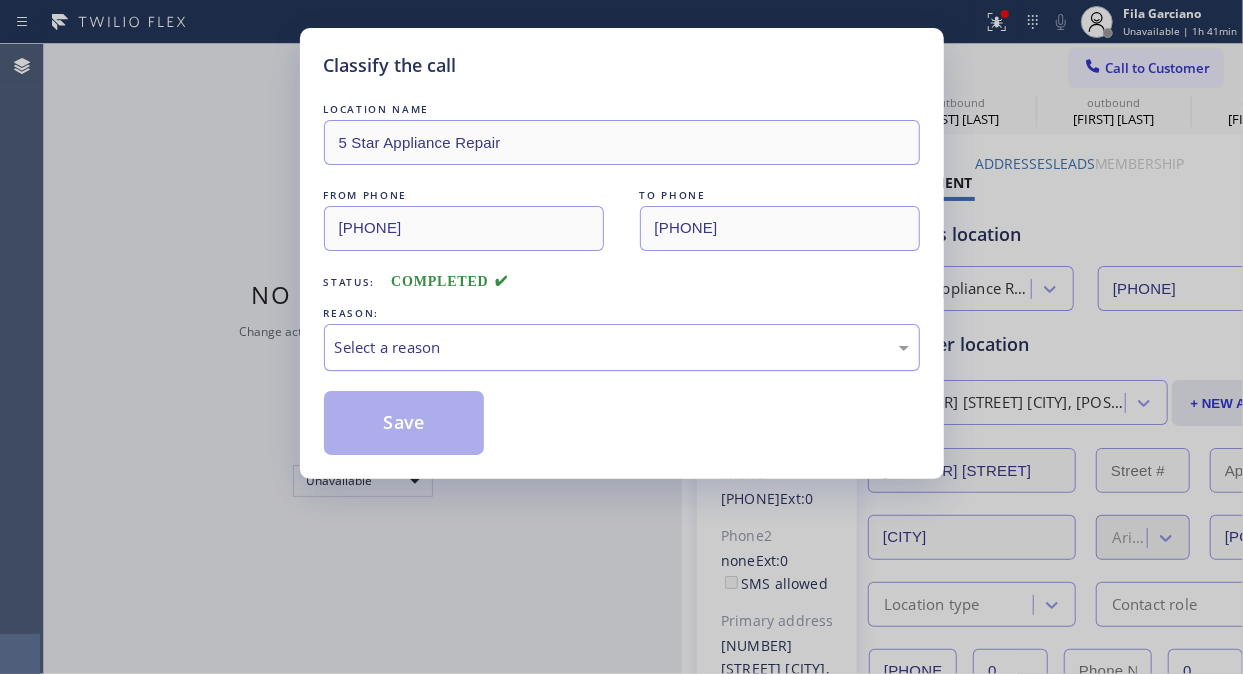 click on "Select a reason" at bounding box center (622, 347) 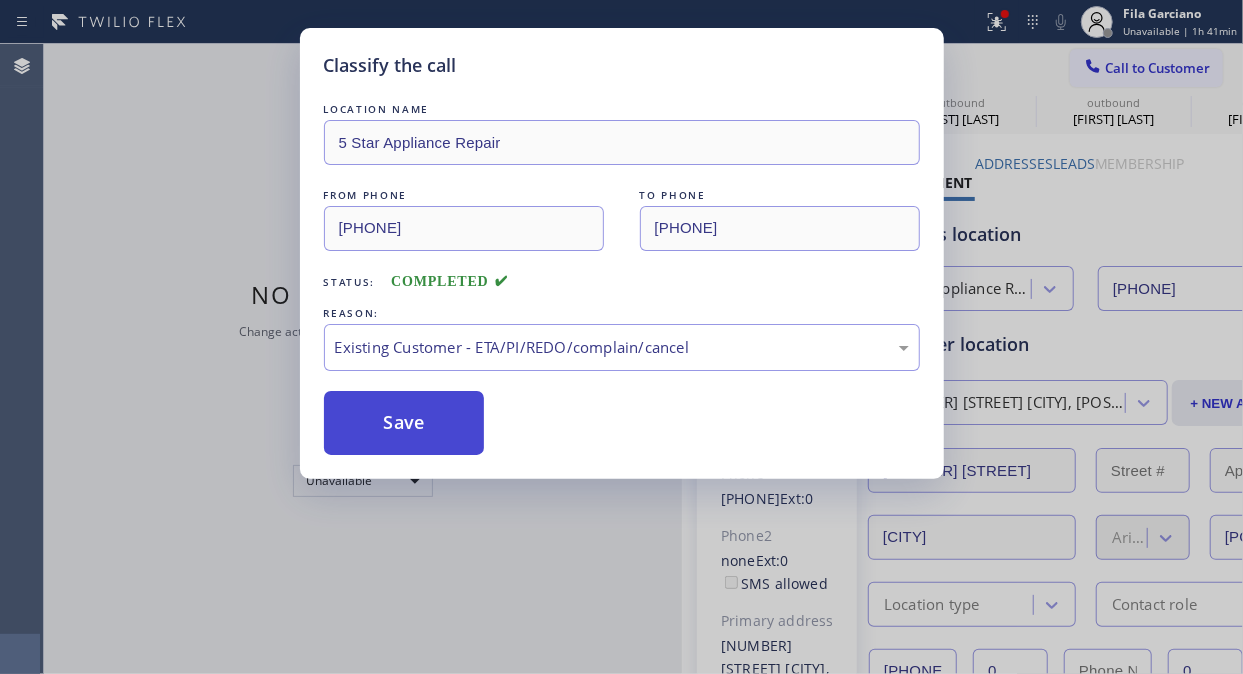 click on "Save" at bounding box center (404, 423) 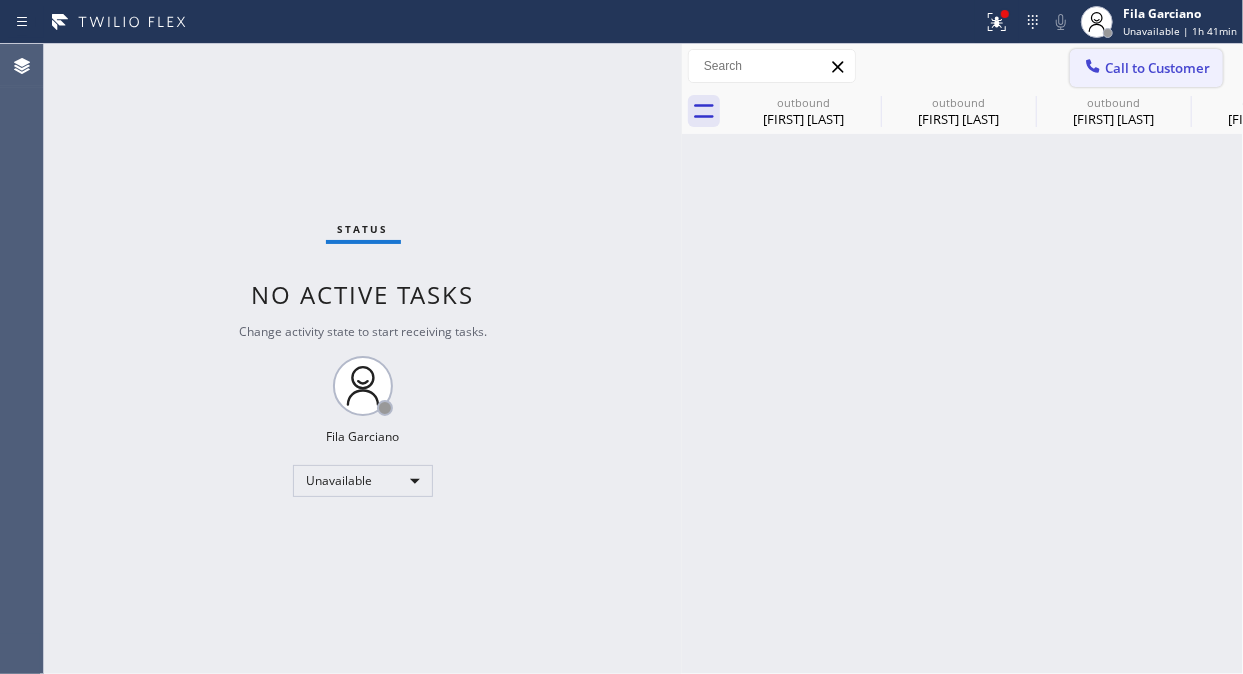 click on "Call to Customer" at bounding box center [1157, 68] 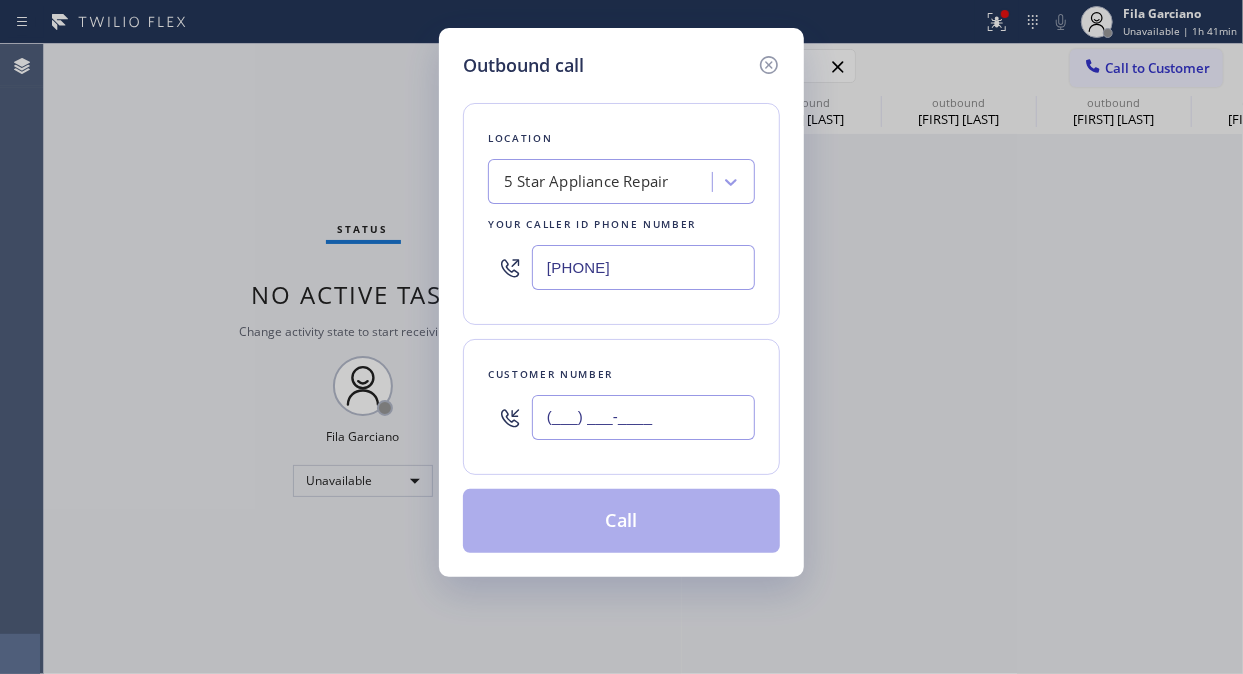 click on "(___) ___-____" at bounding box center (643, 417) 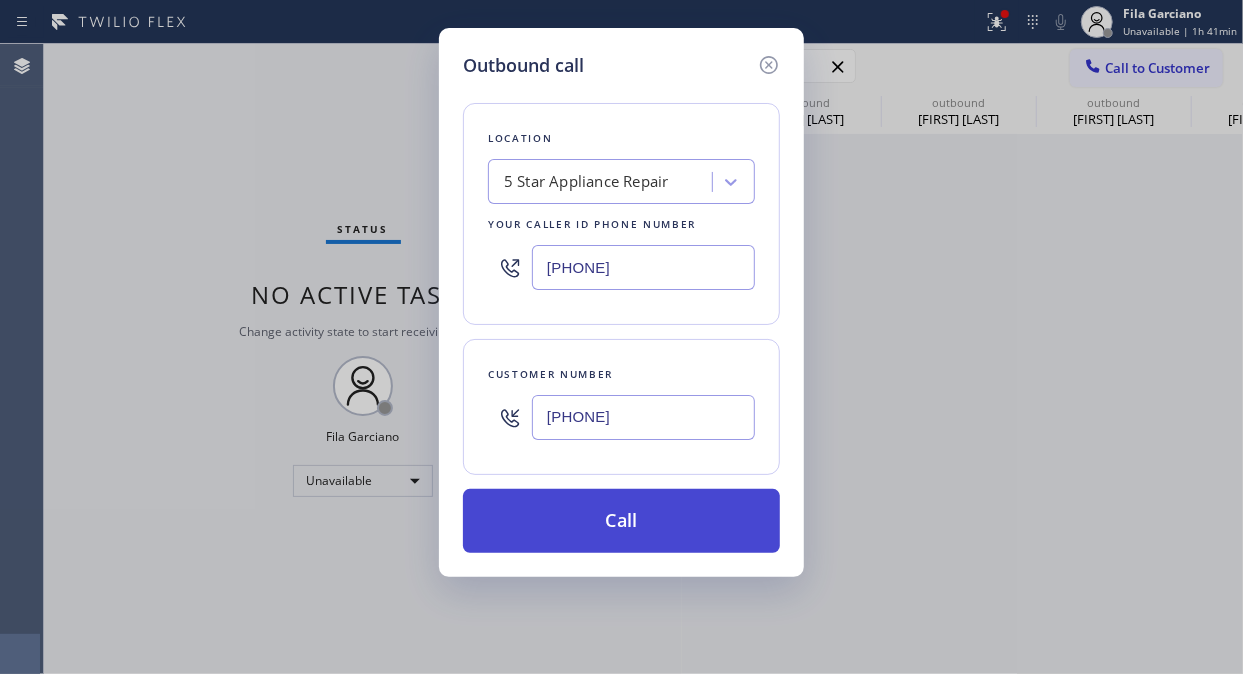 type on "[PHONE]" 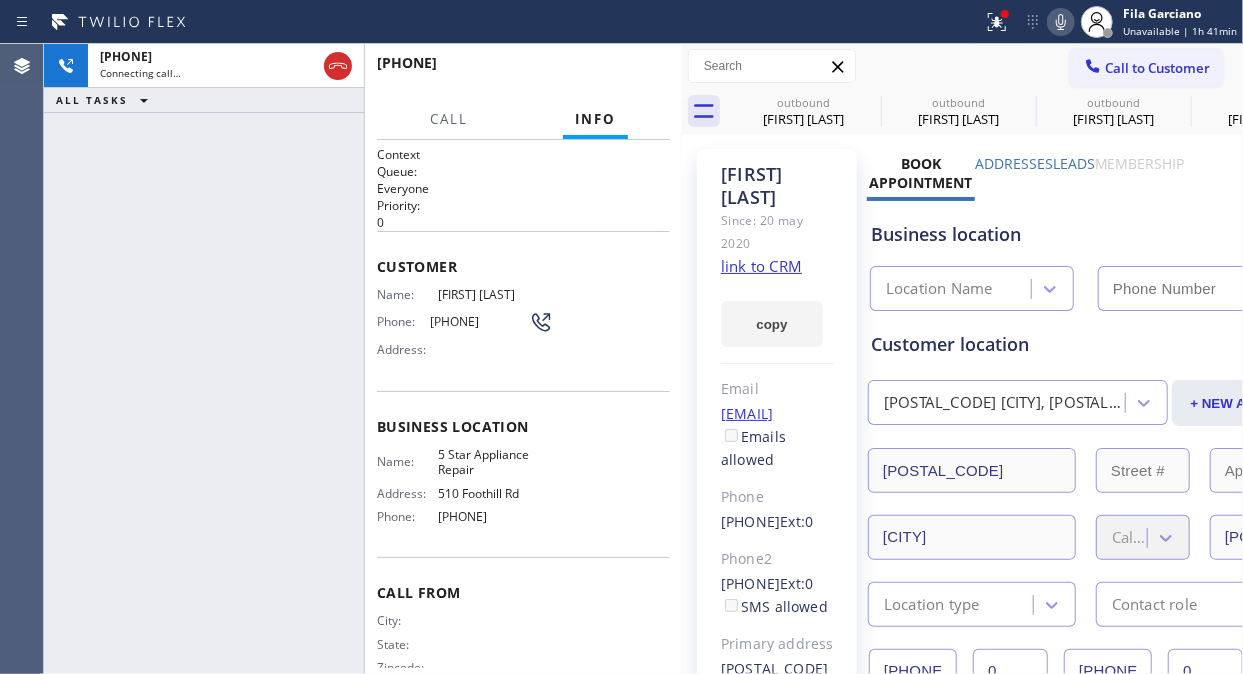 type on "[PHONE]" 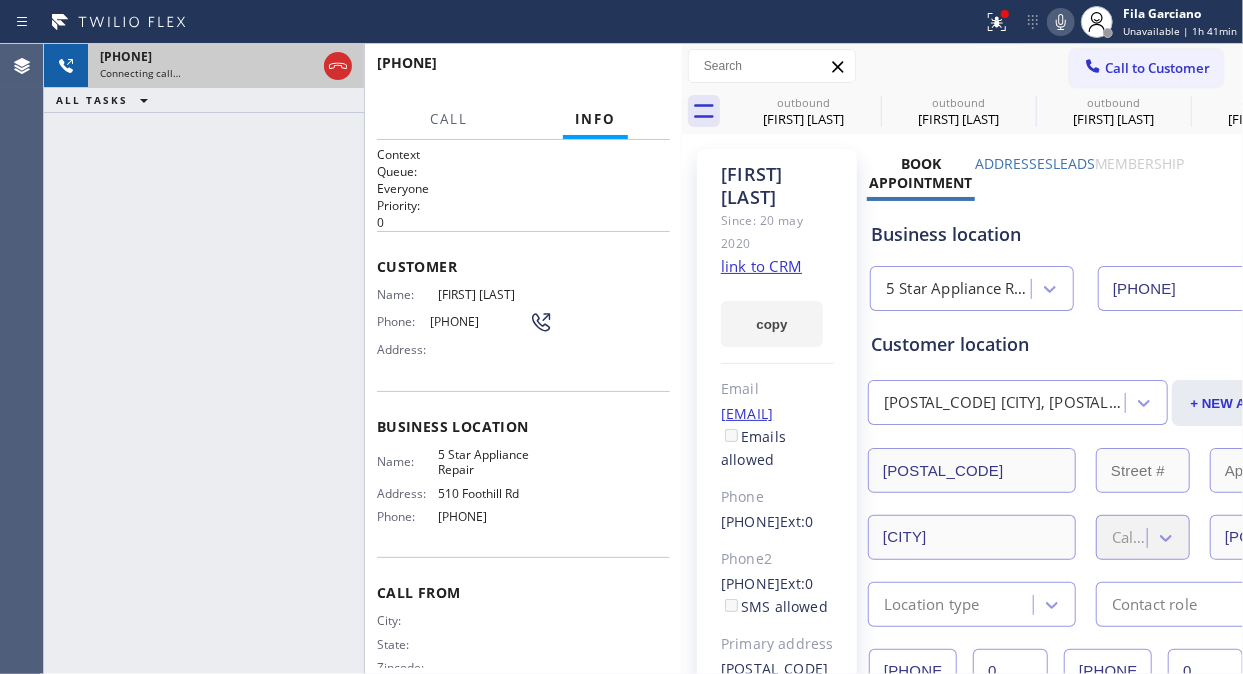 click at bounding box center [338, 66] 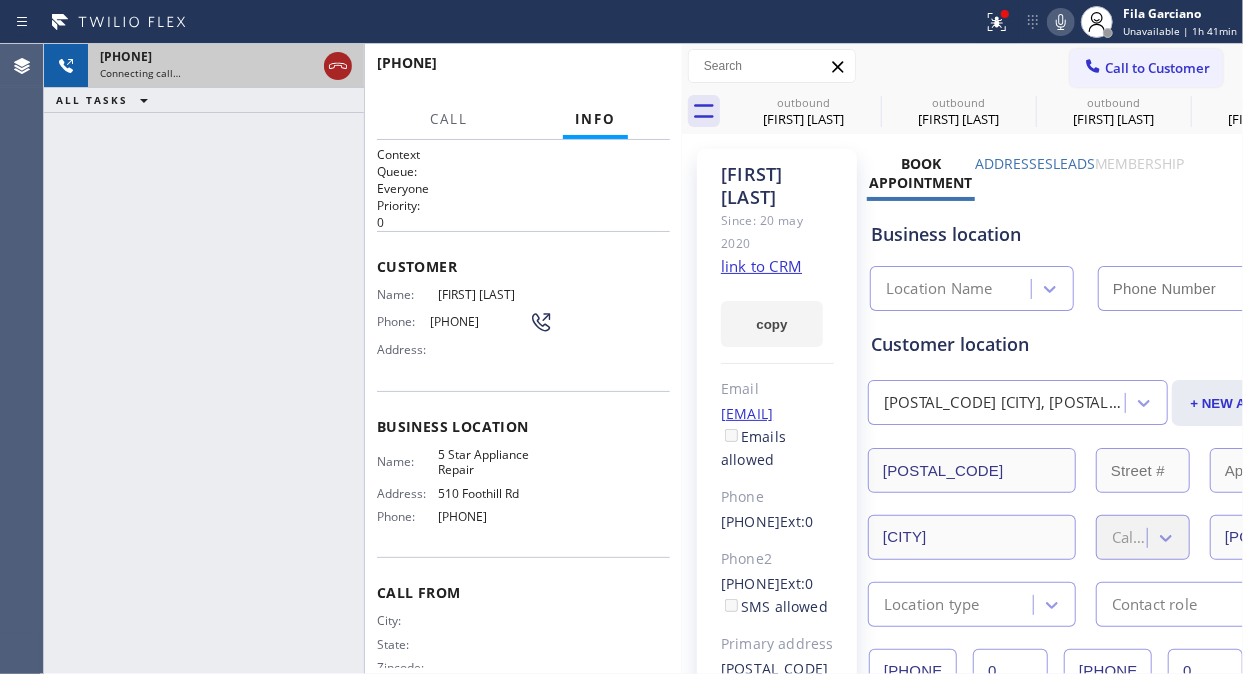 type on "[PHONE]" 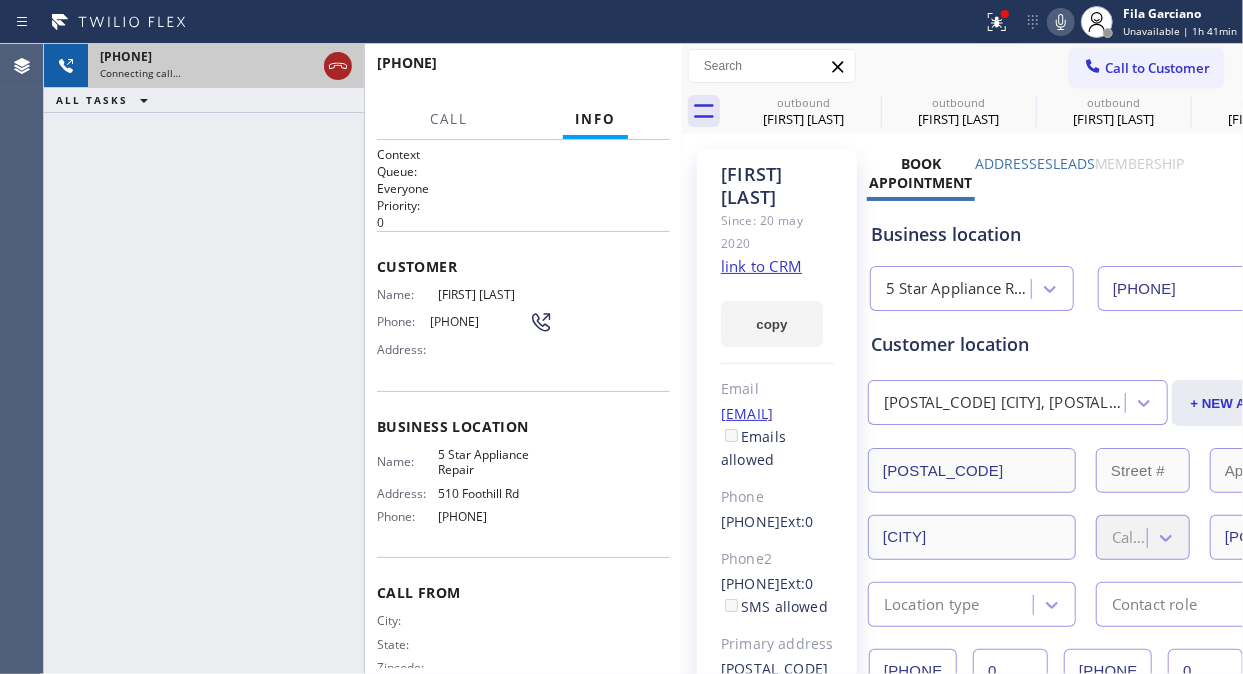 click 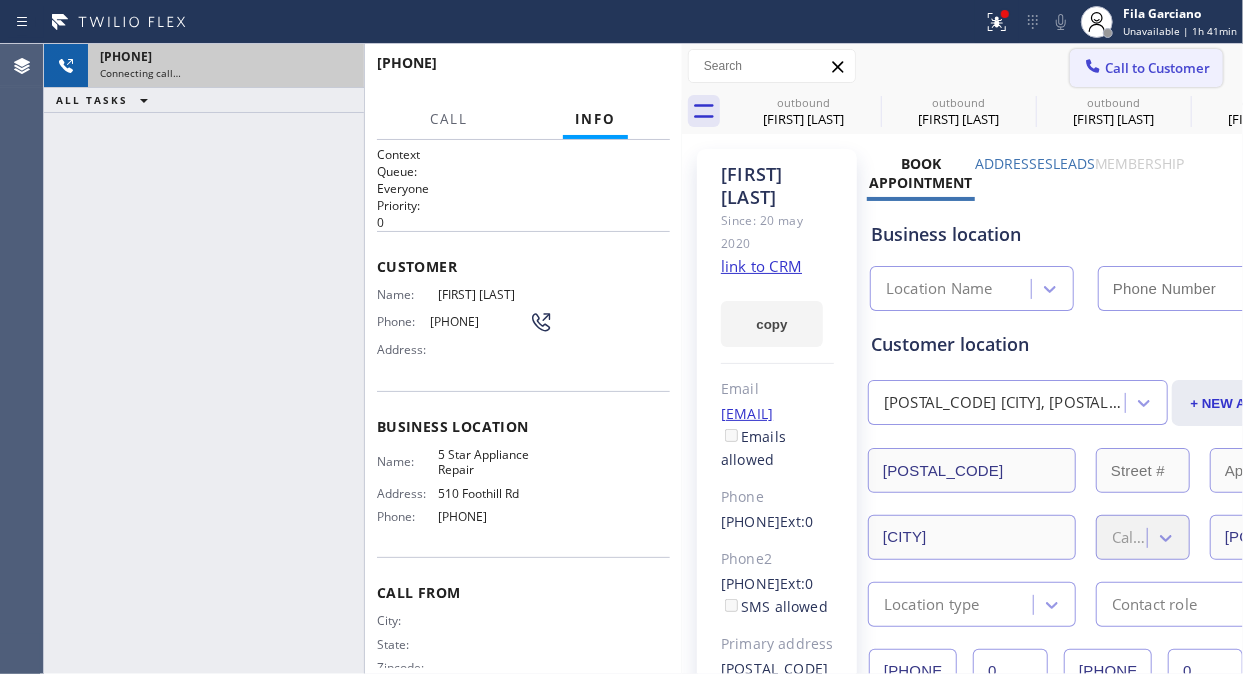 click on "Call to Customer" at bounding box center [1157, 68] 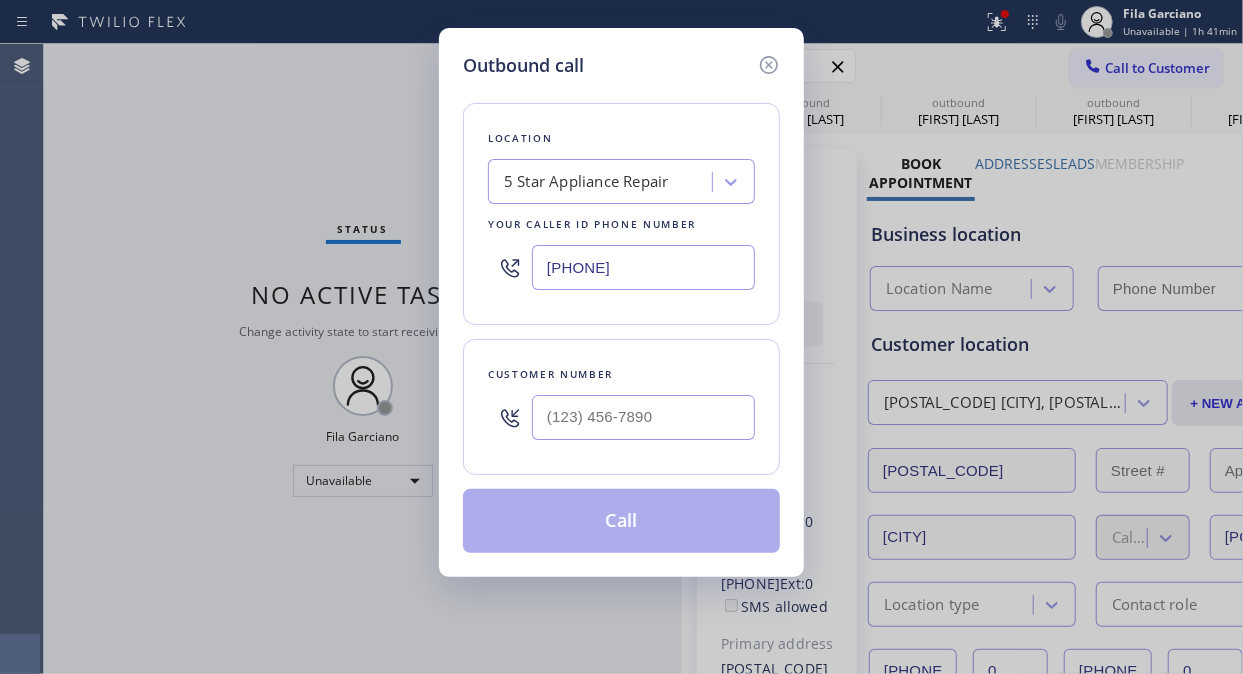 type on "[PHONE]" 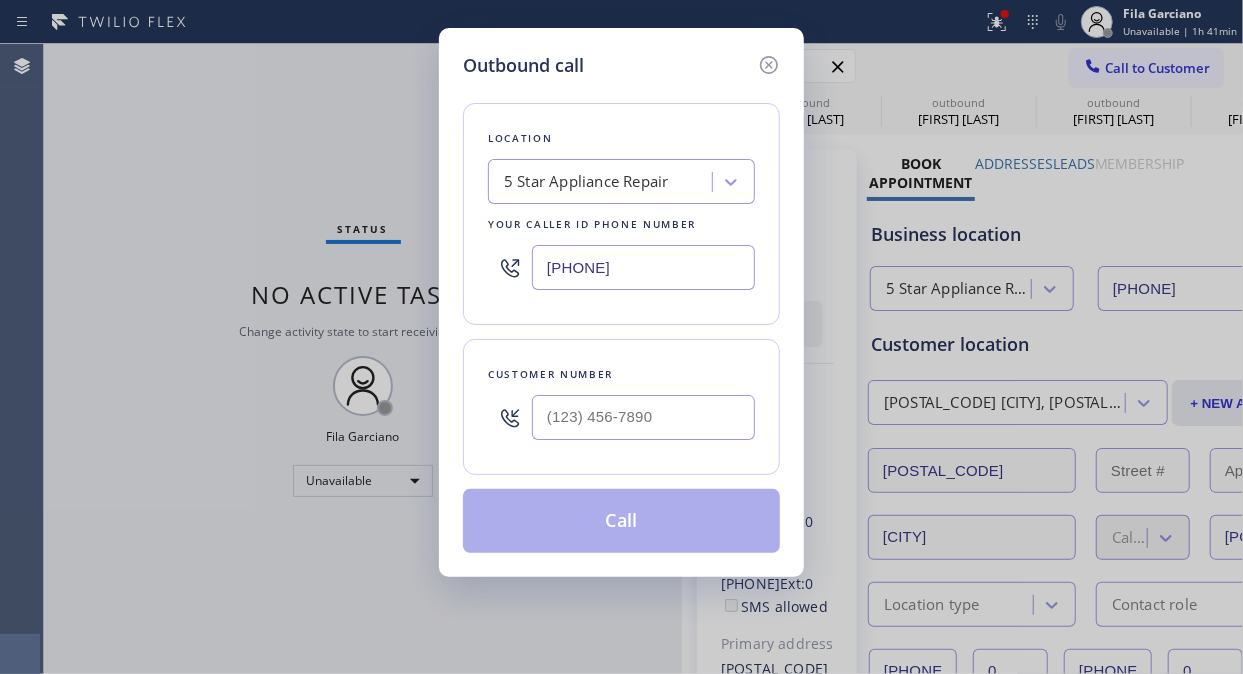 type 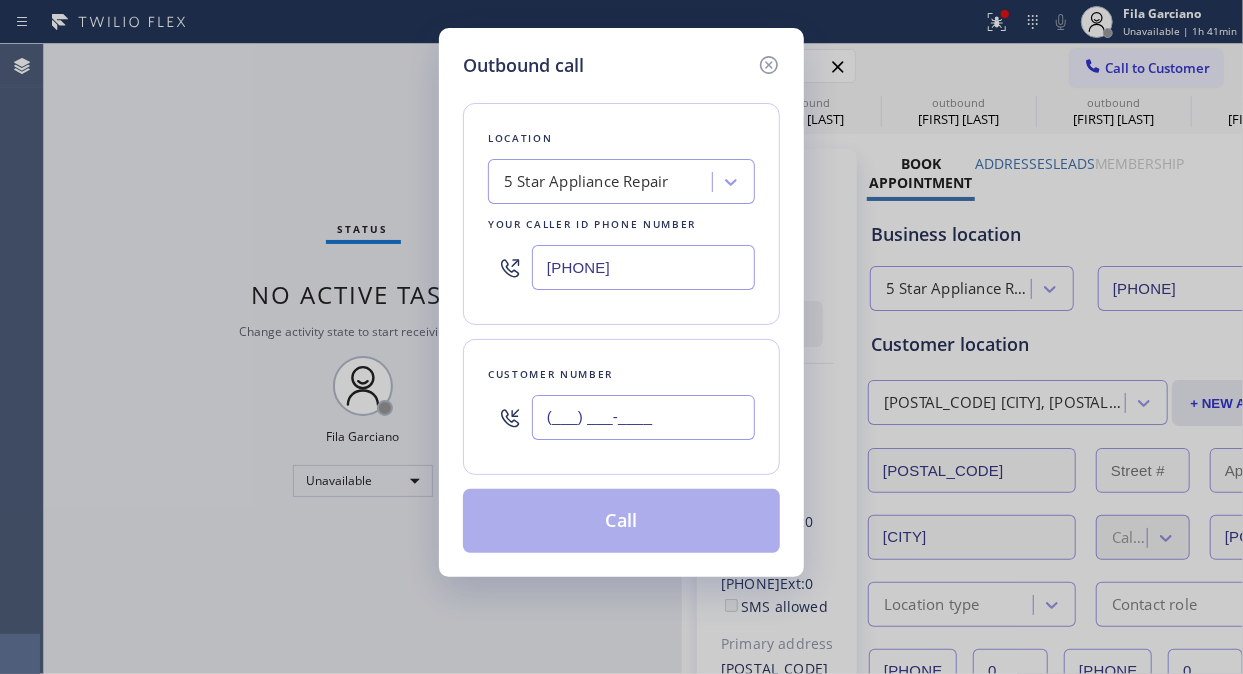 click on "(___) ___-____" at bounding box center (643, 417) 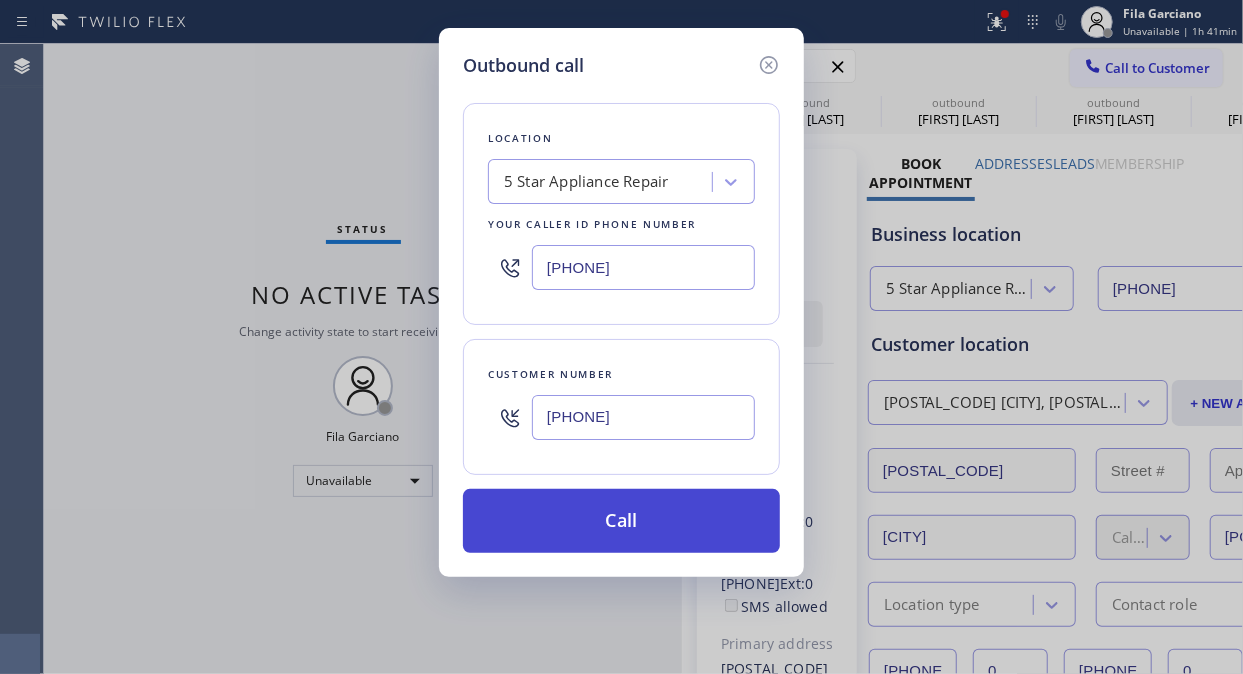 type on "[PHONE]" 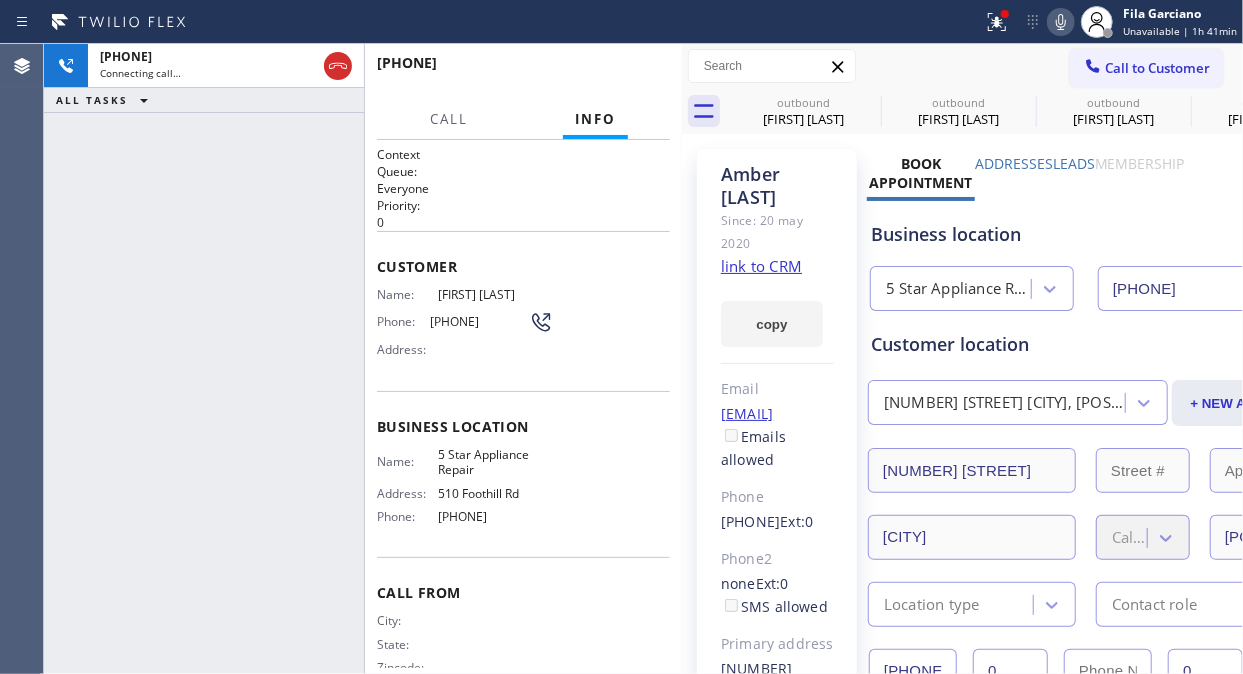 type on "[PHONE]" 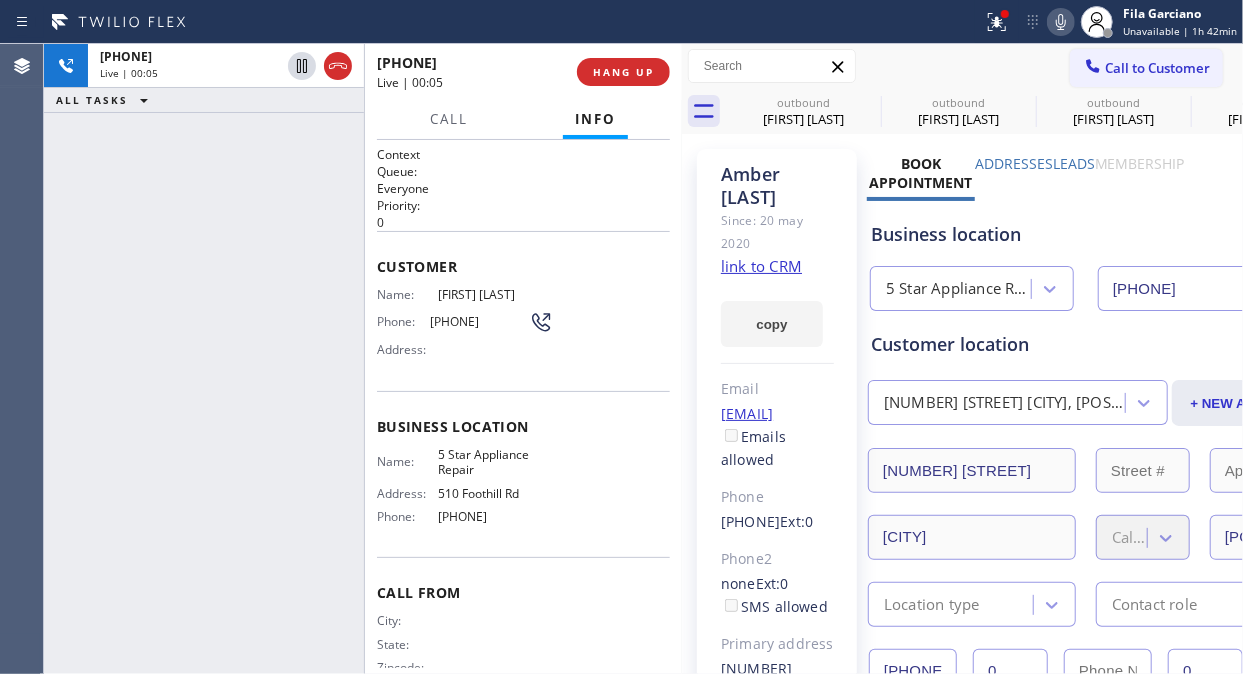 click on "link to CRM" 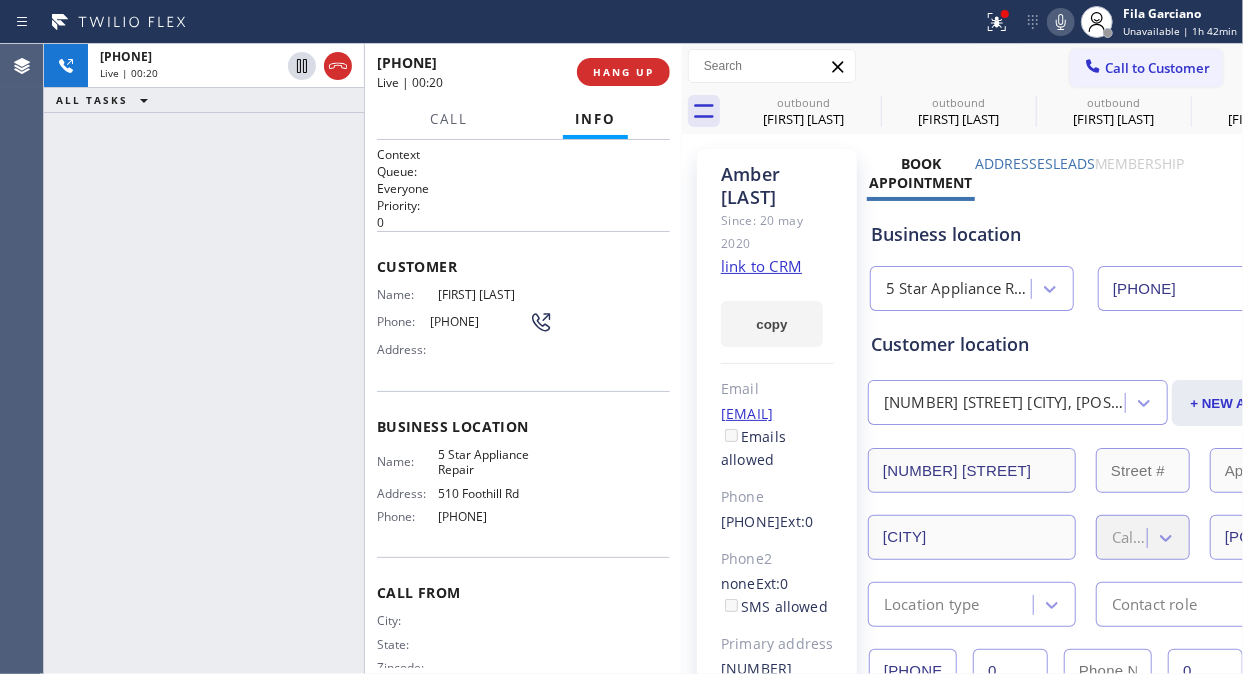 click 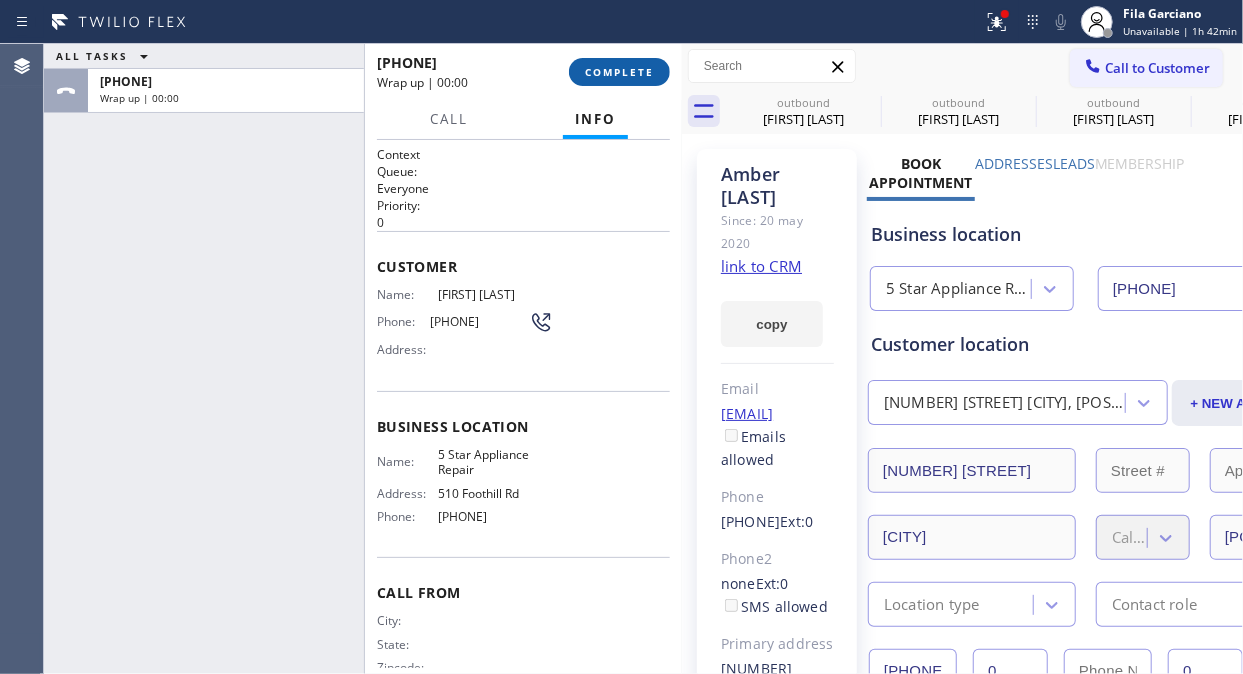 click on "COMPLETE" at bounding box center [619, 72] 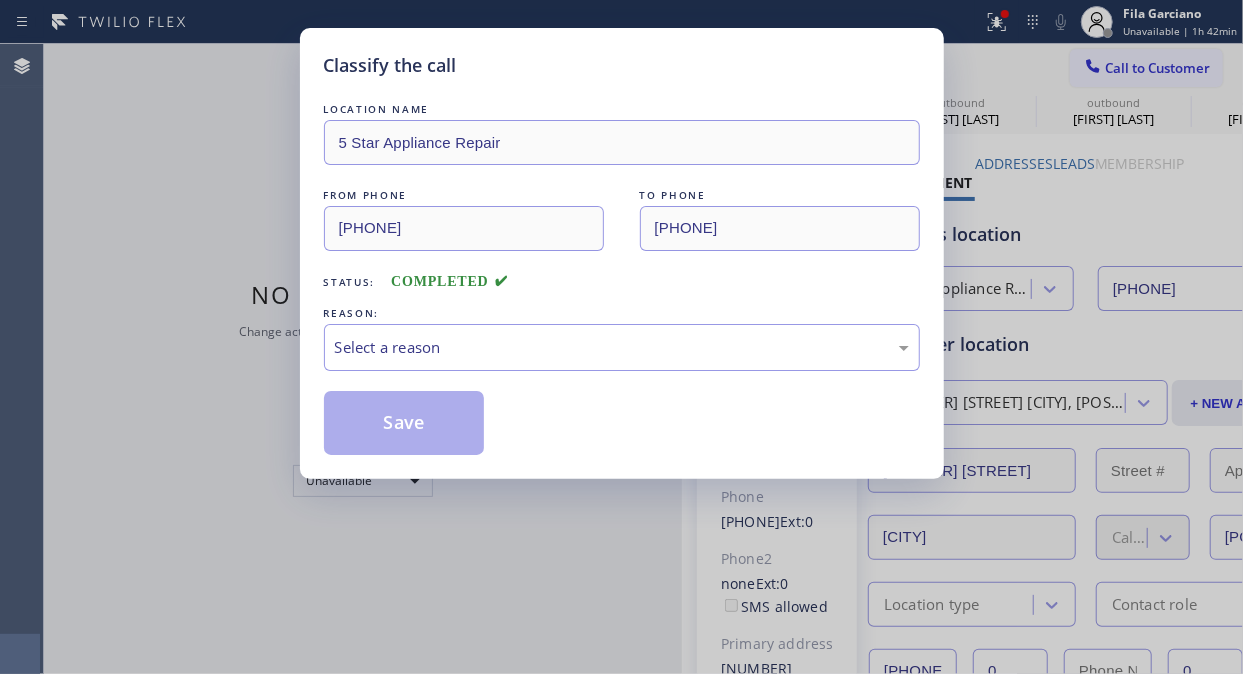 click on "Classify the call" at bounding box center (622, 65) 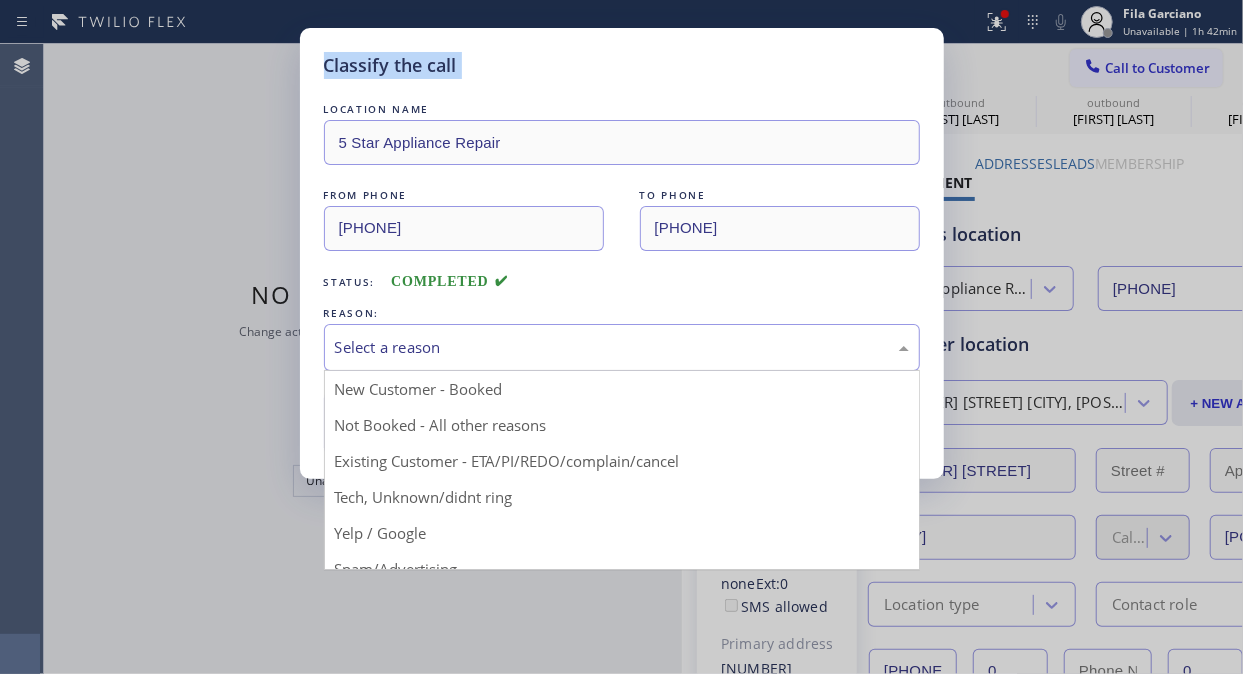 click on "Select a reason" at bounding box center [622, 347] 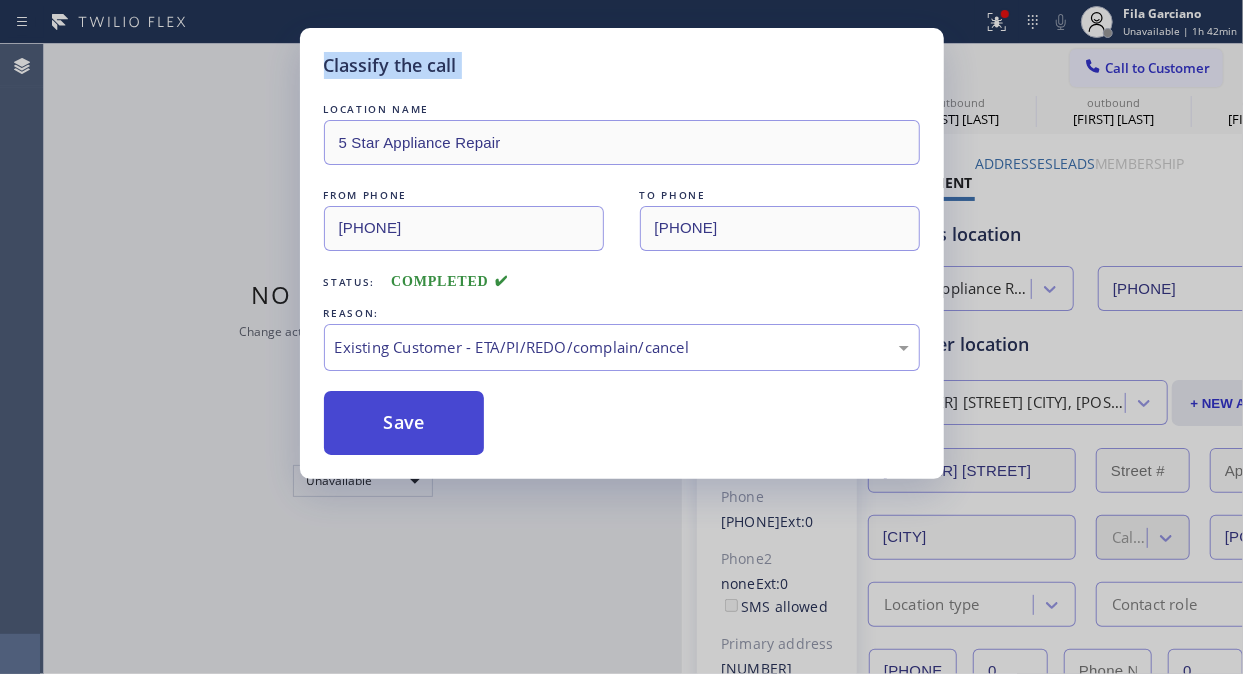 click on "Save" at bounding box center (404, 423) 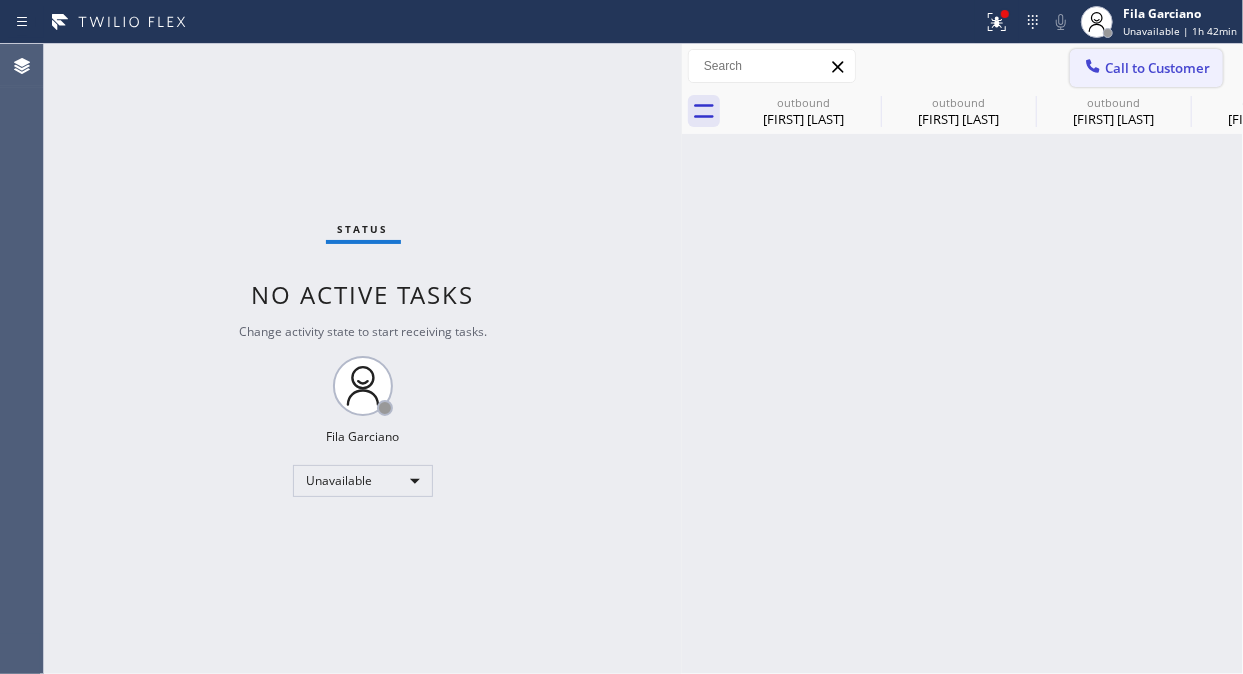 click on "Call to Customer" at bounding box center (1157, 68) 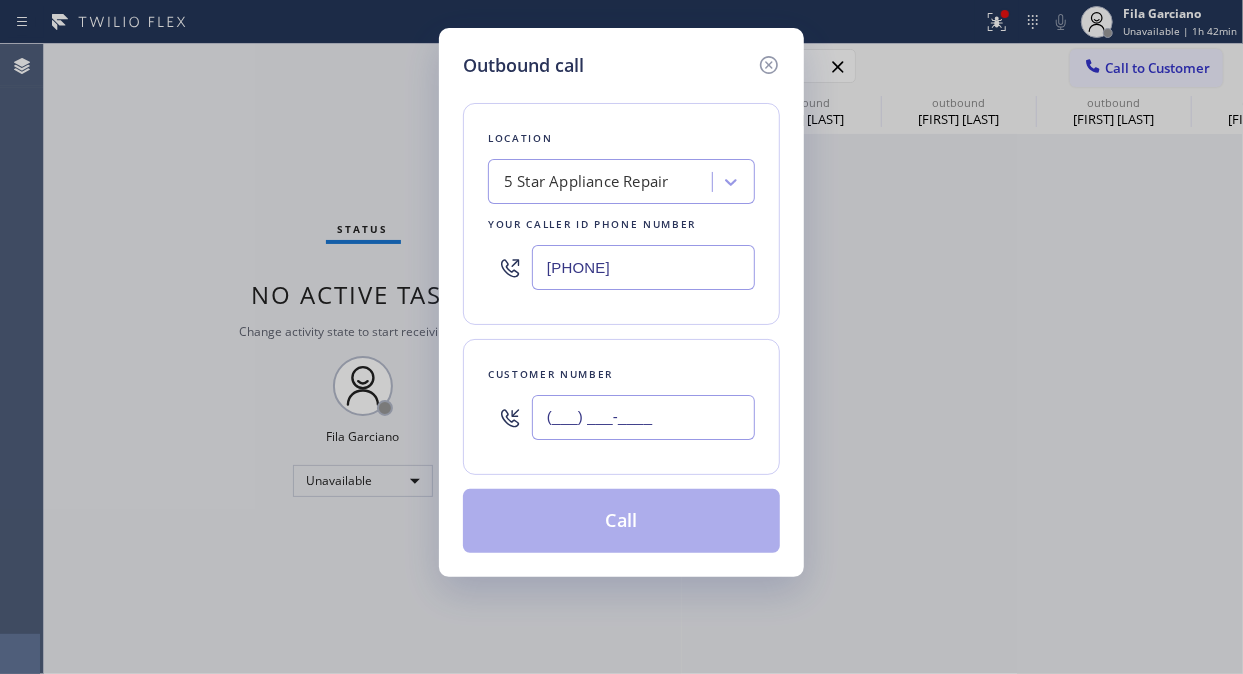 click on "(___) ___-____" at bounding box center (643, 417) 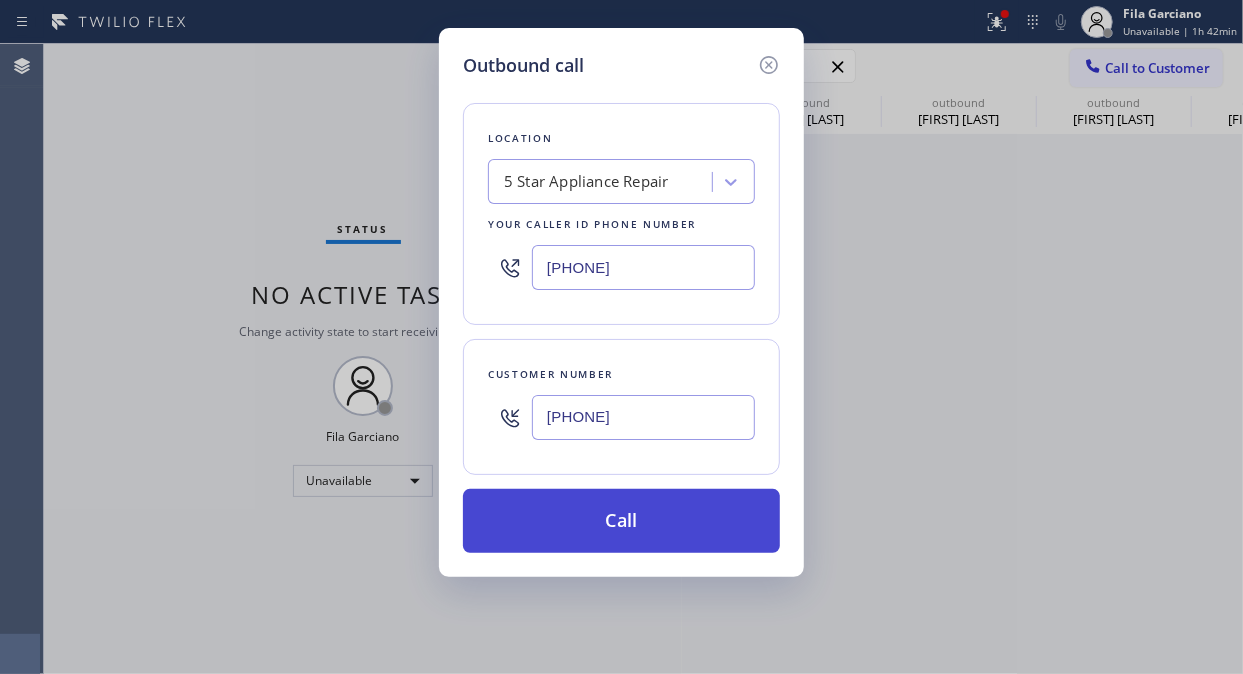 type on "[PHONE]" 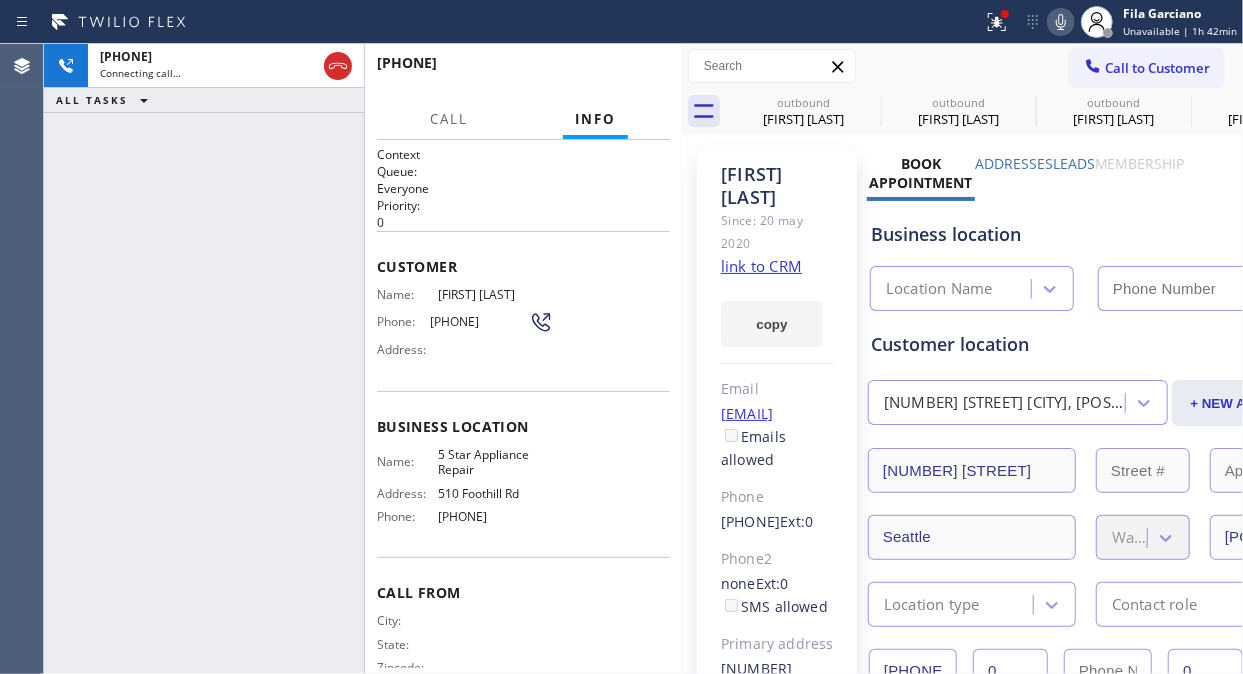 type on "[PHONE]" 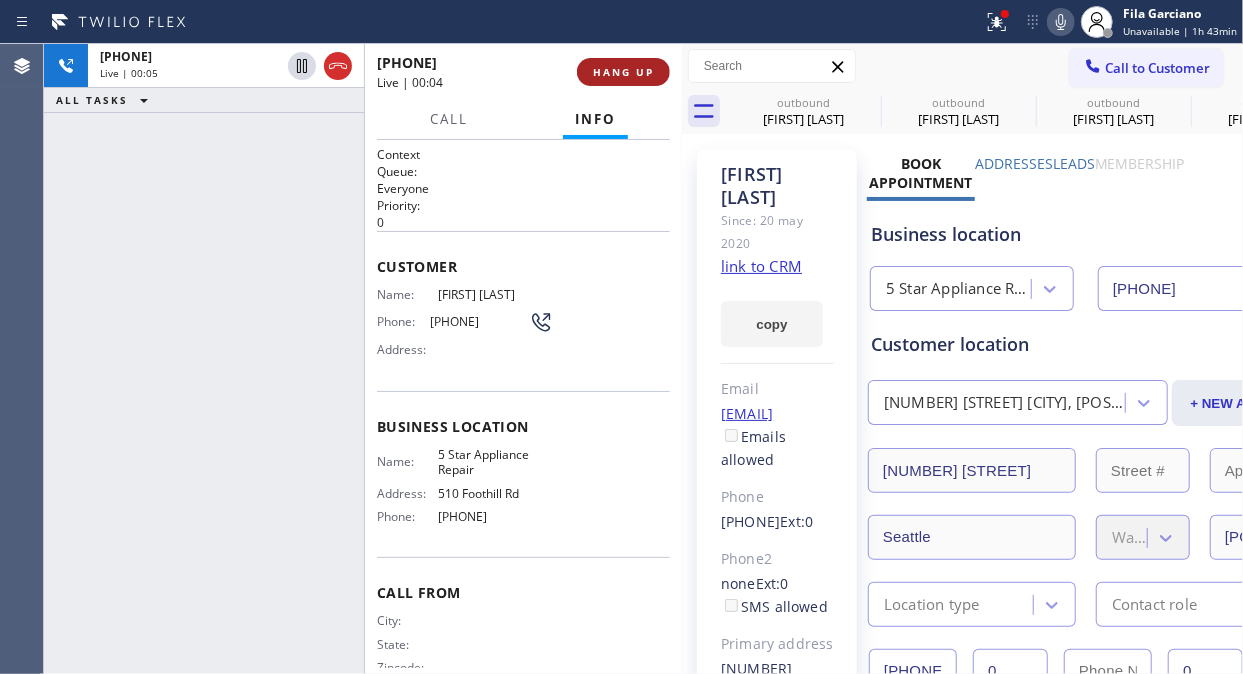 click on "HANG UP" at bounding box center [623, 72] 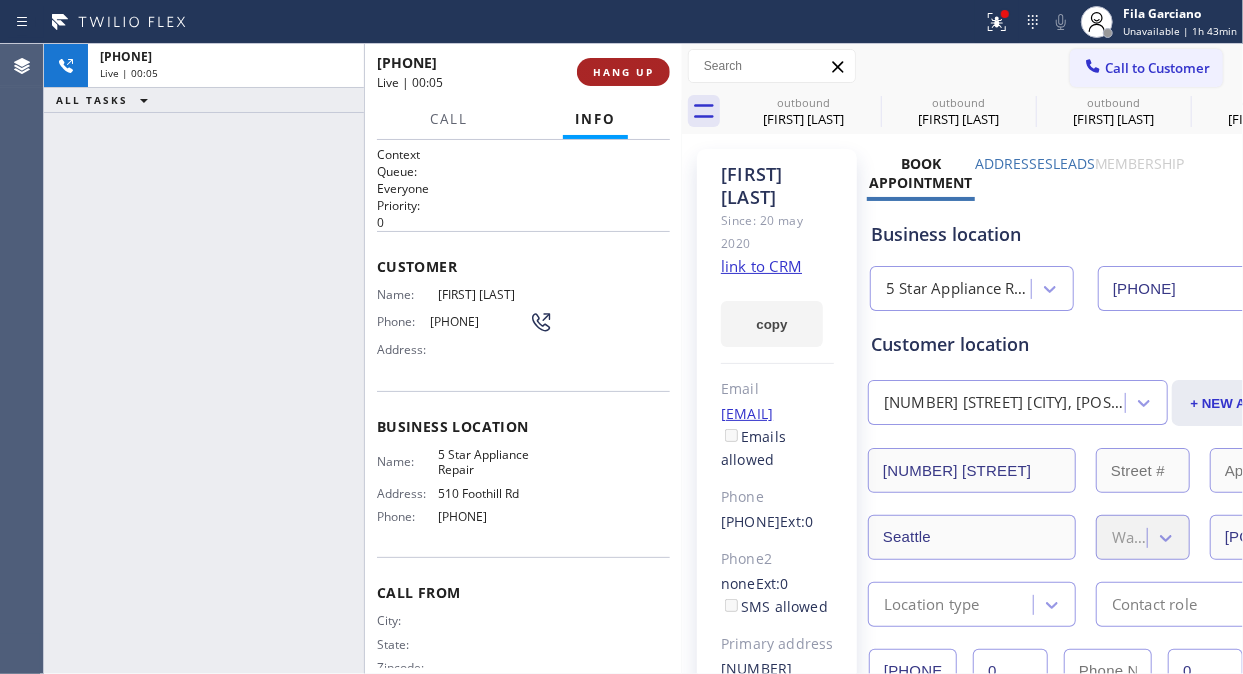 click on "HANG UP" at bounding box center (623, 72) 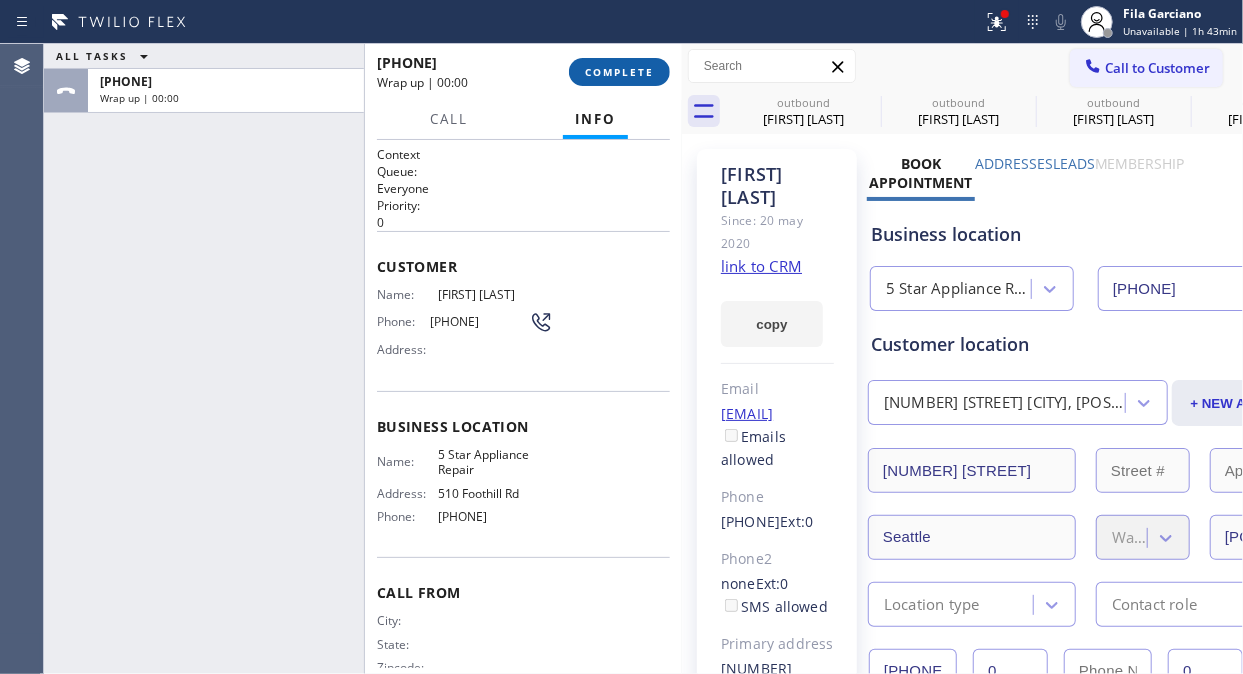 click on "COMPLETE" at bounding box center [619, 72] 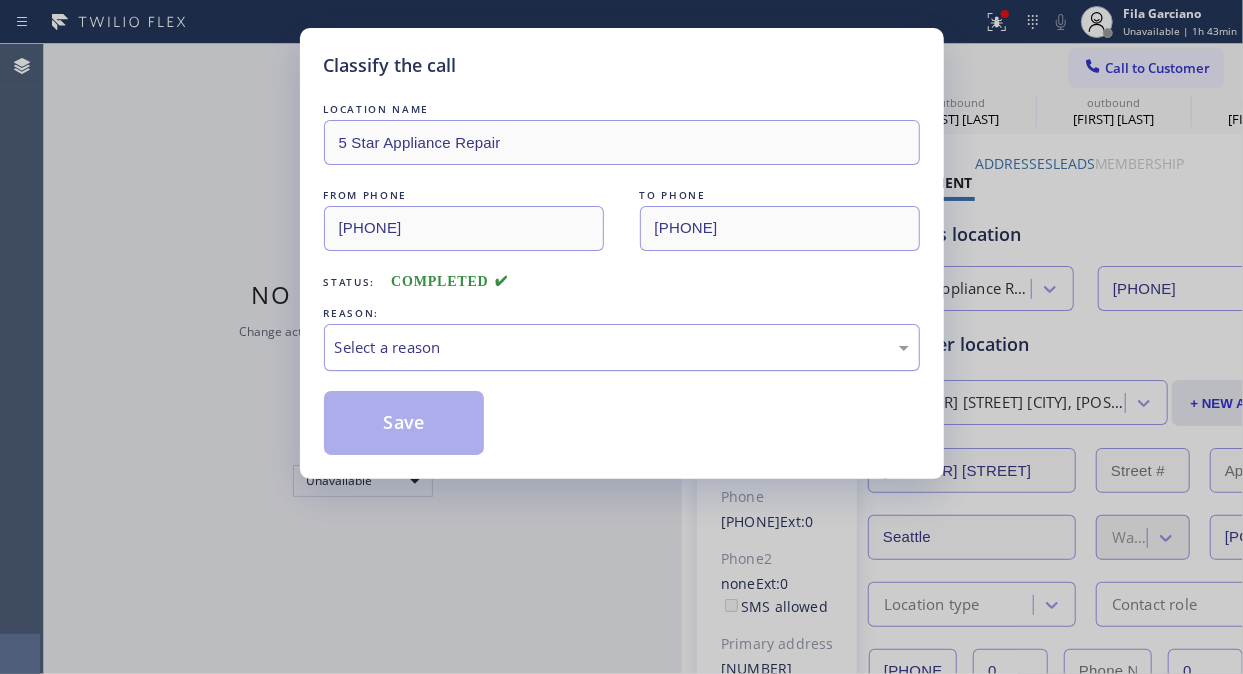click on "Select a reason" at bounding box center [622, 347] 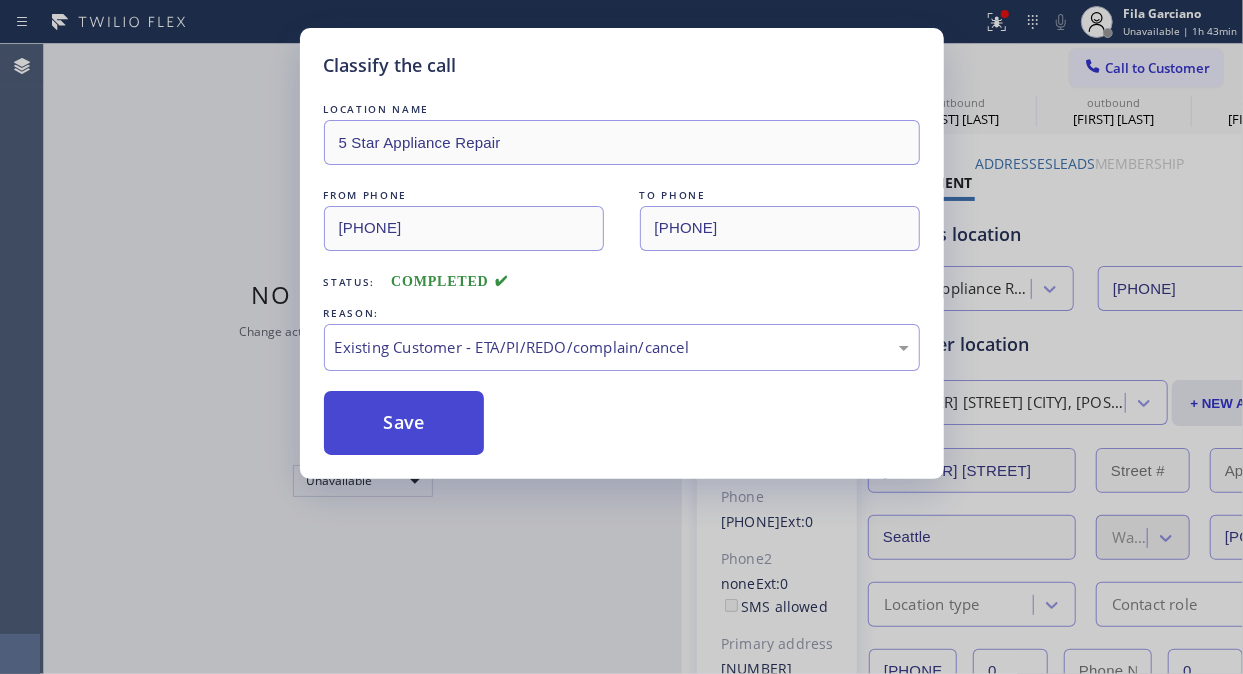 click on "Save" at bounding box center (404, 423) 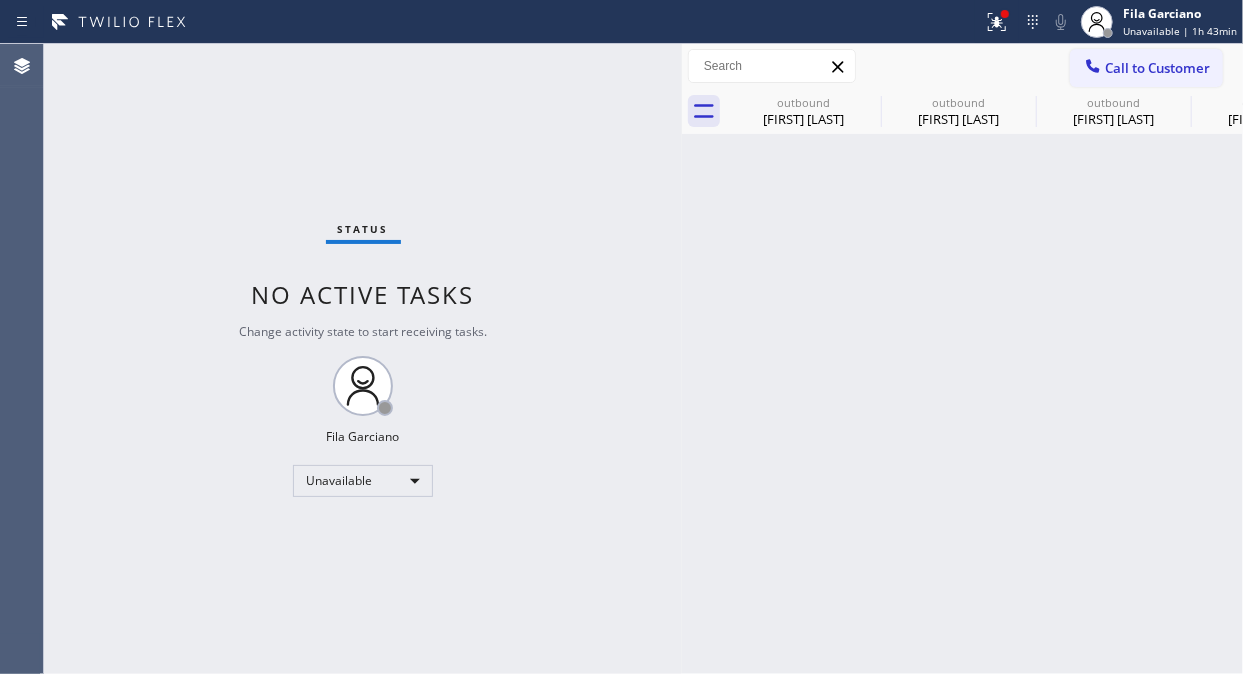 click on "Call to Customer" at bounding box center [1157, 68] 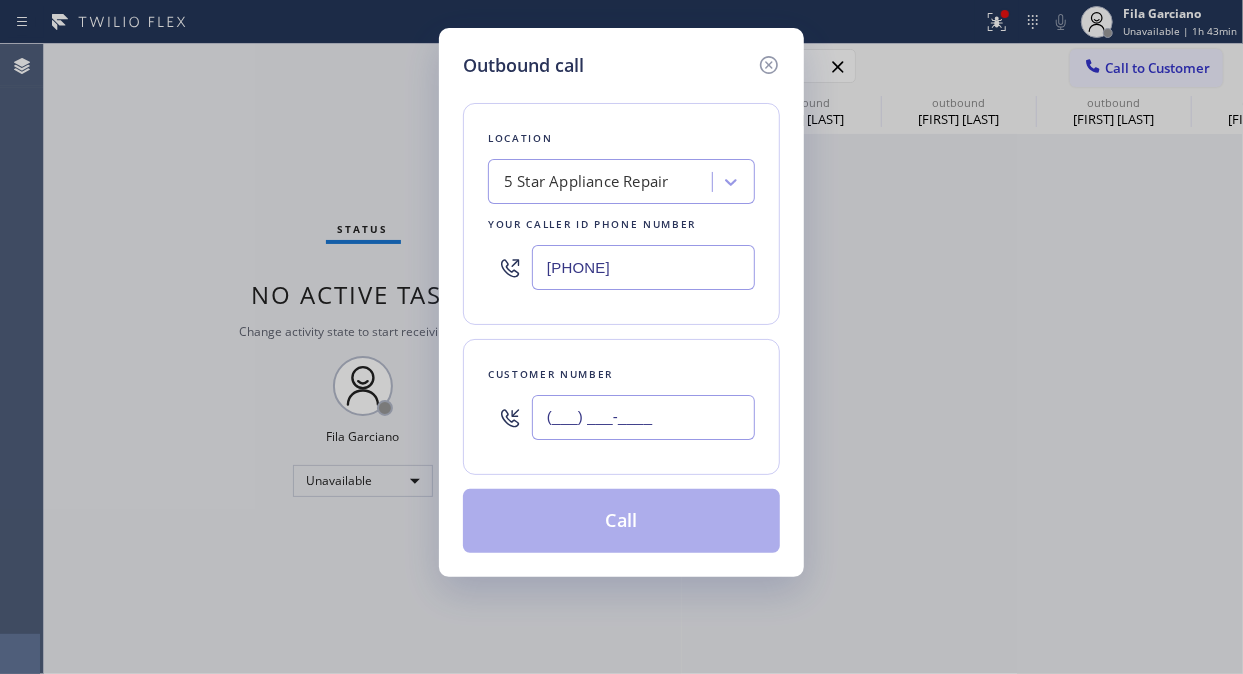 click on "(___) ___-____" at bounding box center [643, 417] 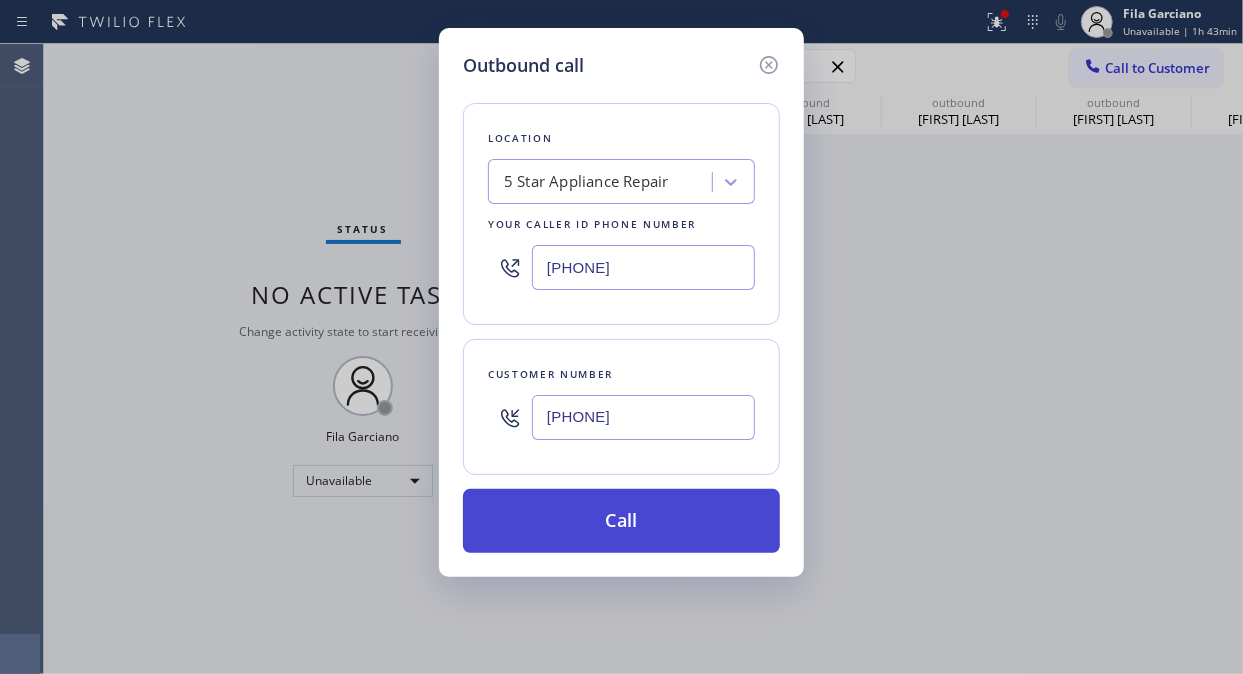 type on "[PHONE]" 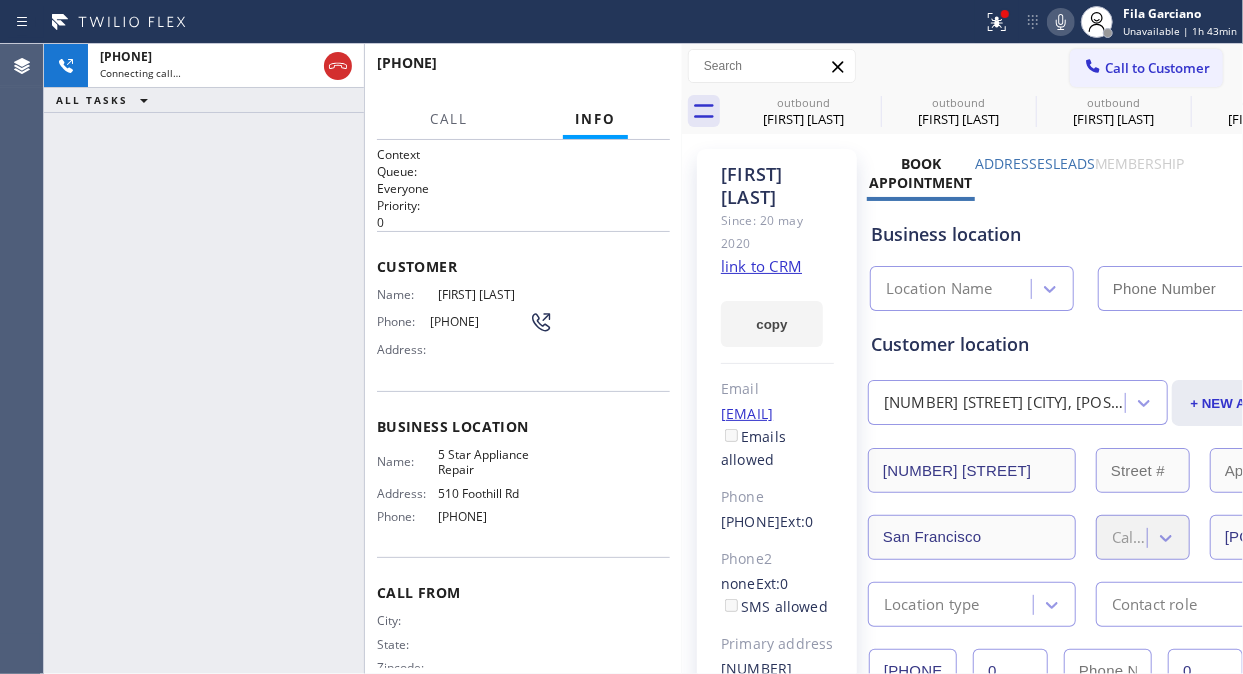 type on "[PHONE]" 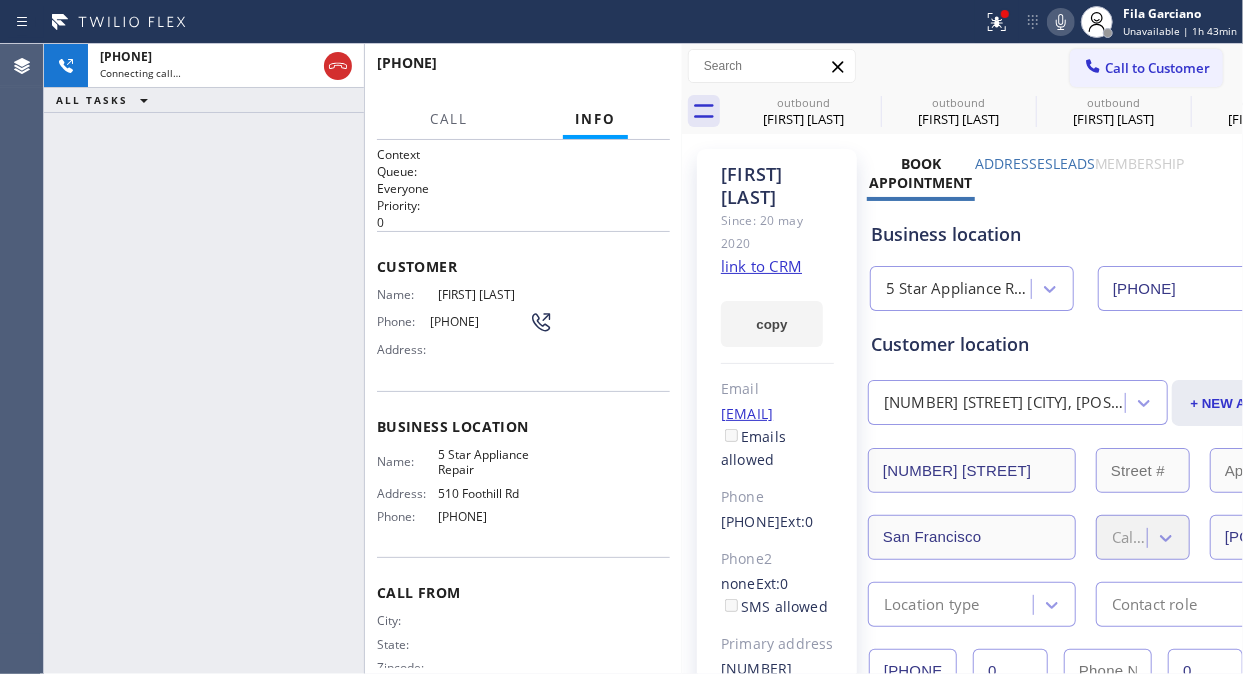 click on "[PHONE] Connecting call… ALL TASKS ALL TASKS ACTIVE TASKS TASKS IN WRAP UP" at bounding box center [204, 359] 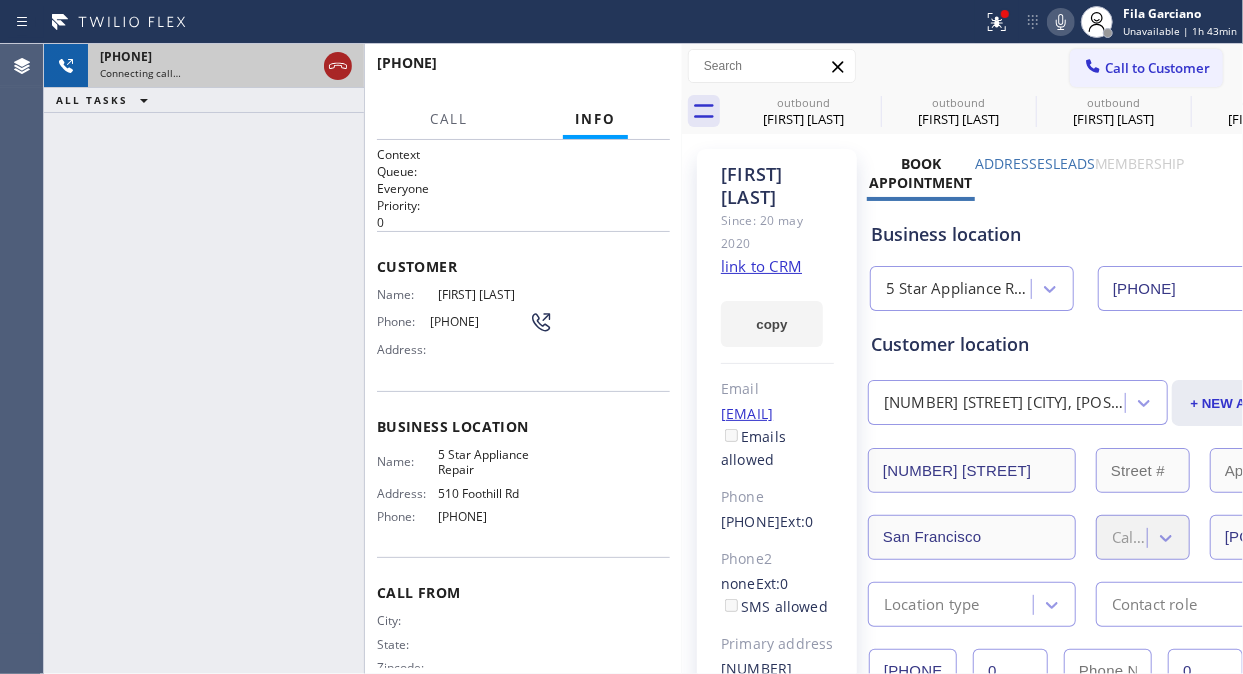 click 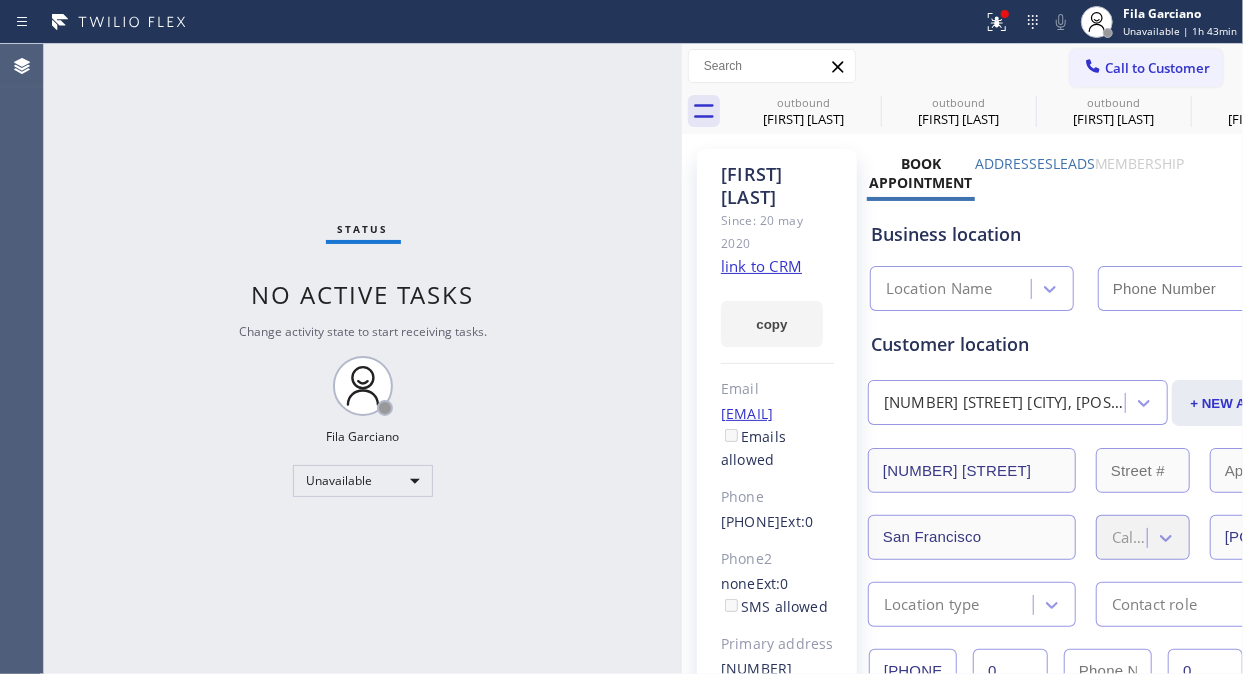 type on "[PHONE]" 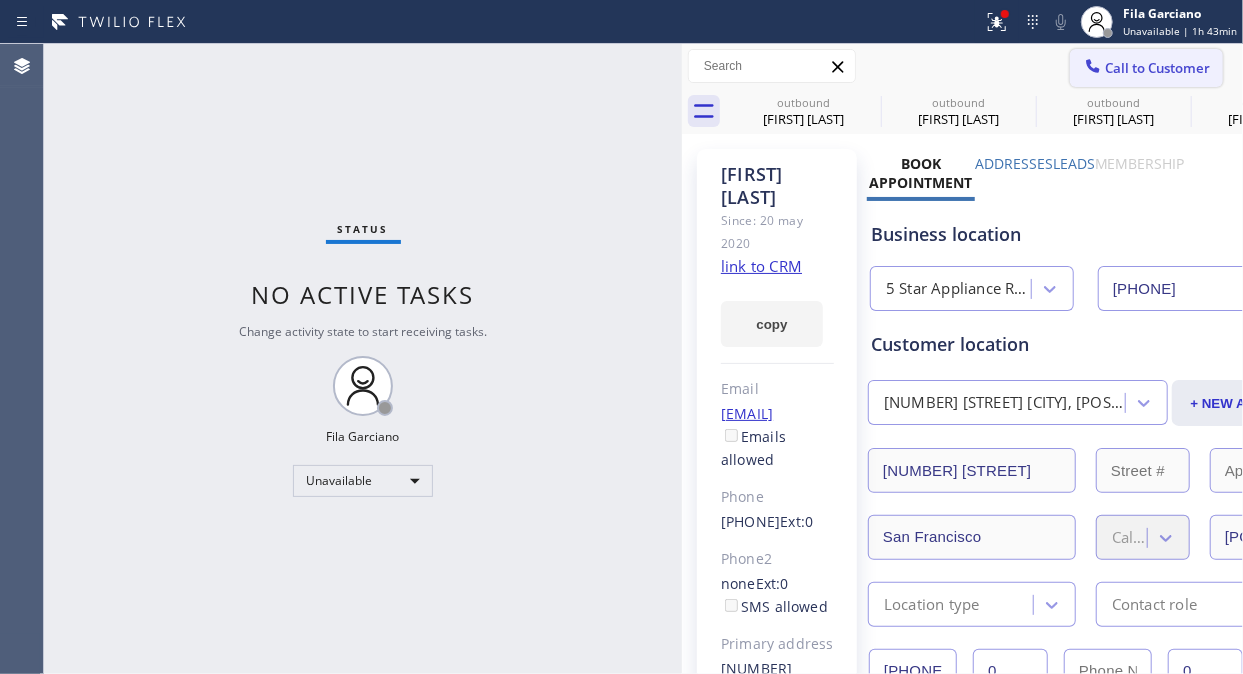 click on "Call to Customer" at bounding box center [1157, 68] 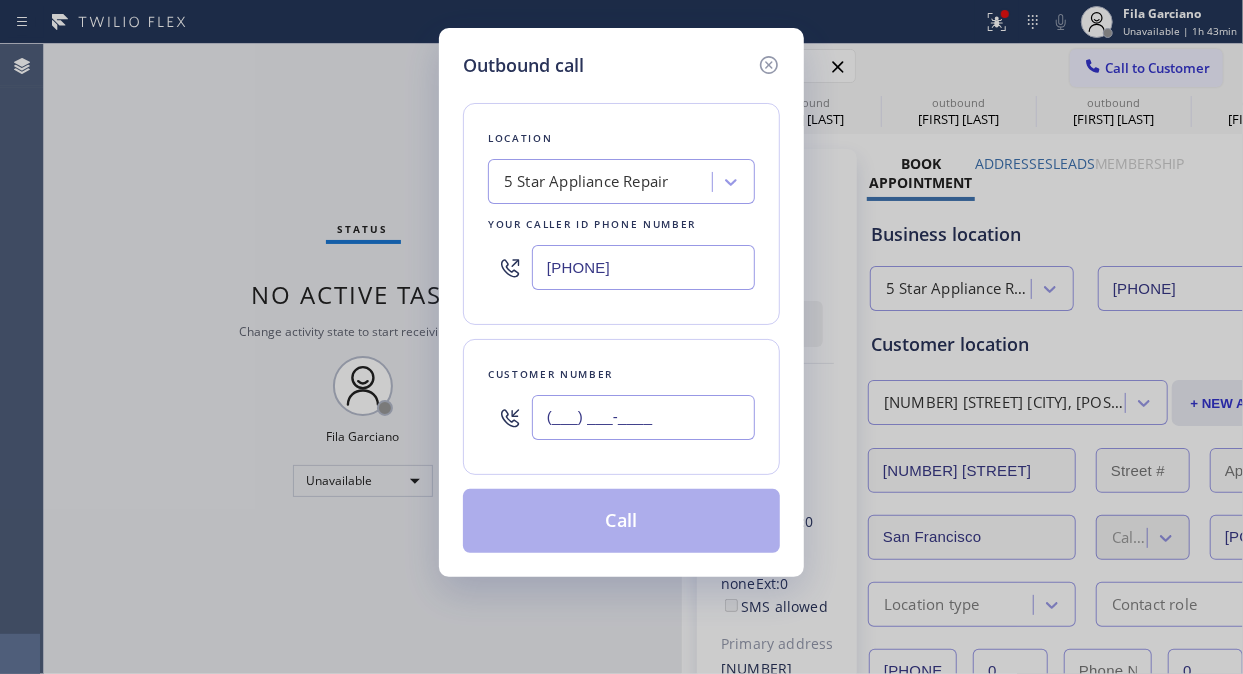 click on "(___) ___-____" at bounding box center [643, 417] 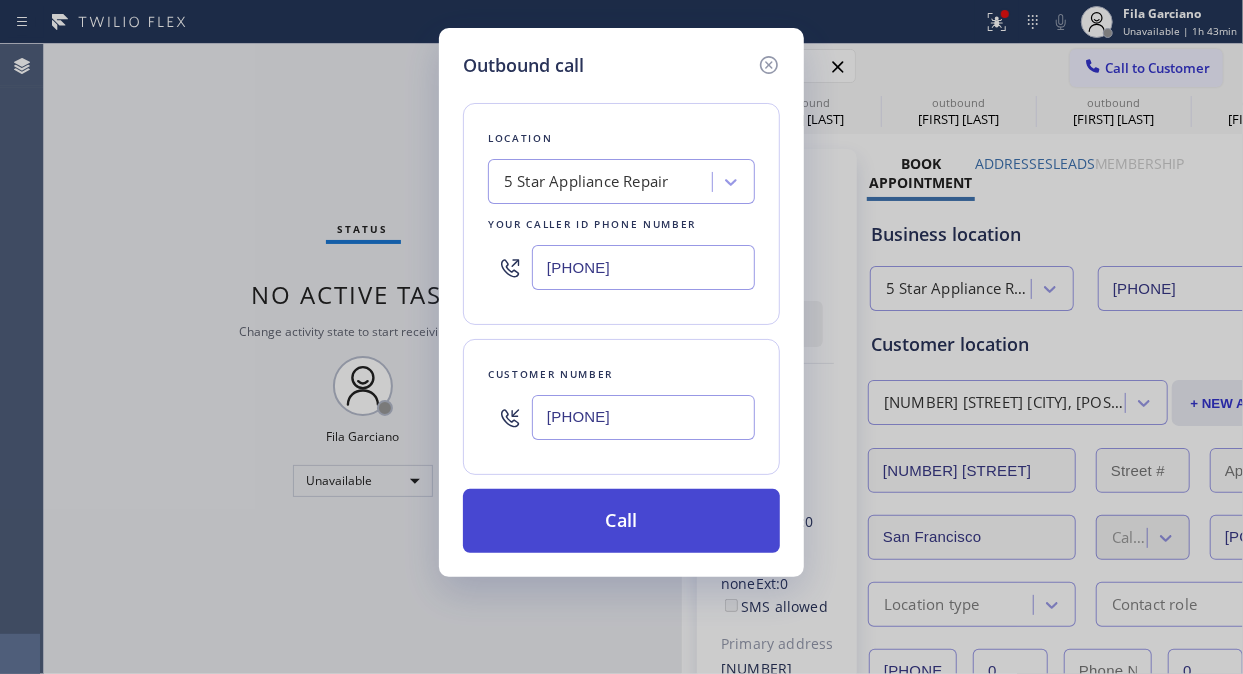 type on "[PHONE]" 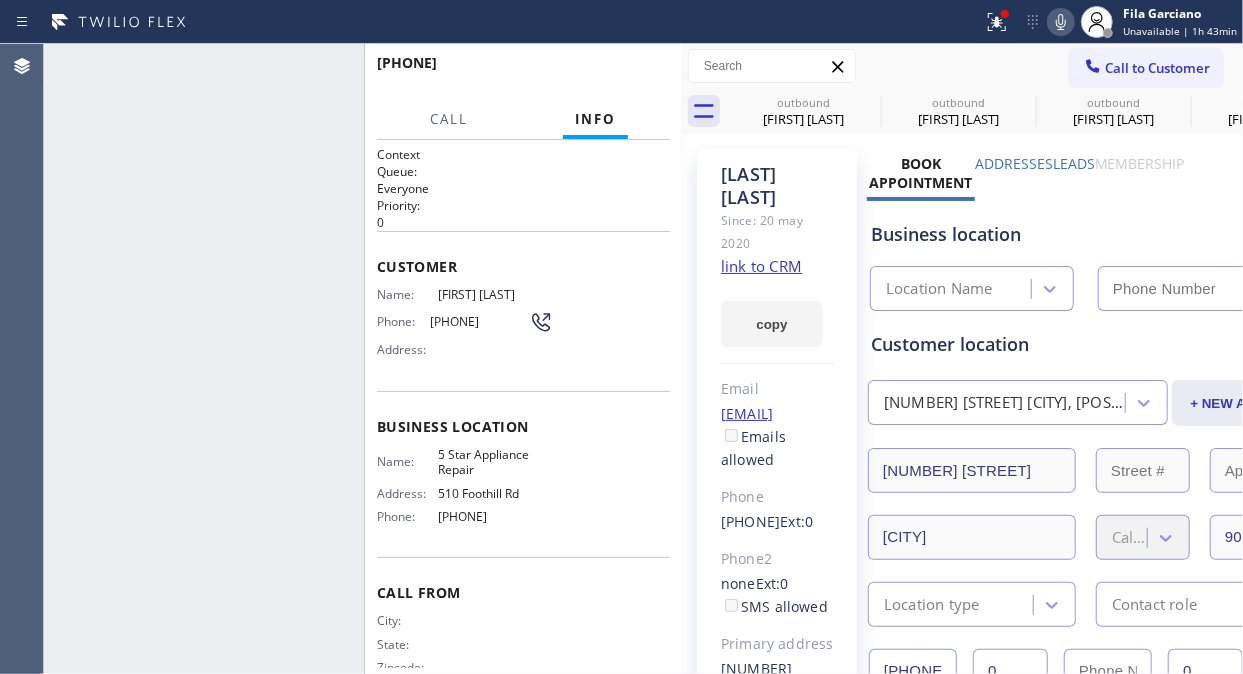 type on "[PHONE]" 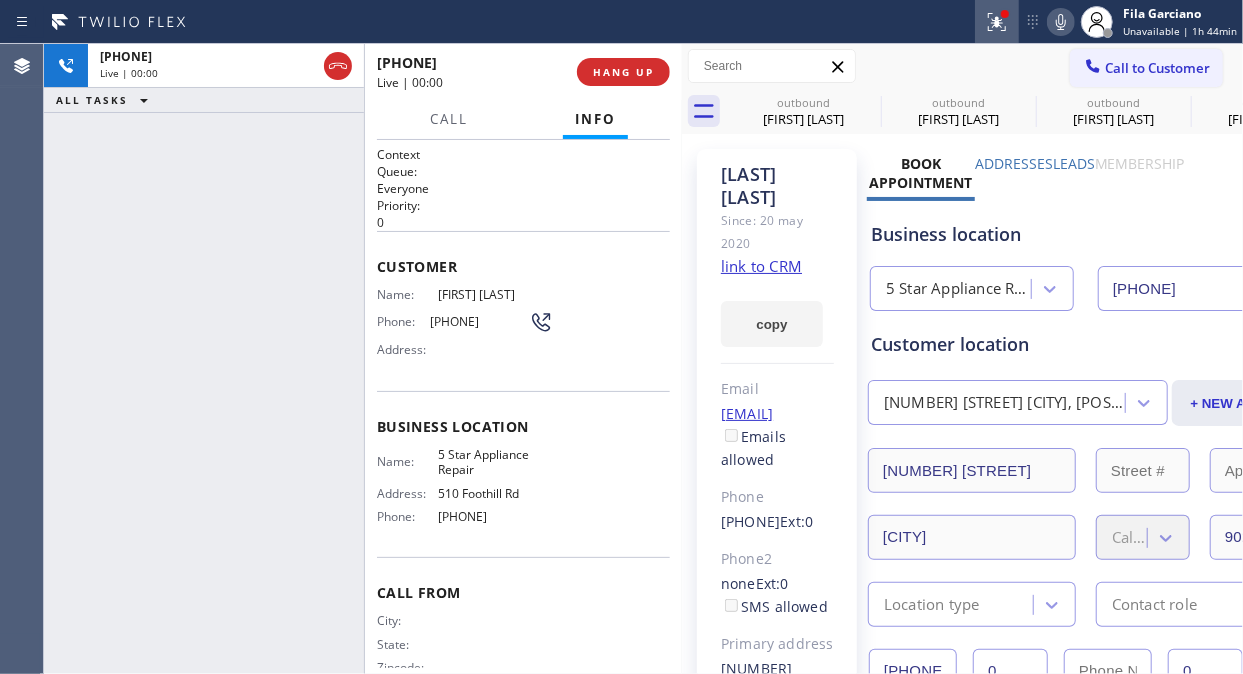 click 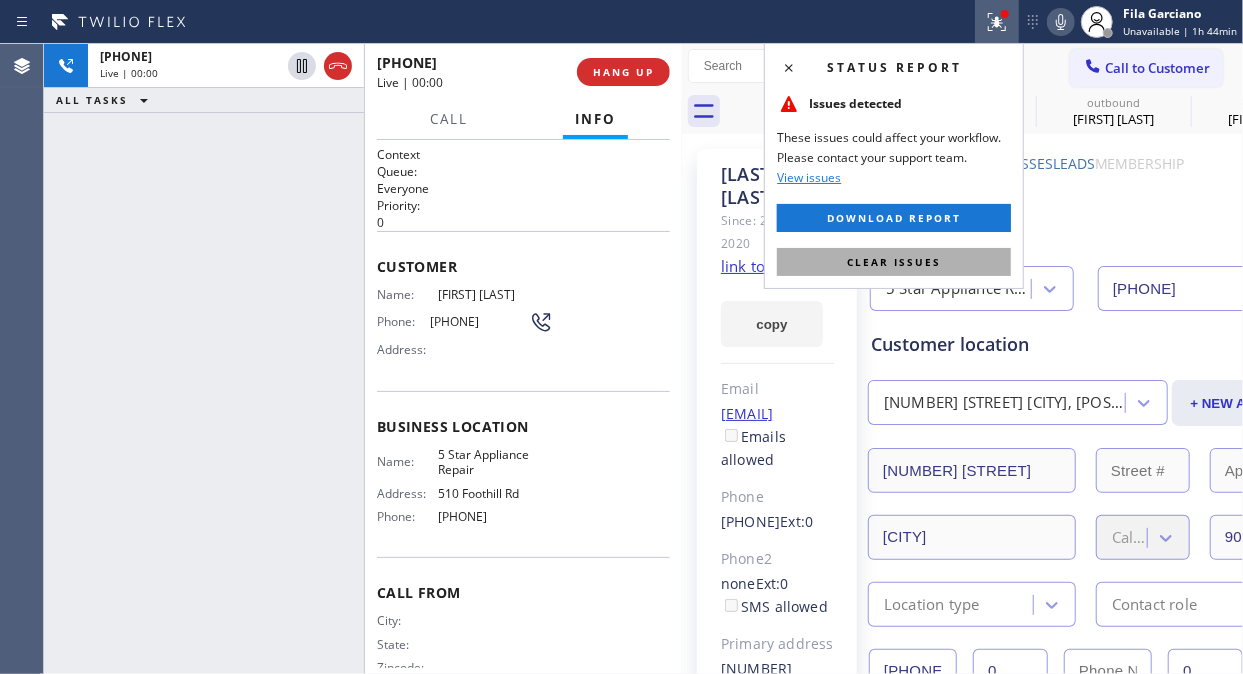 click on "Clear issues" at bounding box center (894, 262) 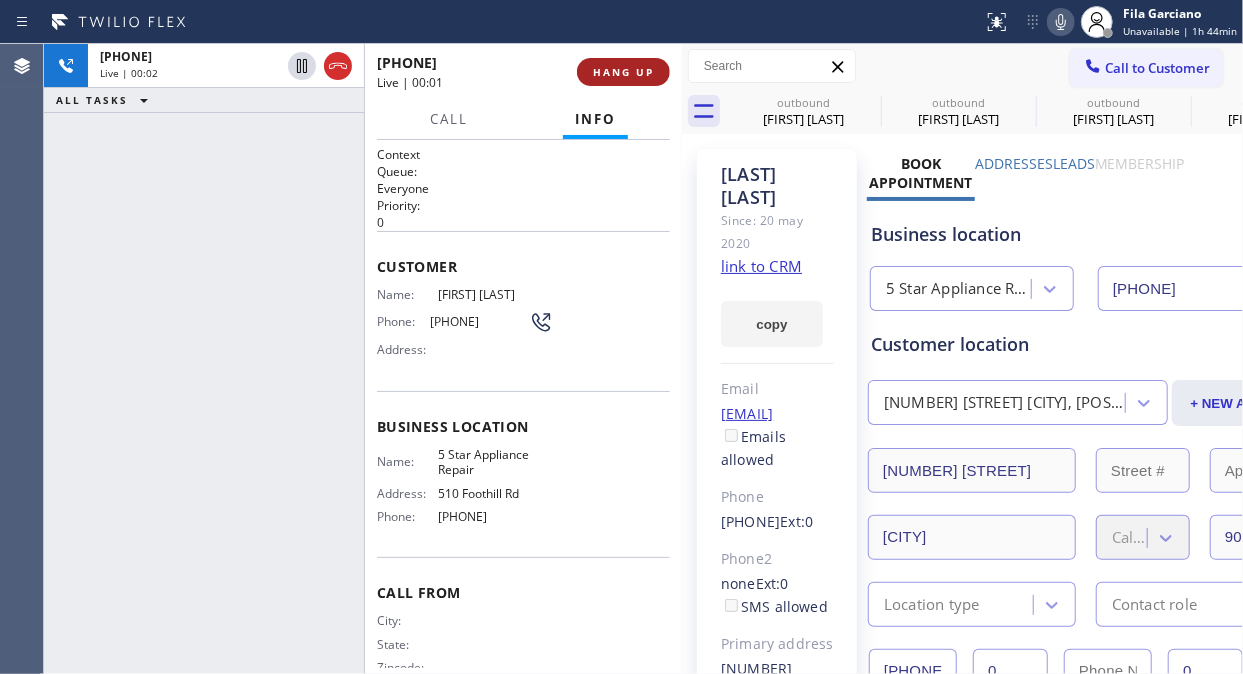 click on "HANG UP" at bounding box center [623, 72] 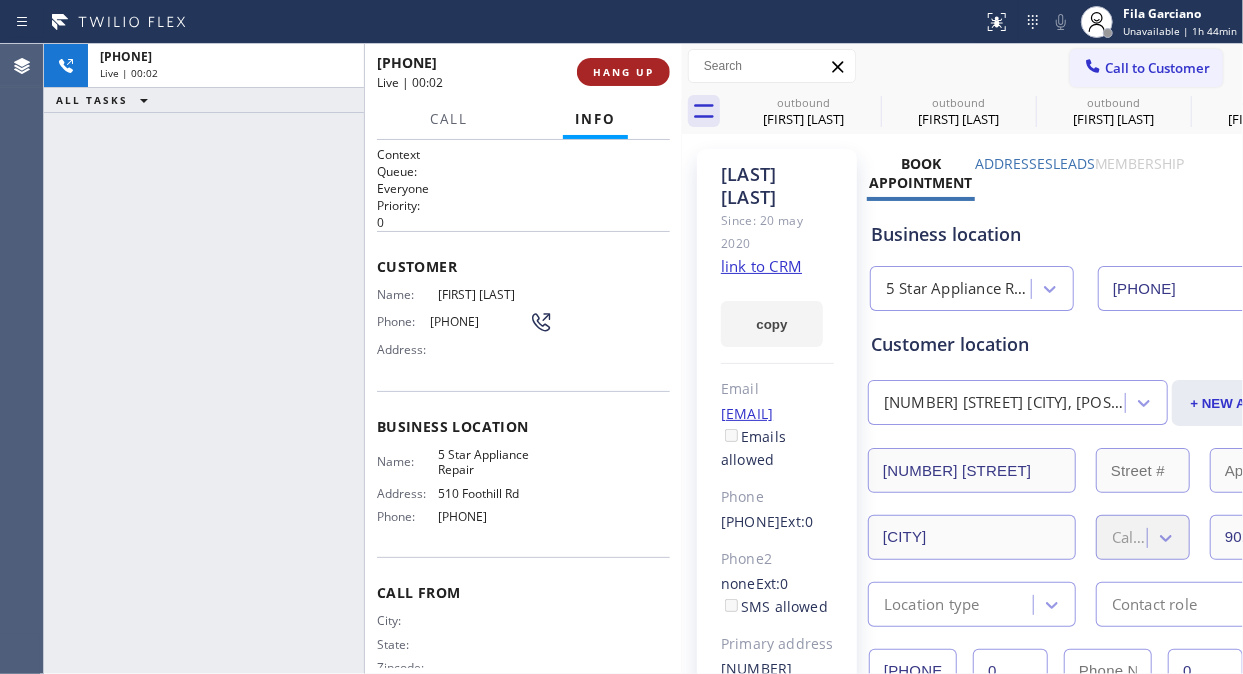 click on "HANG UP" at bounding box center (623, 72) 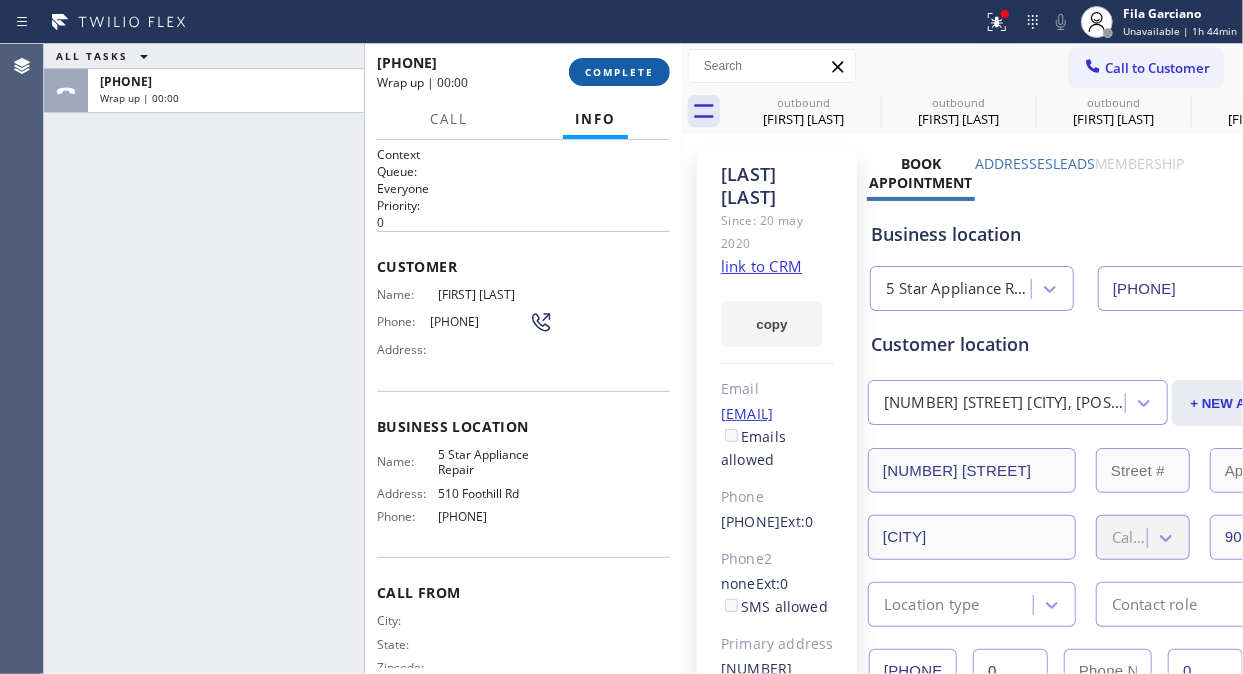 click on "COMPLETE" at bounding box center (619, 72) 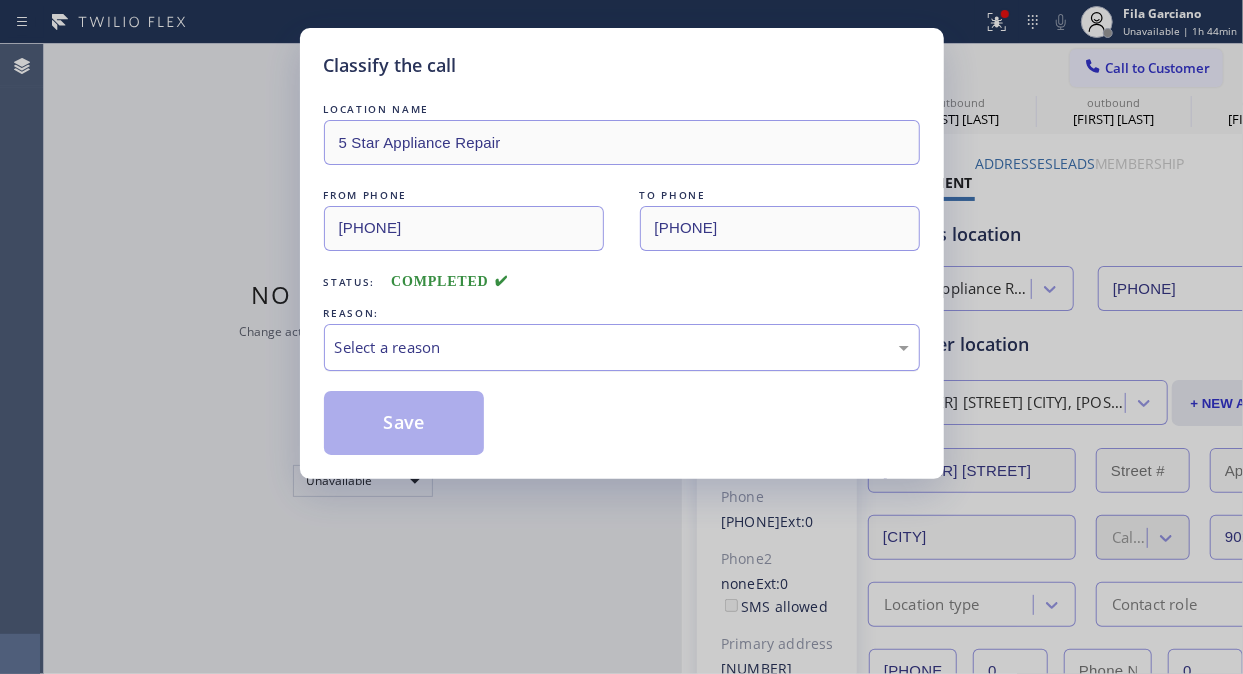 click on "Select a reason" at bounding box center [622, 347] 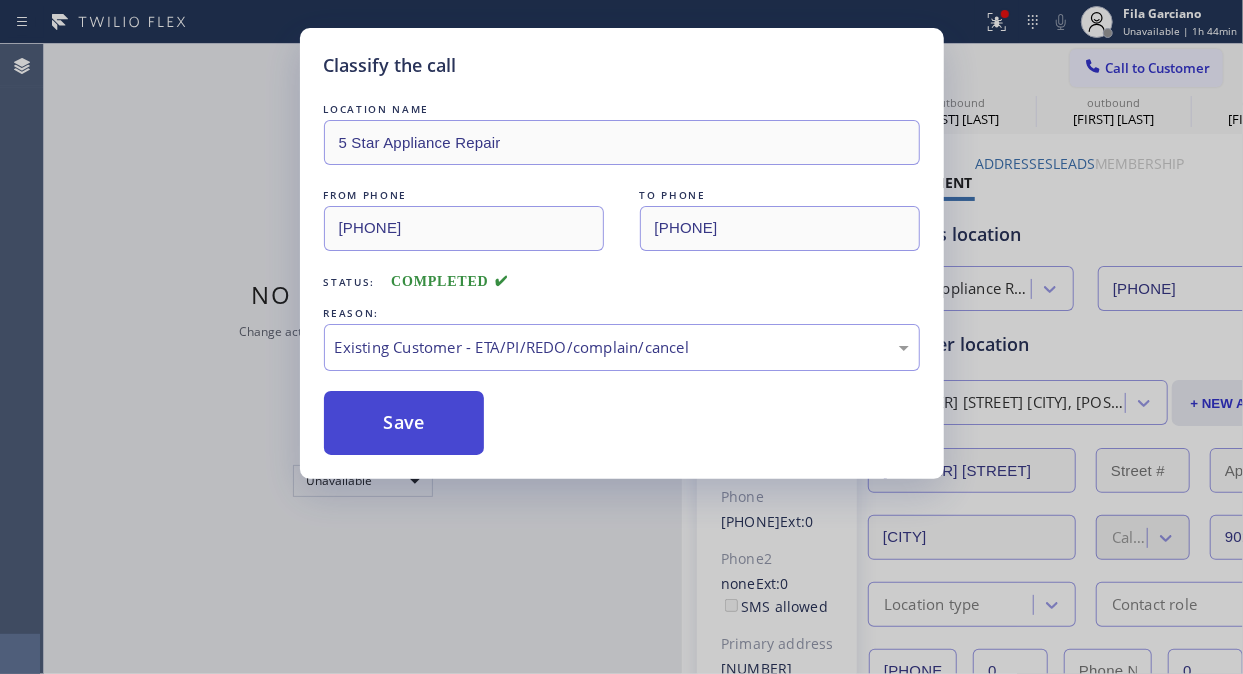 drag, startPoint x: 581, startPoint y: 451, endPoint x: 452, endPoint y: 453, distance: 129.0155 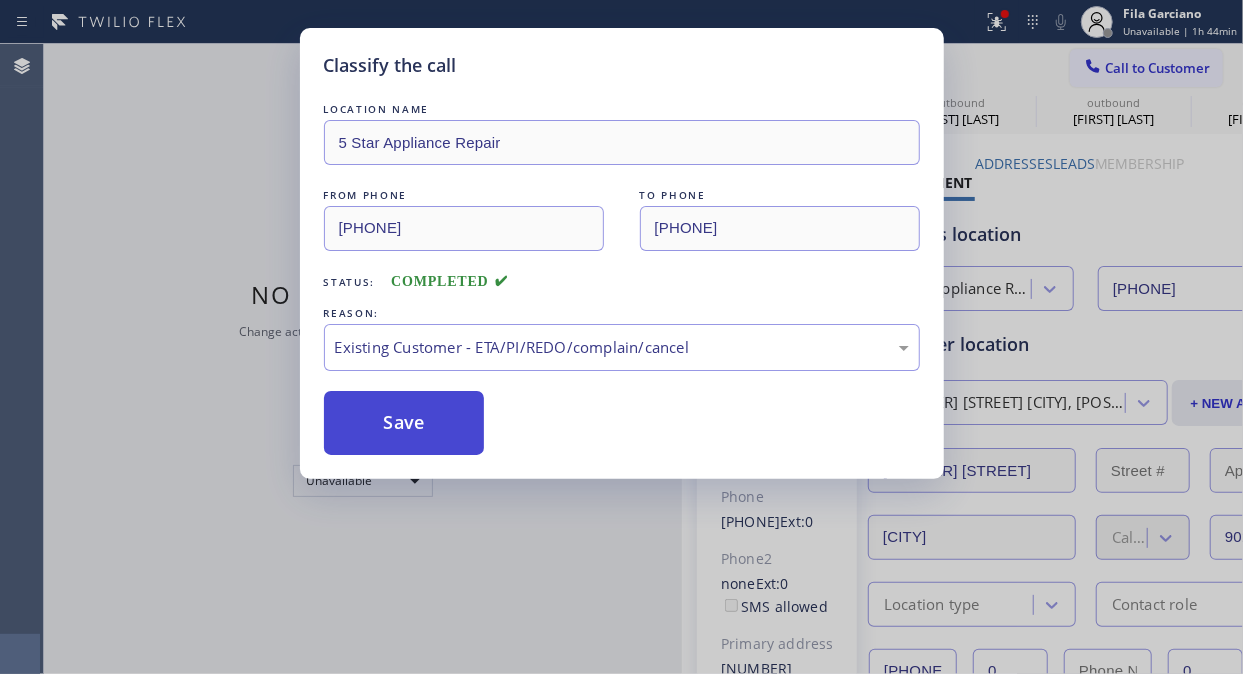 click on "Save" at bounding box center (404, 423) 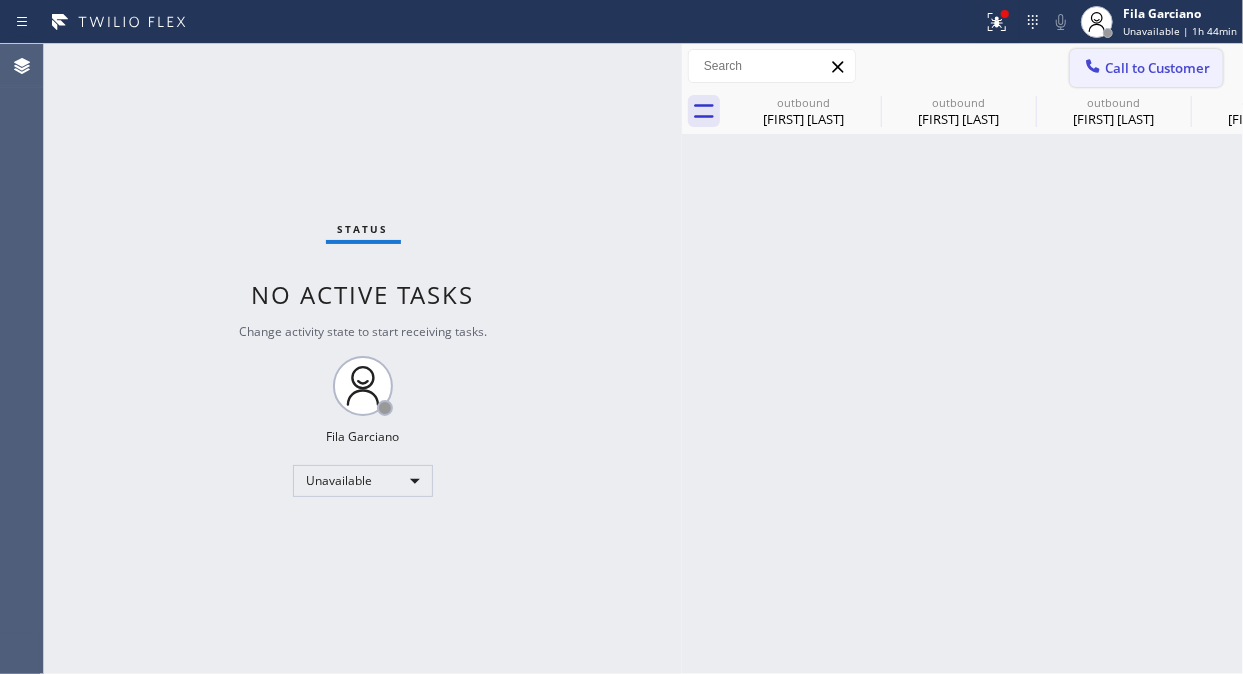 click on "Call to Customer" at bounding box center (1157, 68) 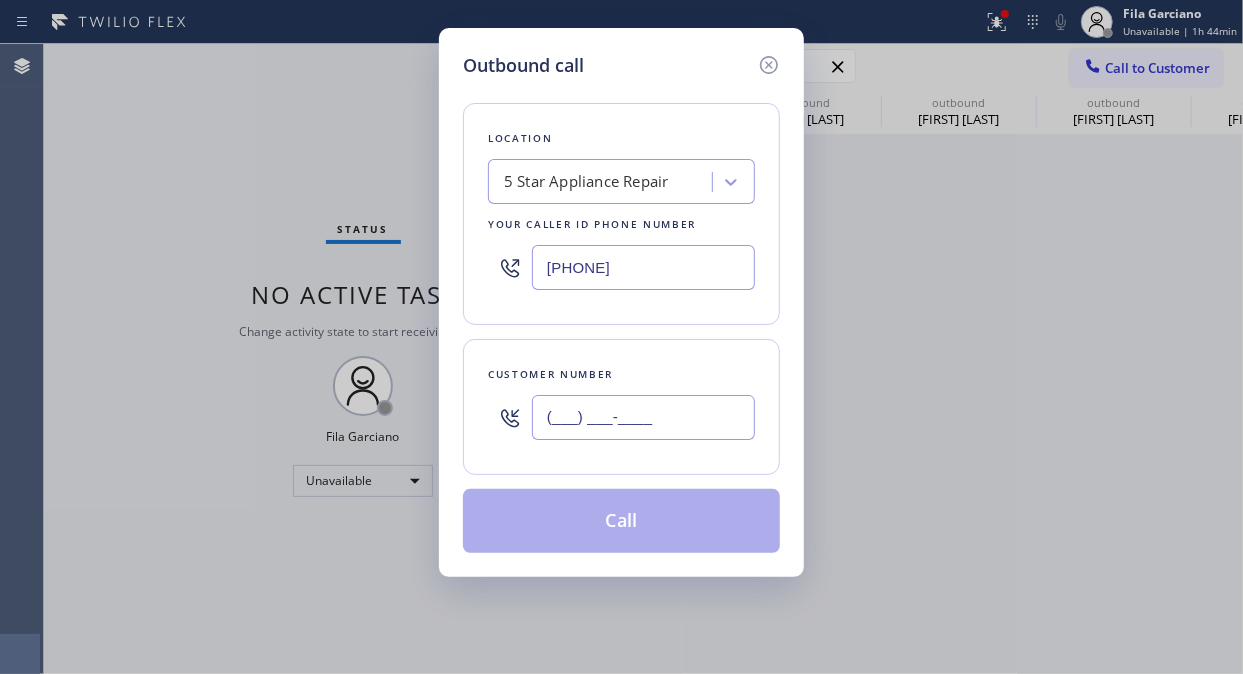 click on "(___) ___-____" at bounding box center (643, 417) 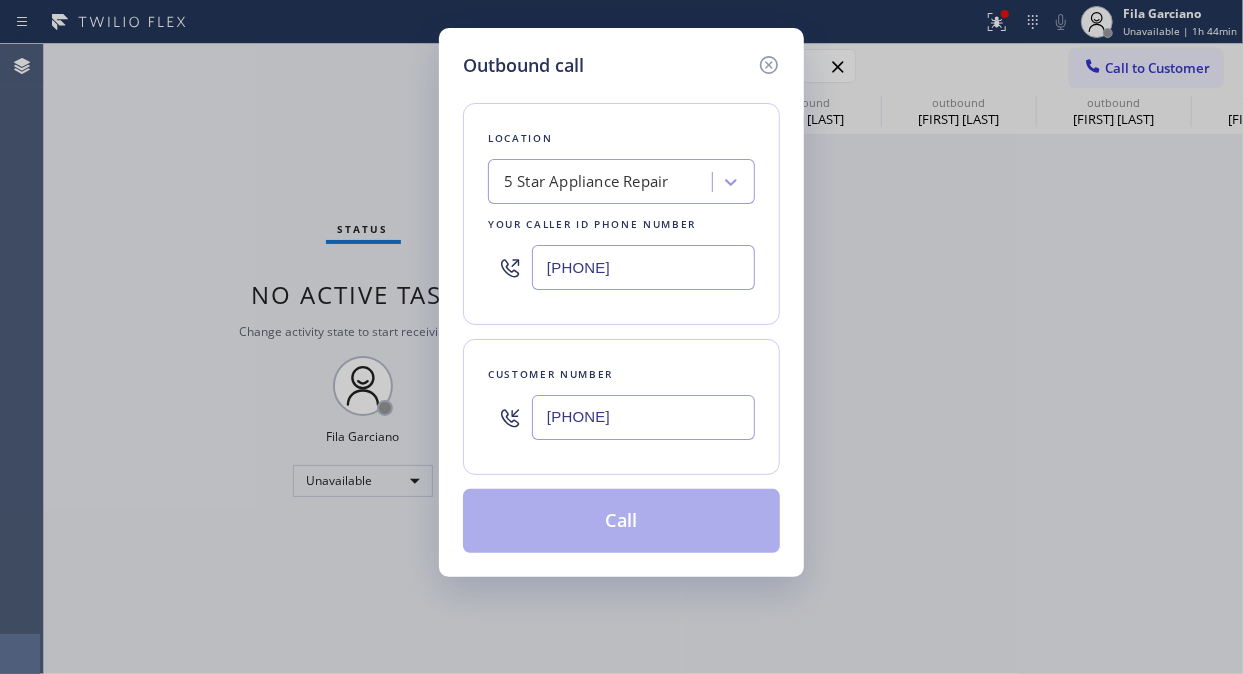 type on "[PHONE]" 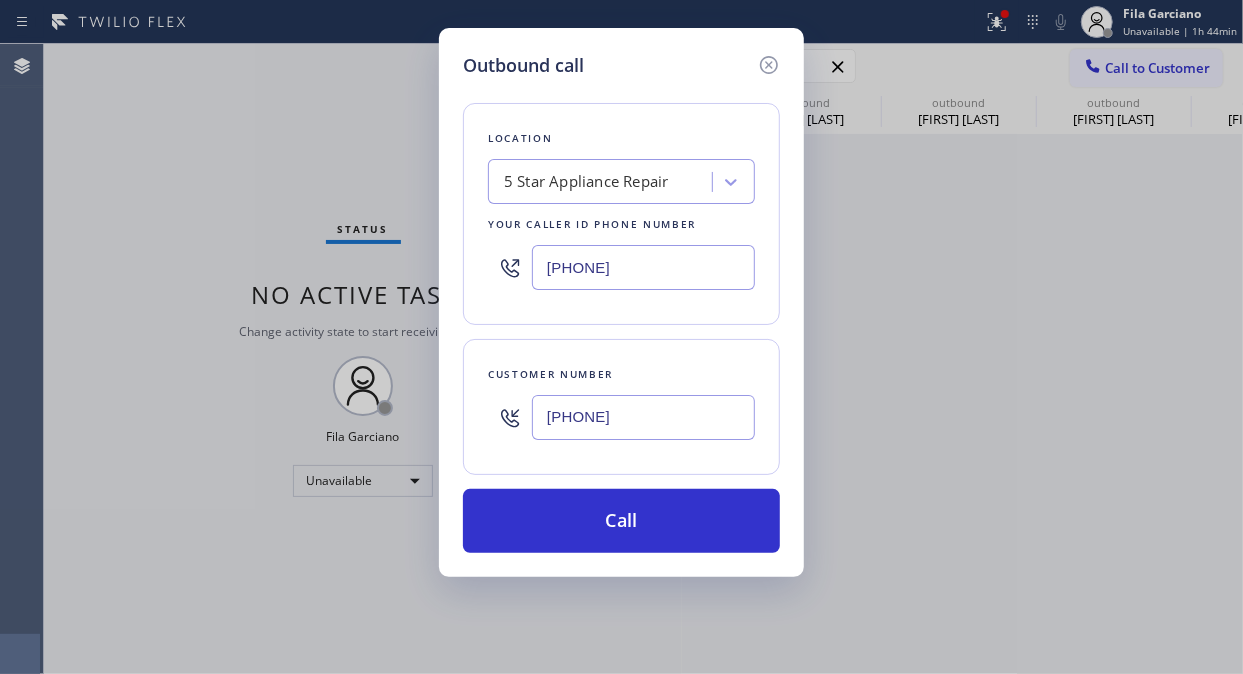 click on "Outbound call Location 5 Star Appliance Repair Your caller id phone number [PHONE] Customer number [PHONE] Call" at bounding box center [621, 302] 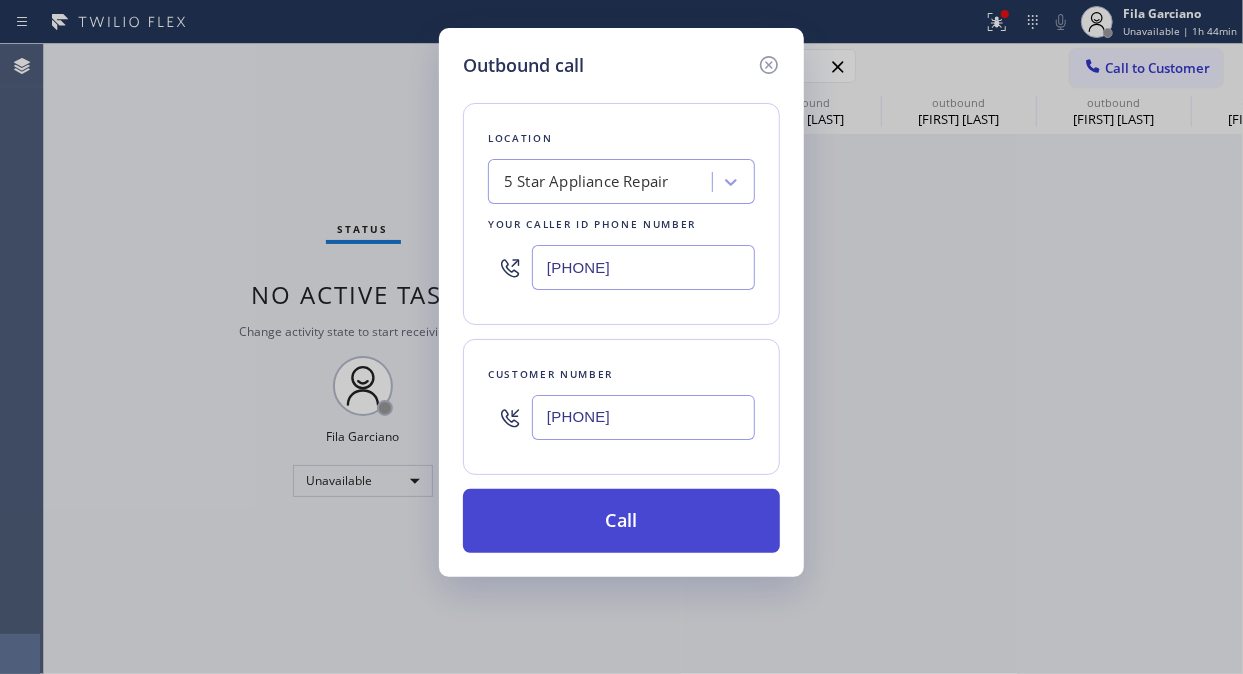 click on "Call" at bounding box center [621, 521] 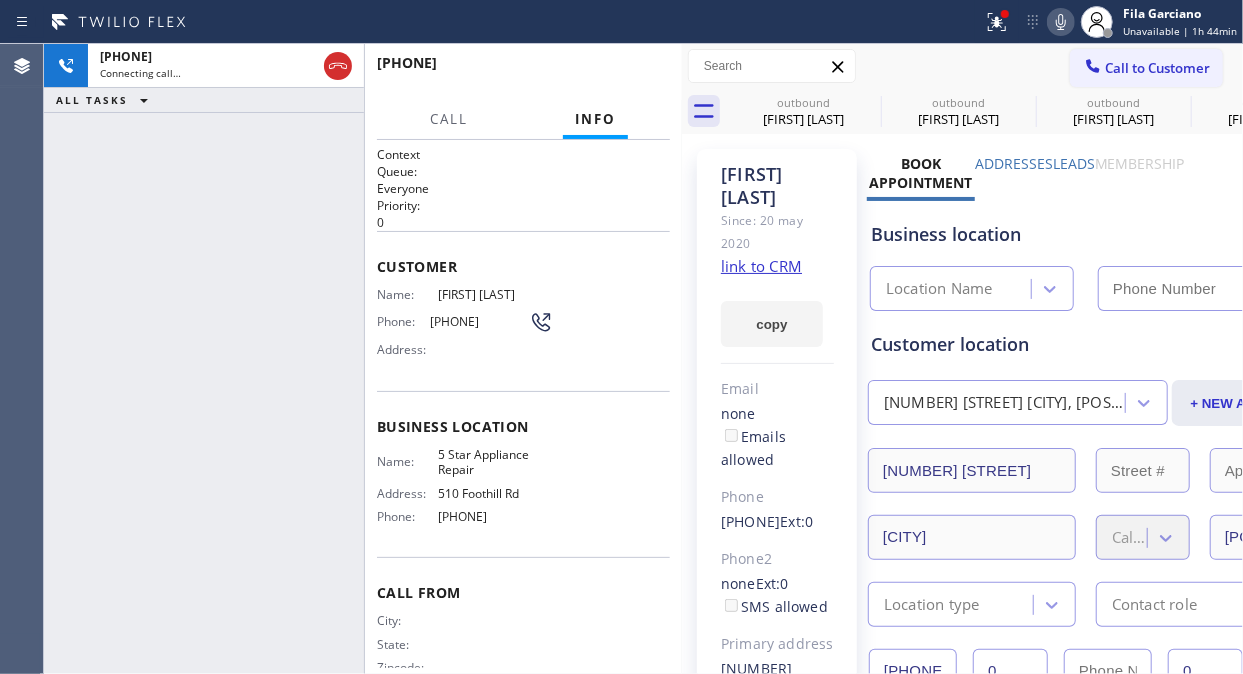 type on "[PHONE]" 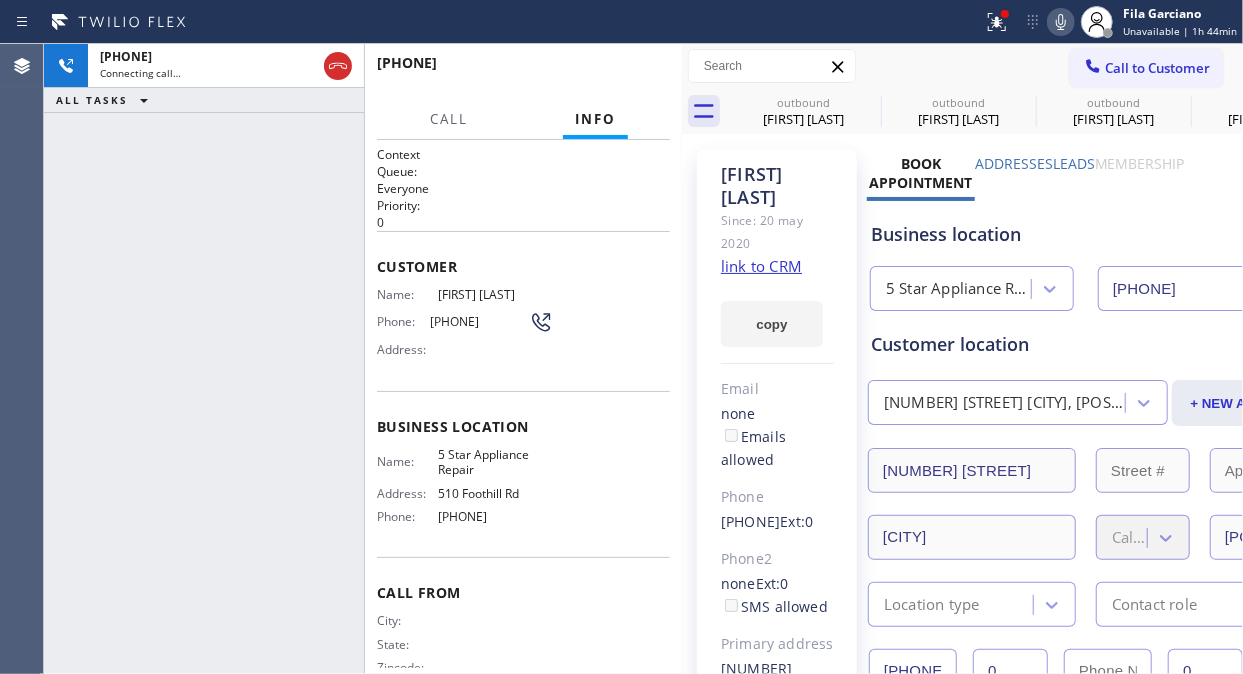 drag, startPoint x: 148, startPoint y: 177, endPoint x: 264, endPoint y: 101, distance: 138.67949 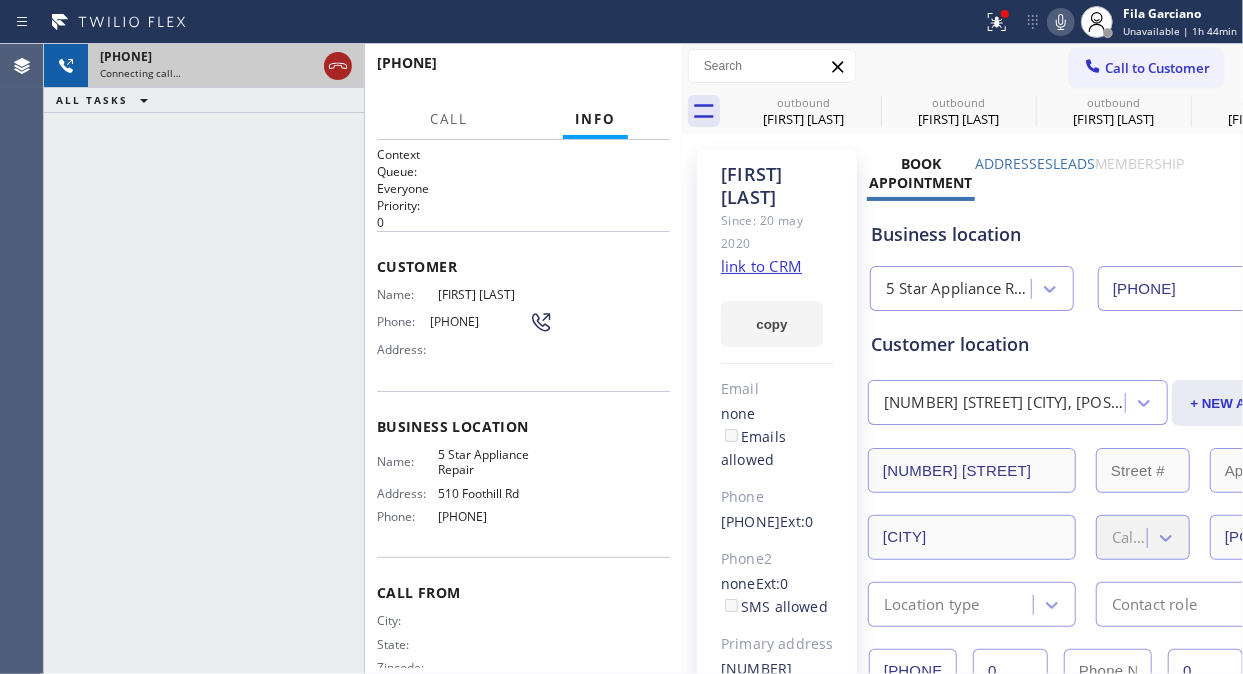 click 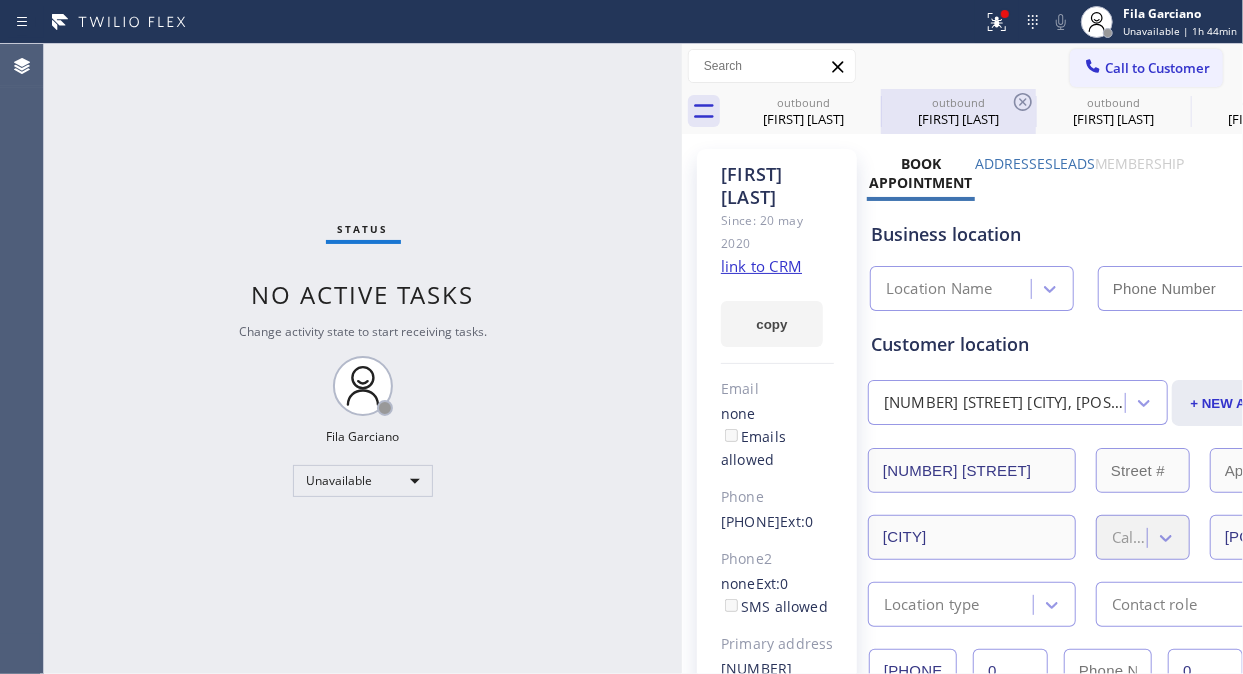 click on "[FIRST] [LAST]" at bounding box center [958, 119] 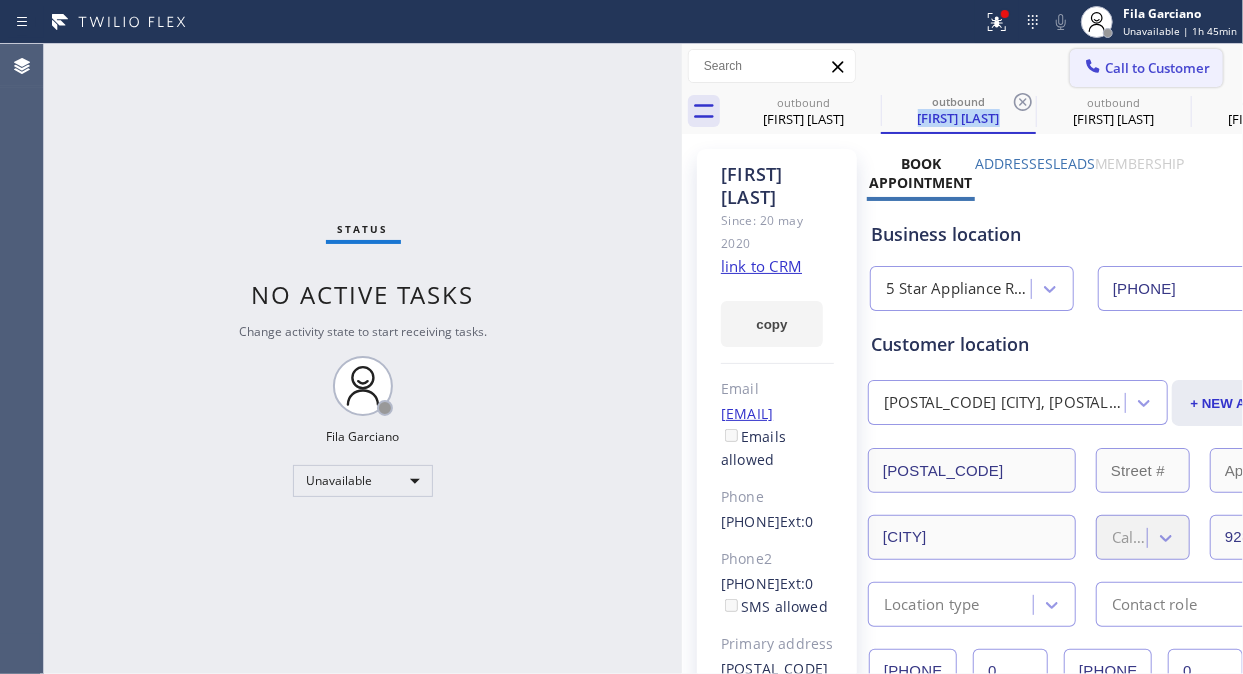 click 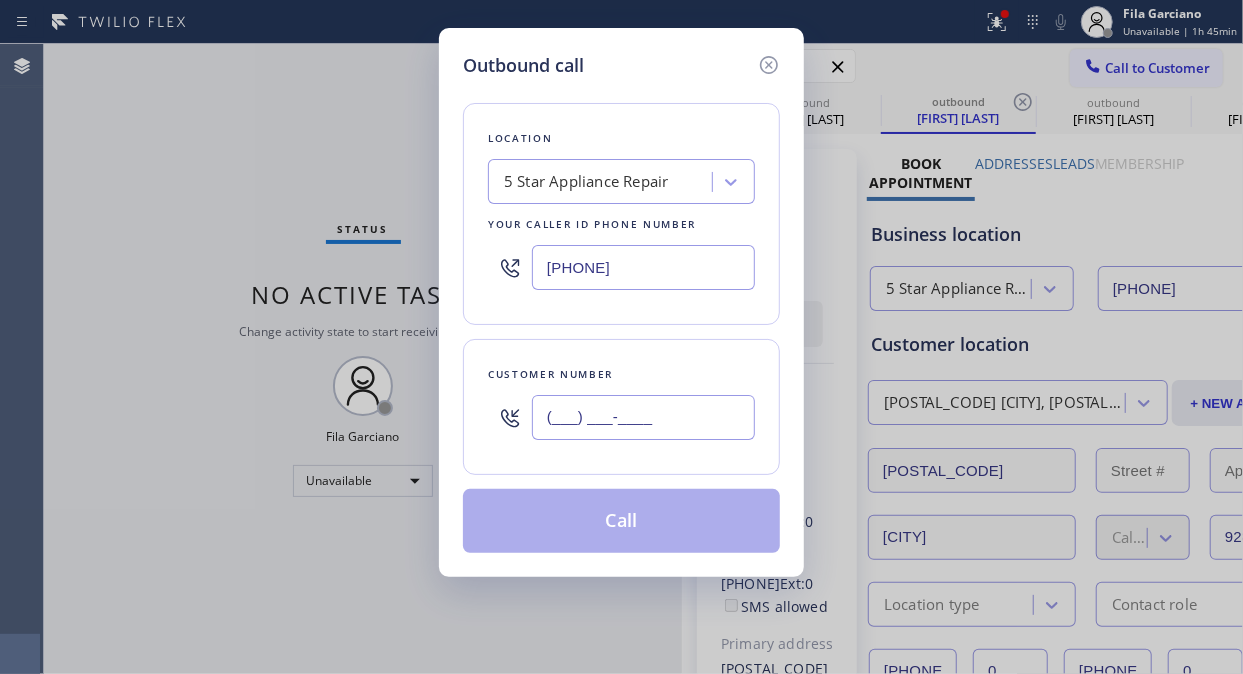 click on "(___) ___-____" at bounding box center [643, 417] 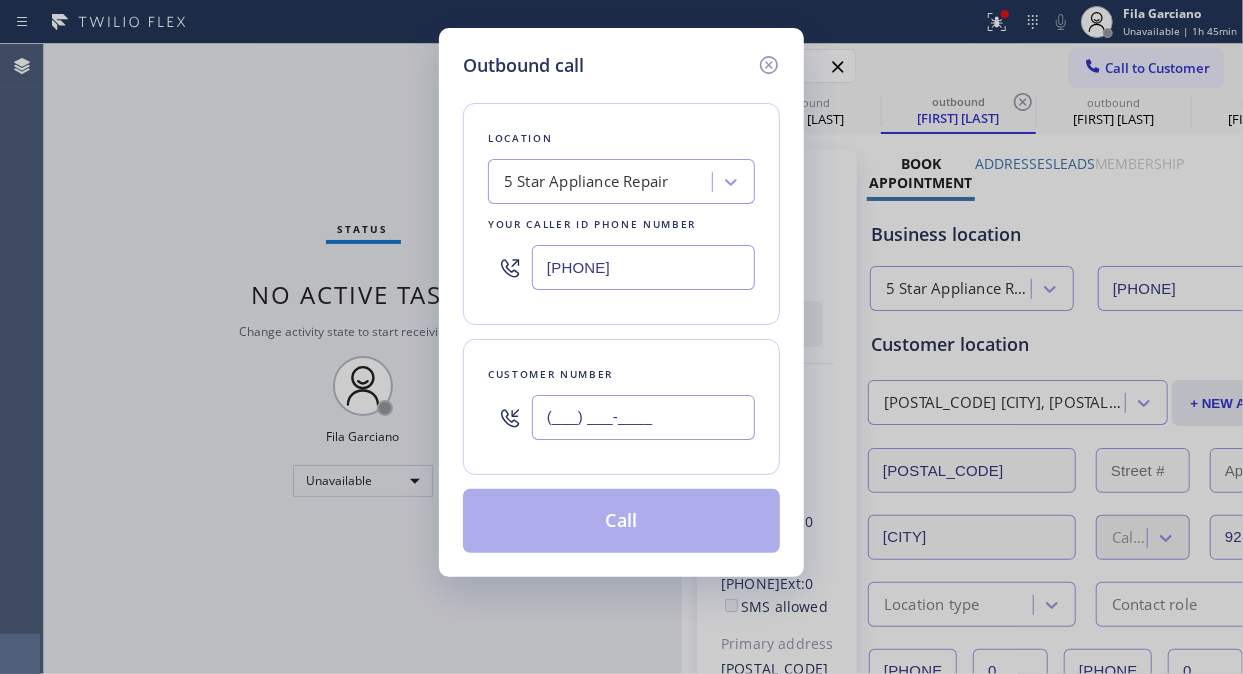 paste on "[PHONE]" 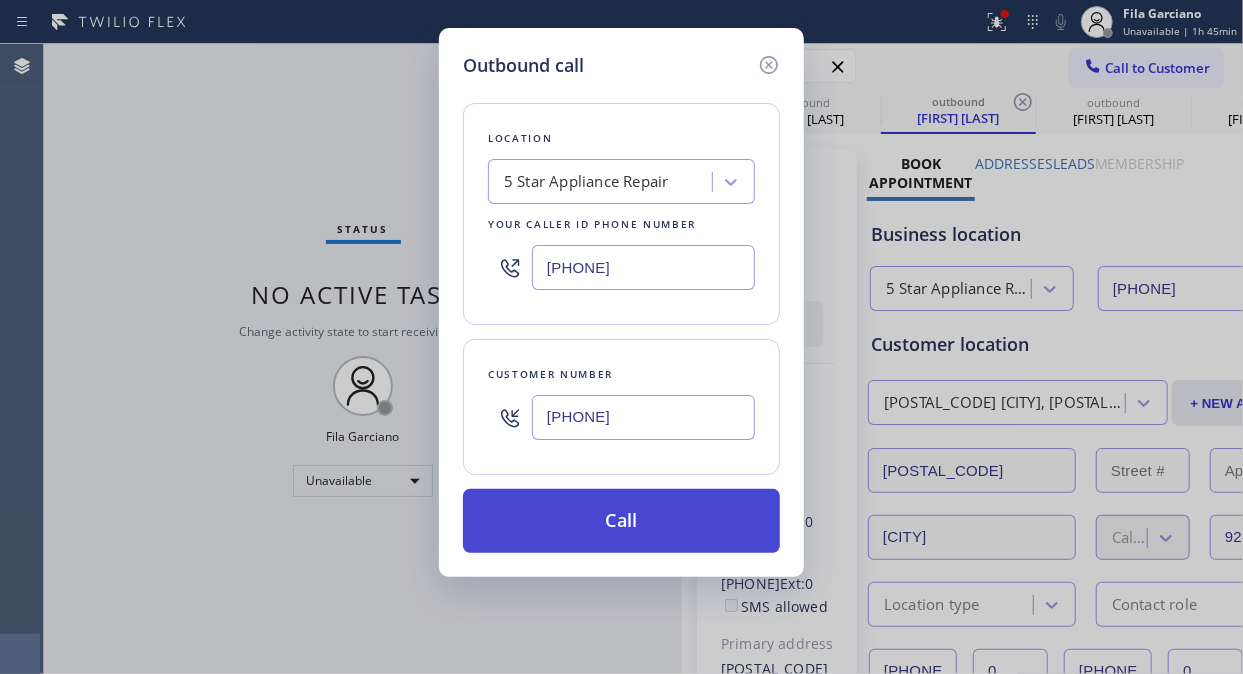 type on "[PHONE]" 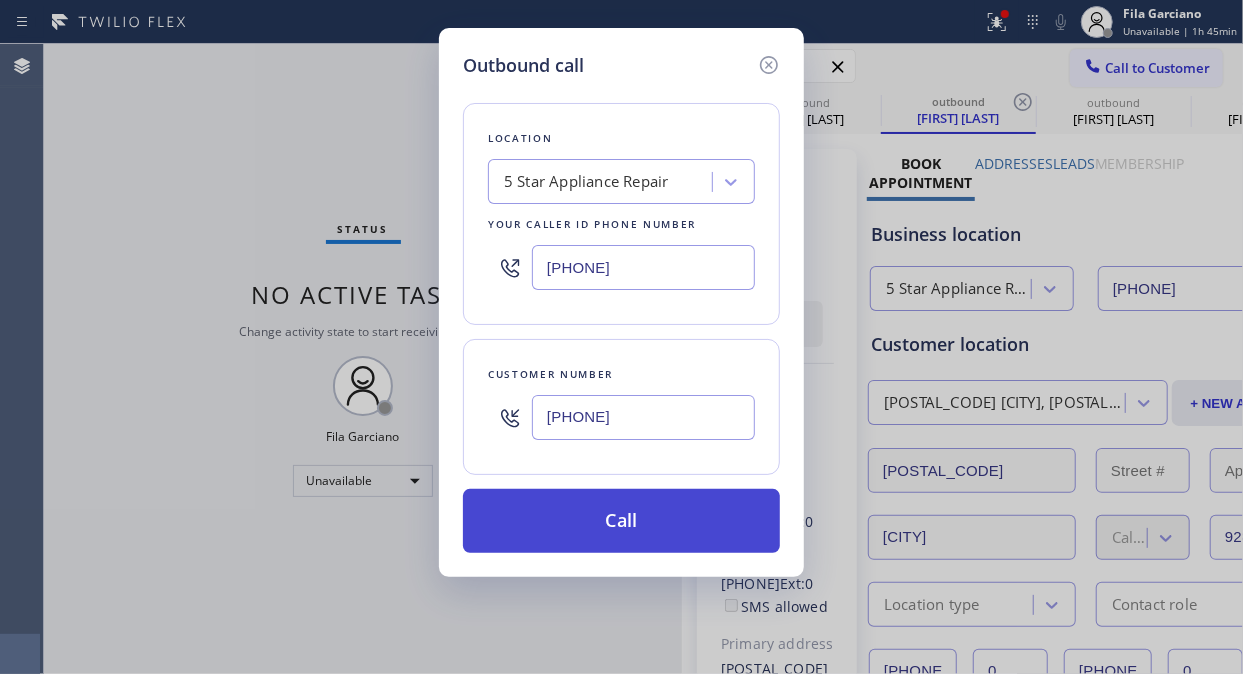 click on "Call" at bounding box center [621, 521] 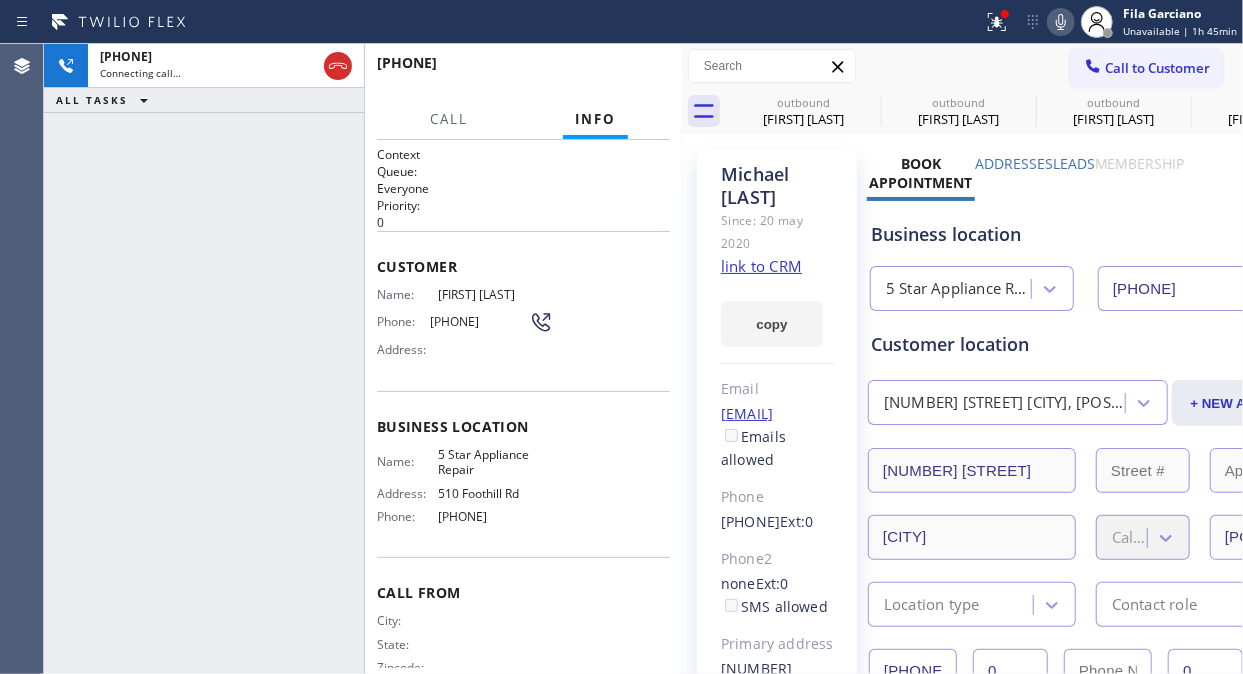 type on "[PHONE]" 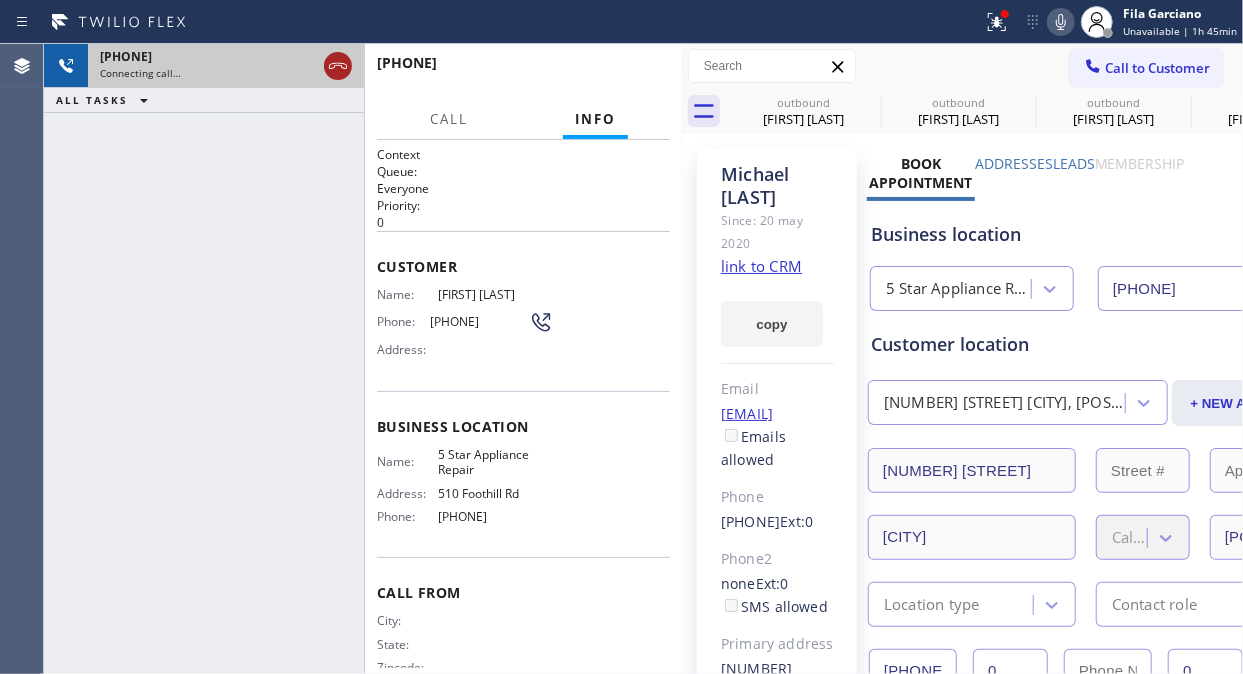 click 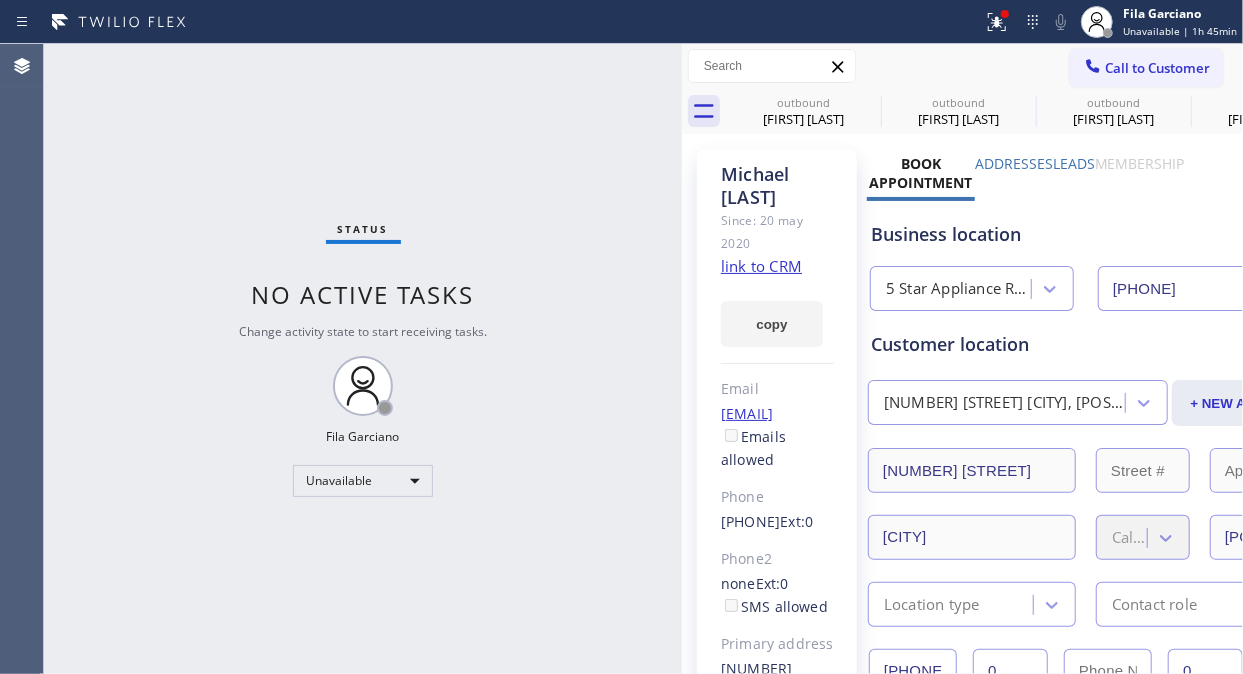 click on "Call to Customer" at bounding box center (1146, 68) 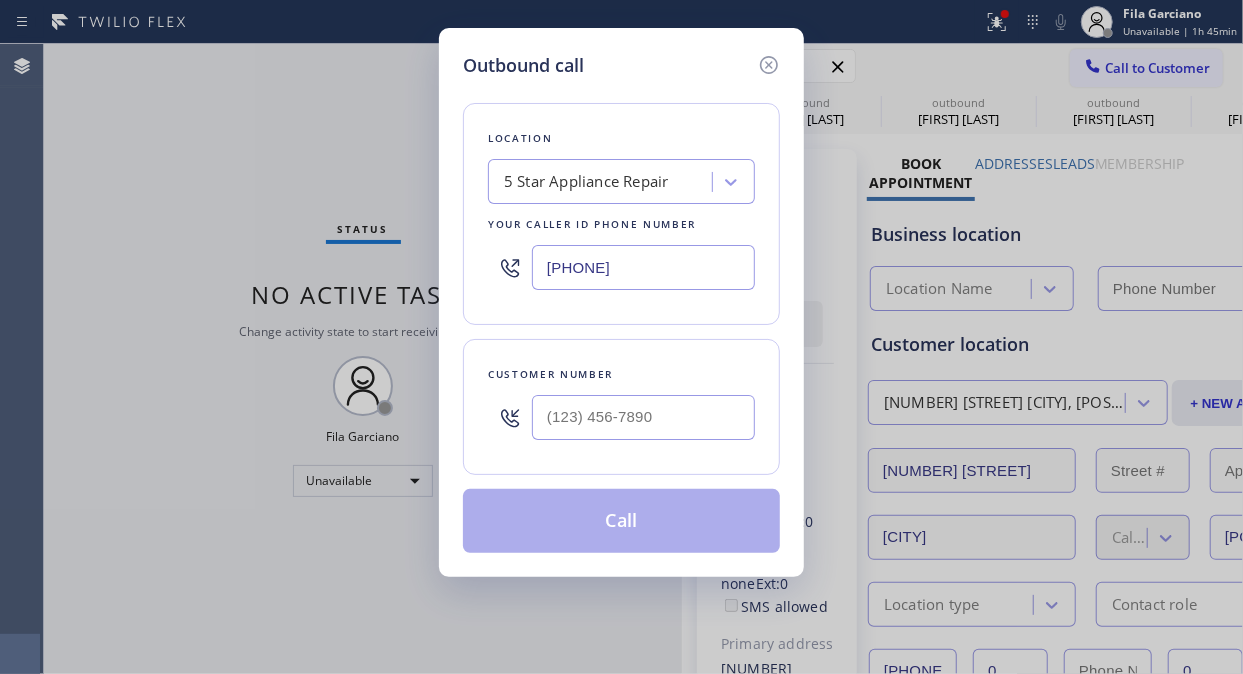 type on "[PHONE]" 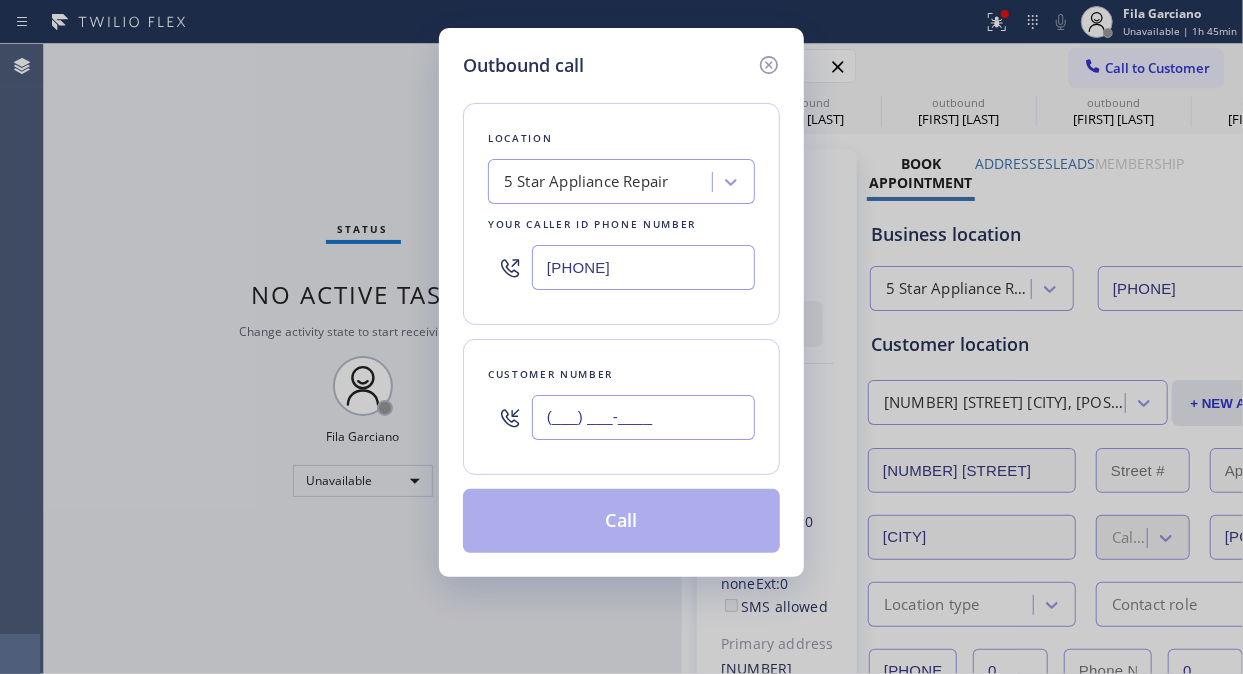 click on "(___) ___-____" at bounding box center (643, 417) 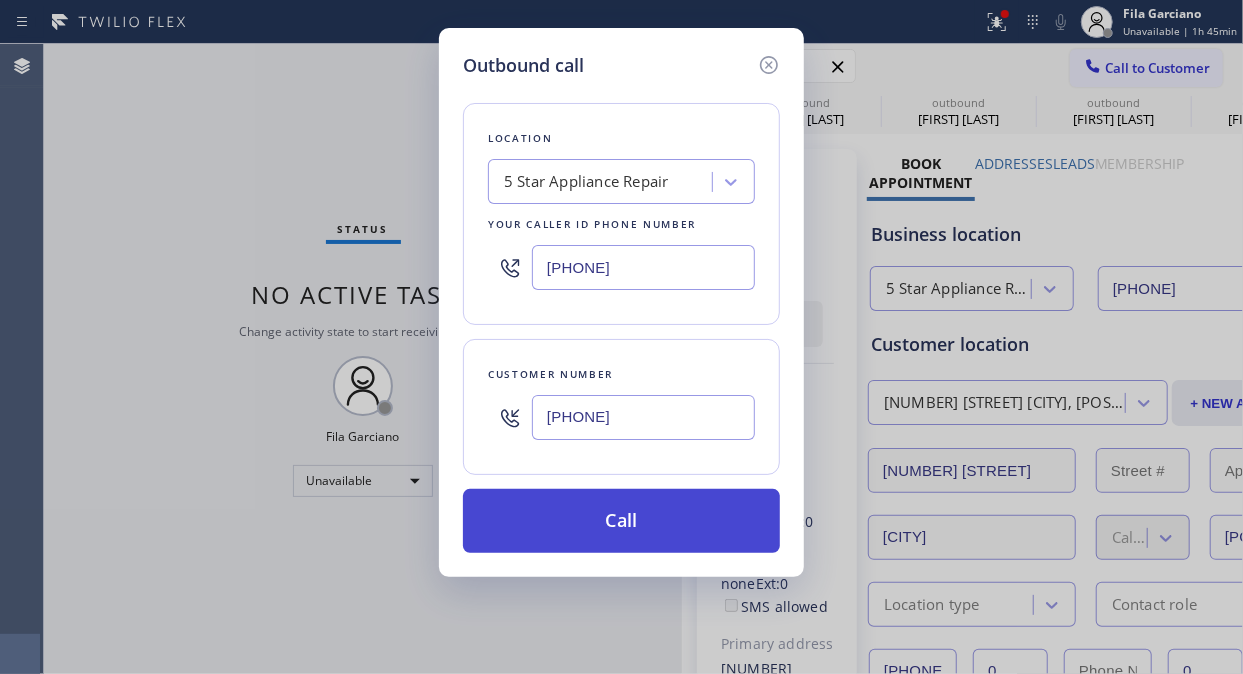 type on "[PHONE]" 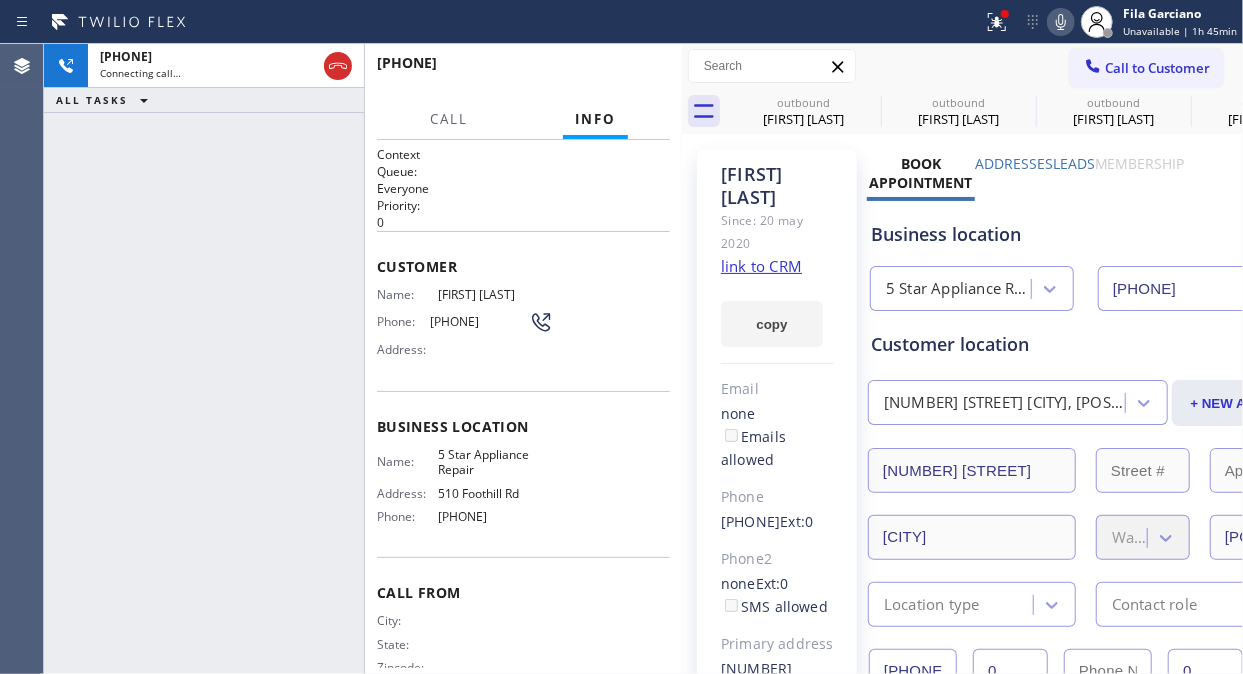 type on "[PHONE]" 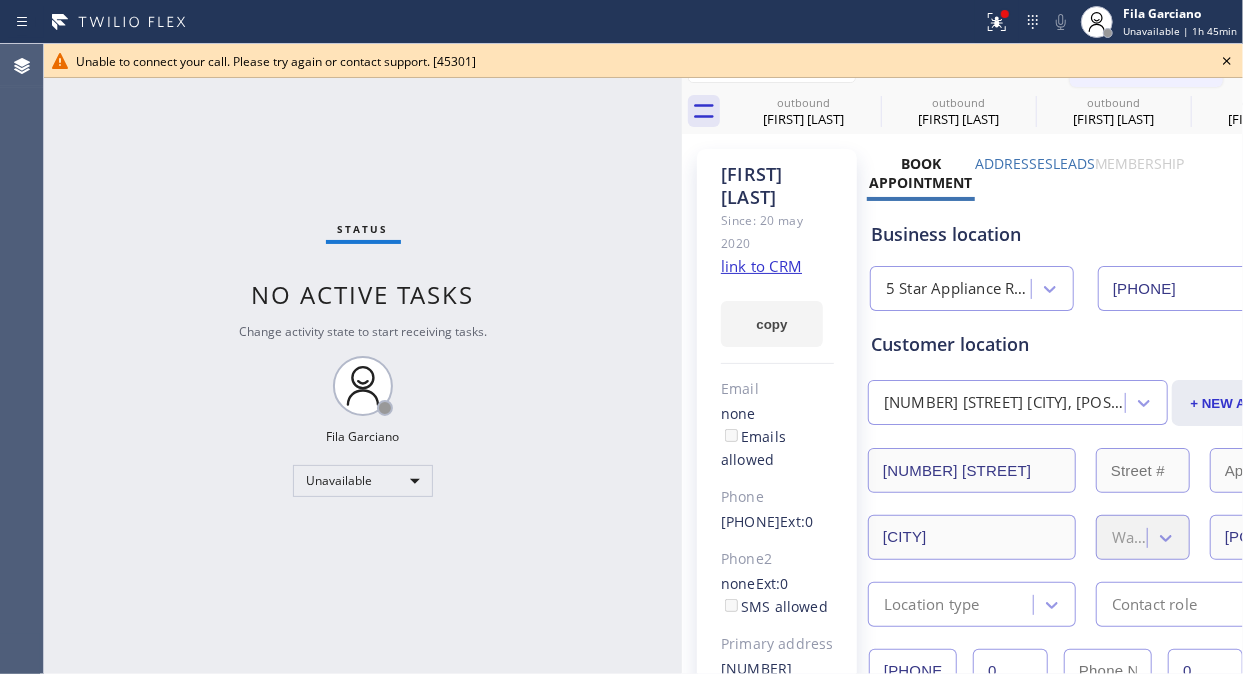click 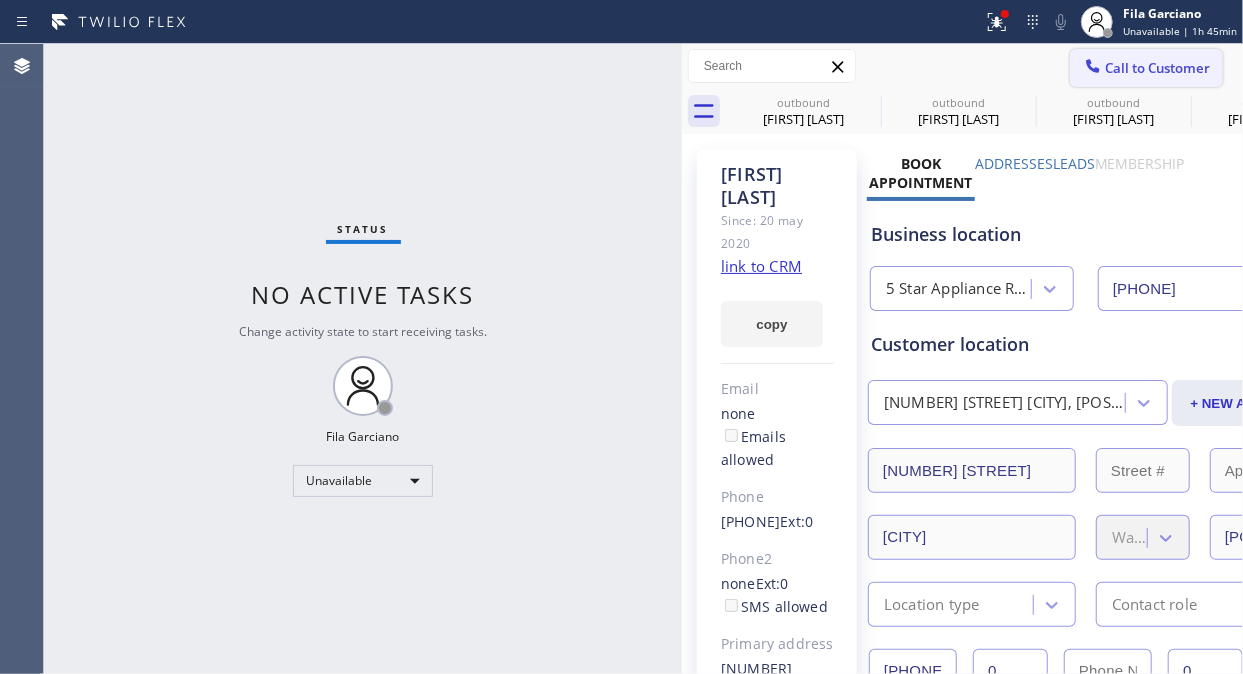 click on "Call to Customer" at bounding box center (1146, 68) 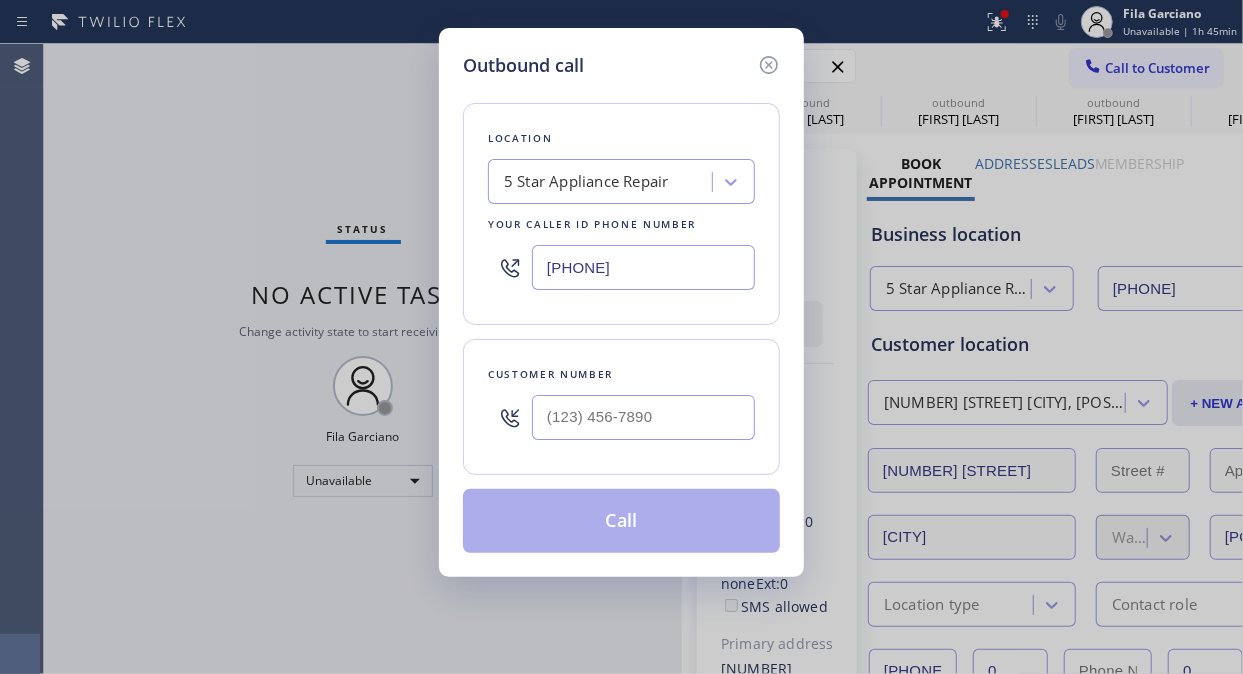 click at bounding box center [510, 417] 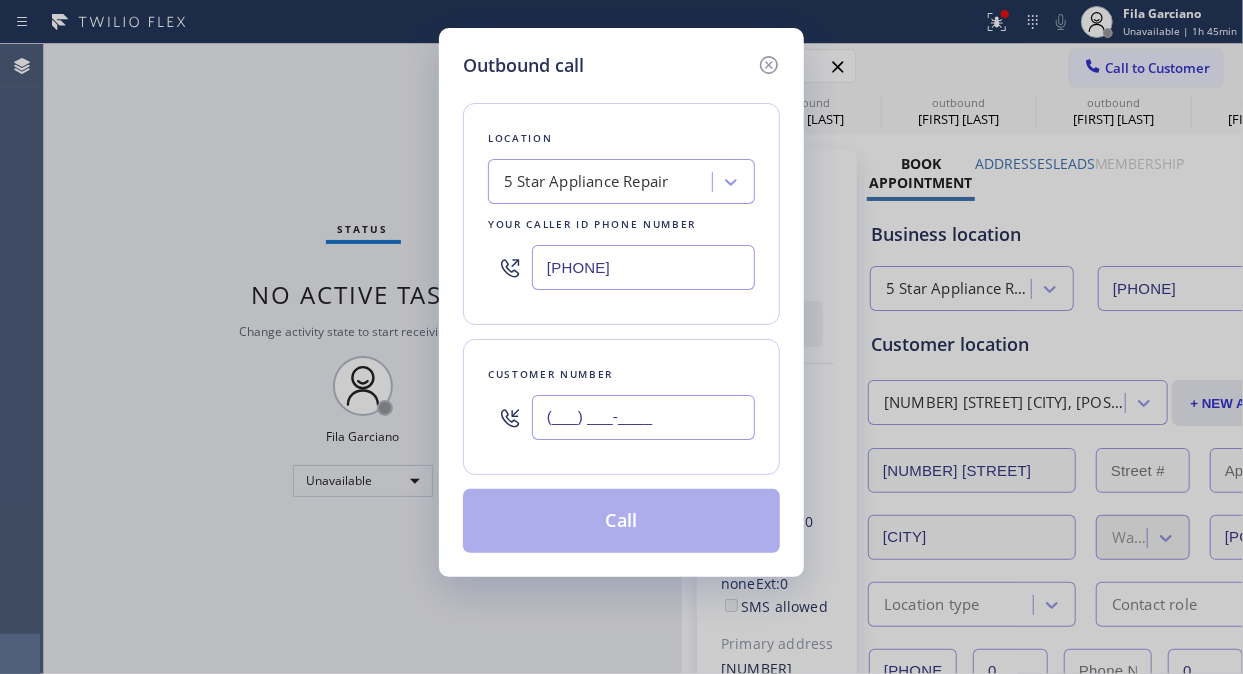 click on "(___) ___-____" at bounding box center (643, 417) 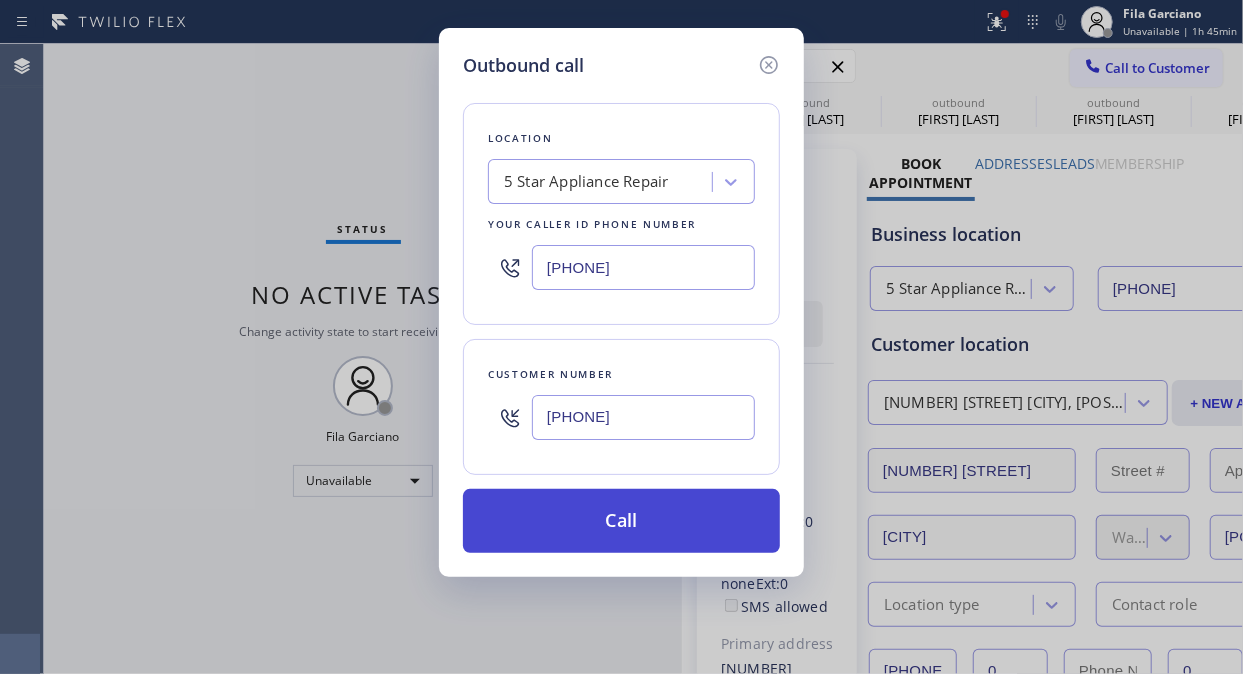 type on "[PHONE]" 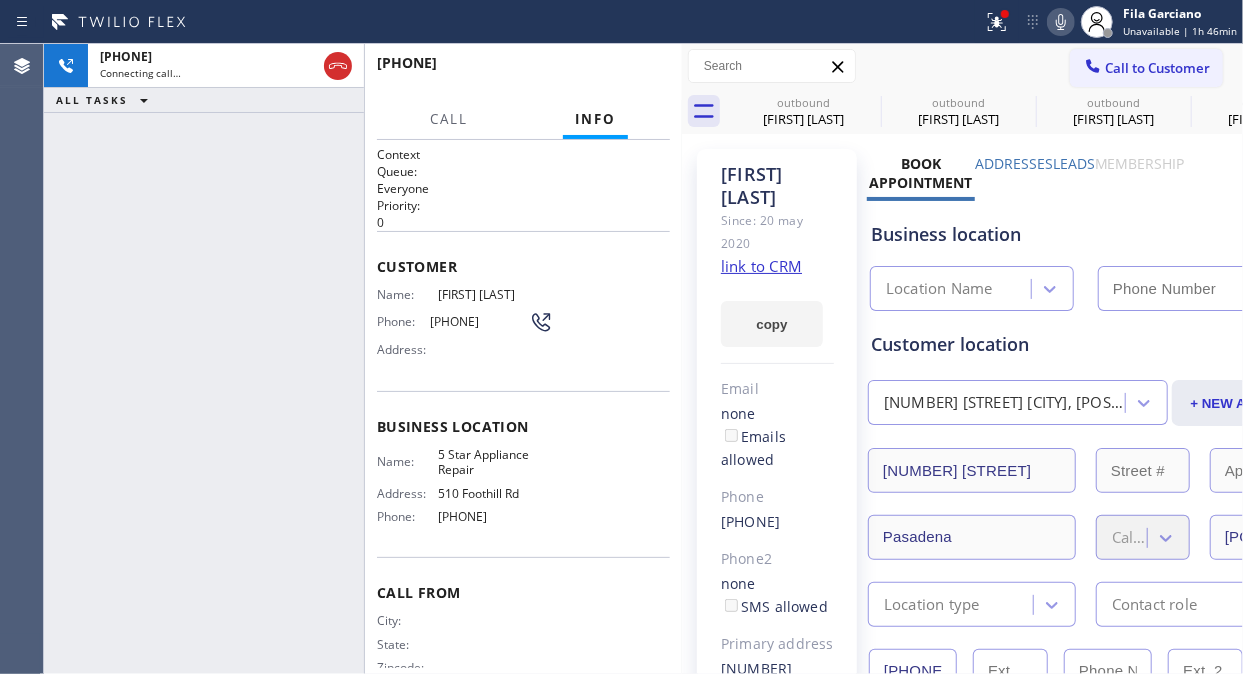 type on "[PHONE]" 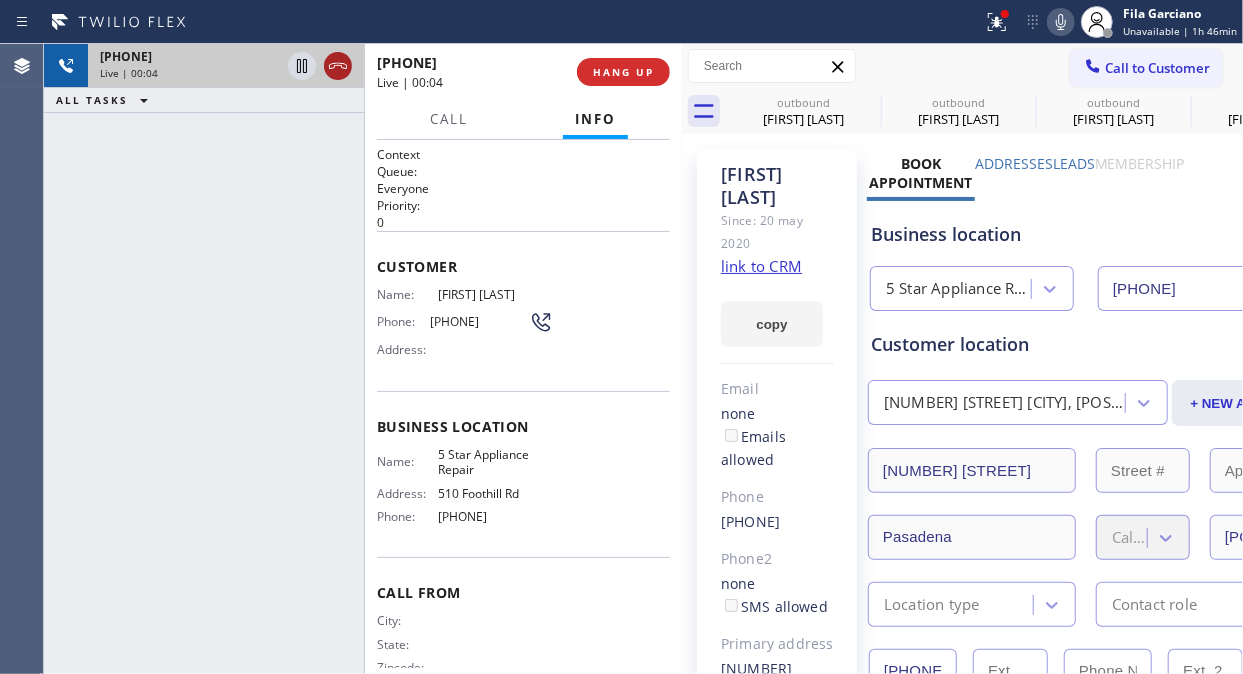 click at bounding box center [338, 66] 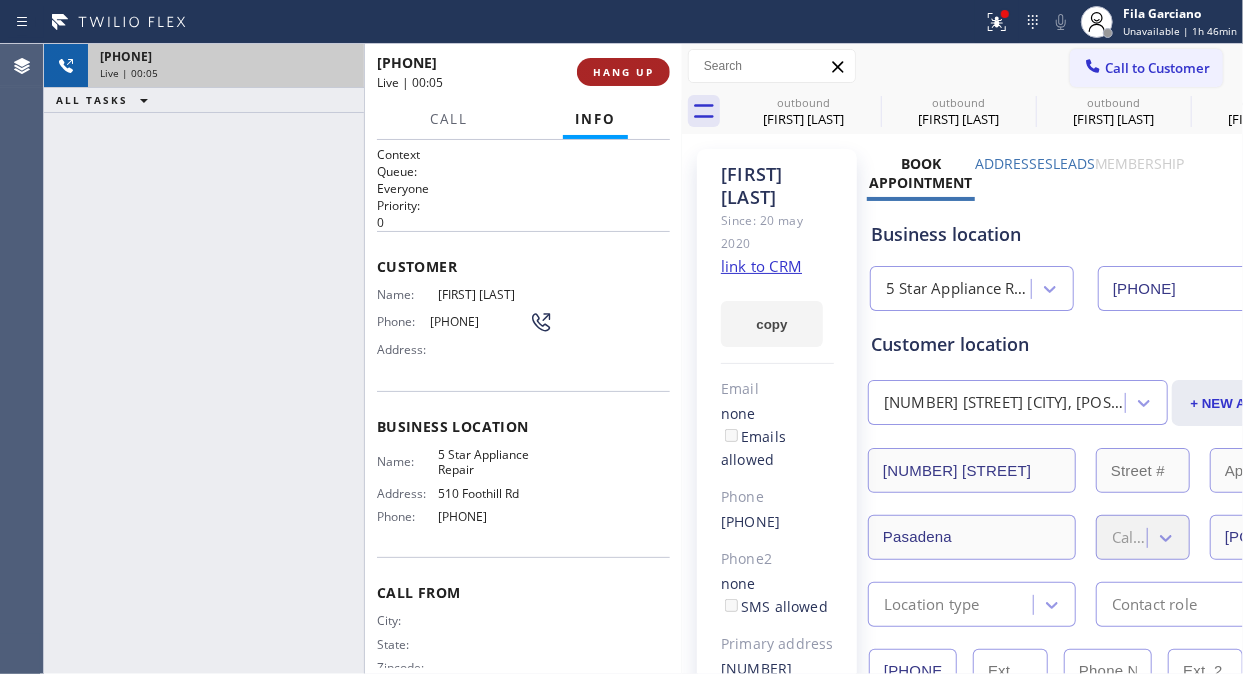 click on "HANG UP" at bounding box center (623, 72) 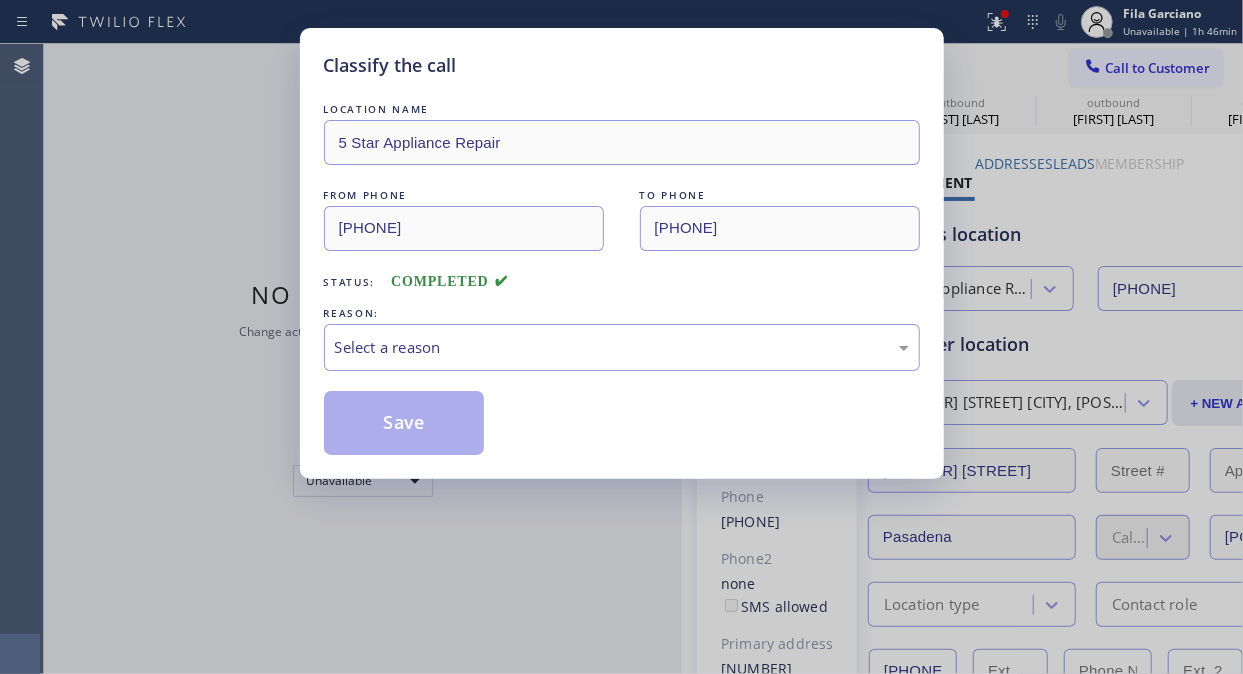 type on "[PHONE]" 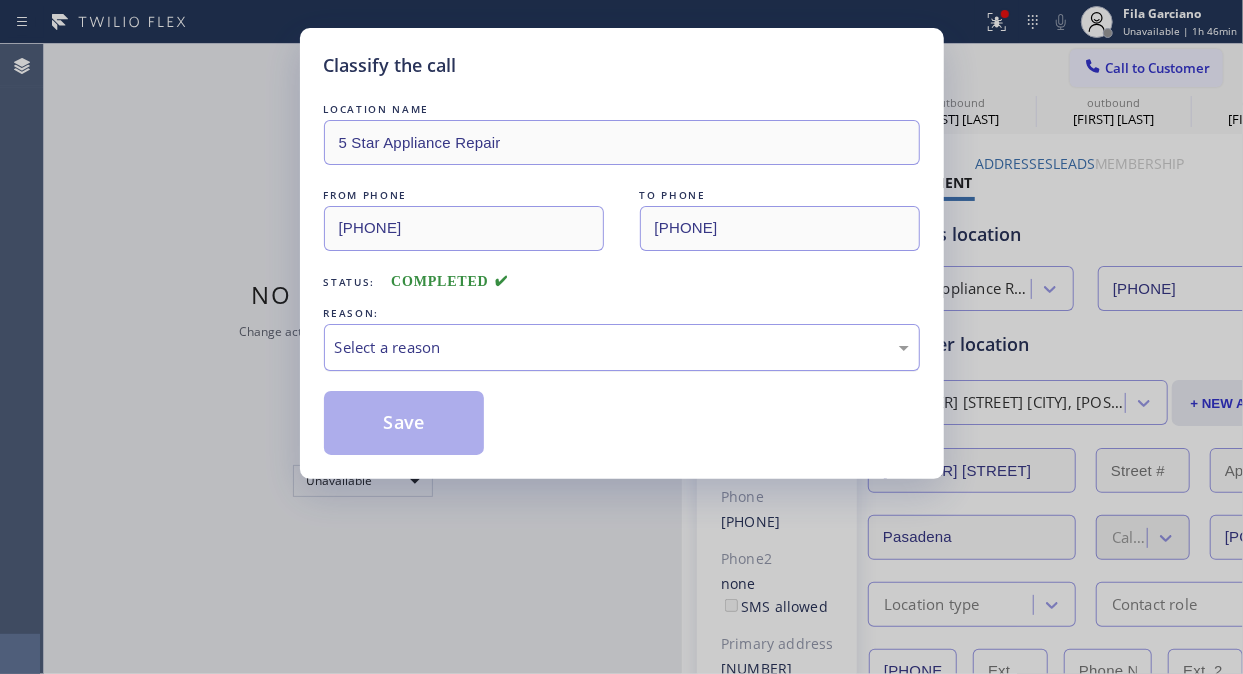 click on "Select a reason" at bounding box center (622, 347) 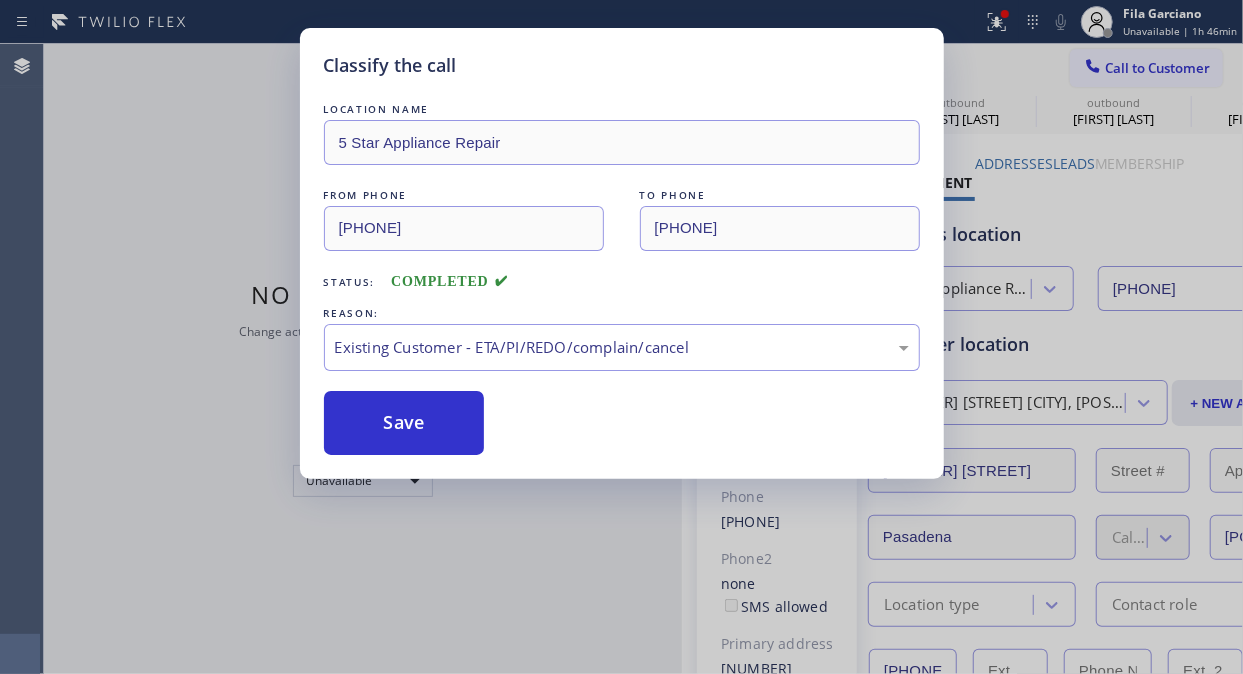 drag, startPoint x: 458, startPoint y: 436, endPoint x: 1150, endPoint y: 73, distance: 781.4301 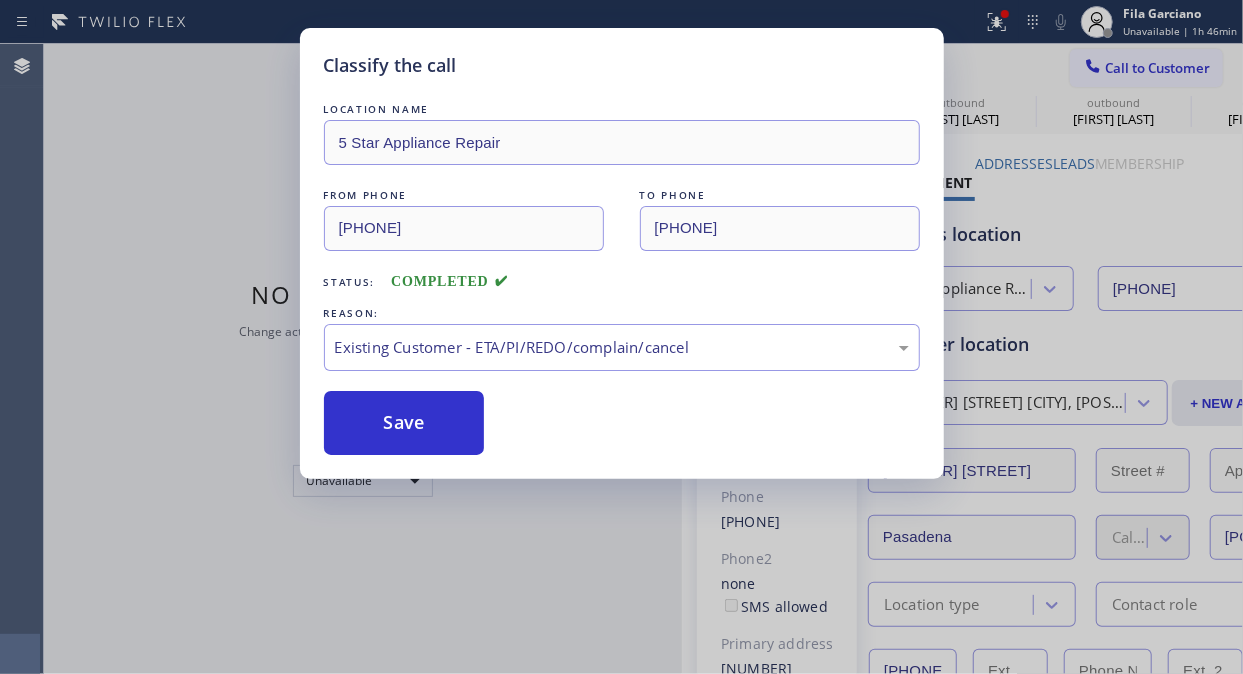 click on "Classify the call LOCATION NAME 5 Star Appliance Repair FROM PHONE [PHONE] TO PHONE [PHONE] Status: COMPLETED REASON: Existing Customer - ETA/PI/REDO/complain/cancel Save" at bounding box center (621, 337) 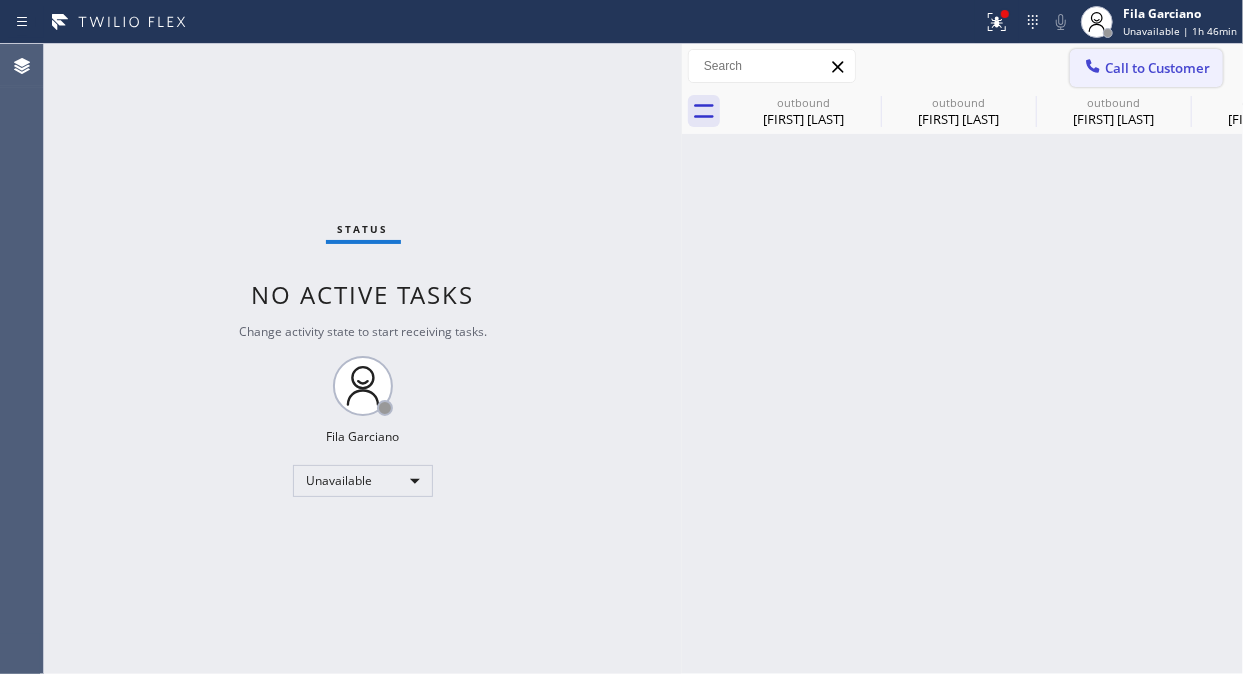 click on "Call to Customer" at bounding box center [1157, 68] 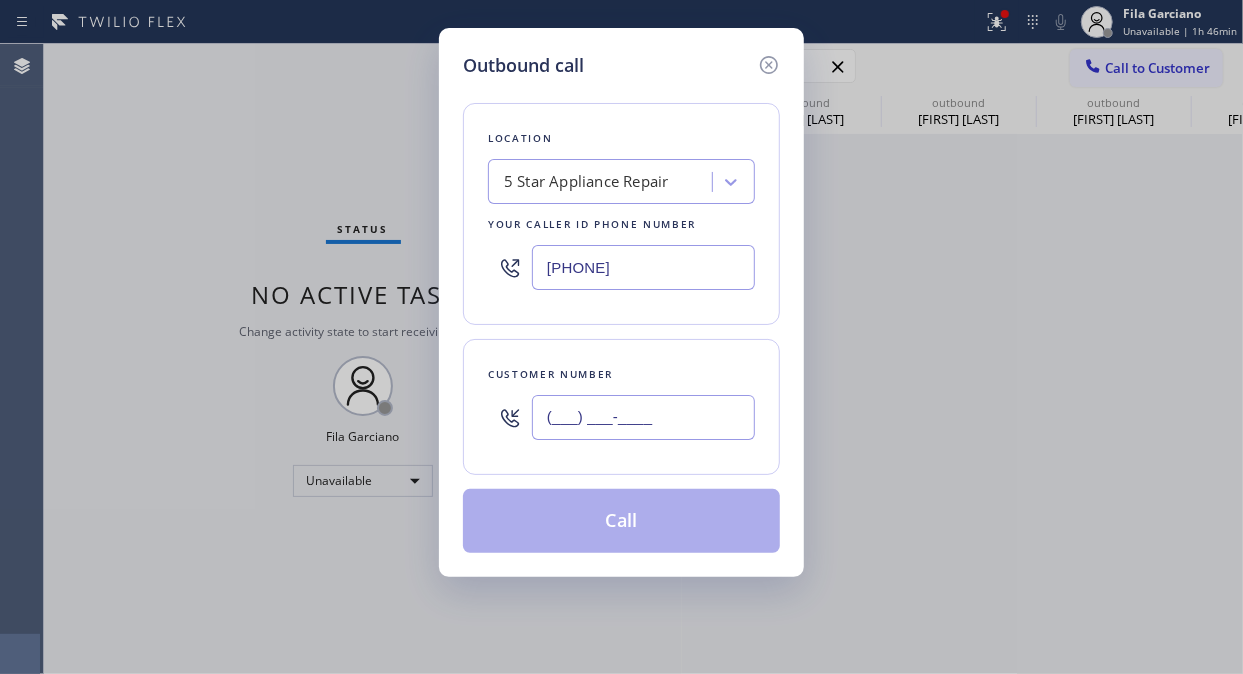 click on "(___) ___-____" at bounding box center [643, 417] 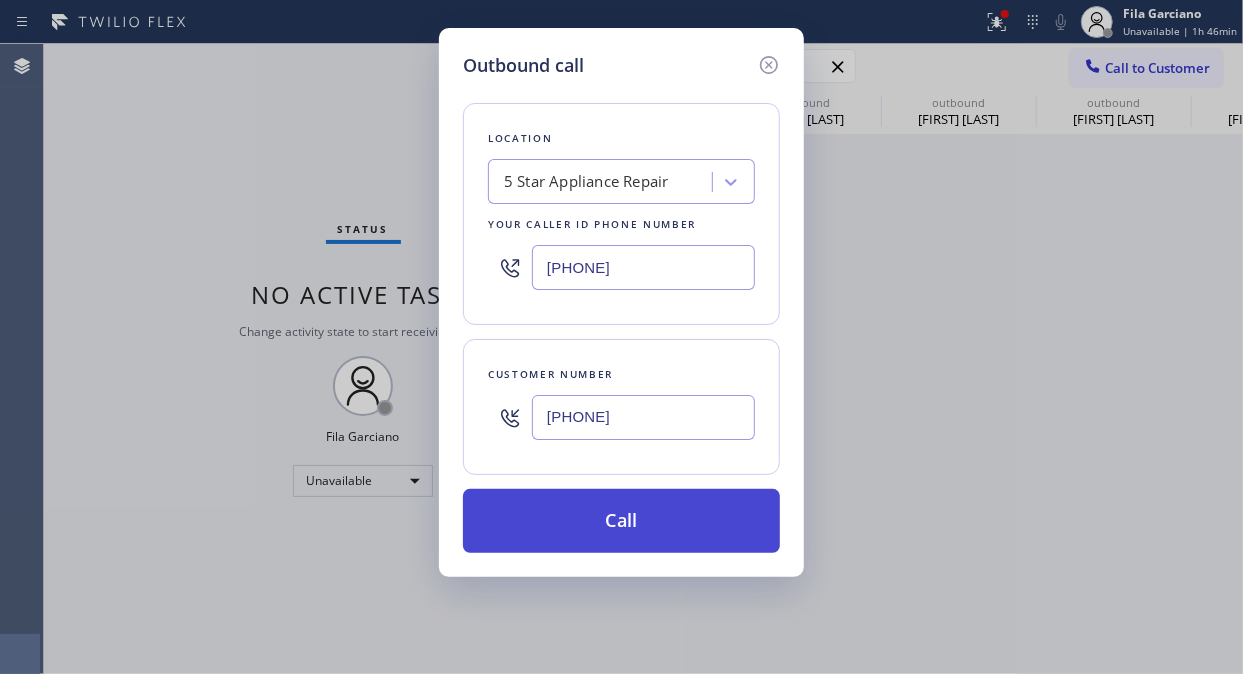 type on "[PHONE]" 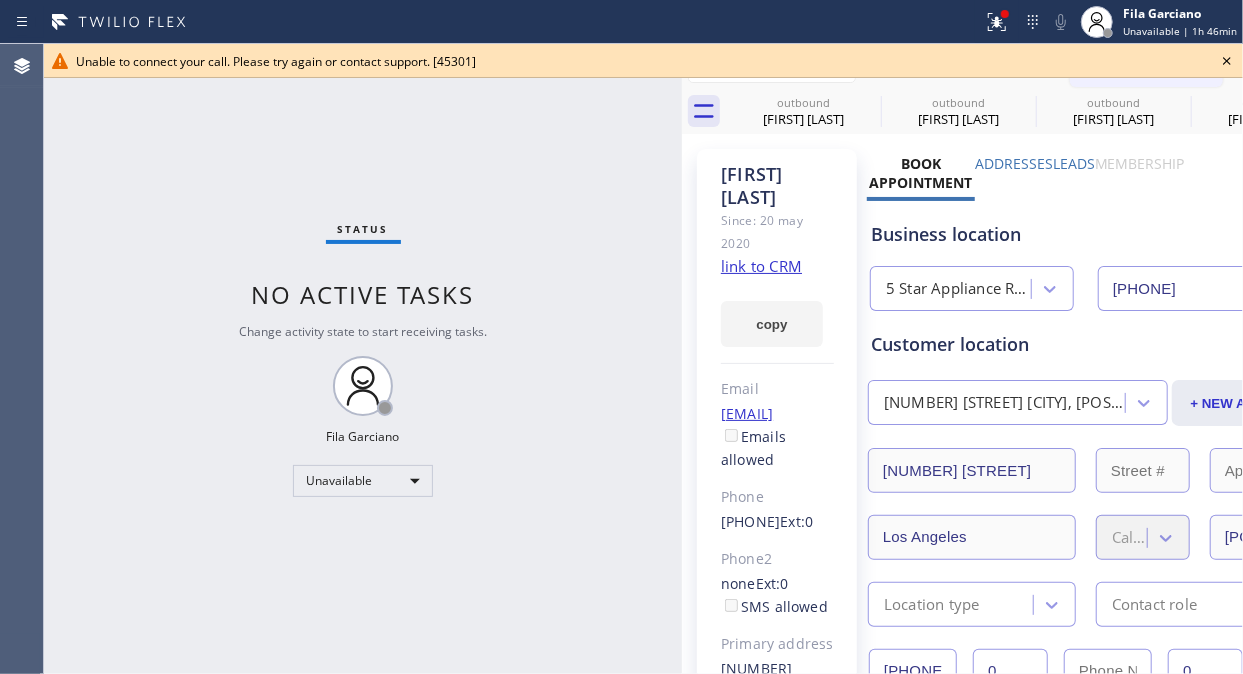 type on "[PHONE]" 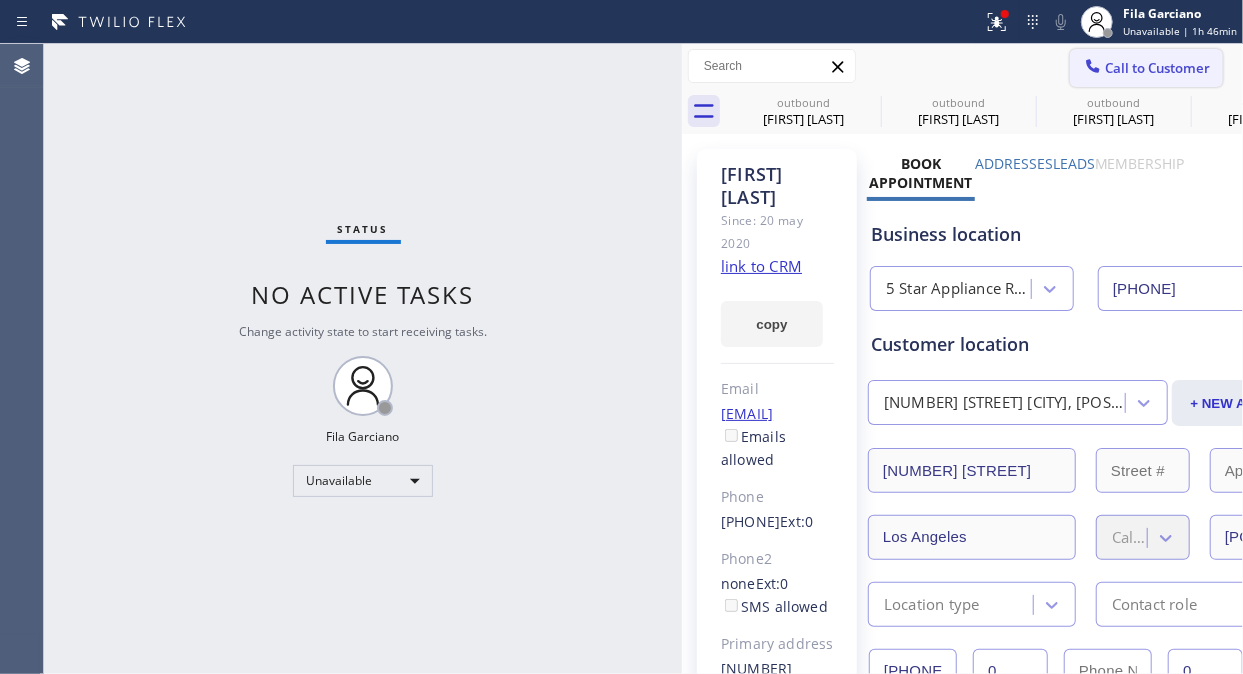 click on "Call to Customer" at bounding box center [1157, 68] 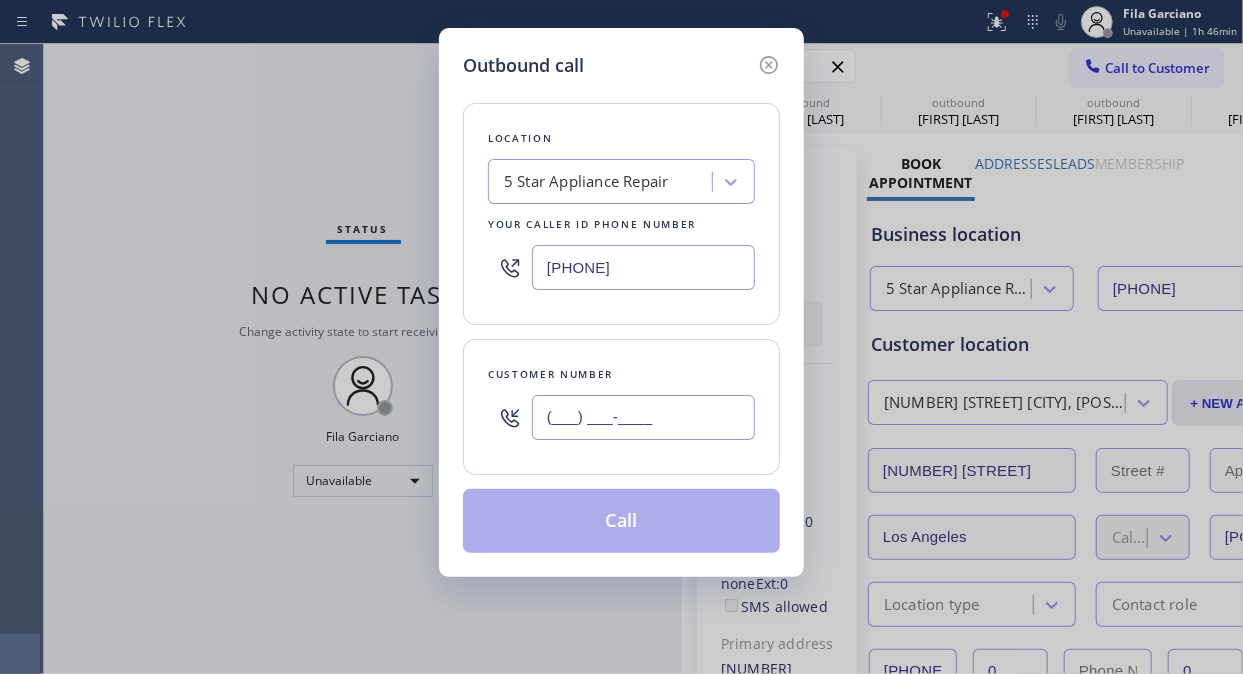 click on "(___) ___-____" at bounding box center (643, 417) 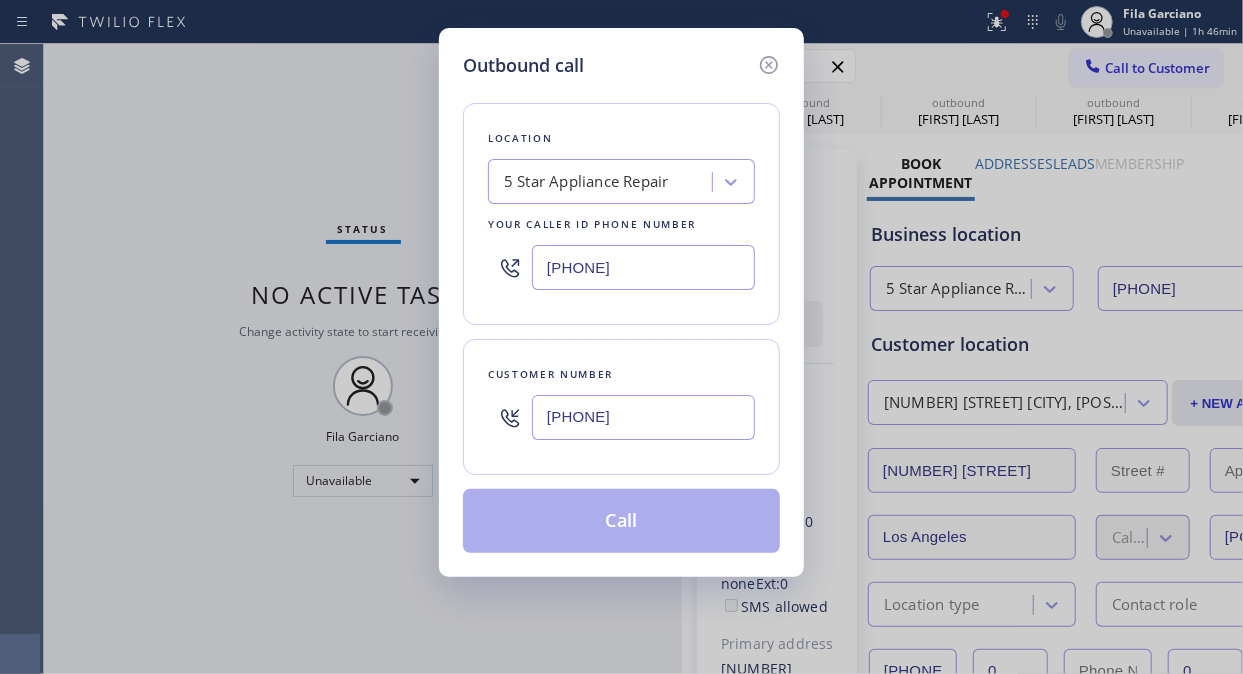 type on "[PHONE]" 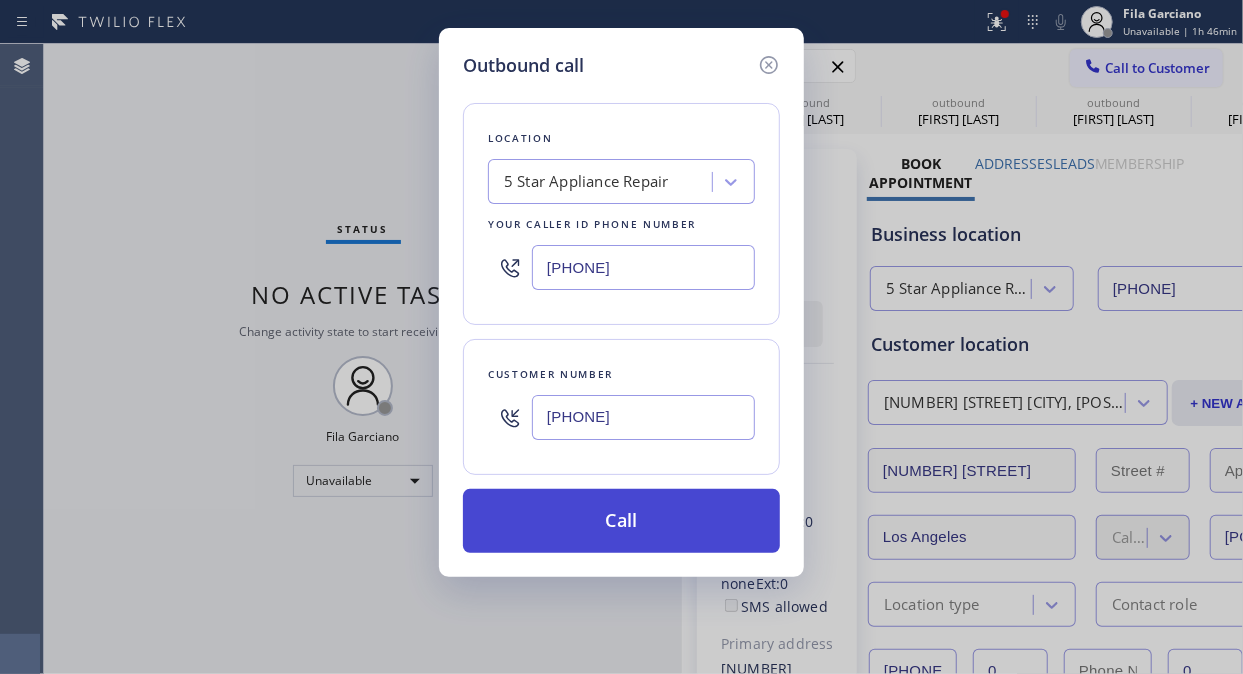 click on "Call" at bounding box center [621, 521] 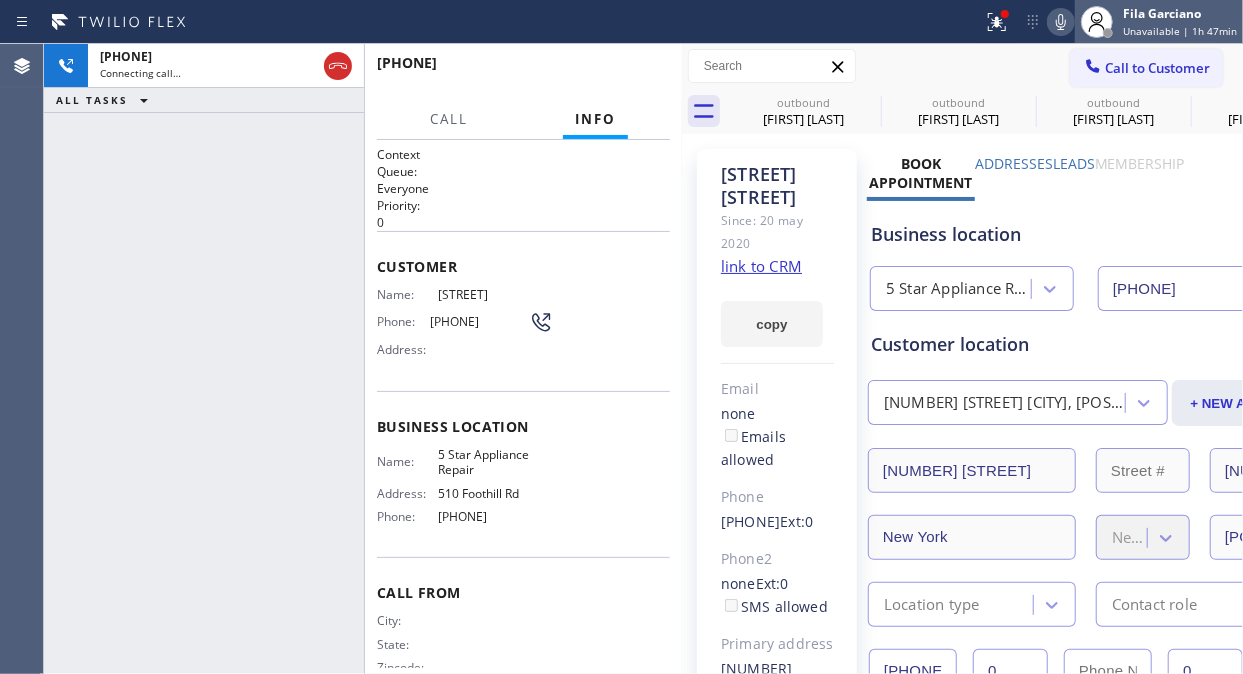 type on "[PHONE]" 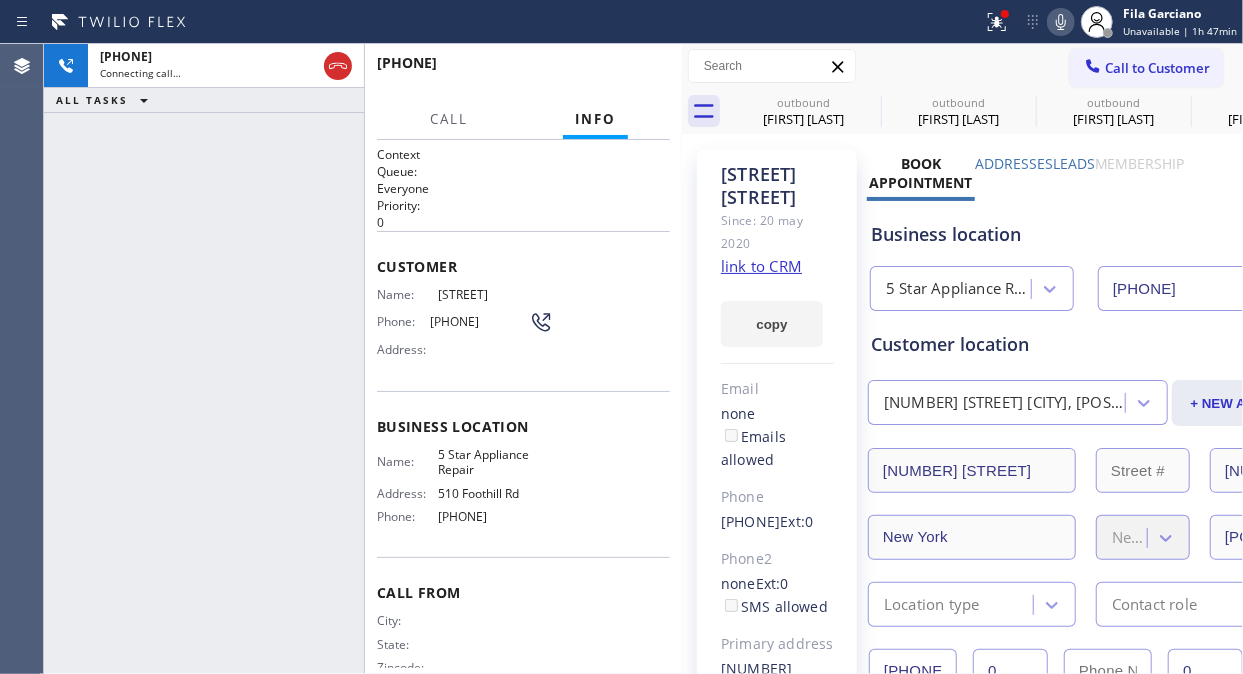 drag, startPoint x: 998, startPoint y: 33, endPoint x: 933, endPoint y: 230, distance: 207.44638 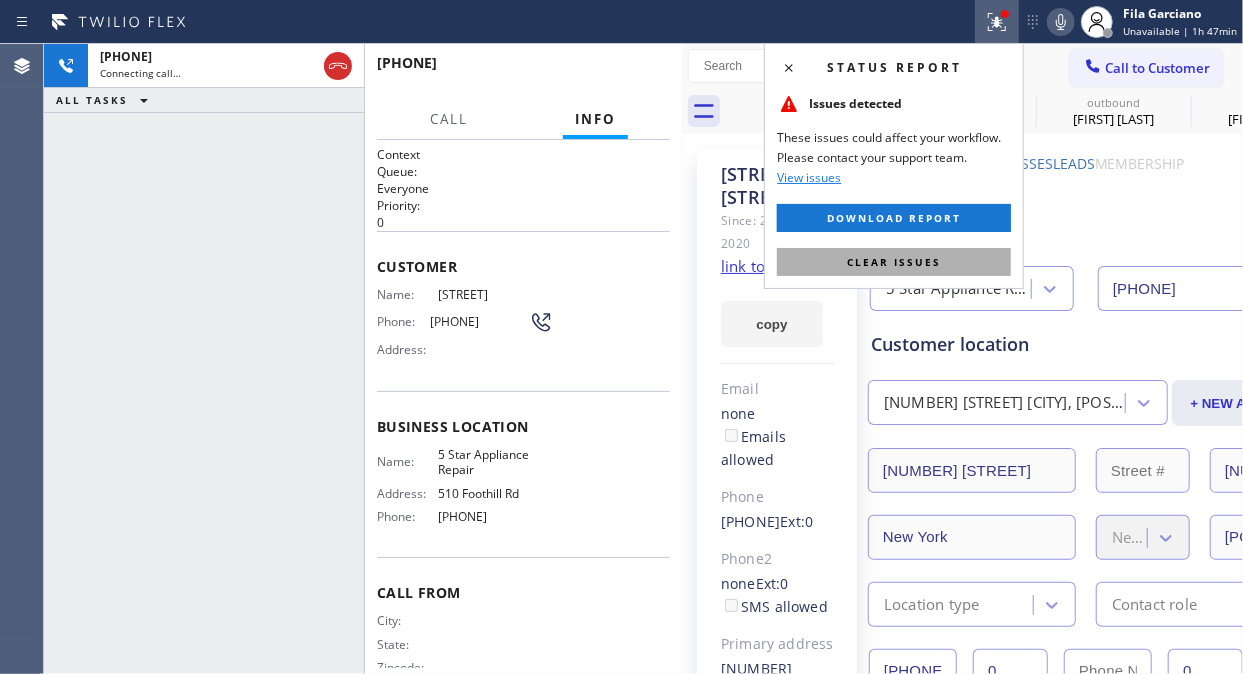 click on "Clear issues" at bounding box center [894, 262] 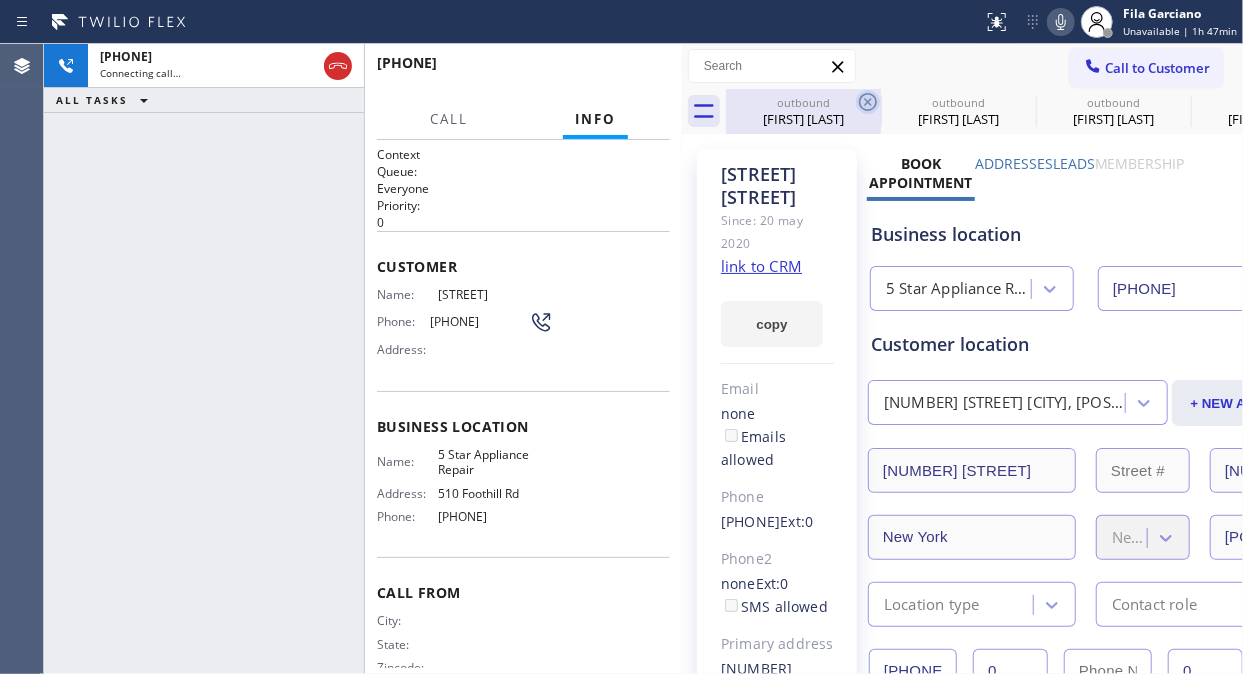 click 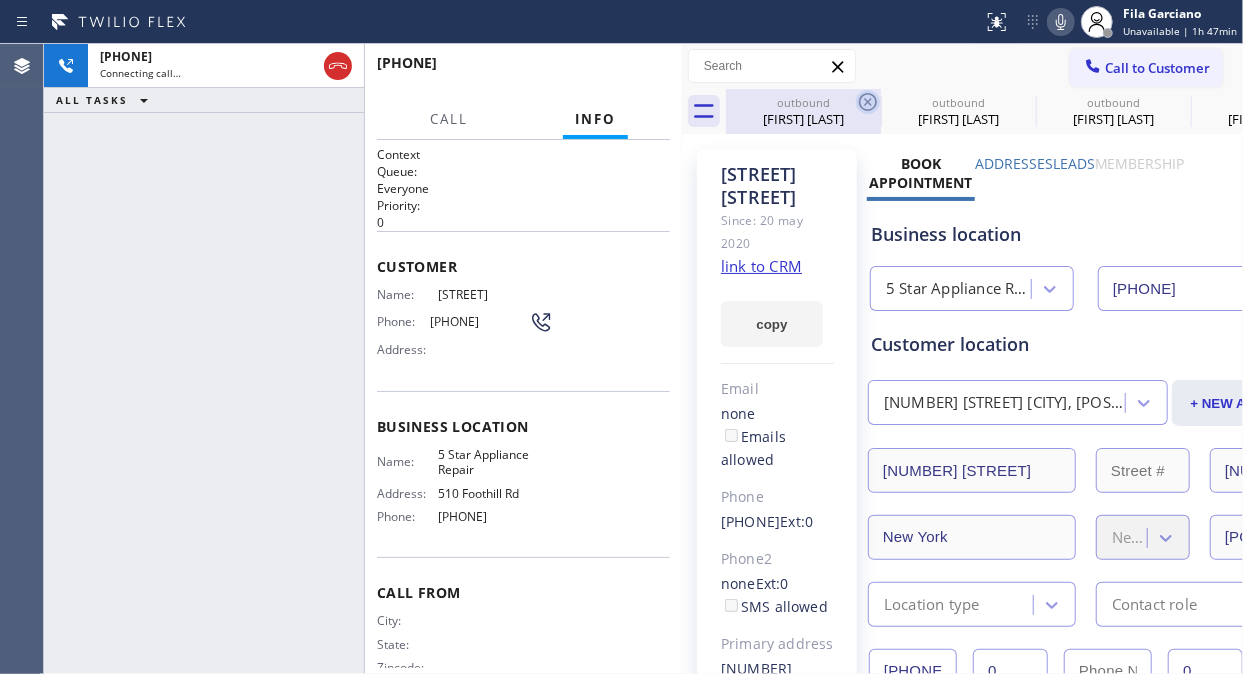 click 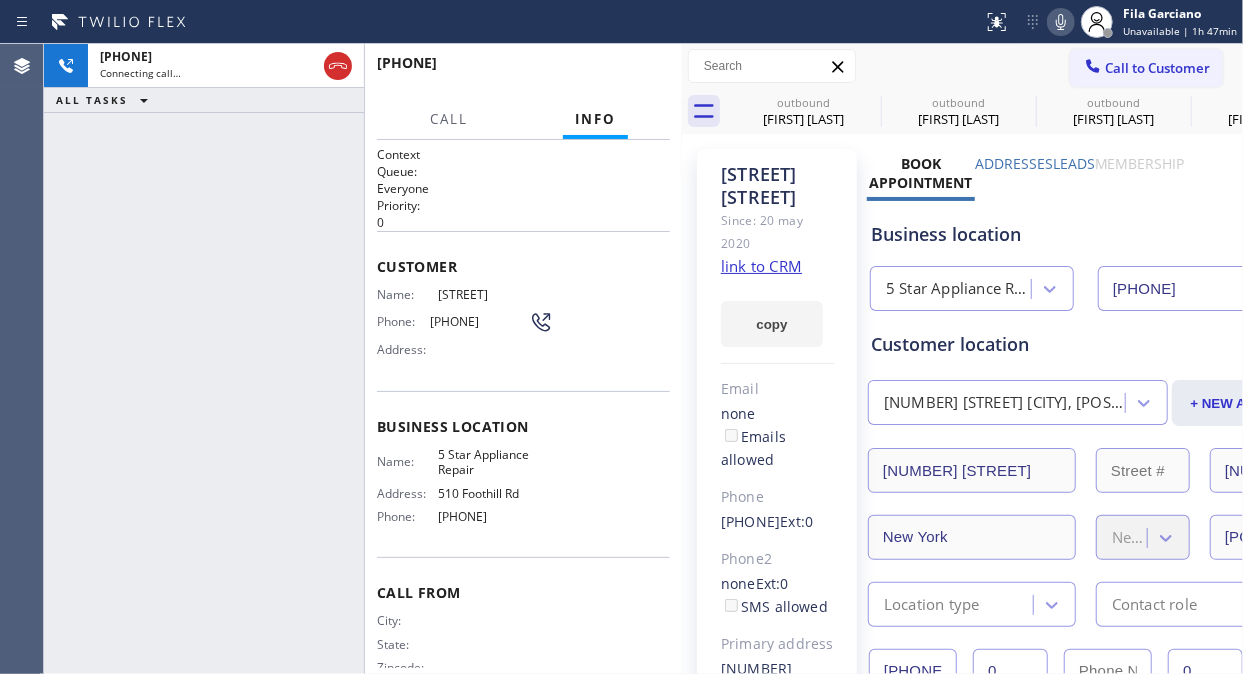 click 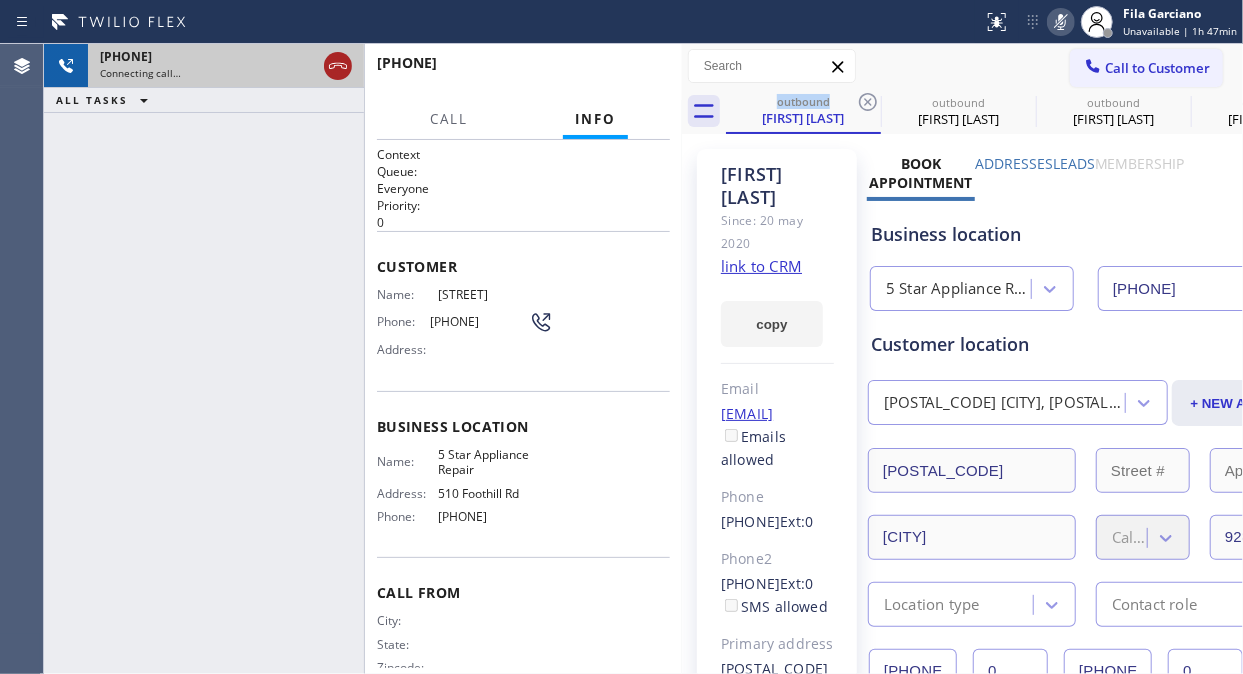click 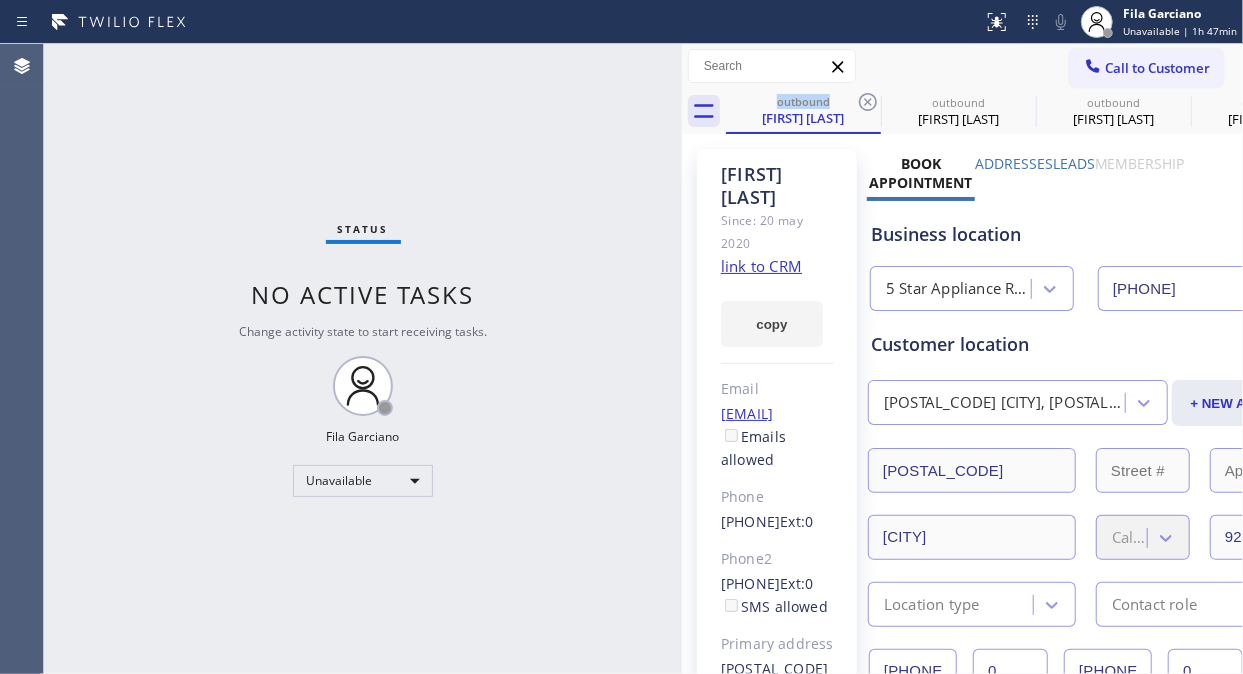 click on "Call to Customer" at bounding box center (1146, 68) 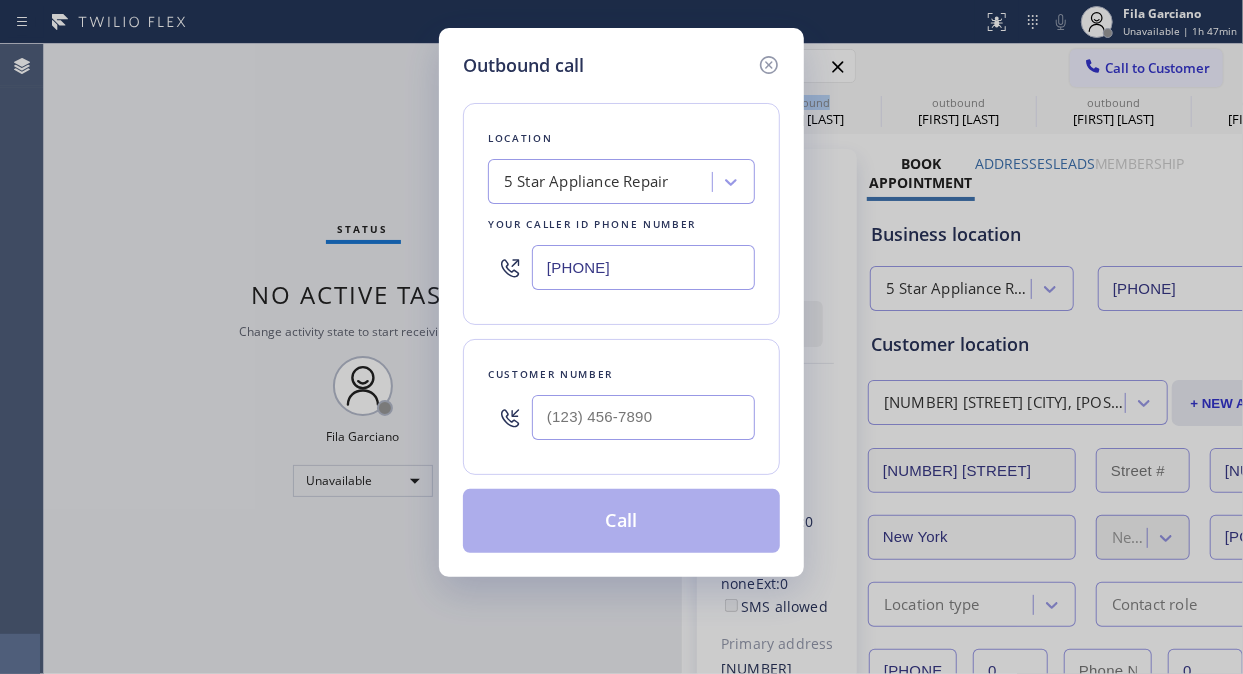 type on "[PHONE]" 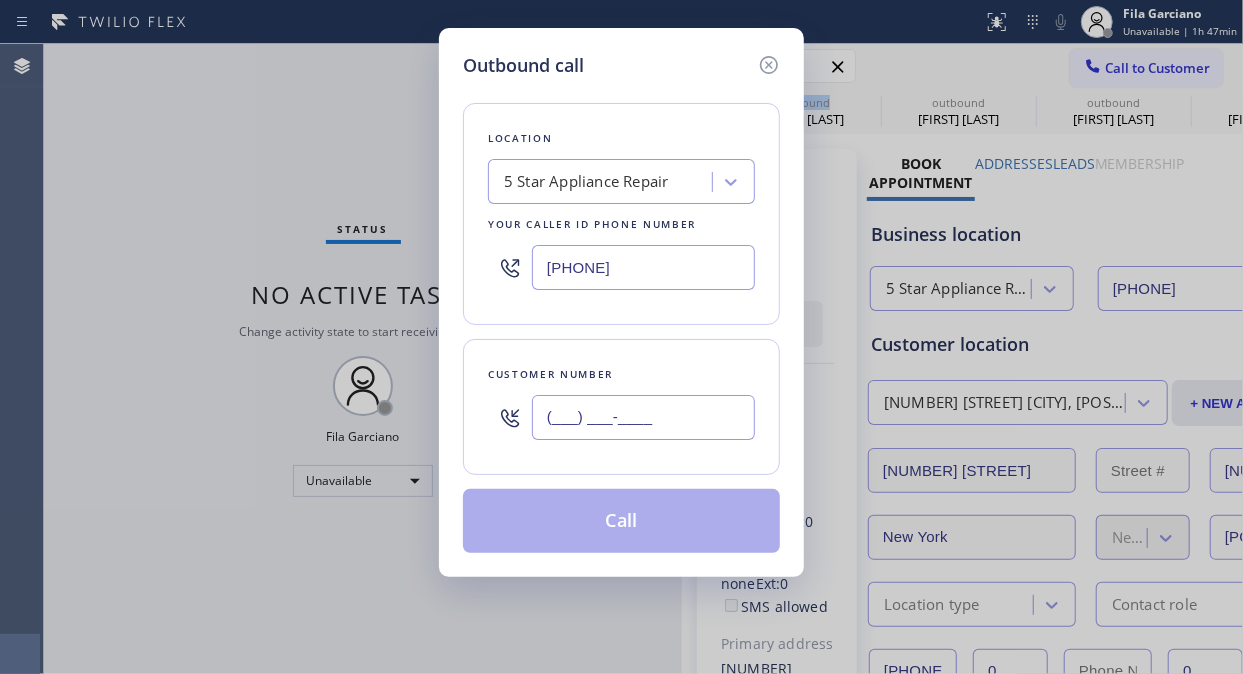 click on "(___) ___-____" at bounding box center (643, 417) 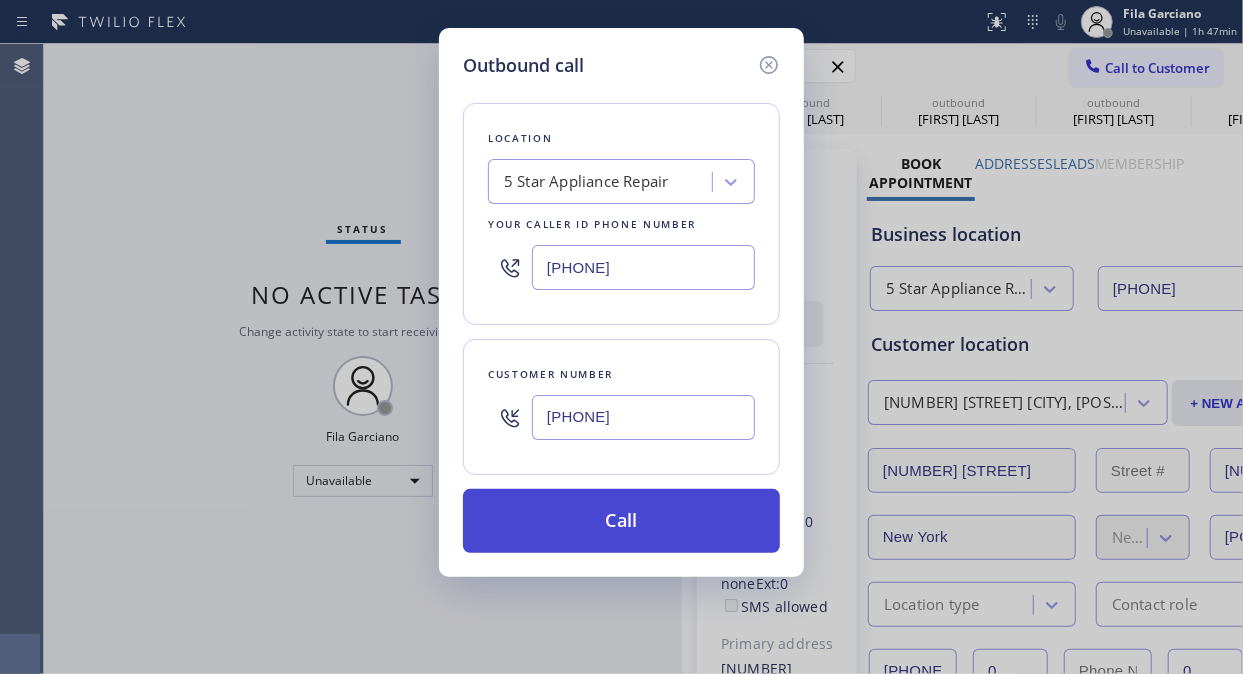 type on "[PHONE]" 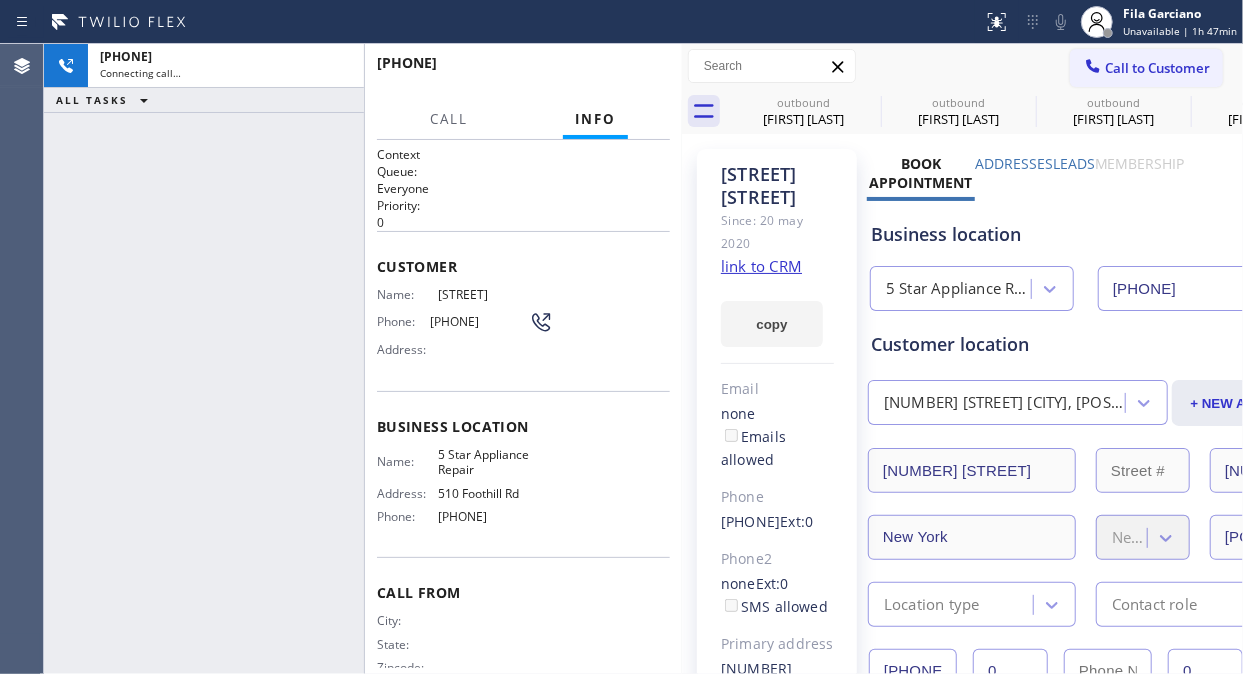 type on "[PHONE]" 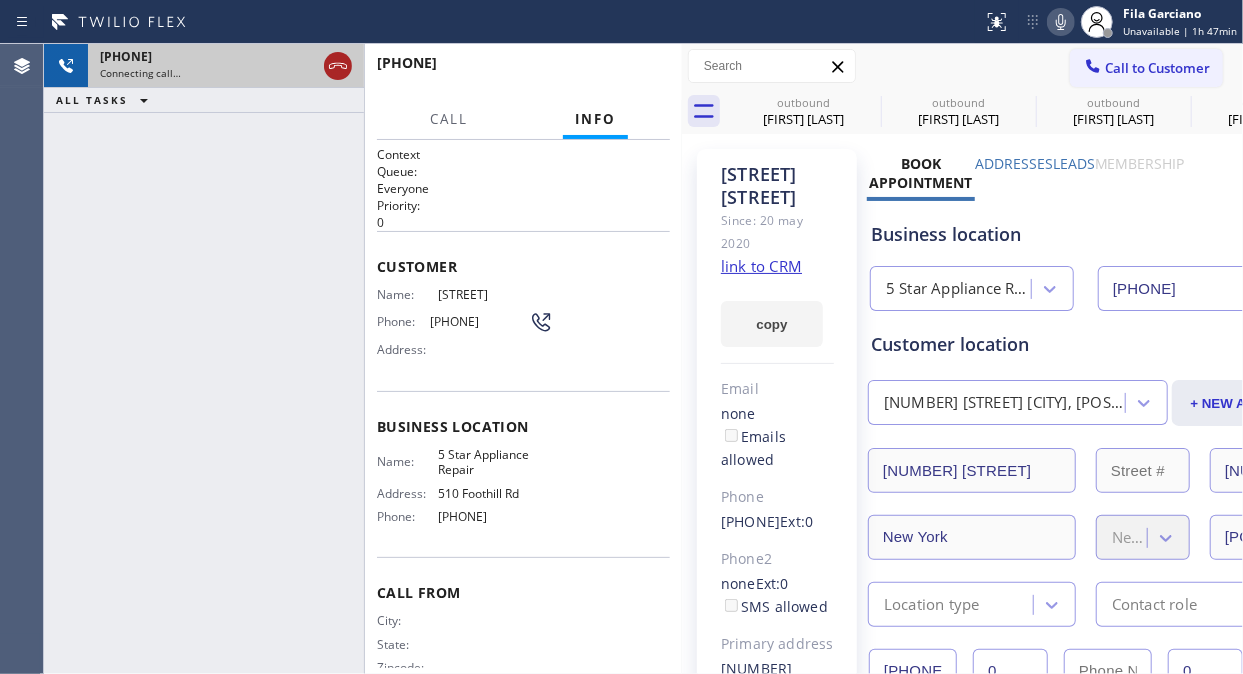 click 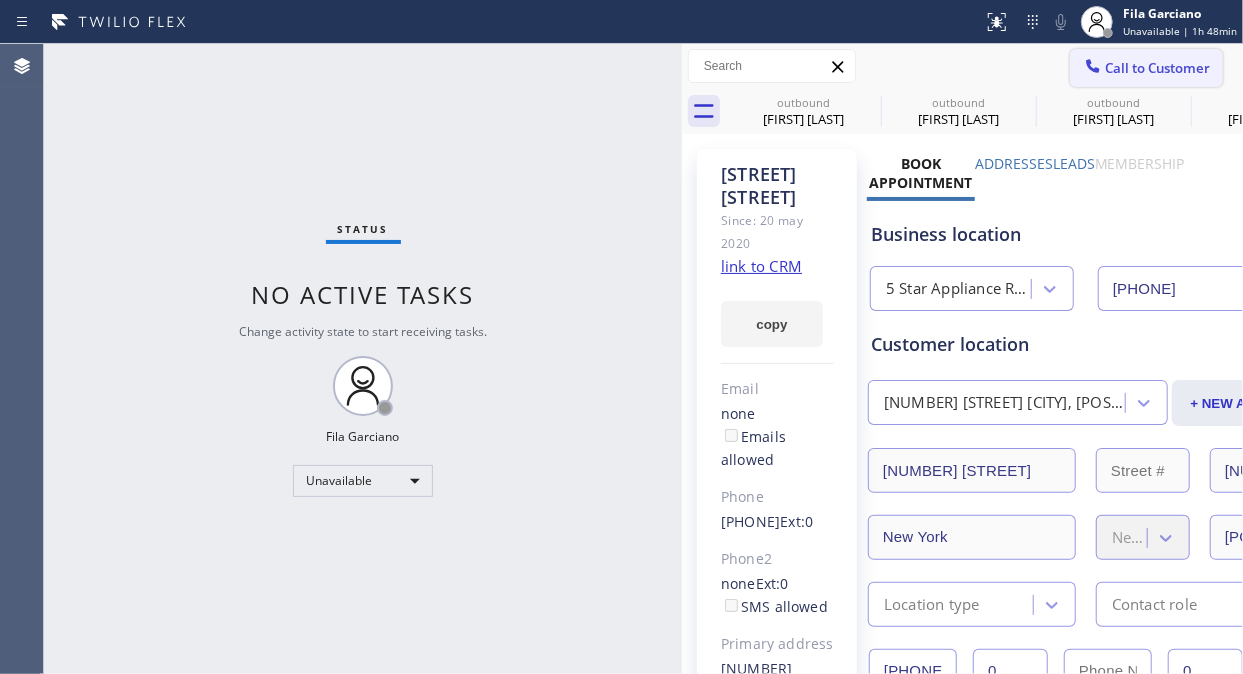 click on "Call to Customer" at bounding box center (1157, 68) 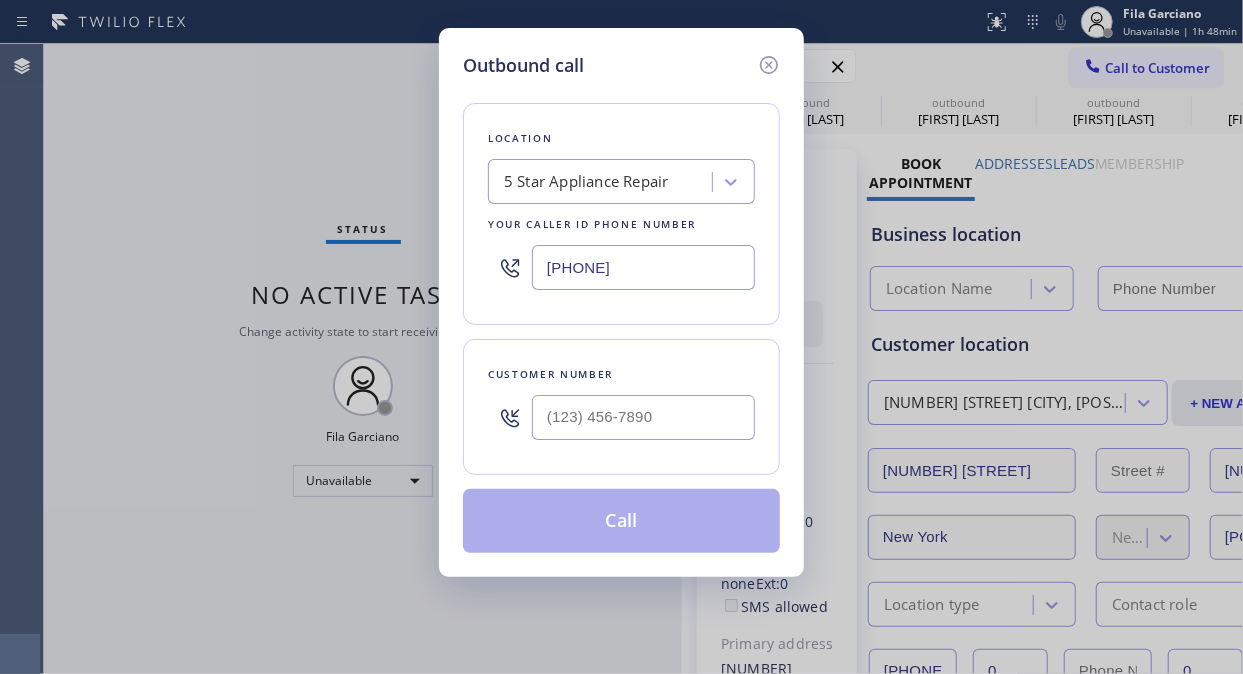 click on "Outbound call Location 5 Star Appliance Repair Your caller id phone number [PHONE] Customer number Call" at bounding box center [621, 337] 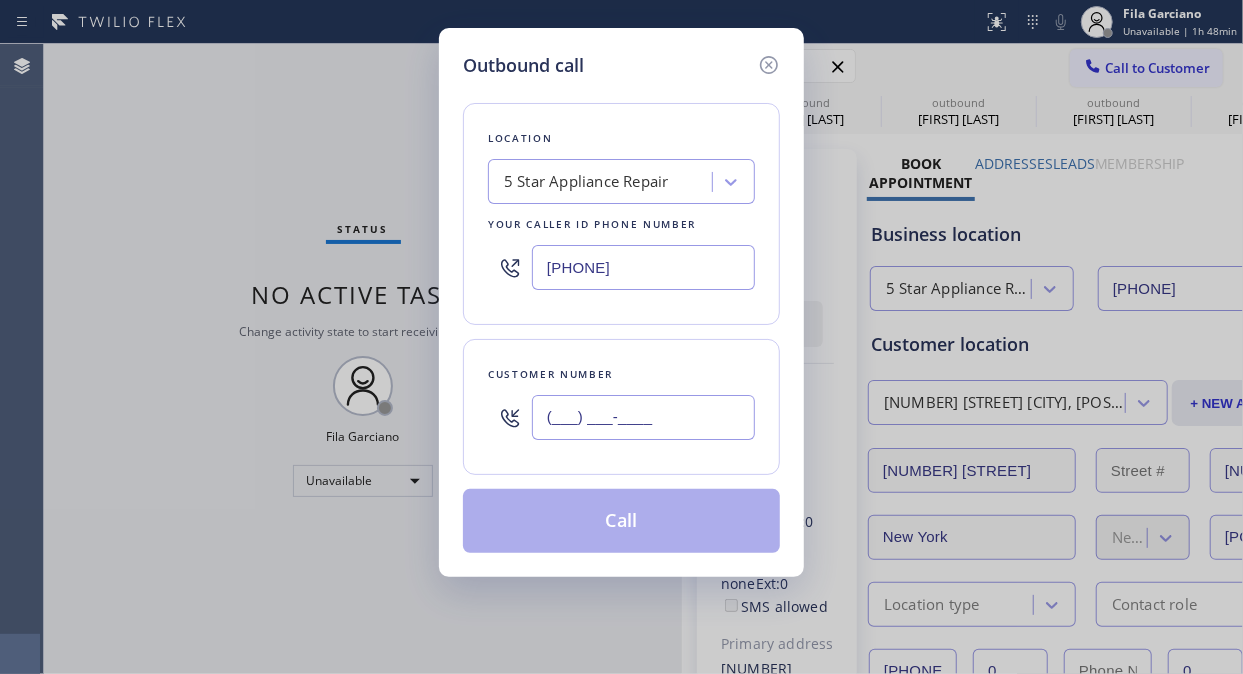 click on "(___) ___-____" at bounding box center [643, 417] 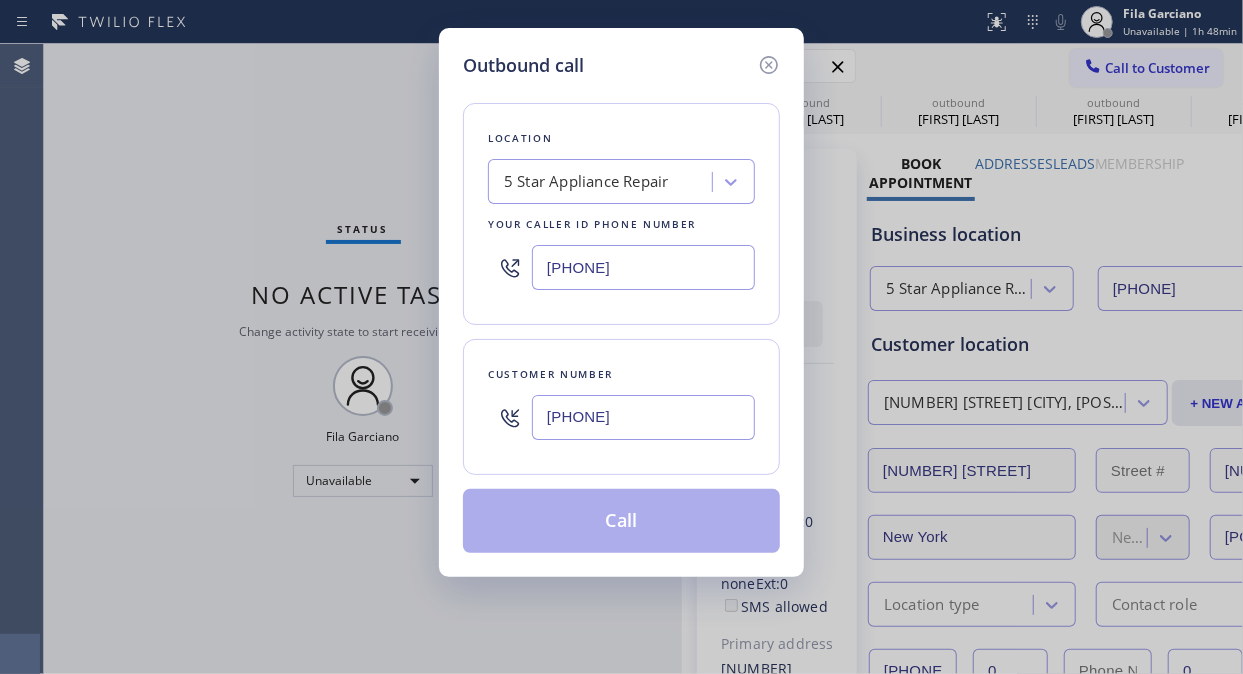 type on "[PHONE]" 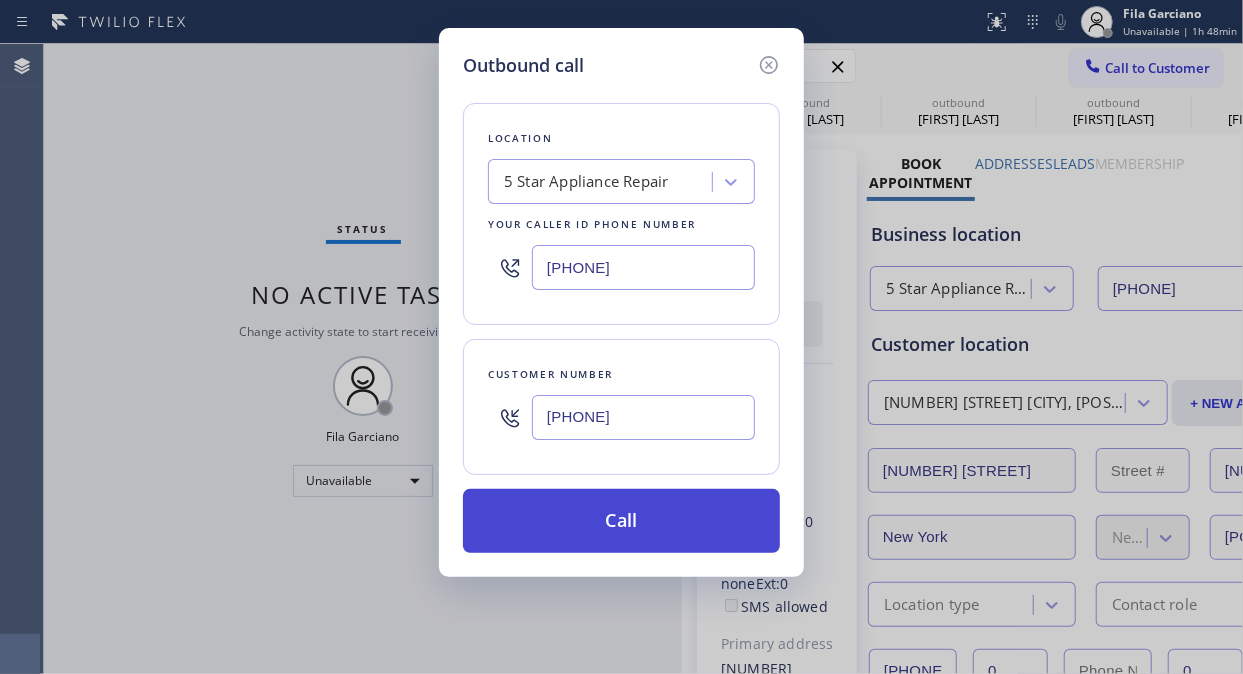 click on "Call" at bounding box center [621, 521] 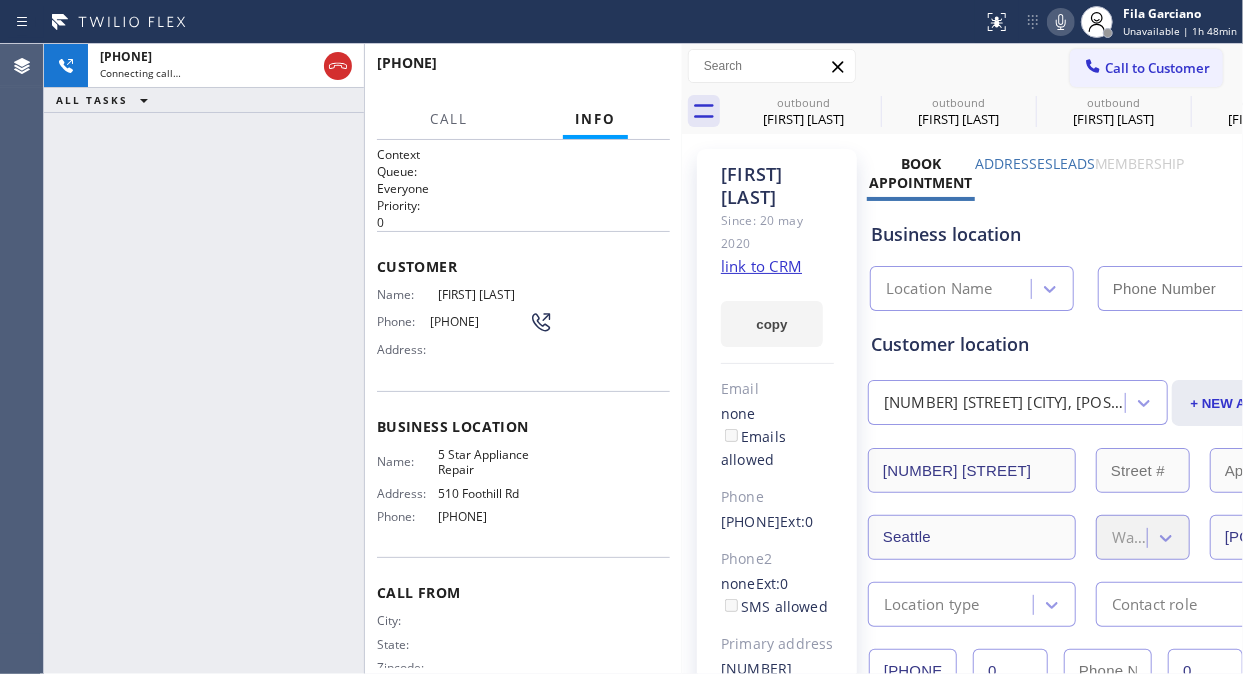 type on "[PHONE]" 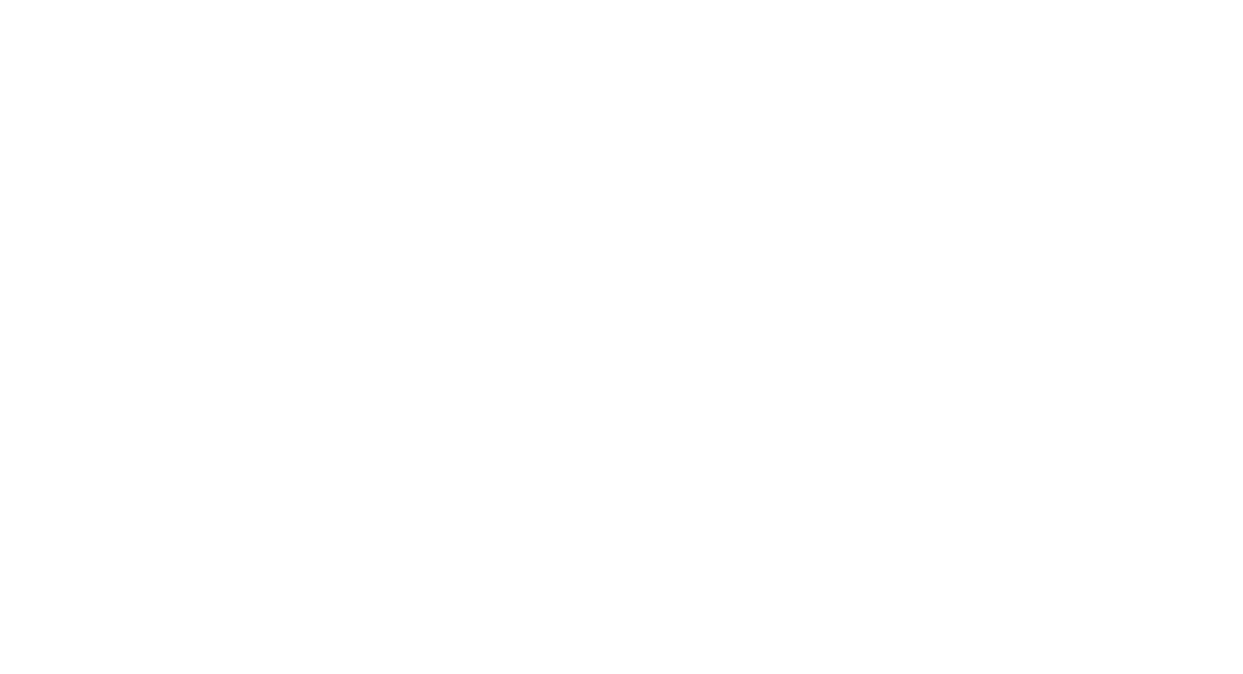 scroll, scrollTop: 0, scrollLeft: 0, axis: both 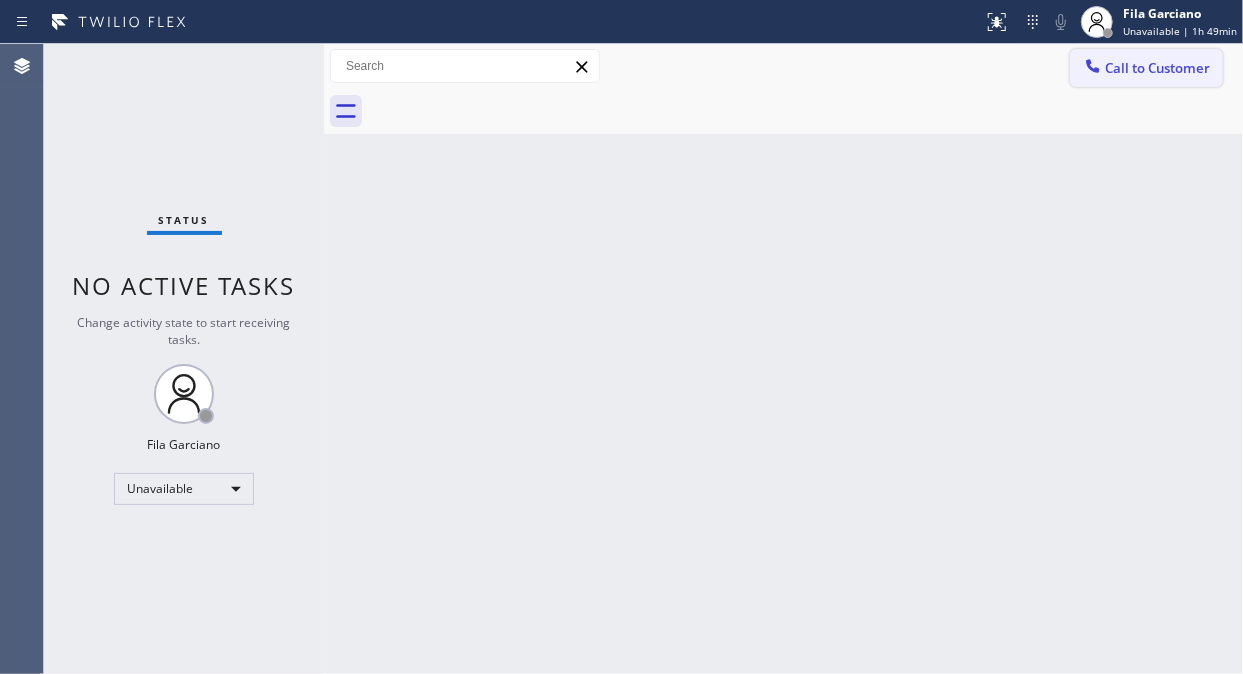 click 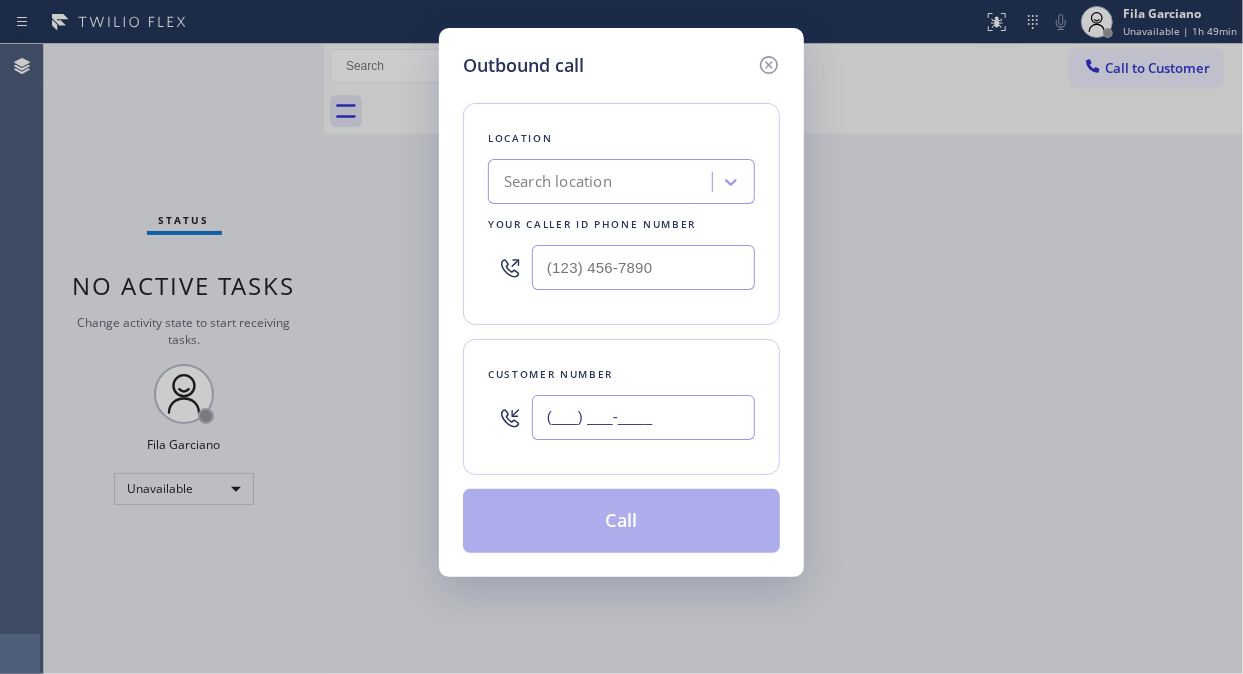 click on "(___) ___-____" at bounding box center [643, 417] 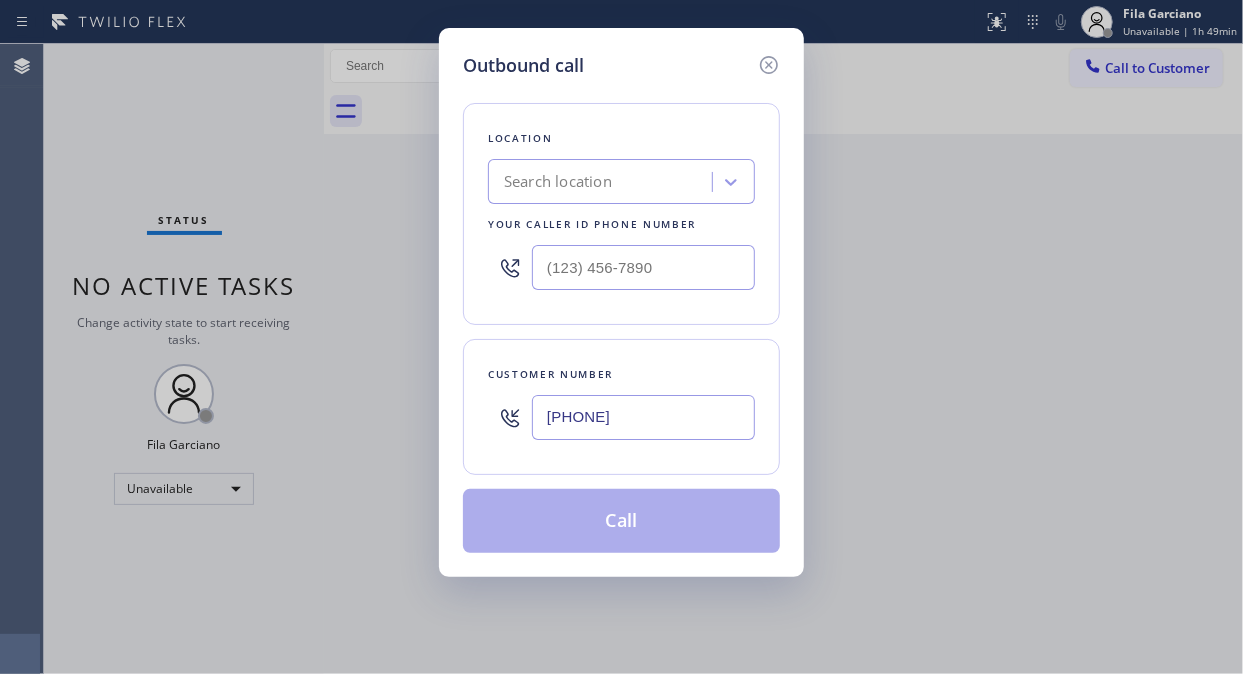 type on "(213) 718-3929" 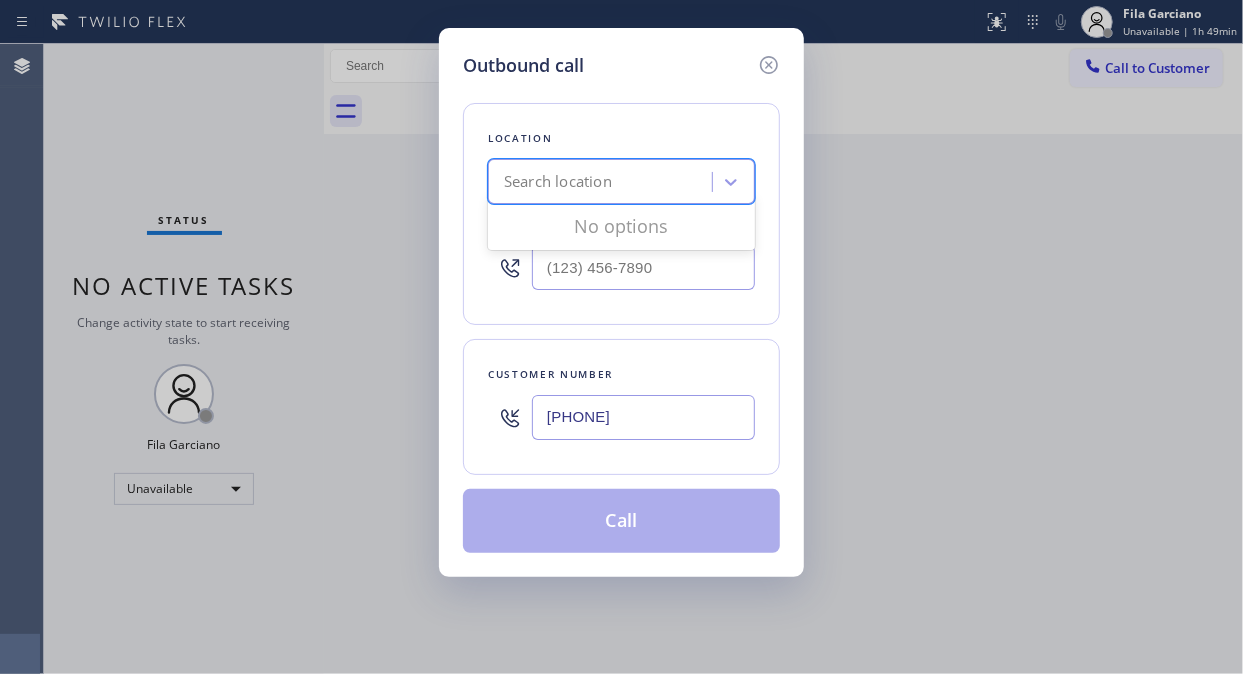 click on "Search location" at bounding box center [603, 182] 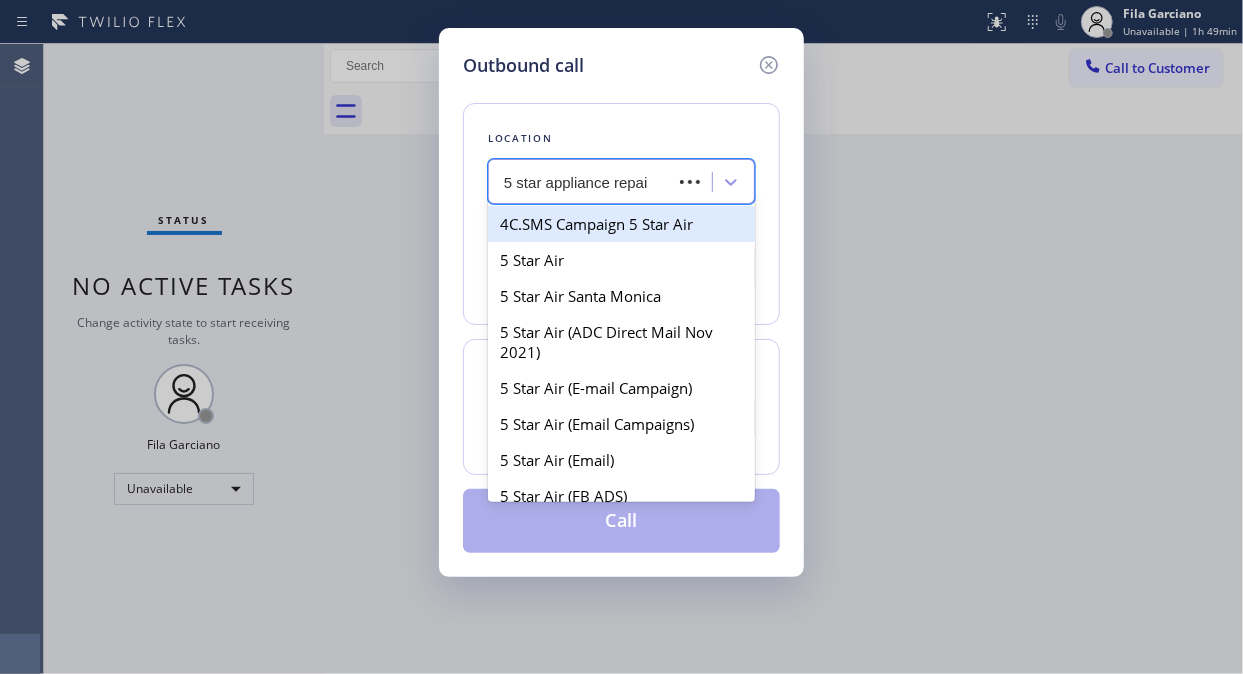 type on "5 star appliance repair" 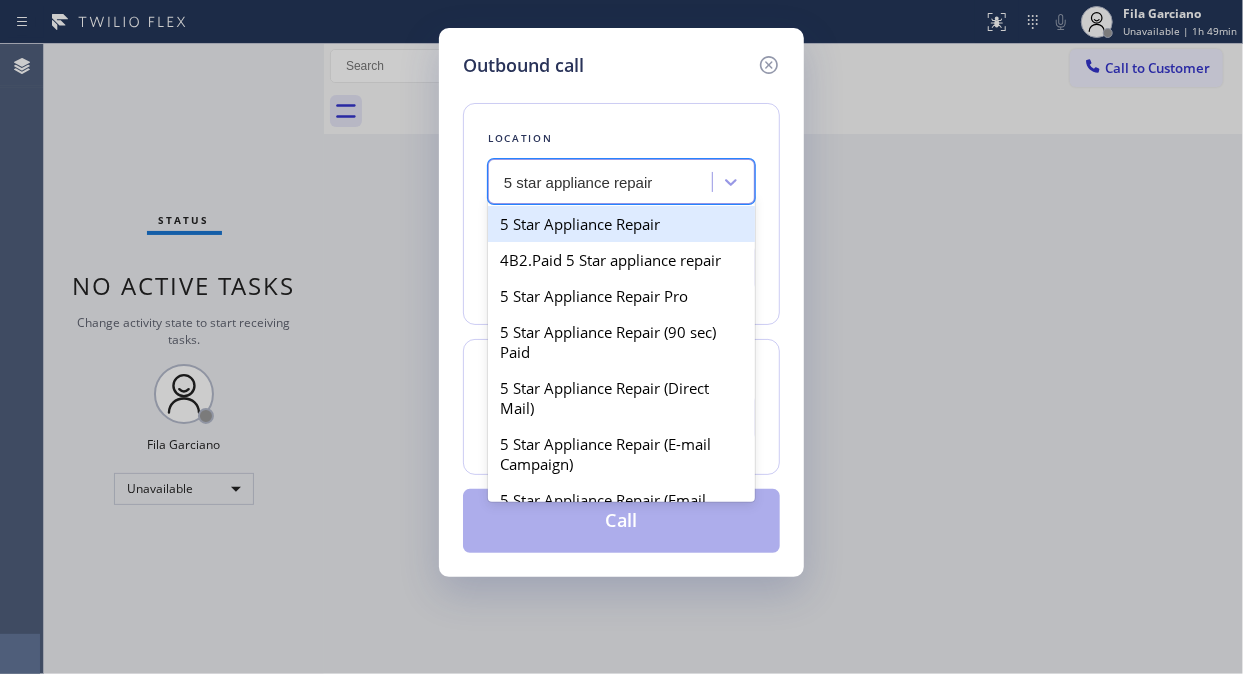 click on "5 Star Appliance Repair" at bounding box center (621, 224) 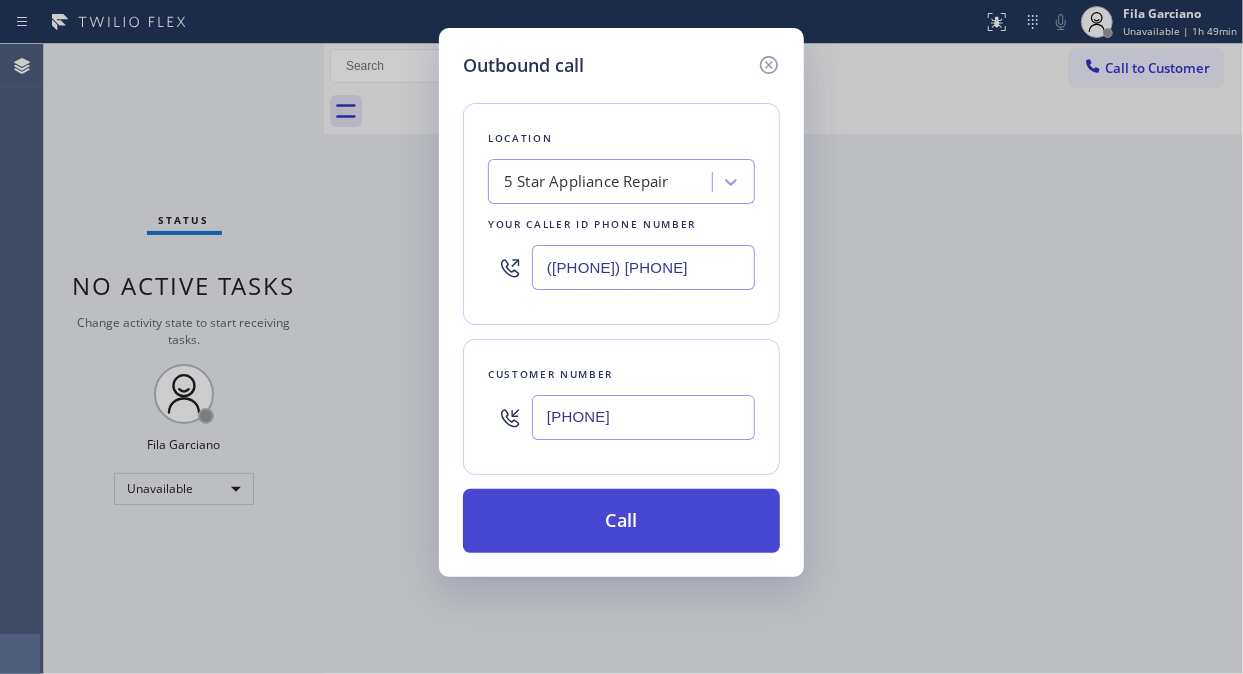click on "Call" at bounding box center [621, 521] 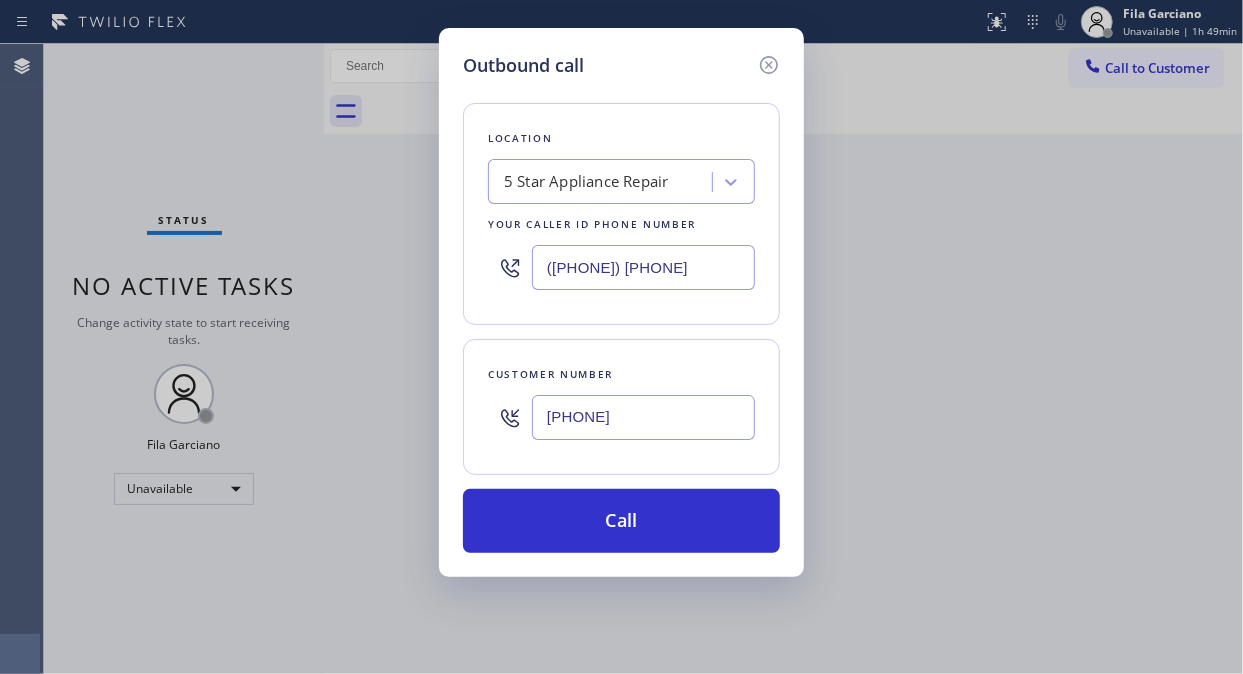 click on "Outbound call Location 5 Star Appliance Repair Your caller id phone number (855) 731-4952 Customer number (213) 718-3929 Call" at bounding box center (621, 337) 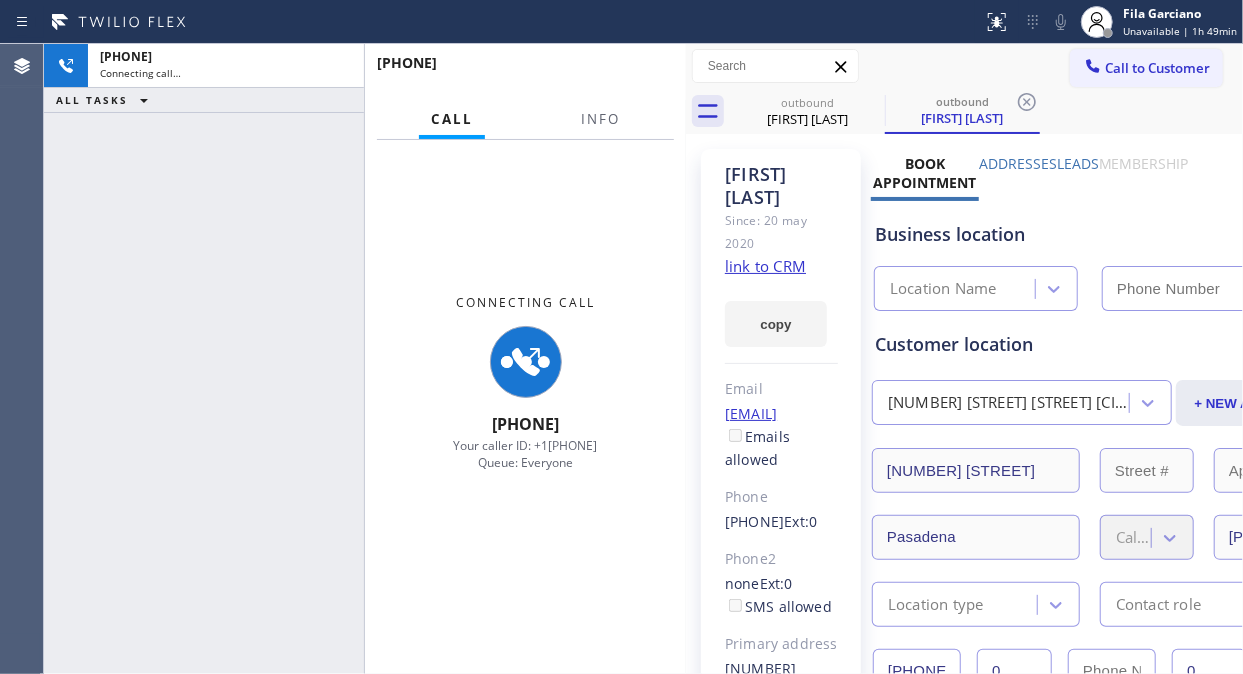 click at bounding box center (686, 359) 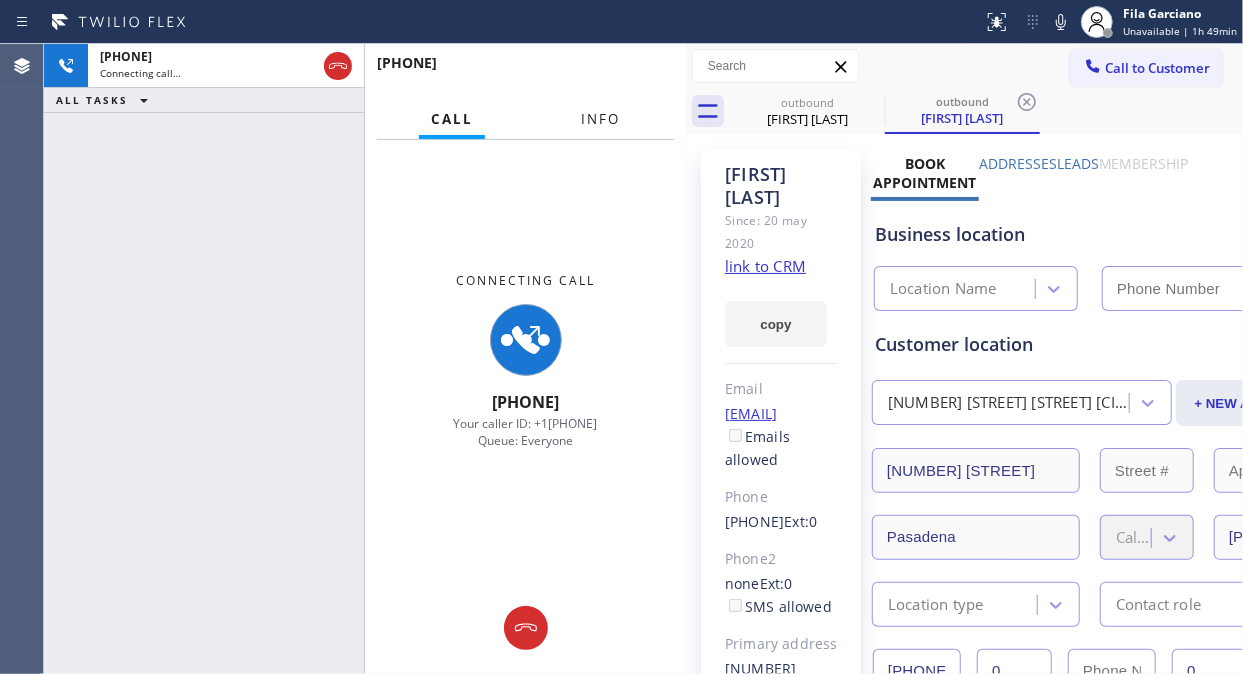 click on "Info" at bounding box center [600, 119] 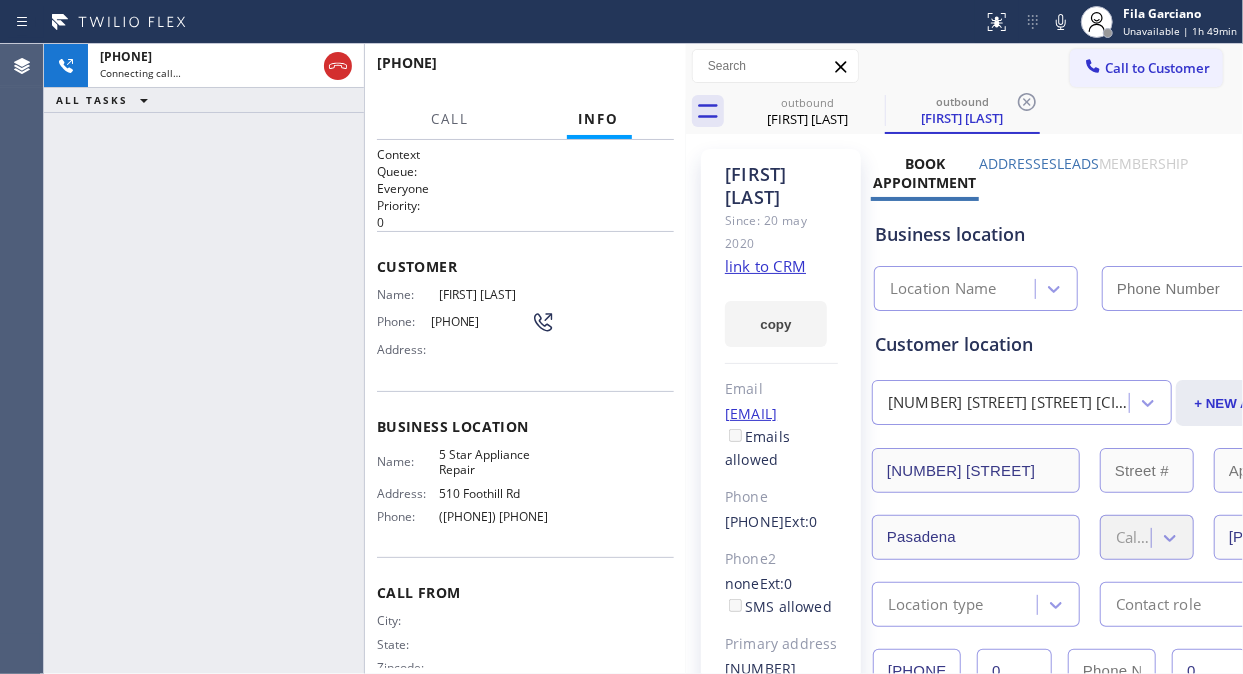 type on "[PHONE]" 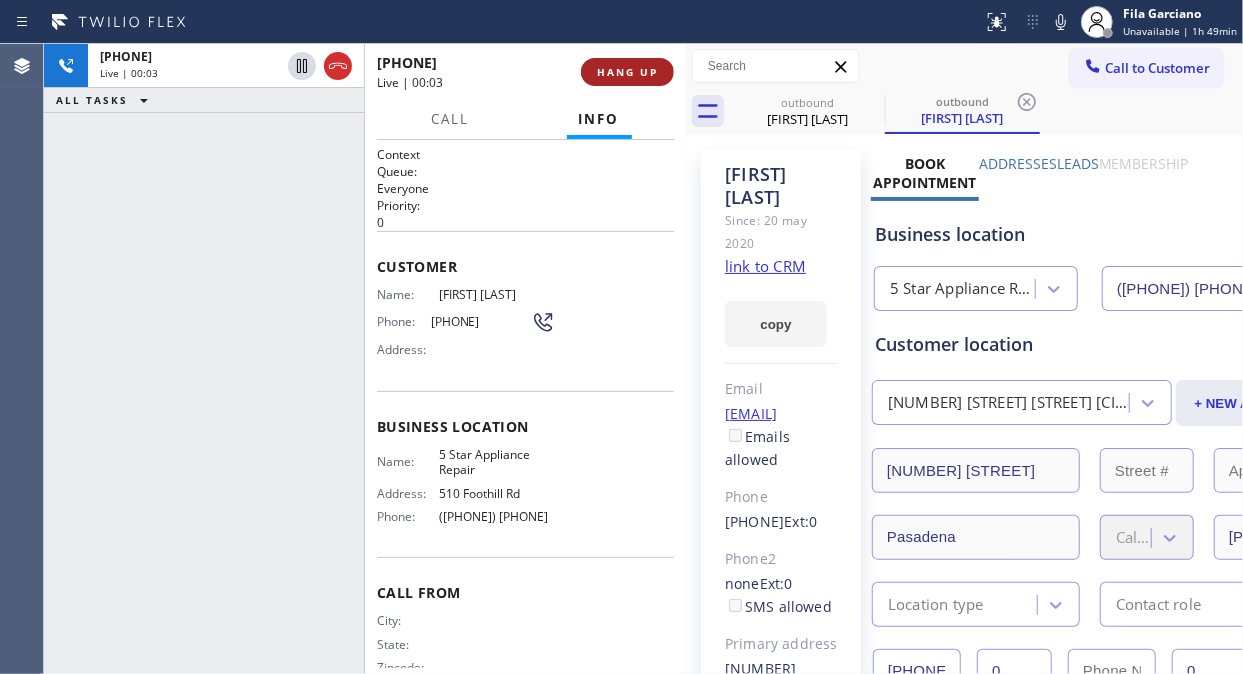 click on "HANG UP" at bounding box center [627, 72] 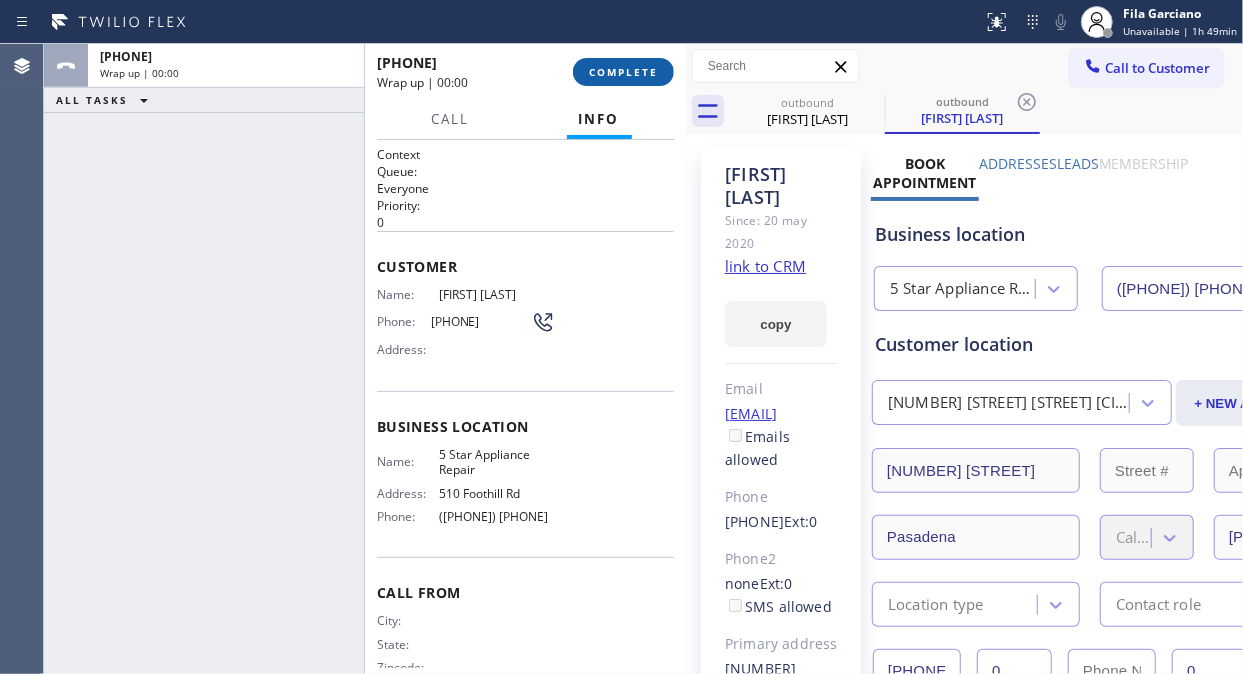 click on "COMPLETE" at bounding box center [623, 72] 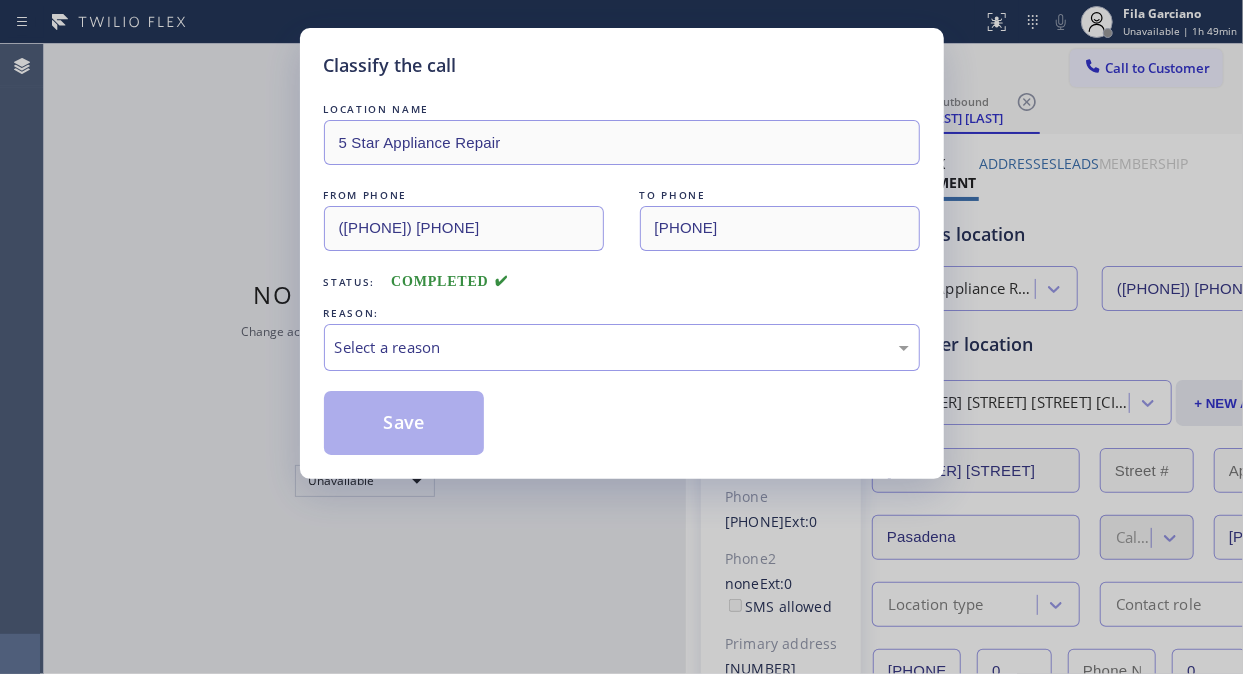 click on "LOCATION NAME 5 Star Appliance Repair FROM PHONE (855) 731-4952 TO PHONE (213) 718-3929 Status: COMPLETED REASON: Select a reason Save" at bounding box center [622, 267] 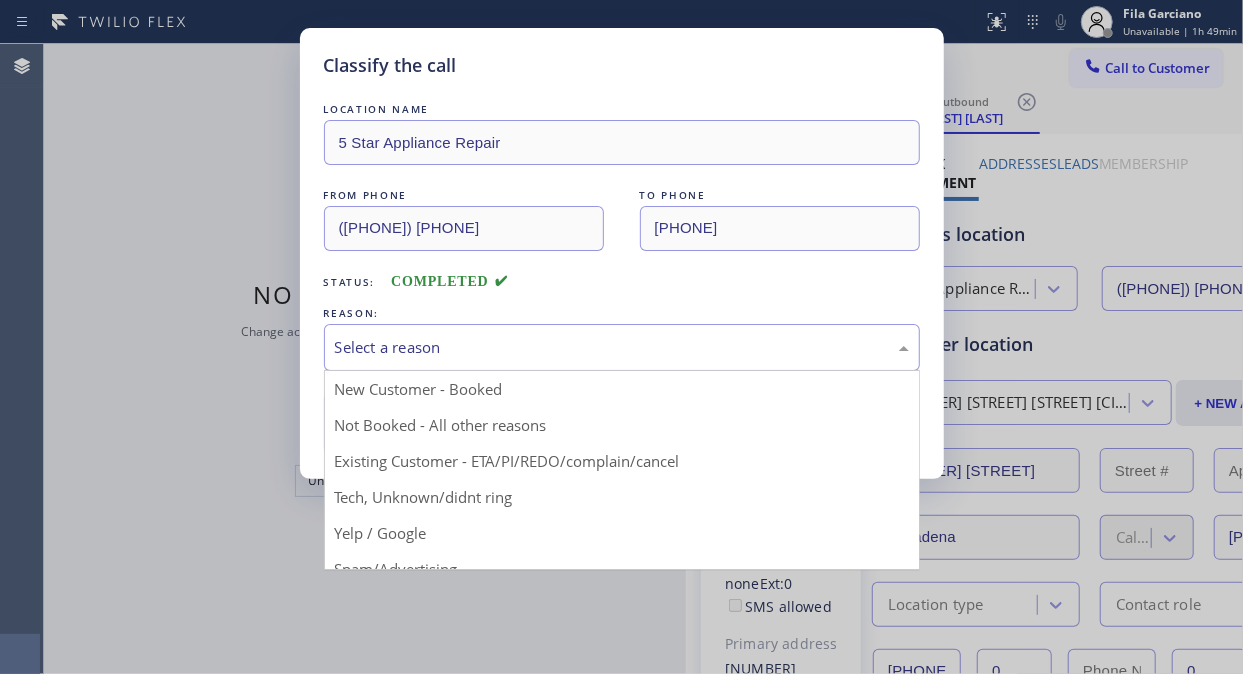 click on "Select a reason" at bounding box center (622, 347) 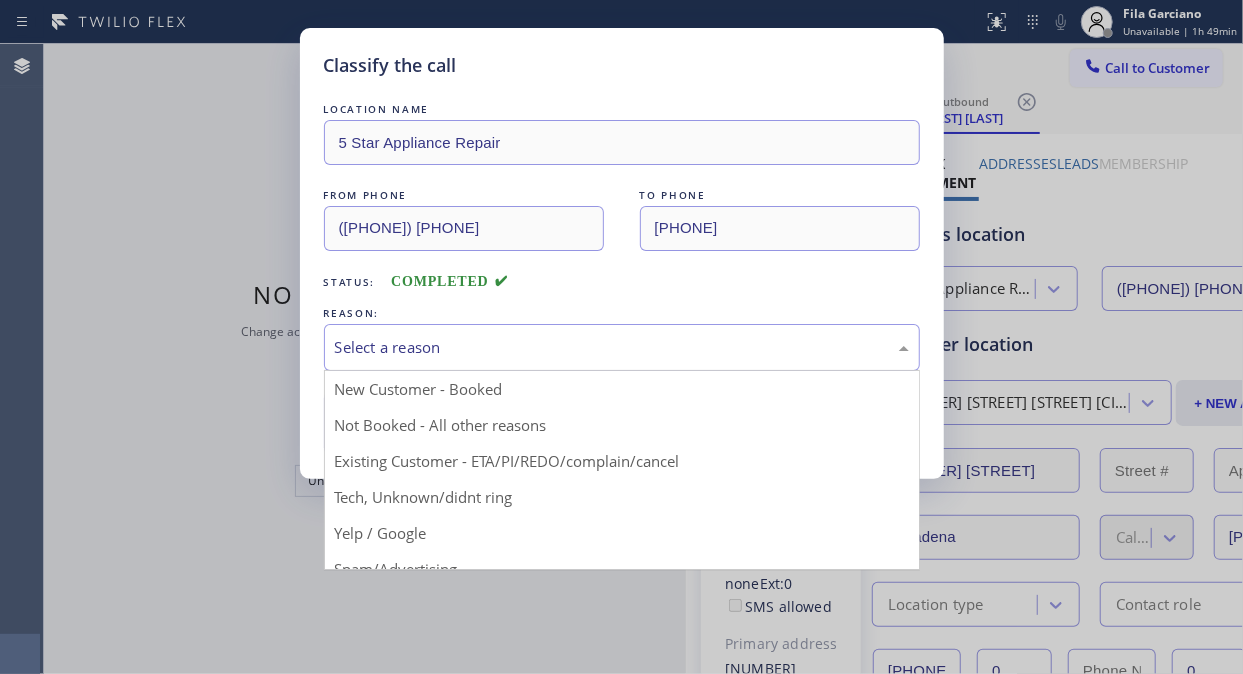 drag, startPoint x: 497, startPoint y: 42, endPoint x: 500, endPoint y: 65, distance: 23.194826 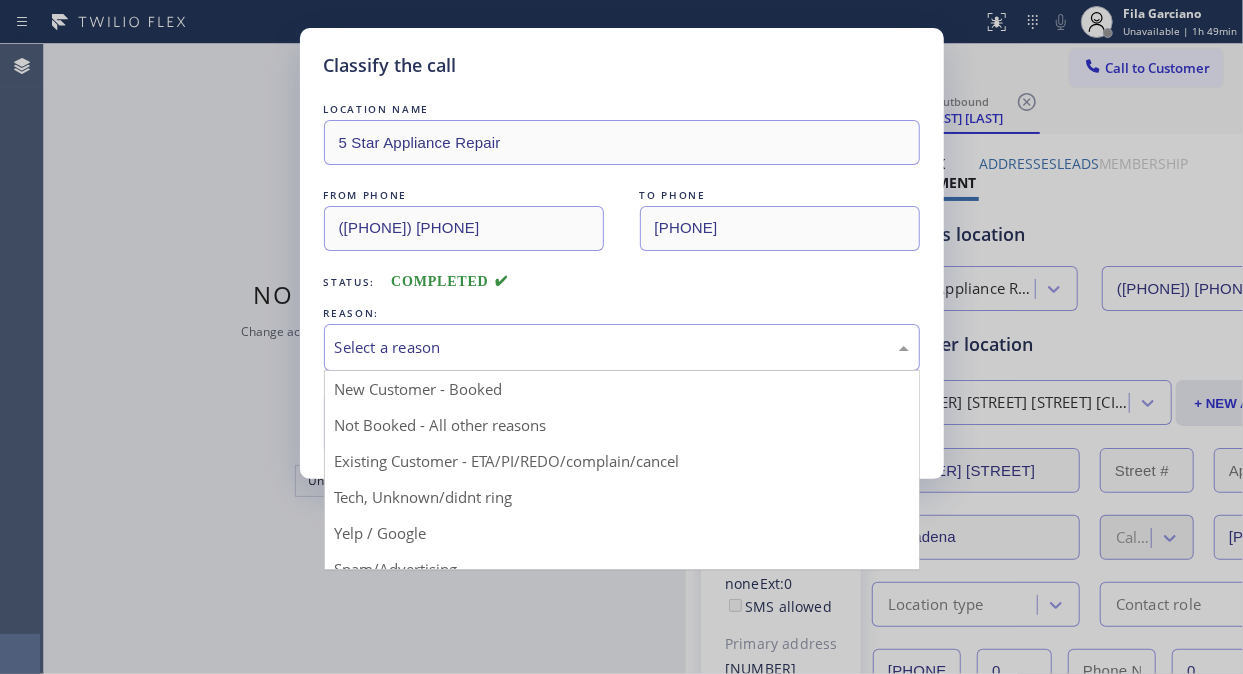 click on "Select a reason" at bounding box center [622, 347] 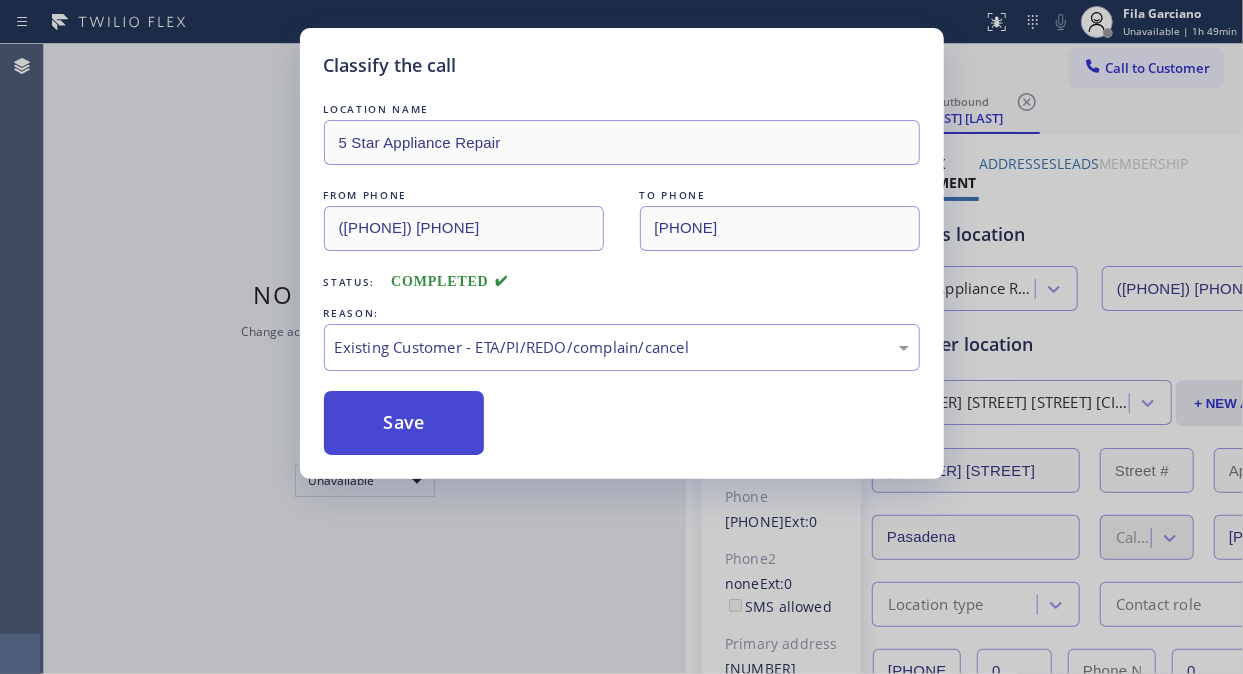 drag, startPoint x: 451, startPoint y: 433, endPoint x: 465, endPoint y: 418, distance: 20.518284 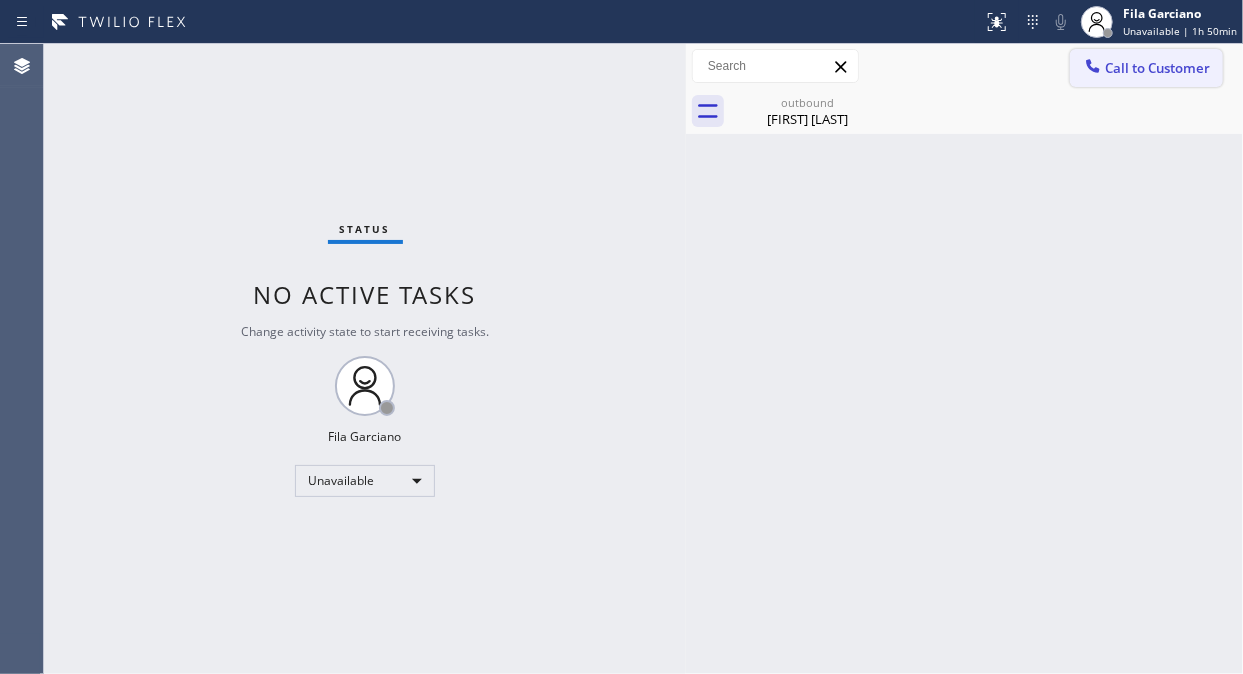 click on "Call to Customer" at bounding box center [1146, 68] 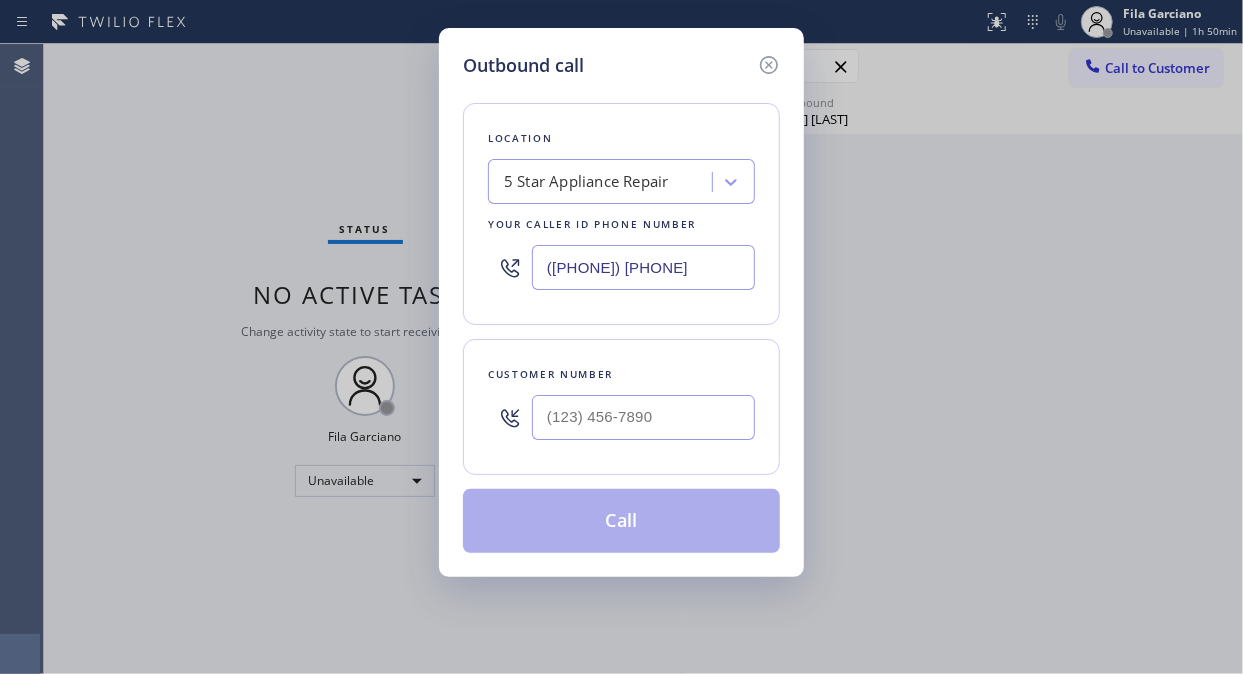 click on "5 Star Appliance Repair" at bounding box center (603, 182) 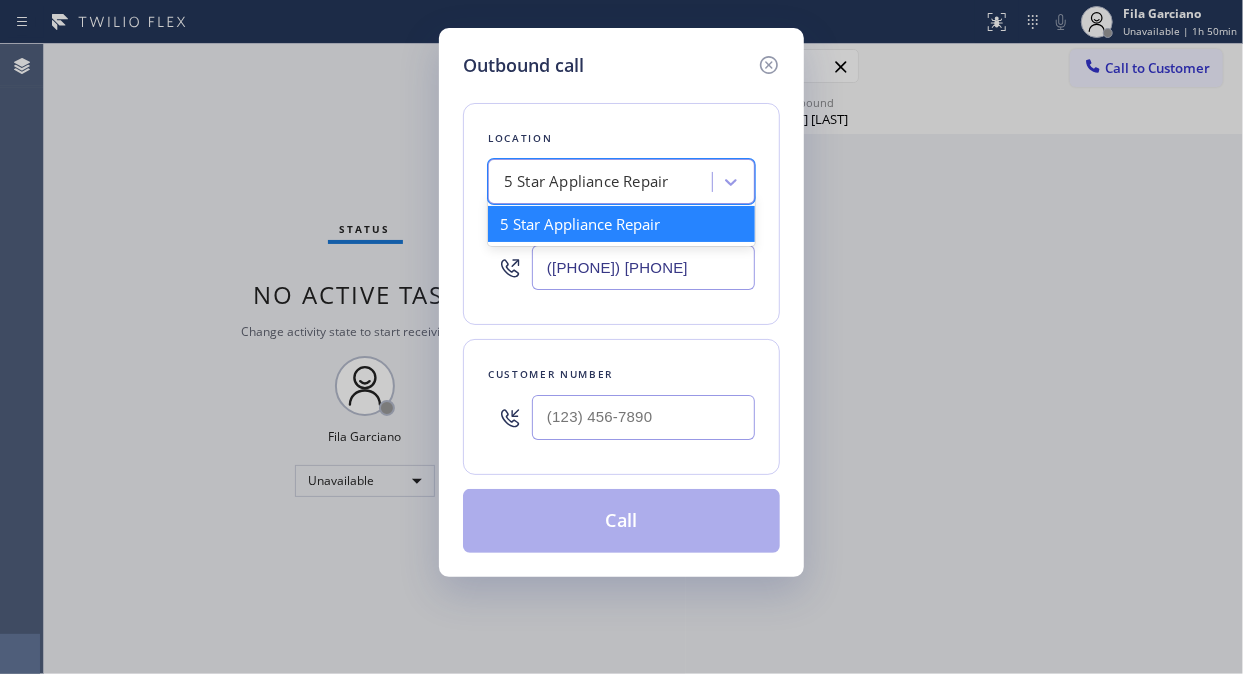 paste on "Midway City Plumbers" 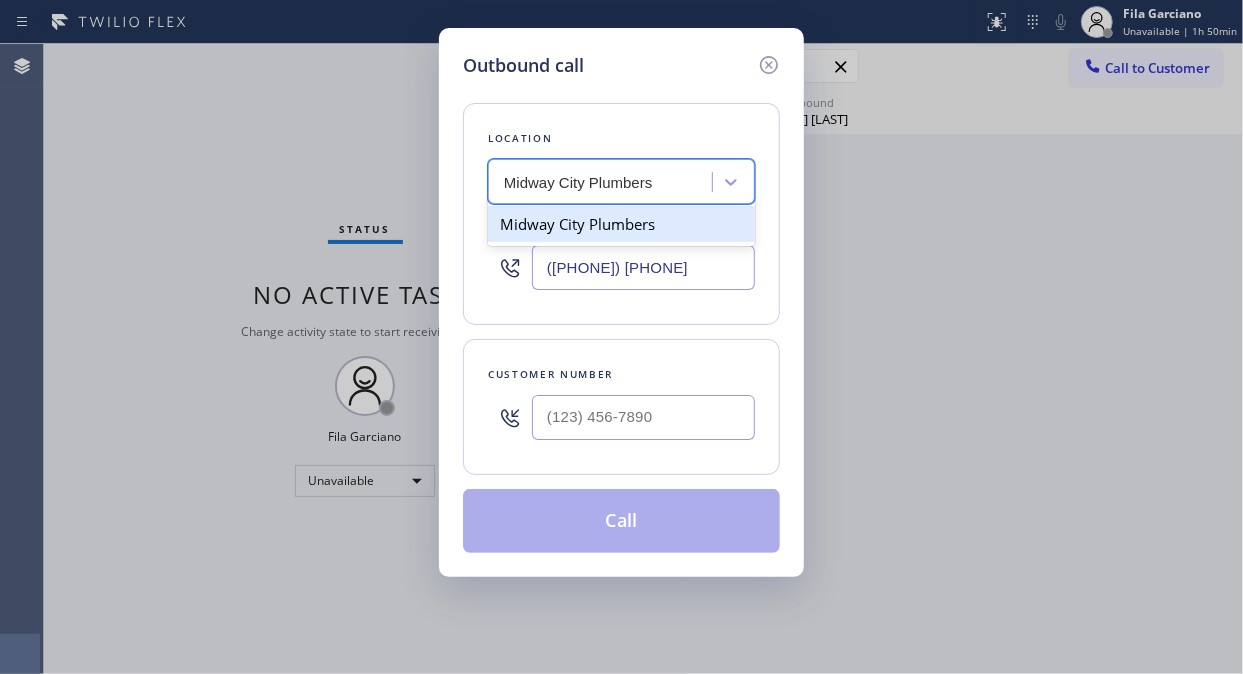 click on "Midway City Plumbers" at bounding box center (621, 224) 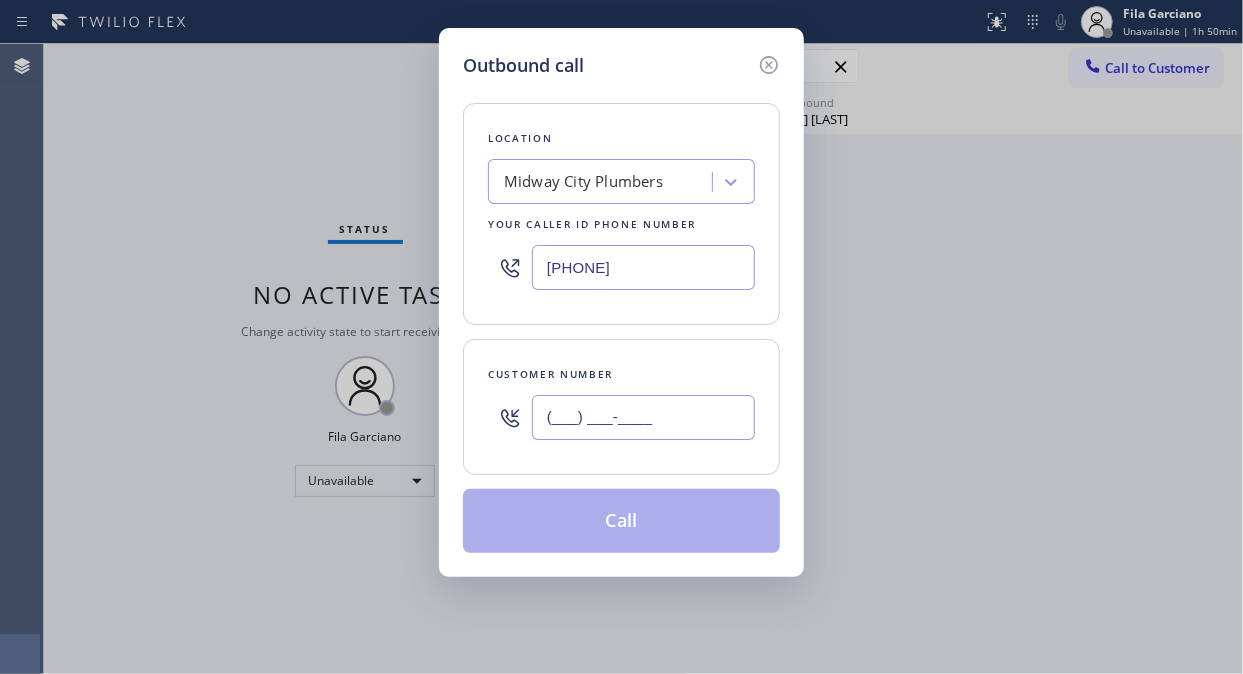 click on "(___) ___-____" at bounding box center [643, 417] 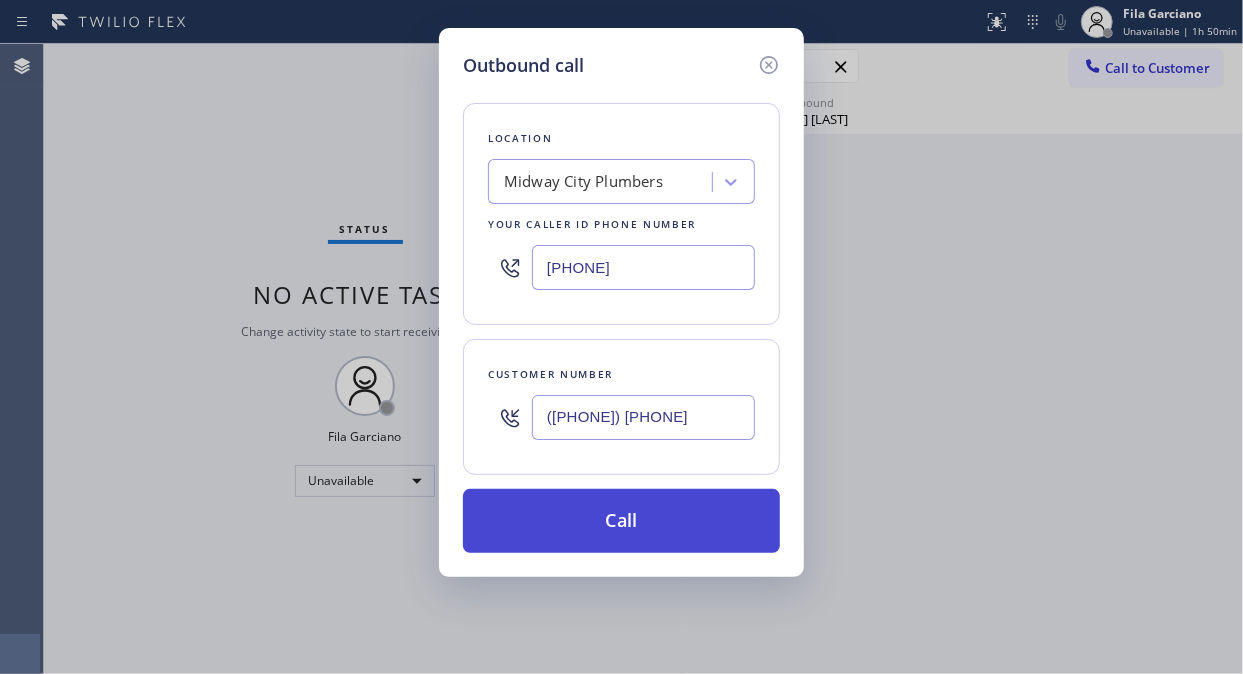 type on "(714) 379-0061" 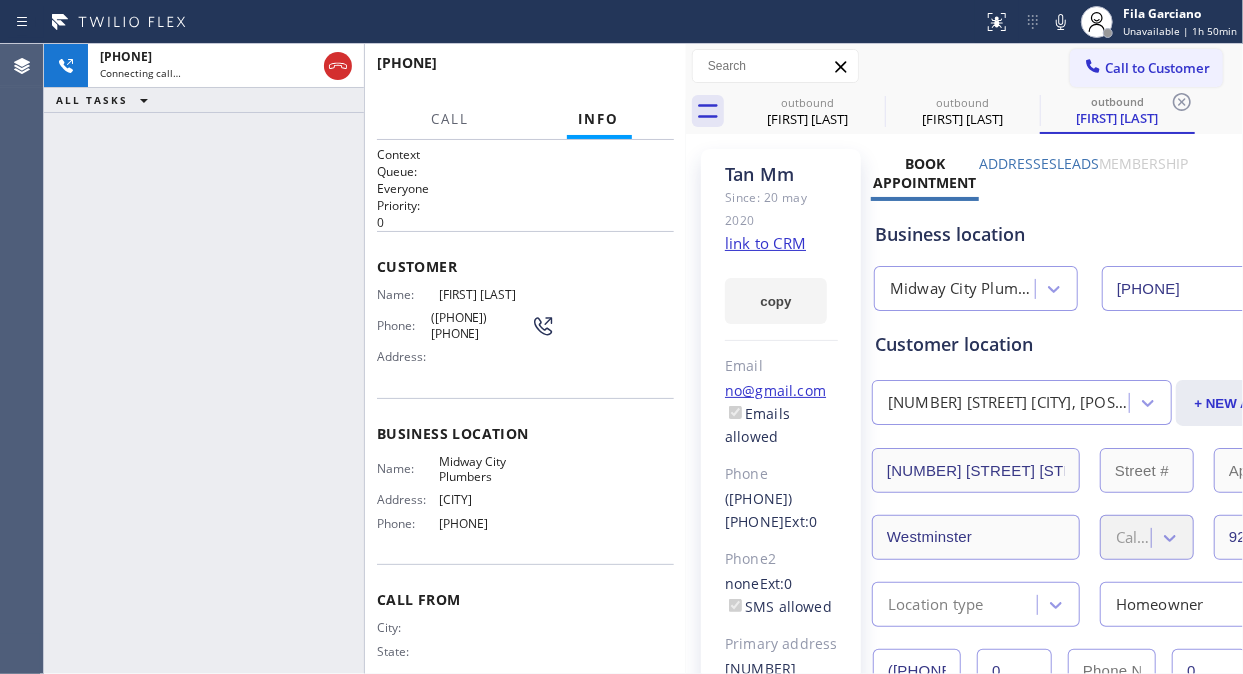 type on "(562) 414-6833" 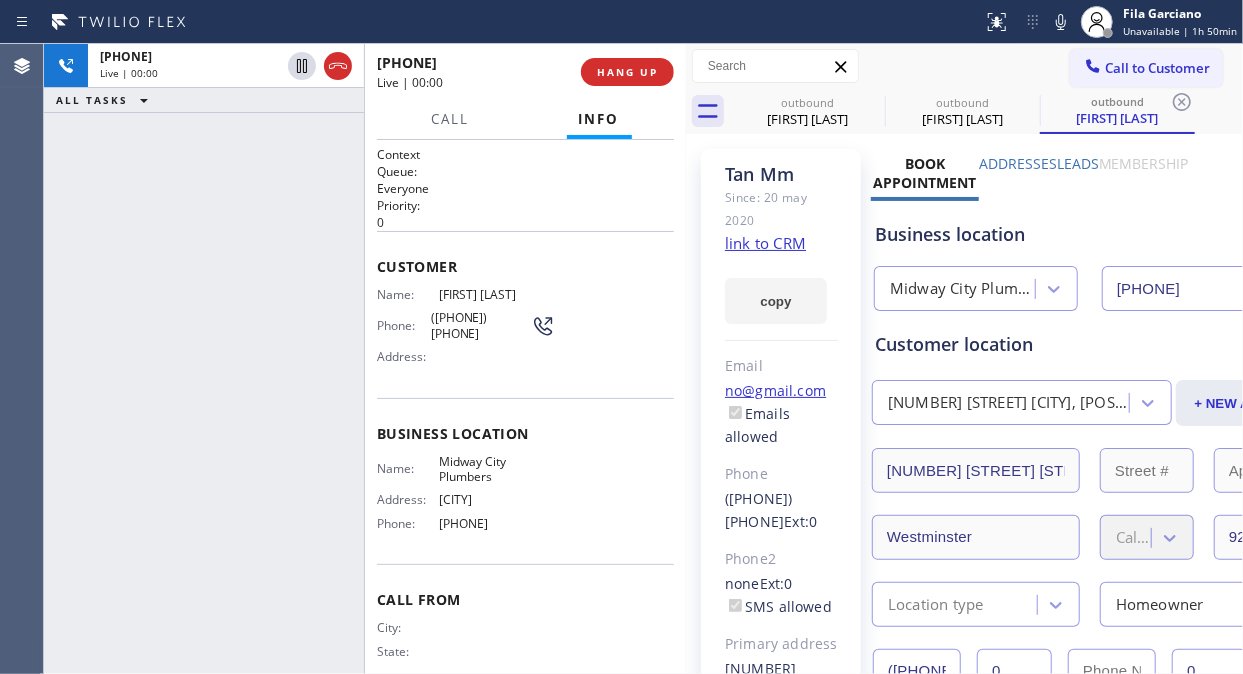click on "+17143790061 Live | 00:00 ALL TASKS ALL TASKS ACTIVE TASKS TASKS IN WRAP UP" at bounding box center [204, 359] 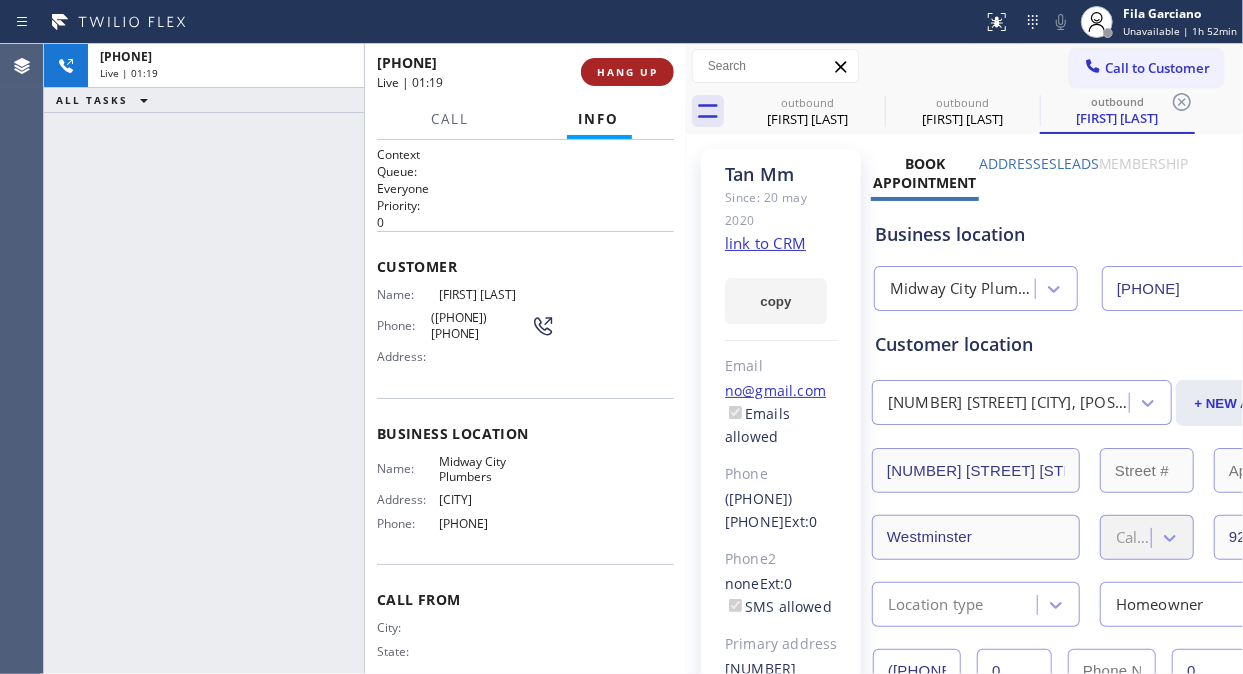 click on "HANG UP" at bounding box center (627, 72) 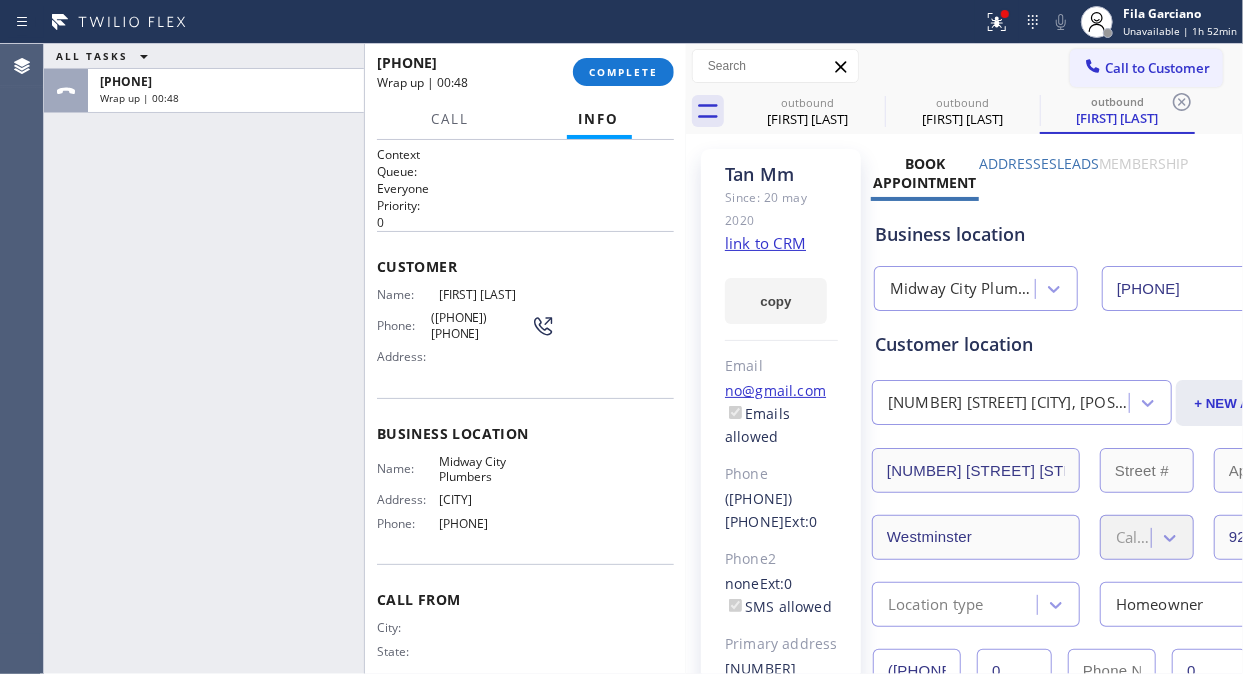 click on "ALL TASKS ALL TASKS ACTIVE TASKS TASKS IN WRAP UP +17143790061 Wrap up | 00:48" at bounding box center [204, 359] 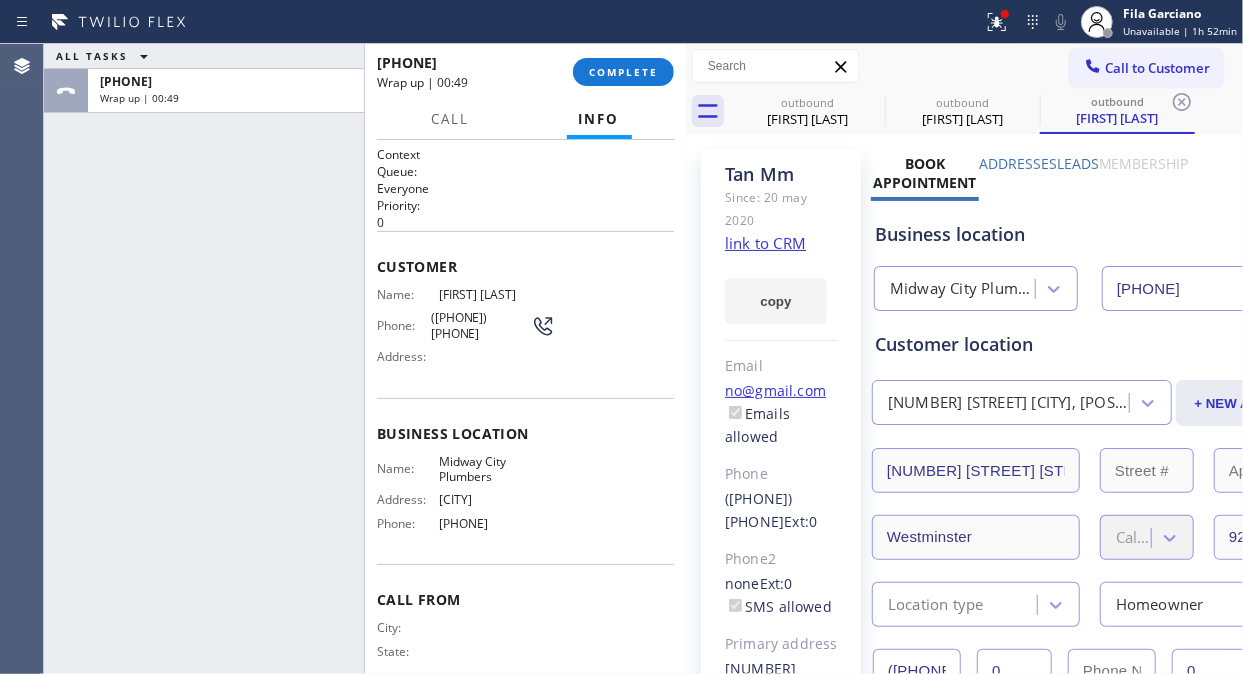 click on "+17143790061 Wrap up | 00:49 COMPLETE" at bounding box center [525, 72] 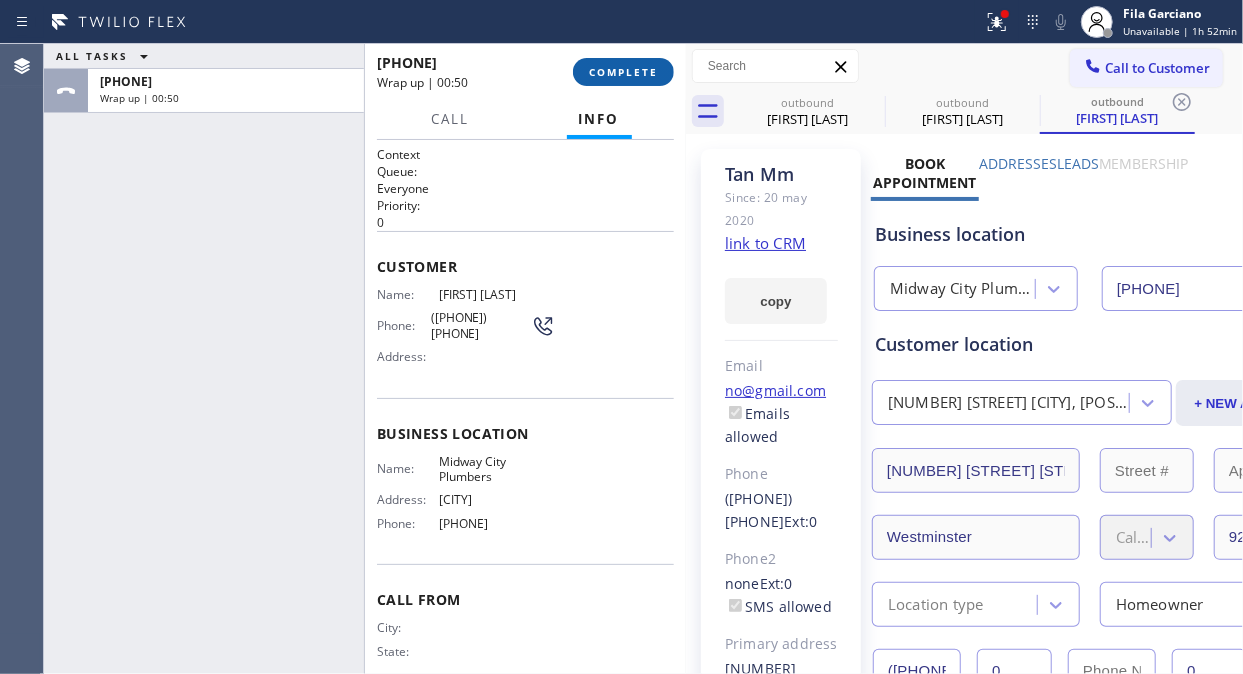 click on "+17143790061 Wrap up | 00:50 COMPLETE" at bounding box center [525, 72] 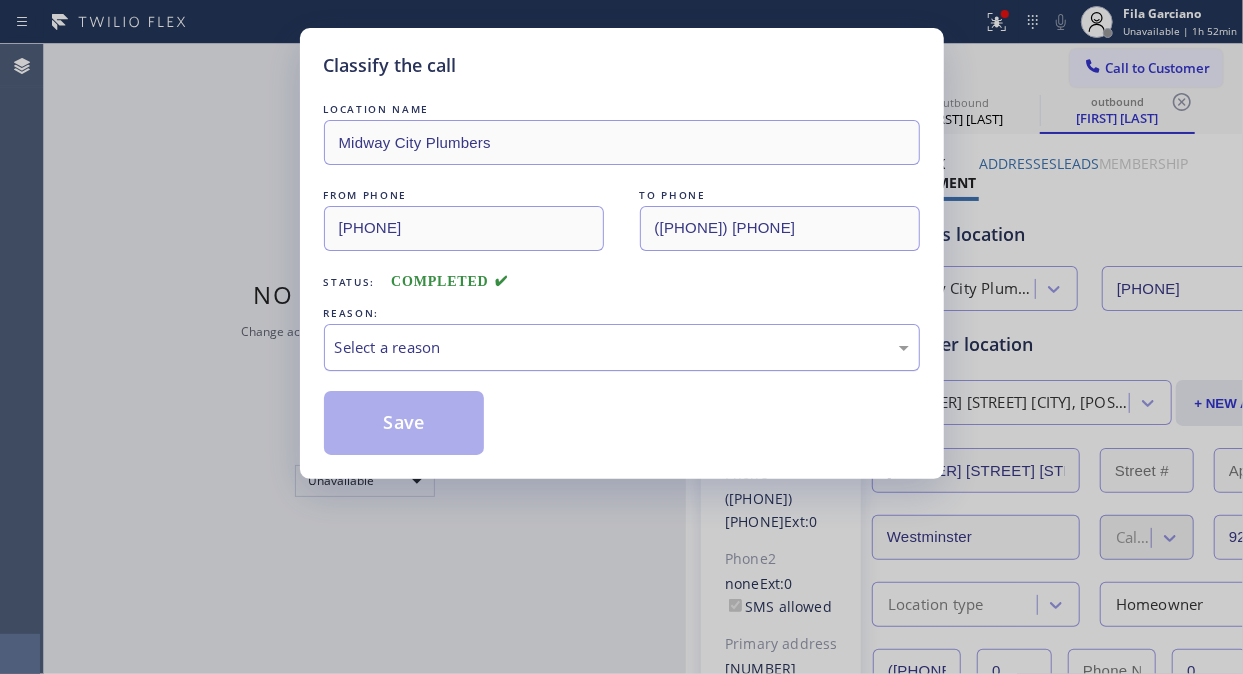 click on "Select a reason" at bounding box center (622, 347) 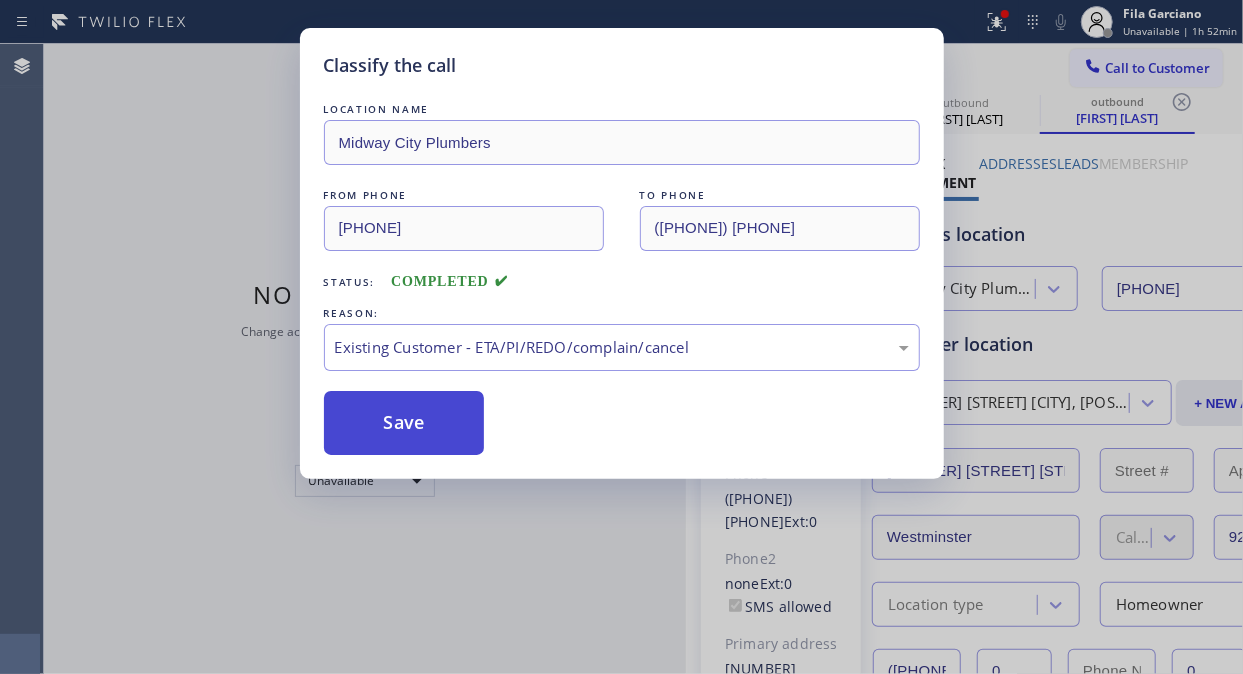 click on "Save" at bounding box center [404, 423] 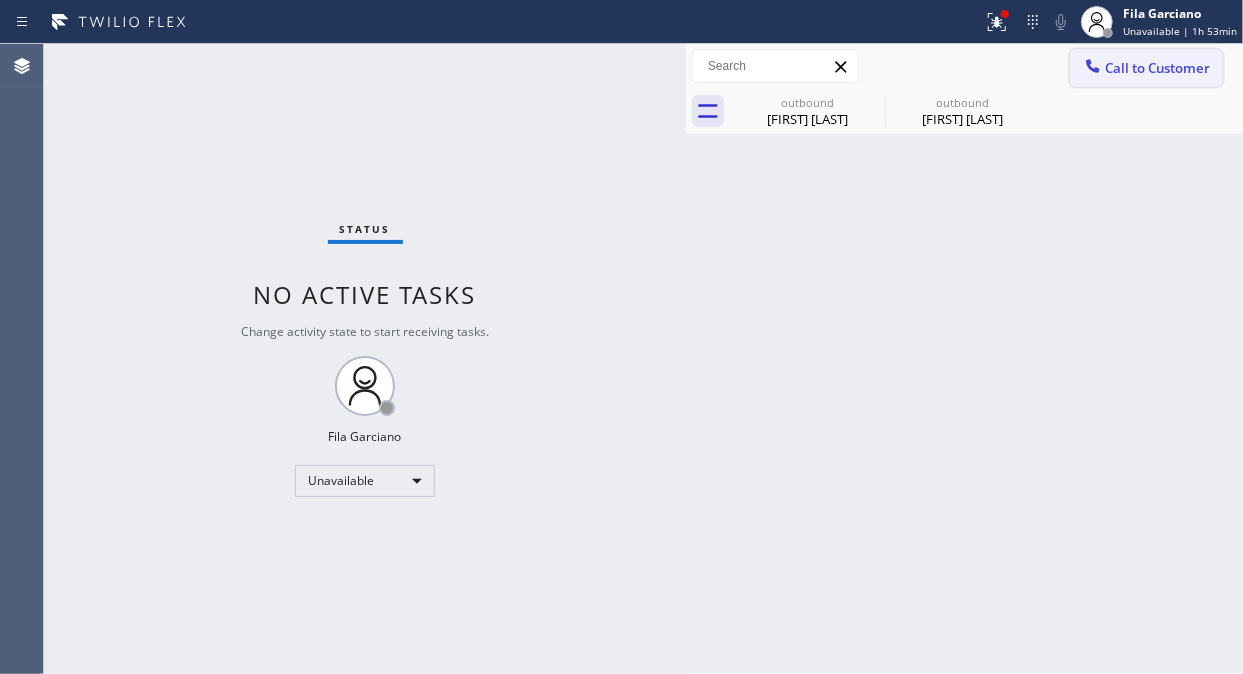 click at bounding box center [1093, 68] 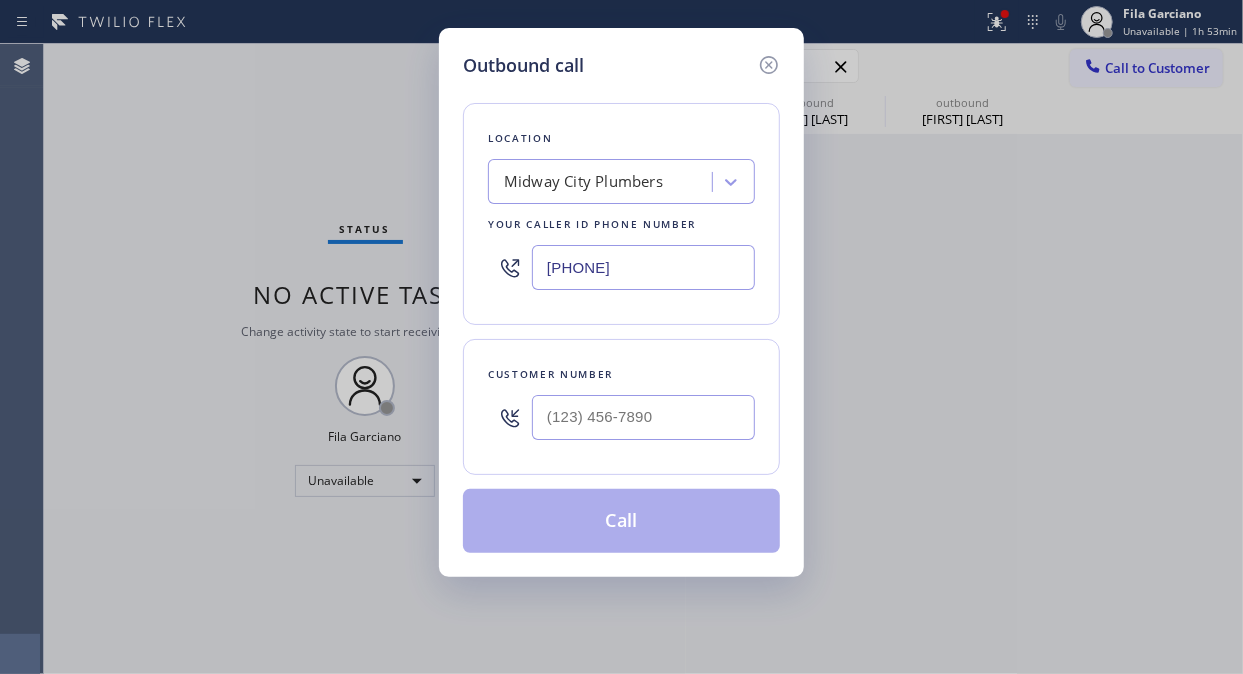 click on "Midway City Plumbers" at bounding box center [583, 182] 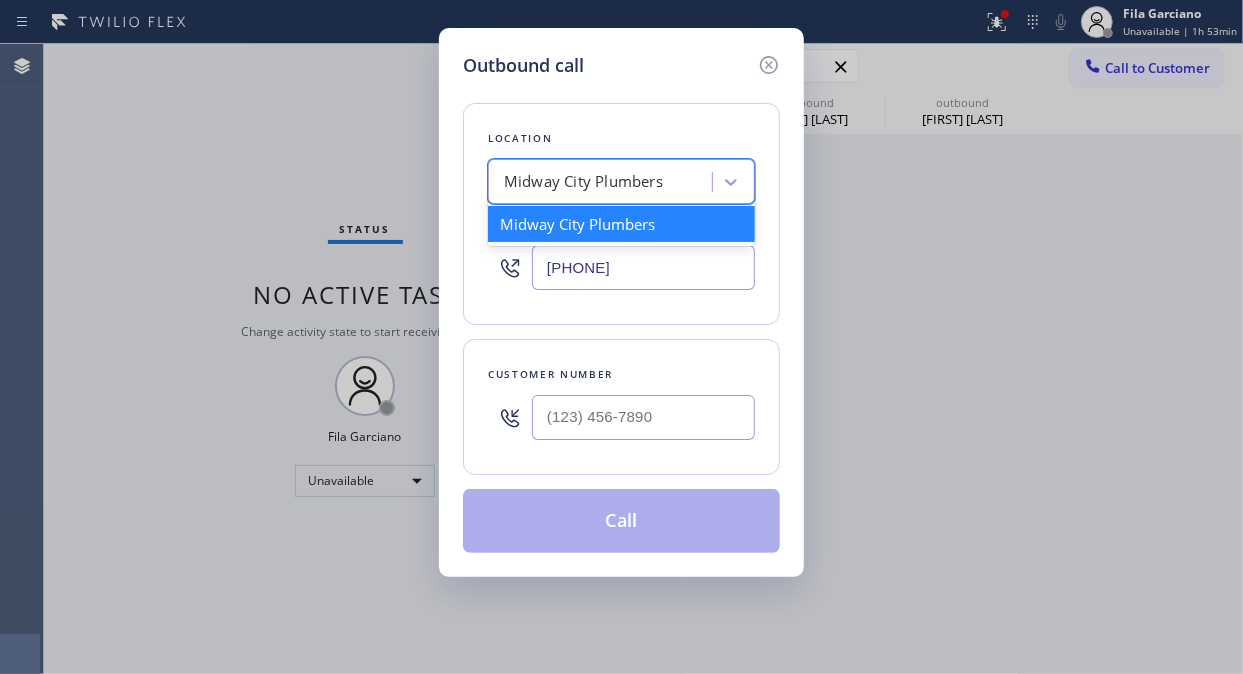 paste on "Blue Moon Electrical North Hollywood" 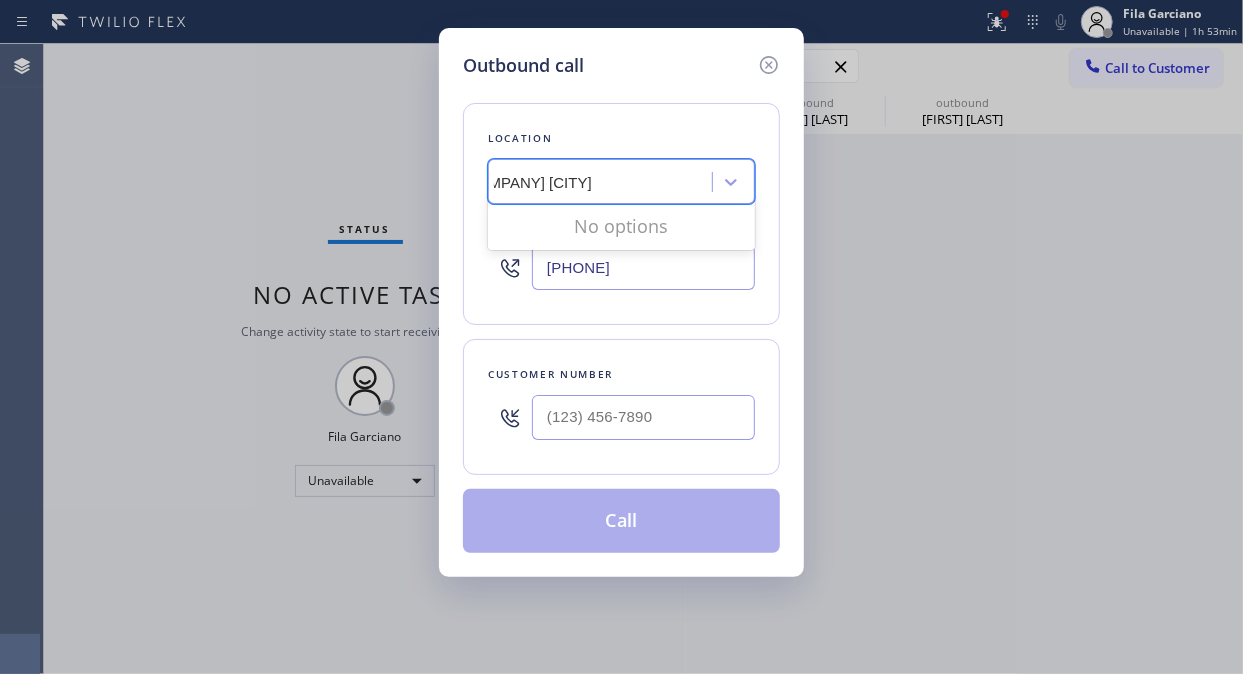 scroll, scrollTop: 0, scrollLeft: 10, axis: horizontal 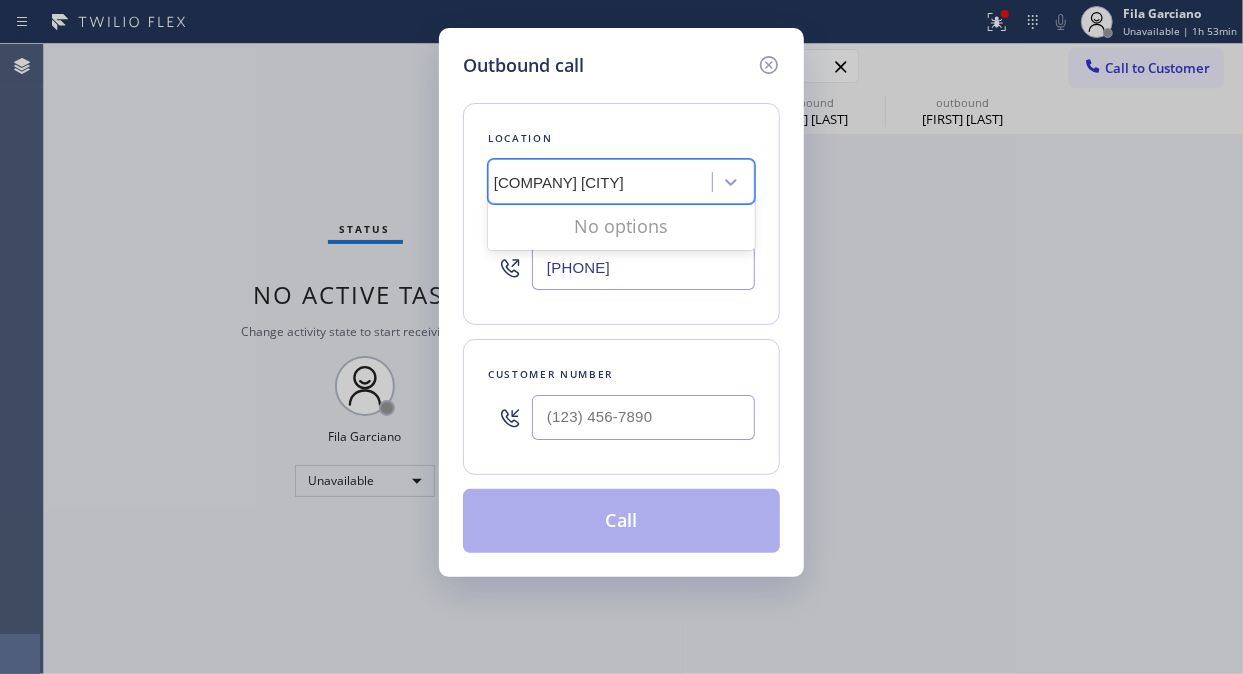 click on "Blue Moon Electrical North Hollywood" at bounding box center (639, 182) 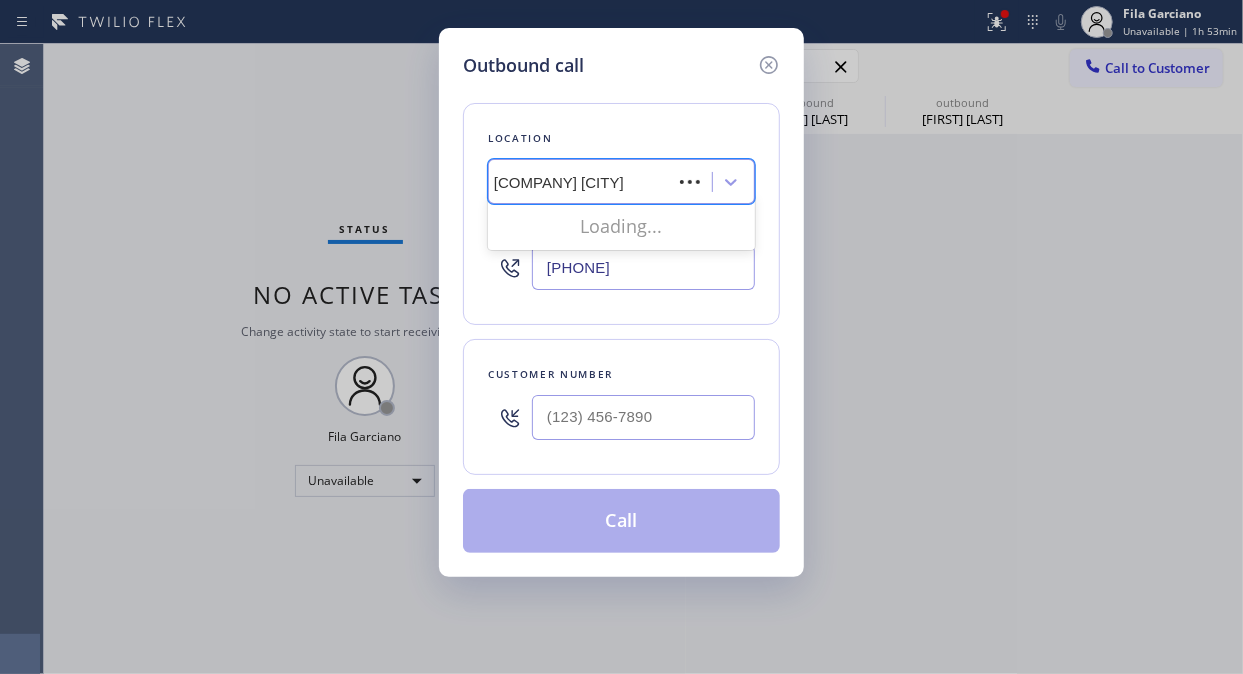 type on "Blue Moon Electrical North Hollywood" 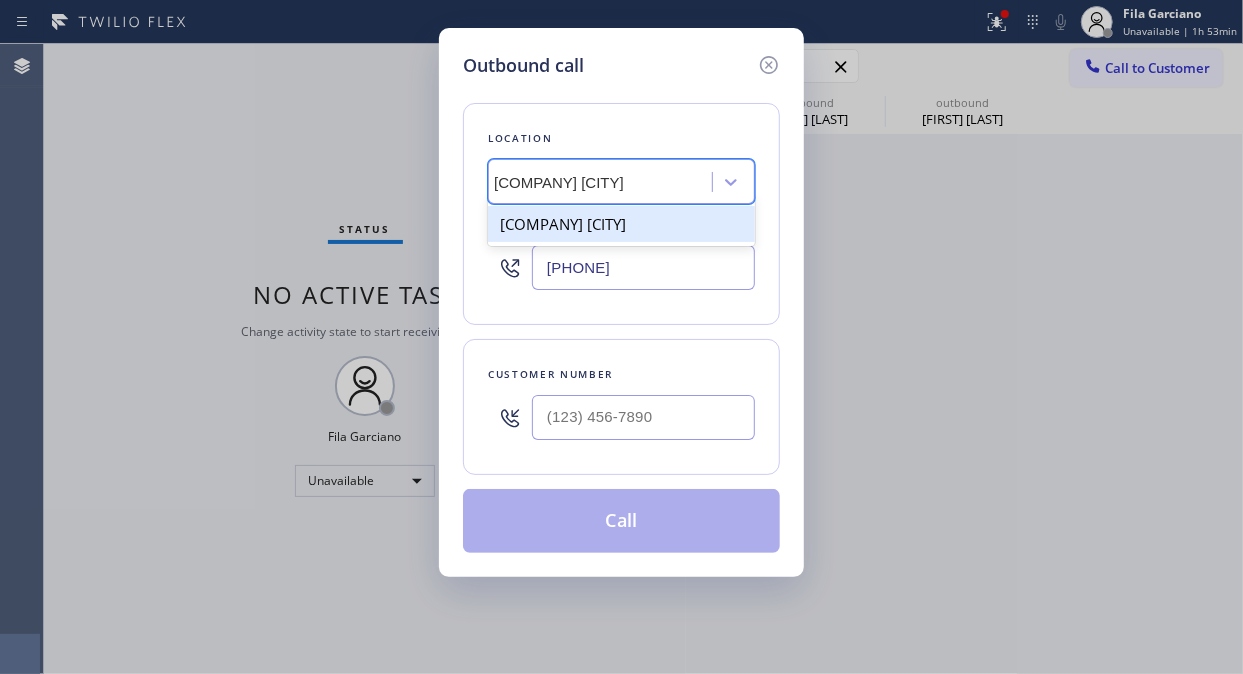 click on "Blue Moon Electrical North Hollywood" at bounding box center (621, 224) 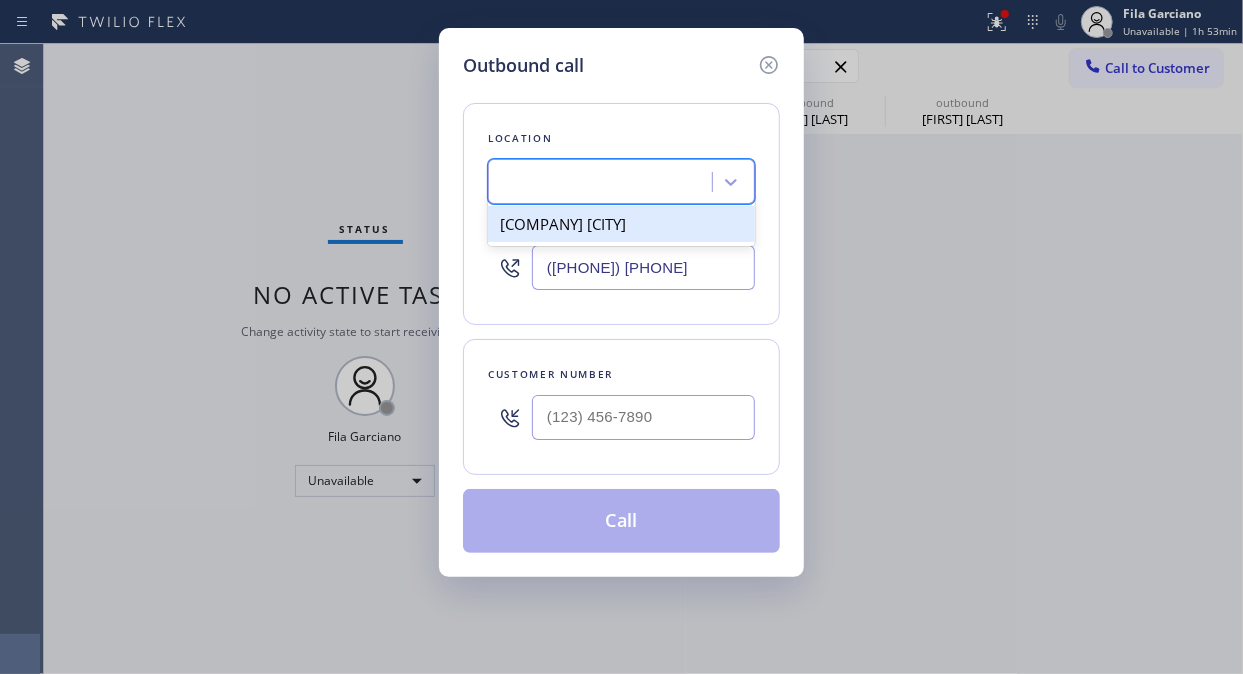 scroll, scrollTop: 0, scrollLeft: 2, axis: horizontal 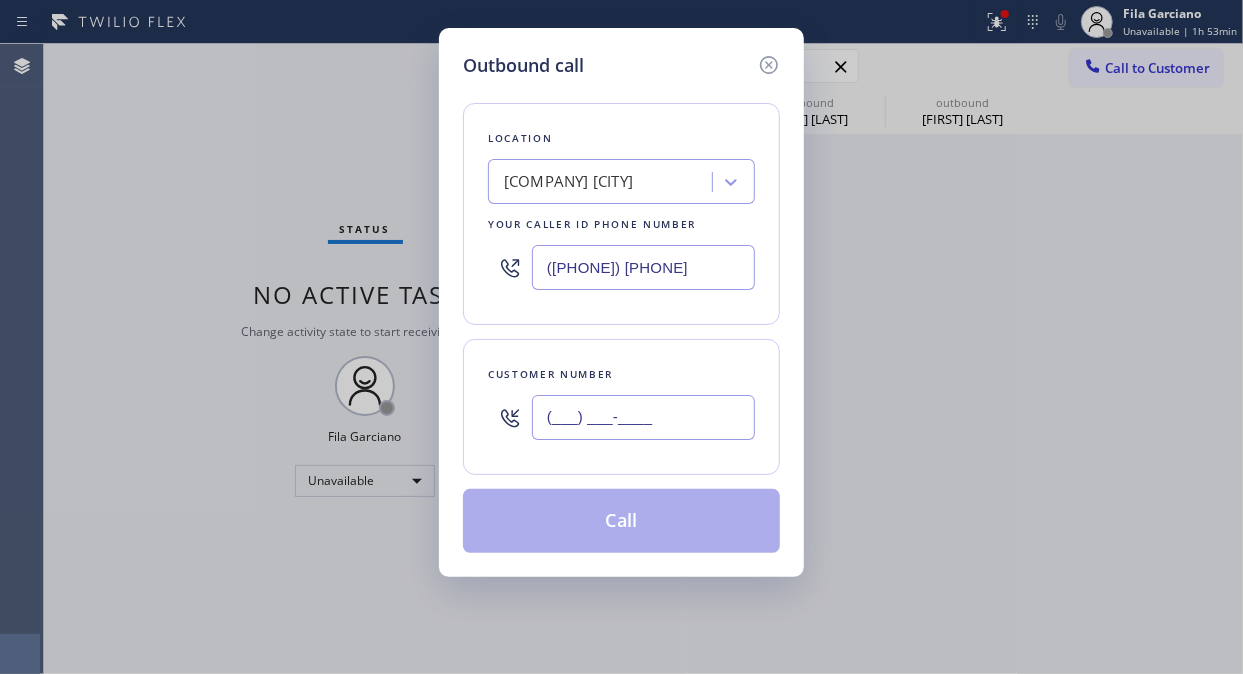 click on "(___) ___-____" at bounding box center (643, 417) 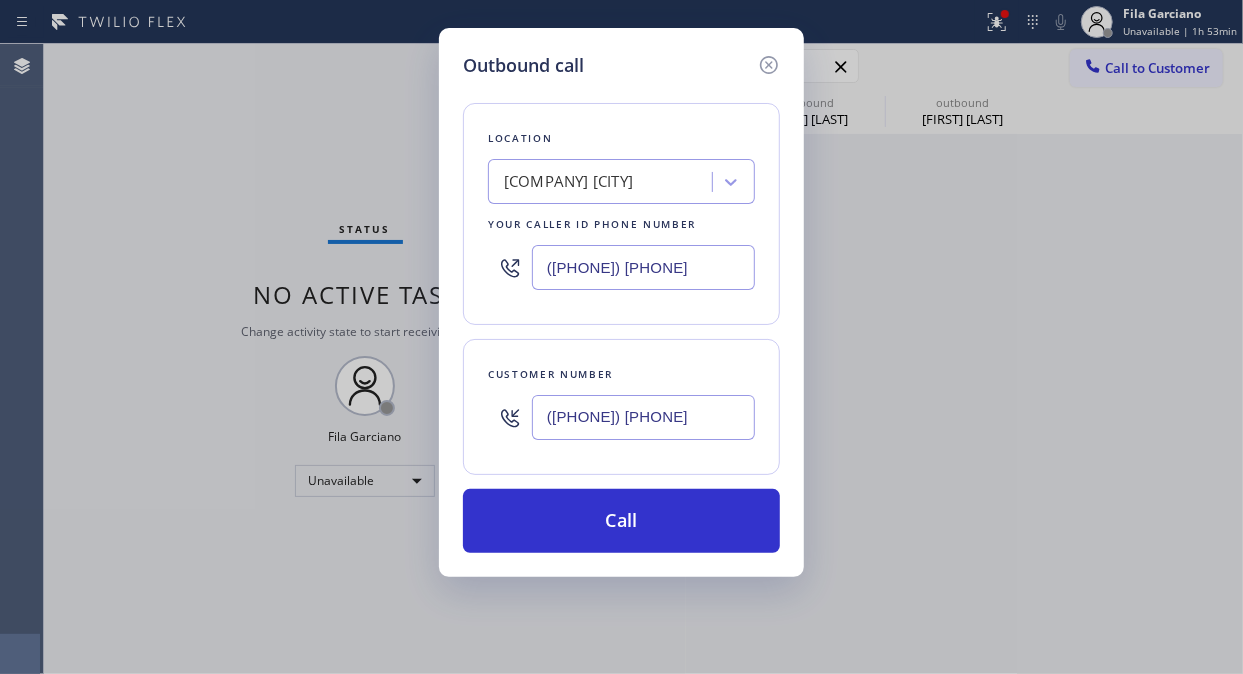 type on "(747) 363-0268" 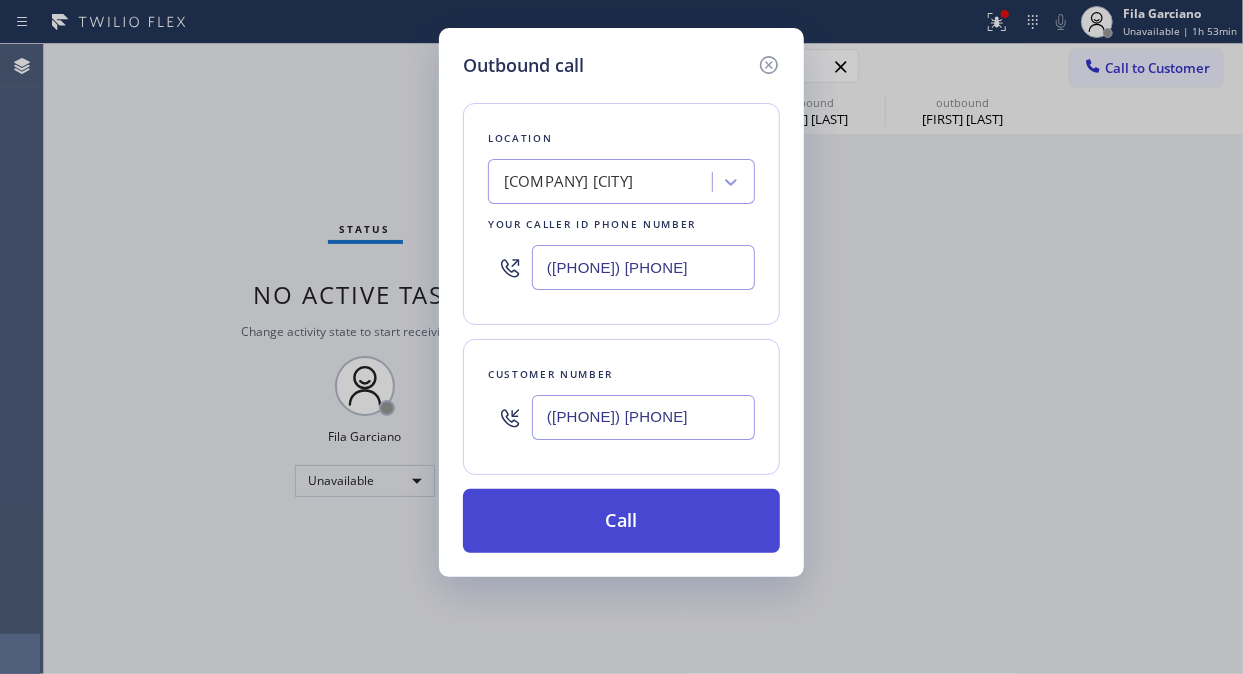 click on "Call" at bounding box center (621, 521) 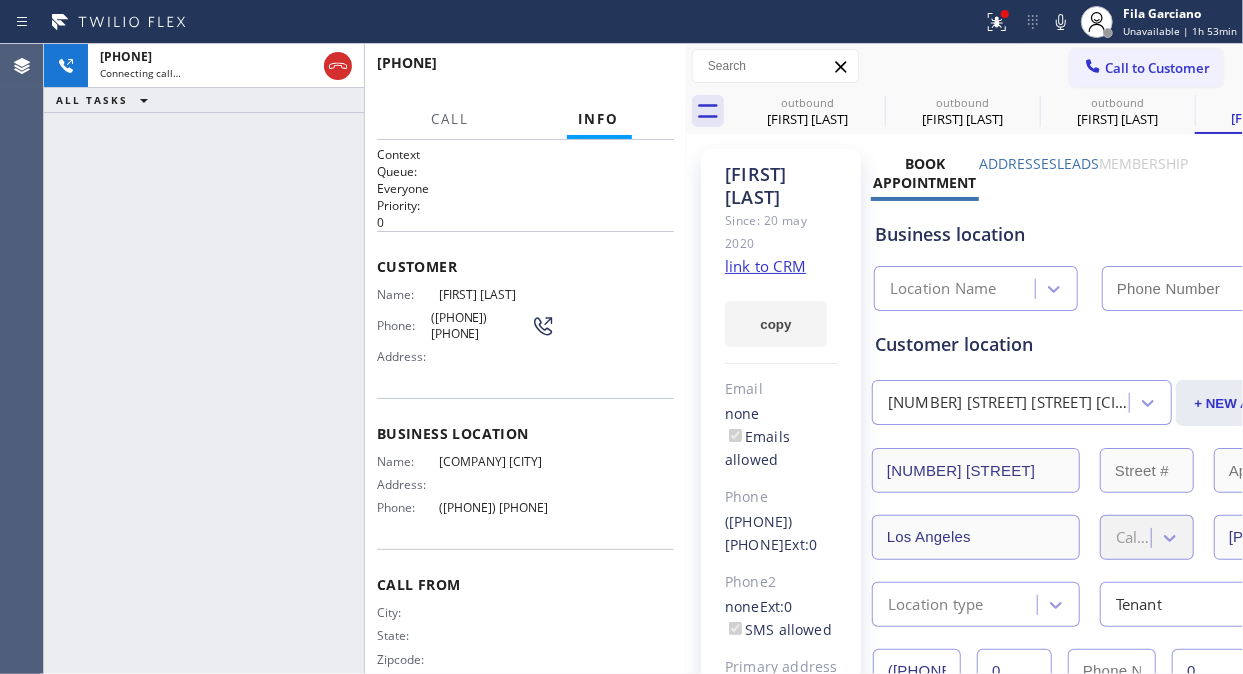 type on "(818) 532-5473" 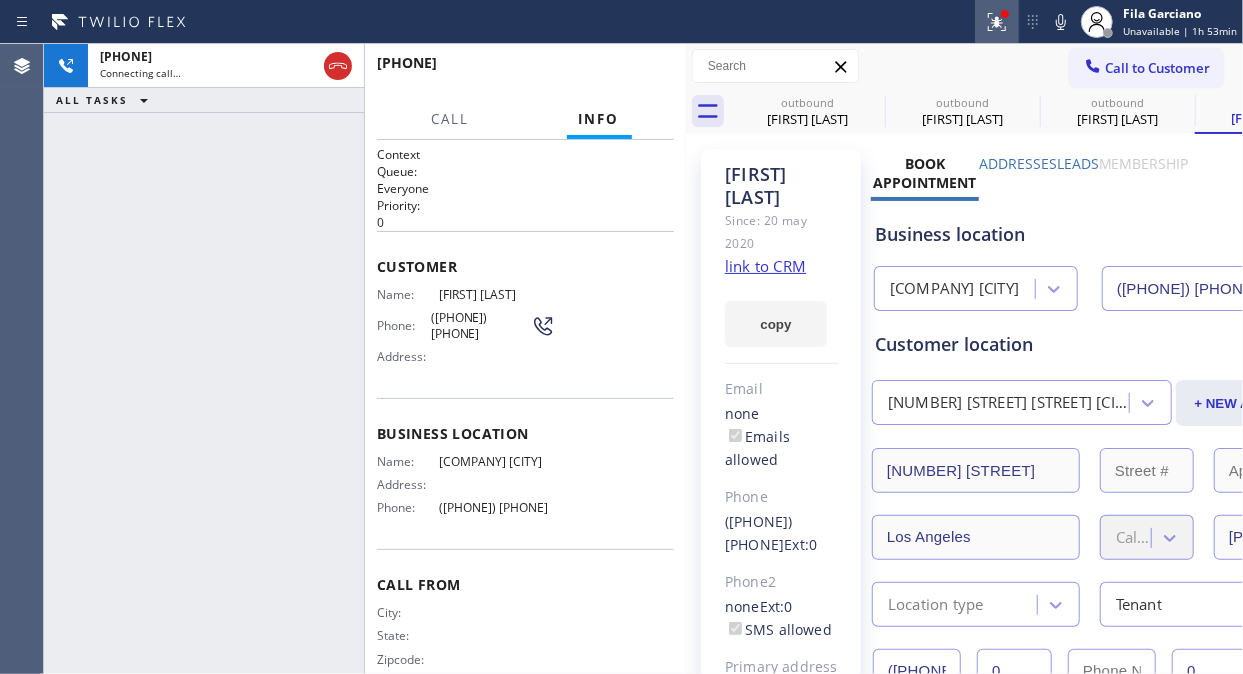 click 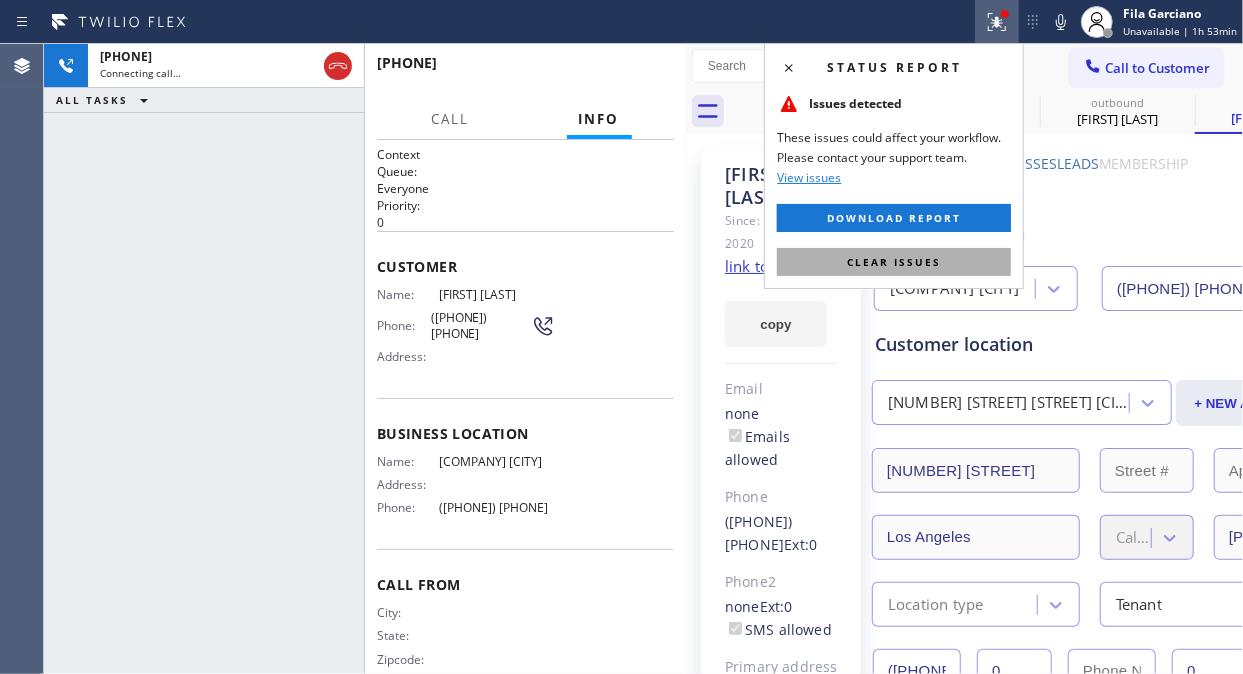 click on "Clear issues" at bounding box center (894, 262) 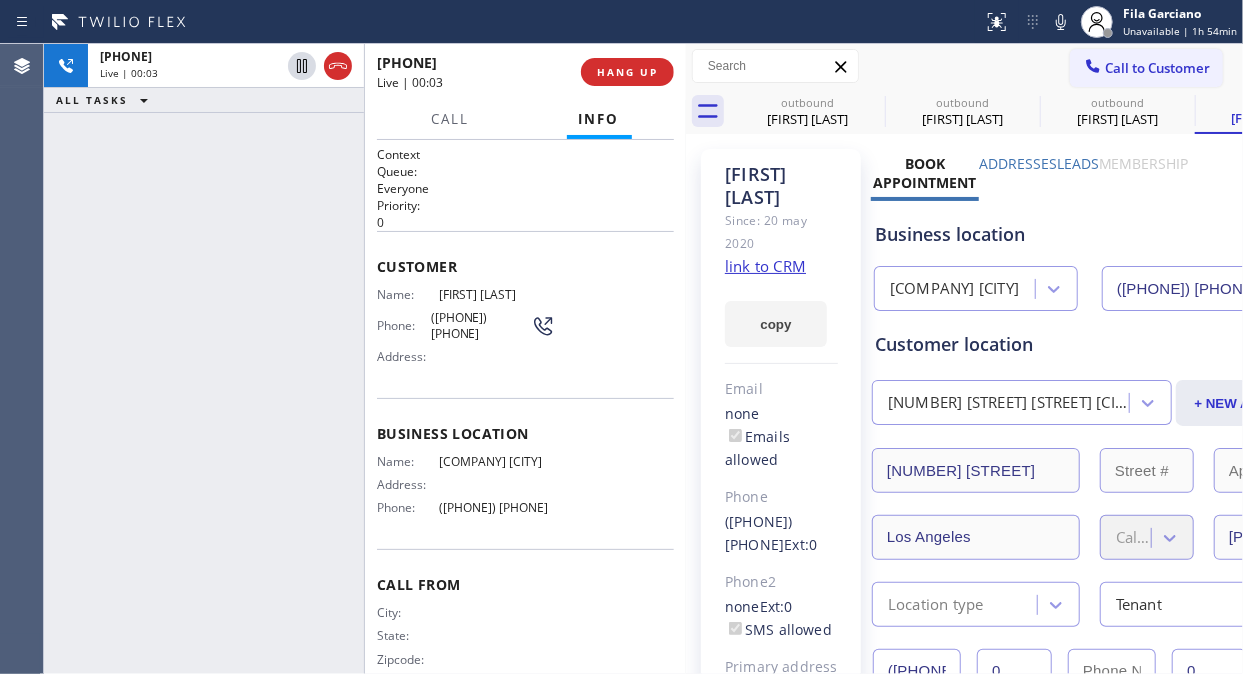 drag, startPoint x: 167, startPoint y: 364, endPoint x: 198, endPoint y: 366, distance: 31.06445 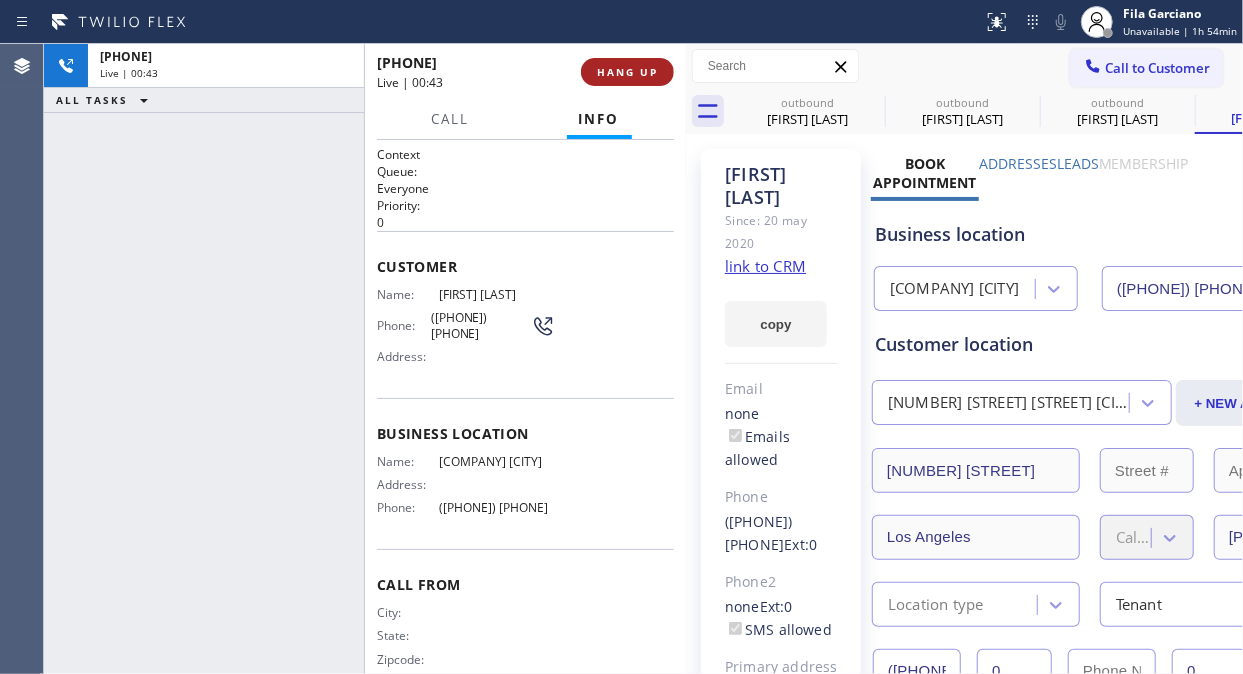 click on "HANG UP" at bounding box center [627, 72] 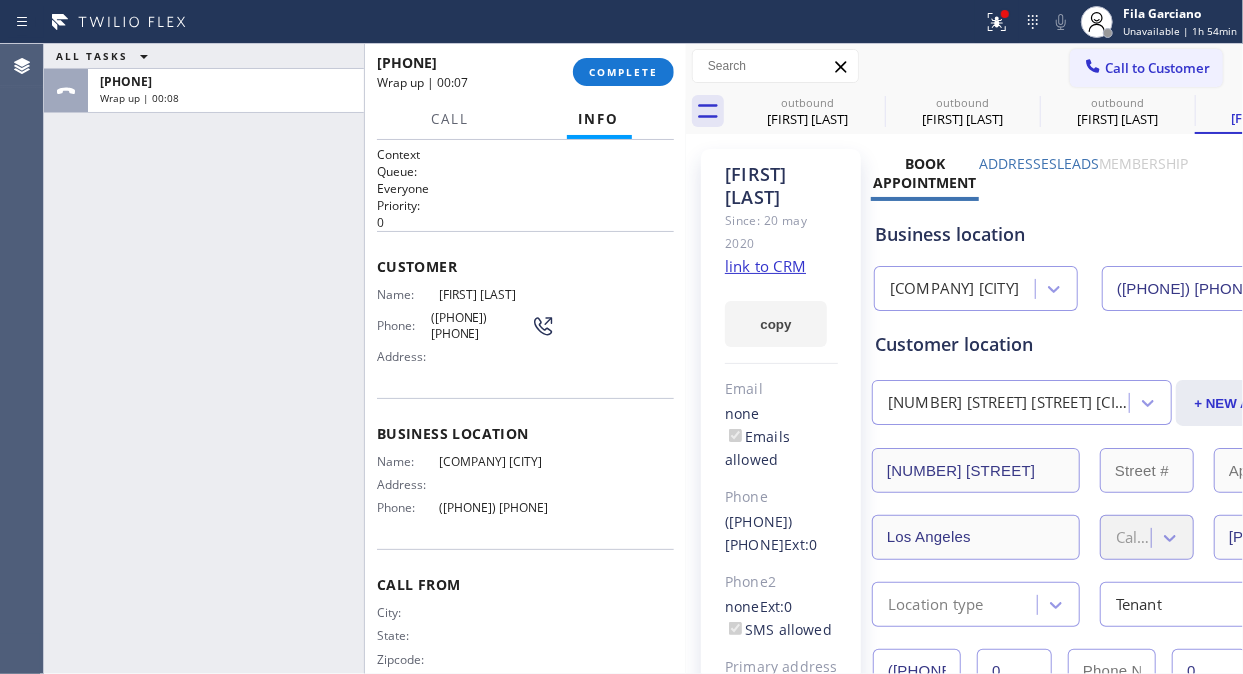 click on "ALL TASKS ALL TASKS ACTIVE TASKS TASKS IN WRAP UP +17473630268 Wrap up | 00:08" at bounding box center [204, 359] 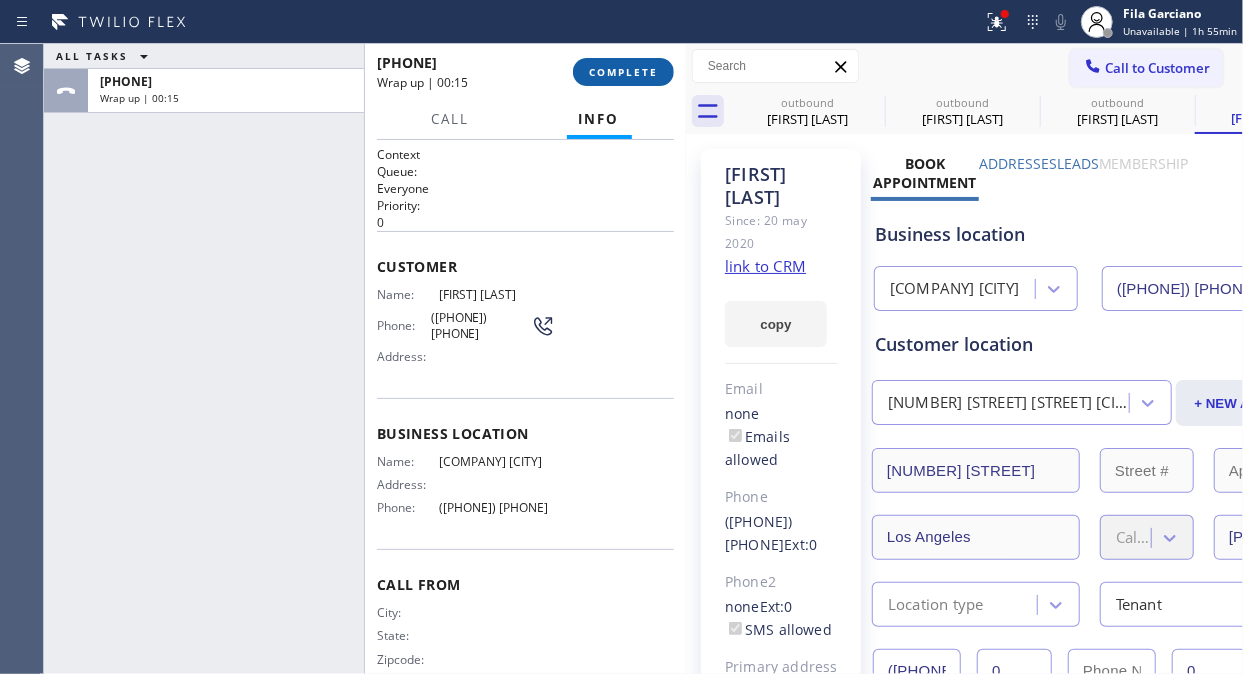 click on "COMPLETE" at bounding box center [623, 72] 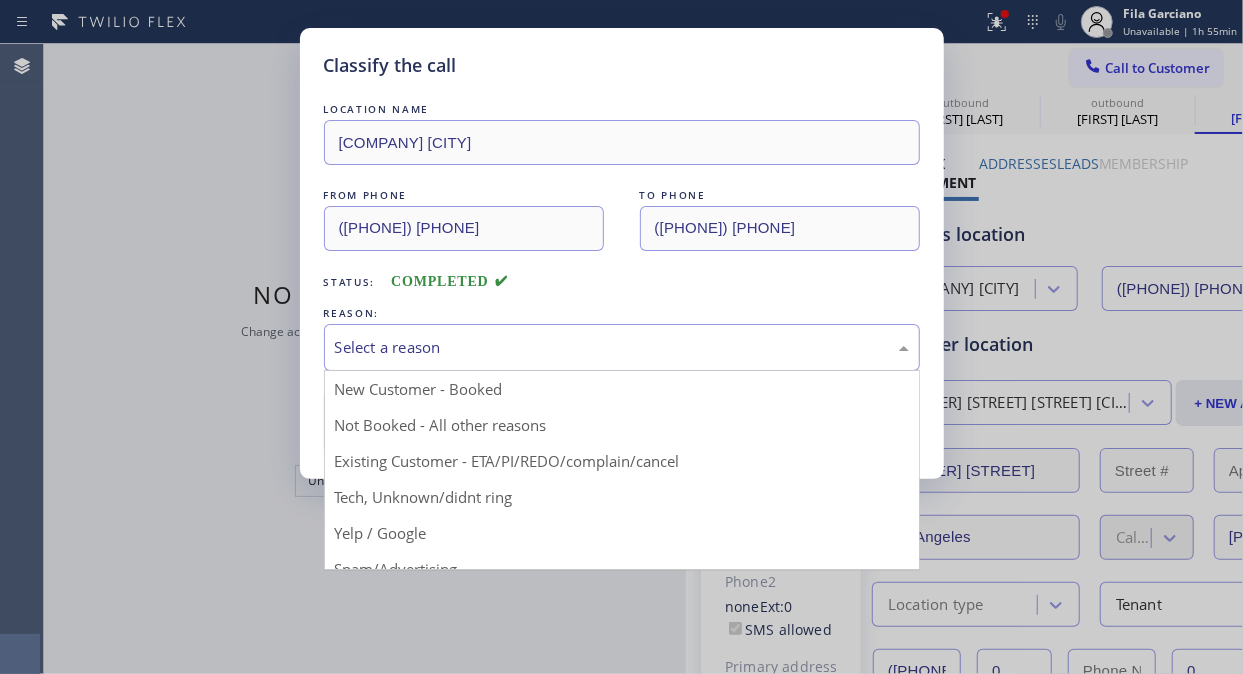 click on "Select a reason" at bounding box center (622, 347) 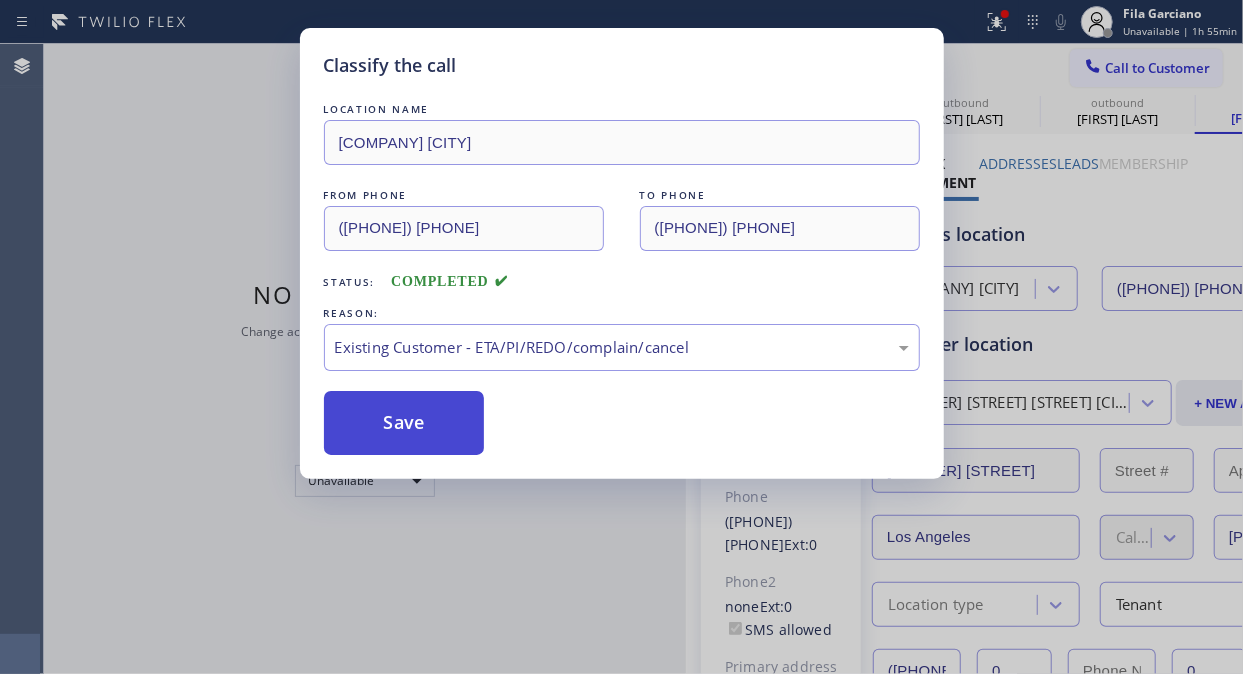 click on "Save" at bounding box center [404, 423] 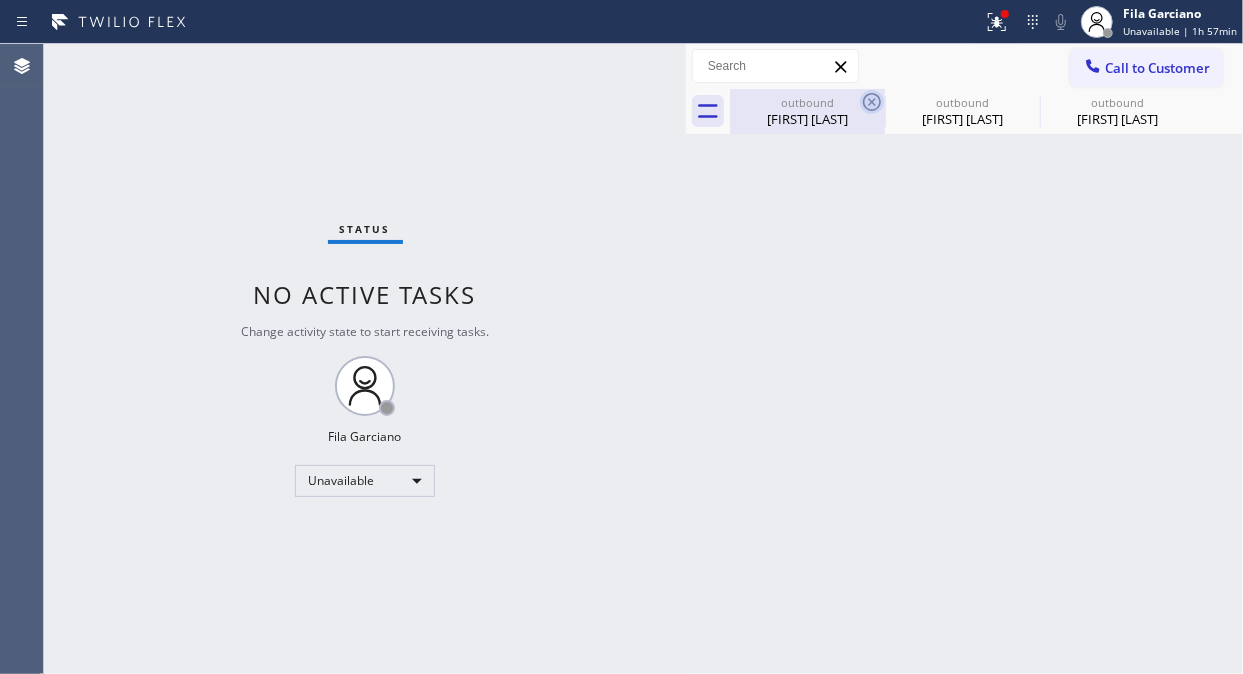 click 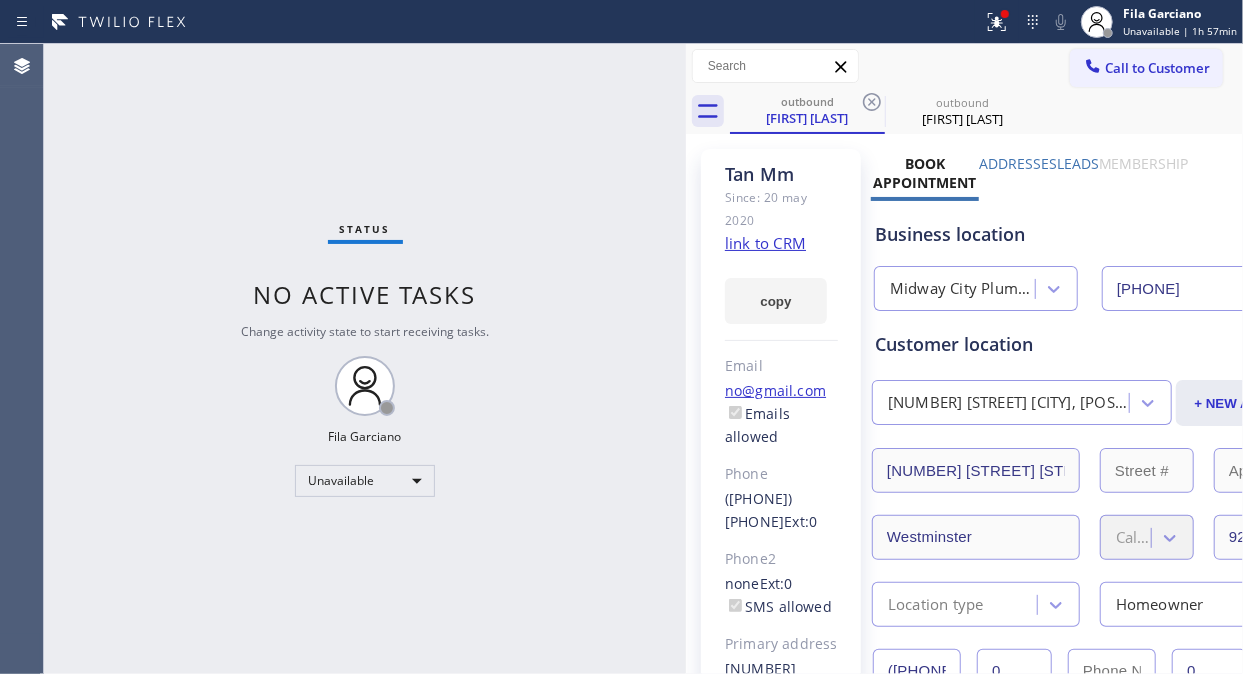 click 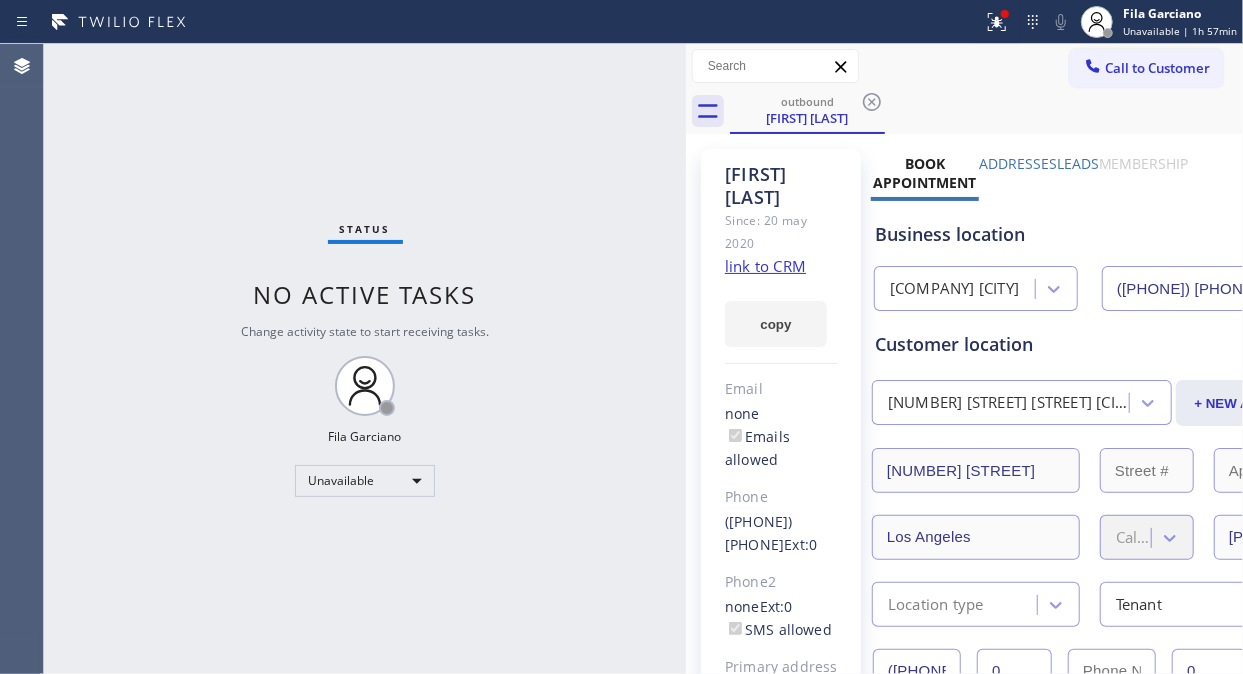 click 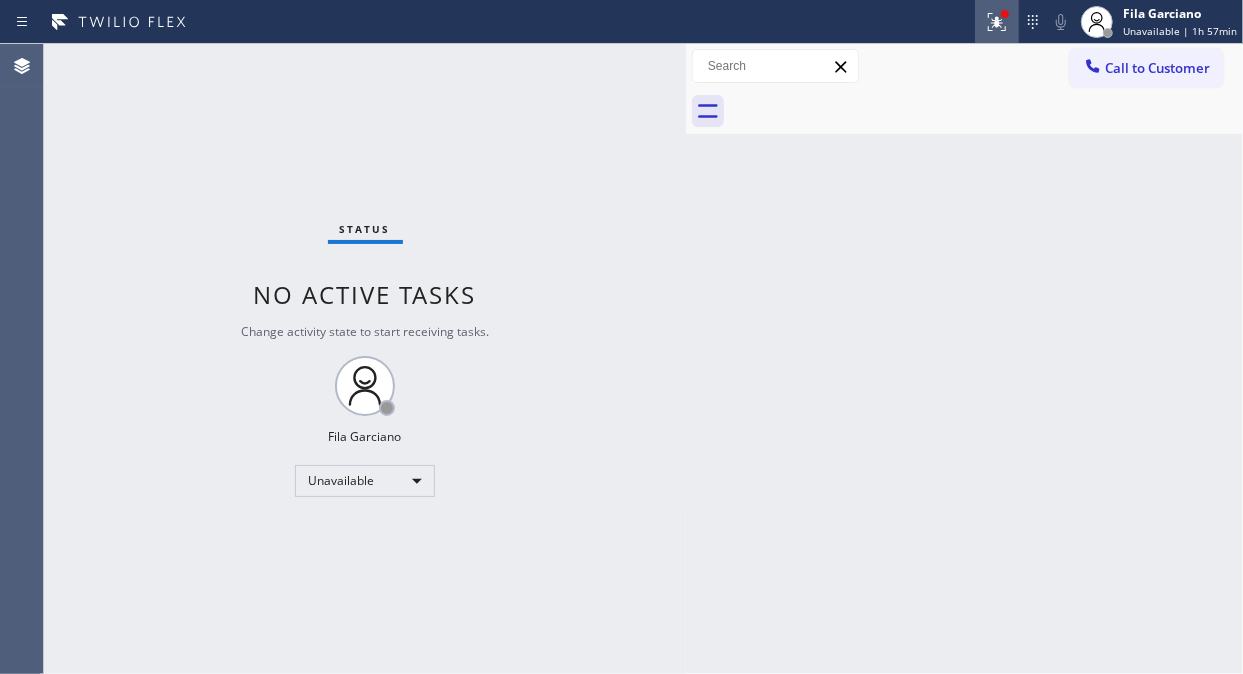 click 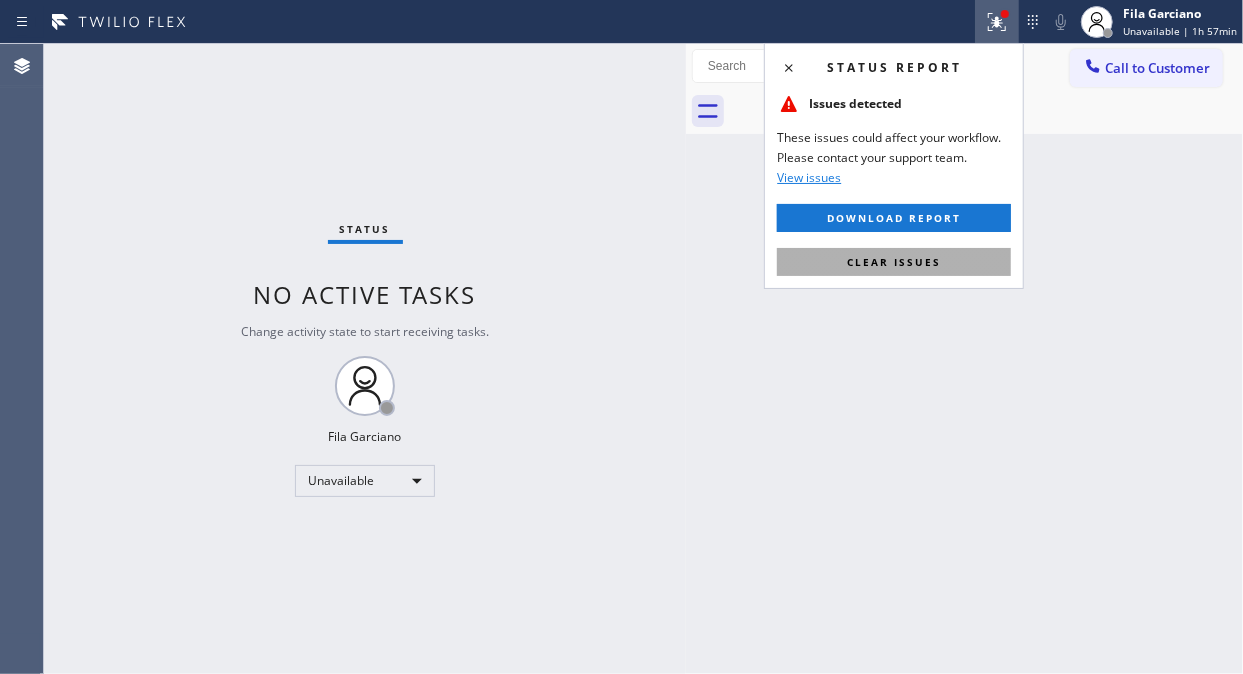 click on "Clear issues" at bounding box center (894, 262) 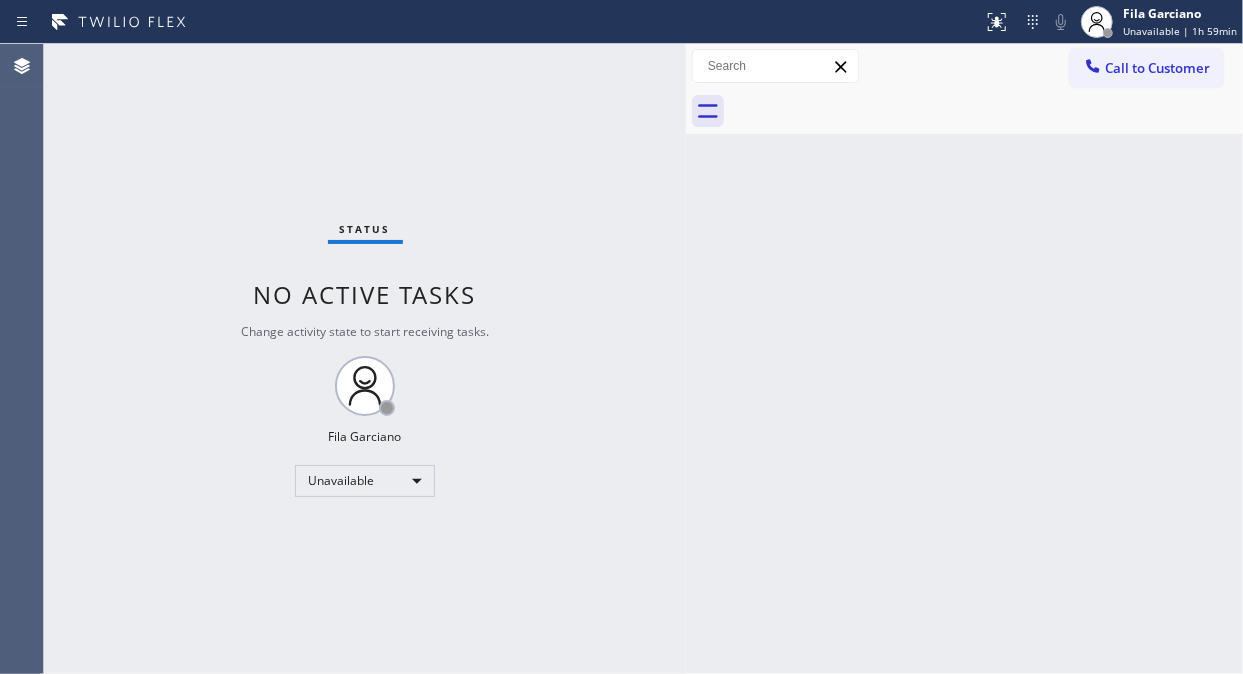click on "Agent Desktop" at bounding box center (21, 359) 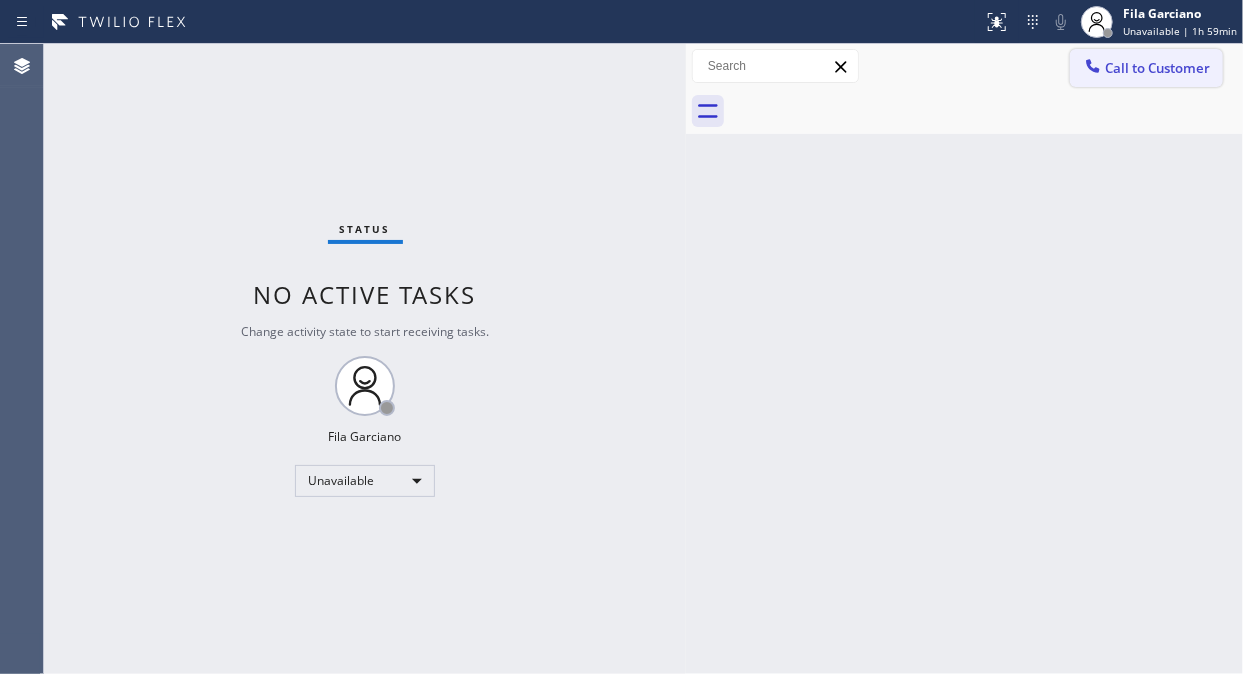 click on "Call to Customer" at bounding box center (1157, 68) 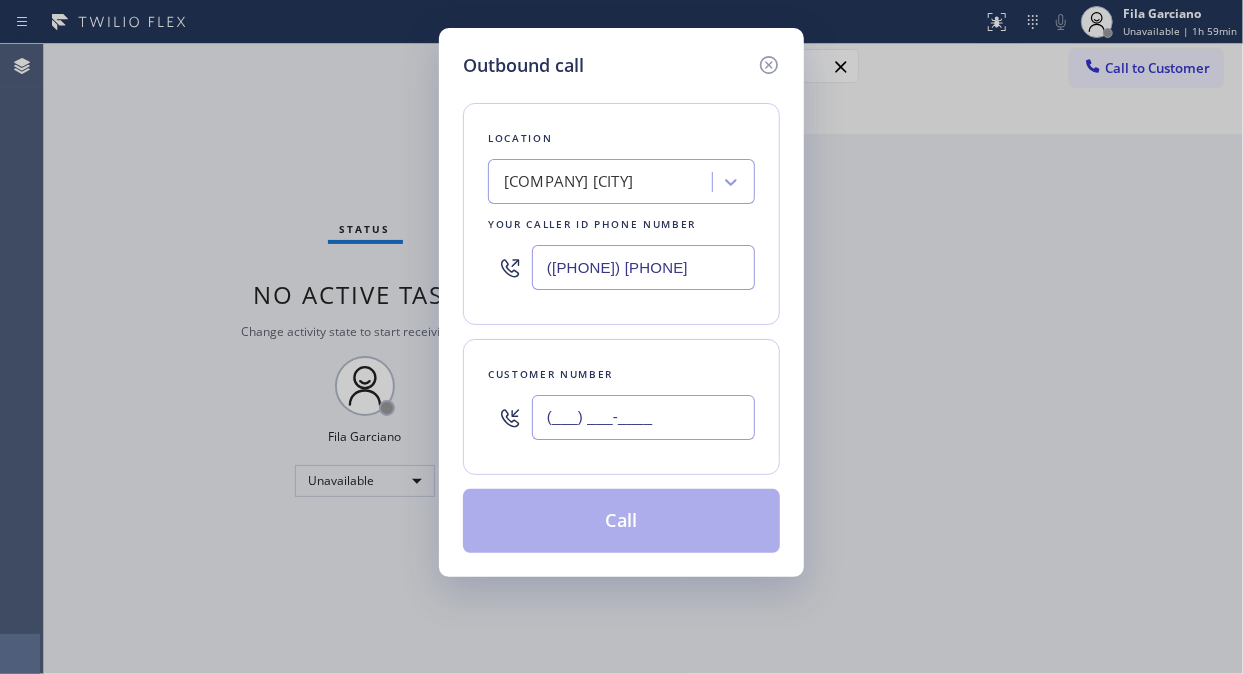 click on "(___) ___-____" at bounding box center [643, 417] 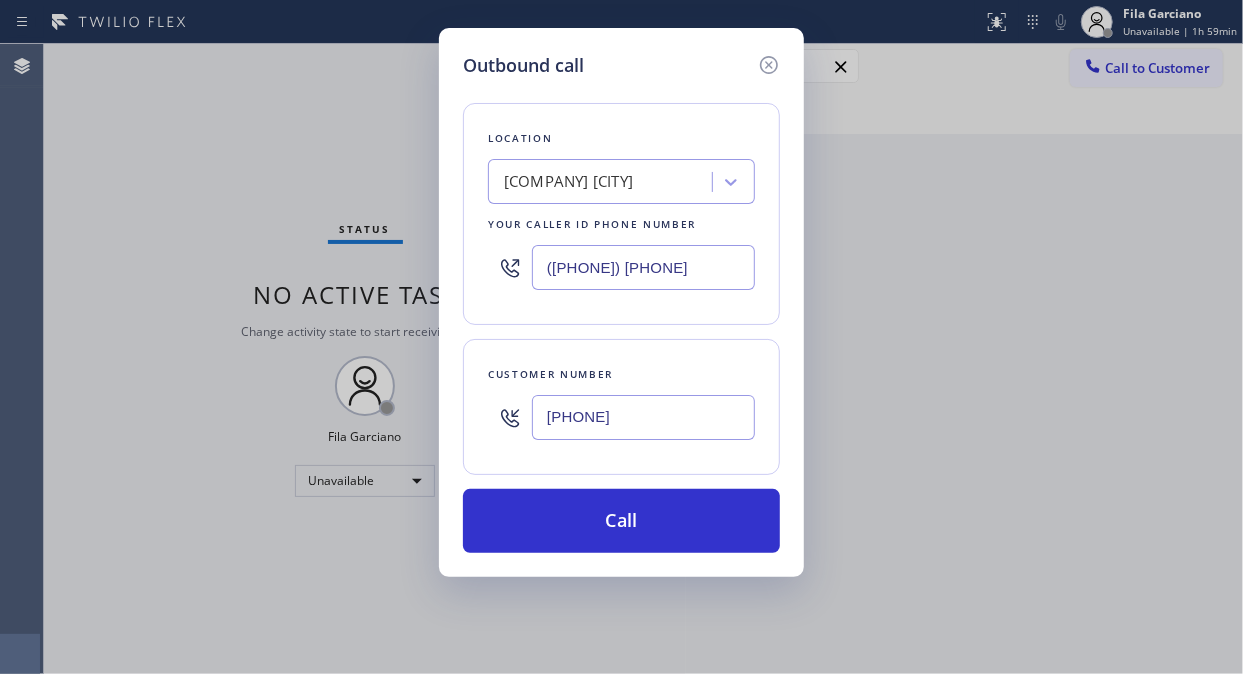 type on "[PHONE]" 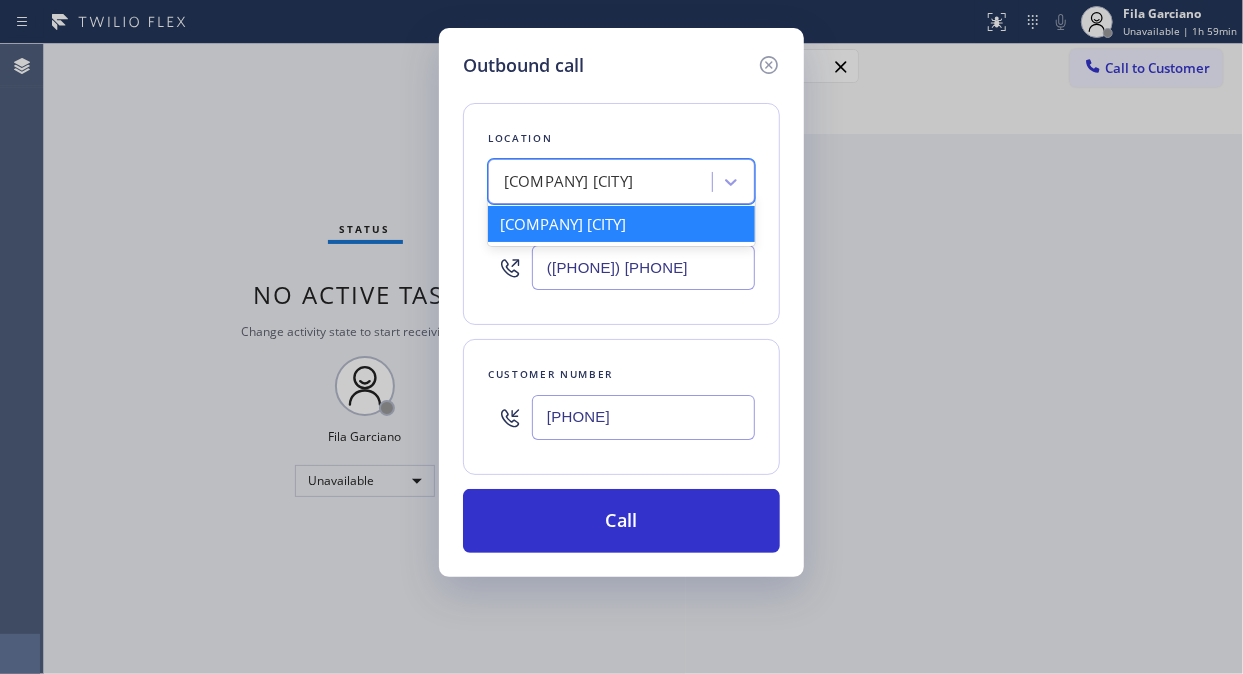 click on "Blue Moon Electrical North Hollywood" at bounding box center [603, 182] 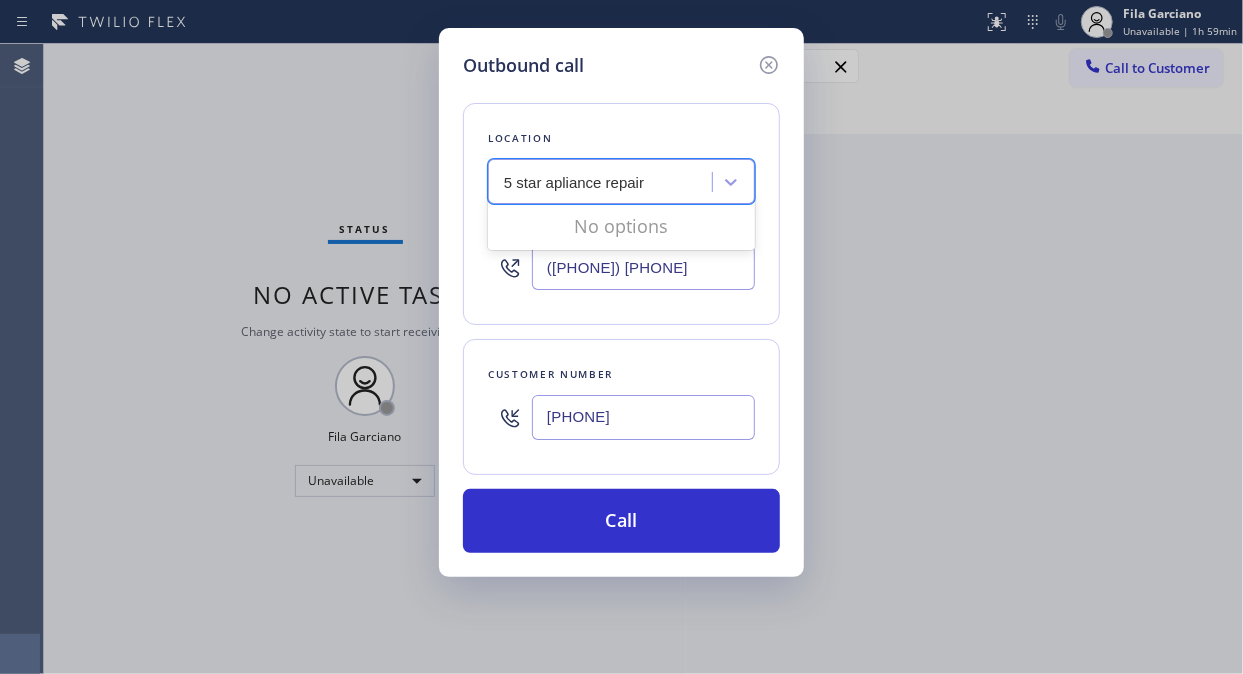 click on "5 star apliance repair" at bounding box center (575, 182) 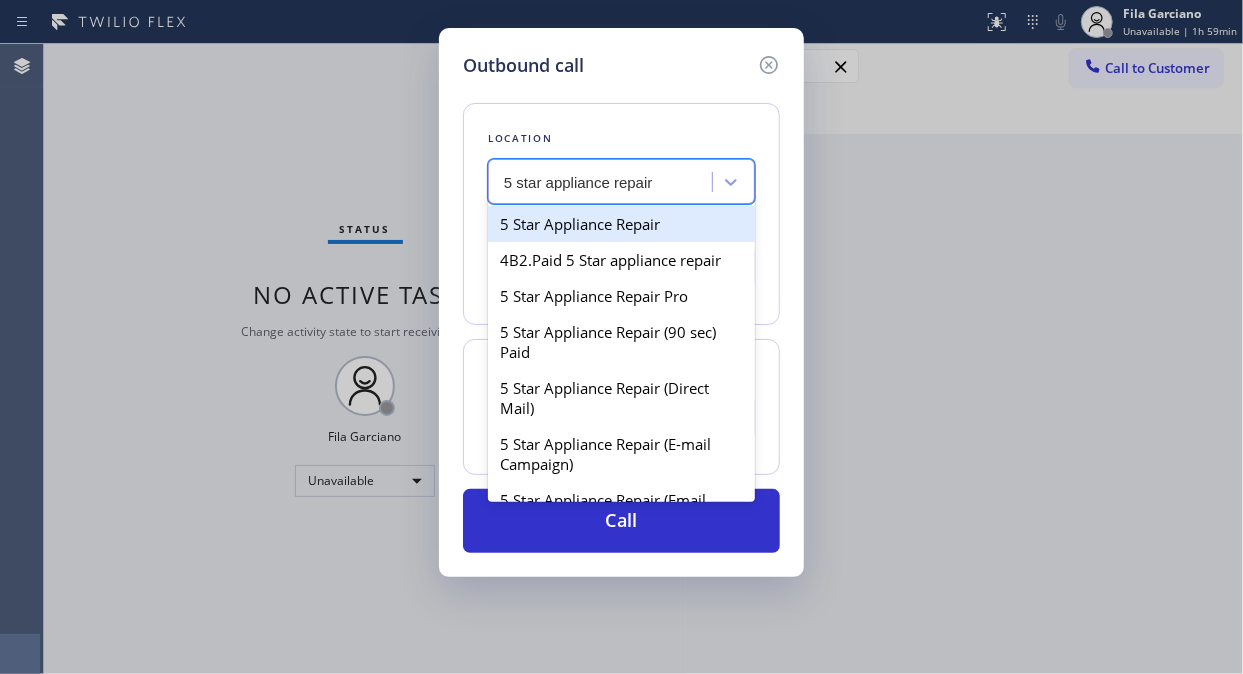 click on "5 Star Appliance Repair" at bounding box center (621, 224) 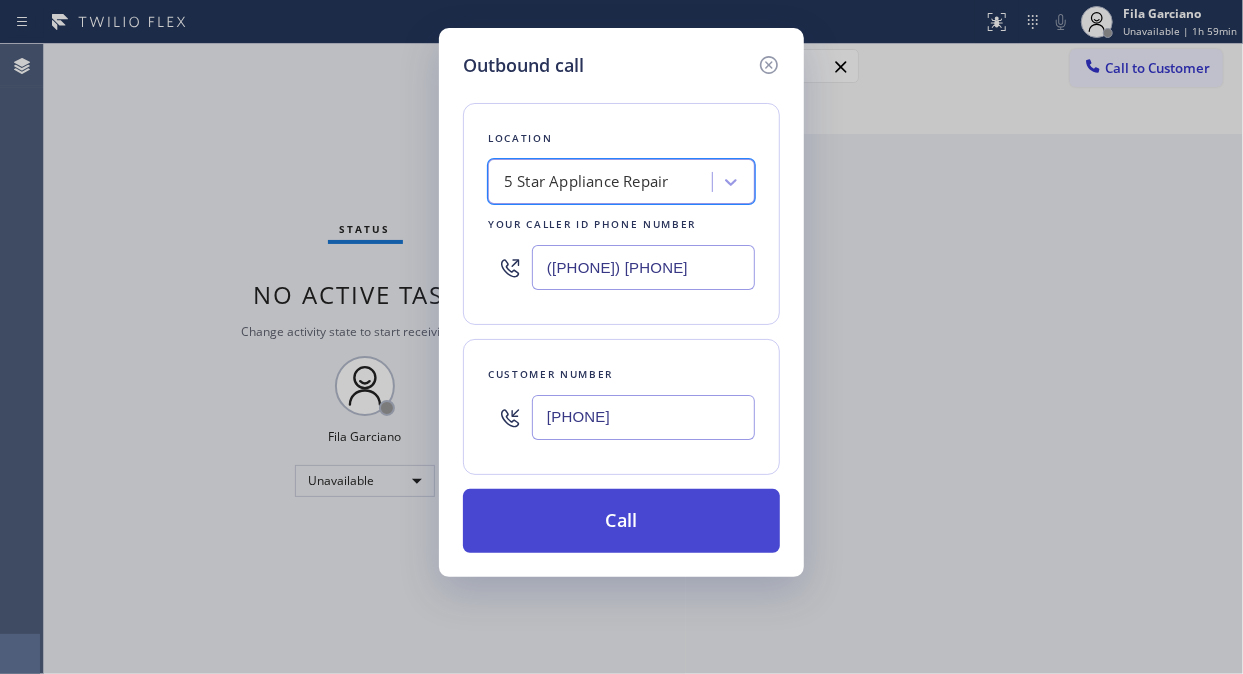 click on "Call" at bounding box center [621, 521] 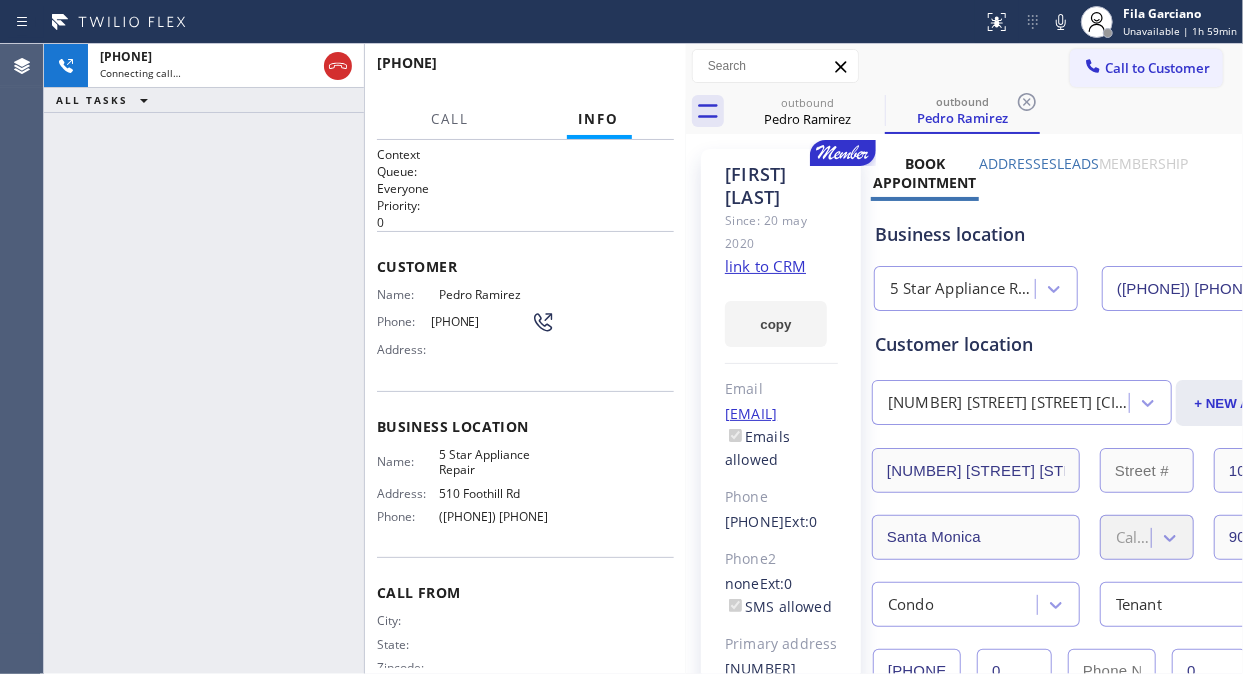 type on "[PHONE]" 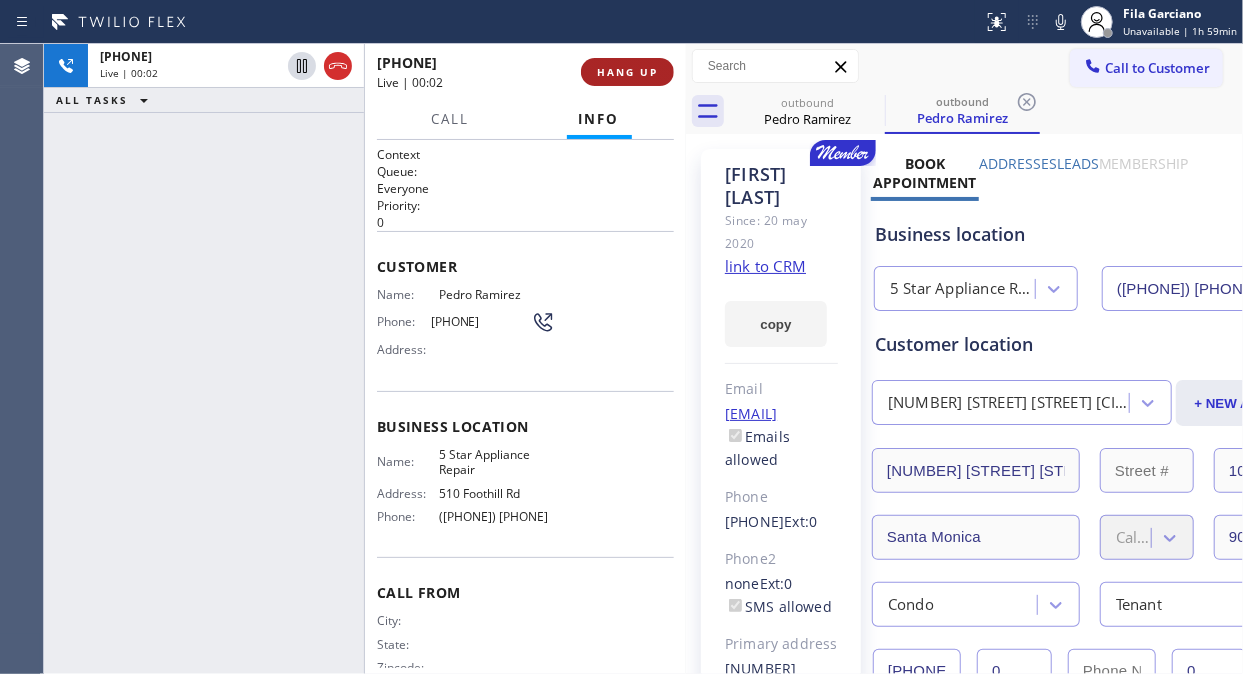 click on "HANG UP" at bounding box center (627, 72) 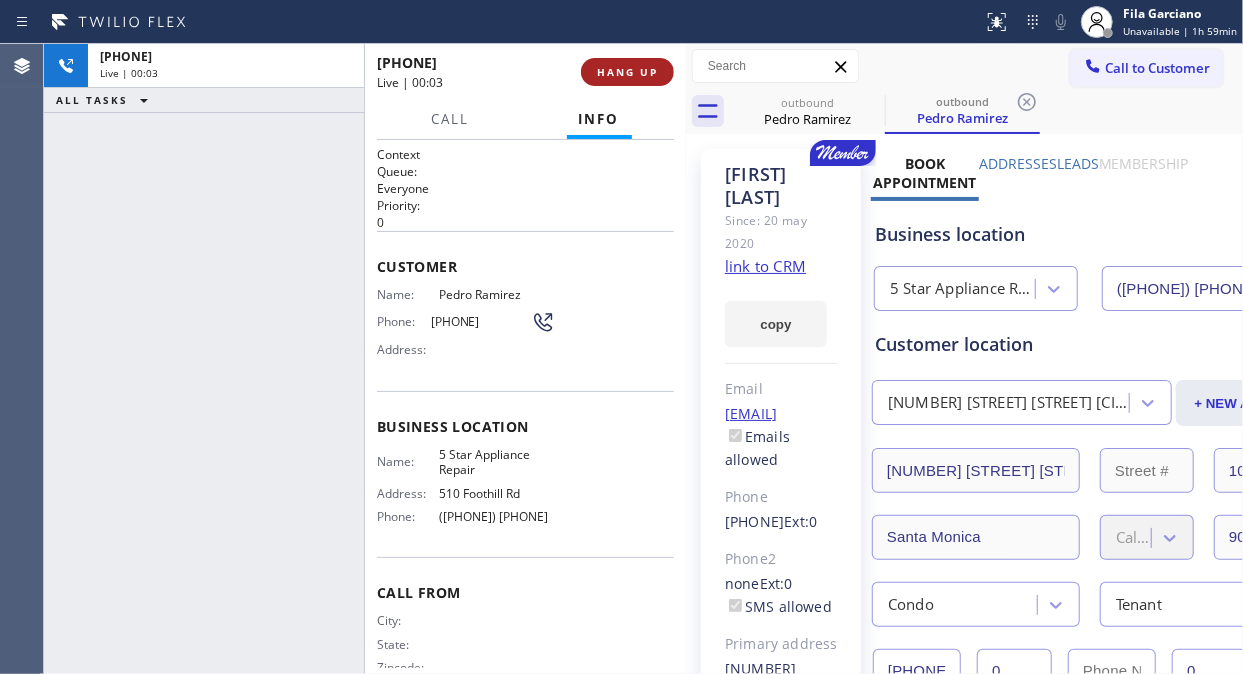click on "HANG UP" at bounding box center (627, 72) 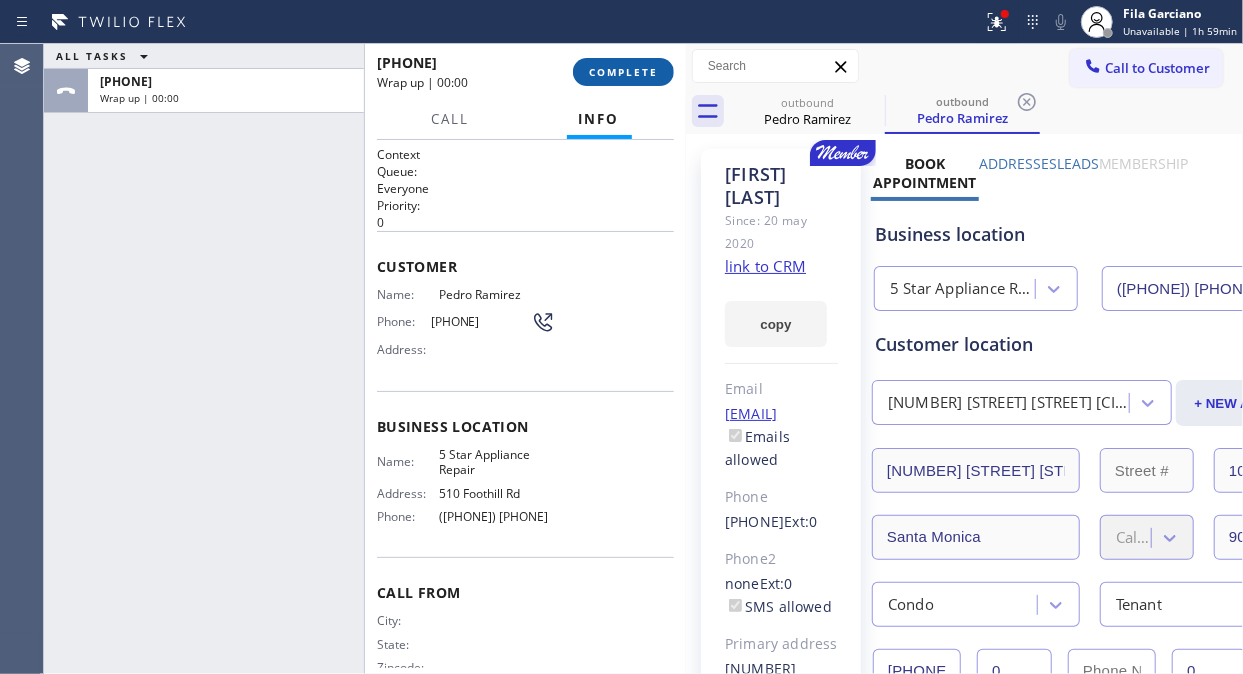 click on "COMPLETE" at bounding box center [623, 72] 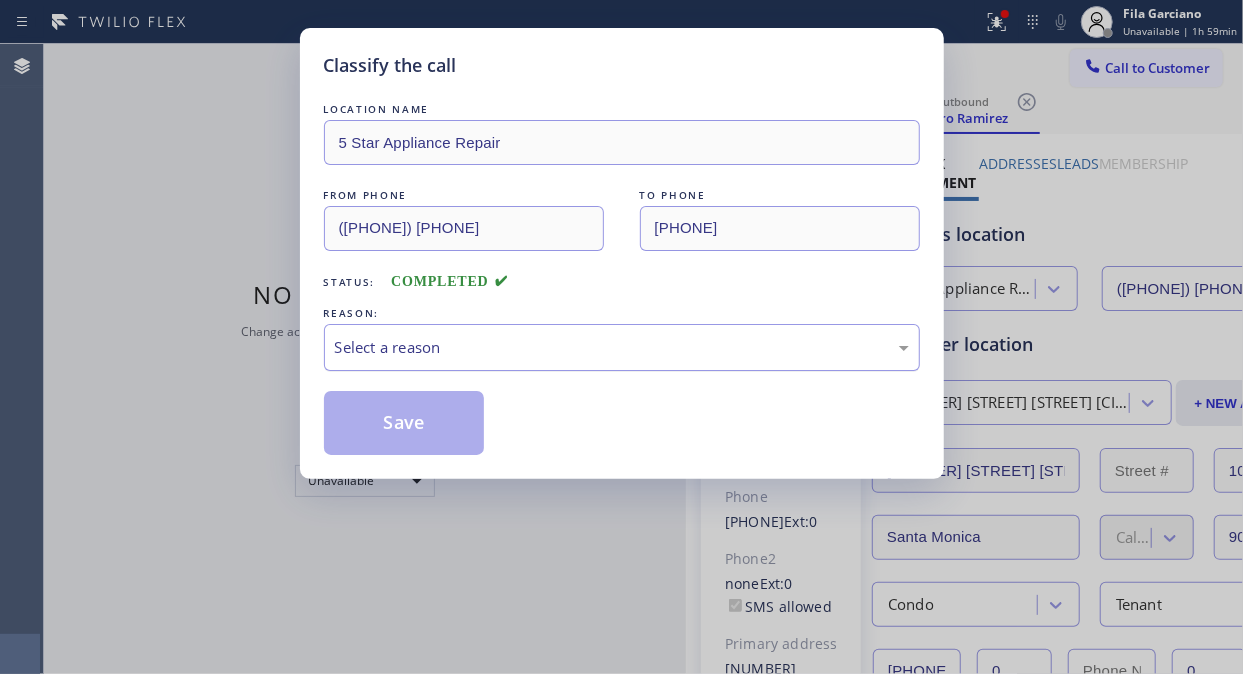 click on "Select a reason" at bounding box center (622, 347) 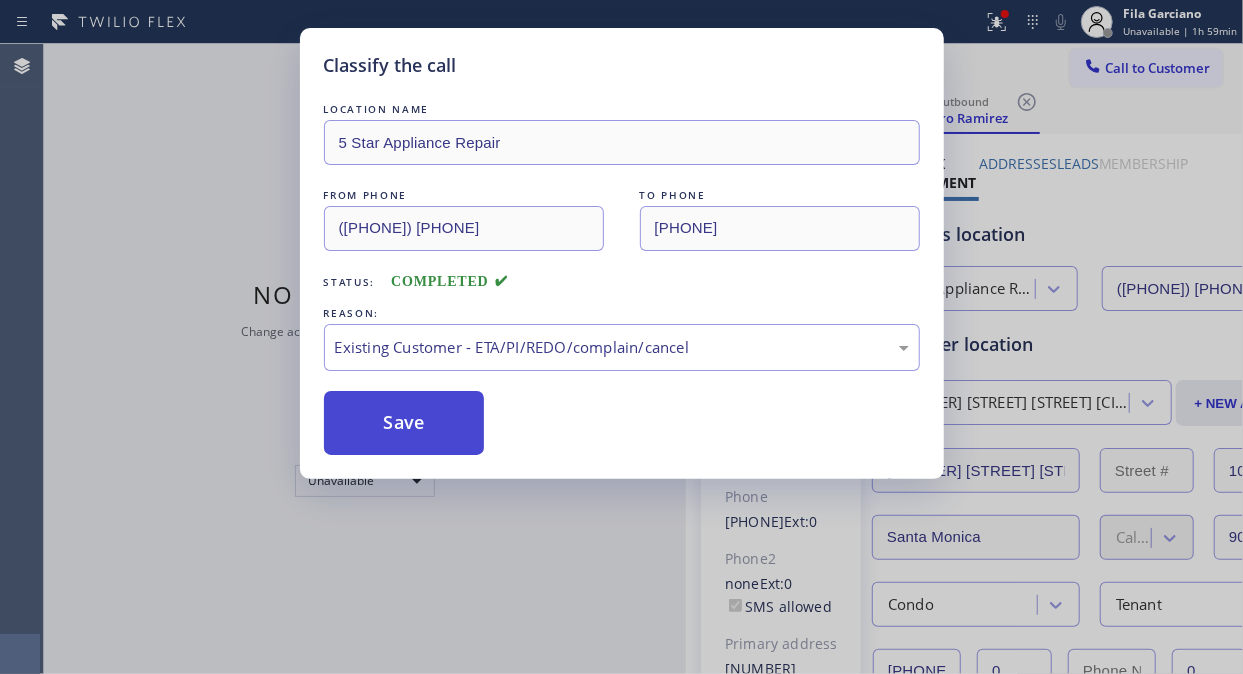 click on "Save" at bounding box center (404, 423) 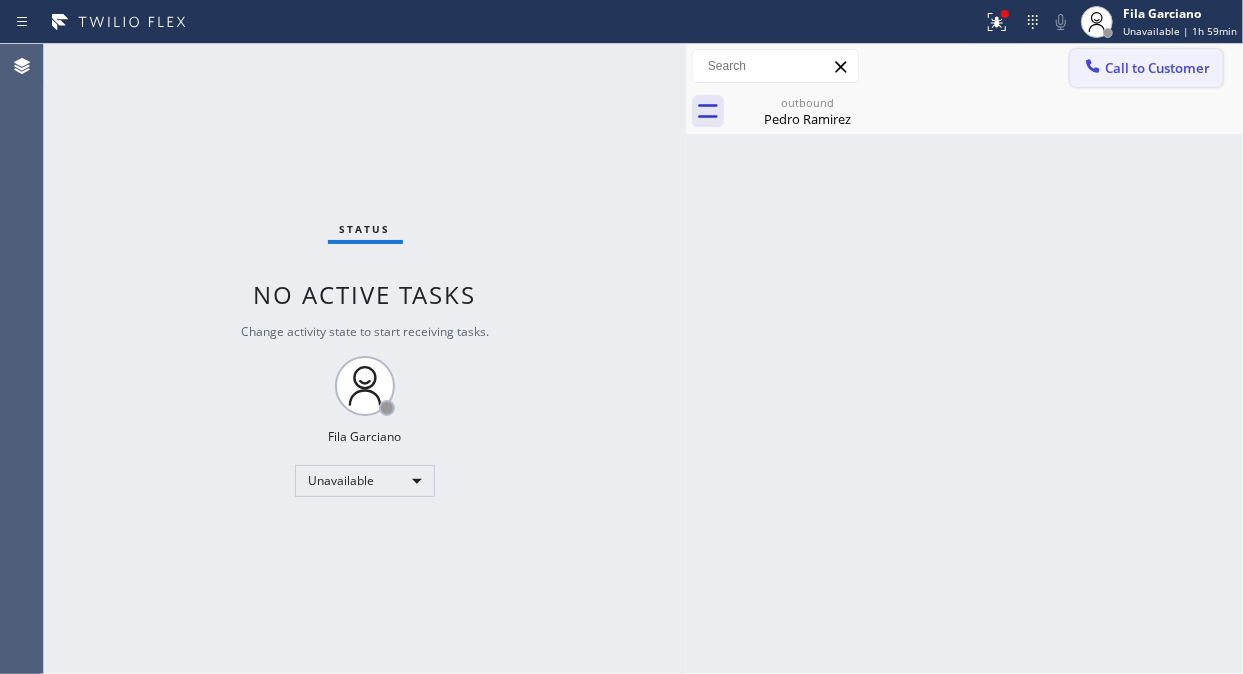 drag, startPoint x: 1121, startPoint y: 74, endPoint x: 1125, endPoint y: 64, distance: 10.770329 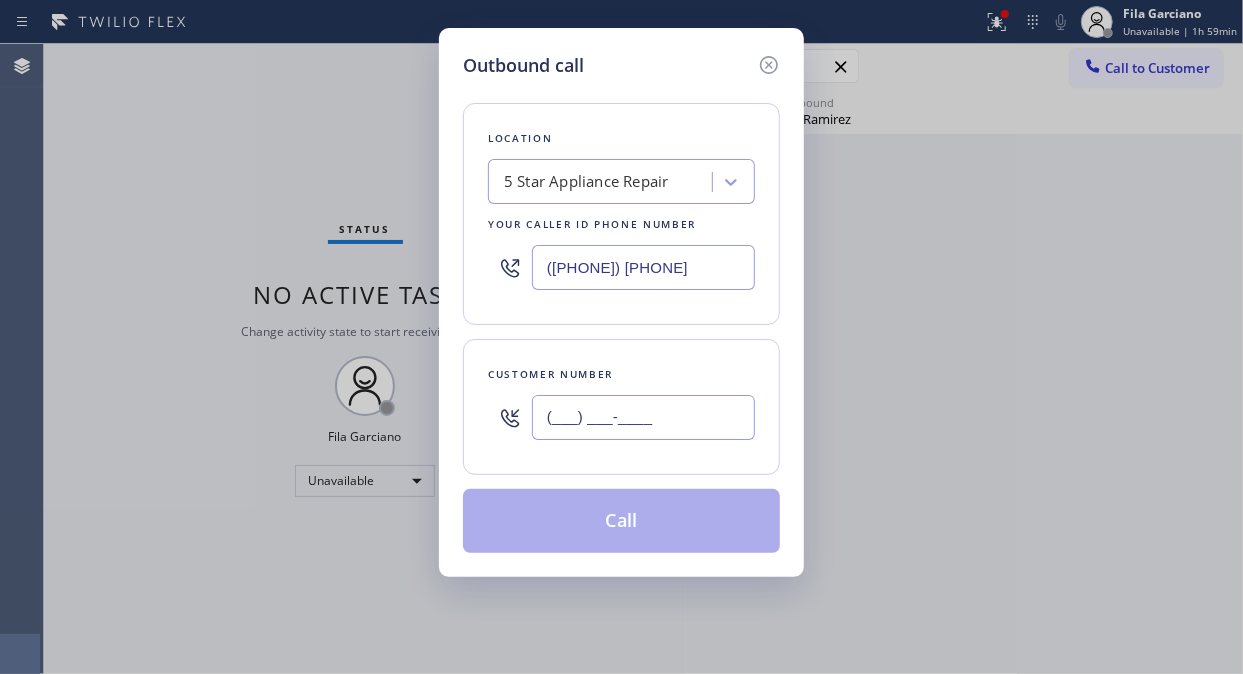 click on "(___) ___-____" at bounding box center (643, 417) 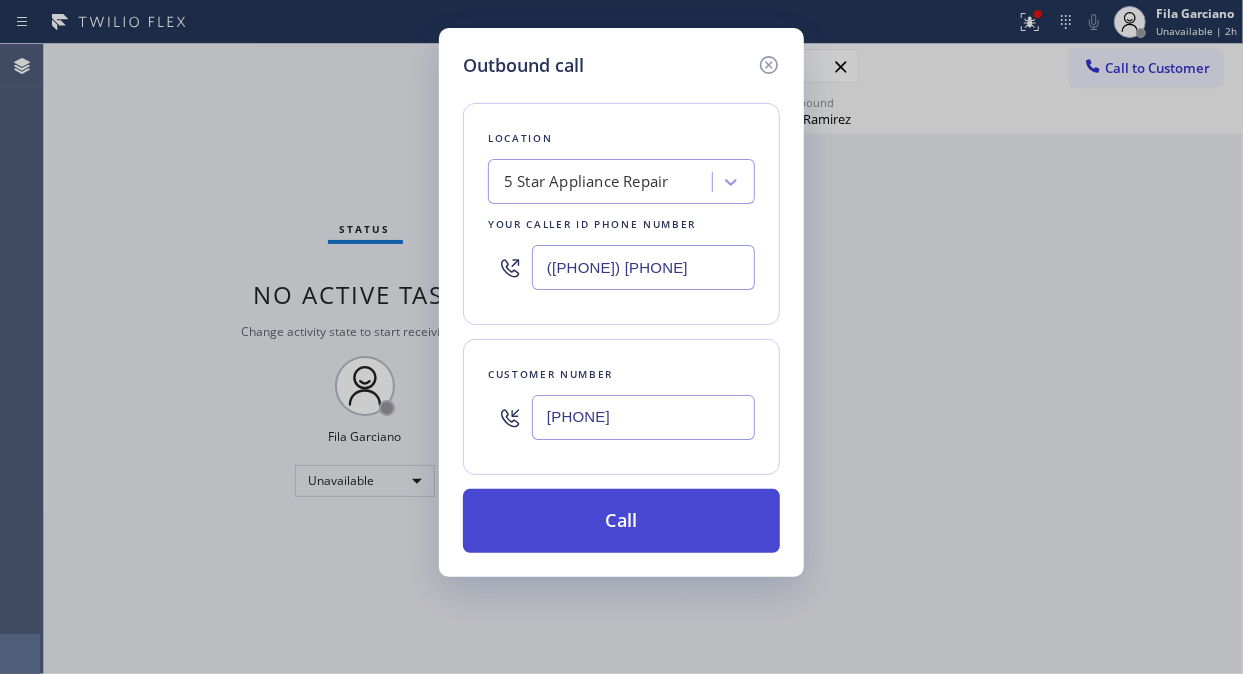type on "[PHONE]" 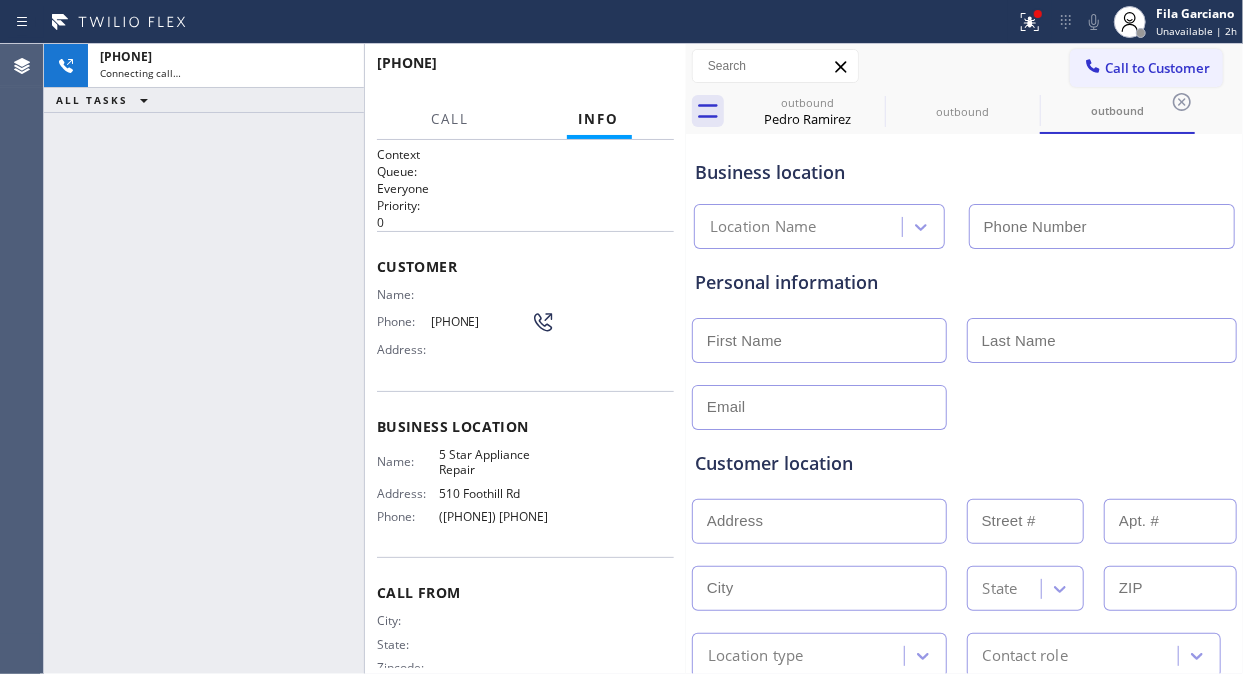 type on "[PHONE]" 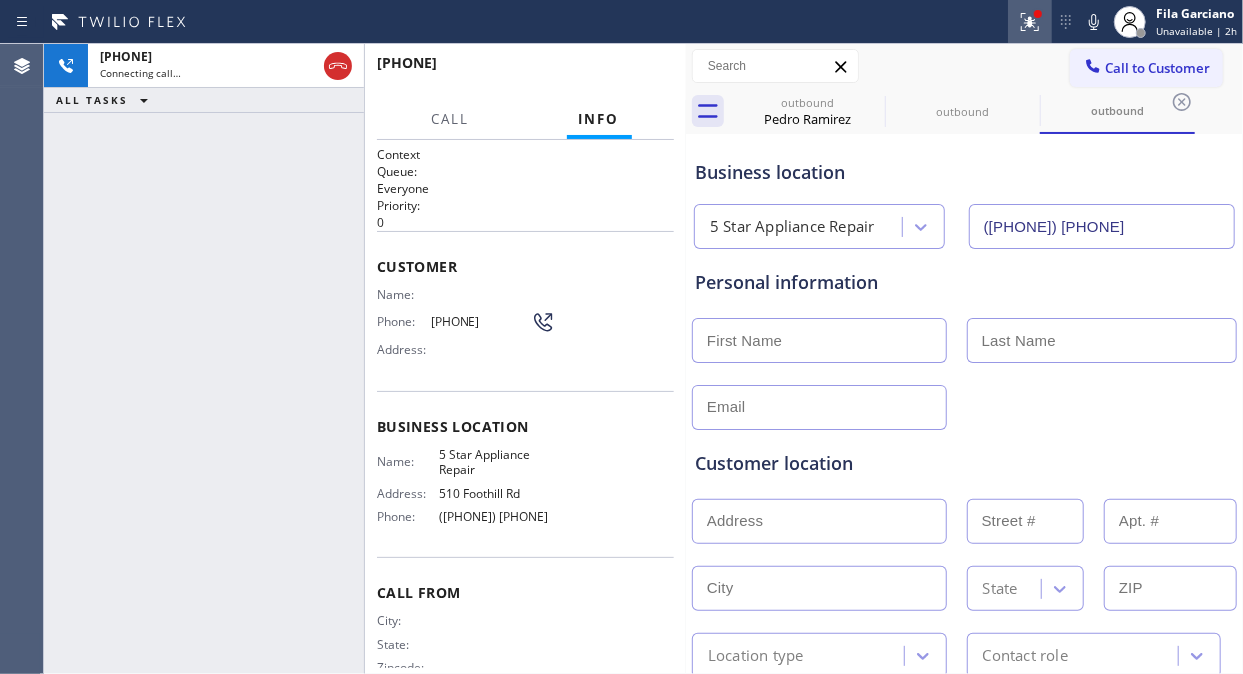 click at bounding box center (1030, 22) 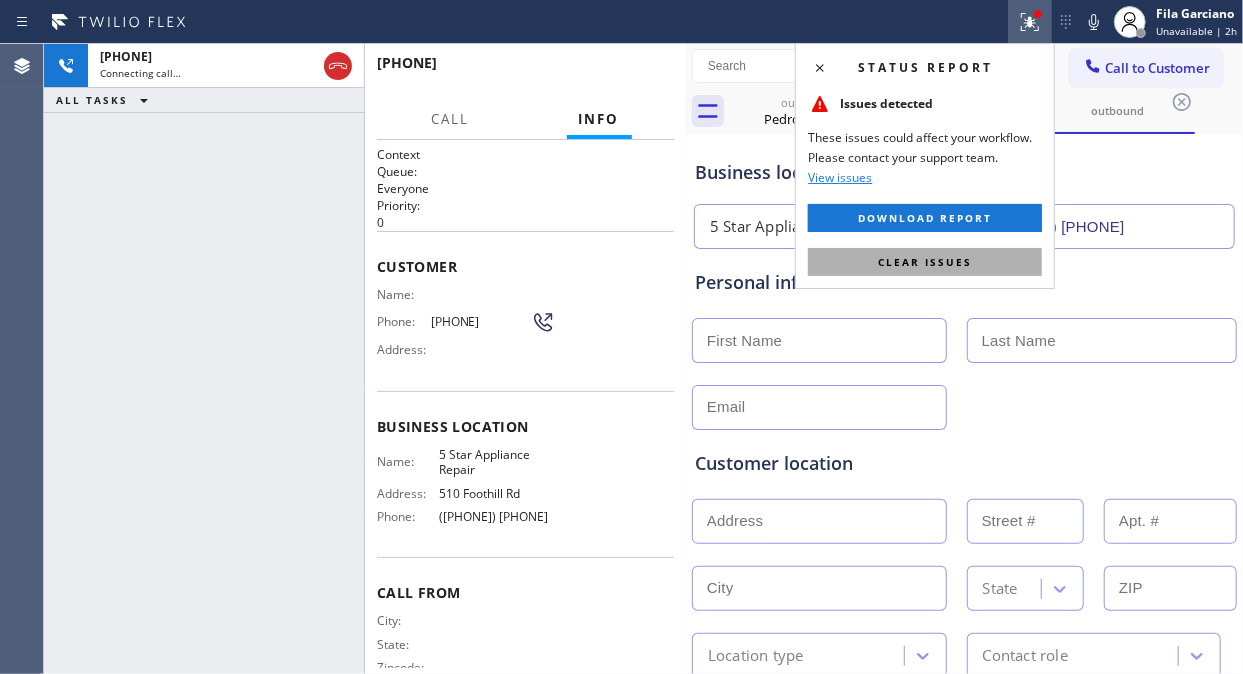 click on "Clear issues" at bounding box center [925, 262] 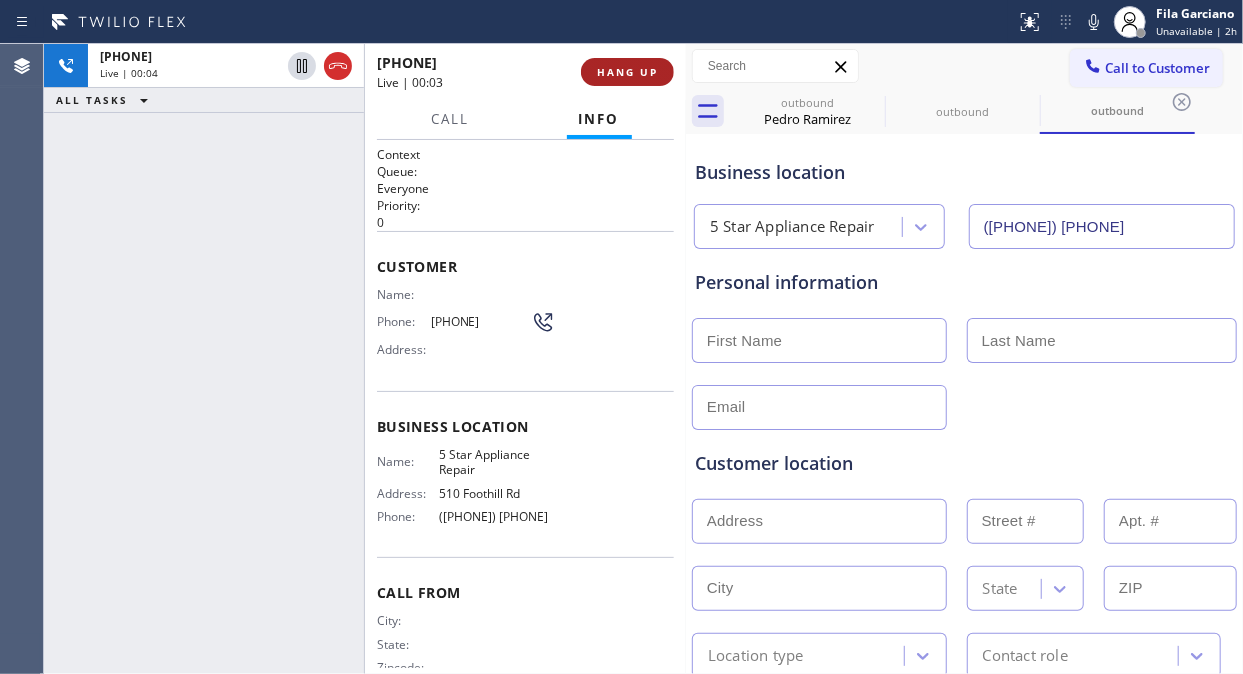 click on "HANG UP" at bounding box center (627, 72) 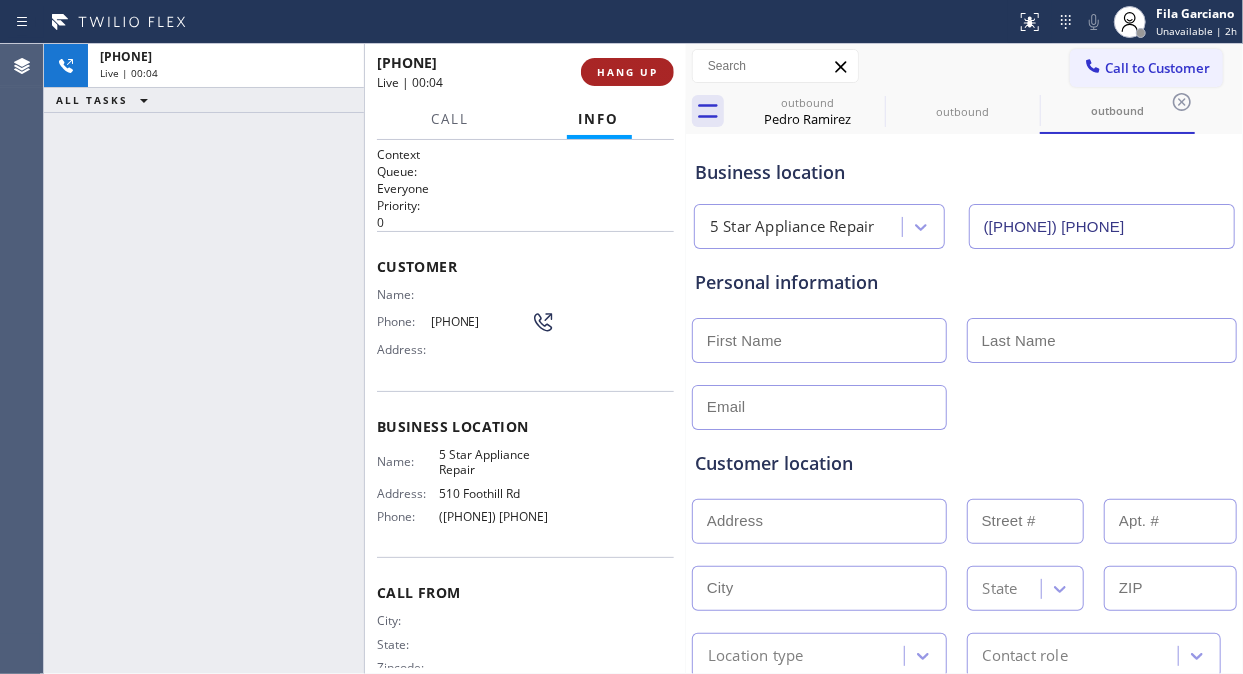 click on "HANG UP" at bounding box center (627, 72) 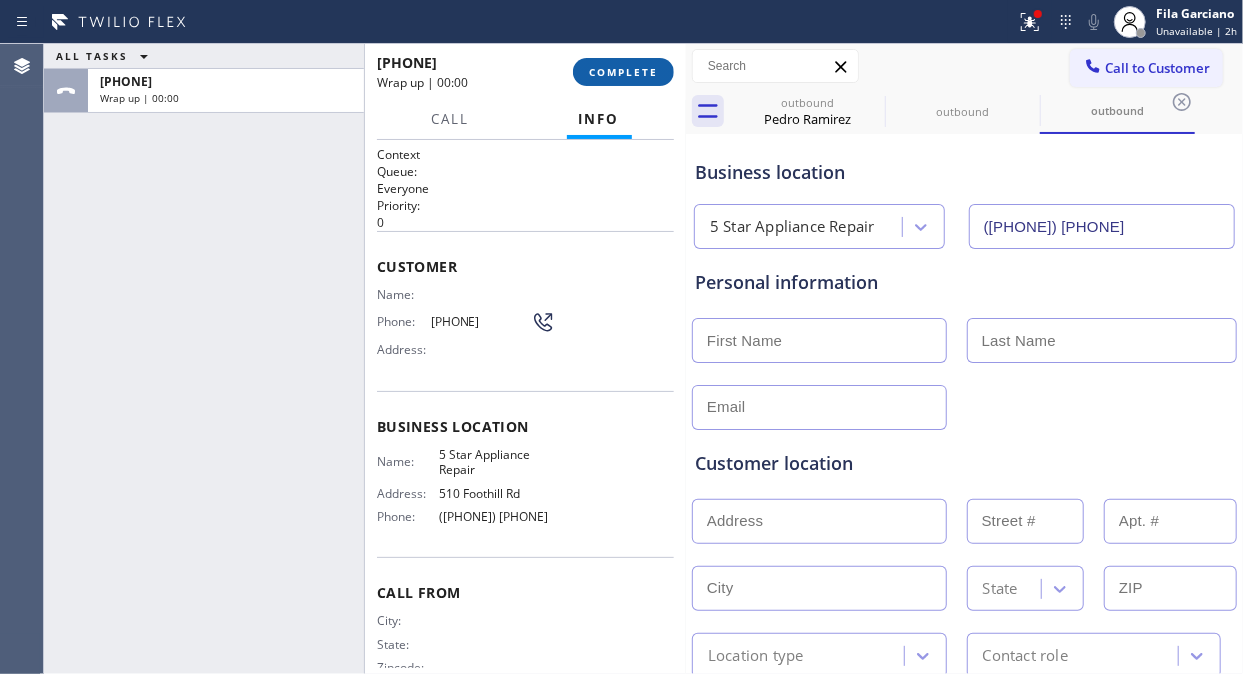 click on "COMPLETE" at bounding box center [623, 72] 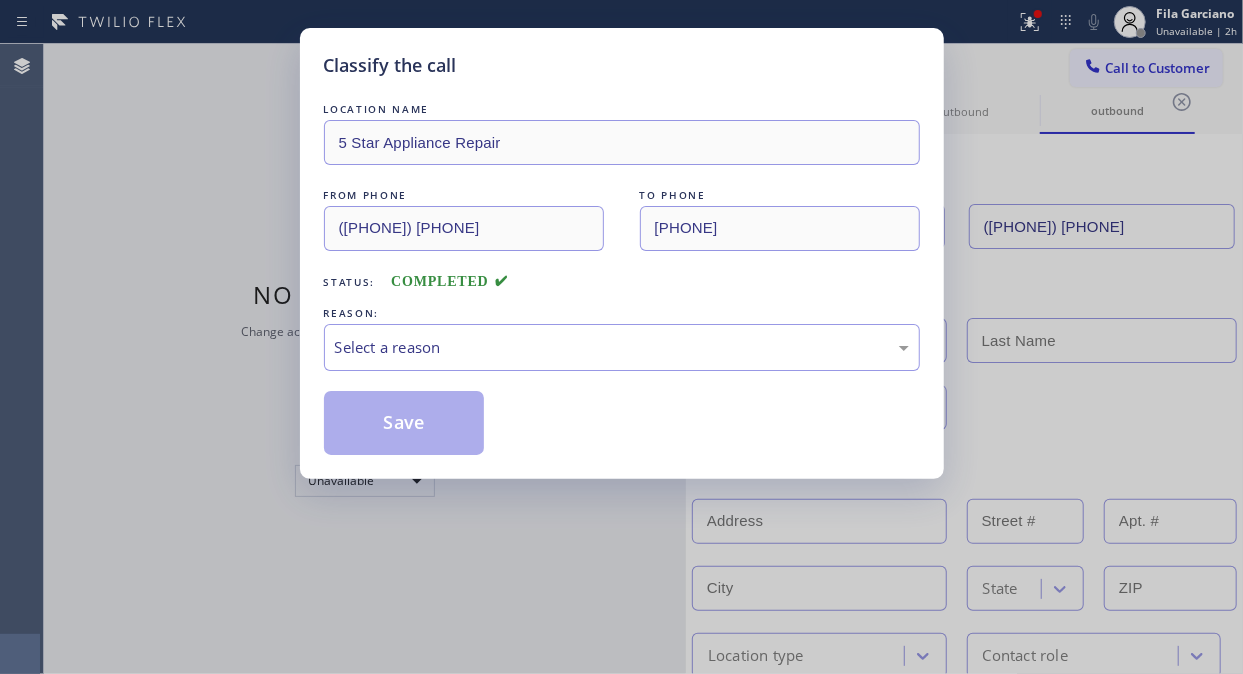 click on "Classify the call" at bounding box center (622, 65) 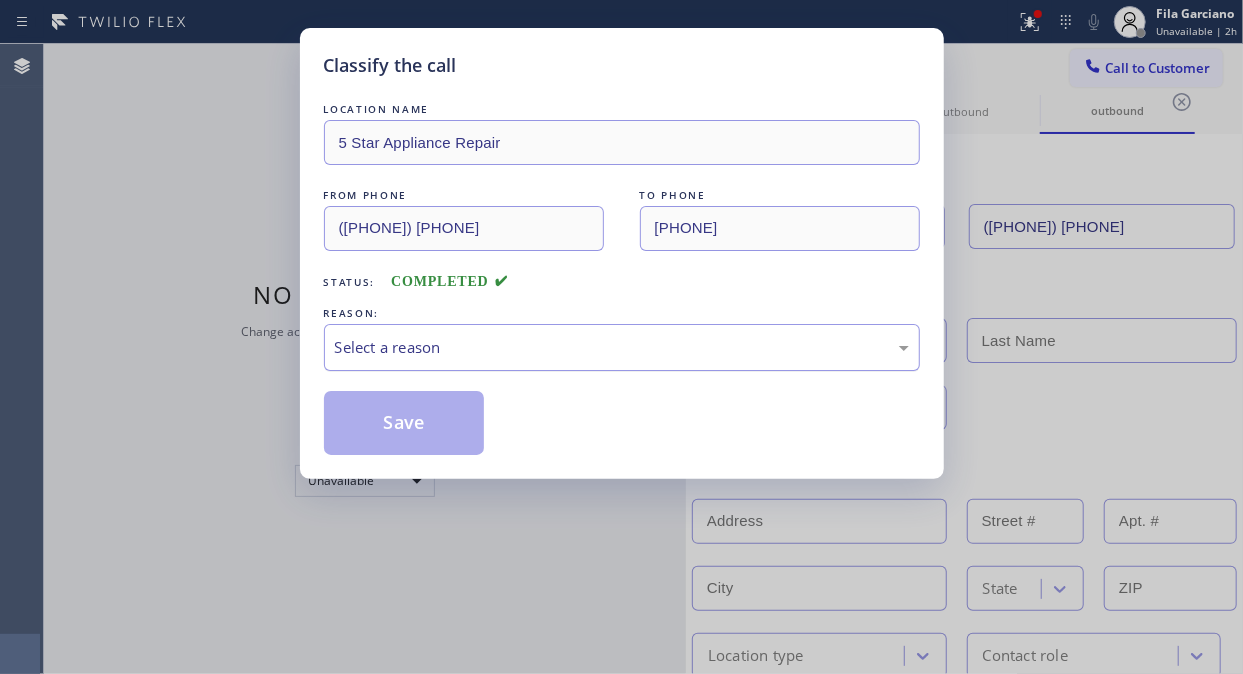 click on "Select a reason" at bounding box center [622, 347] 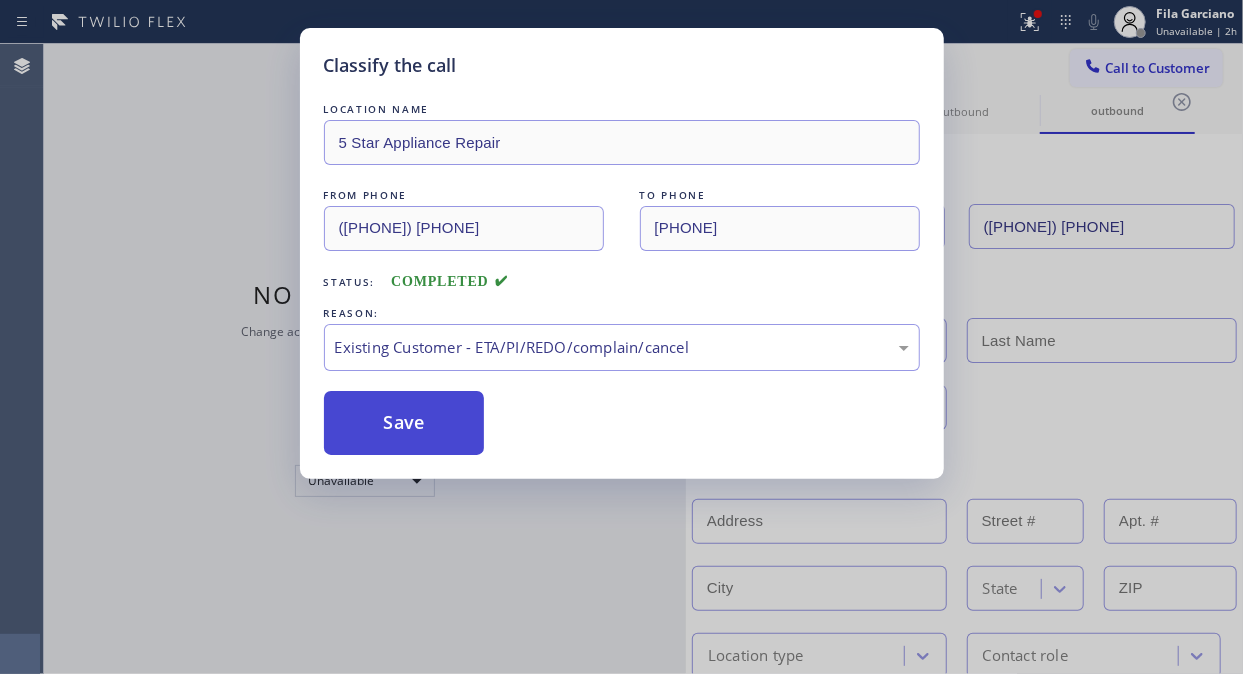 drag, startPoint x: 591, startPoint y: 460, endPoint x: 462, endPoint y: 436, distance: 131.21356 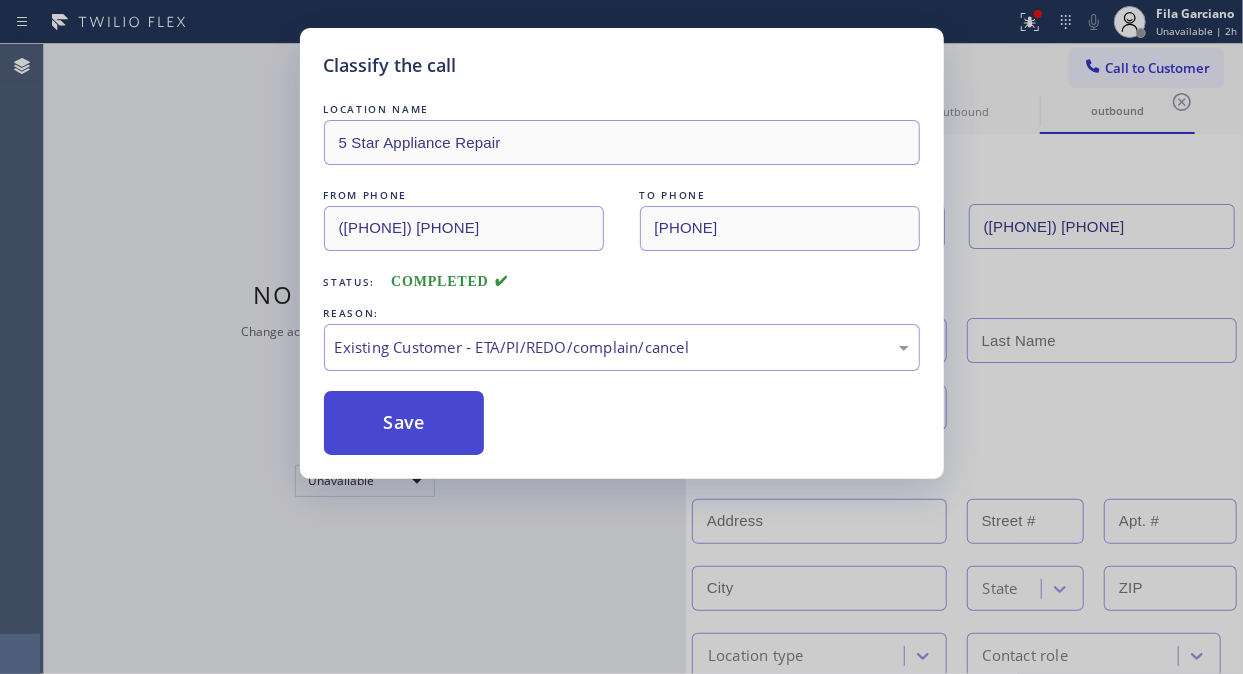 click on "Save" at bounding box center (404, 423) 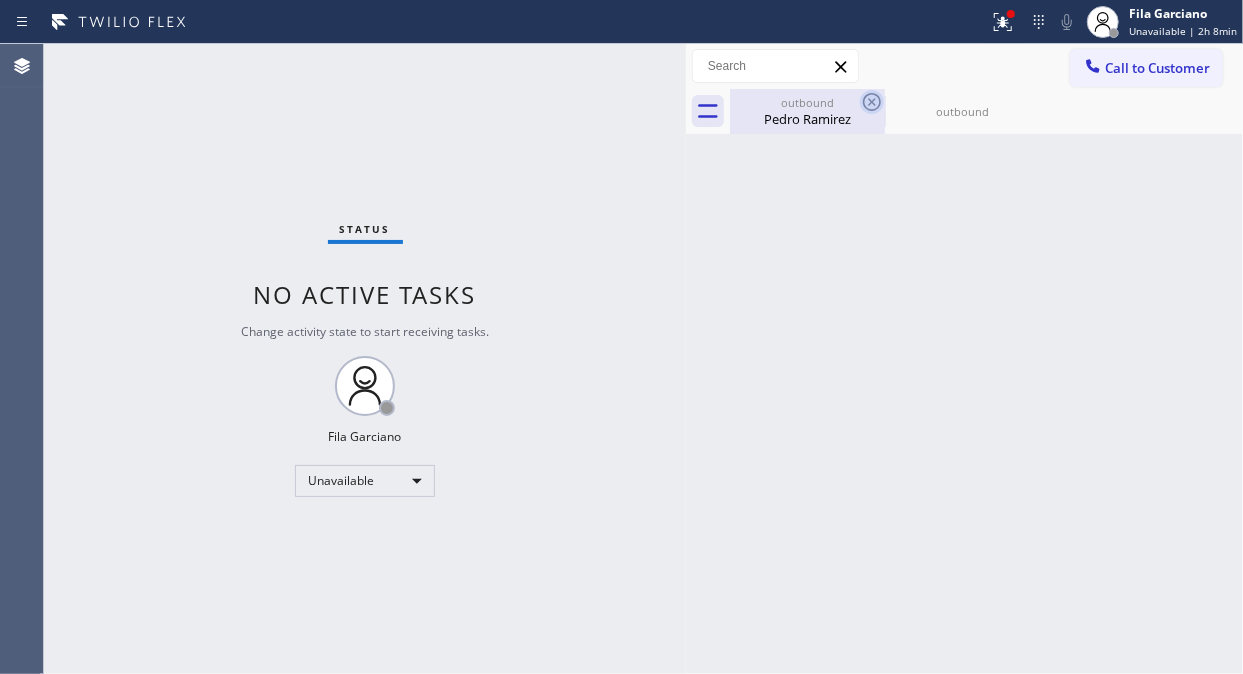 click 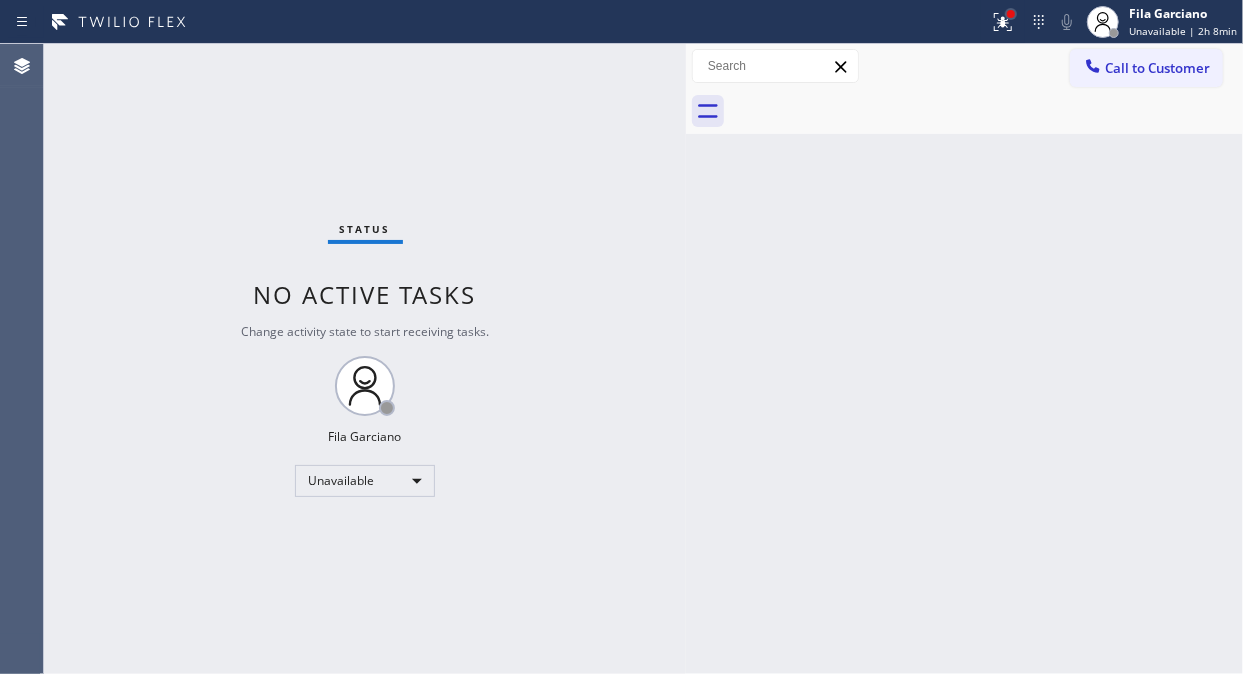 click at bounding box center [1011, 14] 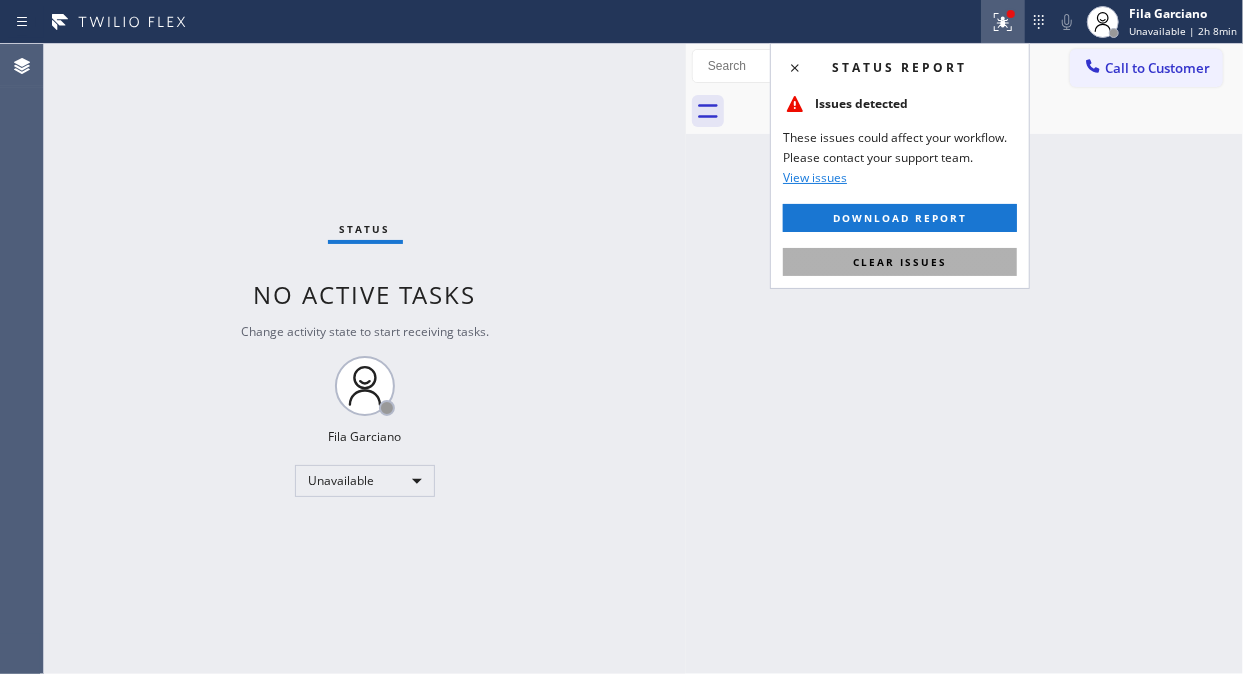 click on "Clear issues" at bounding box center [900, 262] 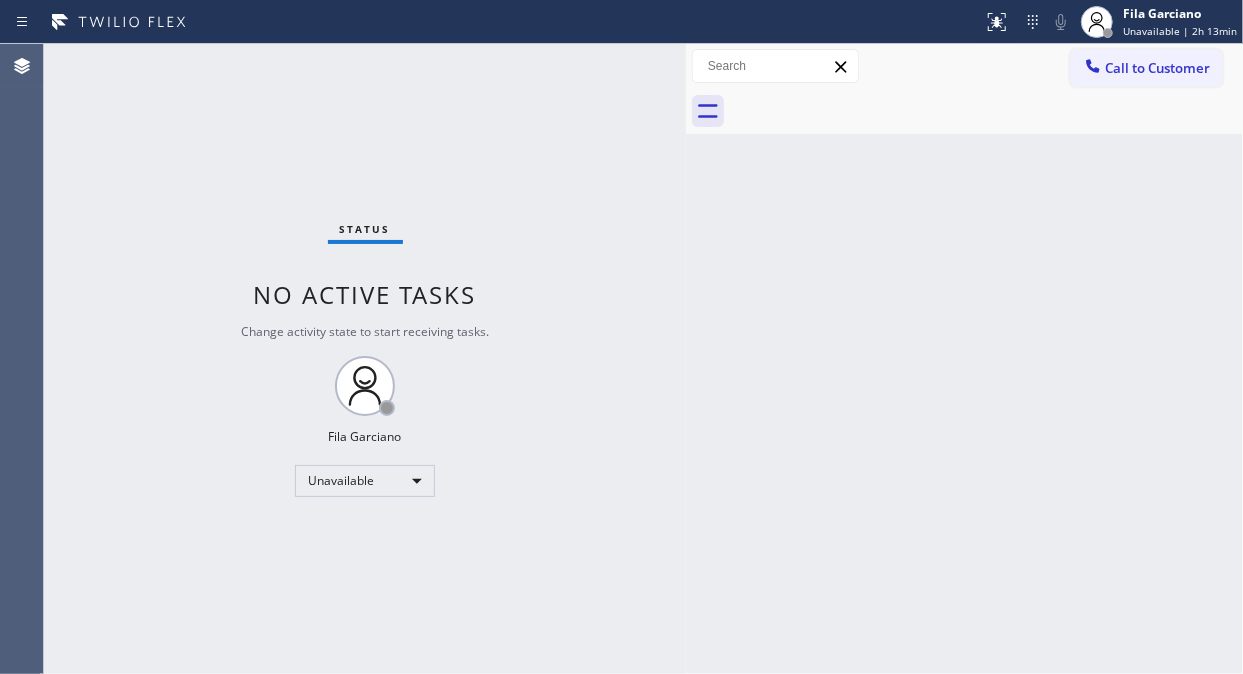 click on "Status report No issues detected If you experience an issue, please download the report and send it to your support team. Download report Fila Garciano Unavailable | 2h 13min Set your status Offline Available Unavailable Break Log out Agent Desktop Classify the call LOCATION NAME 5 Star Appliance Repair FROM PHONE (855) 731-4952 TO PHONE (213) 718-3929 Status: COMPLETED REASON: Existing Customer - ETA/PI/REDO/complain/cancel Save Classify the call LOCATION NAME Midway City Plumbers FROM PHONE (562) 414-6833 TO PHONE (714) 379-0061 Status: COMPLETED REASON: Existing Customer - ETA/PI/REDO/complain/cancel Save Classify the call LOCATION NAME Blue Moon Electrical North Hollywood FROM PHONE (818) 532-5473 TO PHONE (747) 363-0268 Status: COMPLETED REASON: Existing Customer - ETA/PI/REDO/complain/cancel Save Classify the call LOCATION NAME 5 Star Appliance Repair FROM PHONE (855) 731-4952 TO PHONE (303) 956-9693 Status: COMPLETED REASON: Existing Customer - ETA/PI/REDO/complain/cancel Save Classify the call Status:" at bounding box center (621, 337) 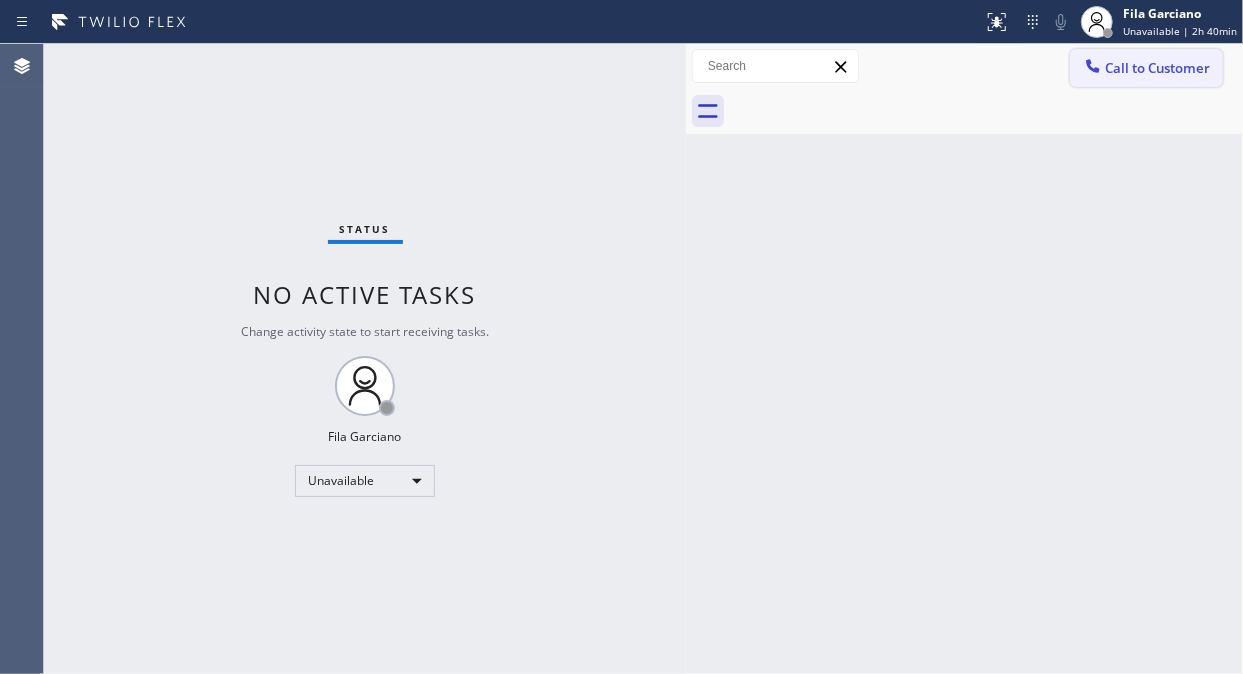 click on "Call to Customer" at bounding box center [1157, 68] 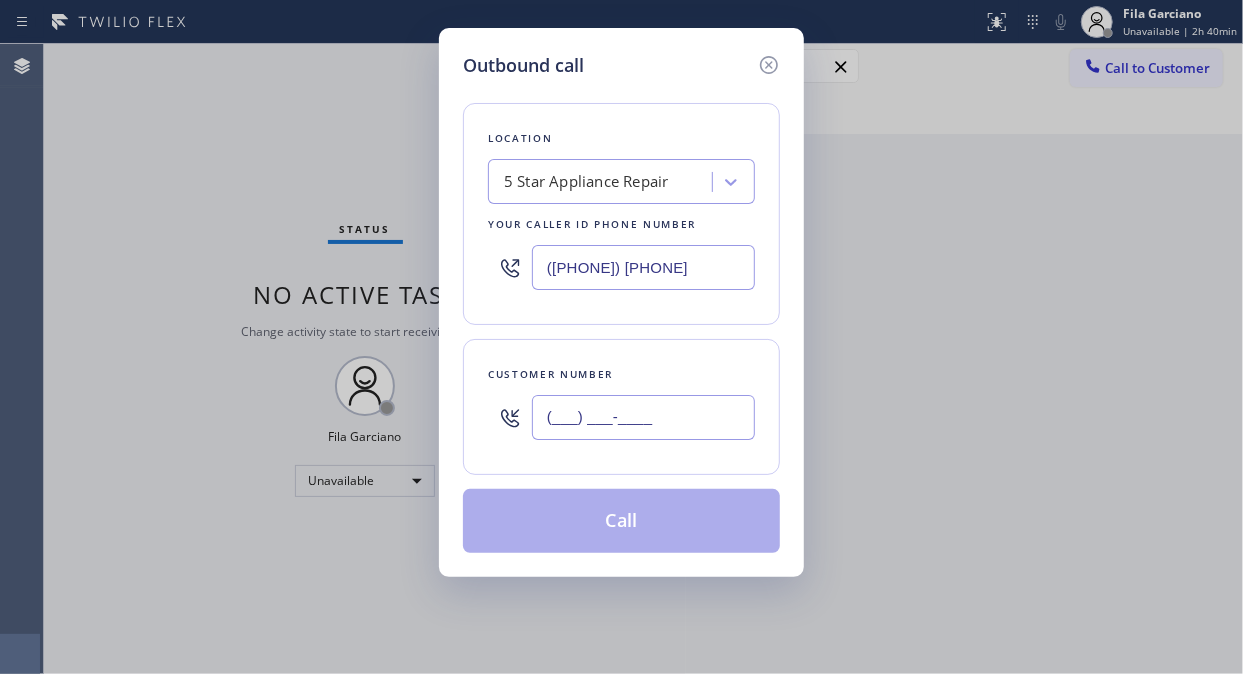 click on "(___) ___-____" at bounding box center (643, 417) 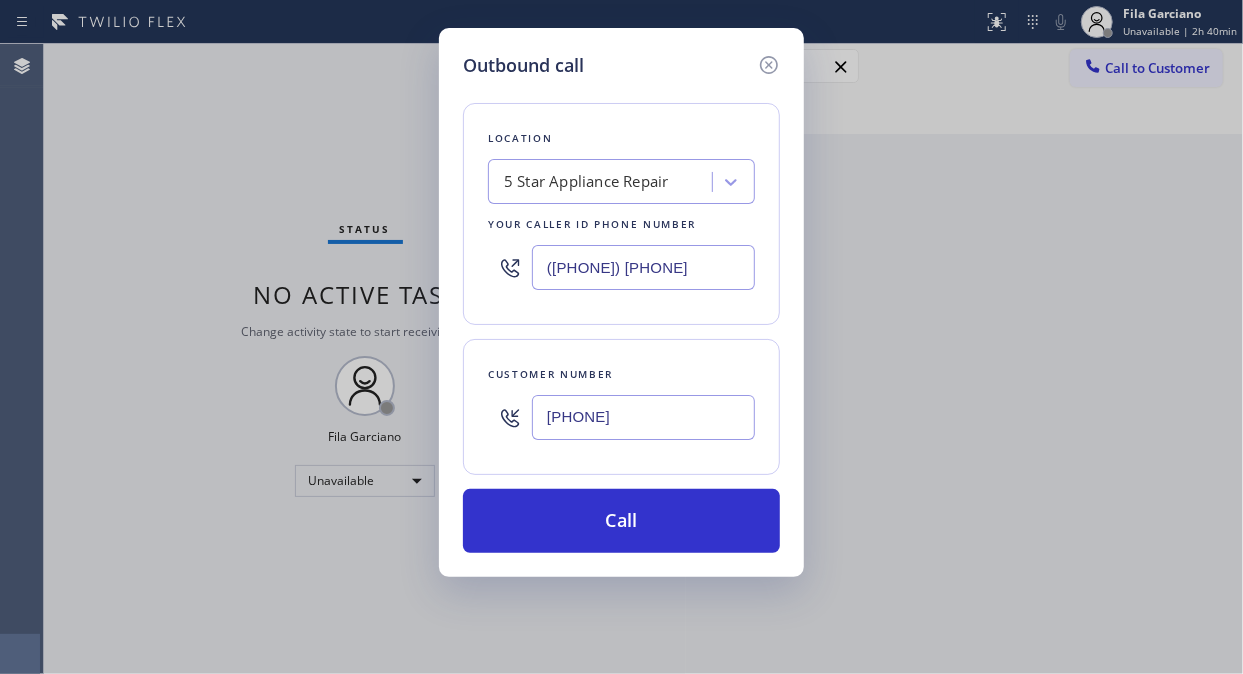 type on "(949) 485-8102" 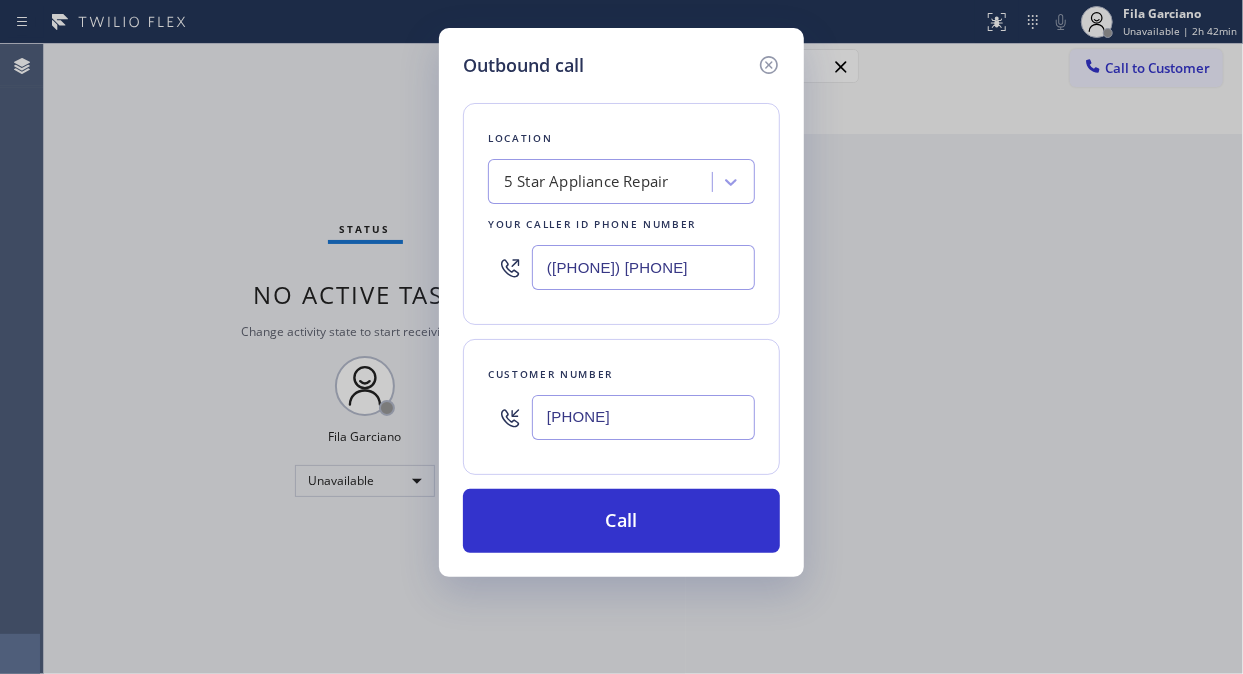 click on "[PHONE]" at bounding box center (643, 267) 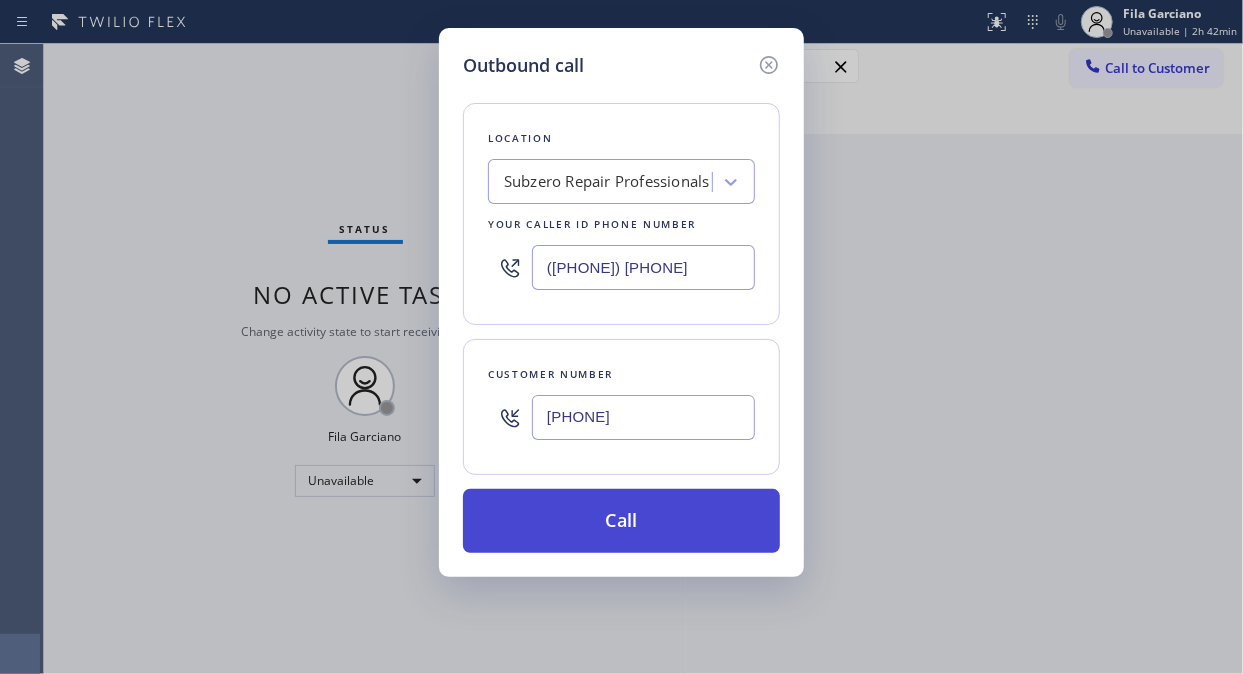 type on "(877) 414-7264" 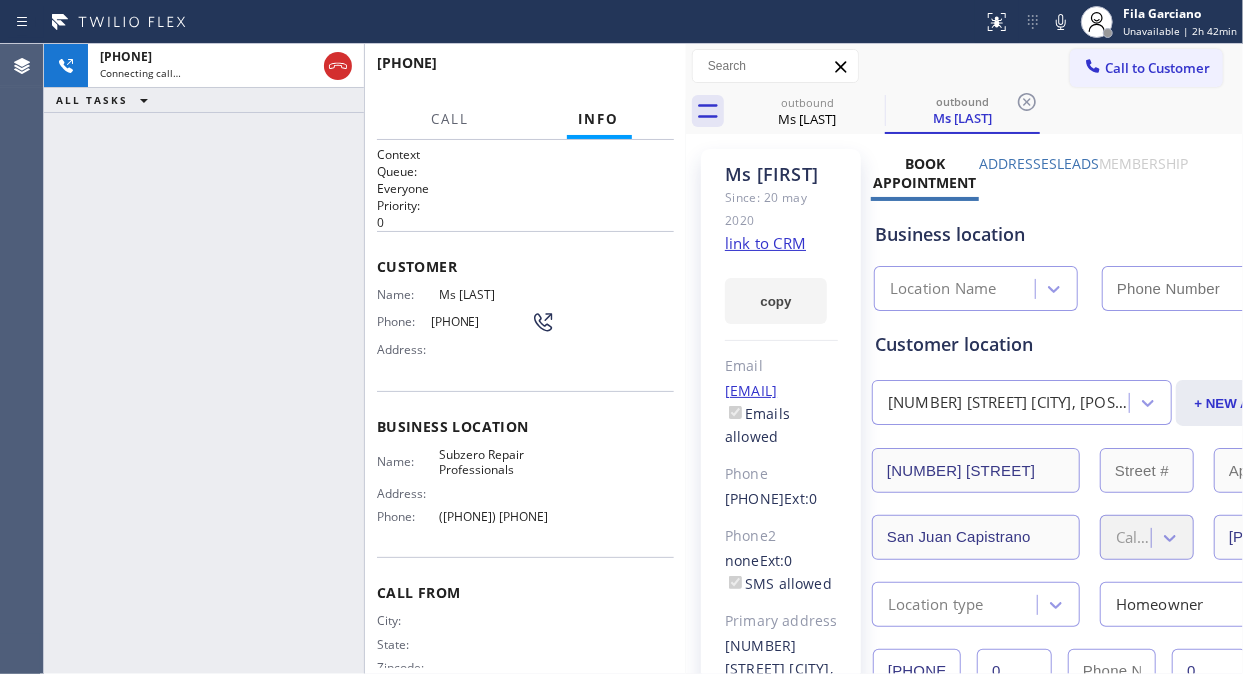 type on "(877) 414-7264" 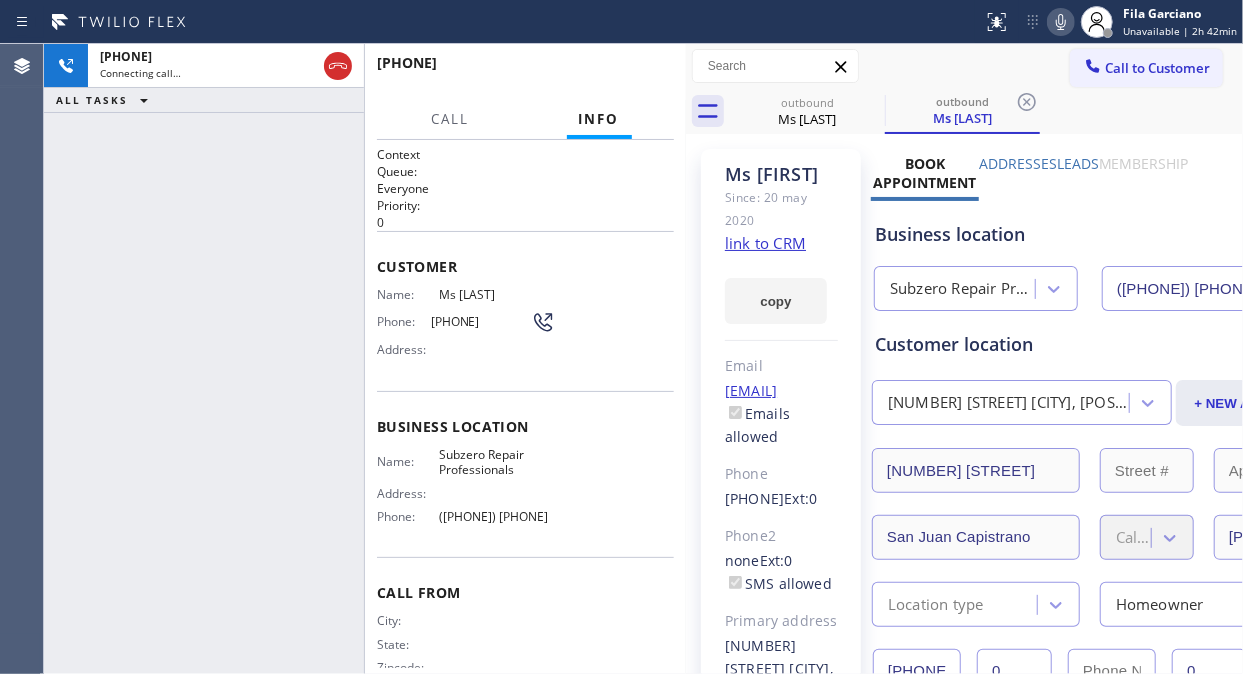 click 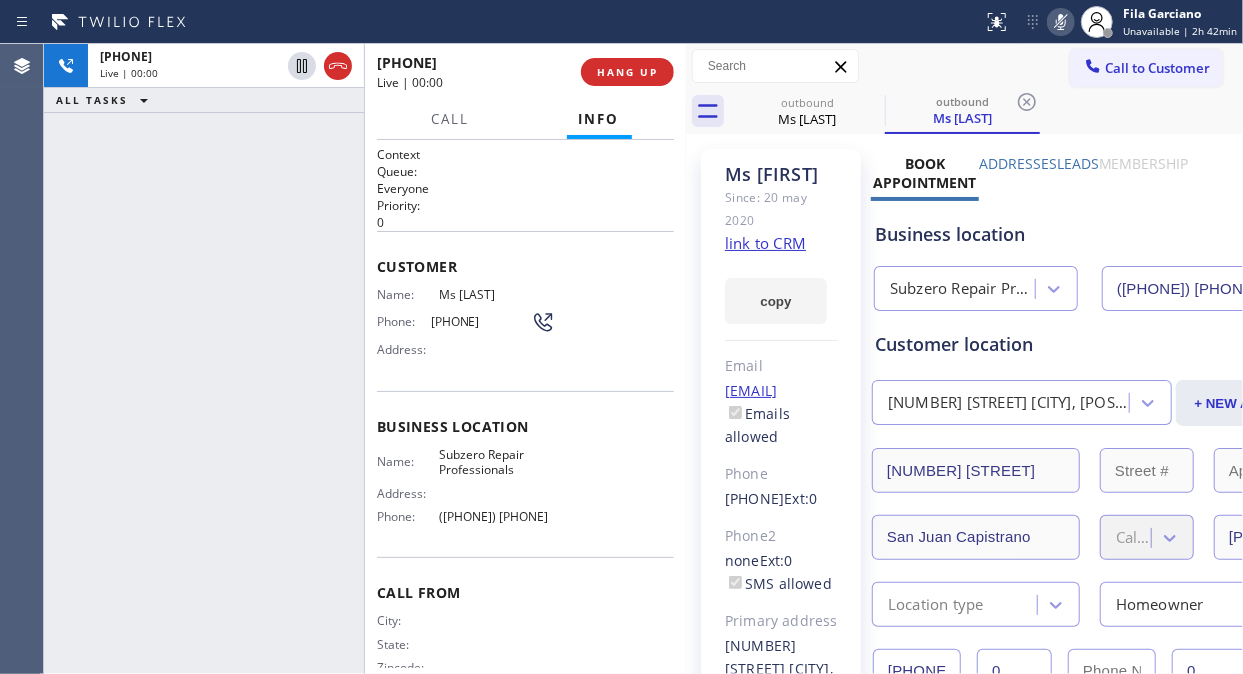 click 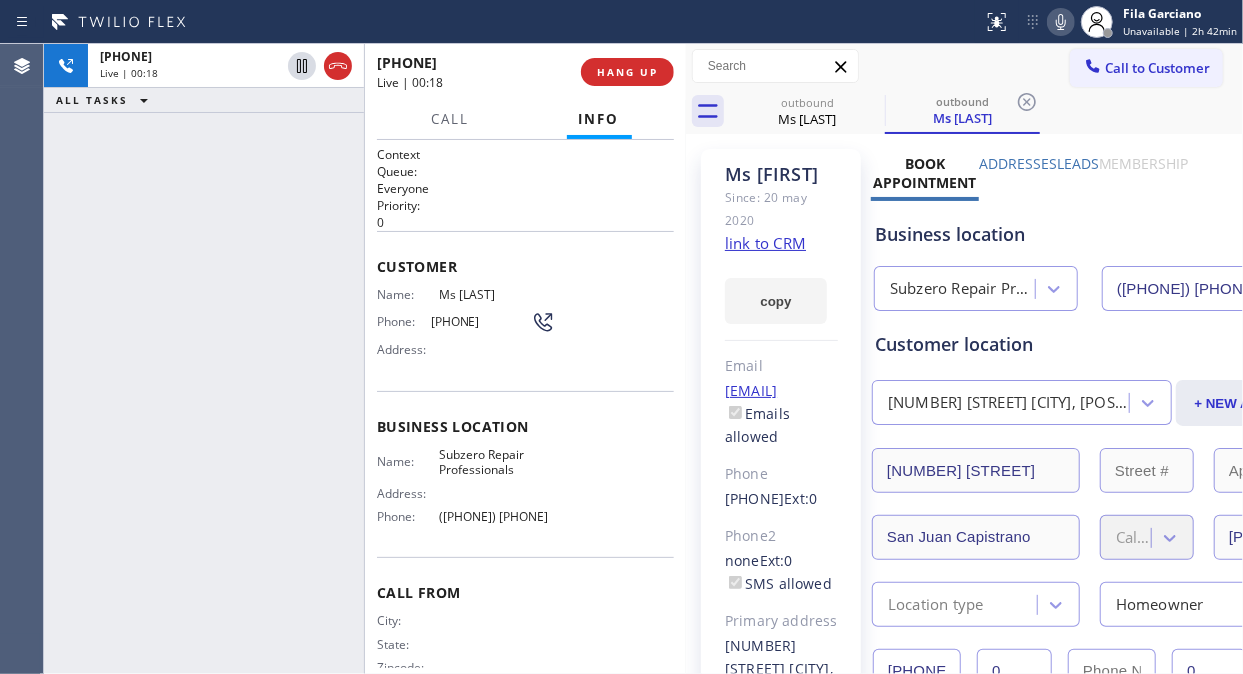 click 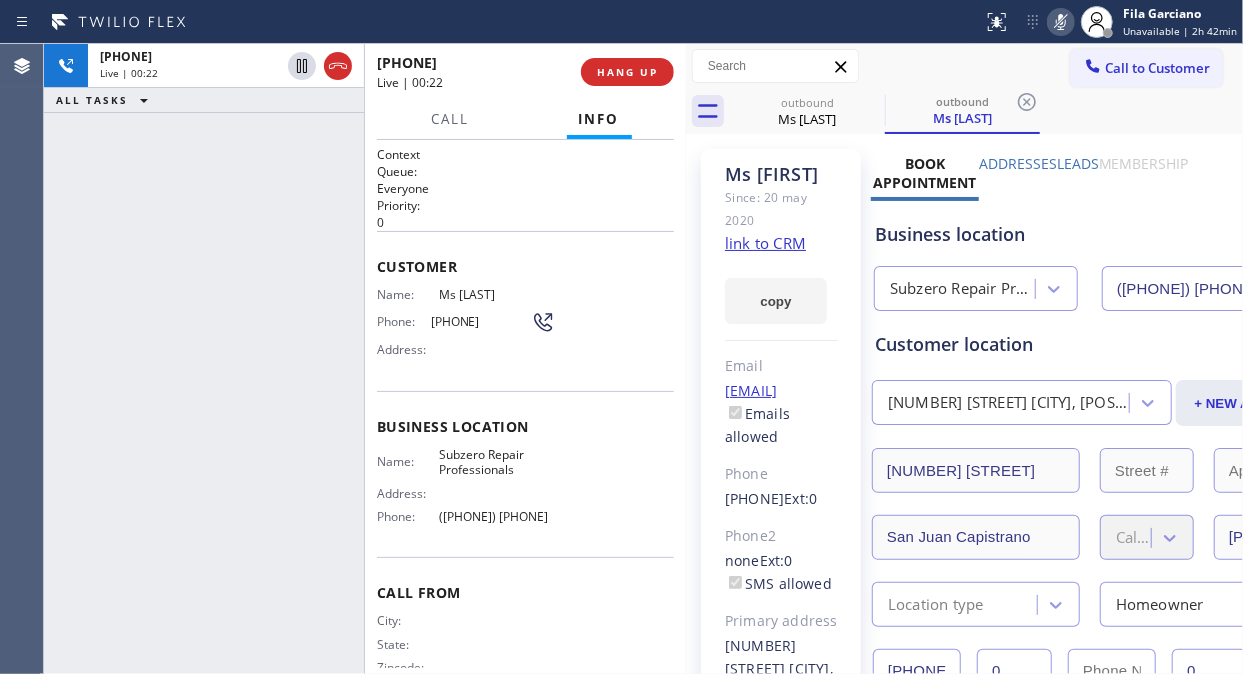 click 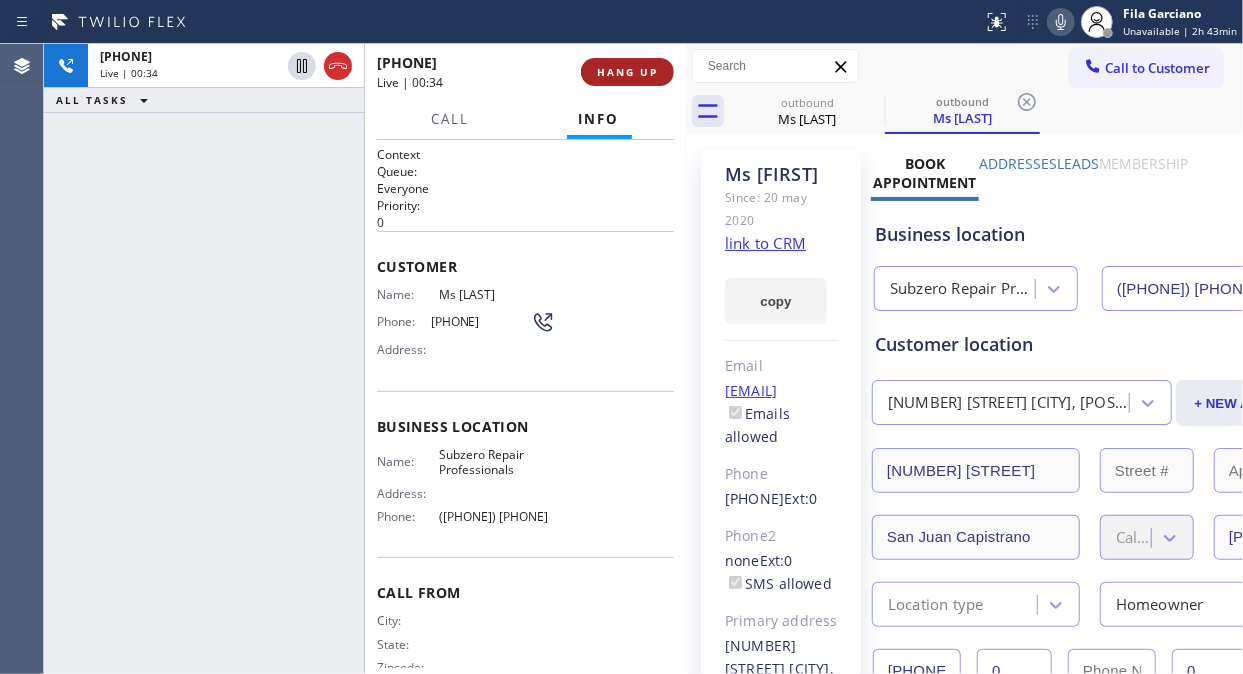 click on "HANG UP" at bounding box center [627, 72] 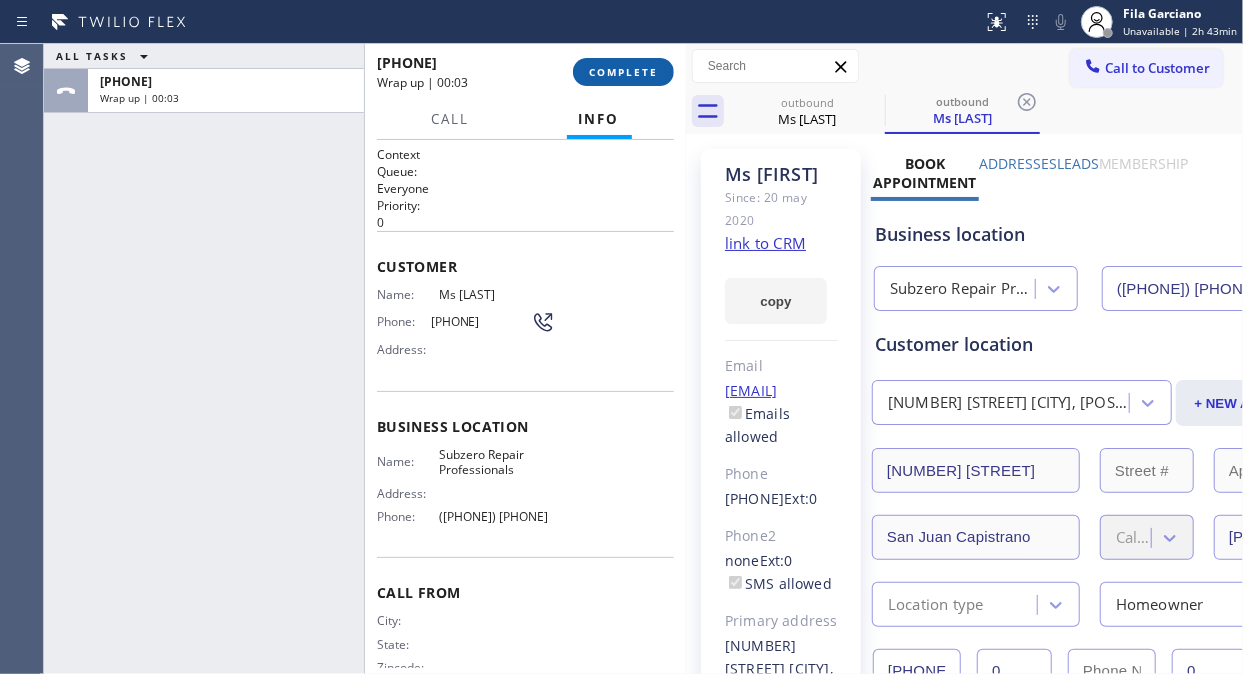click on "COMPLETE" at bounding box center [623, 72] 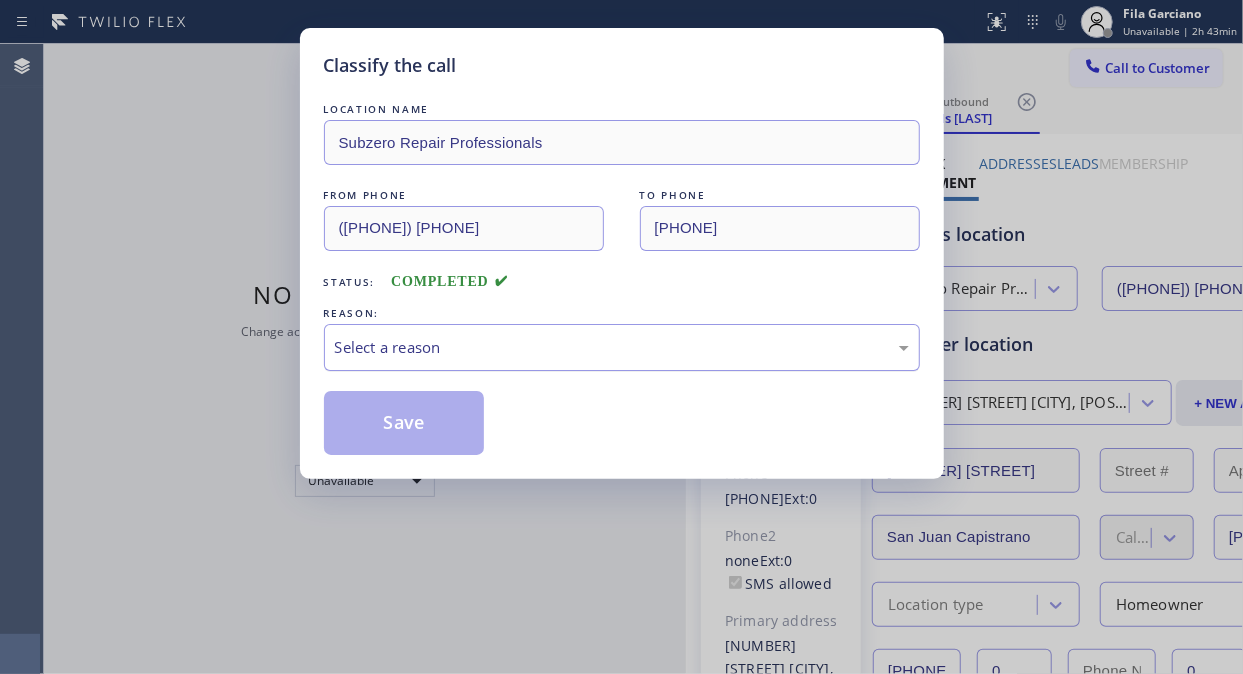 click on "Select a reason" at bounding box center (622, 347) 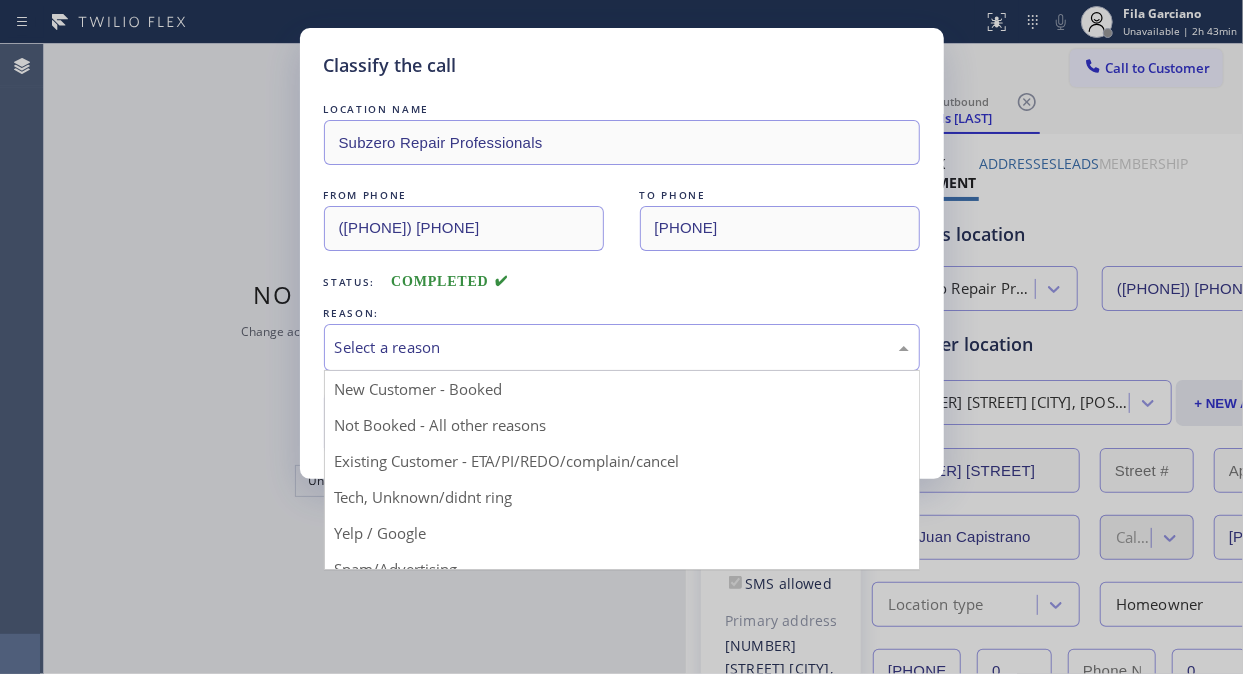drag, startPoint x: 540, startPoint y: 453, endPoint x: 445, endPoint y: 440, distance: 95.885345 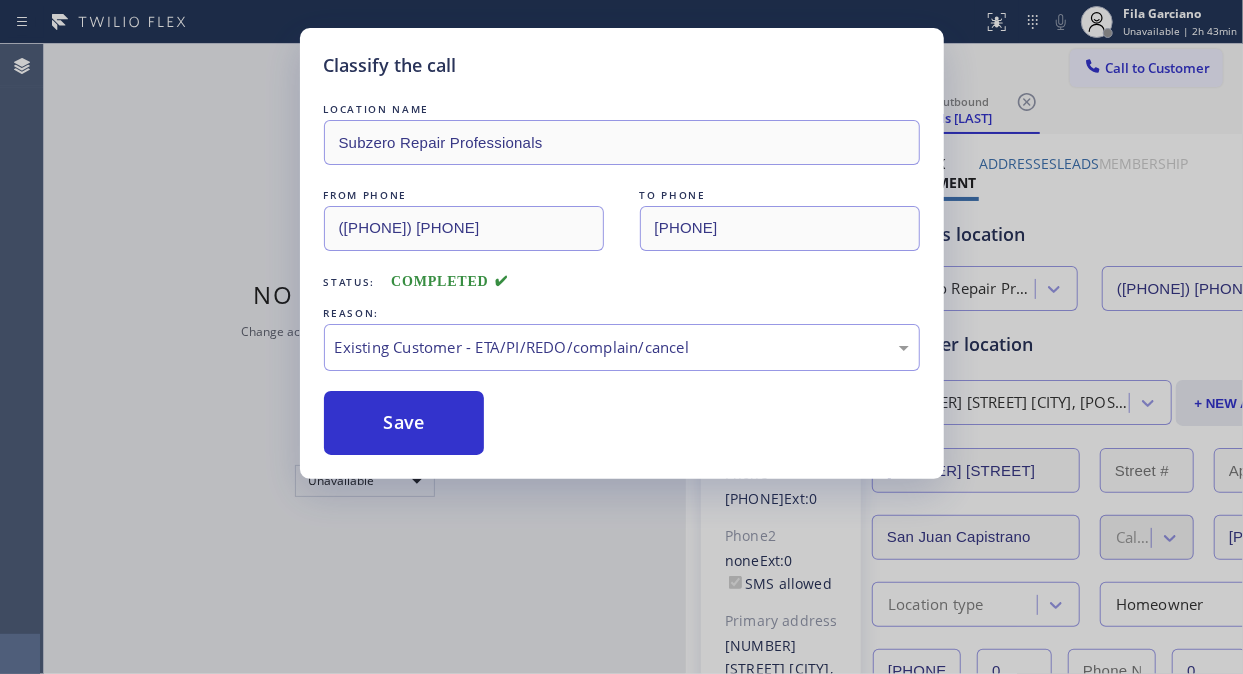 drag, startPoint x: 428, startPoint y: 435, endPoint x: 255, endPoint y: 8, distance: 460.71466 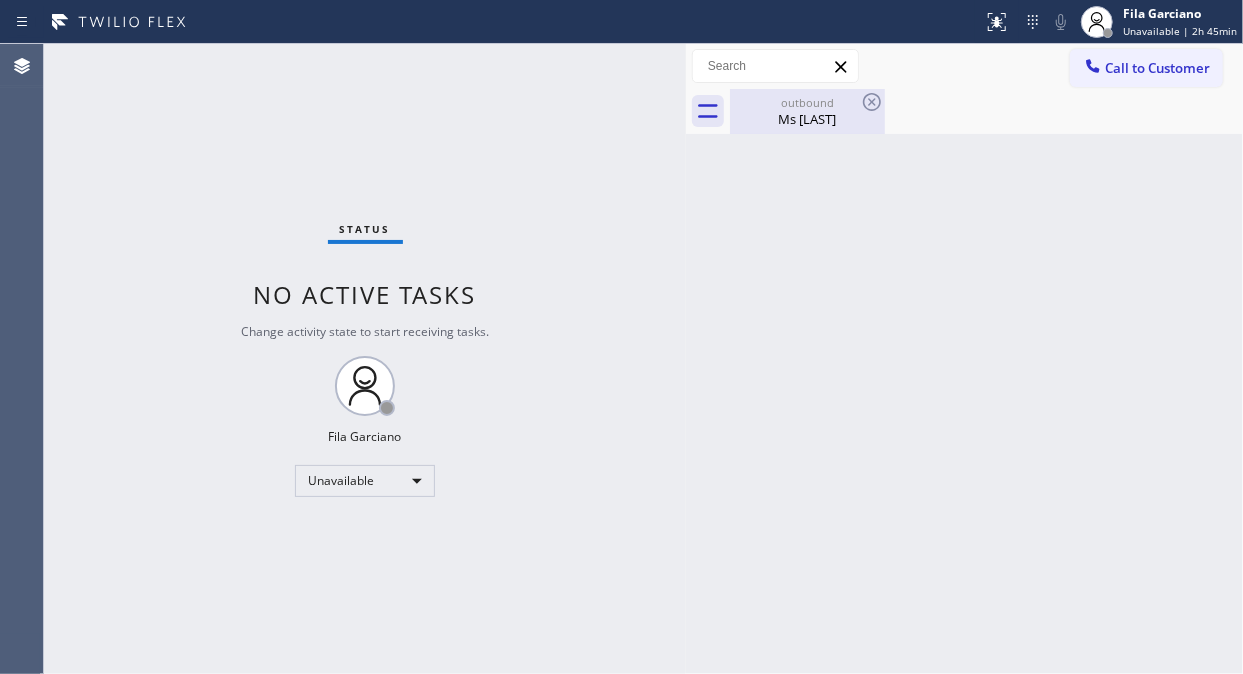 click on "Ms Nazli" at bounding box center [807, 119] 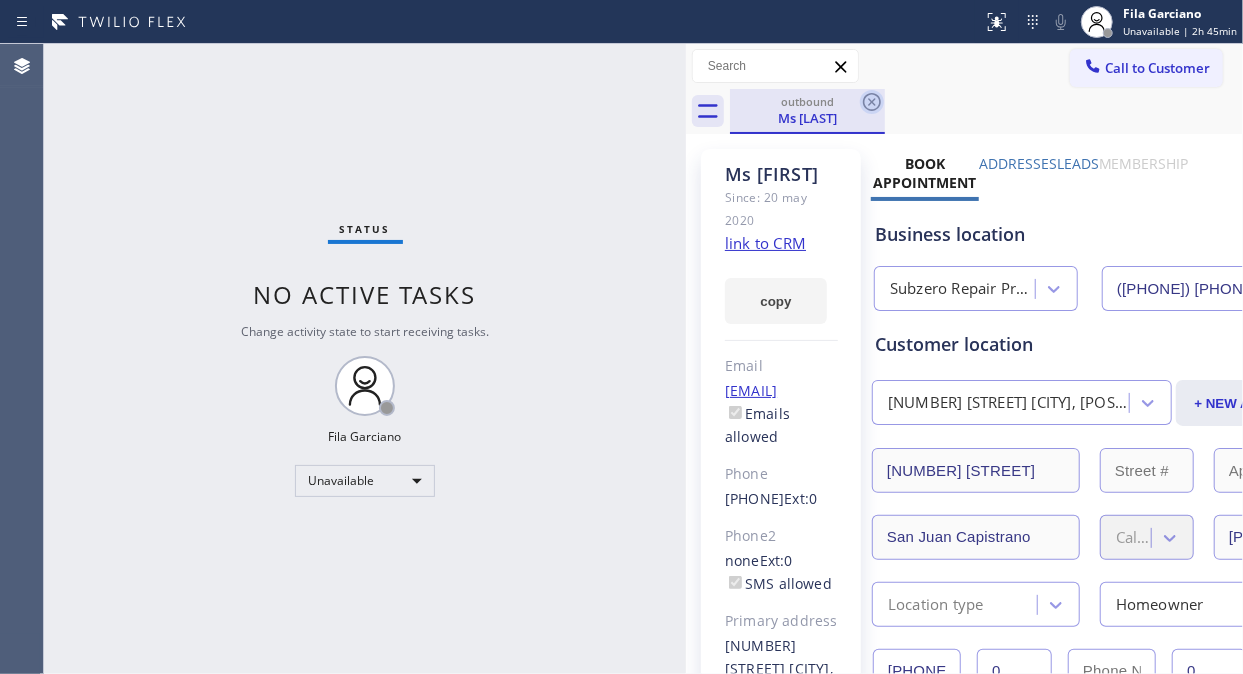 click 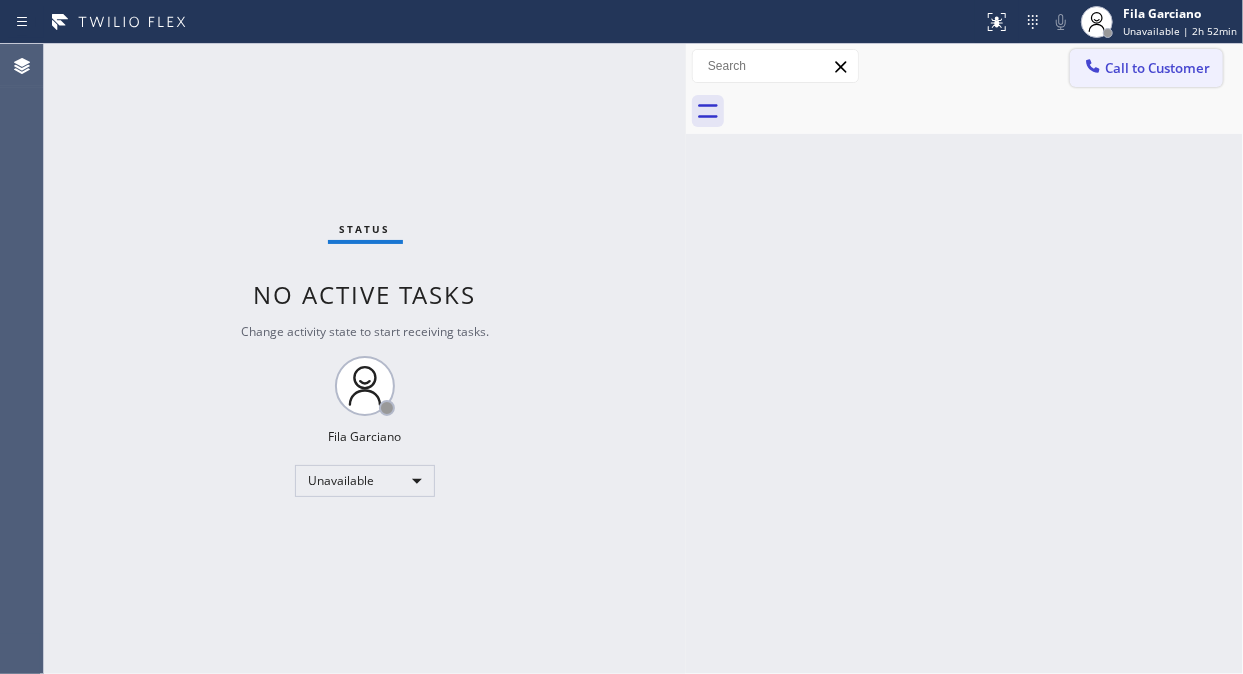 click on "Call to Customer" at bounding box center (1157, 68) 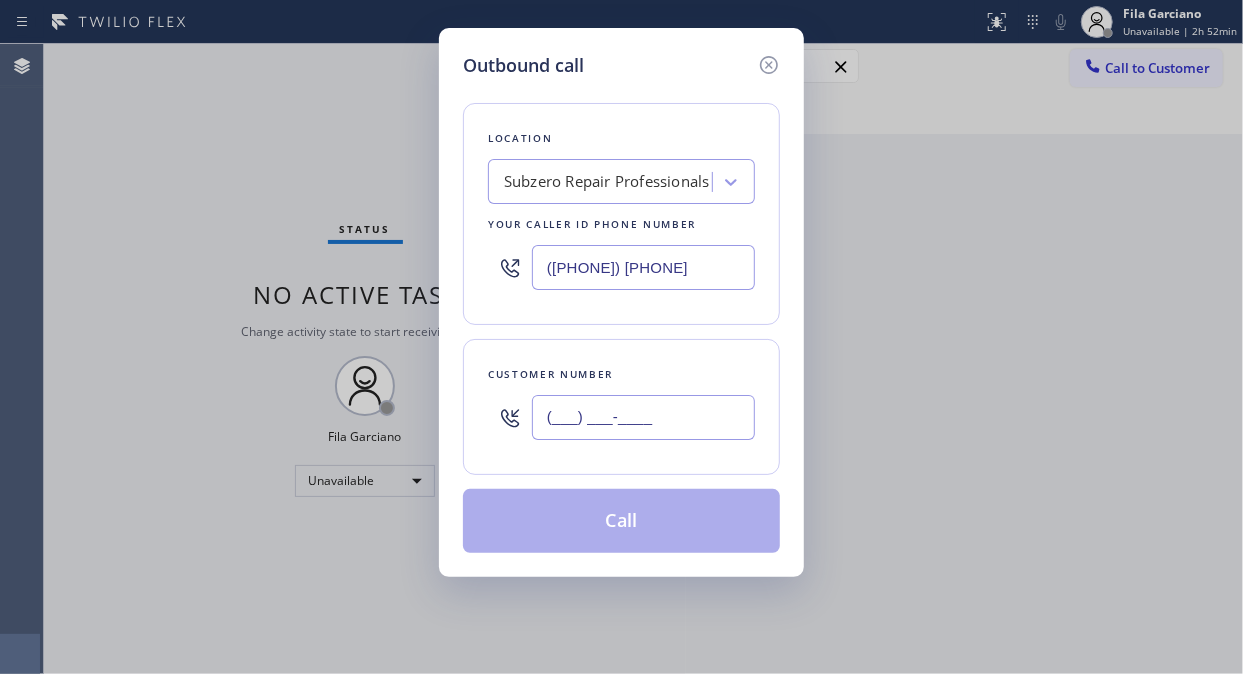 click on "(___) ___-____" at bounding box center [643, 417] 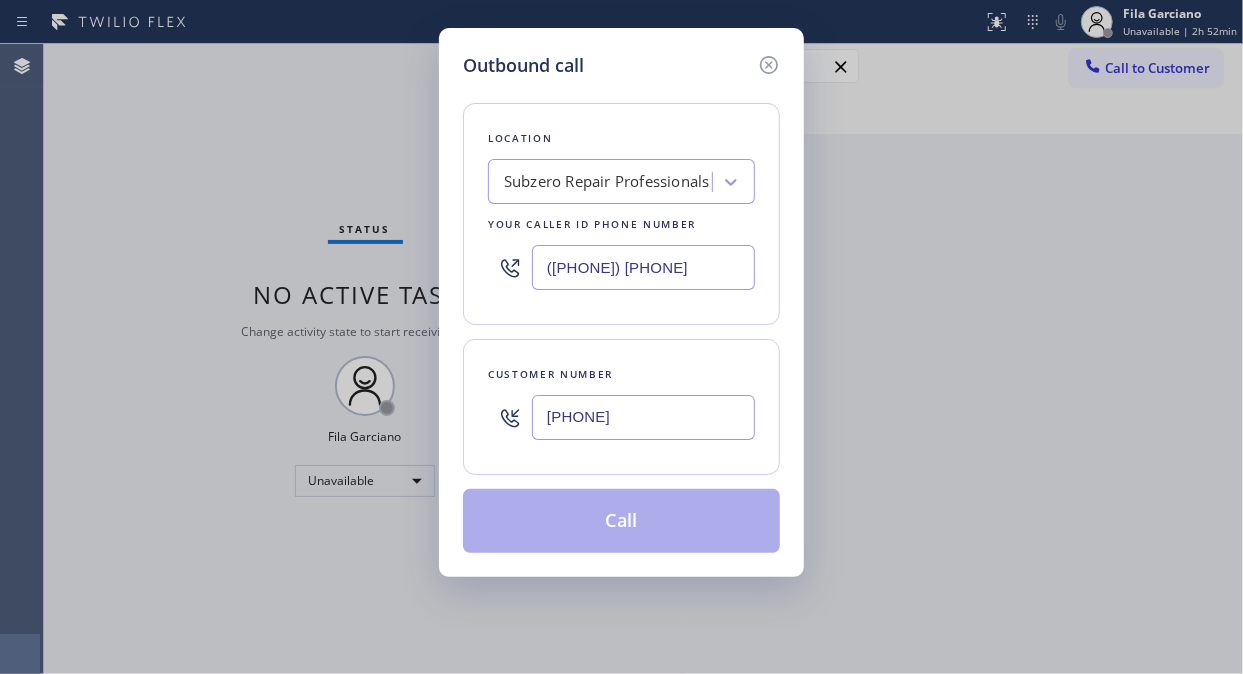 type on "(206) 725-6233" 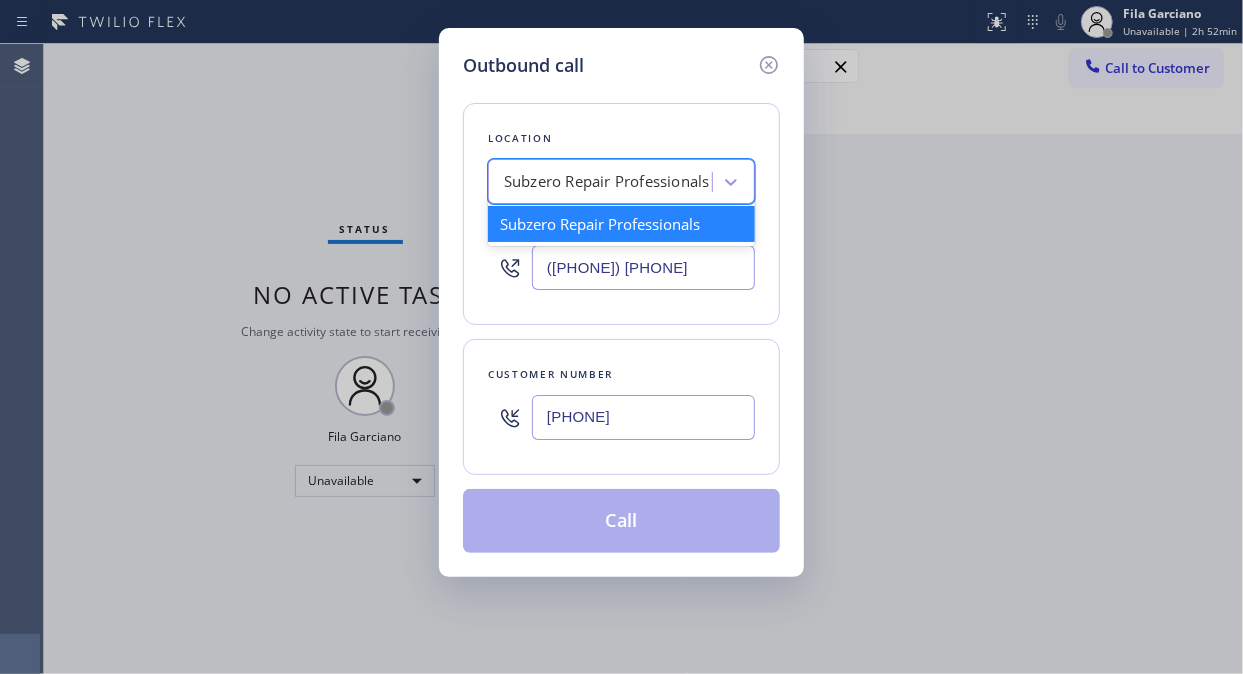 click on "Subzero Repair Professionals" at bounding box center (607, 182) 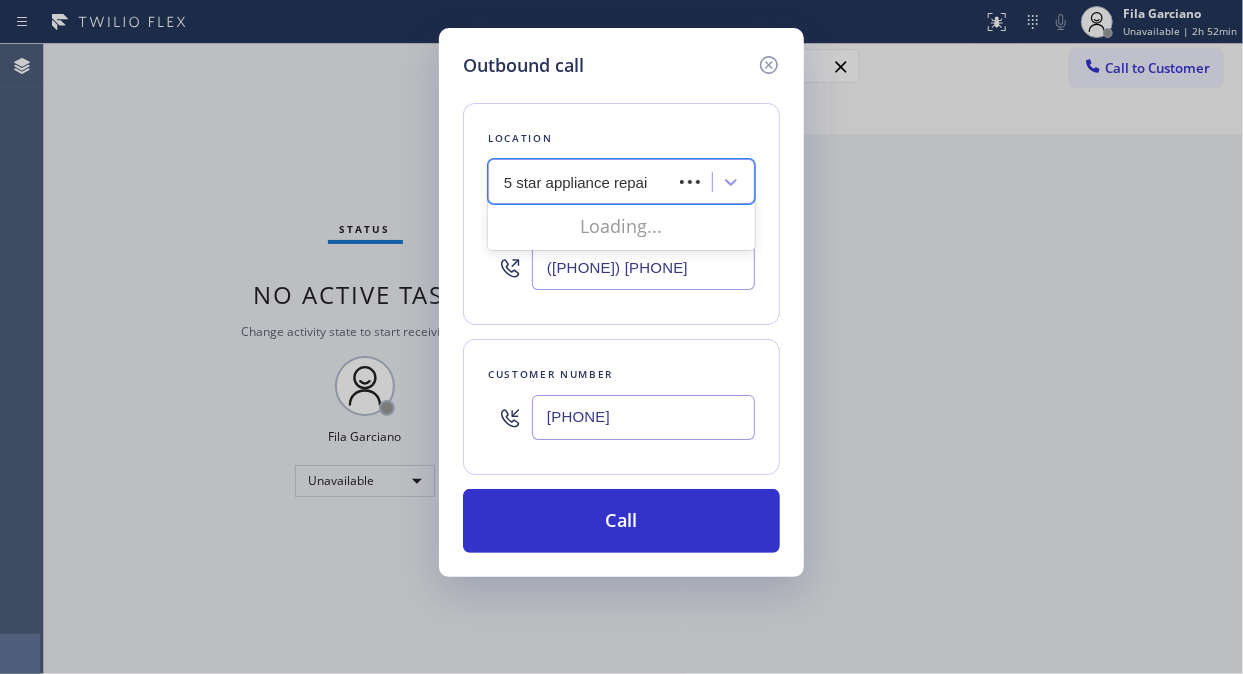type on "5 star appliance repair" 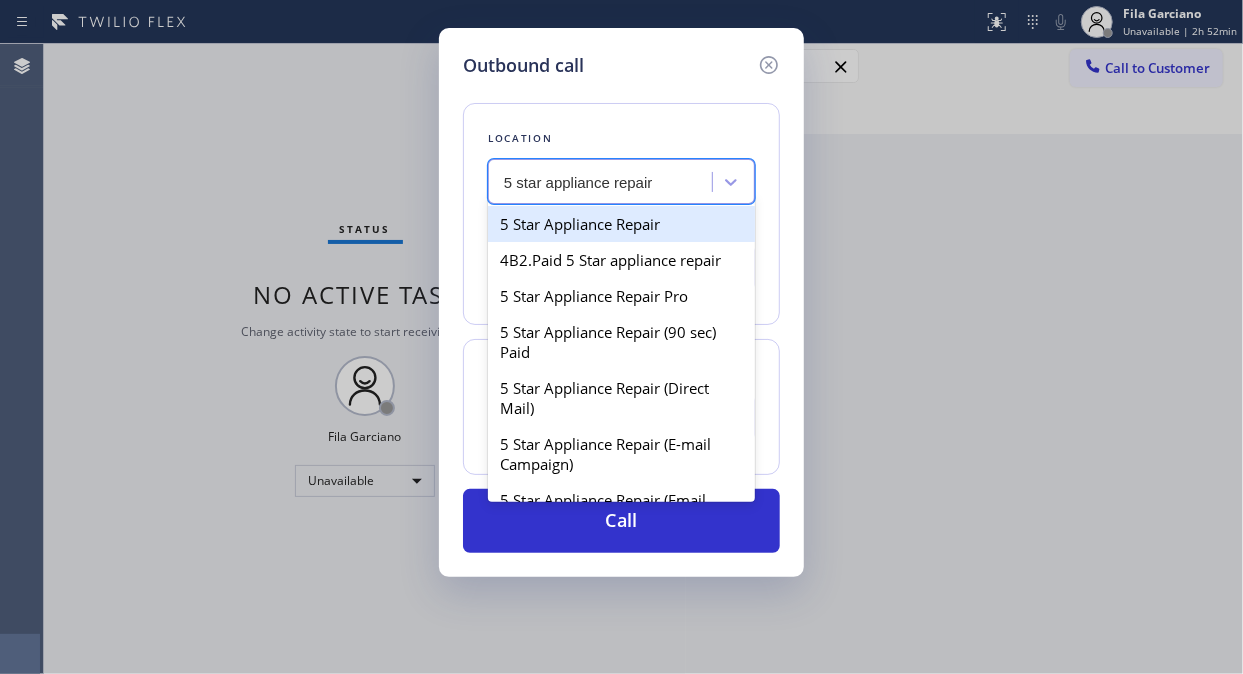 click on "5 Star Appliance Repair" at bounding box center (621, 224) 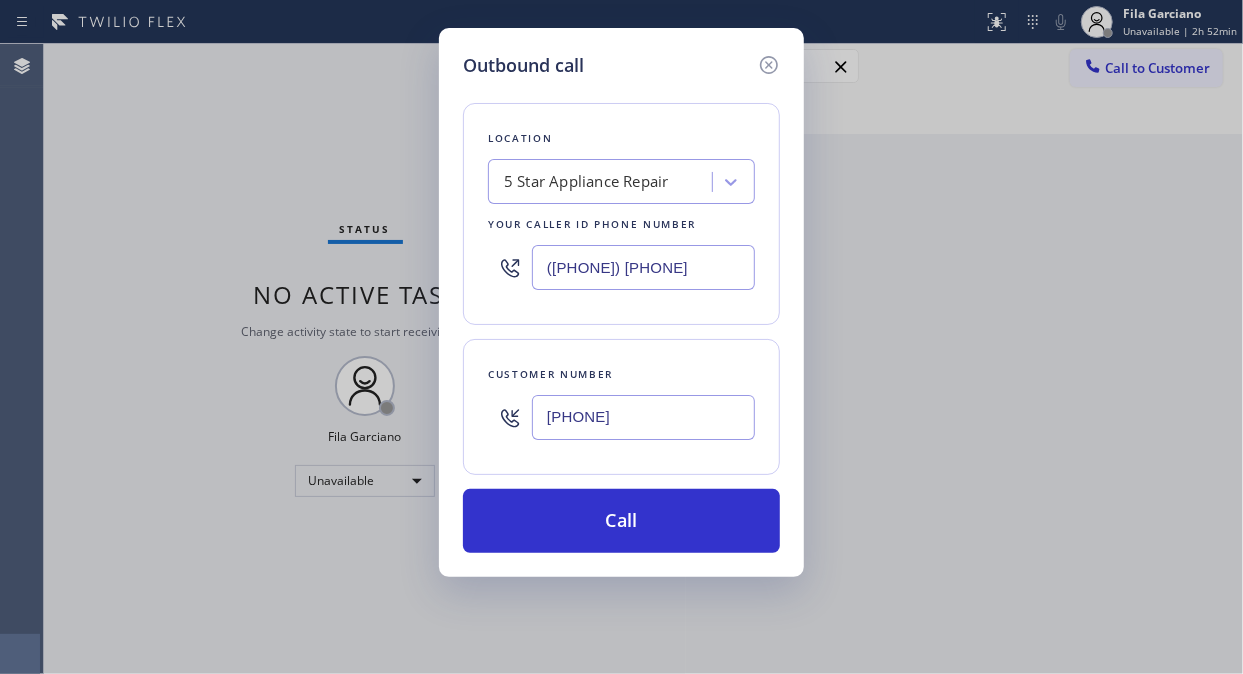 click on "(206) 725-6233" at bounding box center (643, 417) 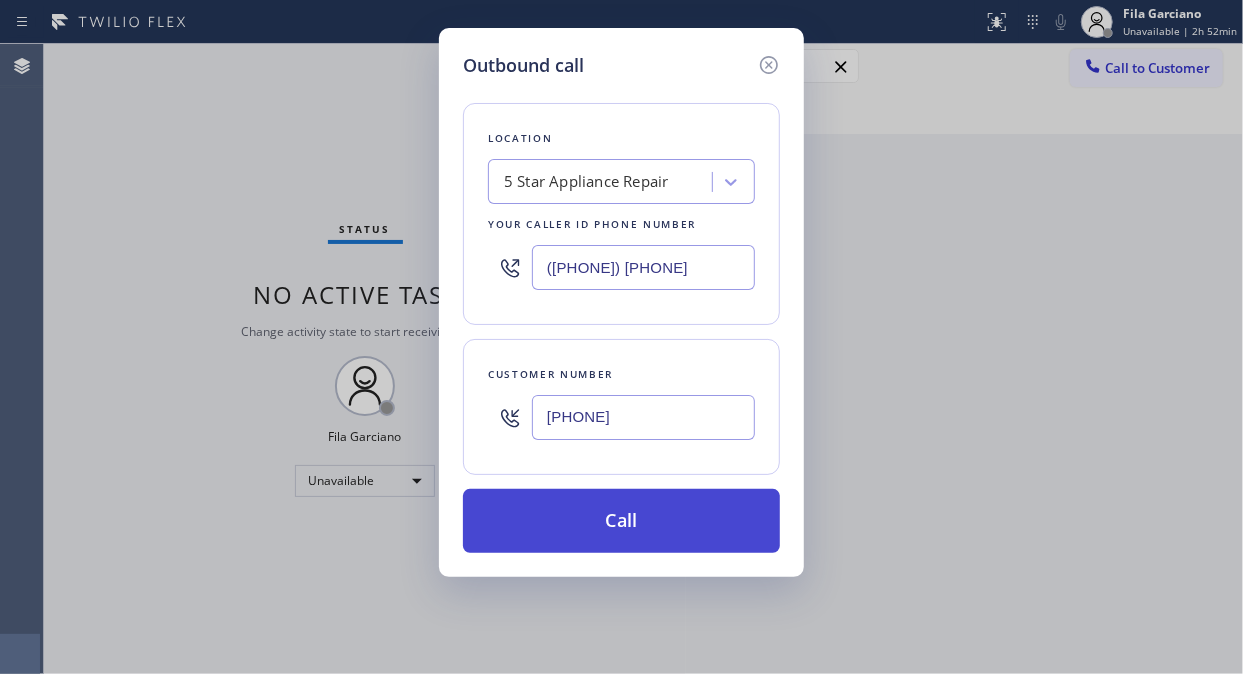 type on "(206) 725-6233" 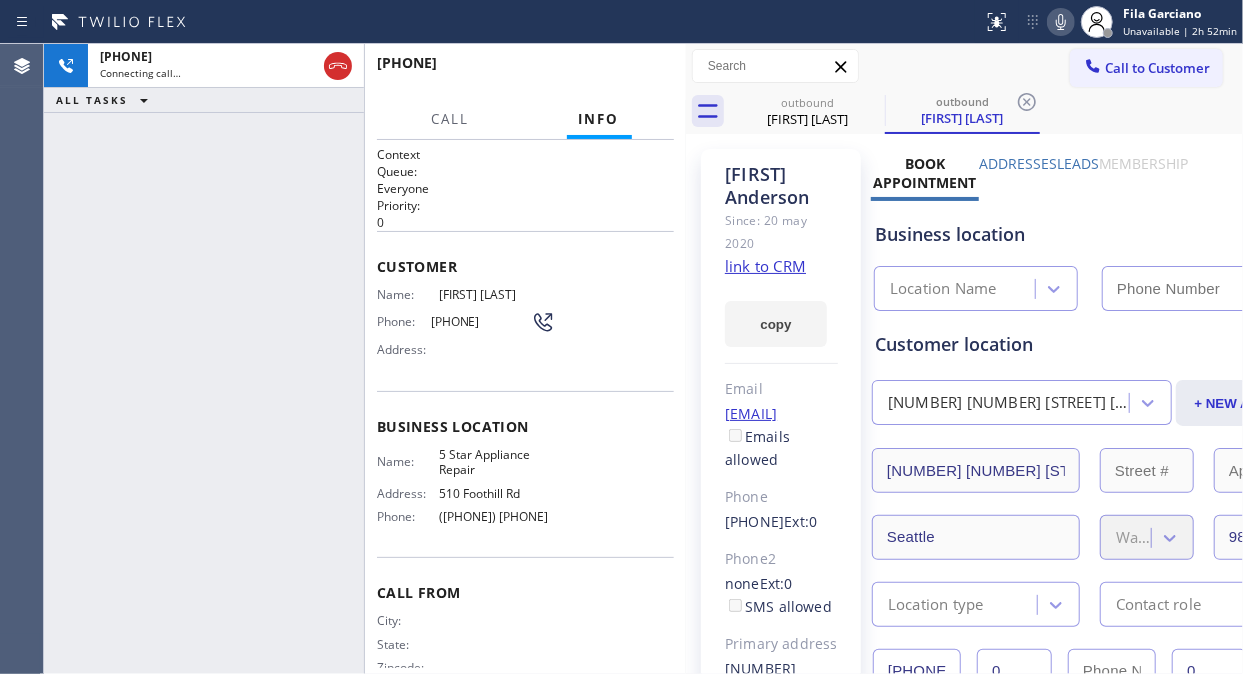 type on "[PHONE]" 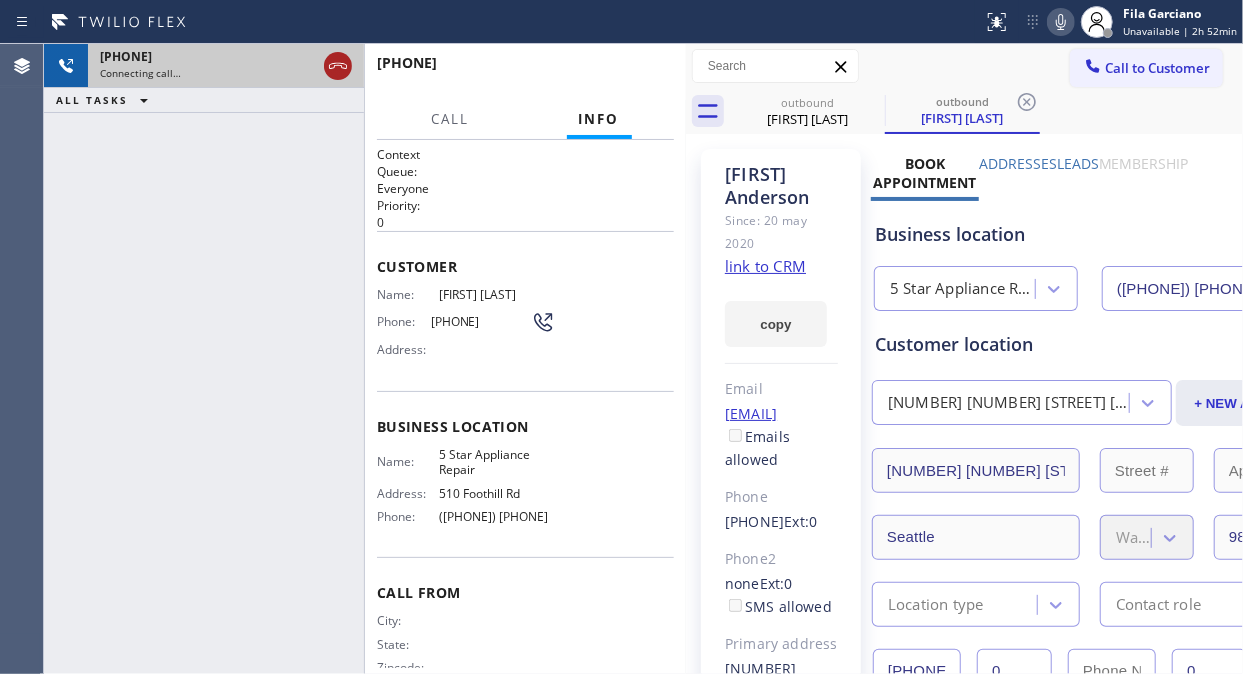 click 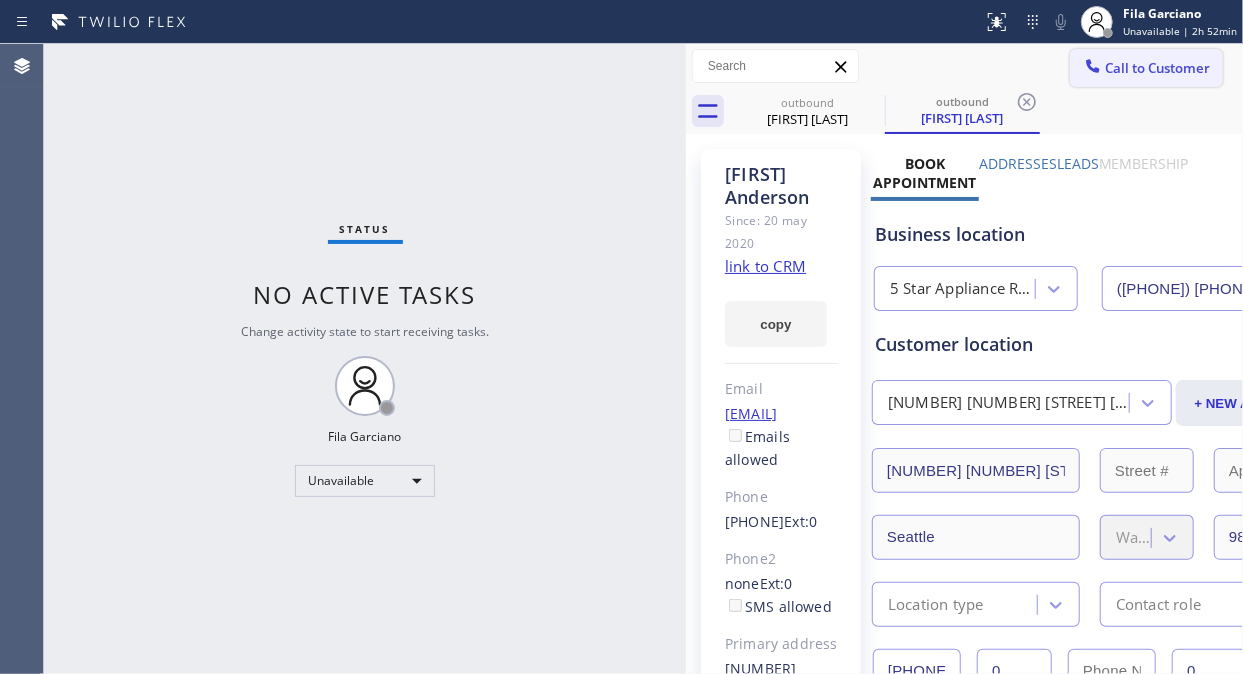 click on "Call to Customer" at bounding box center [1146, 68] 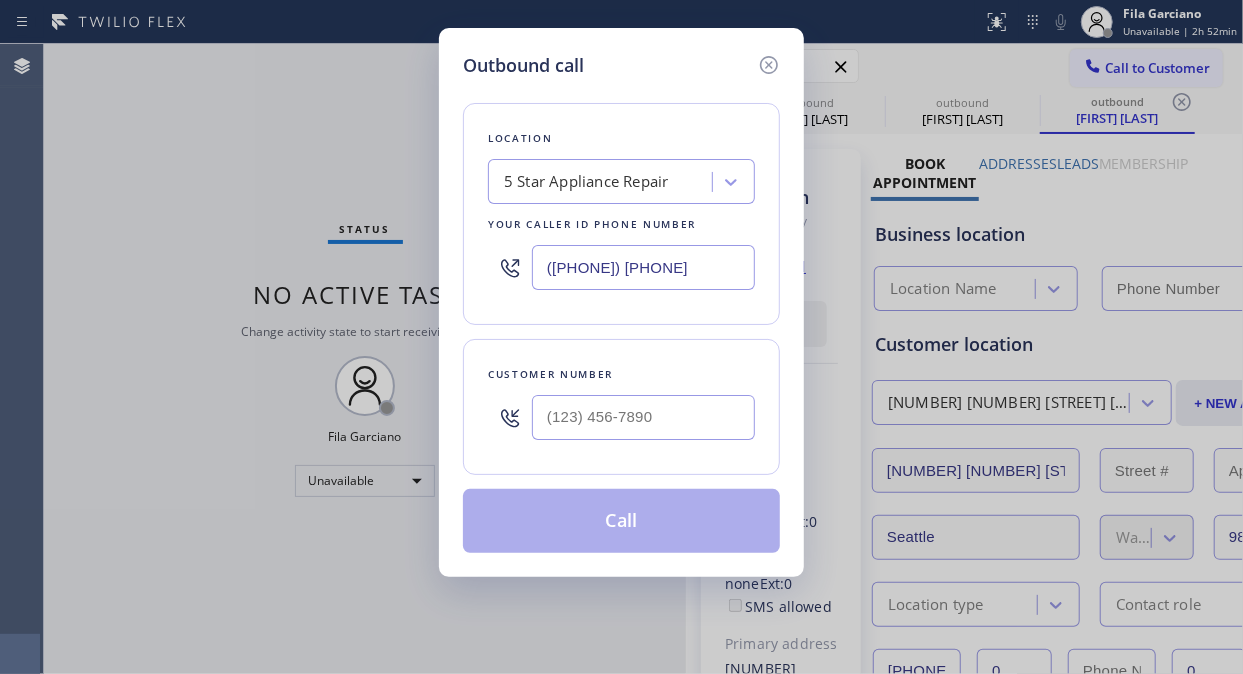 type on "[PHONE]" 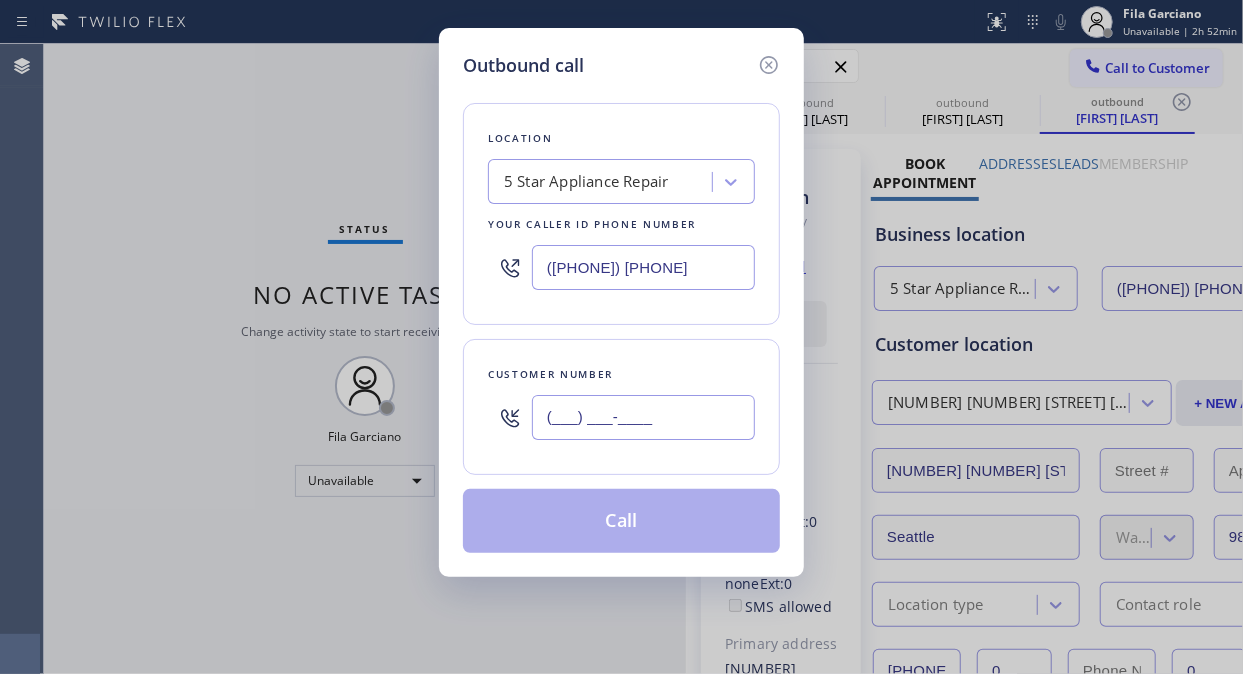 click on "(___) ___-____" at bounding box center [643, 417] 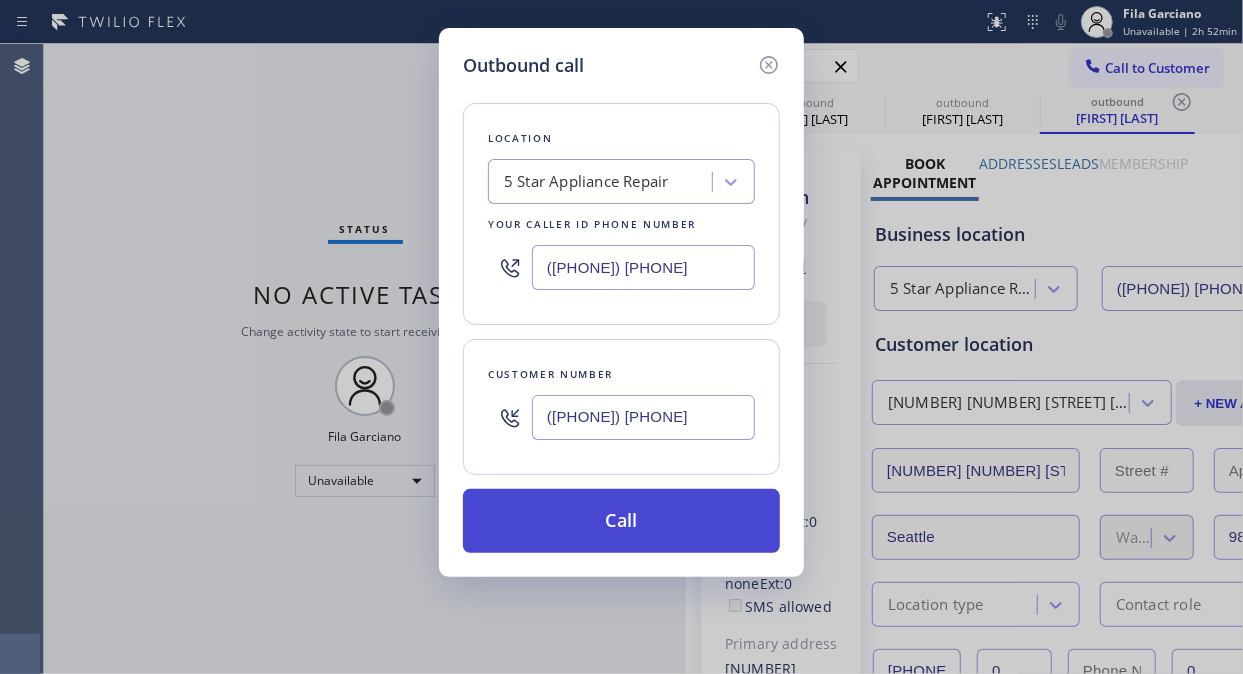 type on "(949) 366-0786" 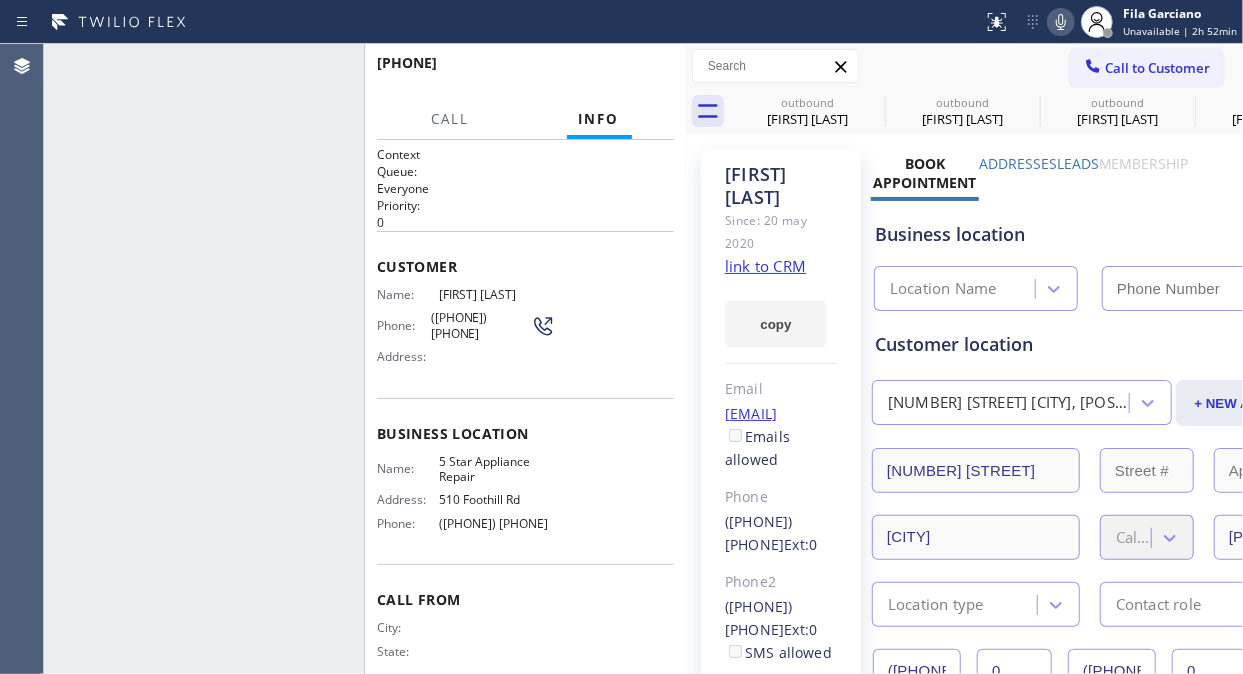 type on "[PHONE]" 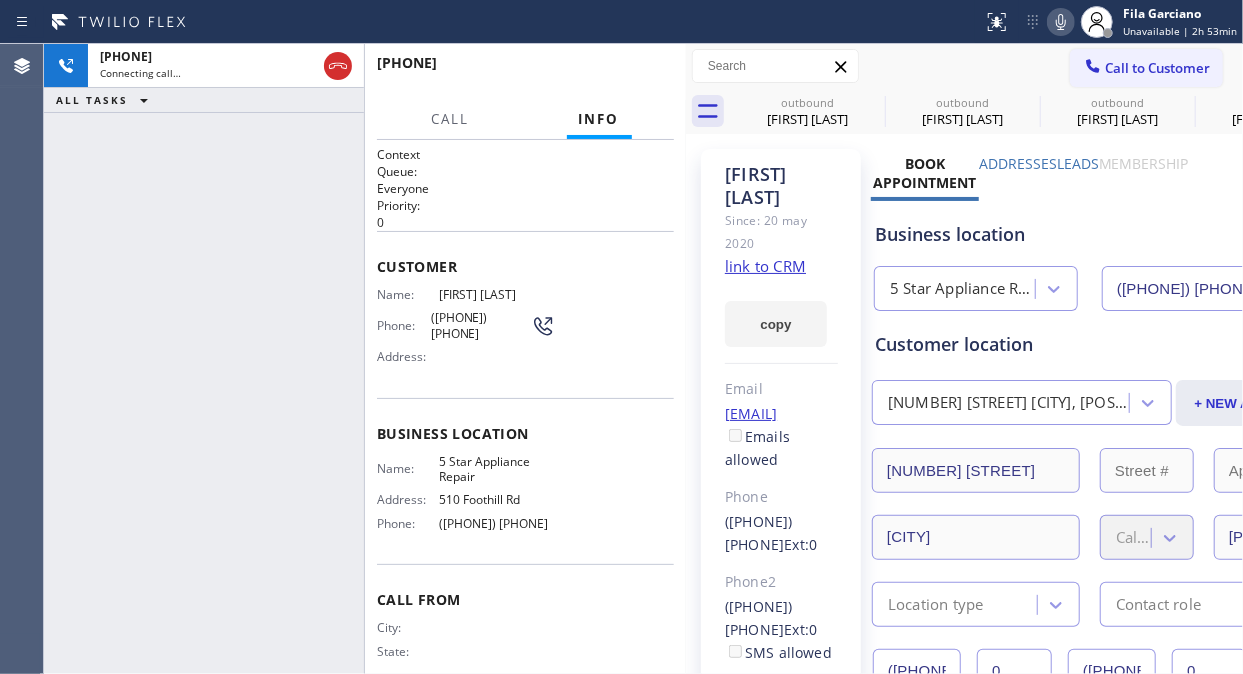 drag, startPoint x: 332, startPoint y: 62, endPoint x: 156, endPoint y: 132, distance: 189.4096 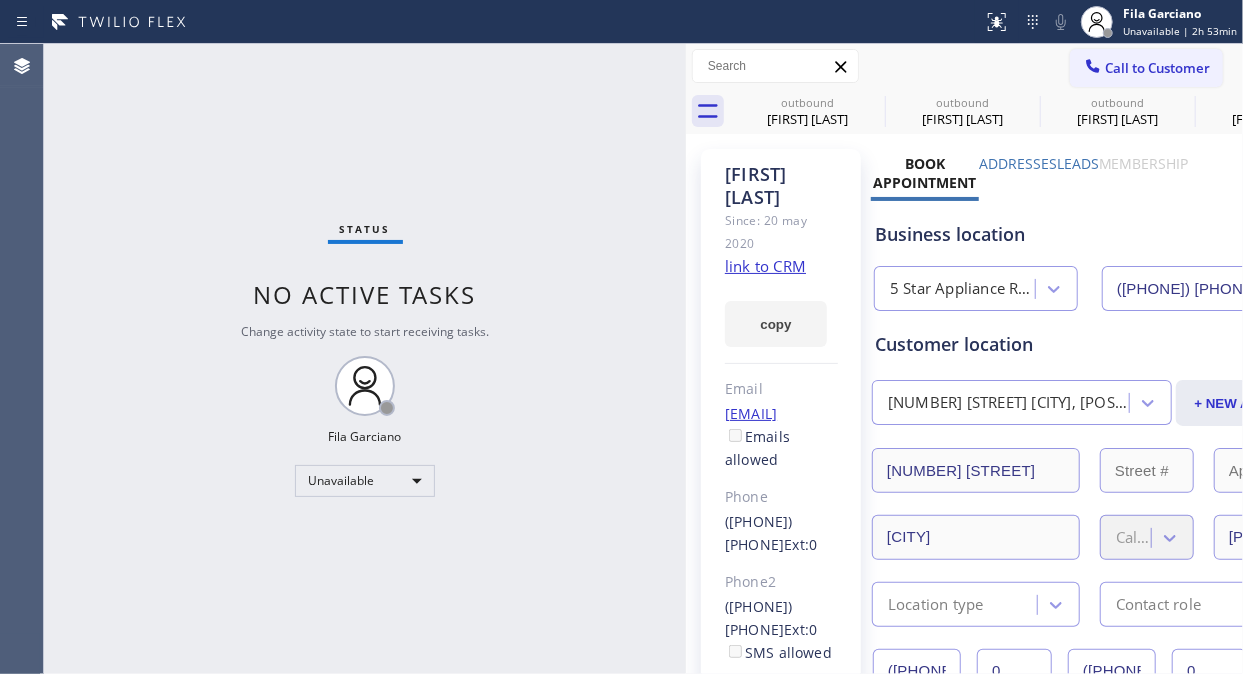 click on "Call to Customer" at bounding box center (1157, 68) 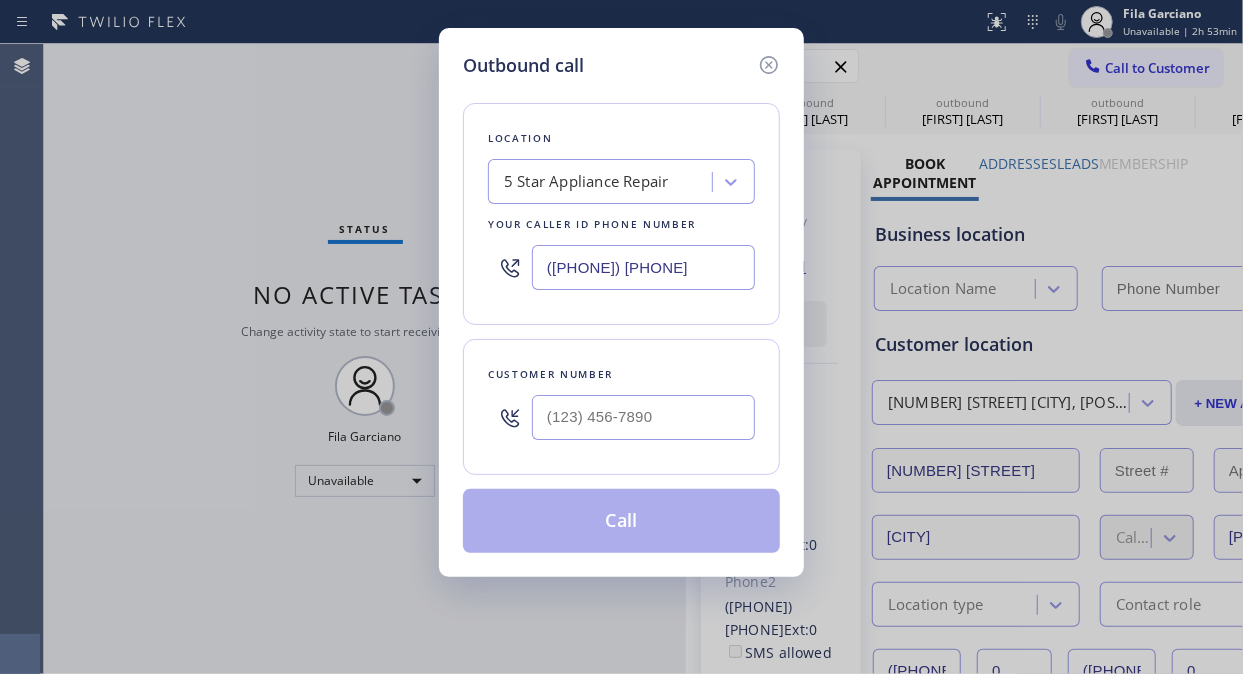 type on "[PHONE]" 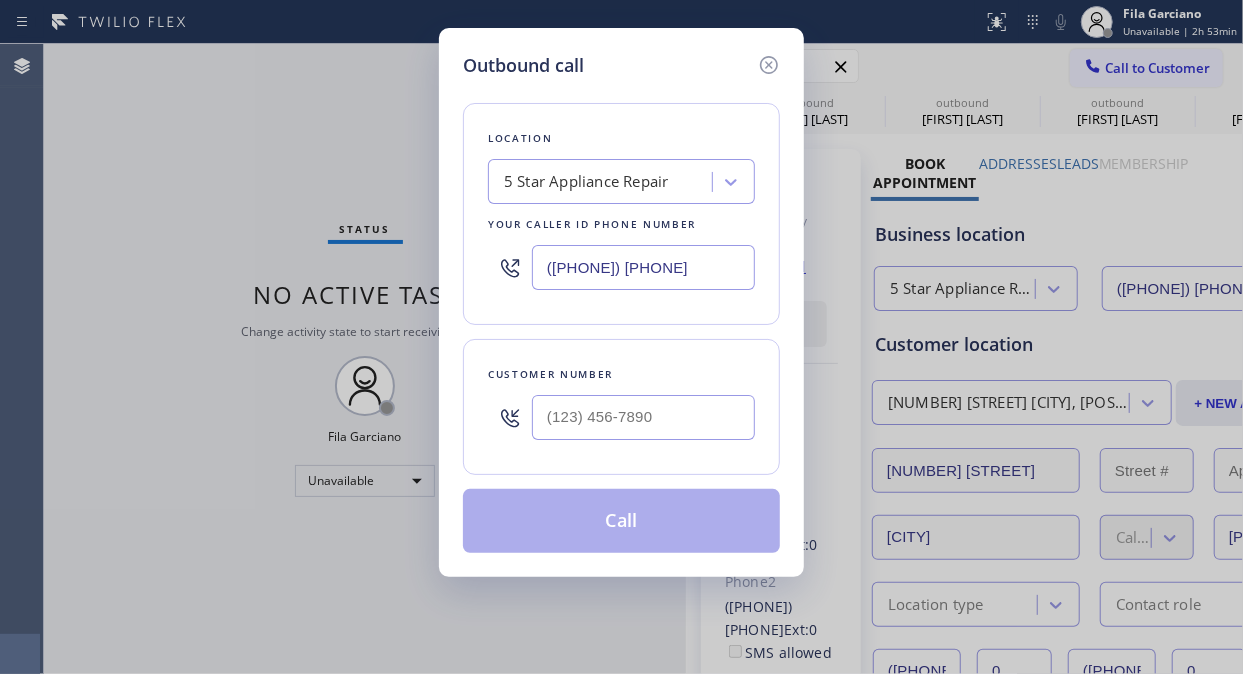drag, startPoint x: 532, startPoint y: 415, endPoint x: 542, endPoint y: 421, distance: 11.661903 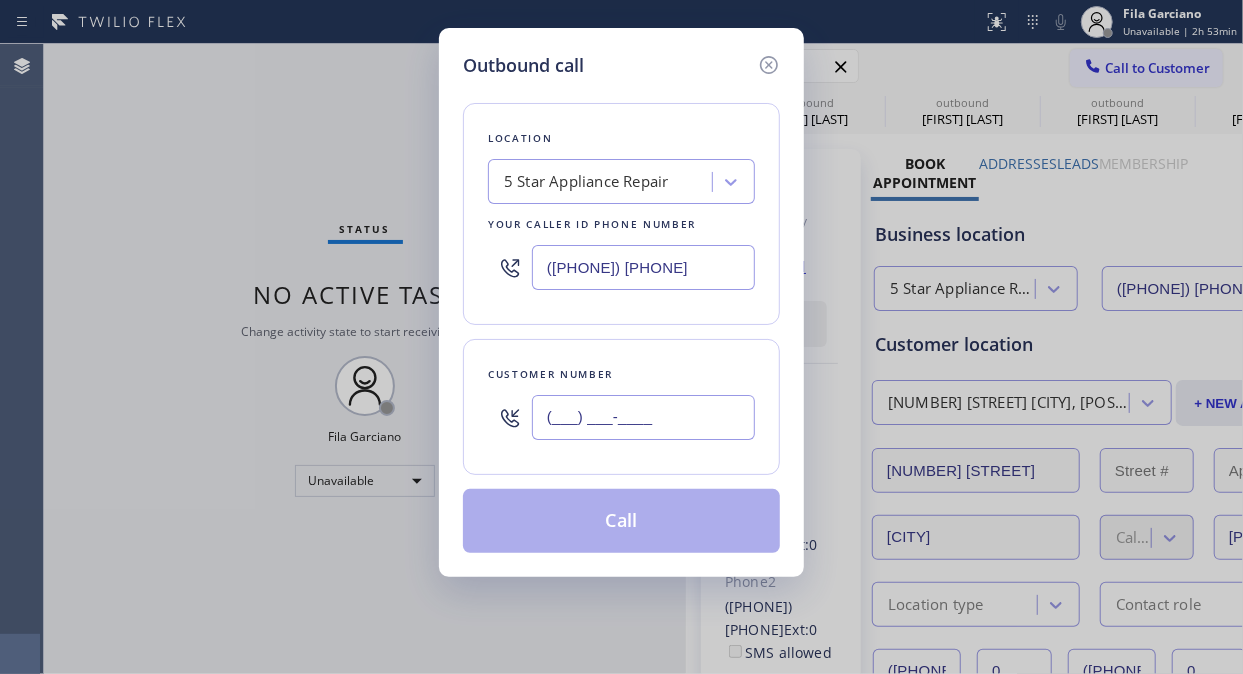 click on "(___) ___-____" at bounding box center (643, 417) 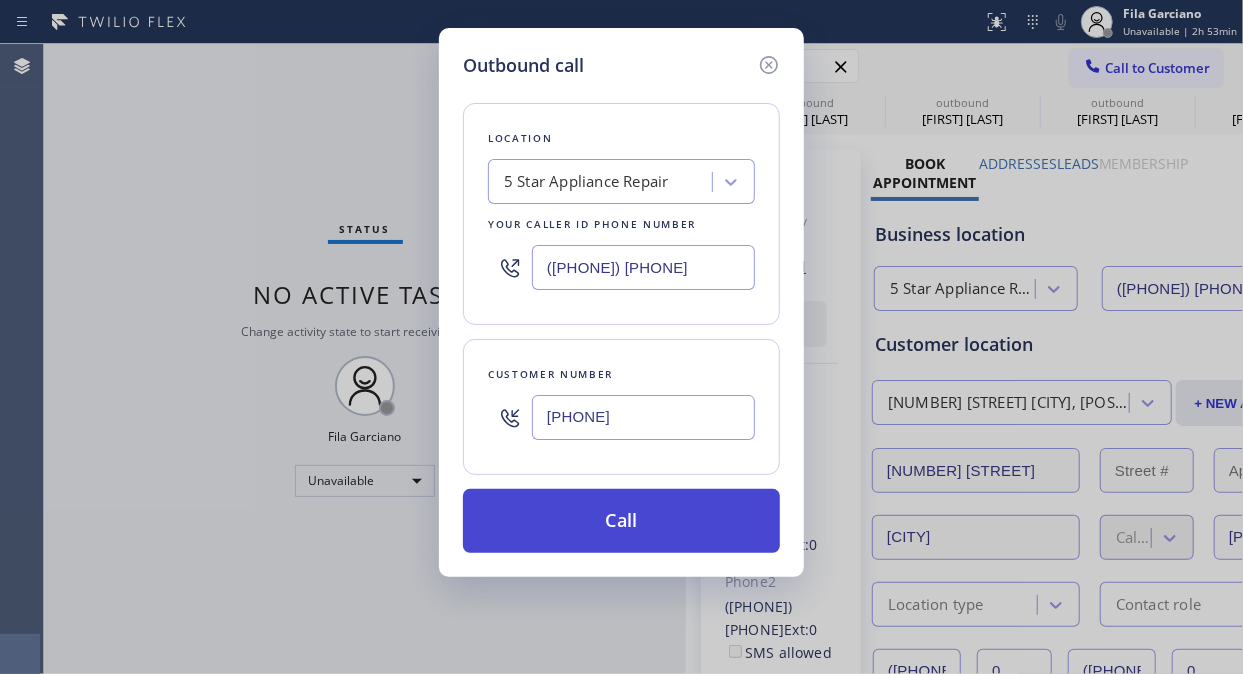 type on "(818) 219-1292" 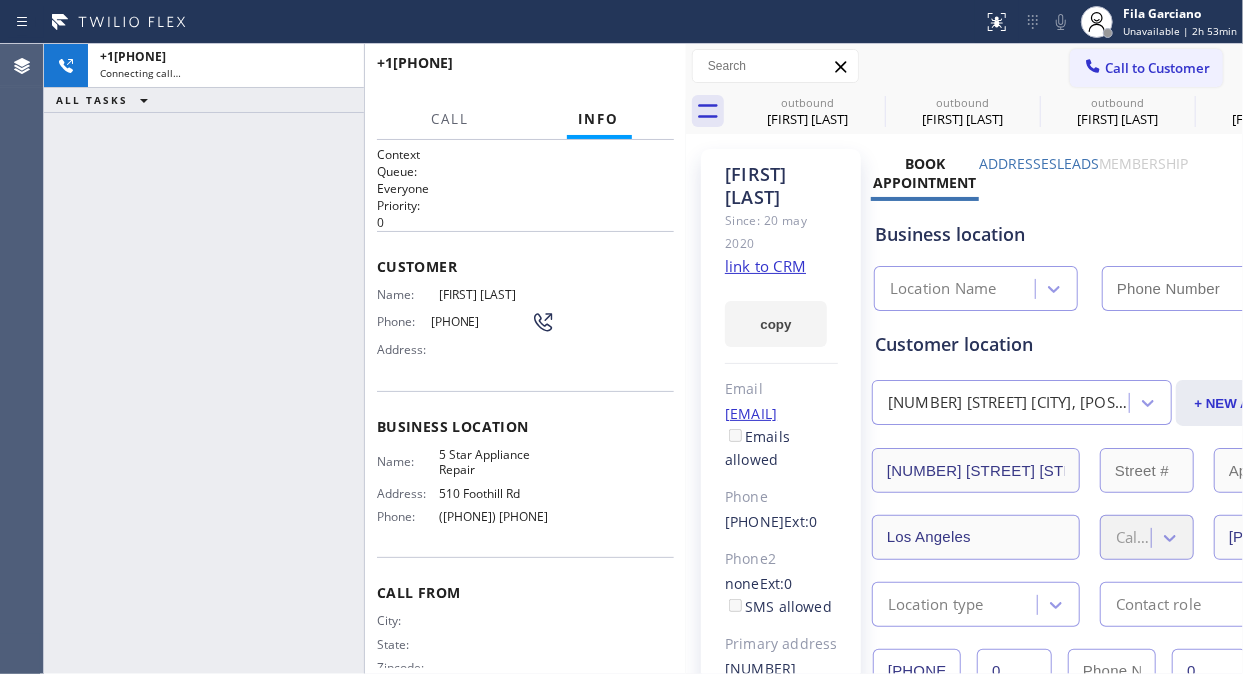 type on "[PHONE]" 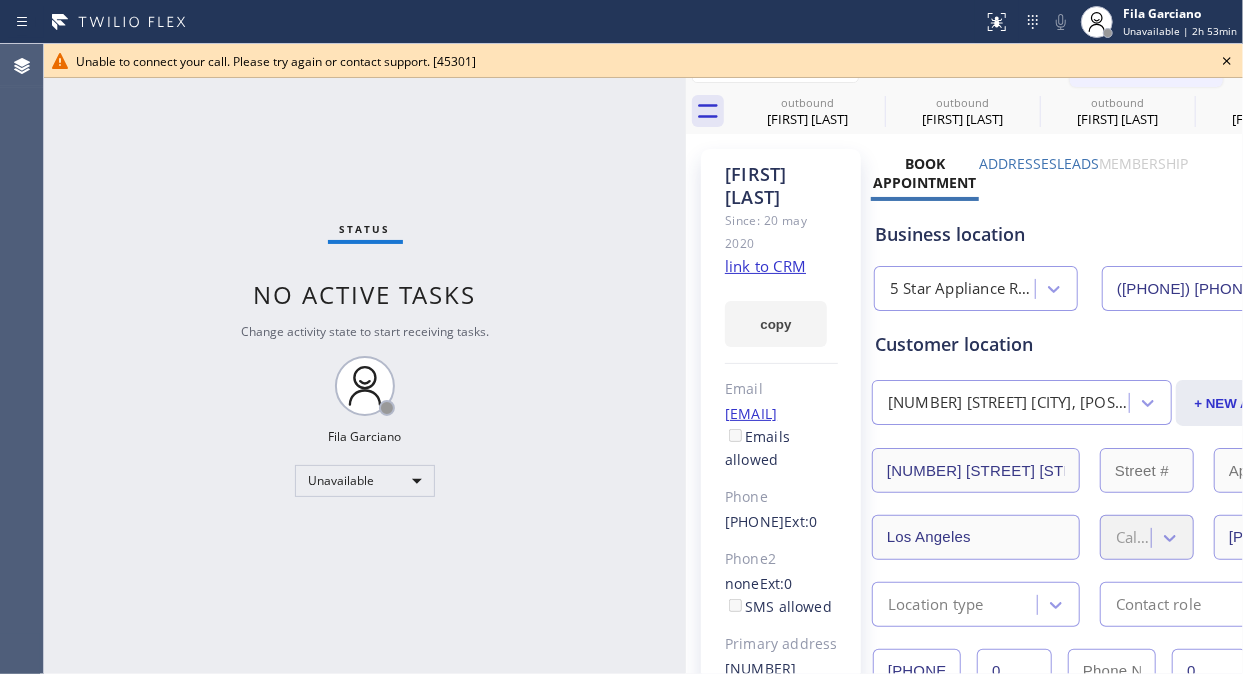 click 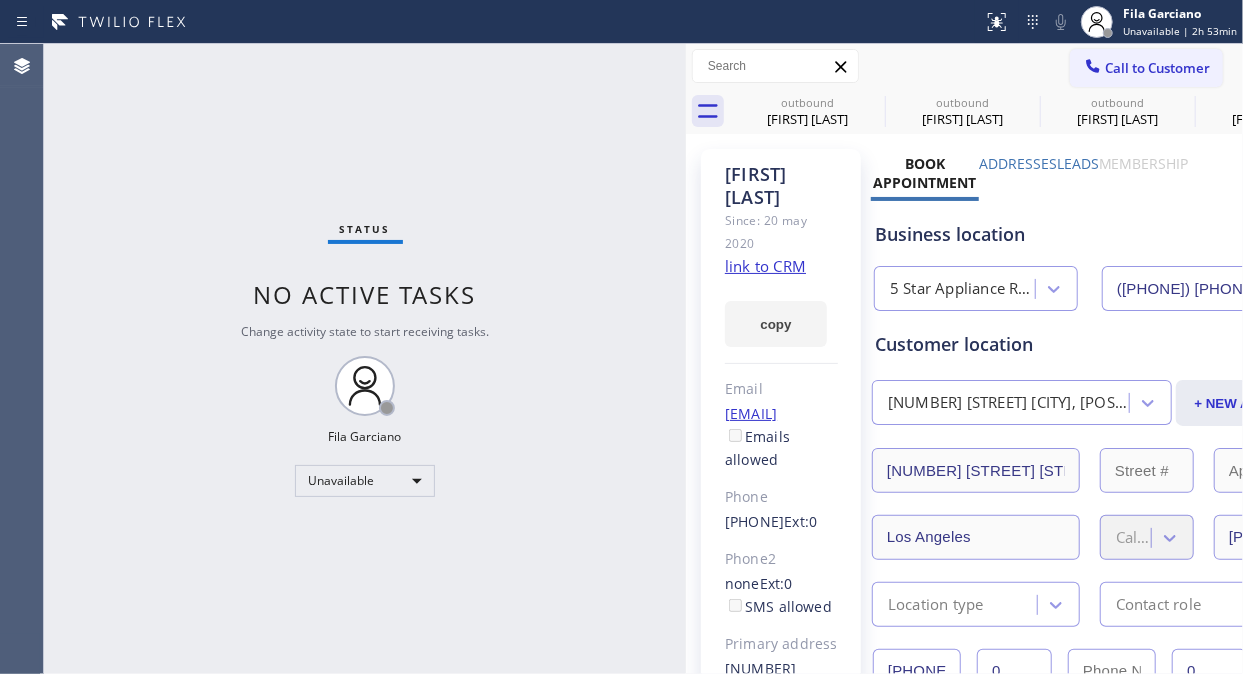 click on "Call to Customer" at bounding box center [1157, 68] 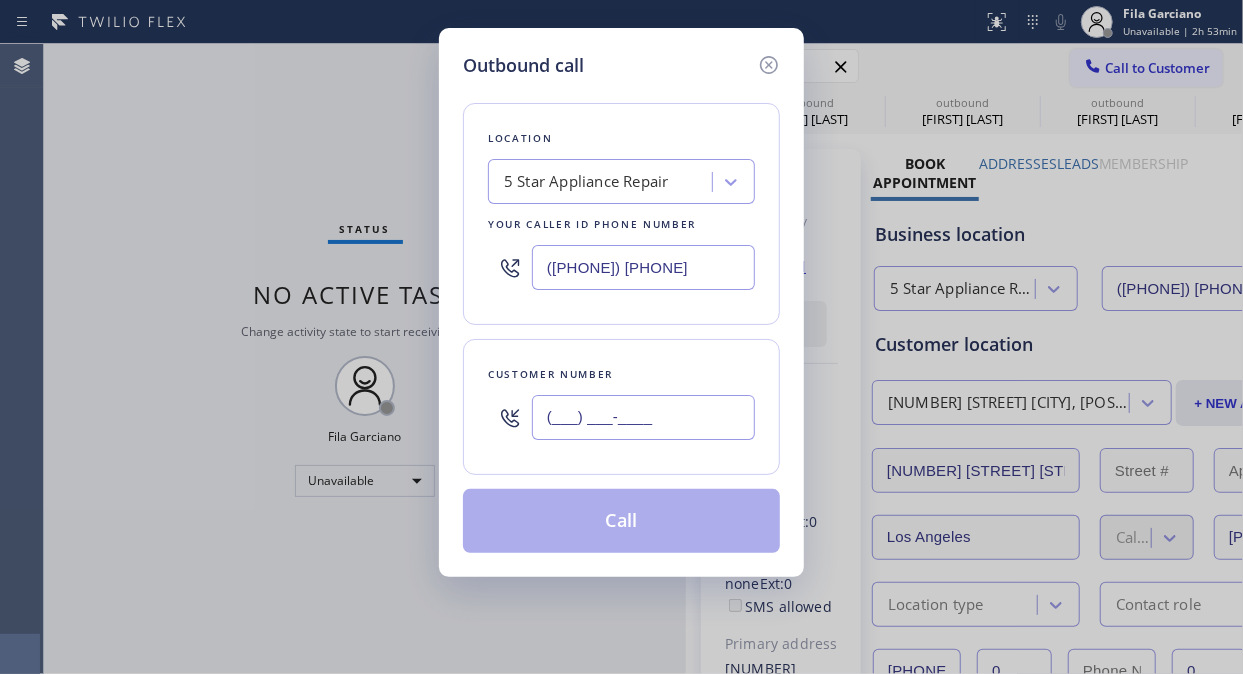 click on "(___) ___-____" at bounding box center [643, 417] 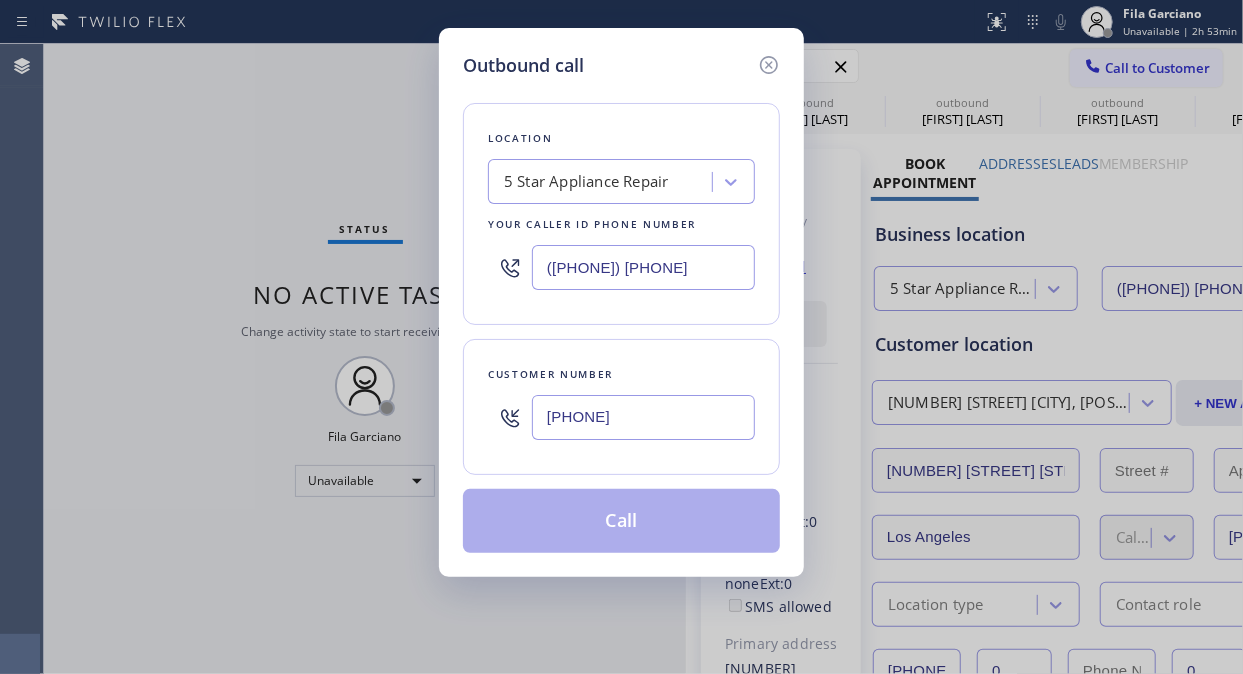 type on "(714) 267-4796" 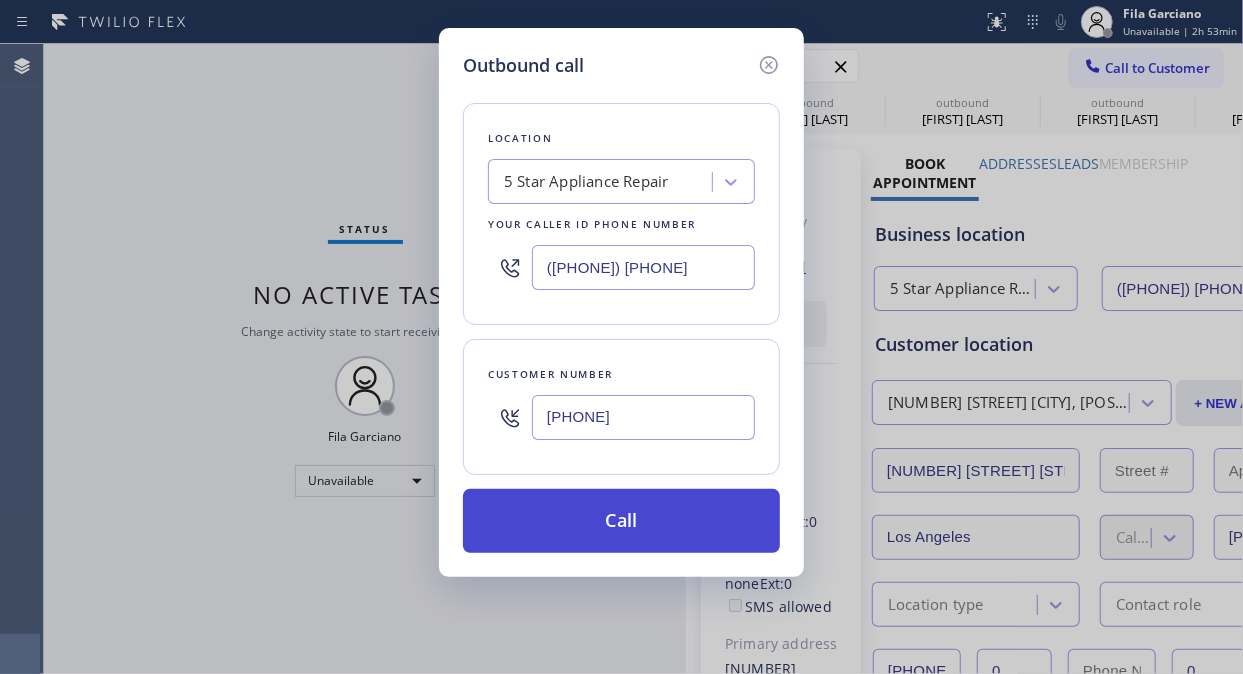 click on "Call" at bounding box center [621, 521] 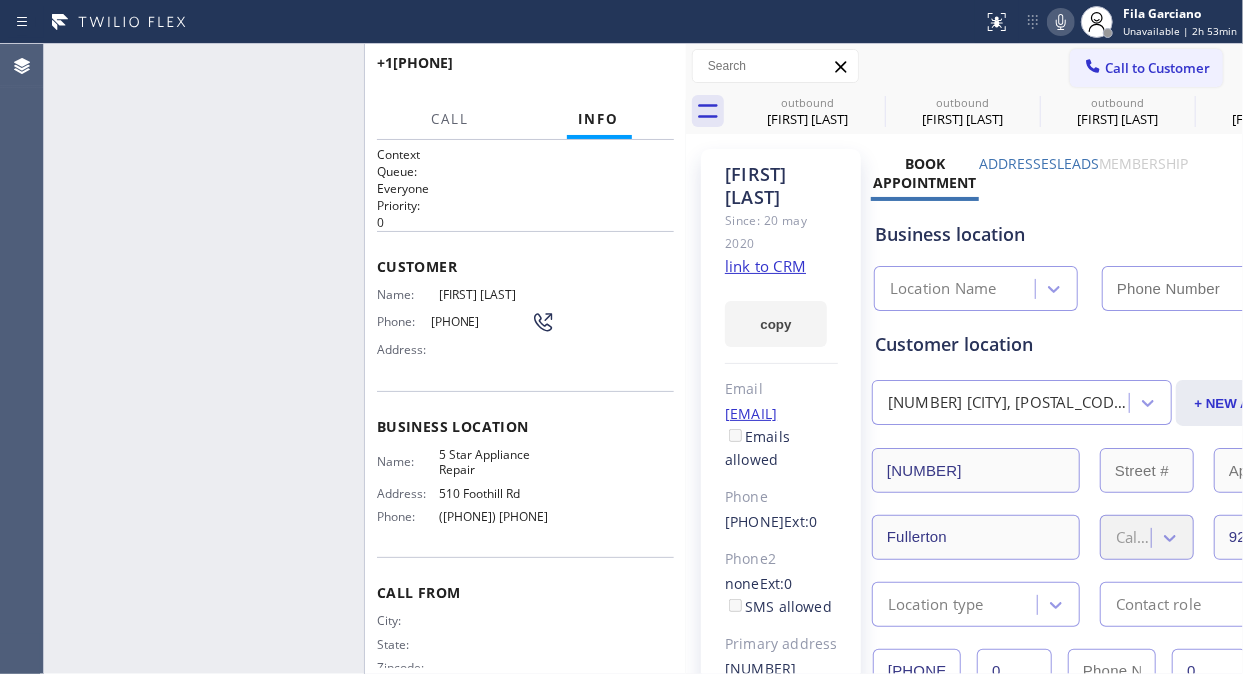 type on "[PHONE]" 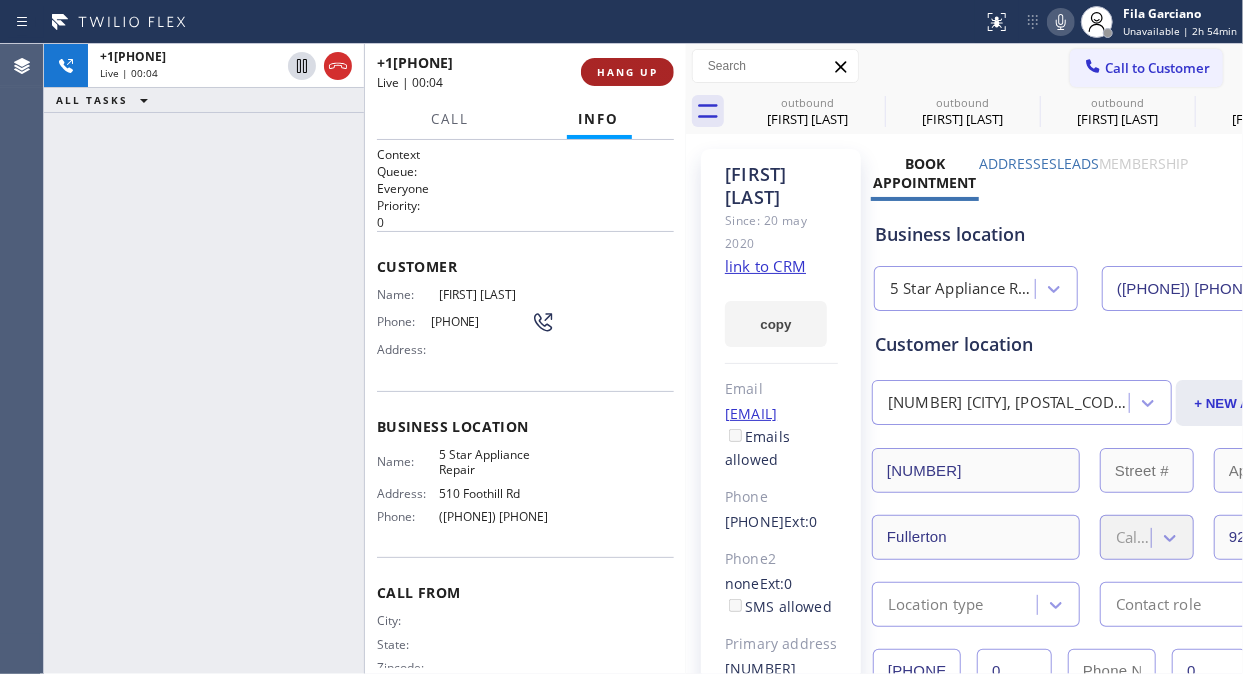 click on "HANG UP" at bounding box center [627, 72] 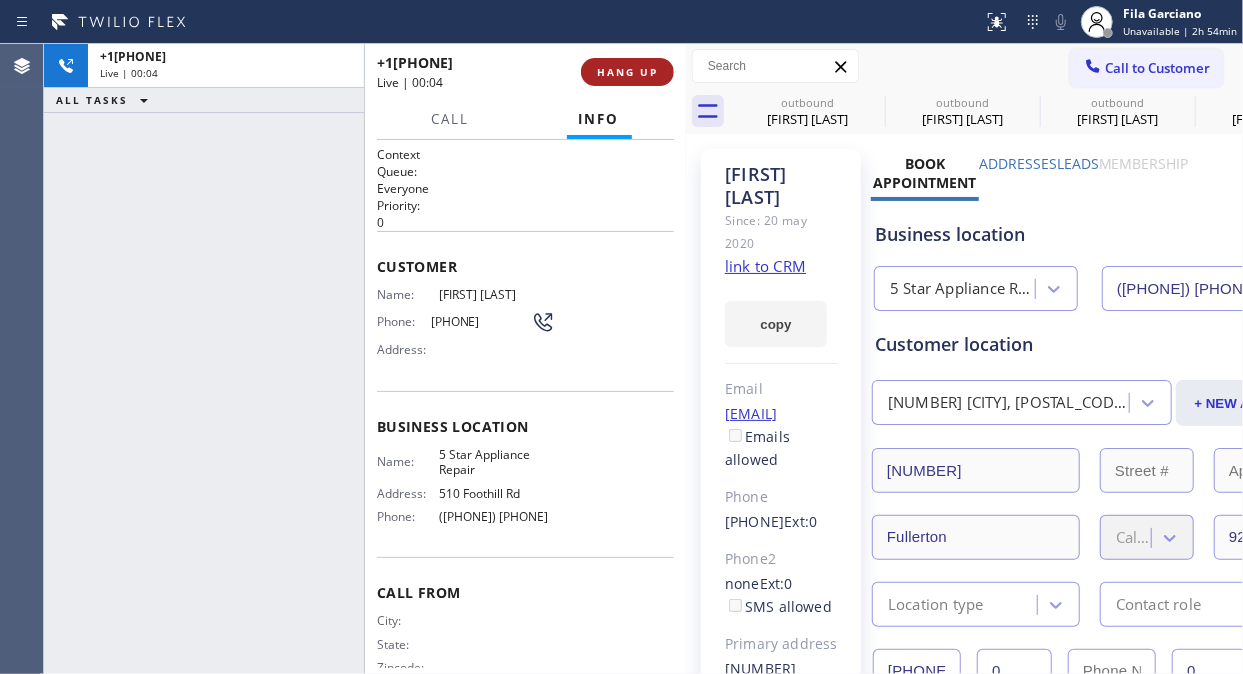 click on "HANG UP" at bounding box center [627, 72] 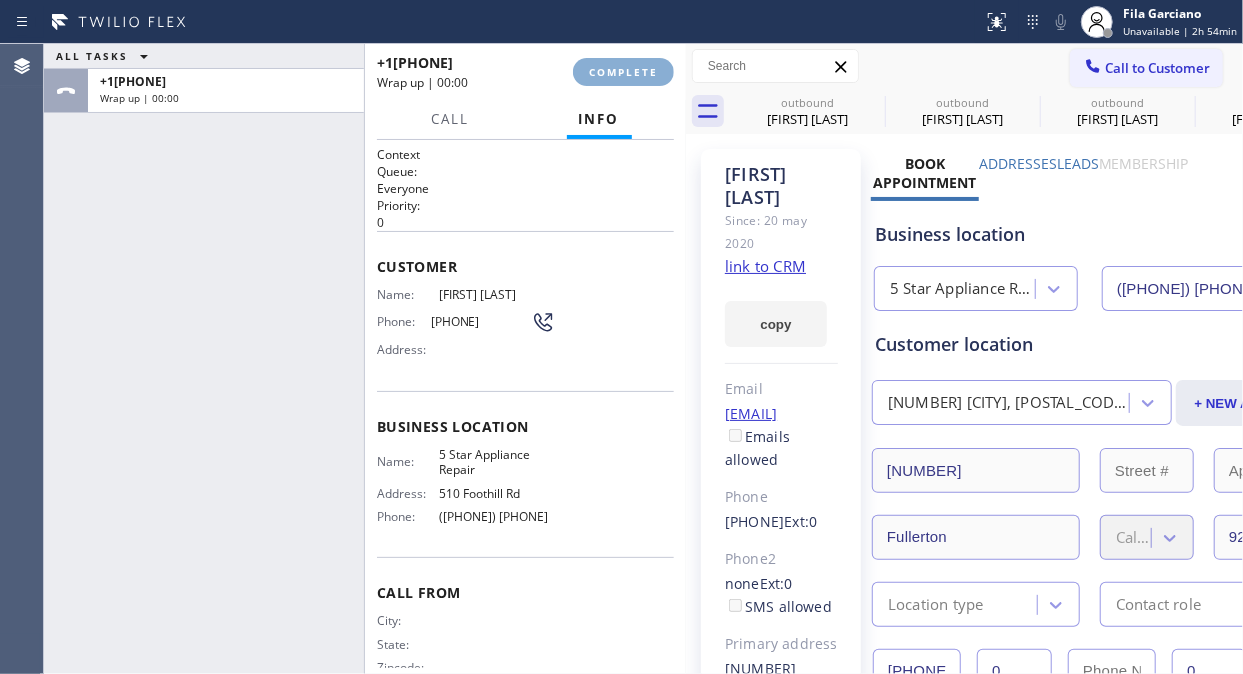 click on "COMPLETE" at bounding box center (623, 72) 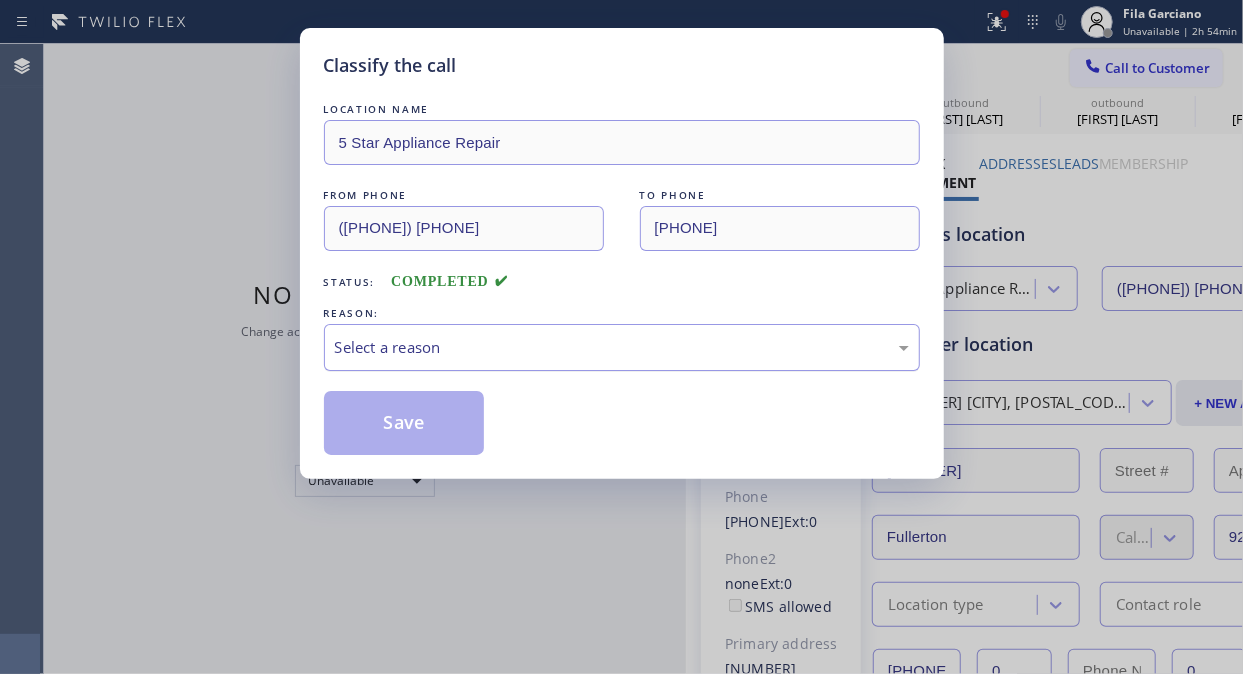 click on "Select a reason" at bounding box center [622, 347] 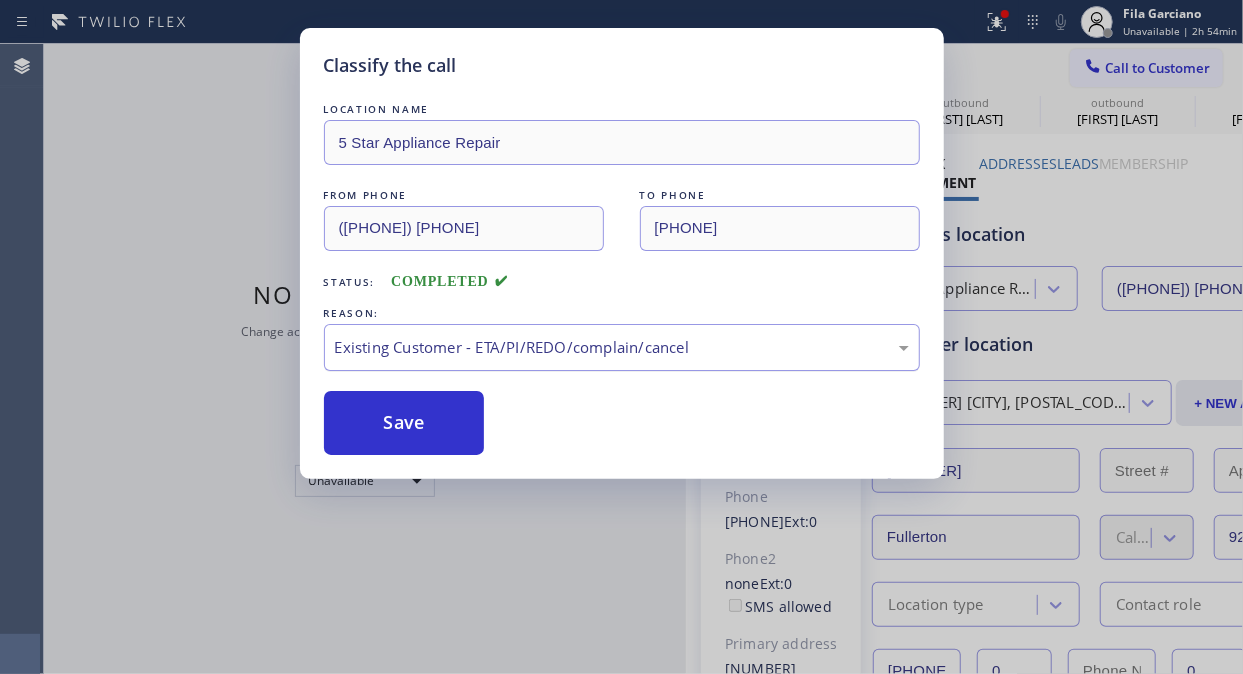 click on "Existing Customer - ETA/PI/REDO/complain/cancel" at bounding box center [622, 347] 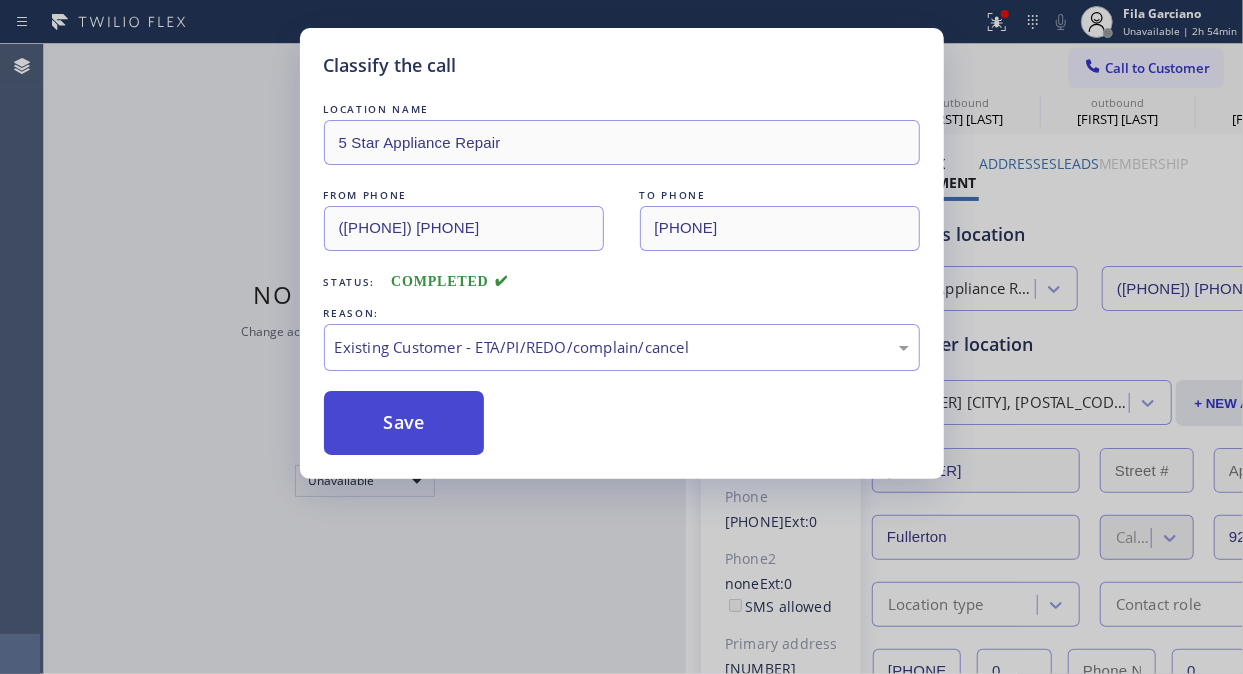click on "Save" at bounding box center (404, 423) 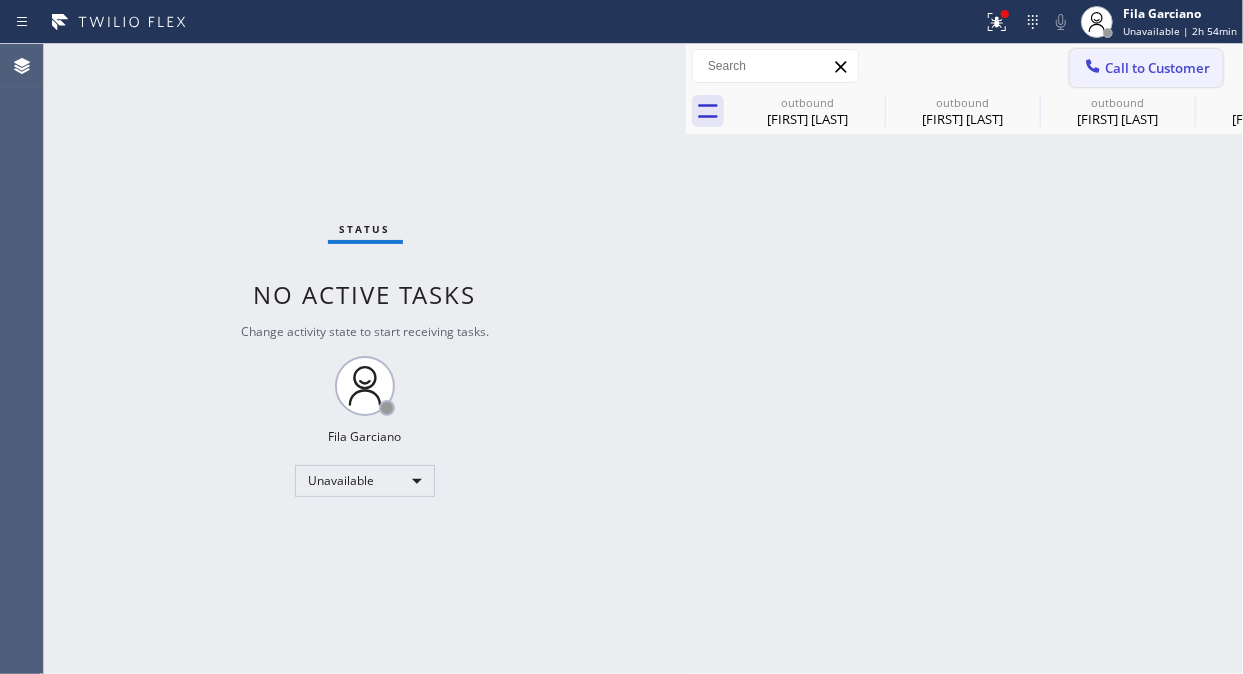 click on "Call to Customer" at bounding box center [1157, 68] 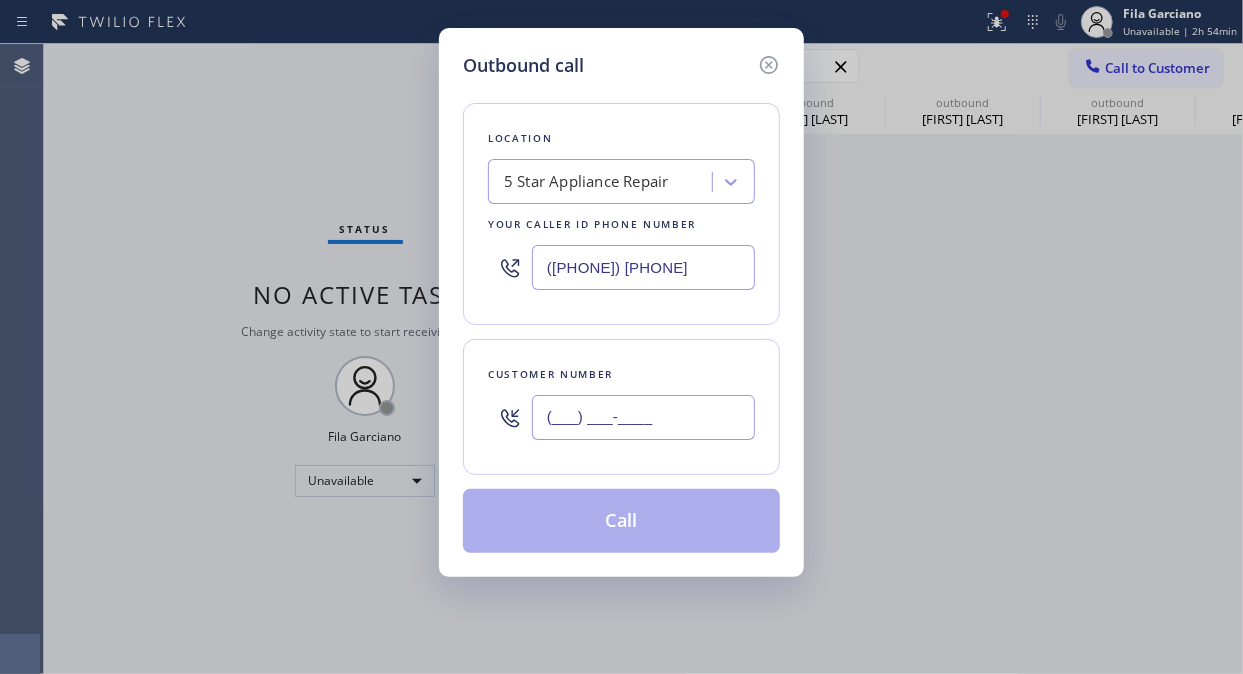 click on "(___) ___-____" at bounding box center (643, 417) 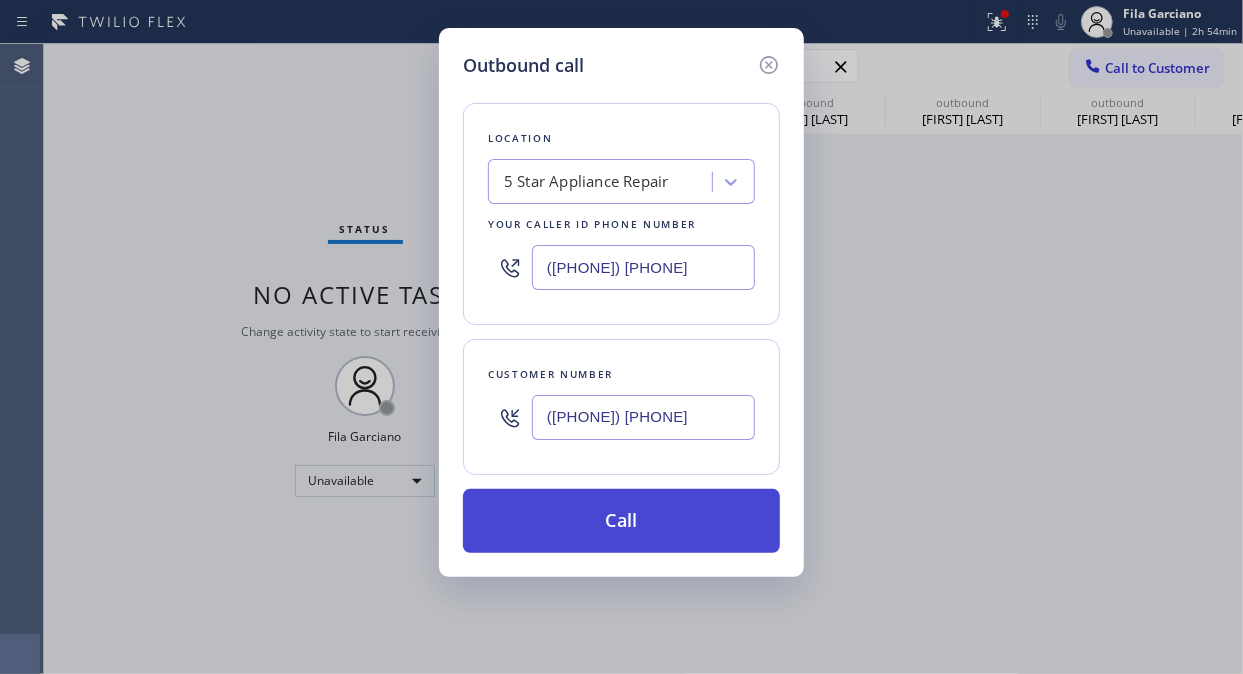 type on "(617) 834-0170" 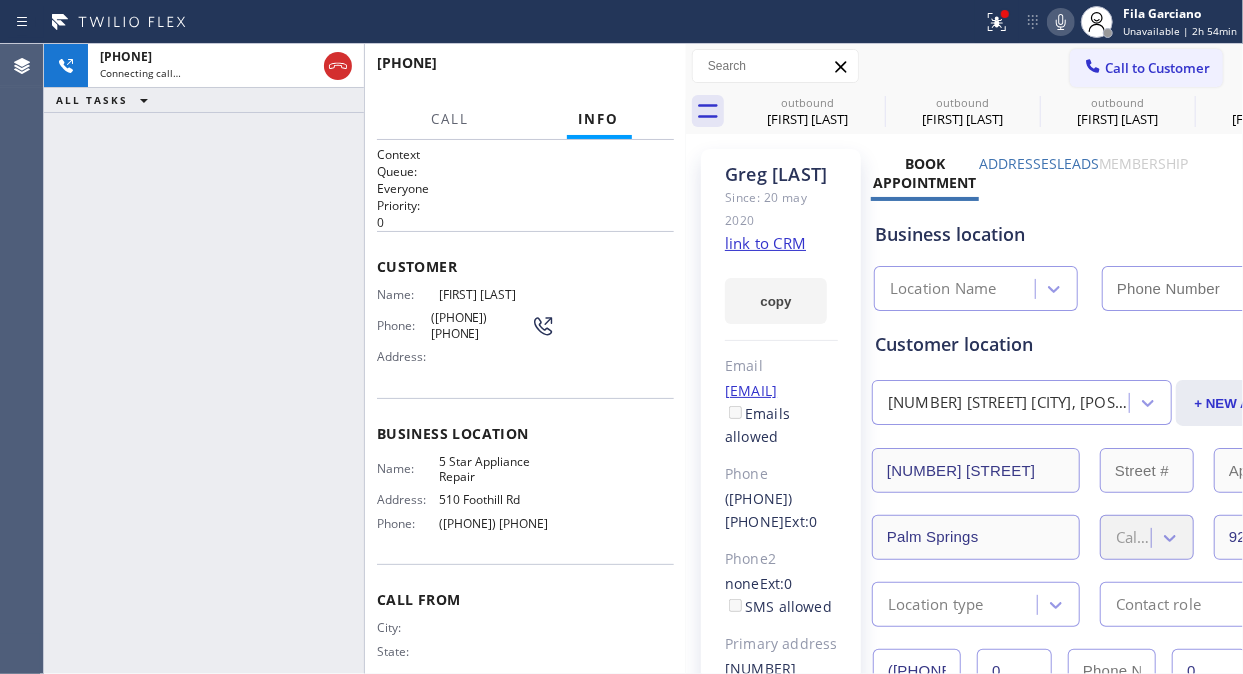 type on "[PHONE]" 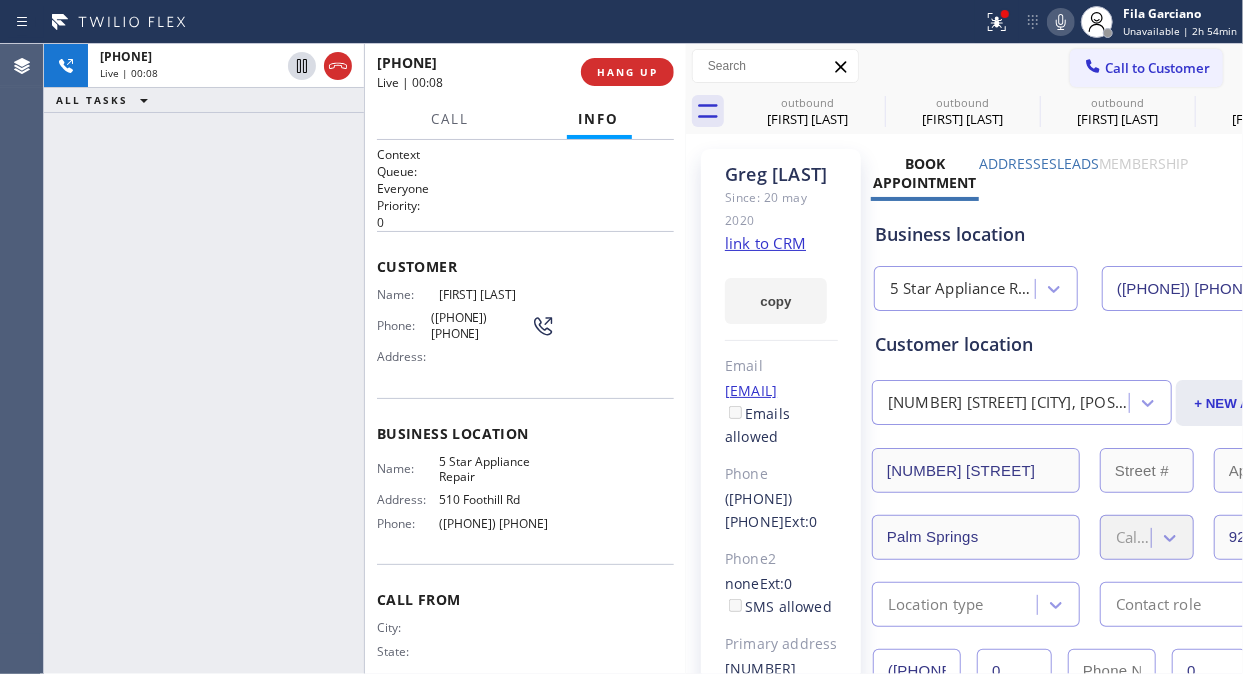 click on "+16178340170 Live | 00:08 HANG UP" at bounding box center [525, 72] 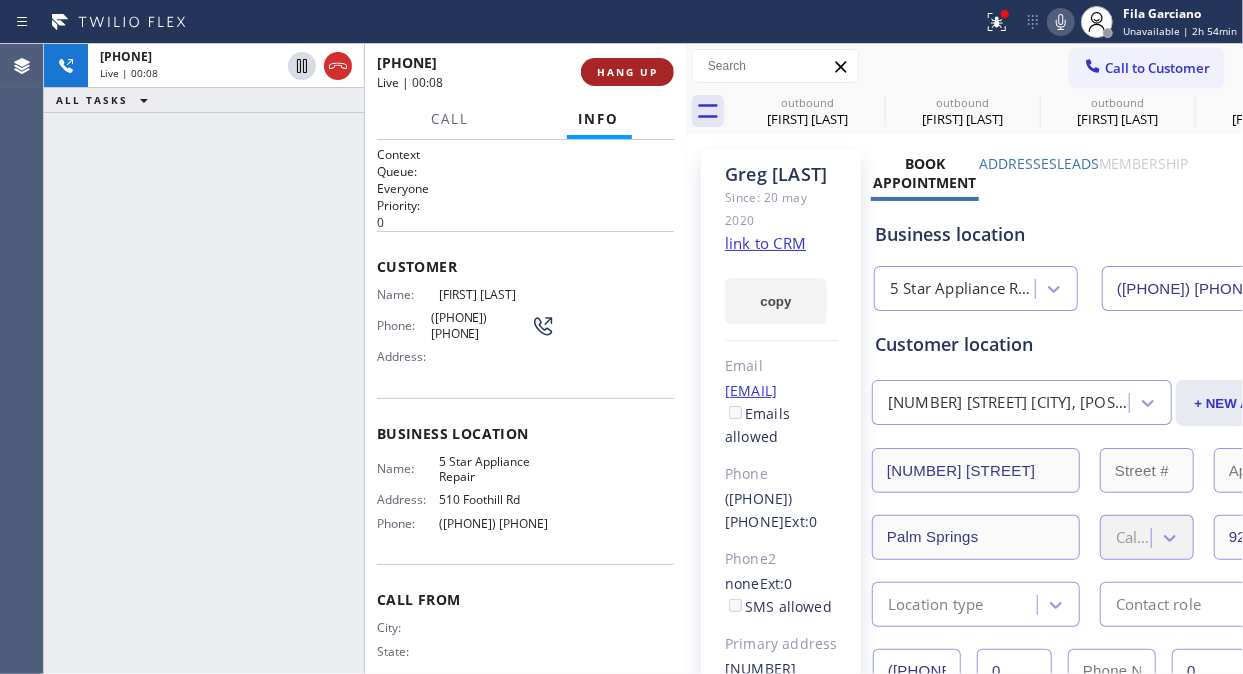 click on "HANG UP" at bounding box center [627, 72] 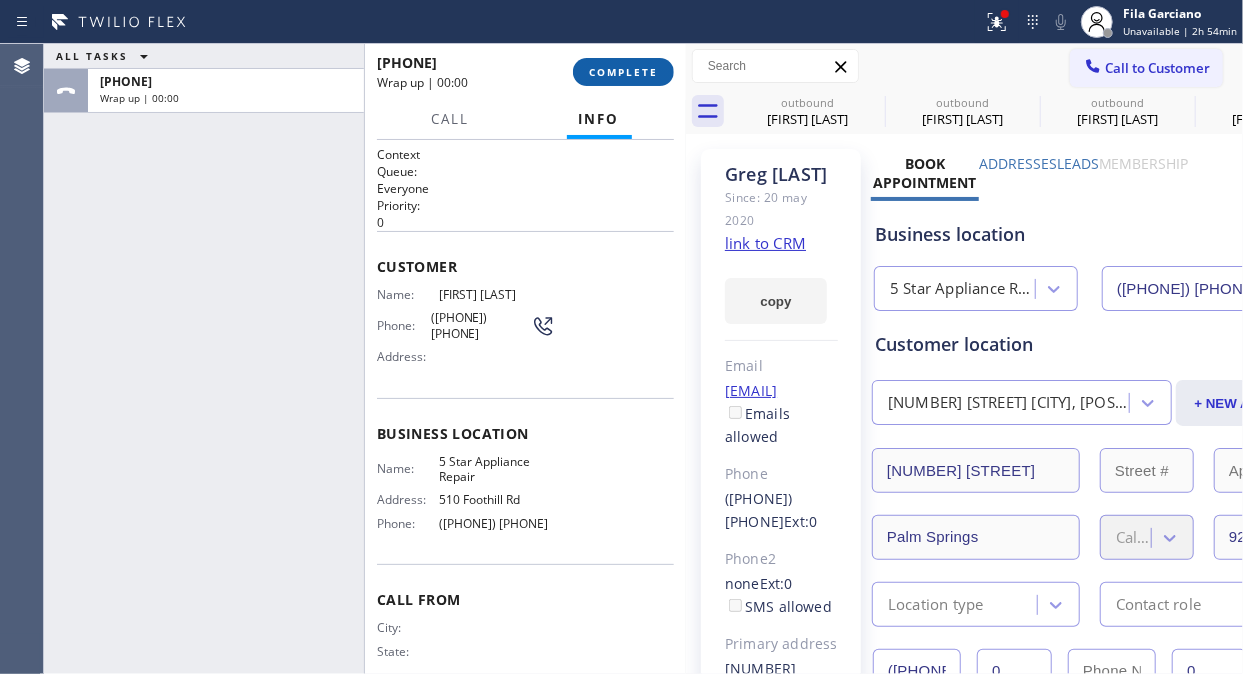 click on "COMPLETE" at bounding box center (623, 72) 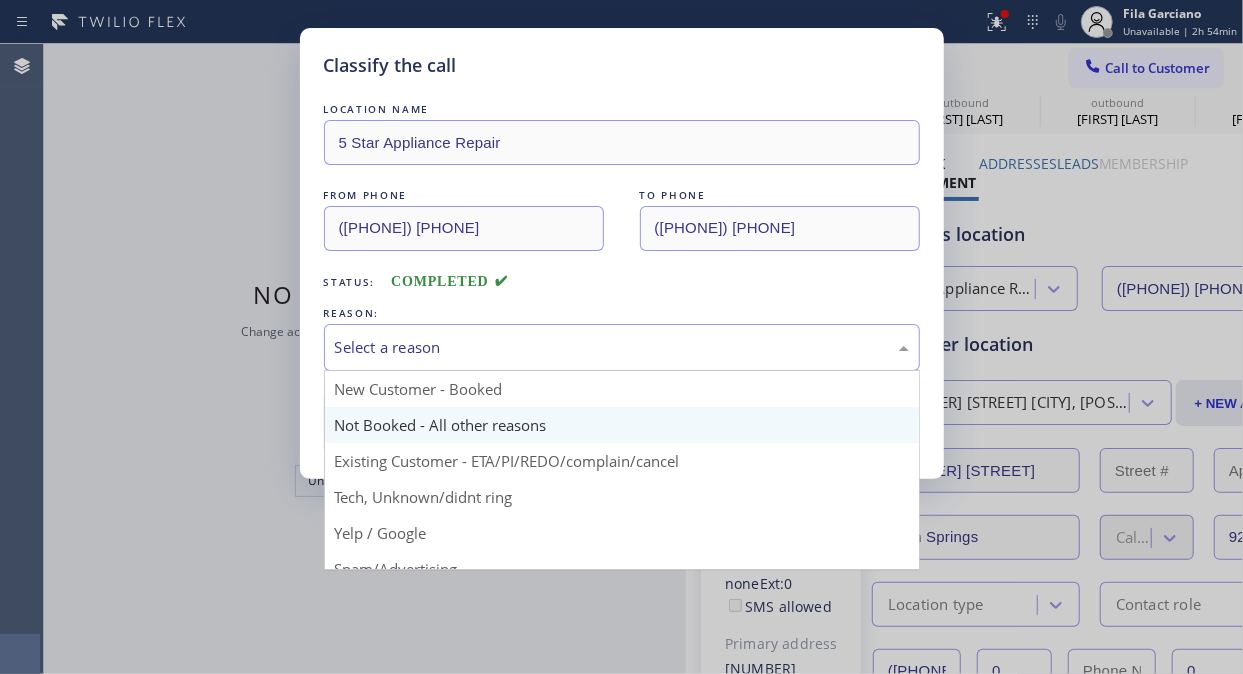 drag, startPoint x: 634, startPoint y: 345, endPoint x: 621, endPoint y: 427, distance: 83.02409 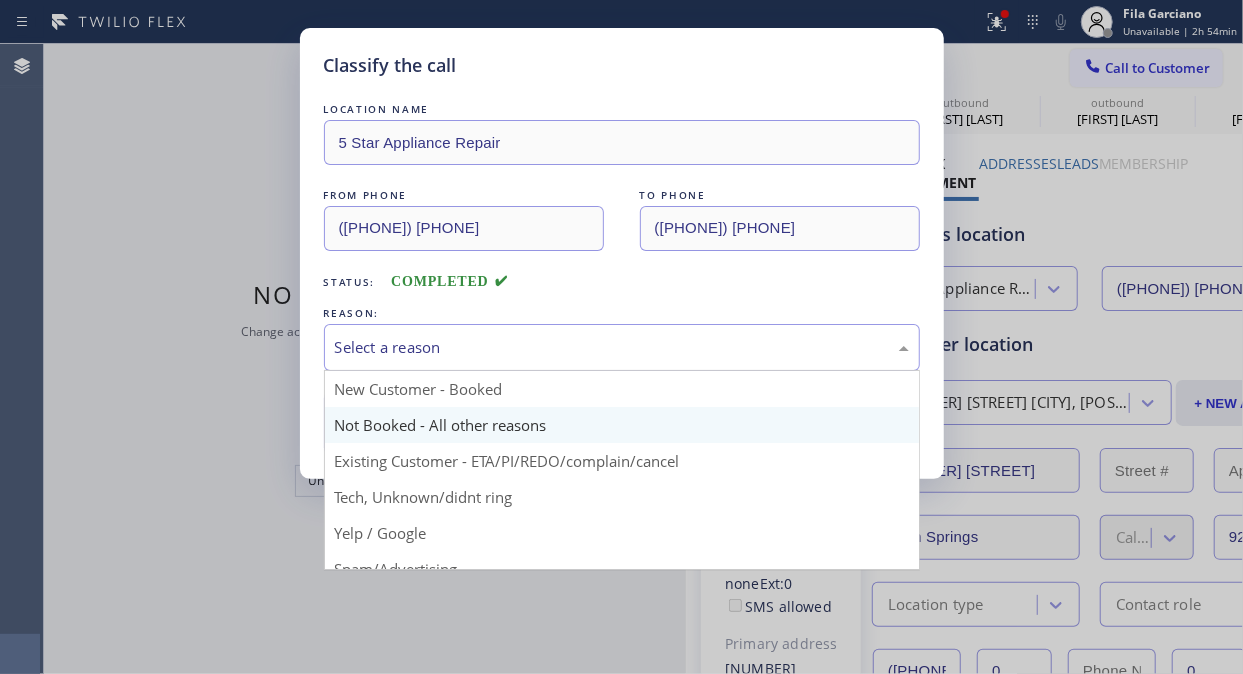 click on "Select a reason" at bounding box center (622, 347) 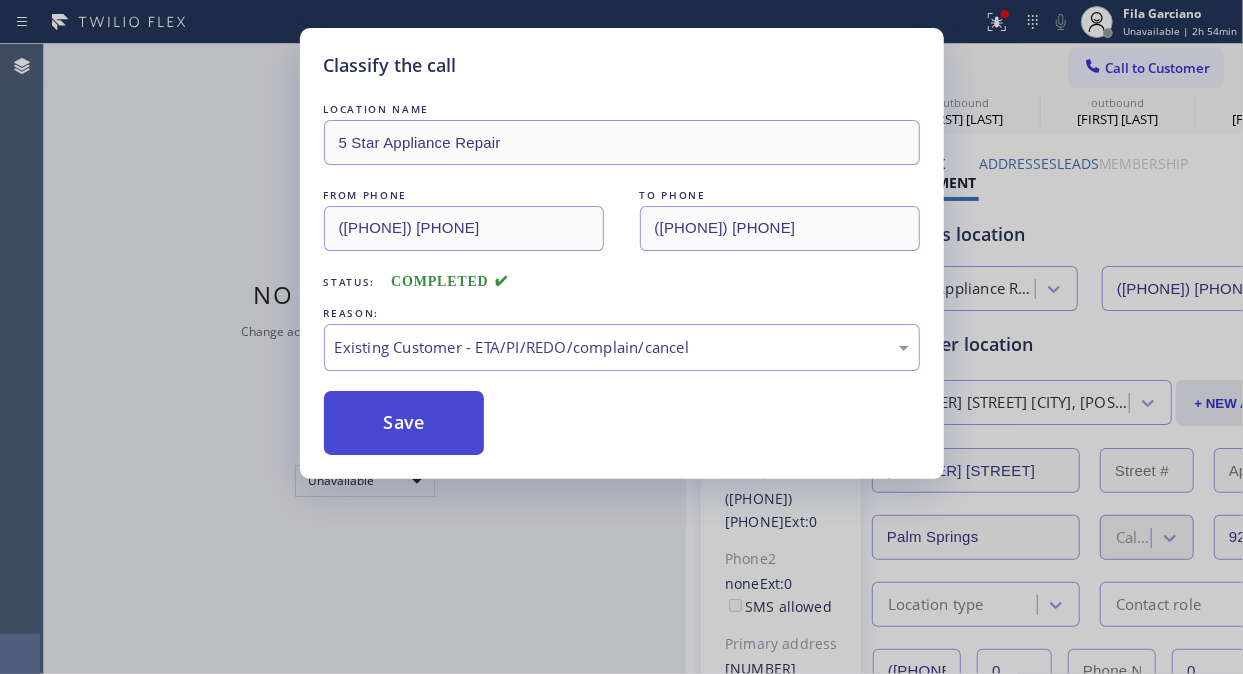 click on "Save" at bounding box center (404, 423) 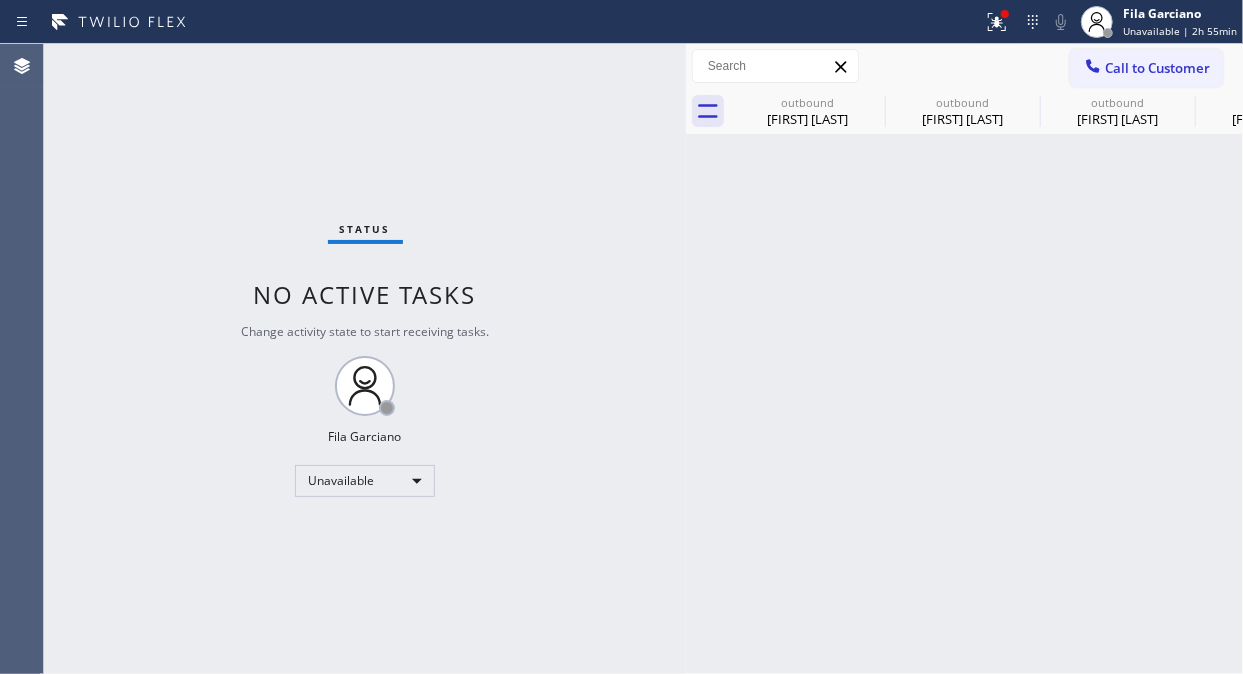 click on "Call to Customer" at bounding box center (1157, 68) 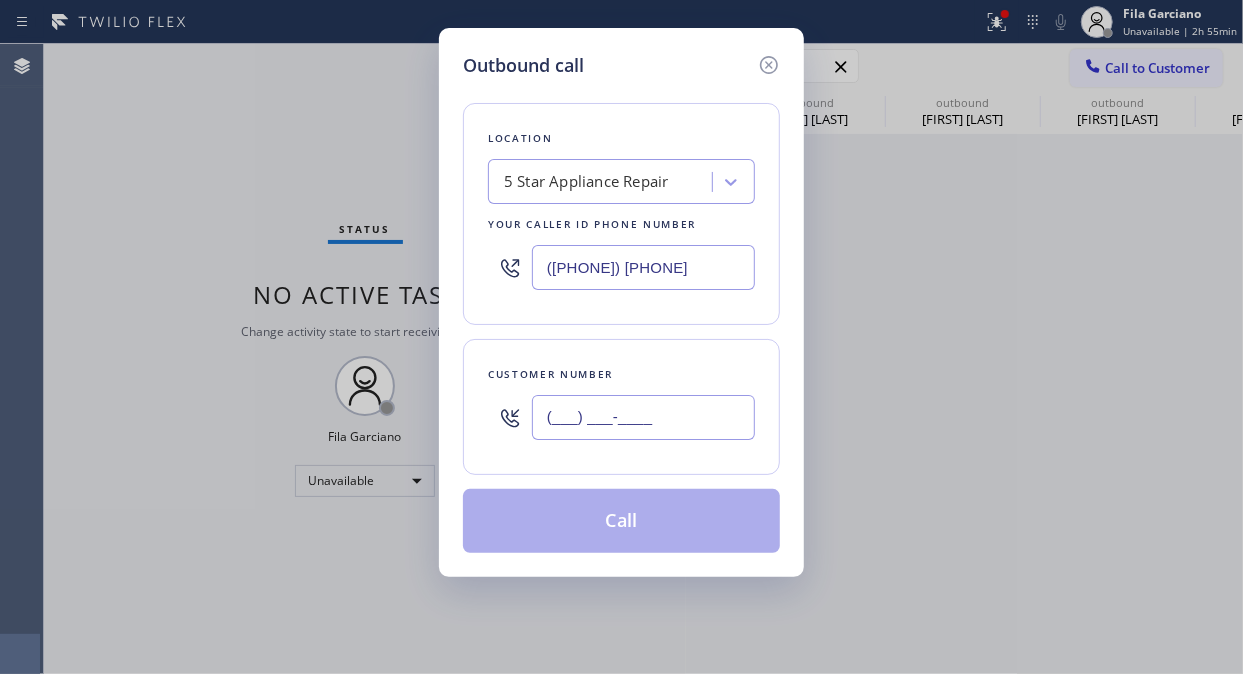 click on "(___) ___-____" at bounding box center (643, 417) 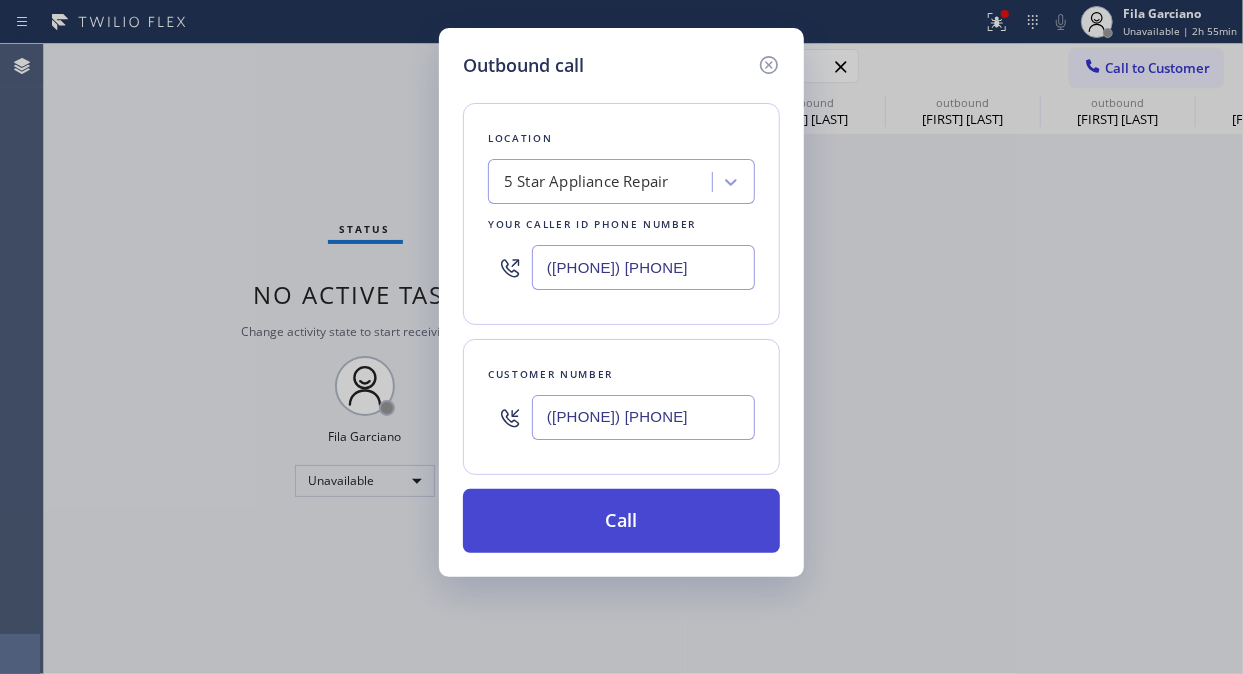 type on "(617) 834-0170" 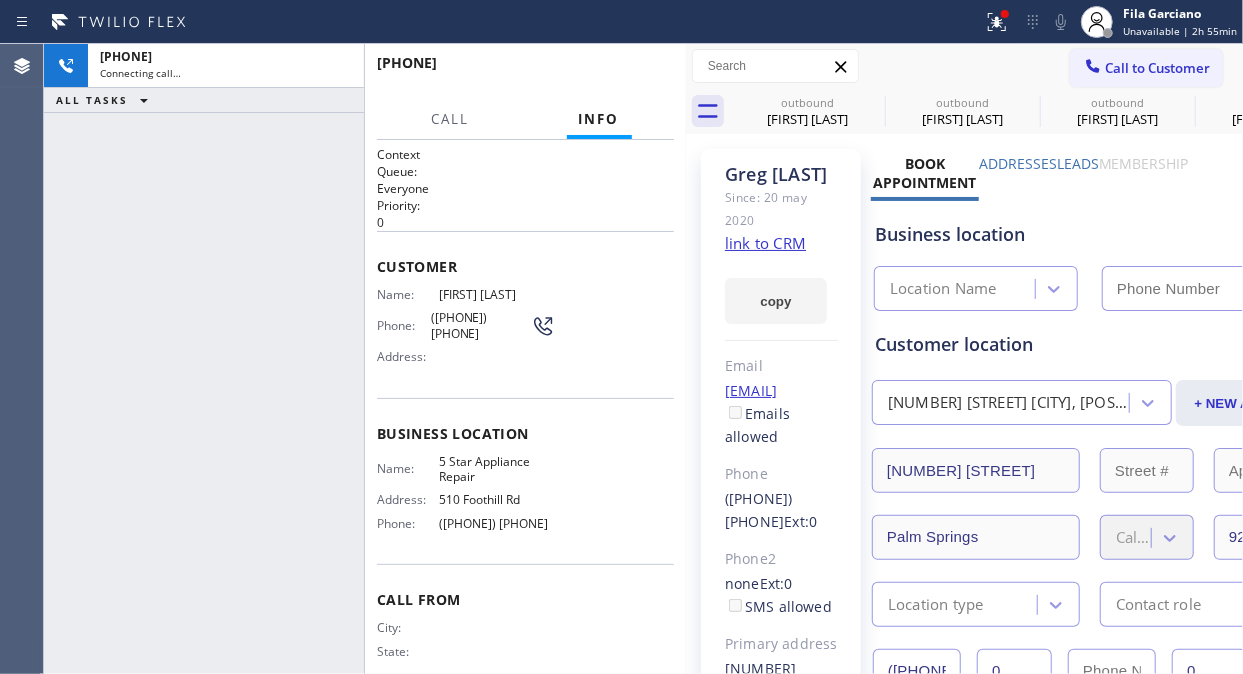 type on "[PHONE]" 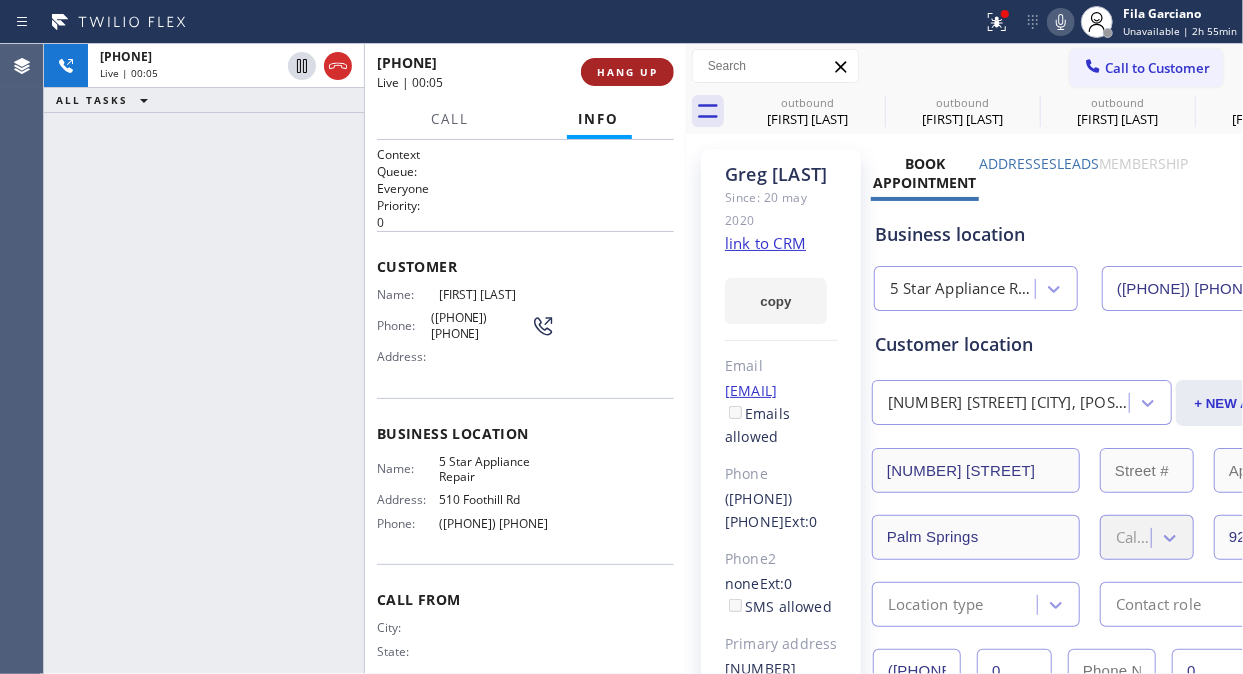 click on "HANG UP" at bounding box center [627, 72] 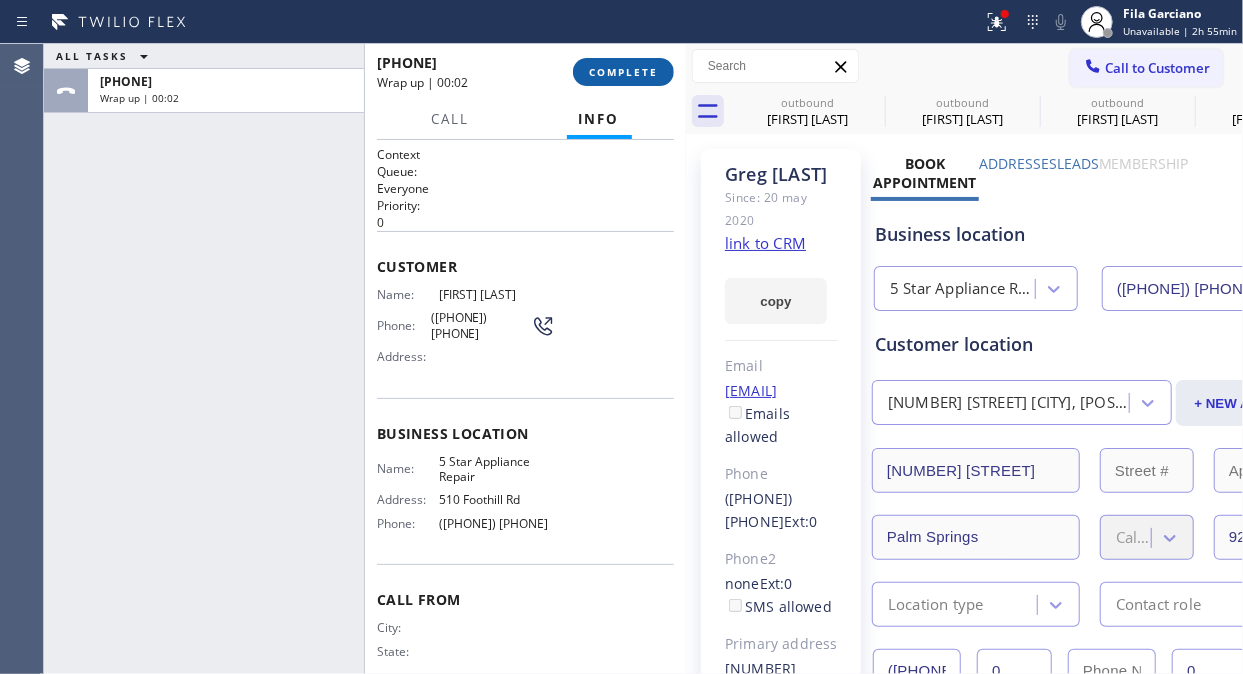 click on "COMPLETE" at bounding box center (623, 72) 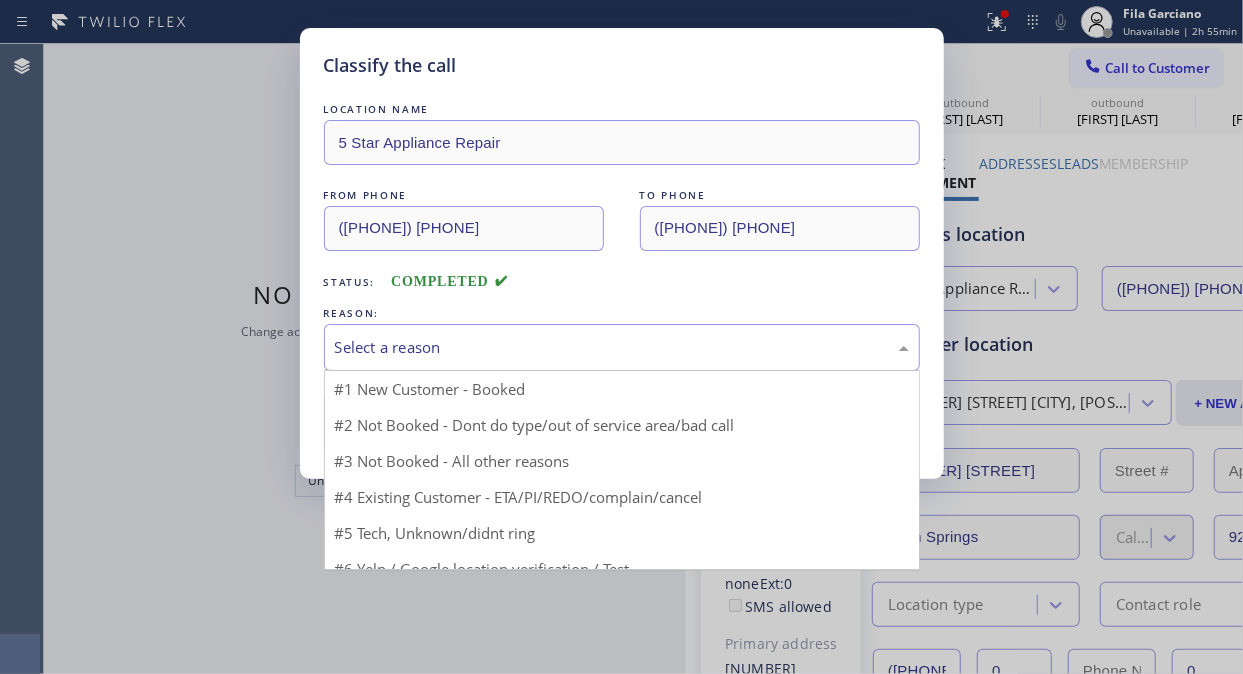 click on "Select a reason" at bounding box center [622, 347] 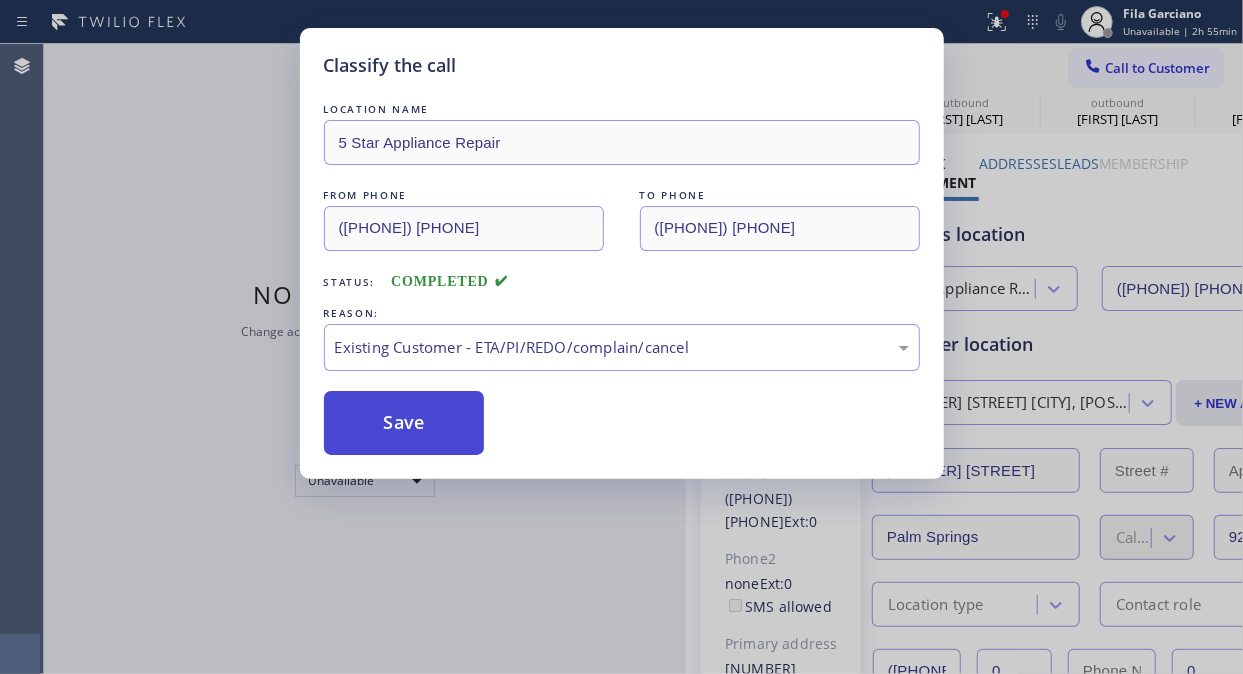 click on "Save" at bounding box center (404, 423) 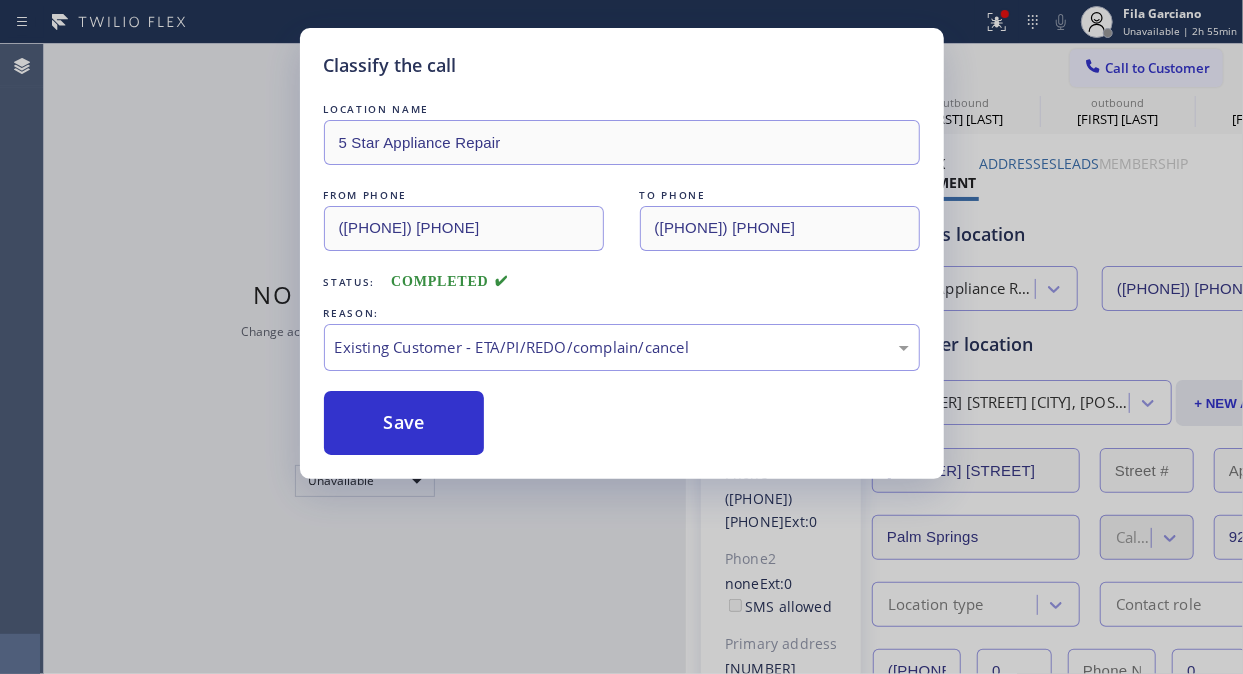 click on "Save" at bounding box center (622, 423) 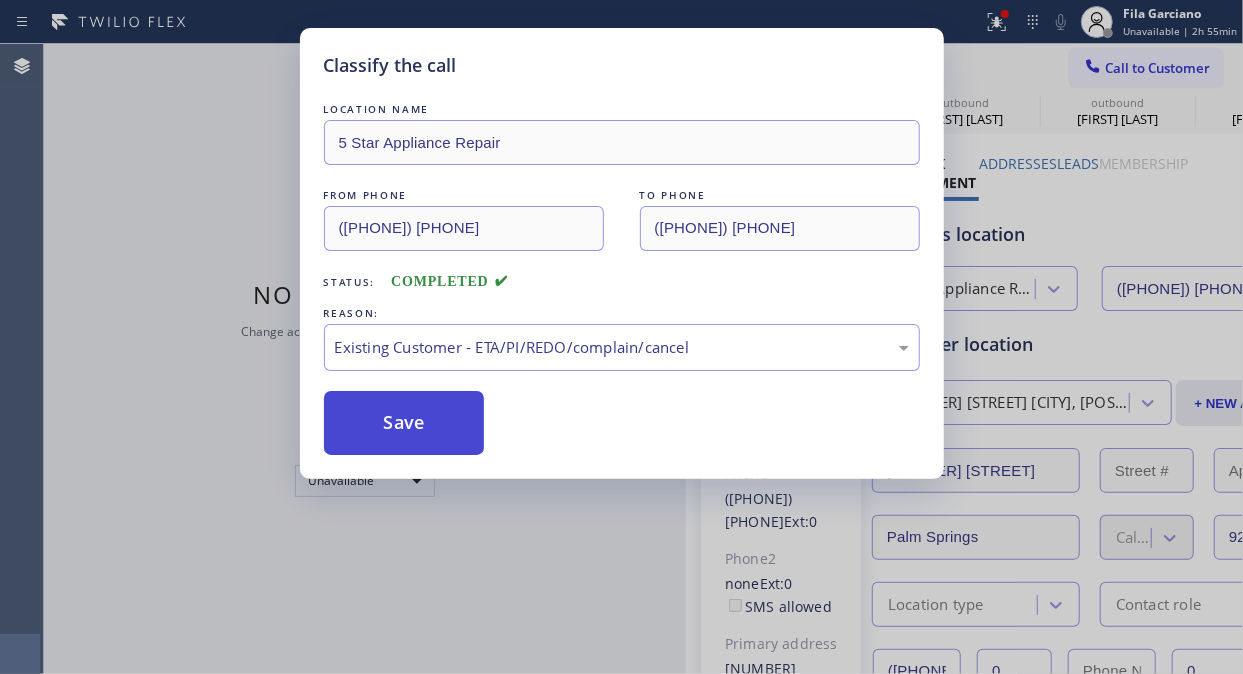 click on "Save" at bounding box center [404, 423] 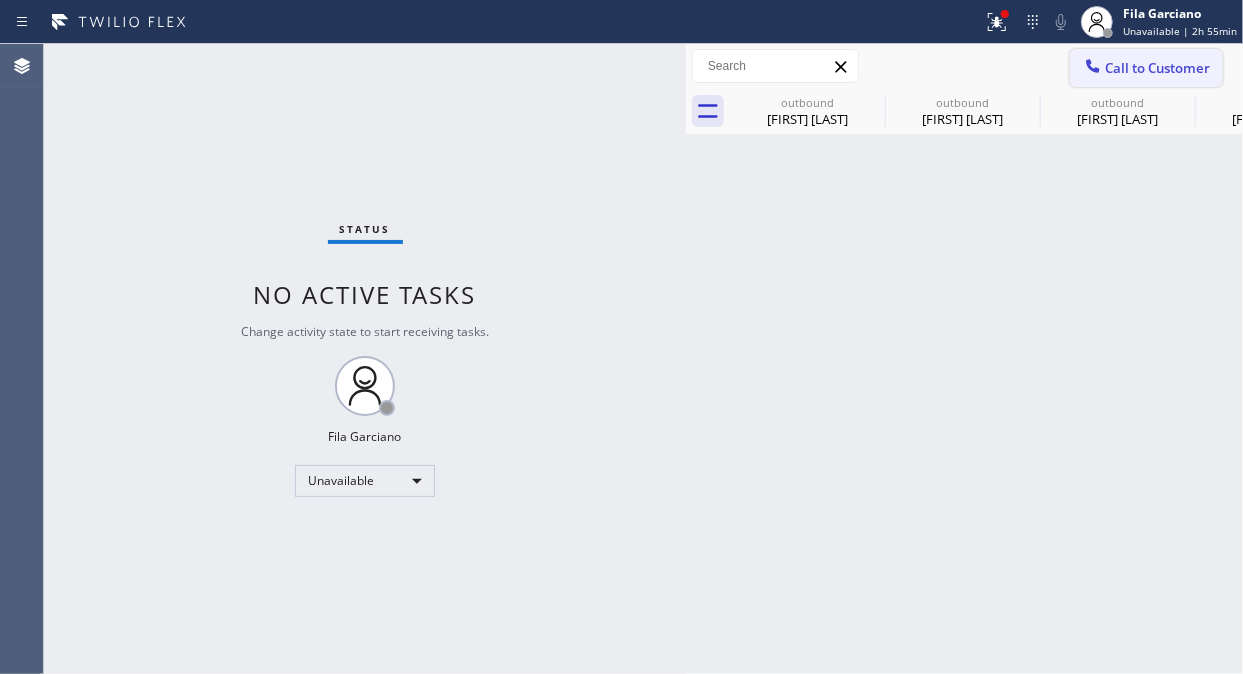 click on "Call to Customer" at bounding box center [1157, 68] 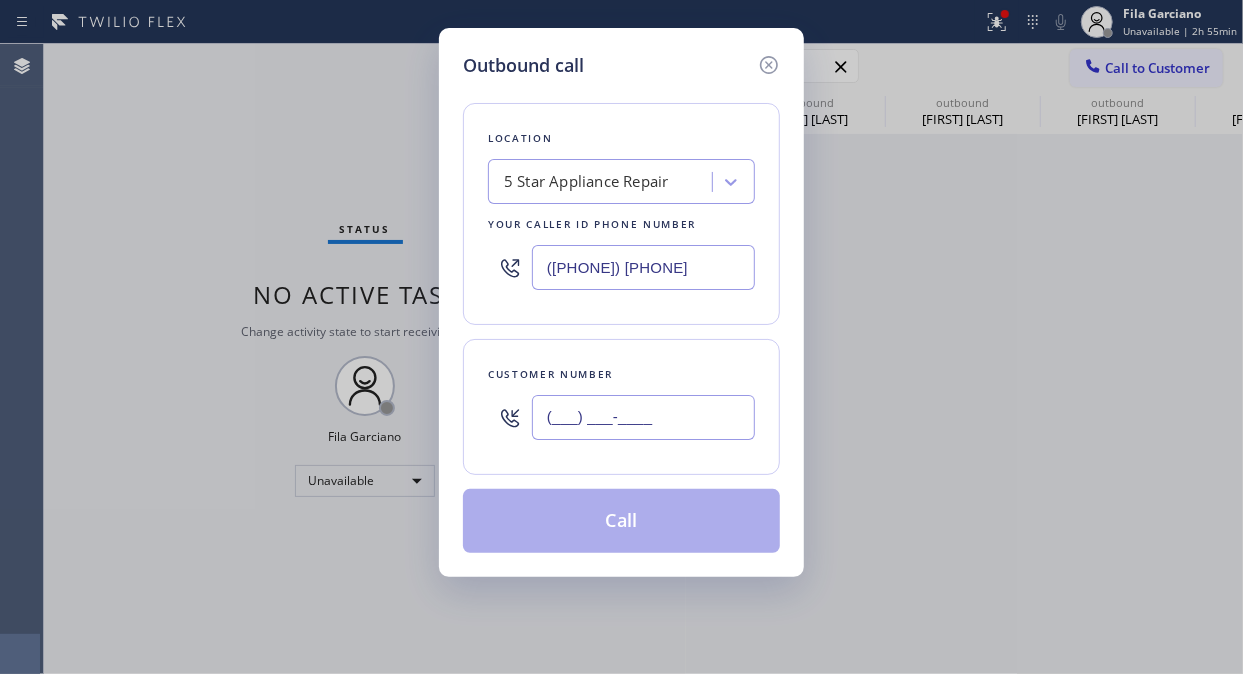 click on "(___) ___-____" at bounding box center (643, 417) 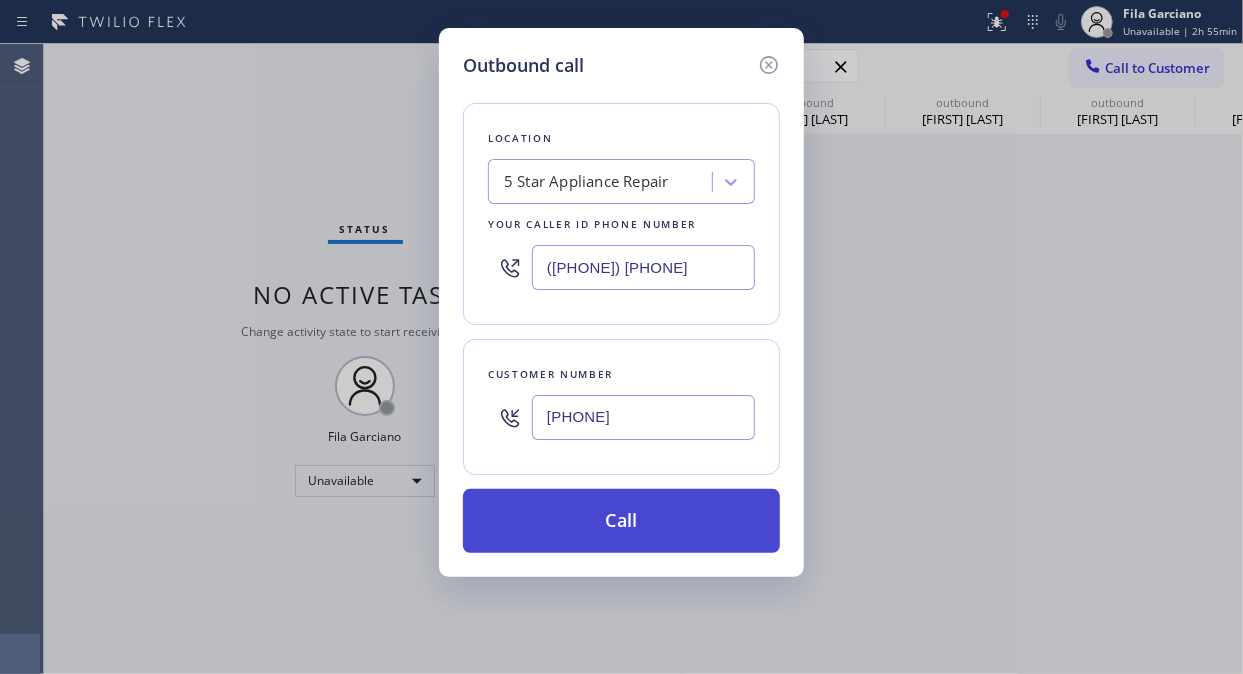 type on "(480) 595-7428" 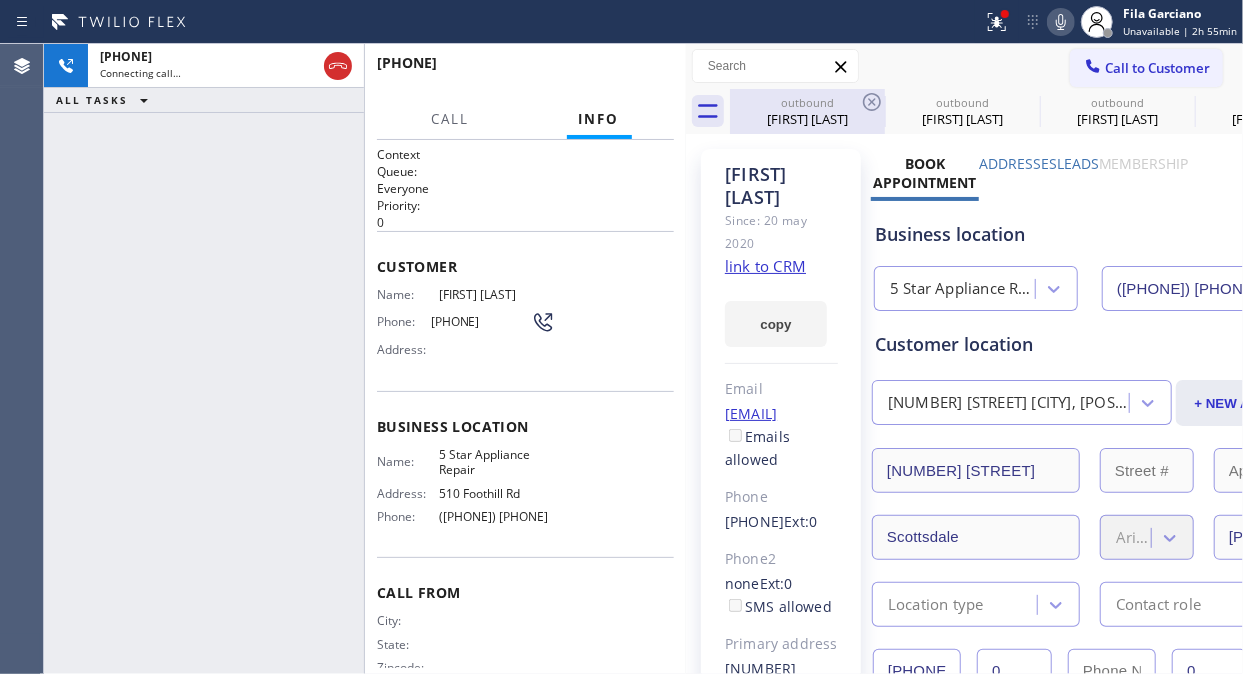 type on "[PHONE]" 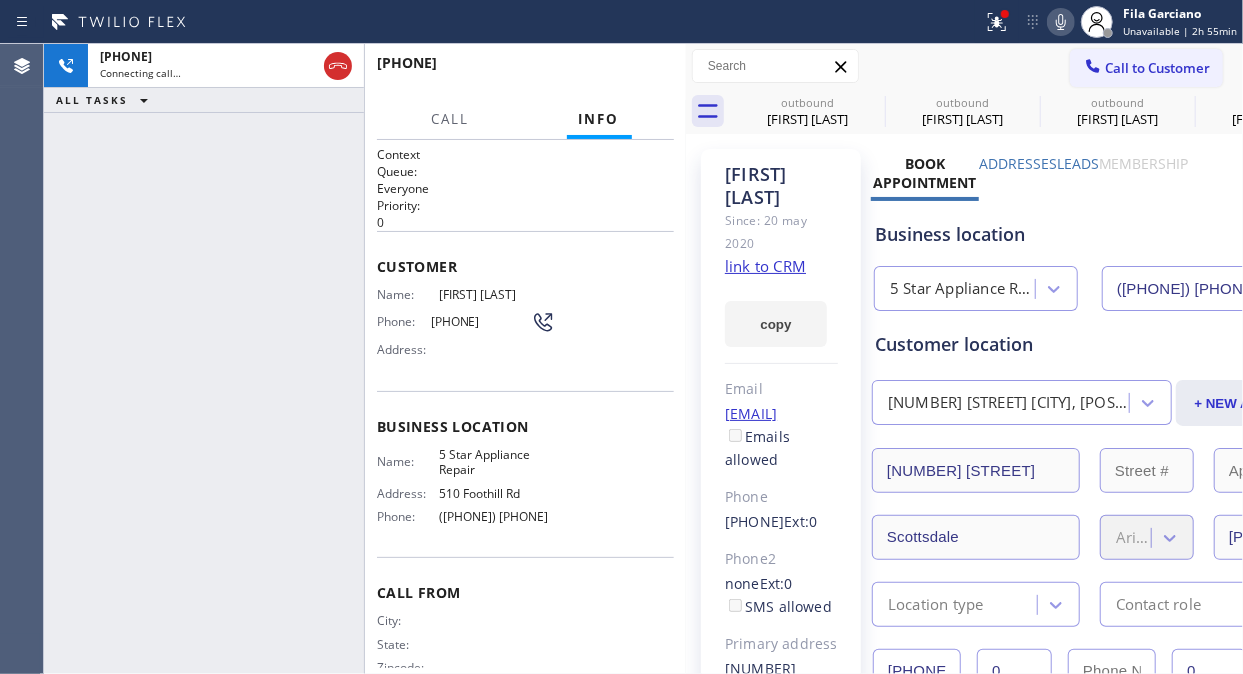 drag, startPoint x: 875, startPoint y: 105, endPoint x: 583, endPoint y: 134, distance: 293.43652 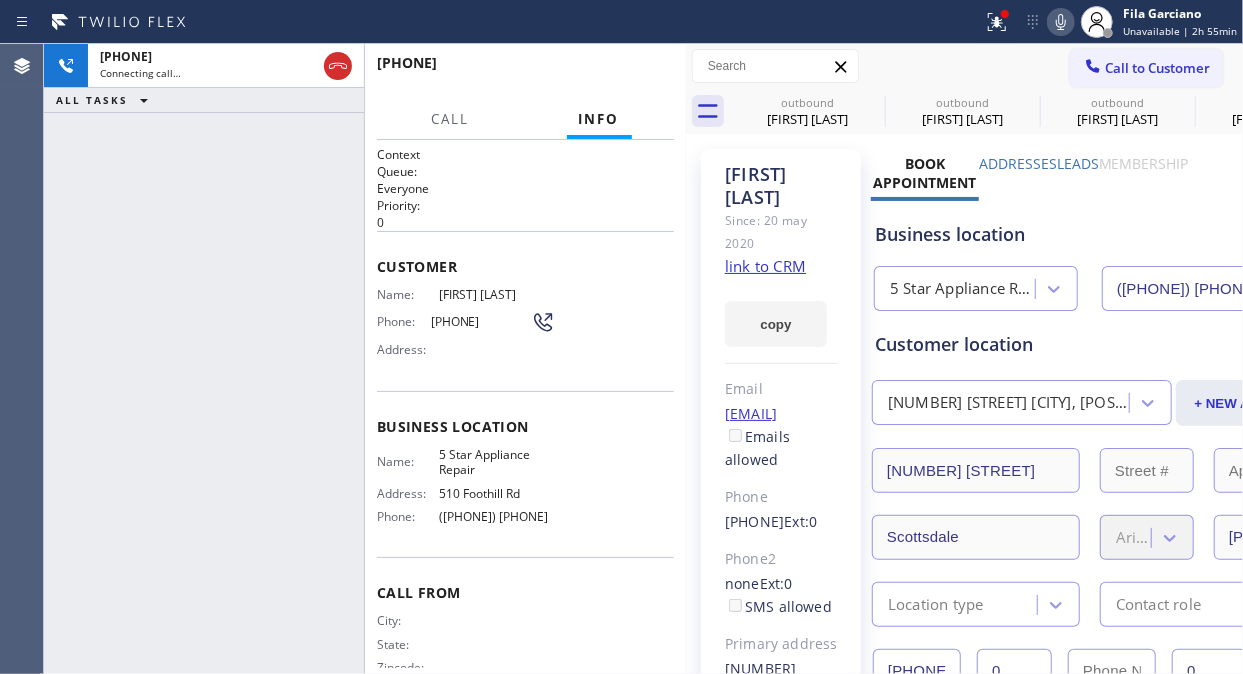 click 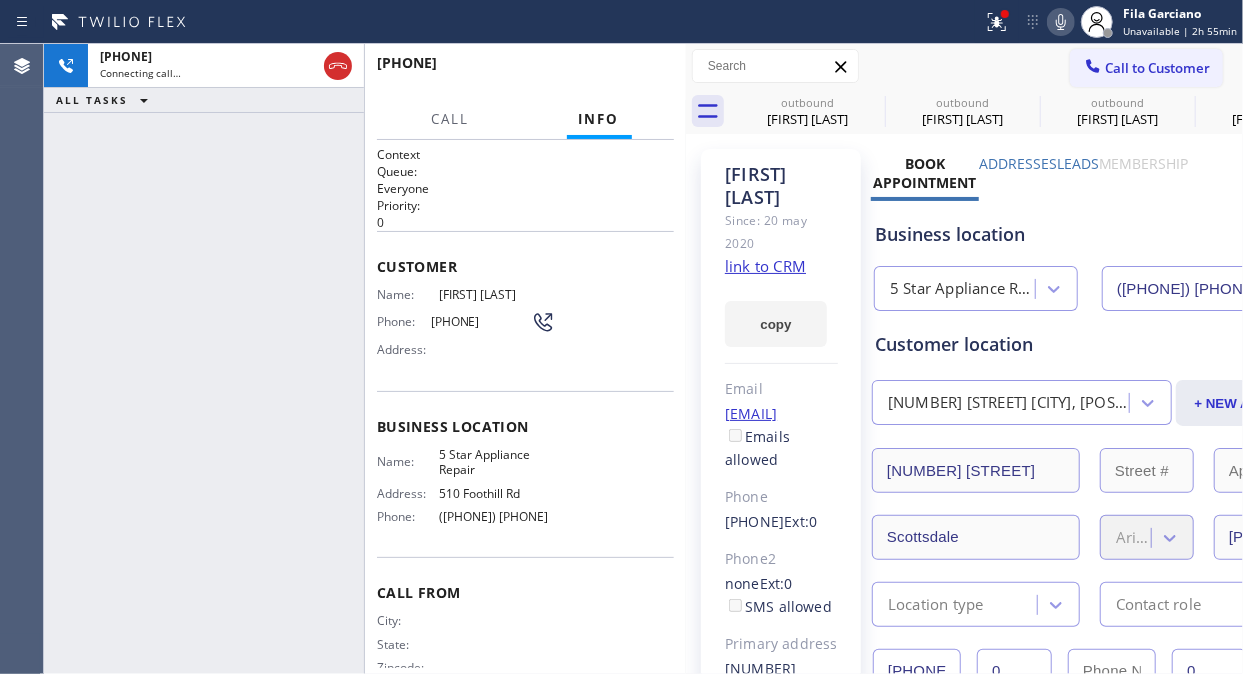 click 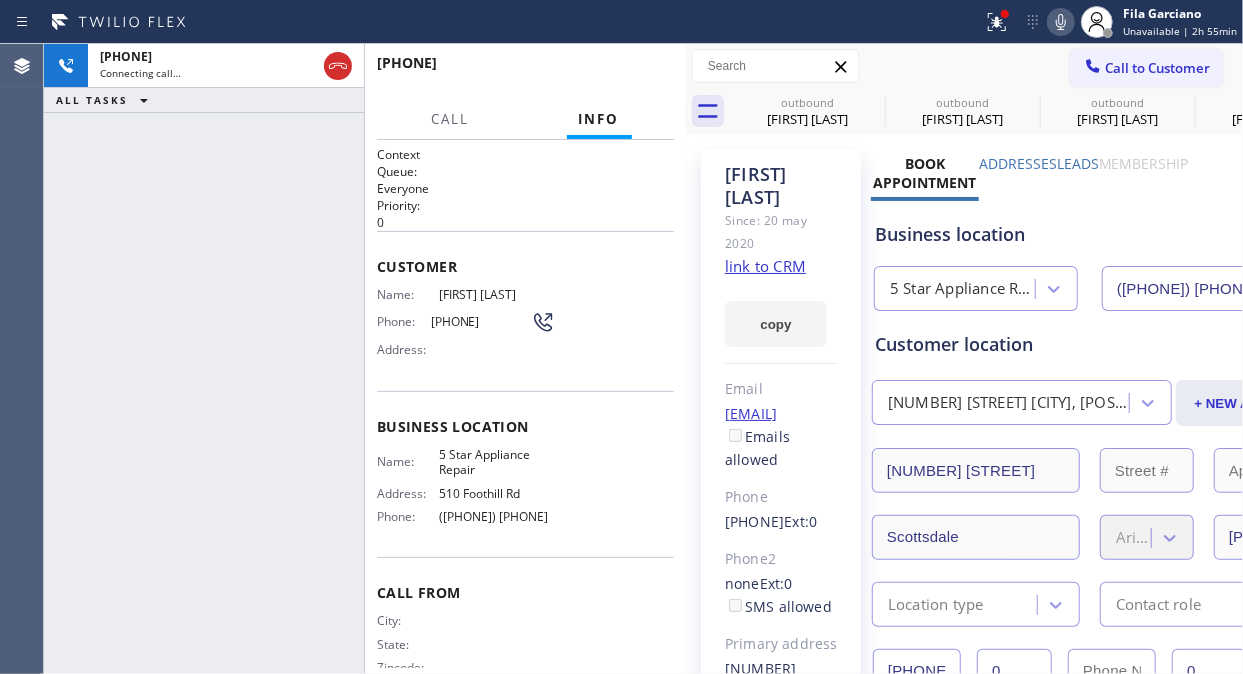 click 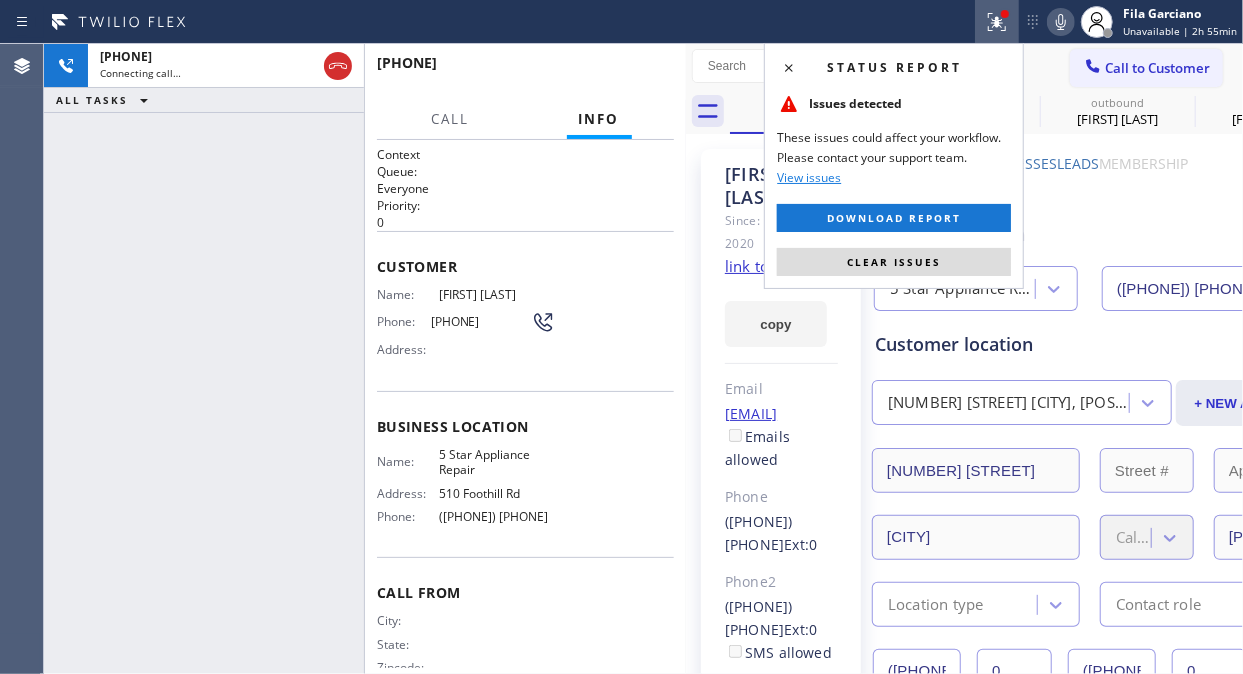 click 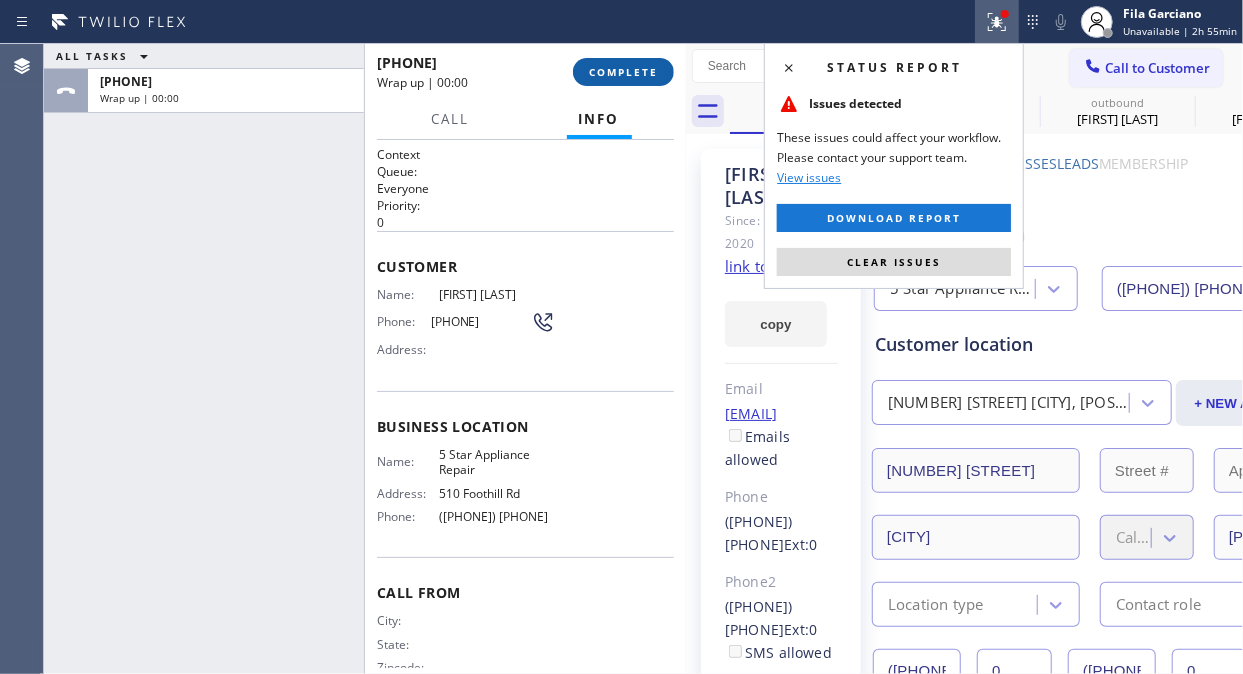 click on "COMPLETE" at bounding box center [623, 72] 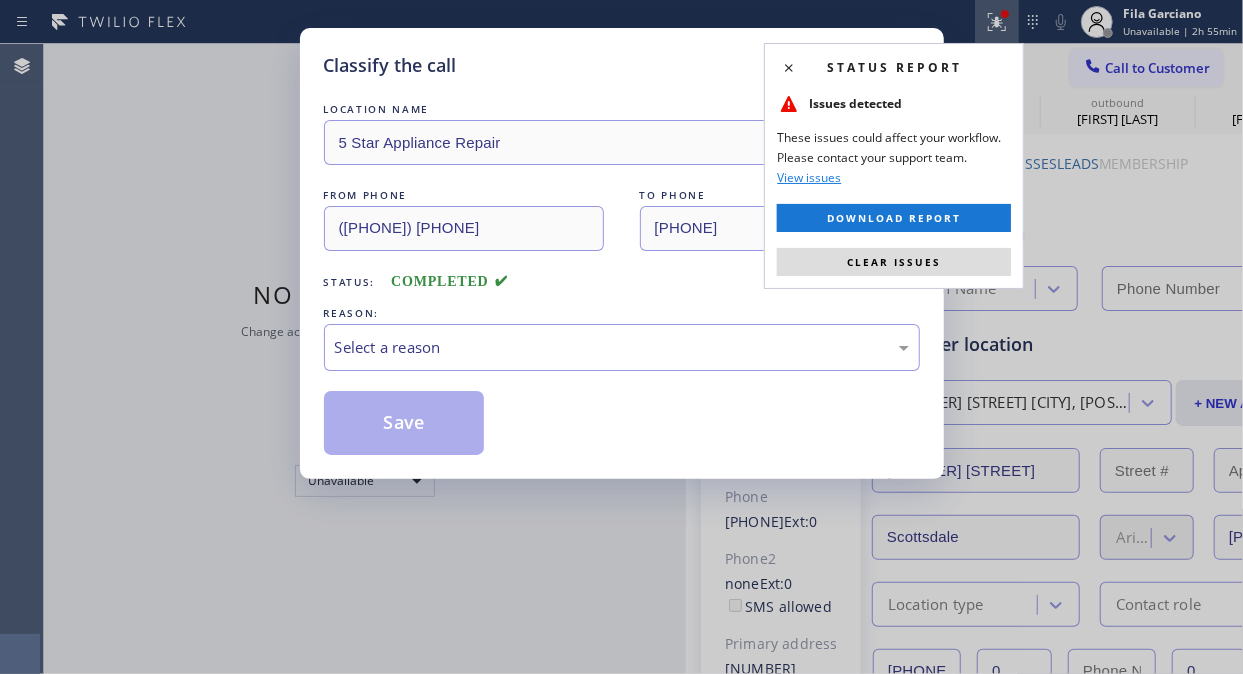 type on "[PHONE]" 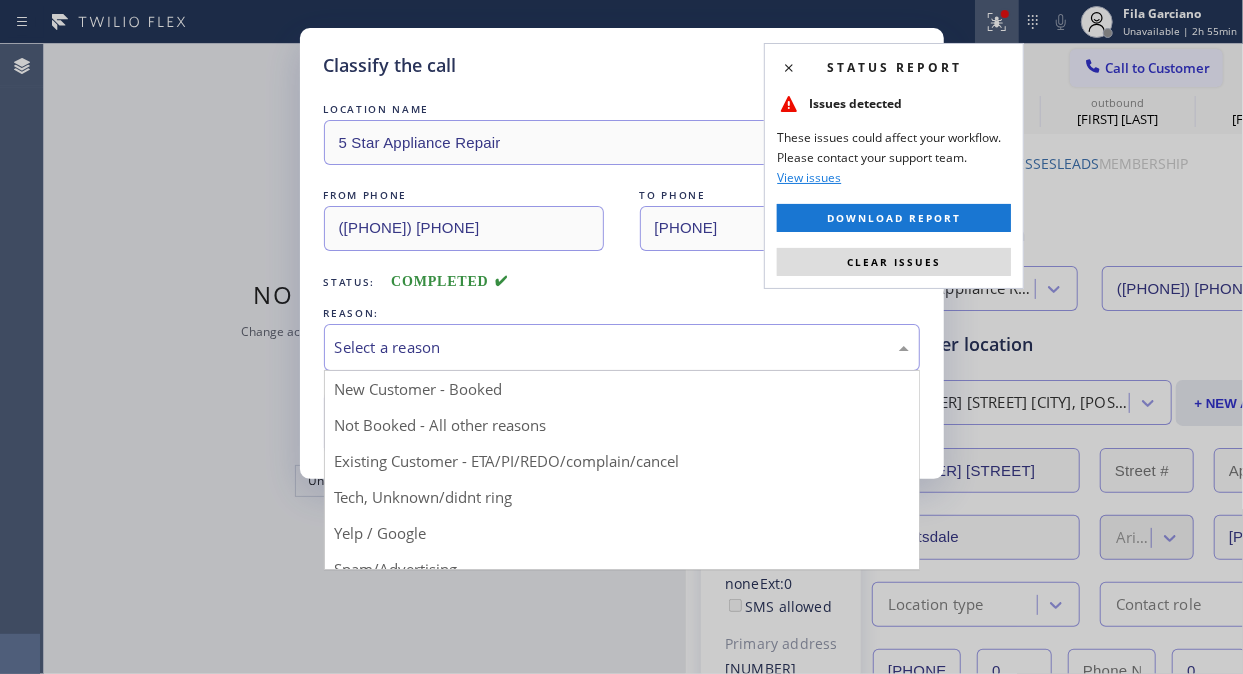 click on "Select a reason" at bounding box center (622, 347) 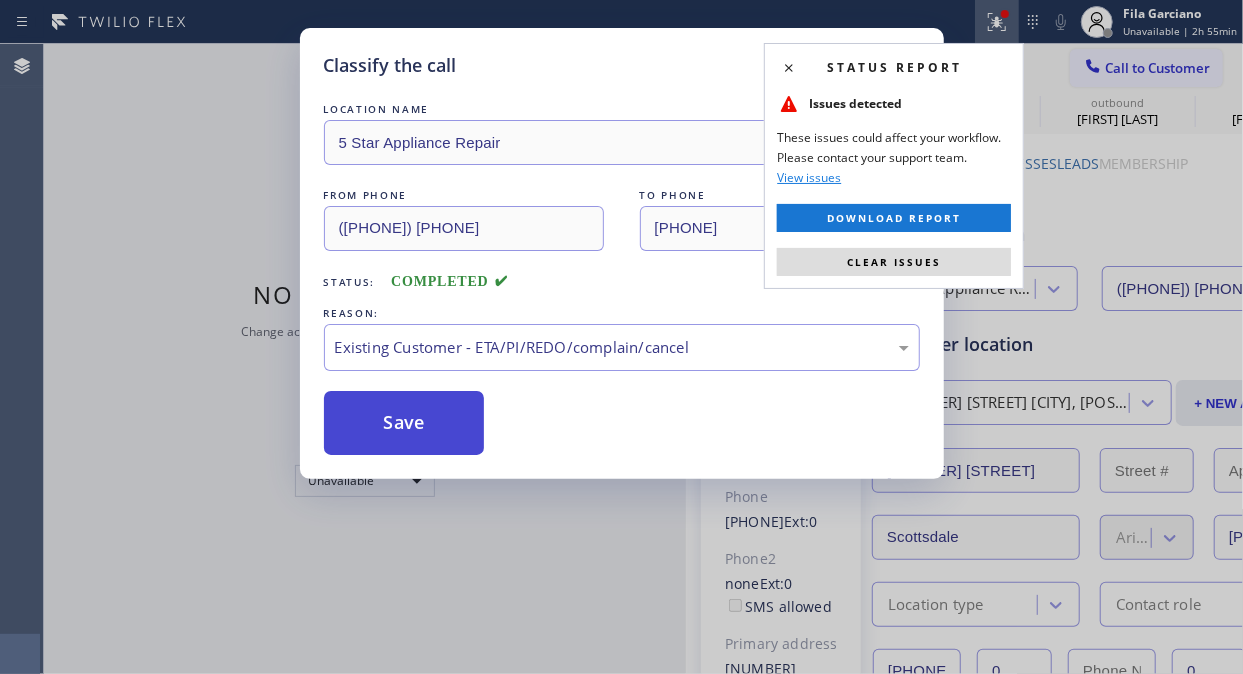 click on "Save" at bounding box center (404, 423) 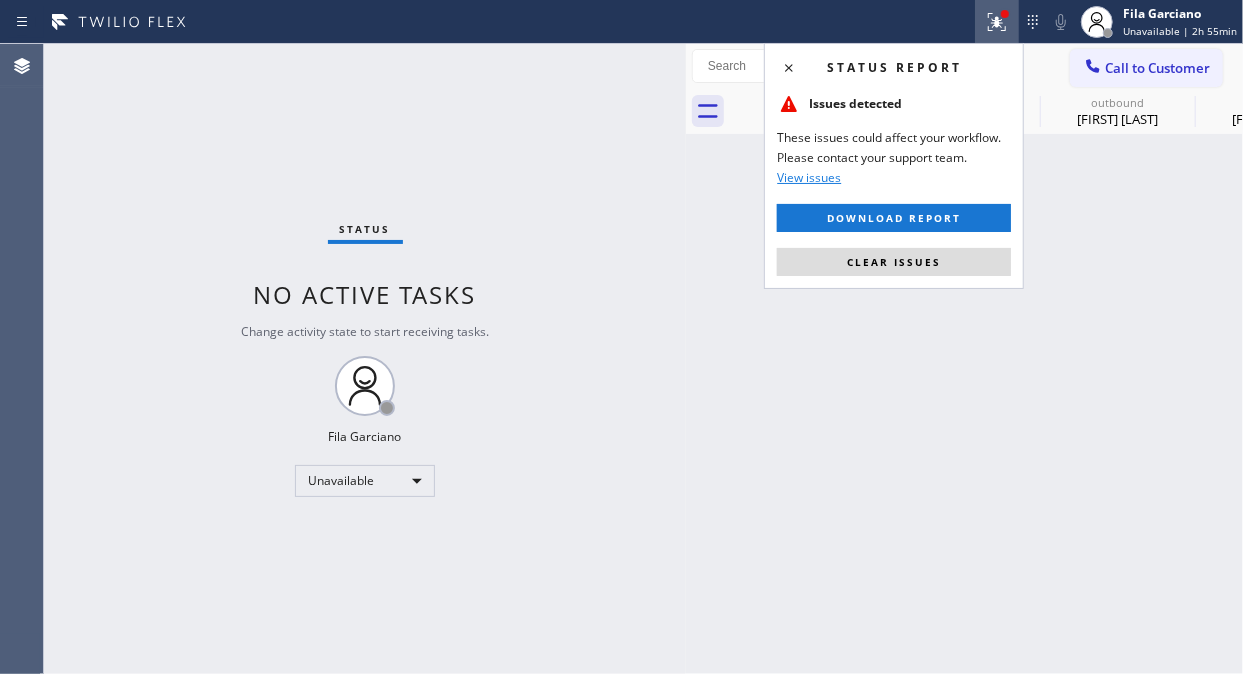 drag, startPoint x: 974, startPoint y: 274, endPoint x: 984, endPoint y: 268, distance: 11.661903 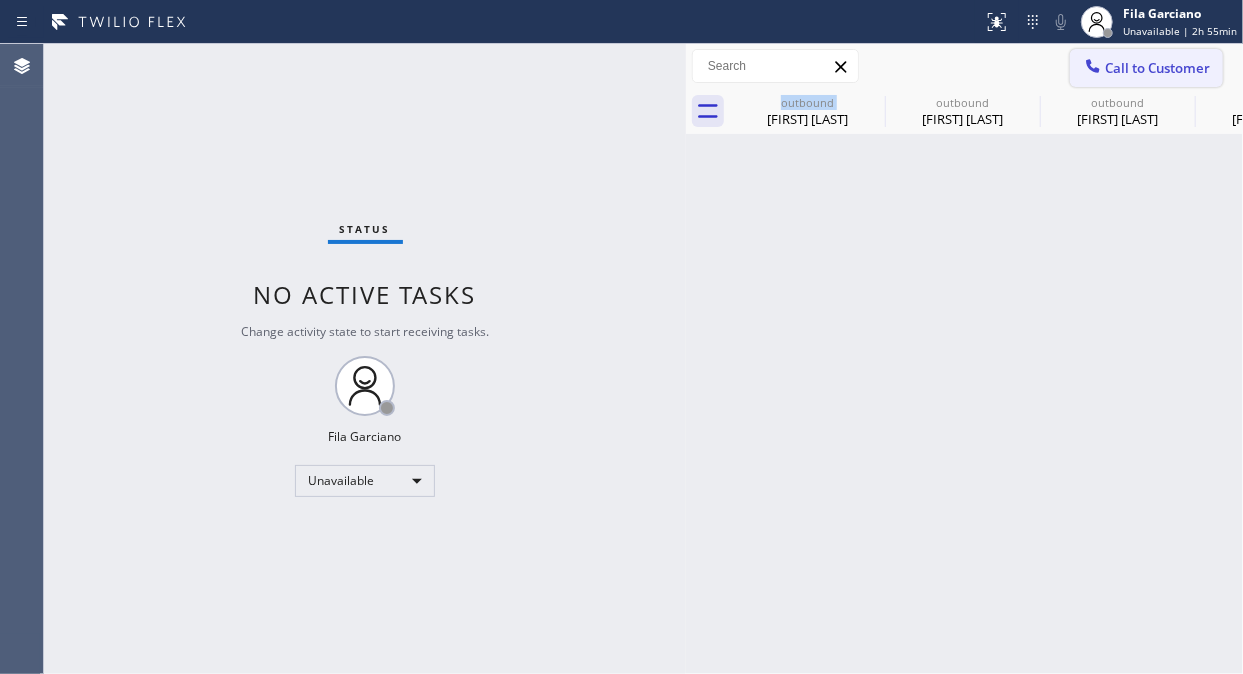 click on "Call to Customer" at bounding box center (1157, 68) 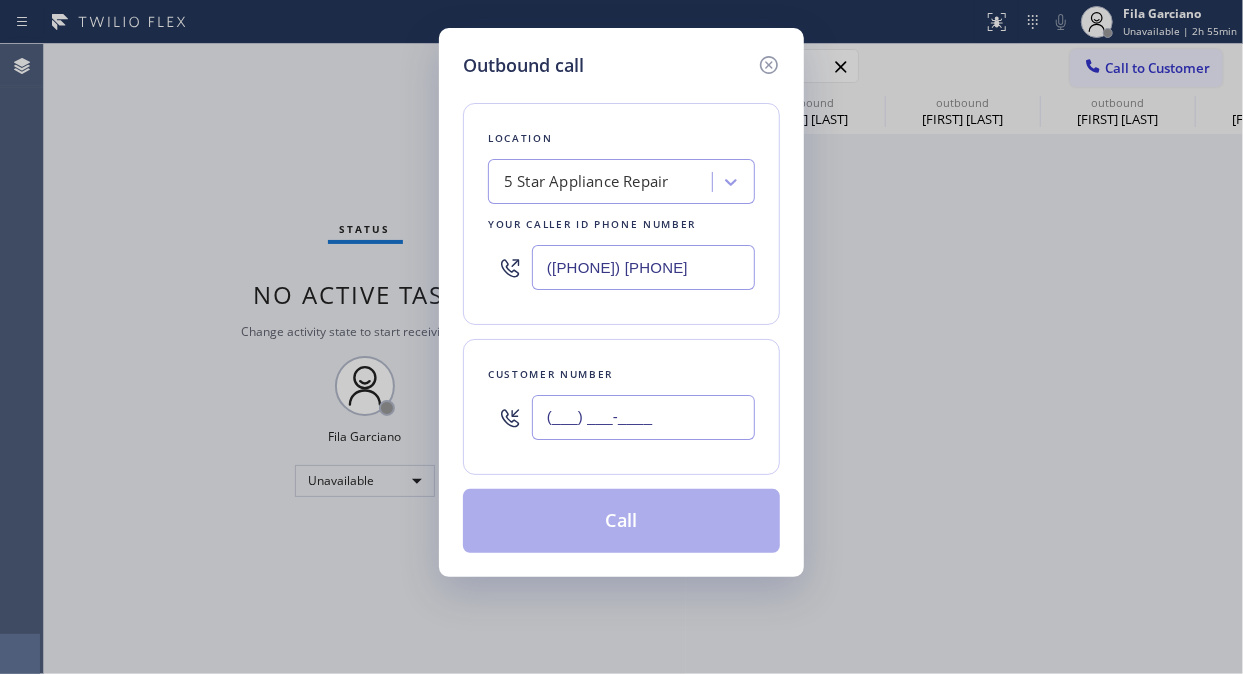 click on "(___) ___-____" at bounding box center (643, 417) 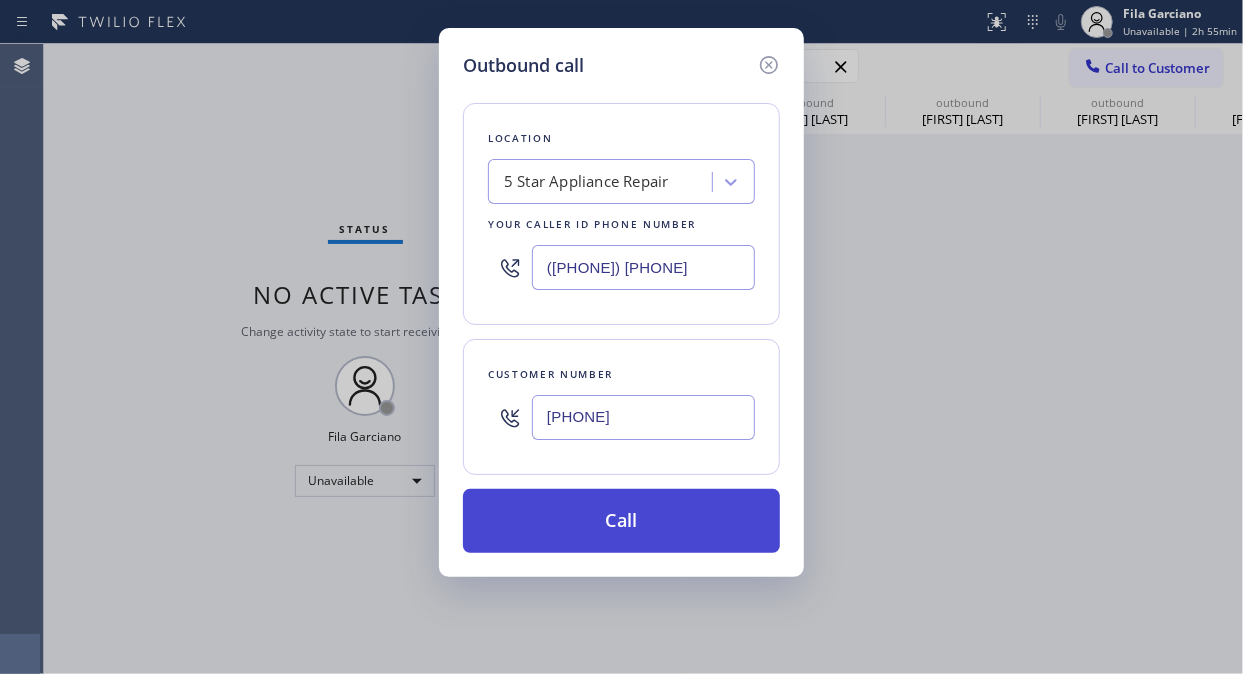 type on "(206) 658-3136" 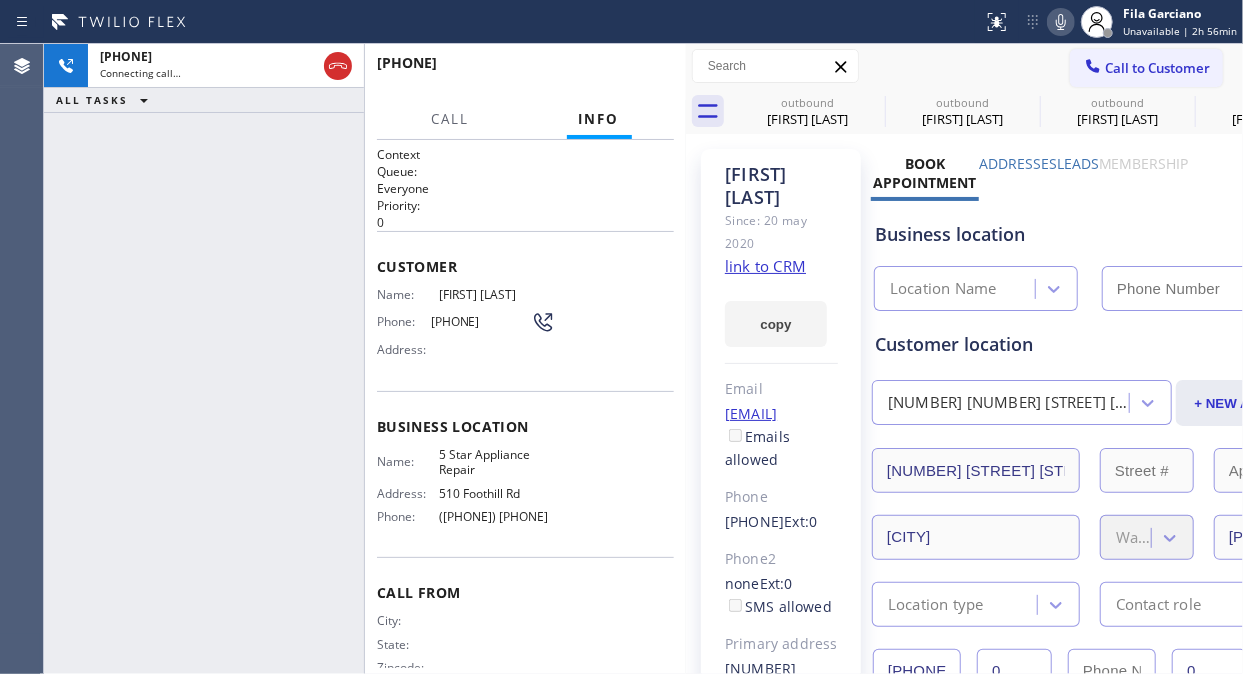 type on "[PHONE]" 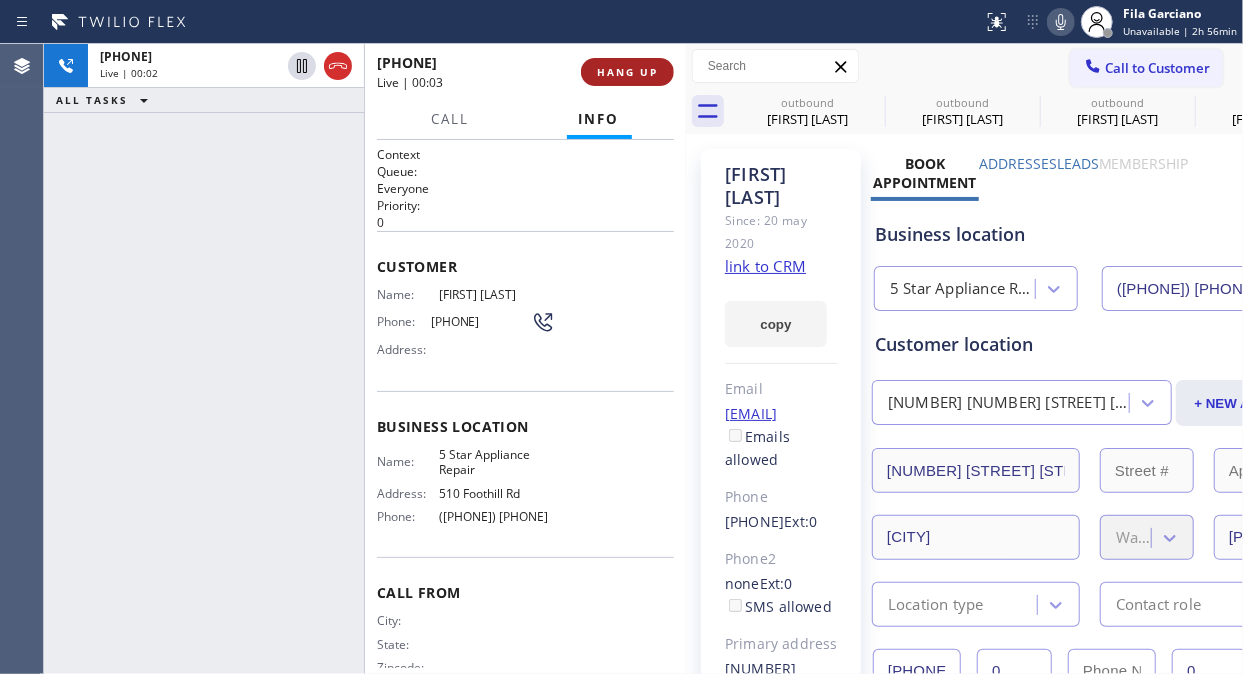 click on "HANG UP" at bounding box center (627, 72) 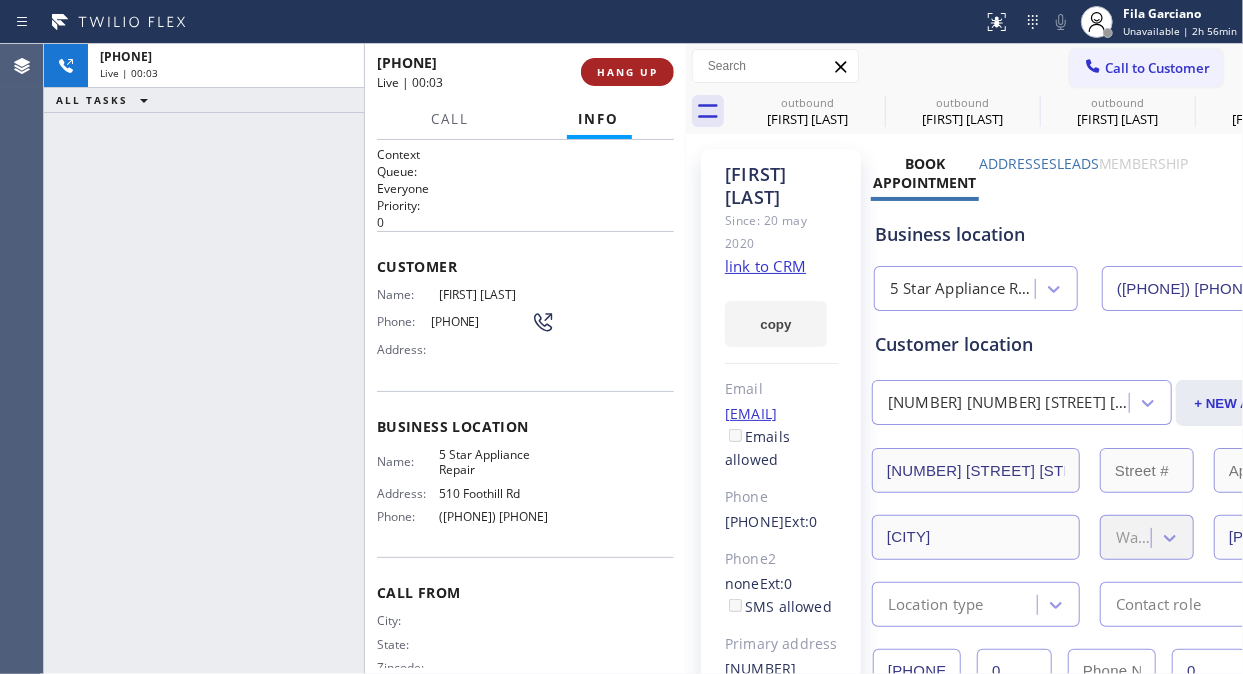 click on "HANG UP" at bounding box center [627, 72] 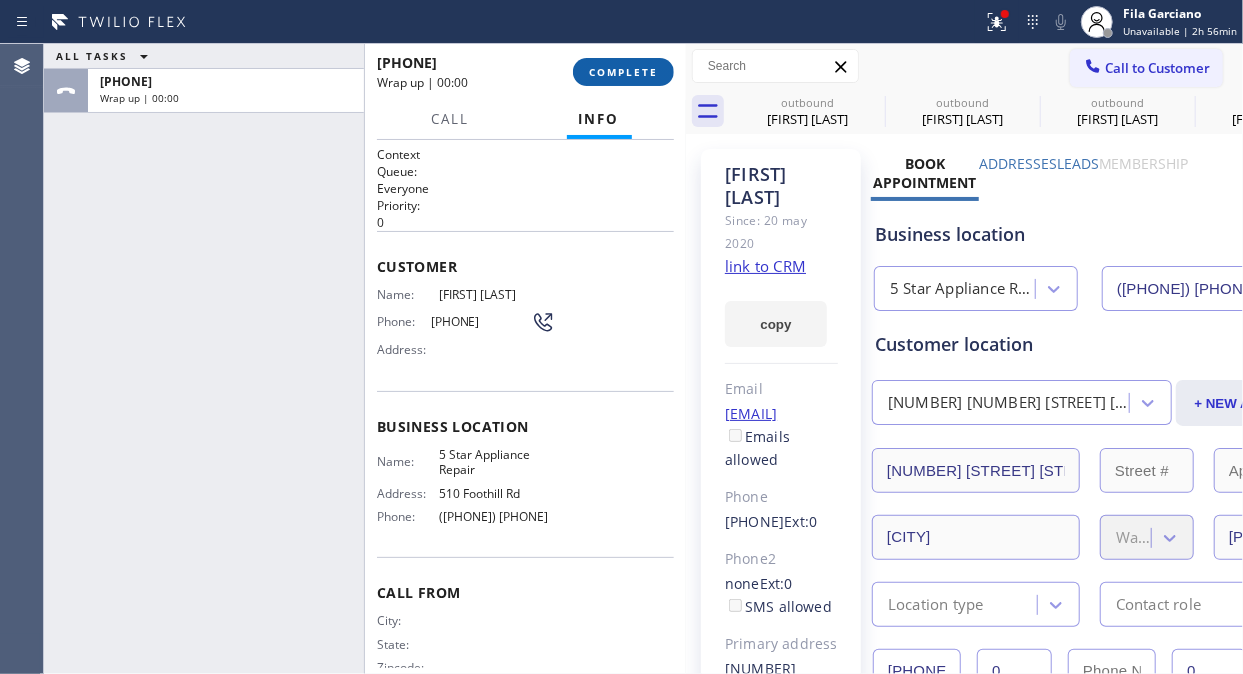 click on "COMPLETE" at bounding box center (623, 72) 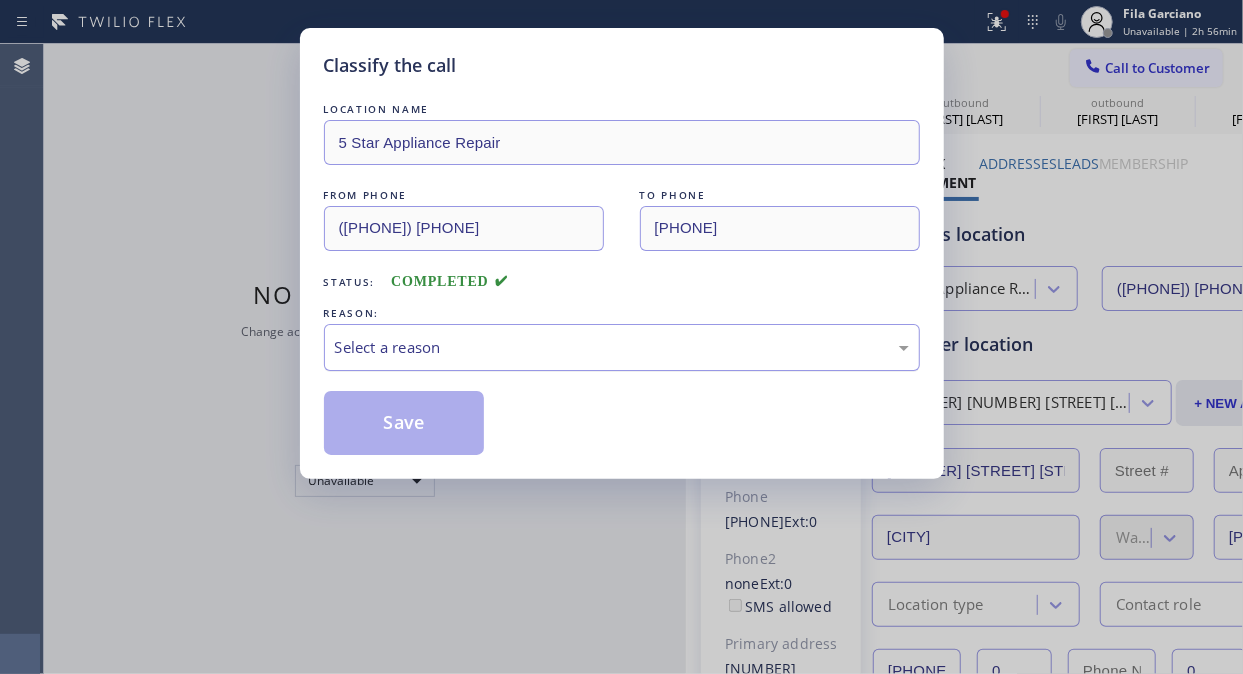 drag, startPoint x: 613, startPoint y: 338, endPoint x: 613, endPoint y: 354, distance: 16 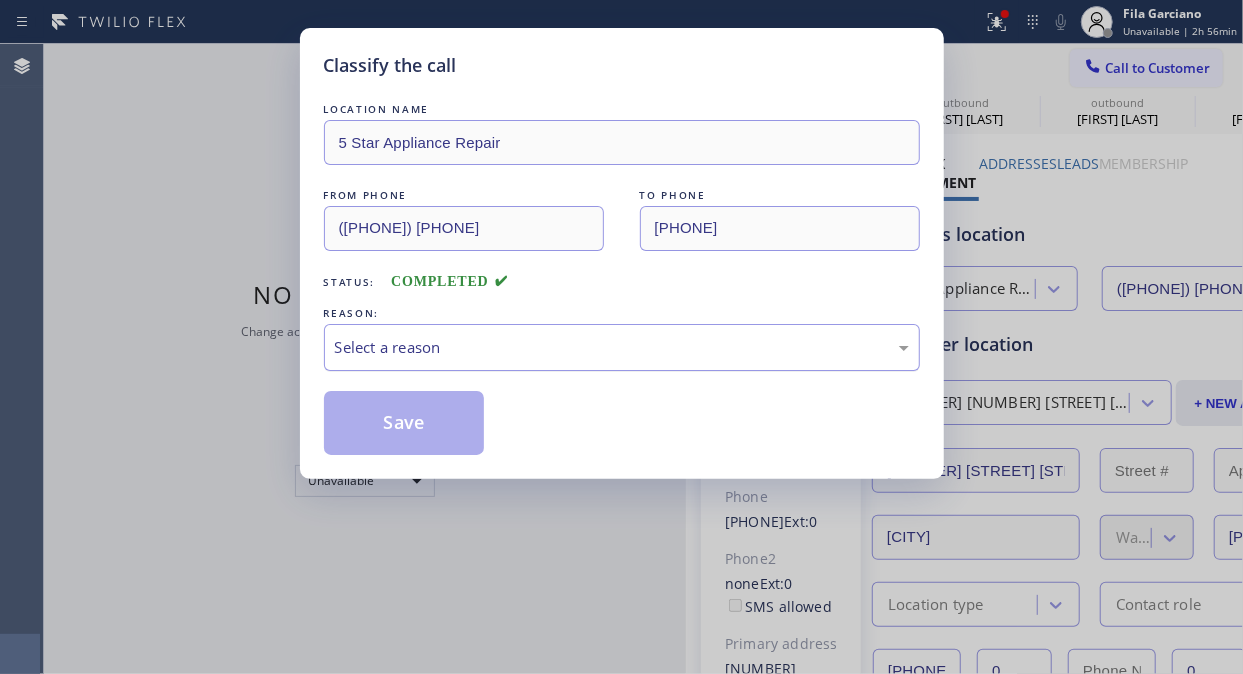 click on "Select a reason" at bounding box center [622, 347] 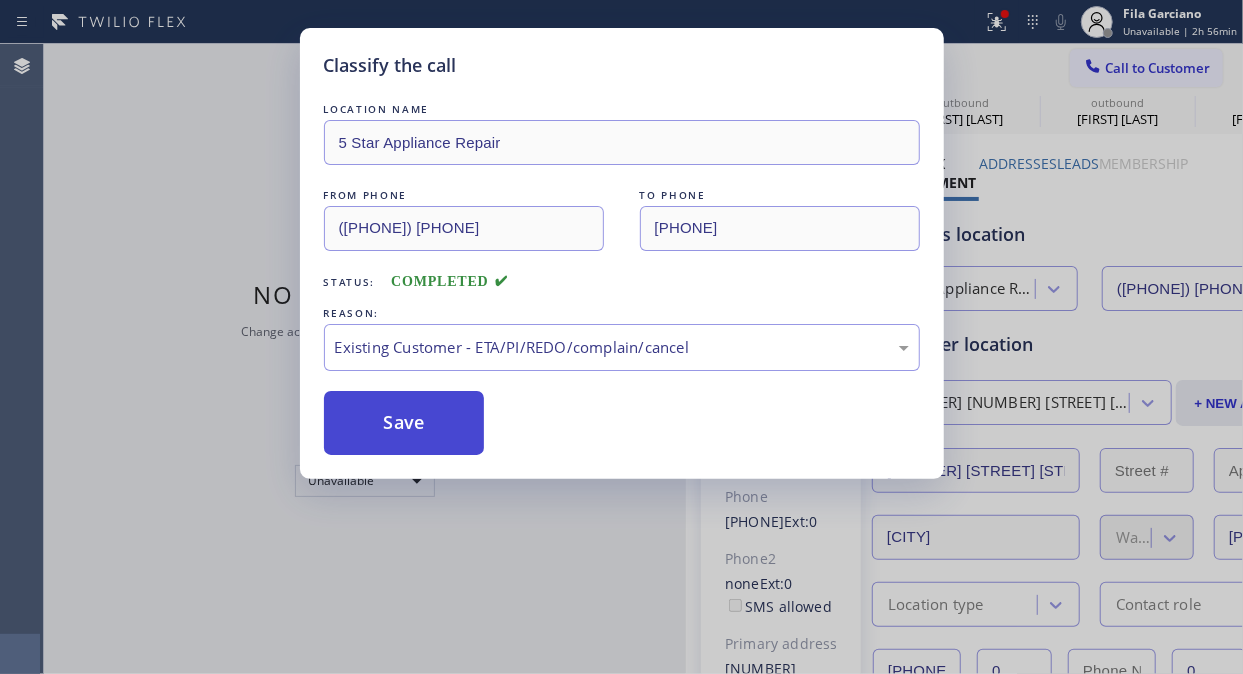 click on "Save" at bounding box center [404, 423] 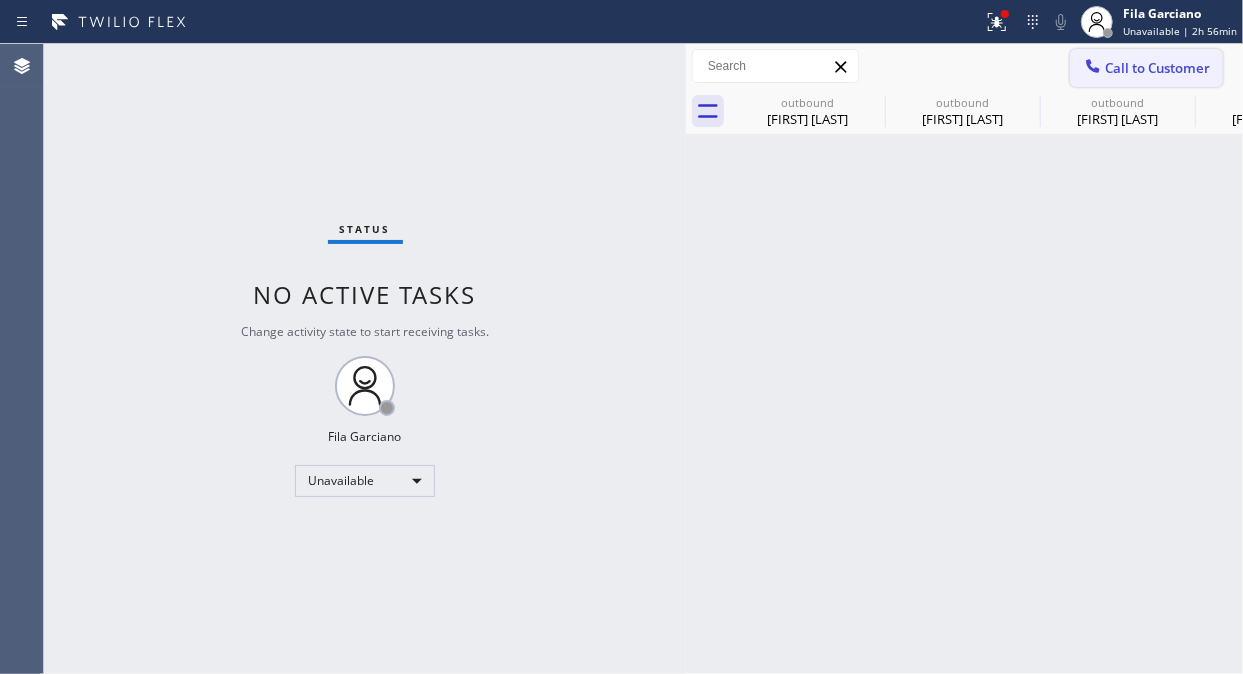click on "Call to Customer" at bounding box center [1146, 68] 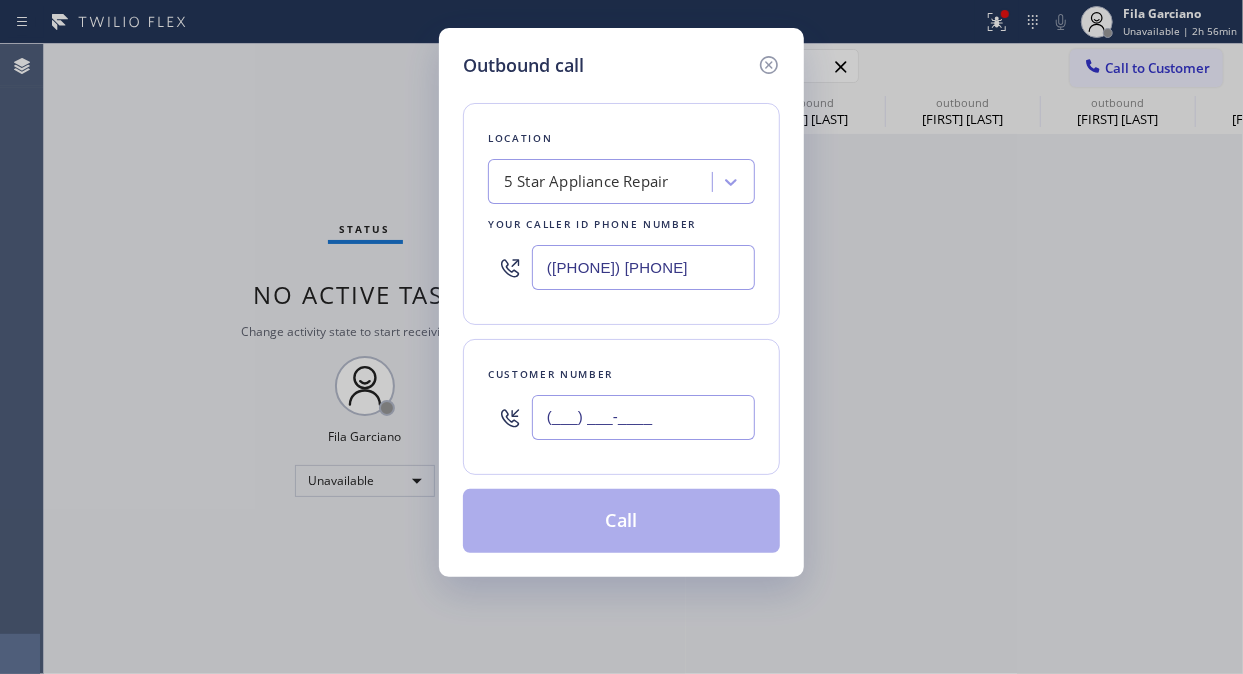 click on "(___) ___-____" at bounding box center (643, 417) 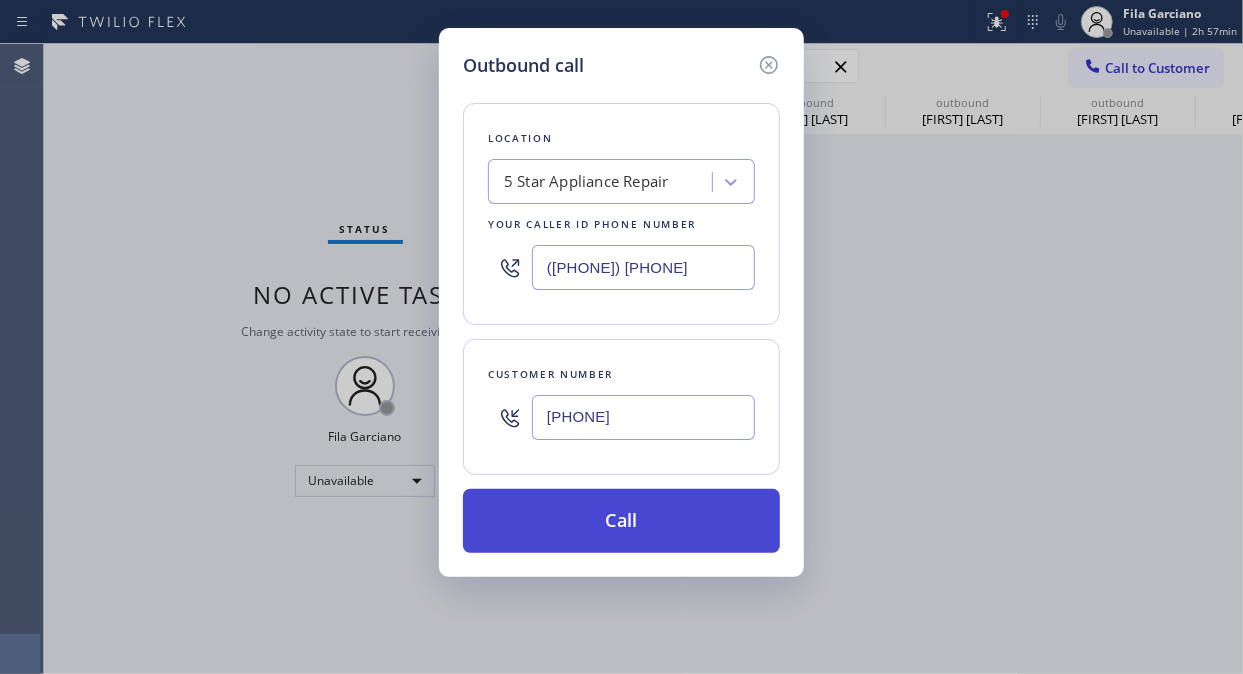 type on "(562) 430-0064" 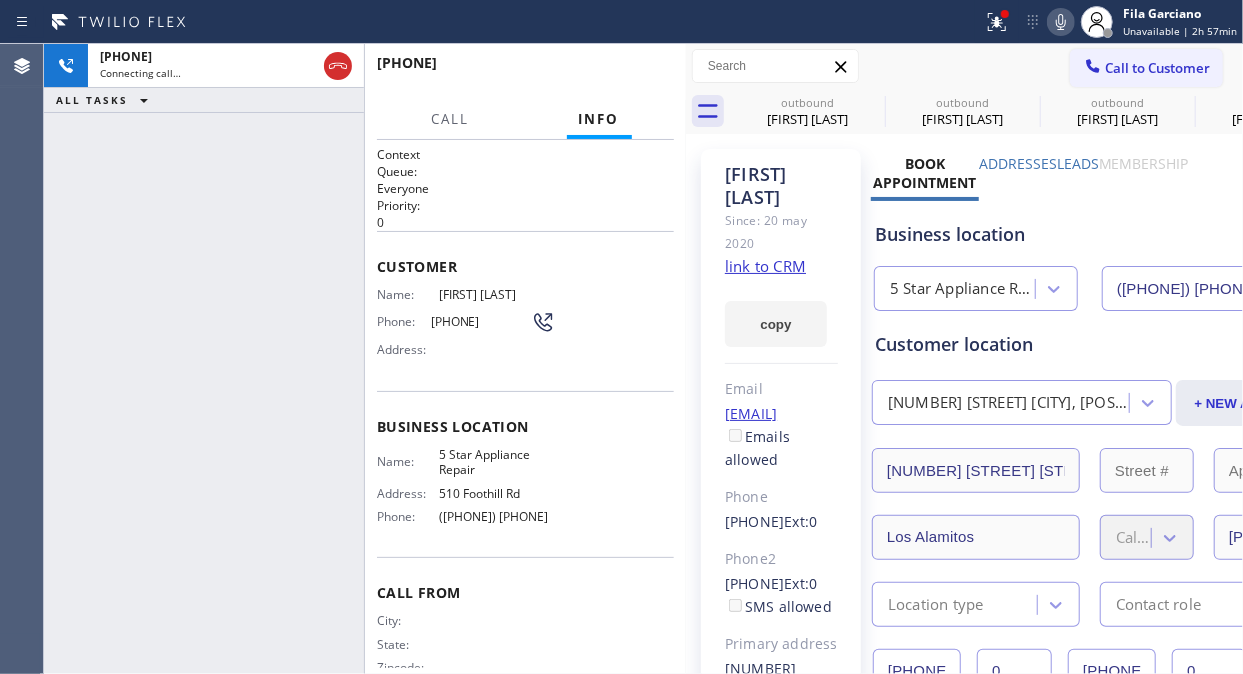 type on "[PHONE]" 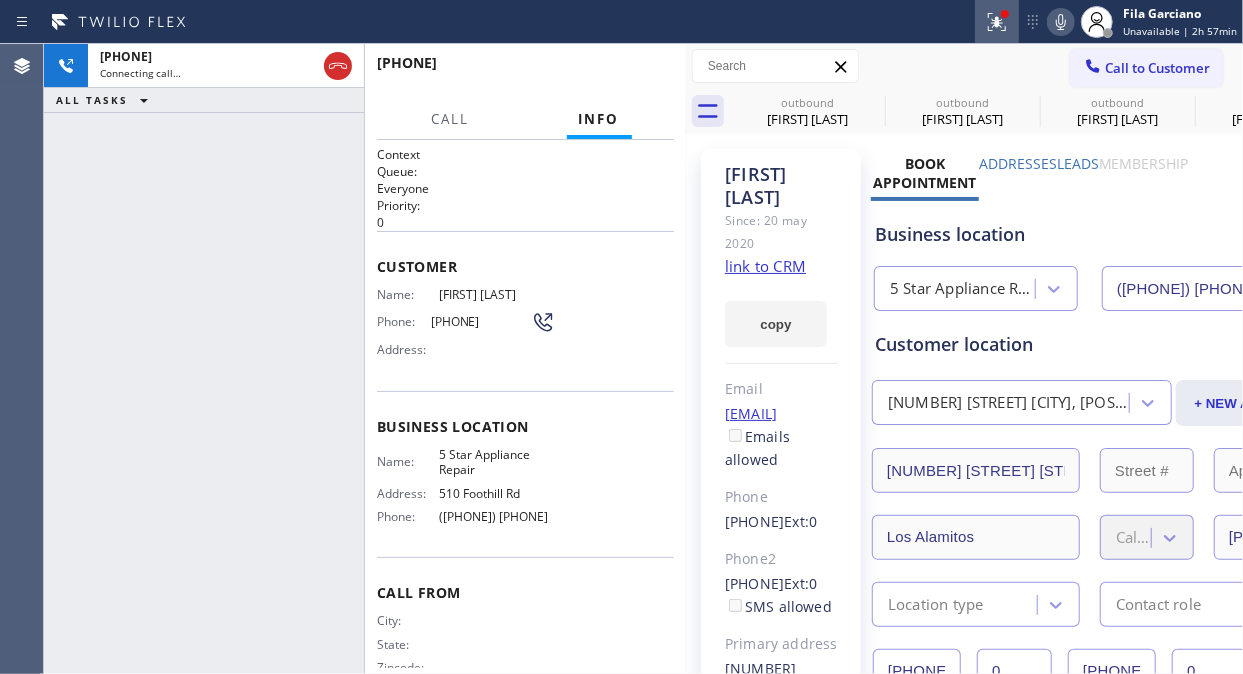 click 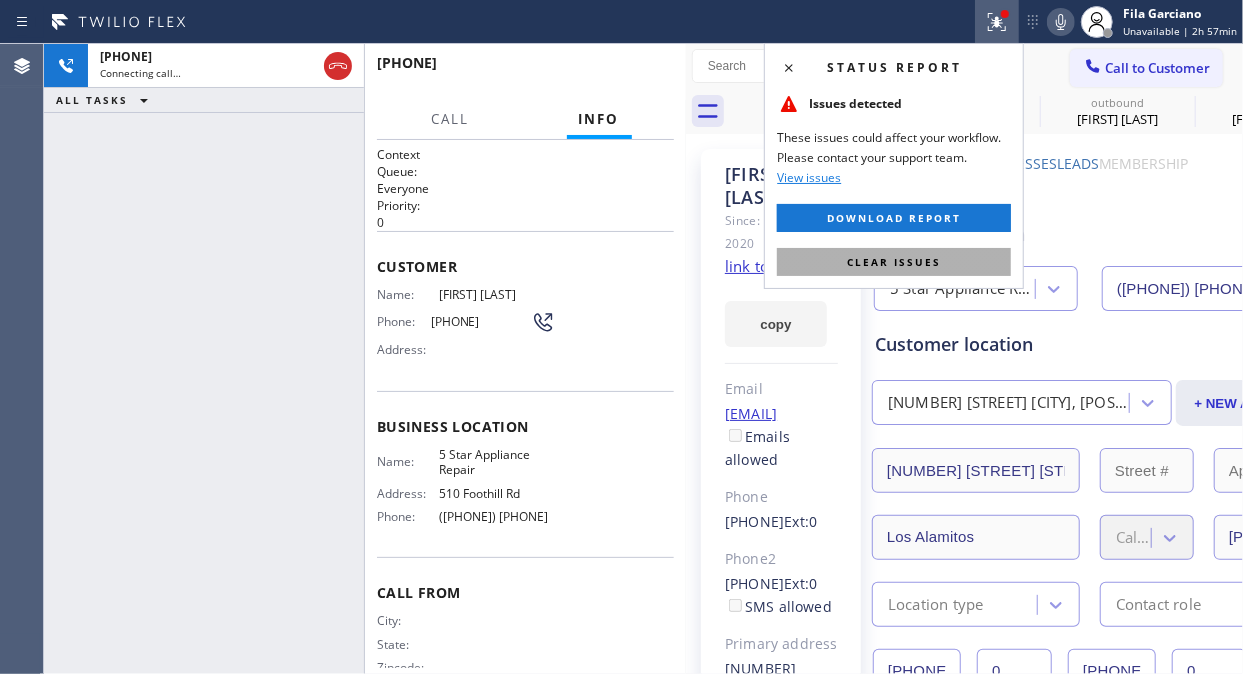 click on "Clear issues" at bounding box center (894, 262) 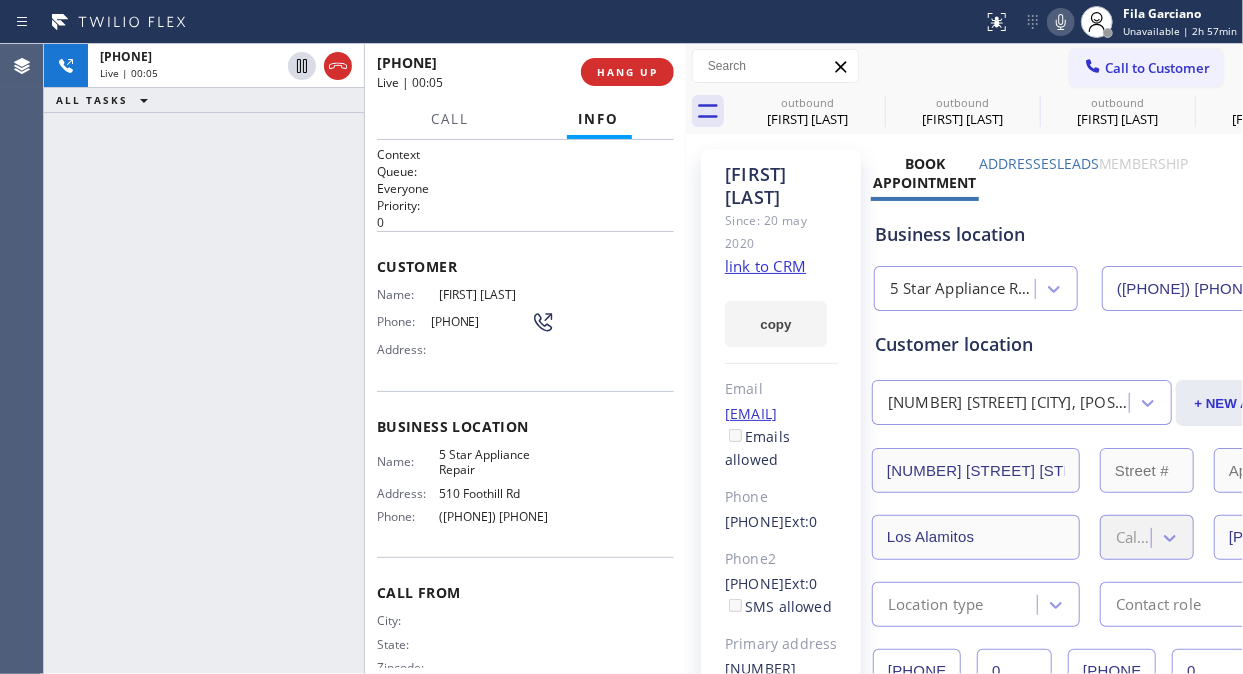 click on "link to CRM" 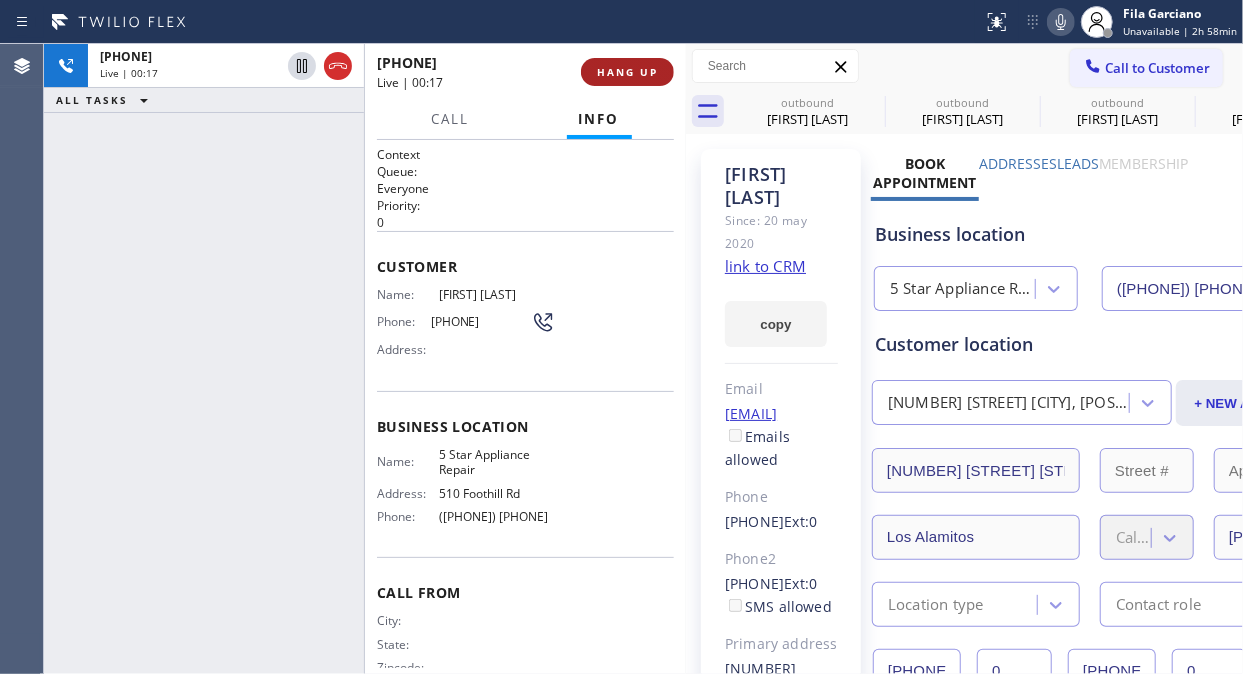 click on "HANG UP" at bounding box center [627, 72] 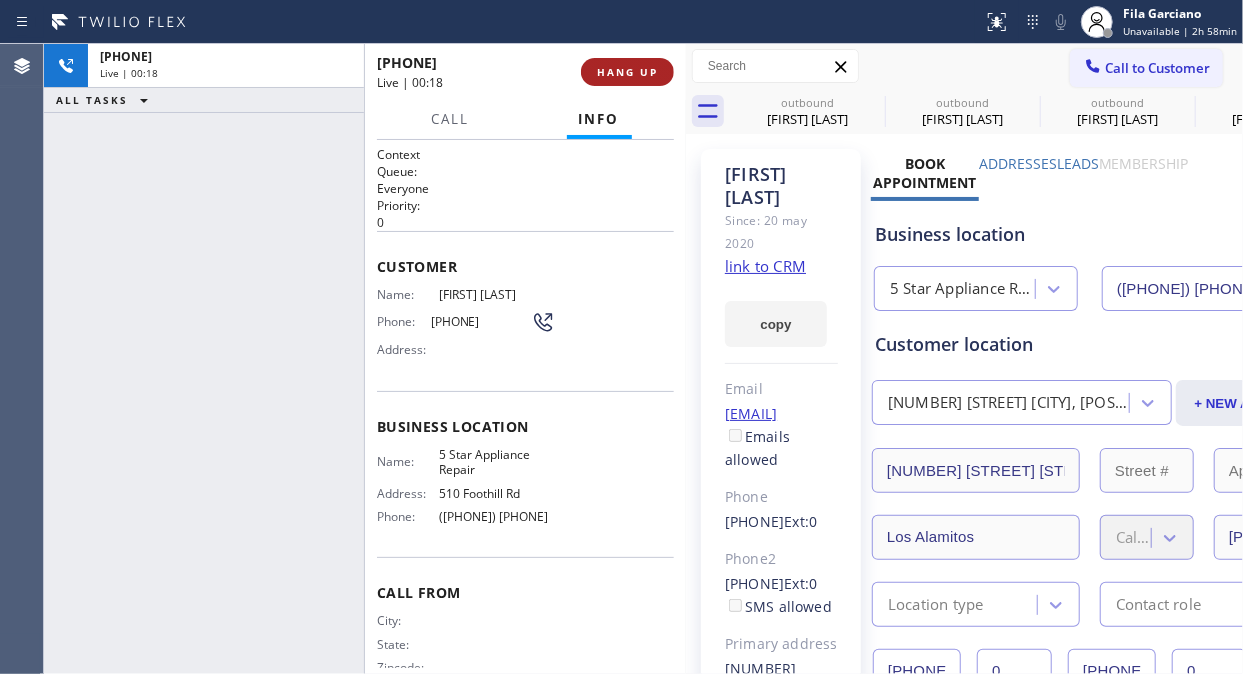 click on "HANG UP" at bounding box center [627, 72] 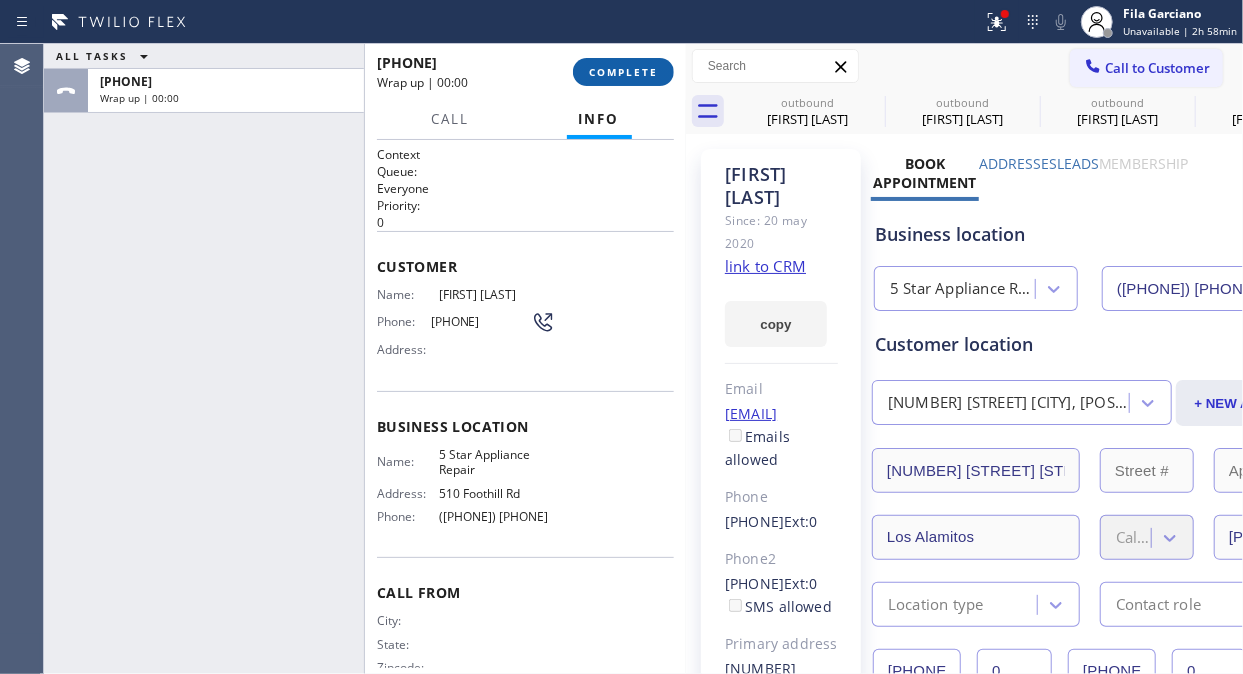 click on "COMPLETE" at bounding box center (623, 72) 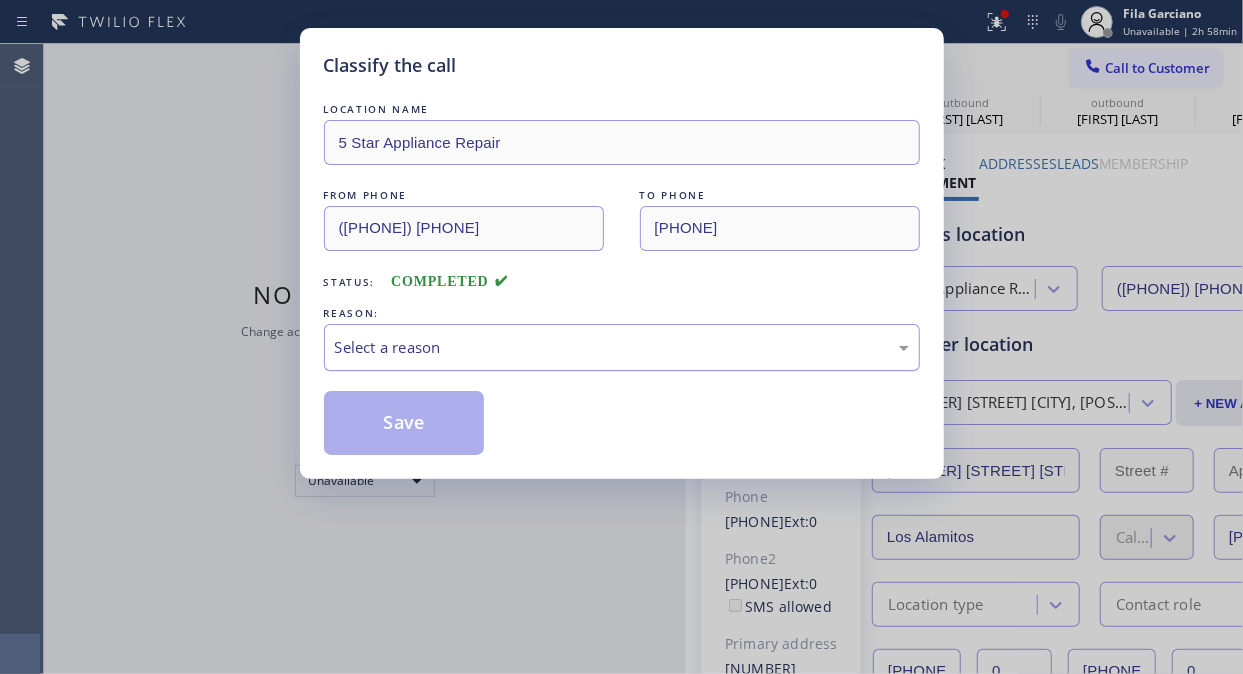 click on "Select a reason" at bounding box center [622, 347] 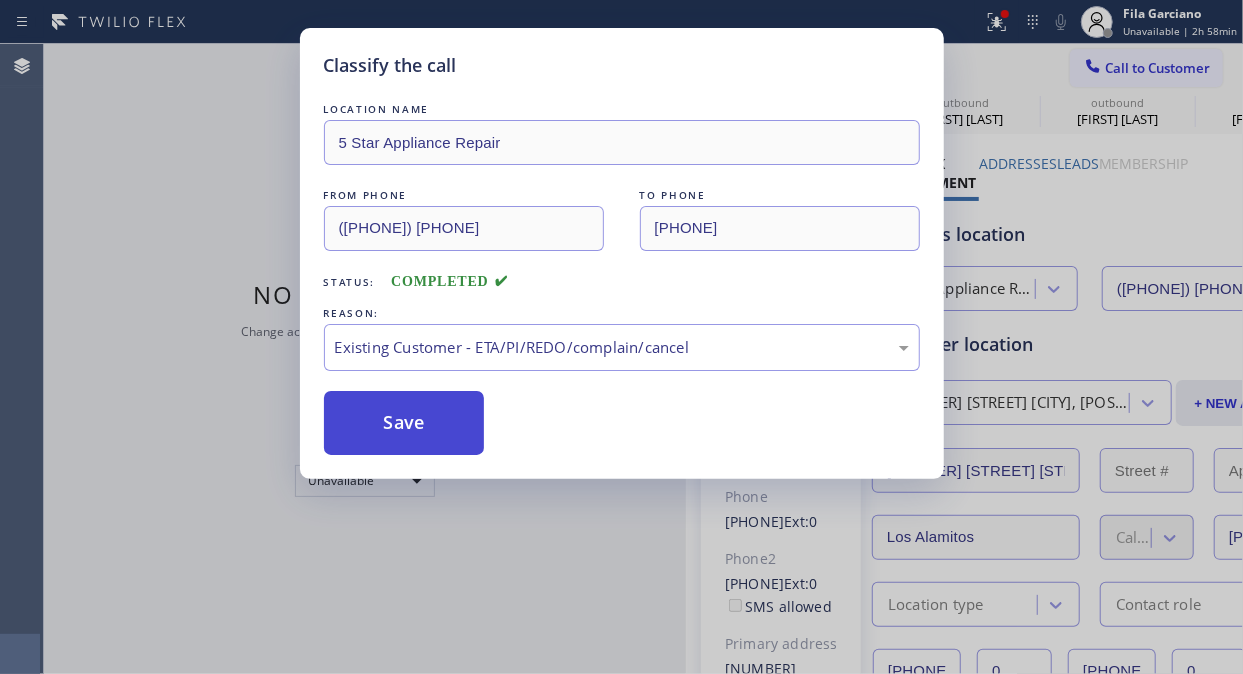 click on "Save" at bounding box center (404, 423) 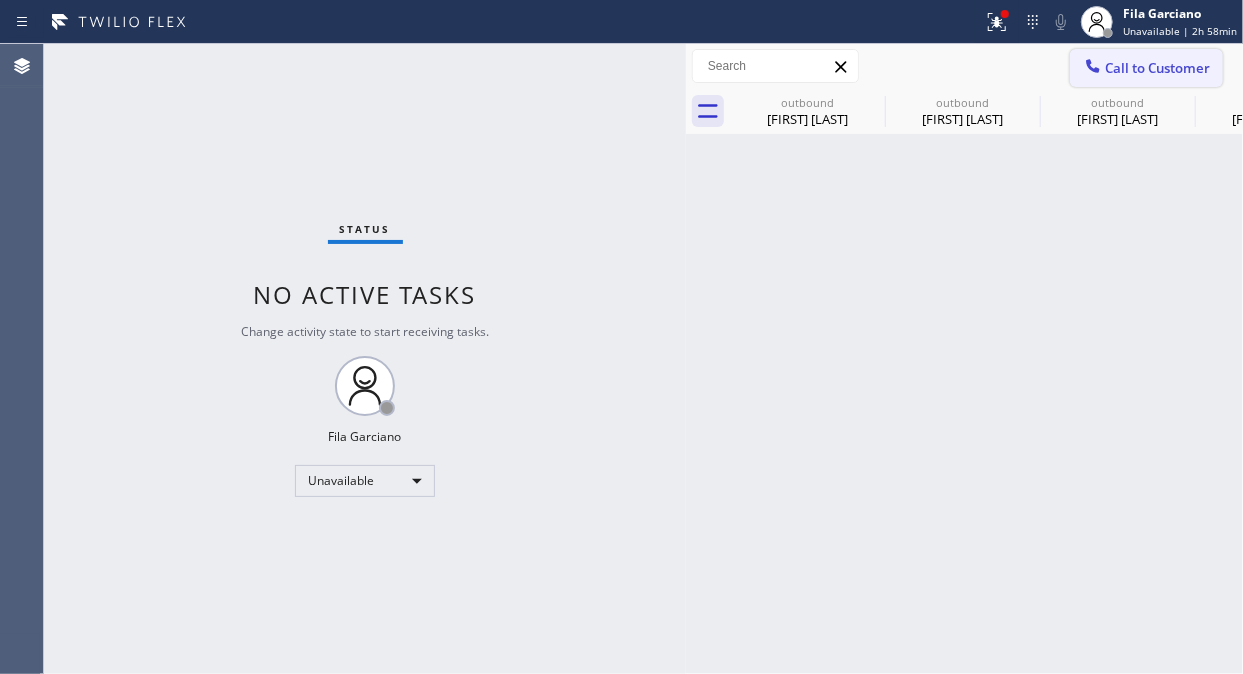 click on "Call to Customer" at bounding box center [1146, 68] 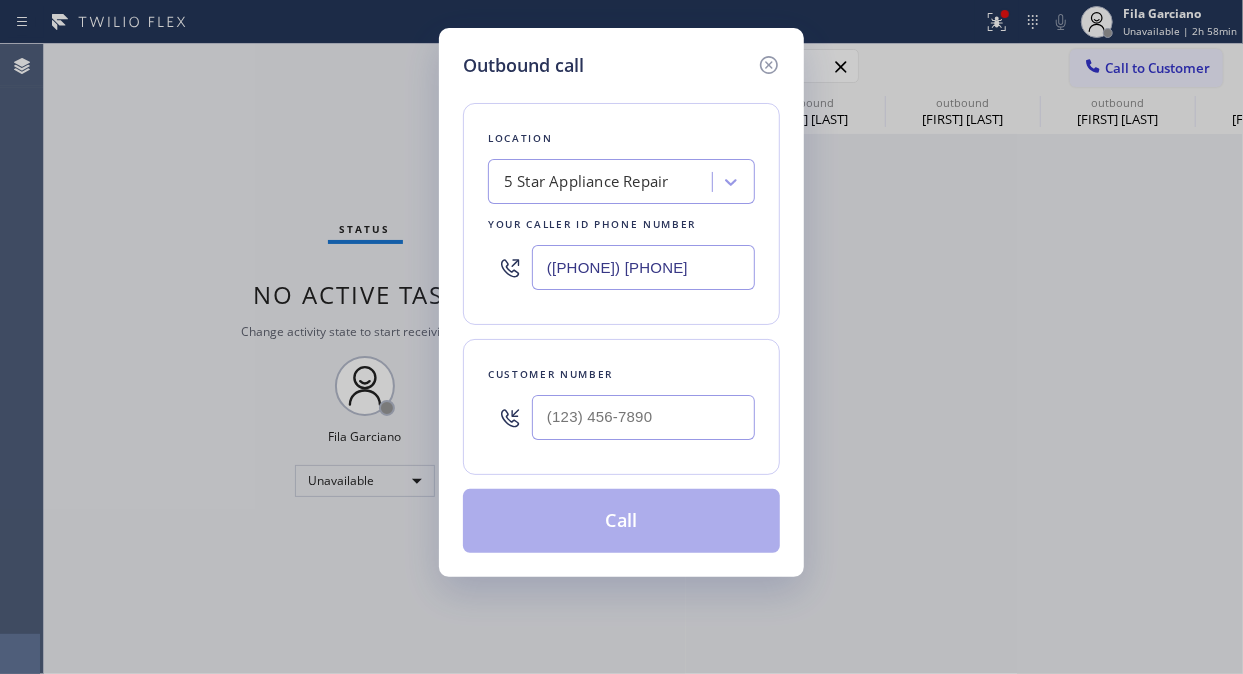 click at bounding box center (643, 417) 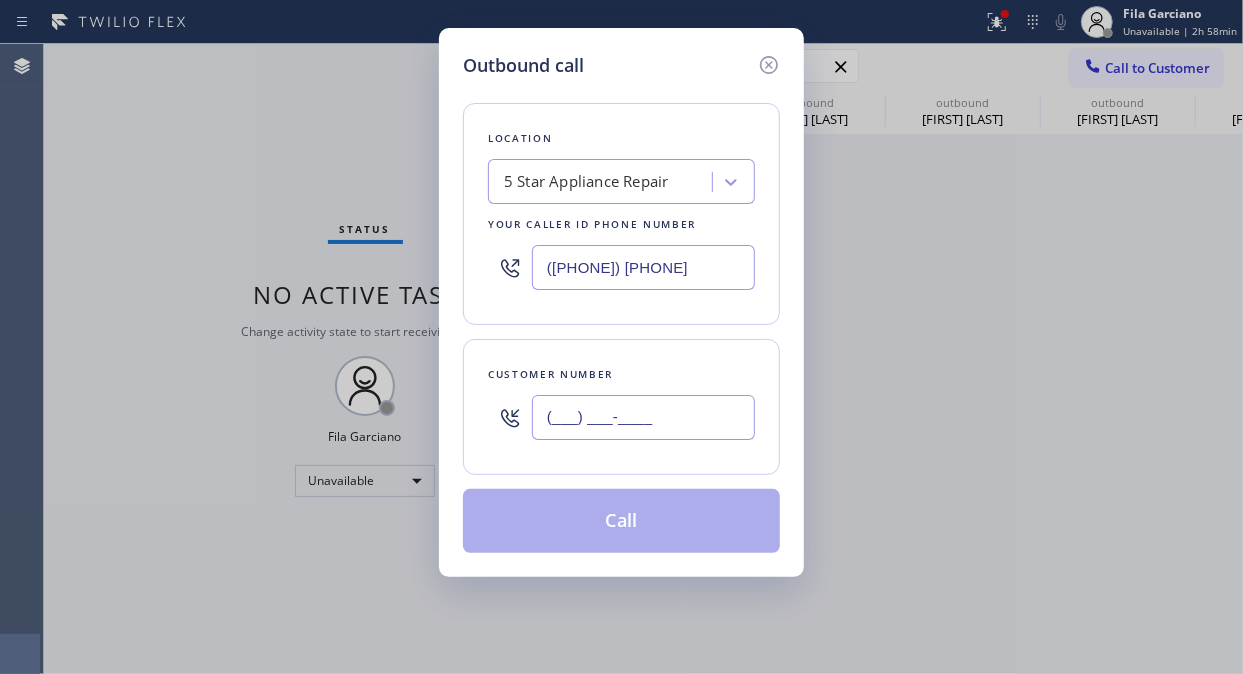 click on "(___) ___-____" at bounding box center [643, 417] 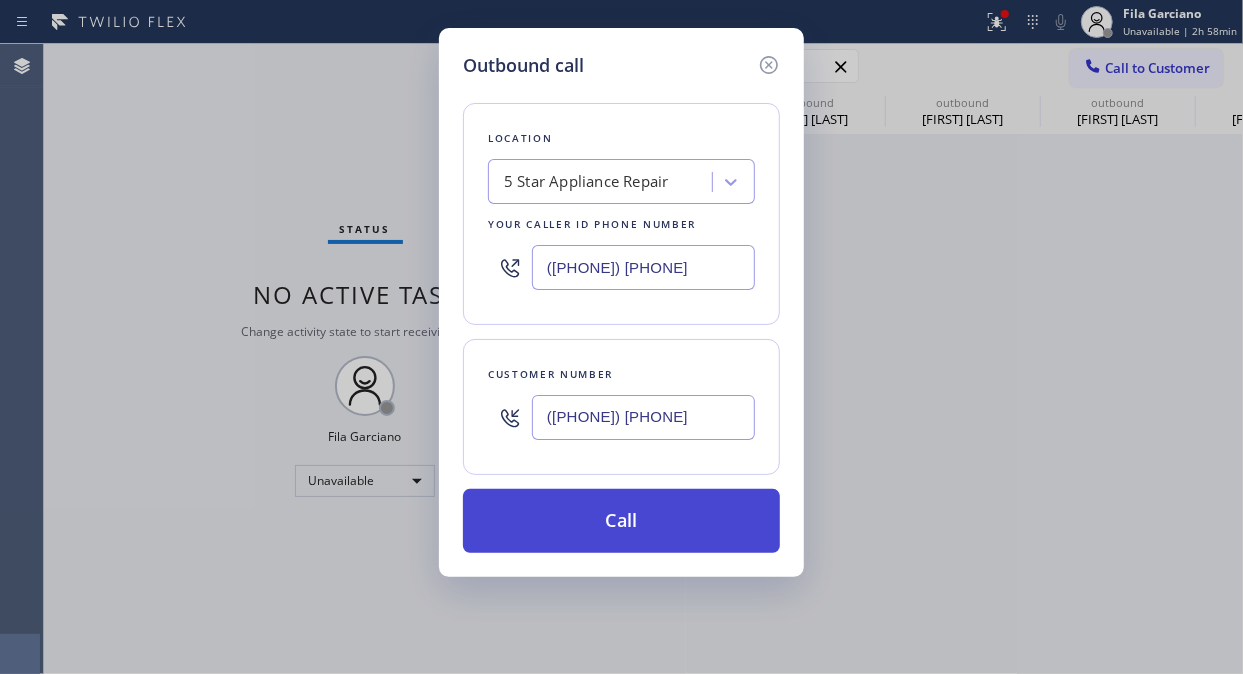 type on "(310) 963-9697" 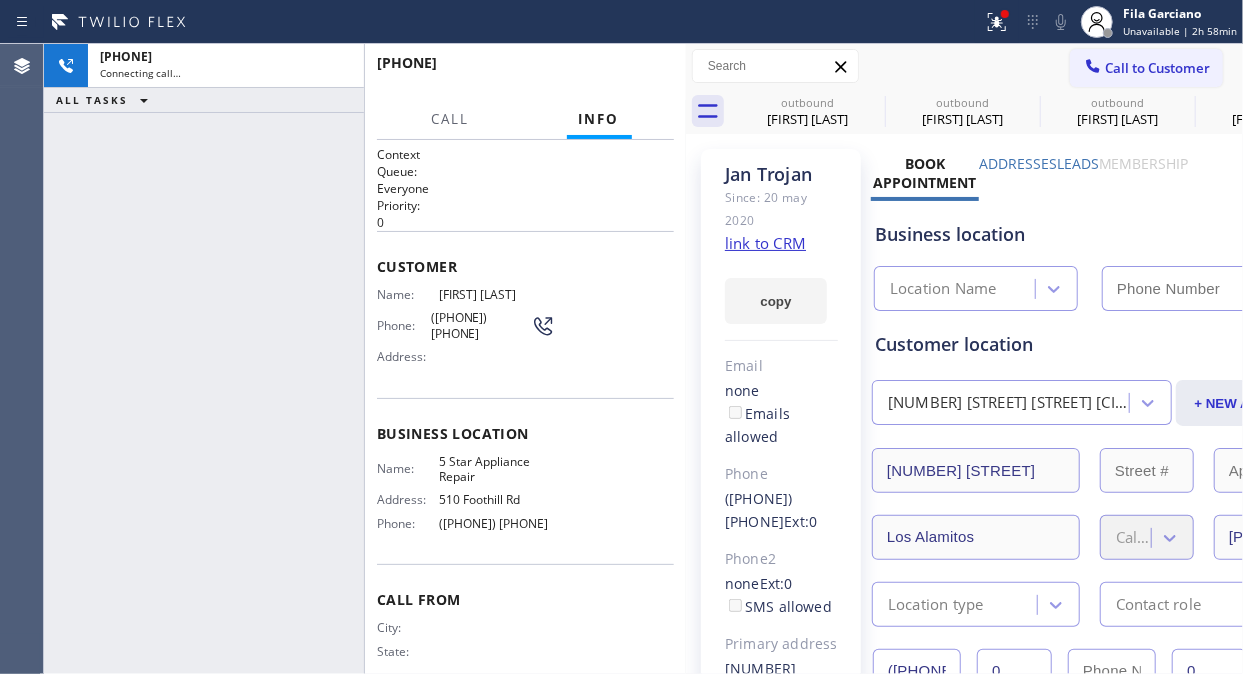 type on "[PHONE]" 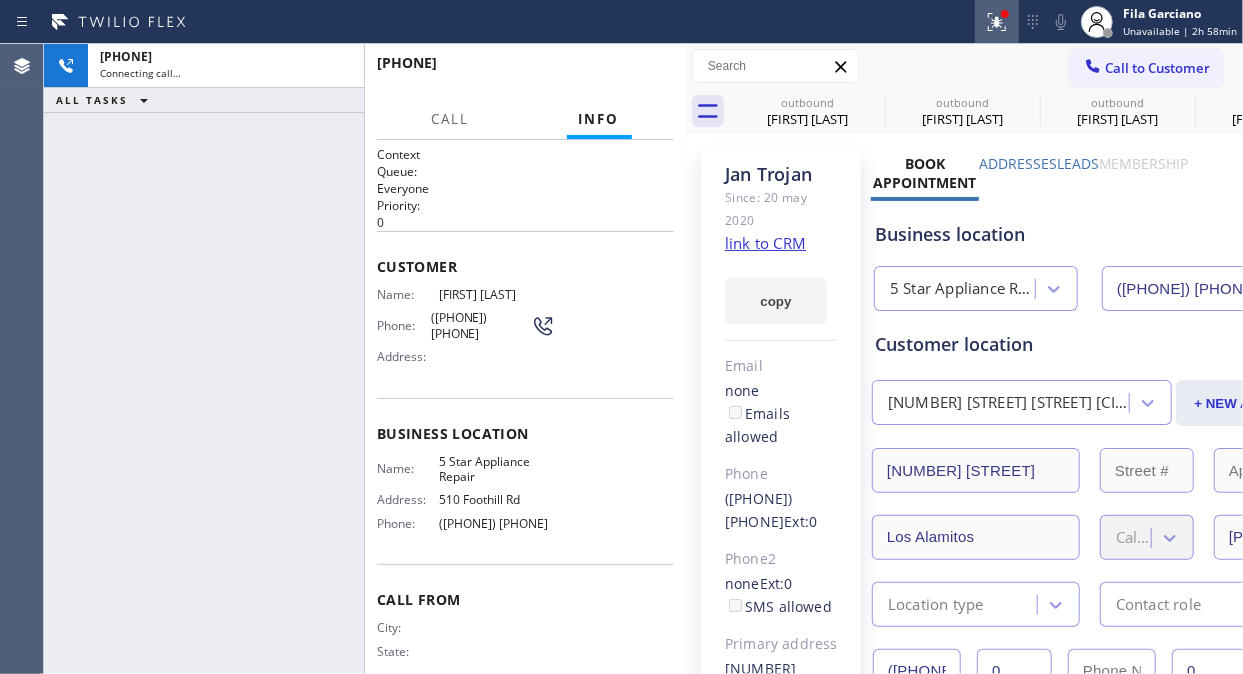 click at bounding box center (997, 22) 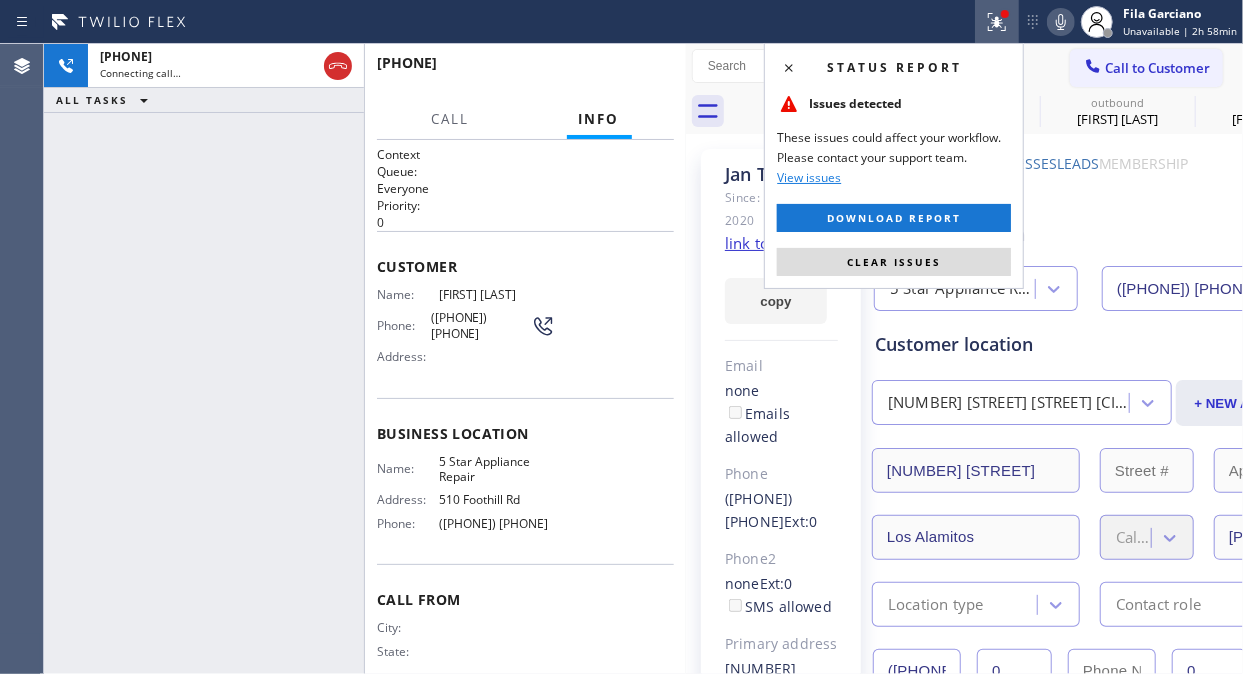 drag, startPoint x: 910, startPoint y: 264, endPoint x: 911, endPoint y: 274, distance: 10.049875 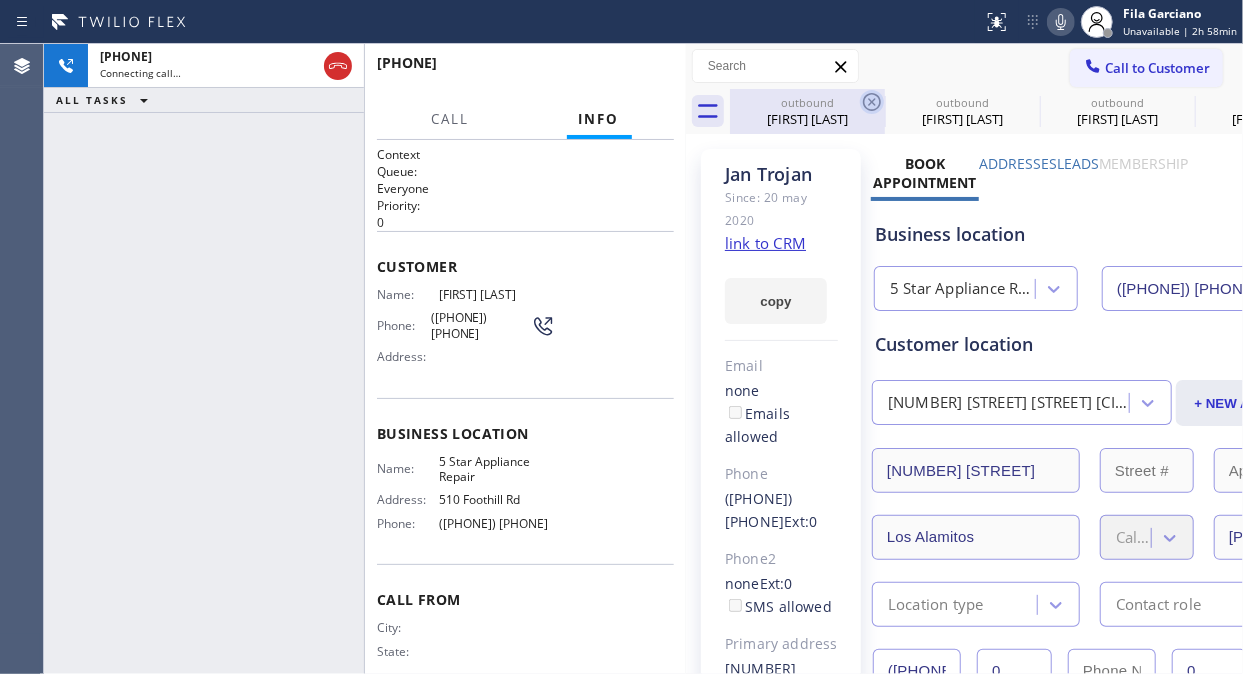 click 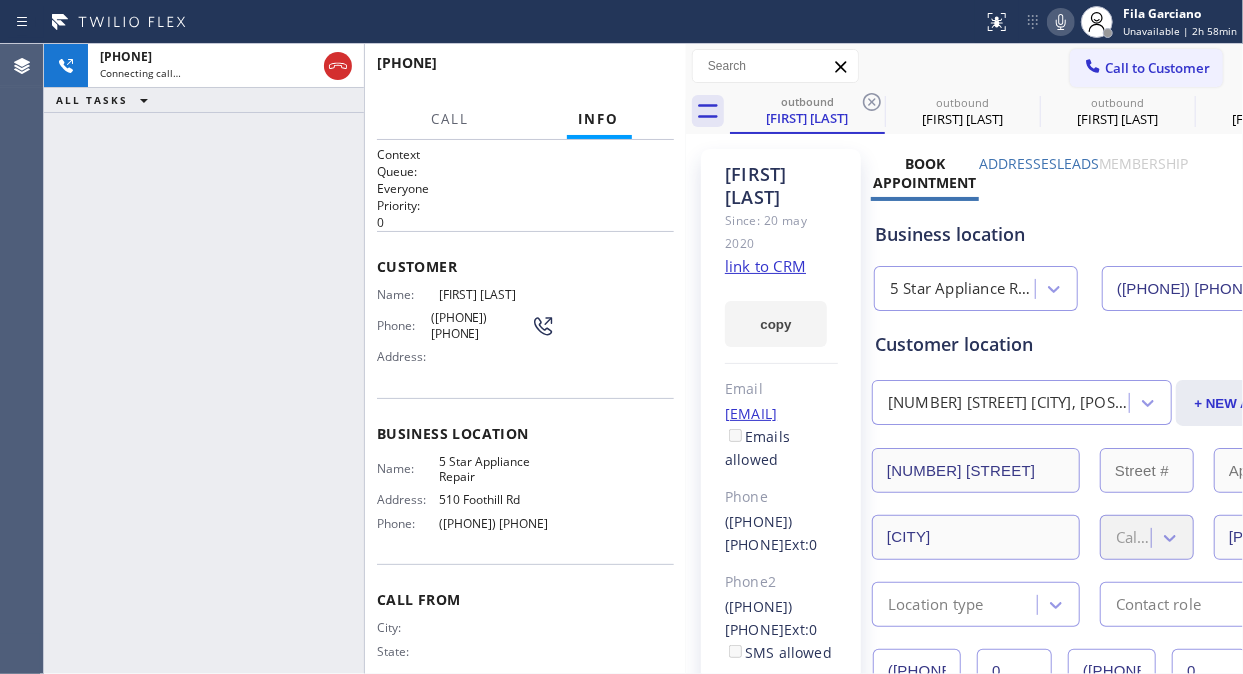 click 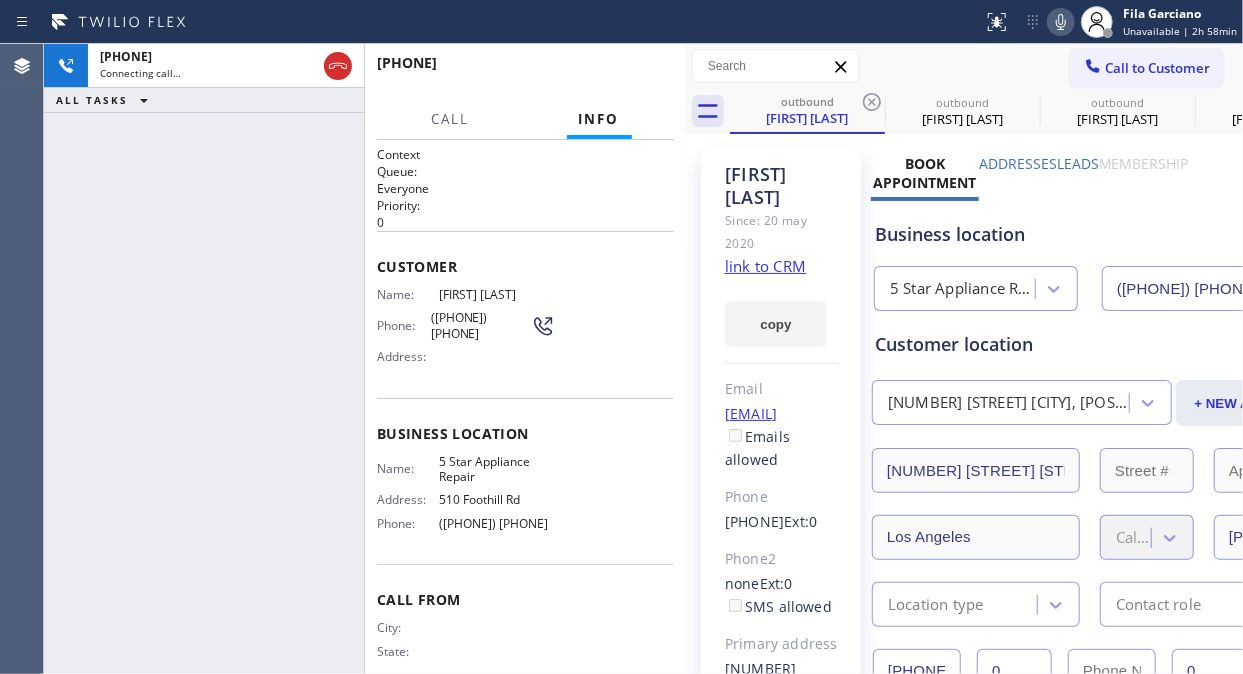 click 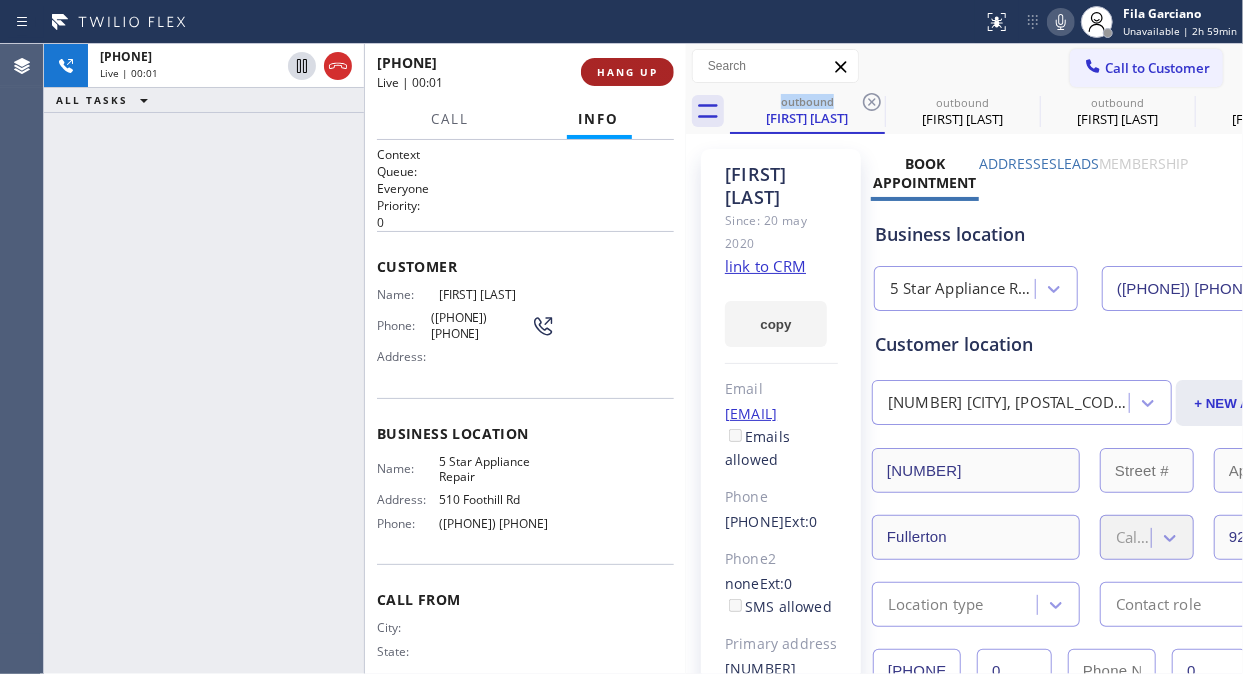 click on "HANG UP" at bounding box center [627, 72] 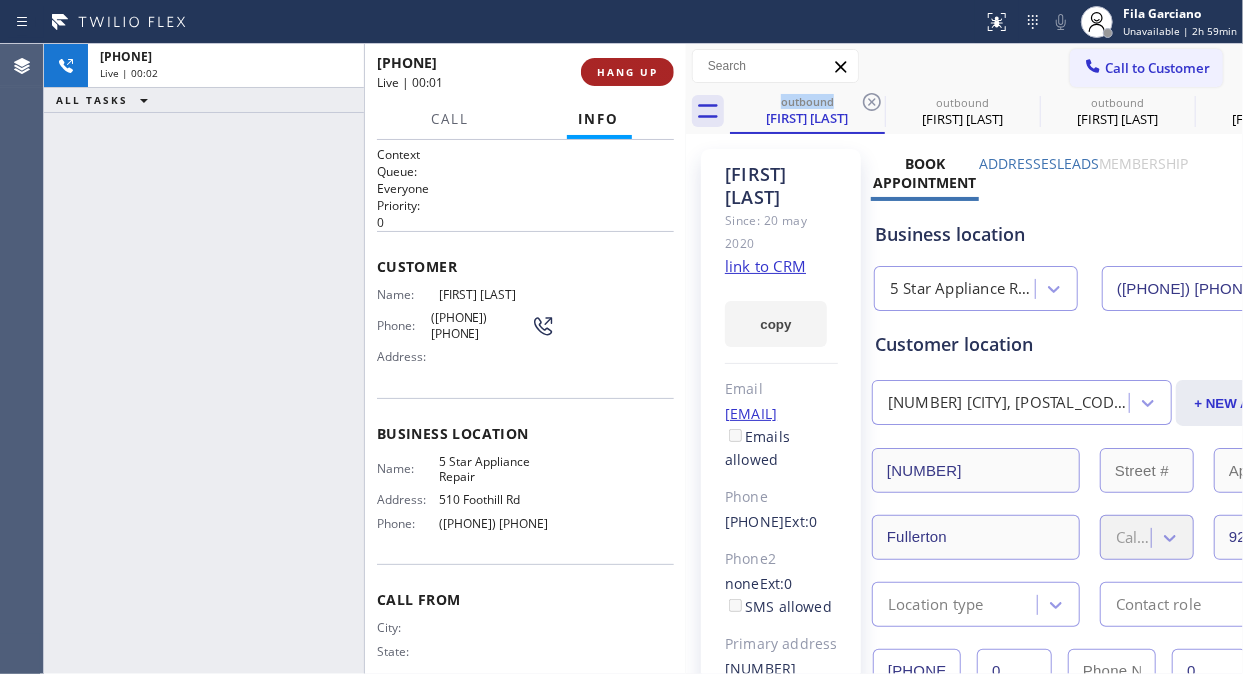 click on "HANG UP" at bounding box center (627, 72) 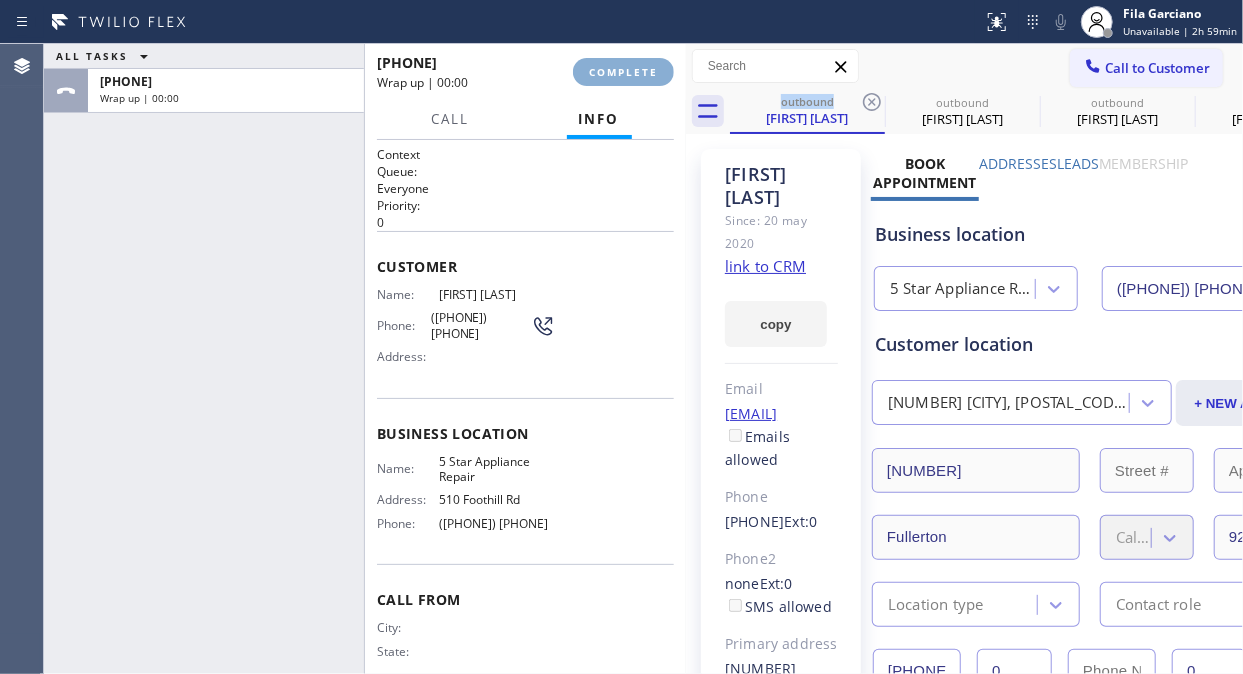 click on "COMPLETE" at bounding box center (623, 72) 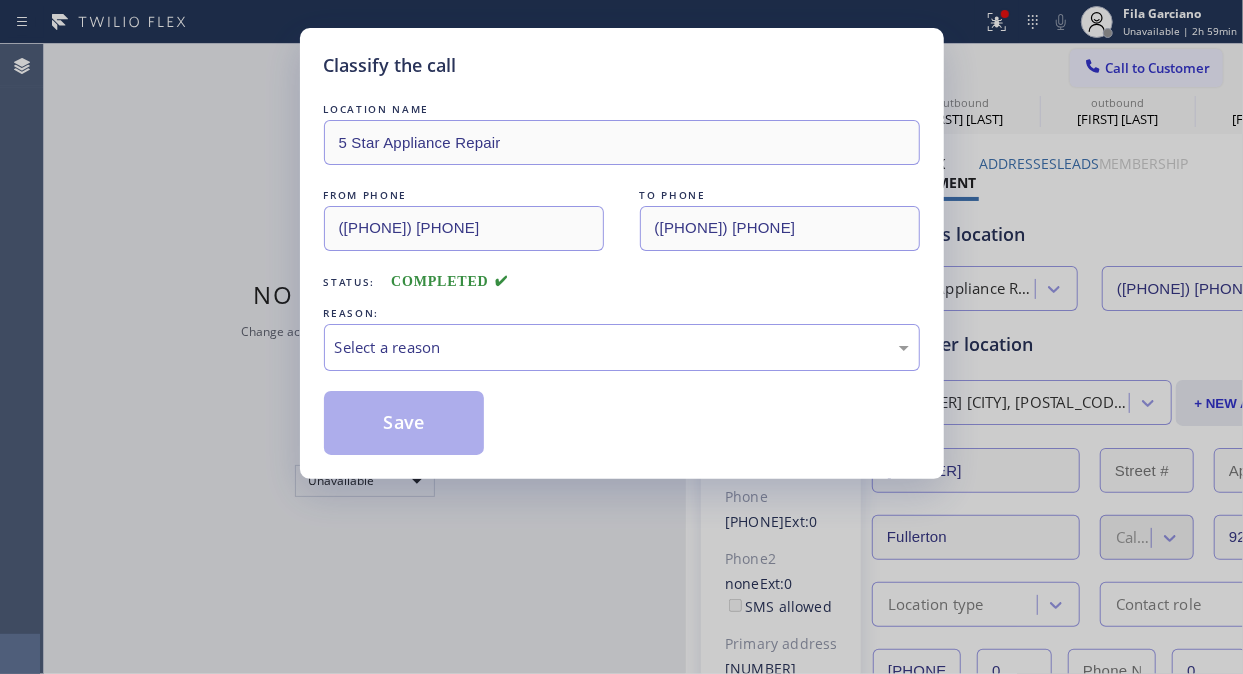 click on "Classify the call" at bounding box center (622, 65) 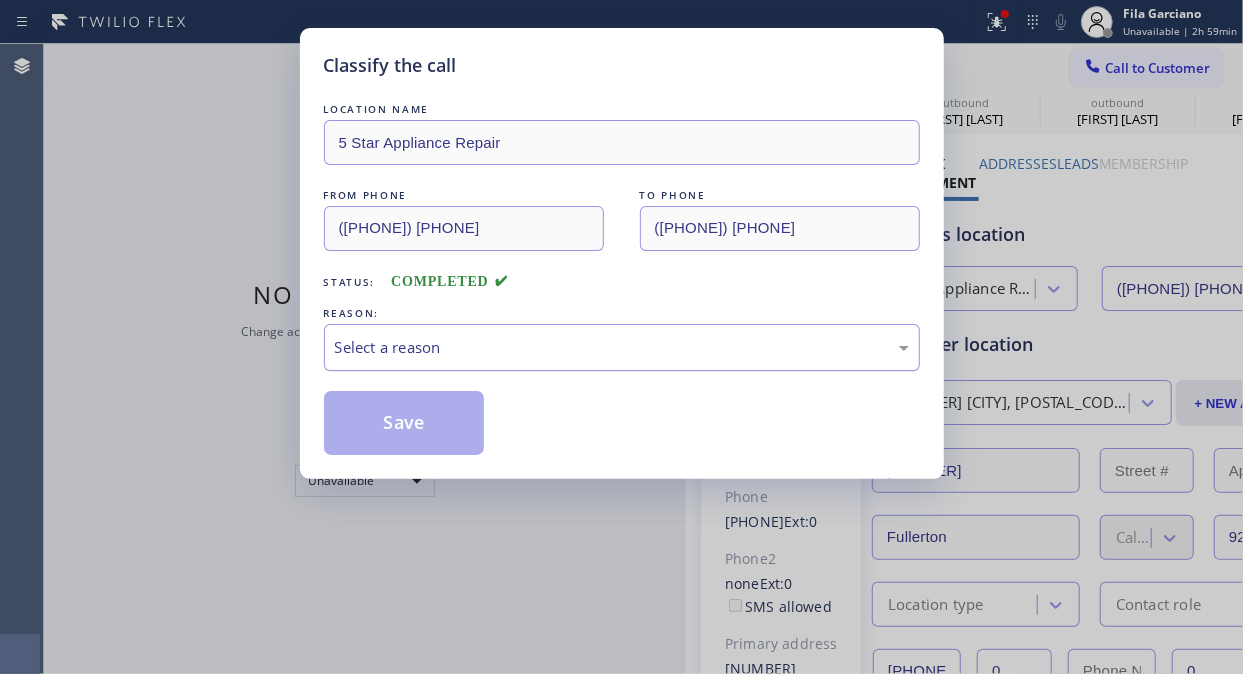 click on "Select a reason" at bounding box center [622, 347] 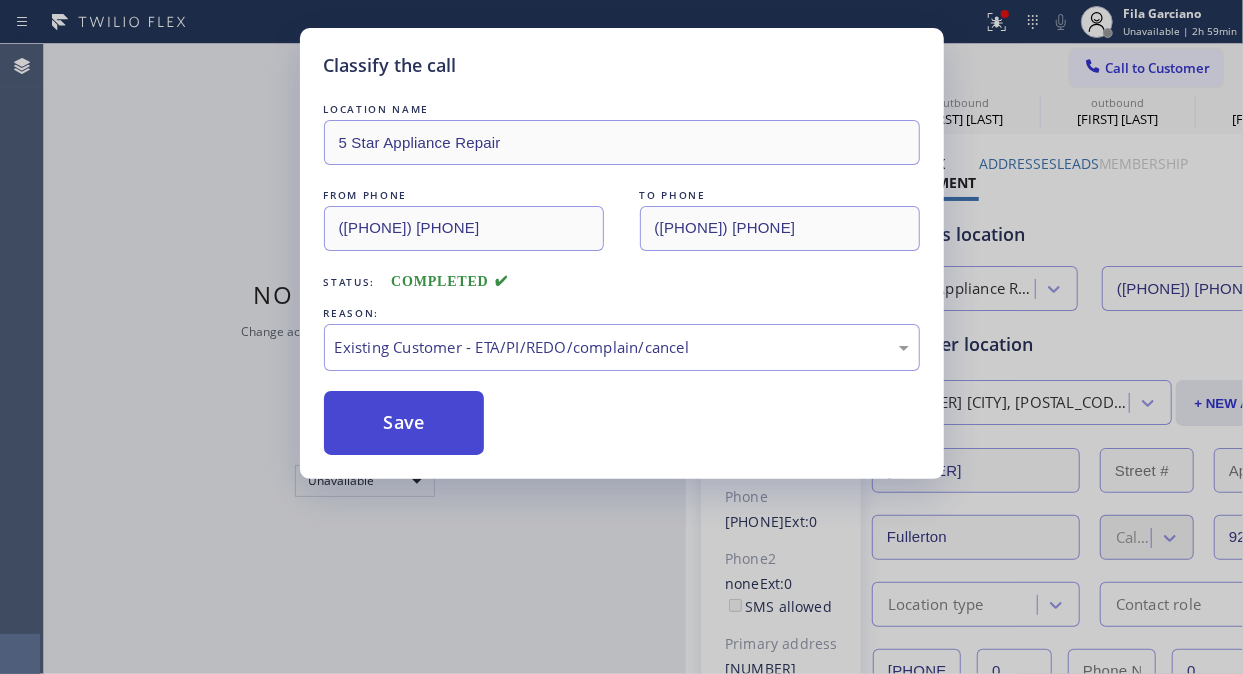 click on "Save" at bounding box center (404, 423) 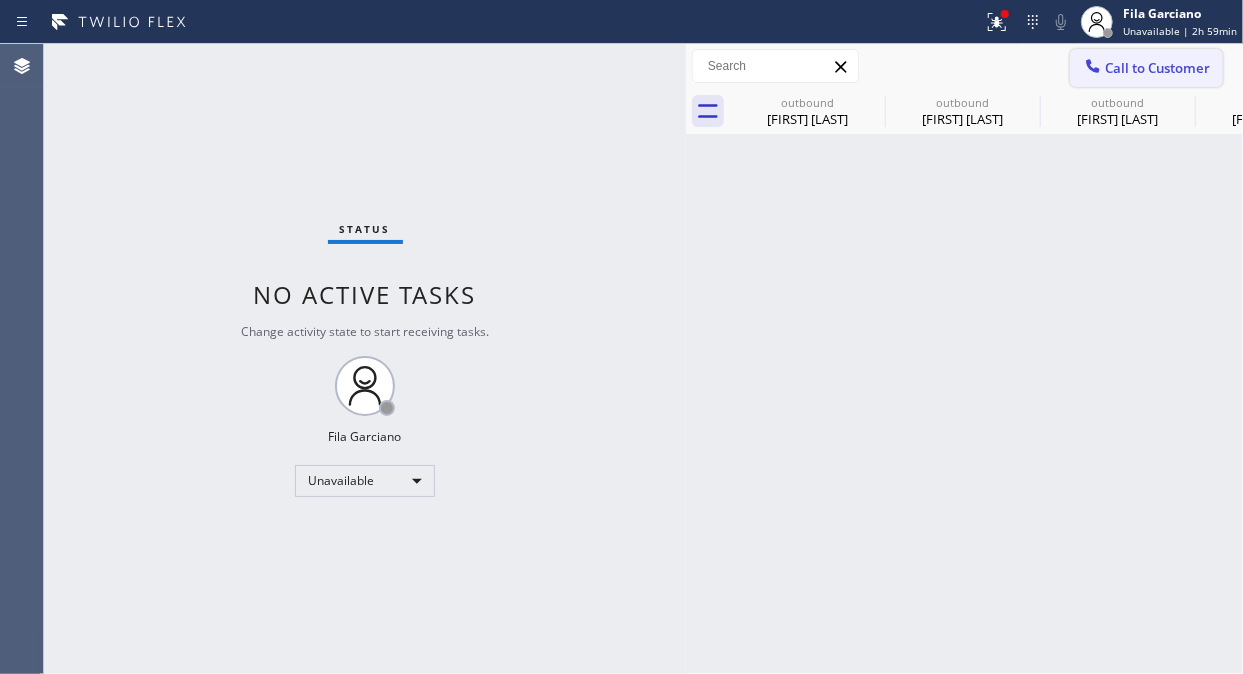 drag, startPoint x: 1134, startPoint y: 63, endPoint x: 1036, endPoint y: 135, distance: 121.60592 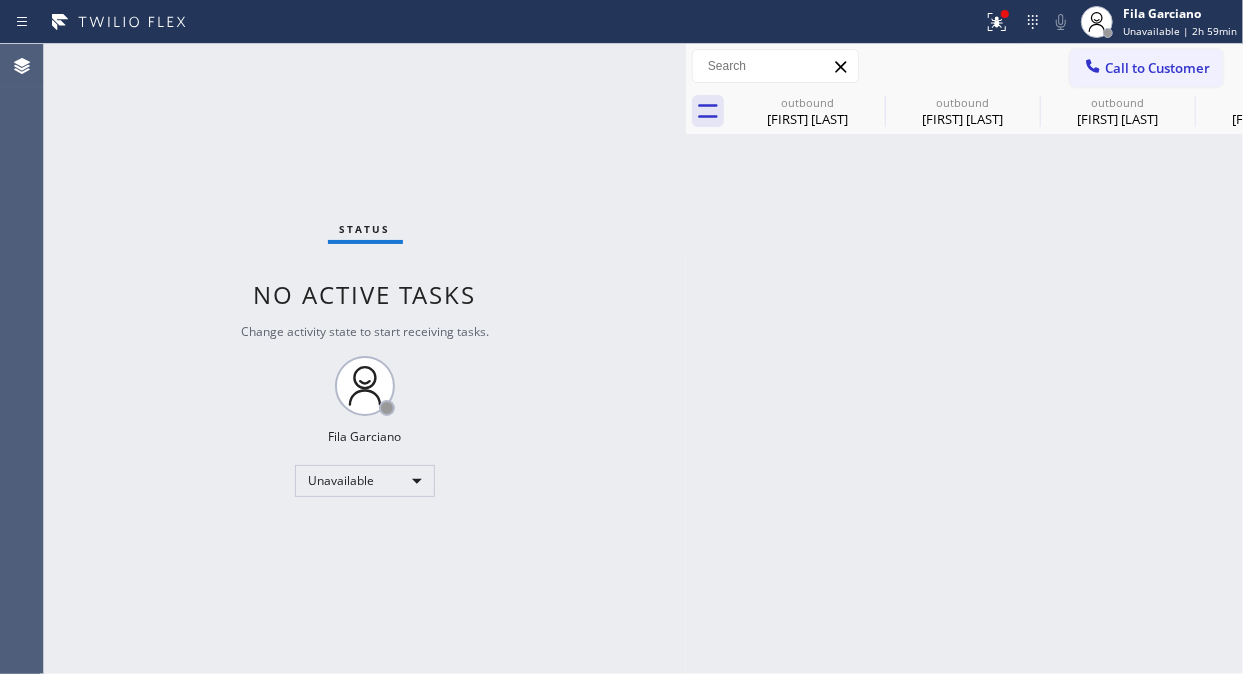 click on "Call to Customer" at bounding box center (1157, 68) 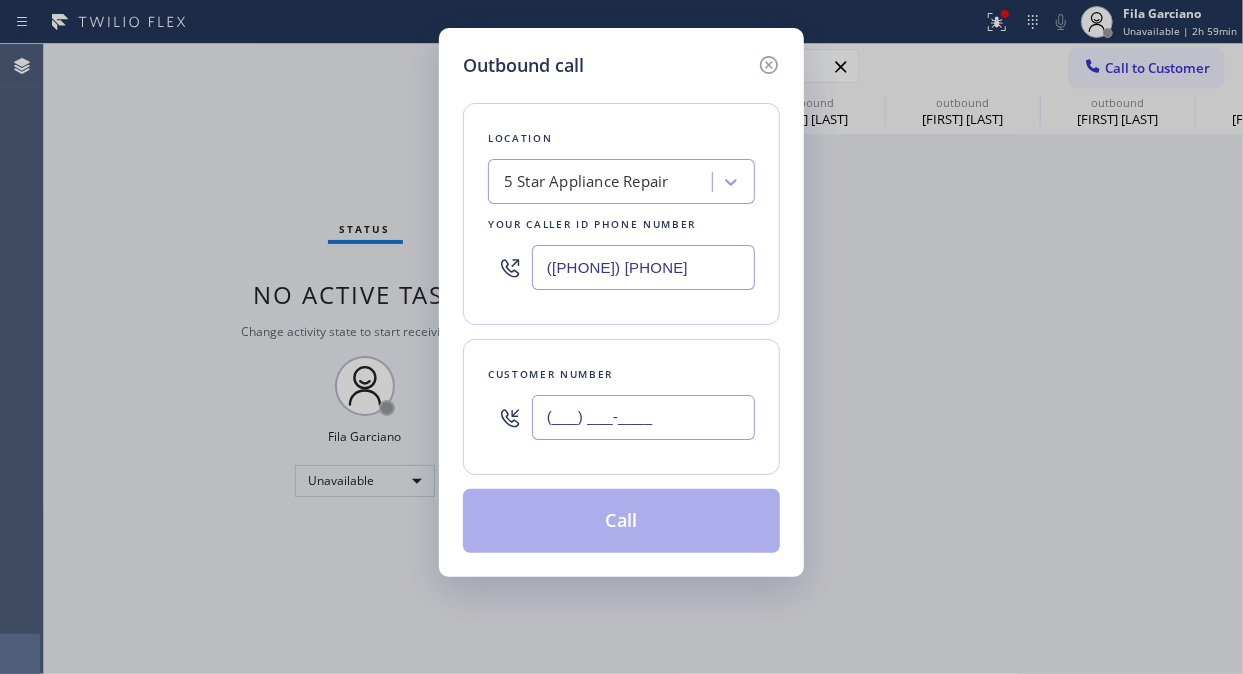 click on "(___) ___-____" at bounding box center (643, 417) 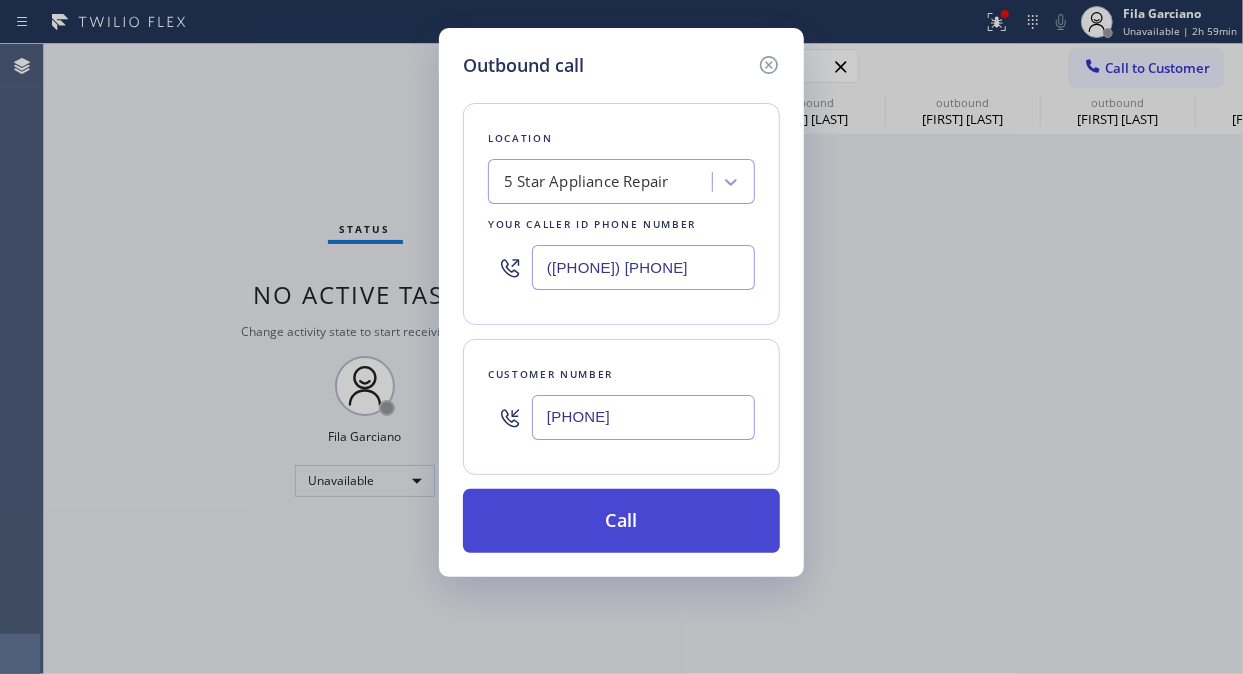 type on "(971) 344-1324" 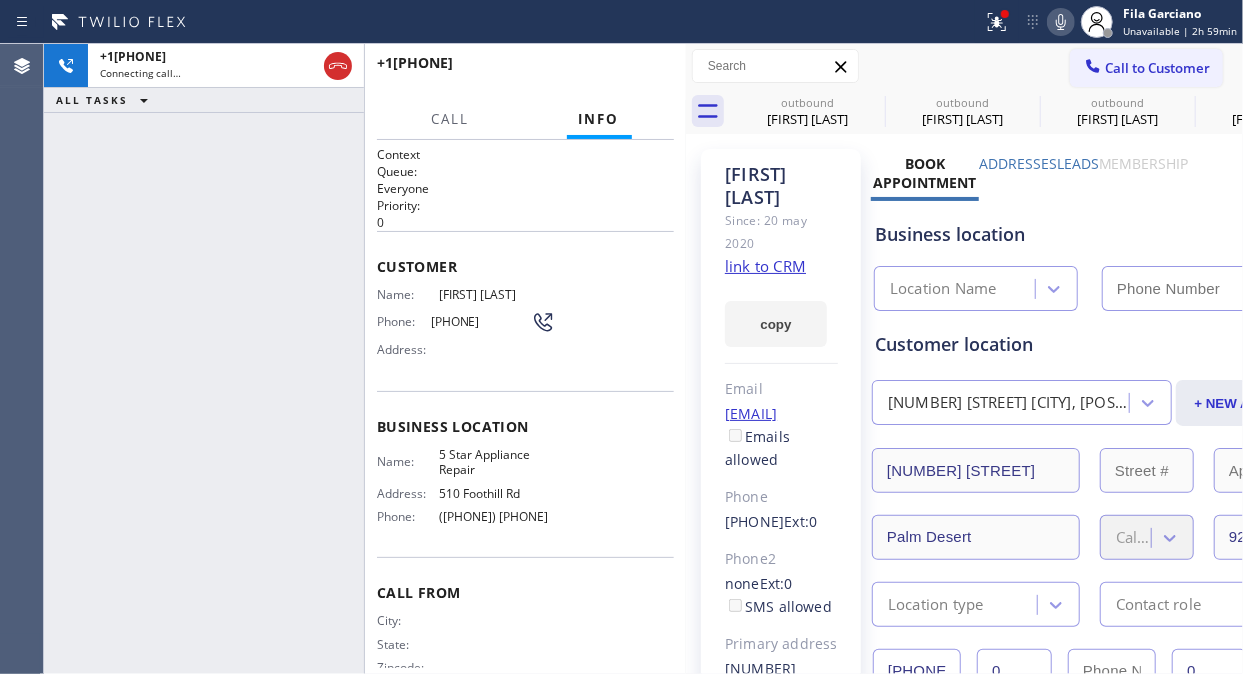 type on "[PHONE]" 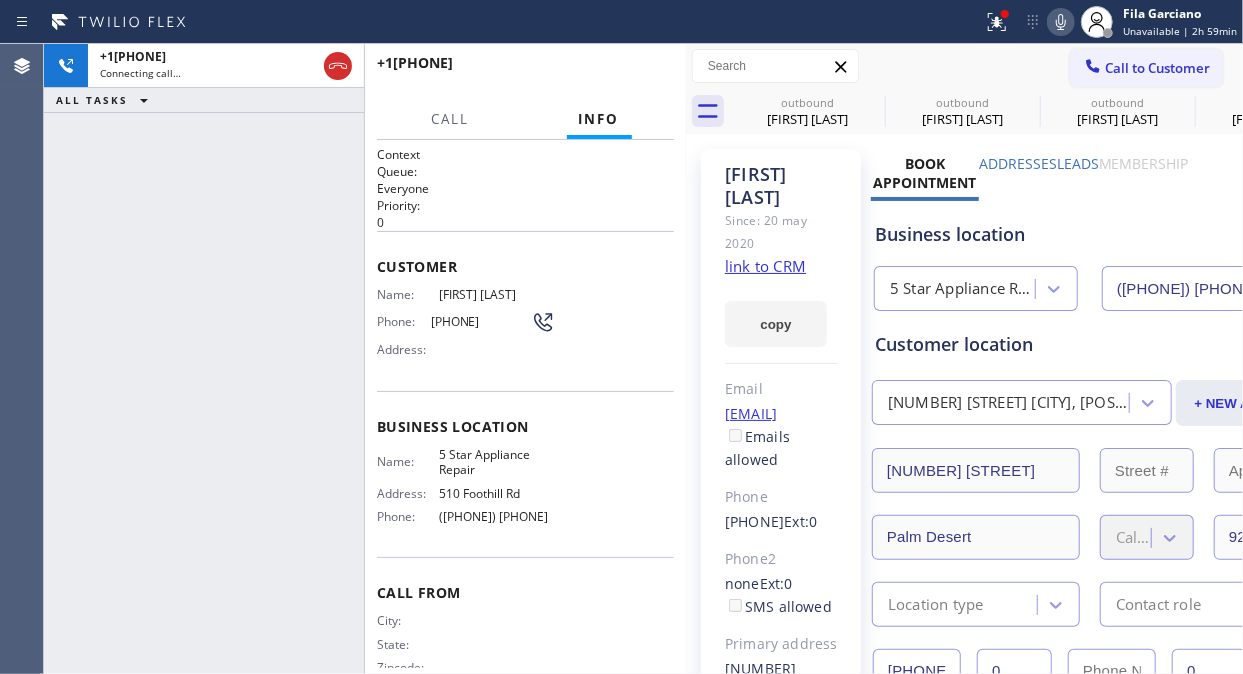 click 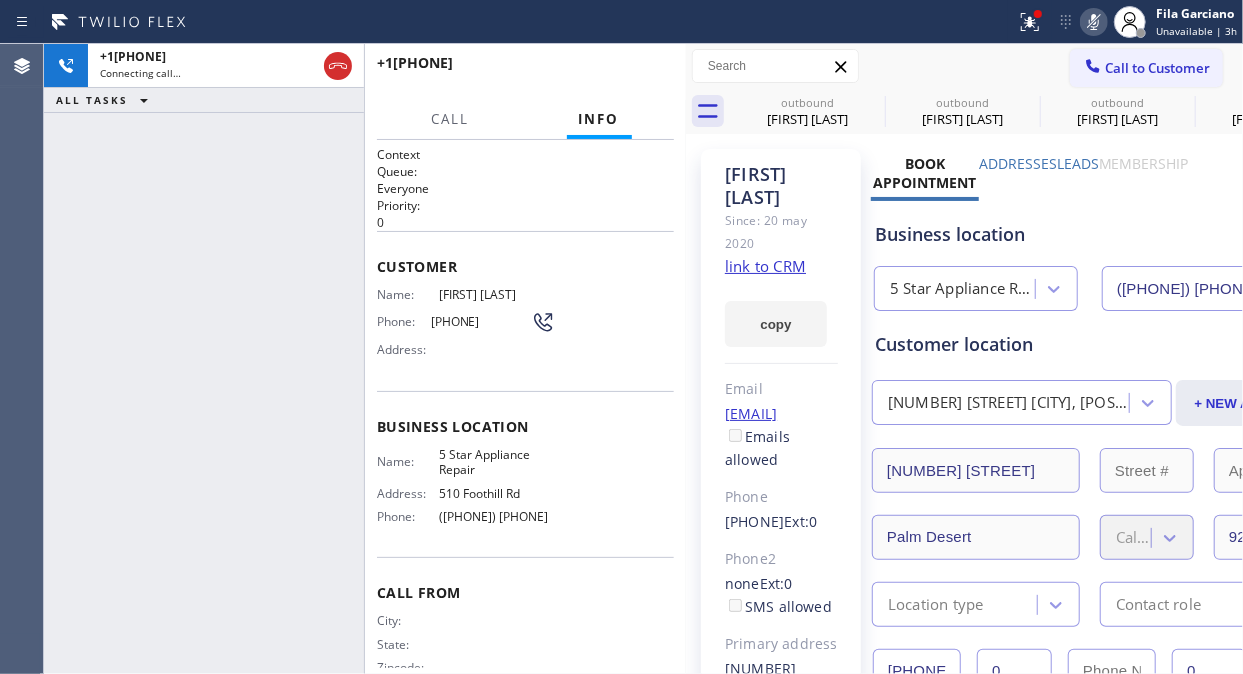 click 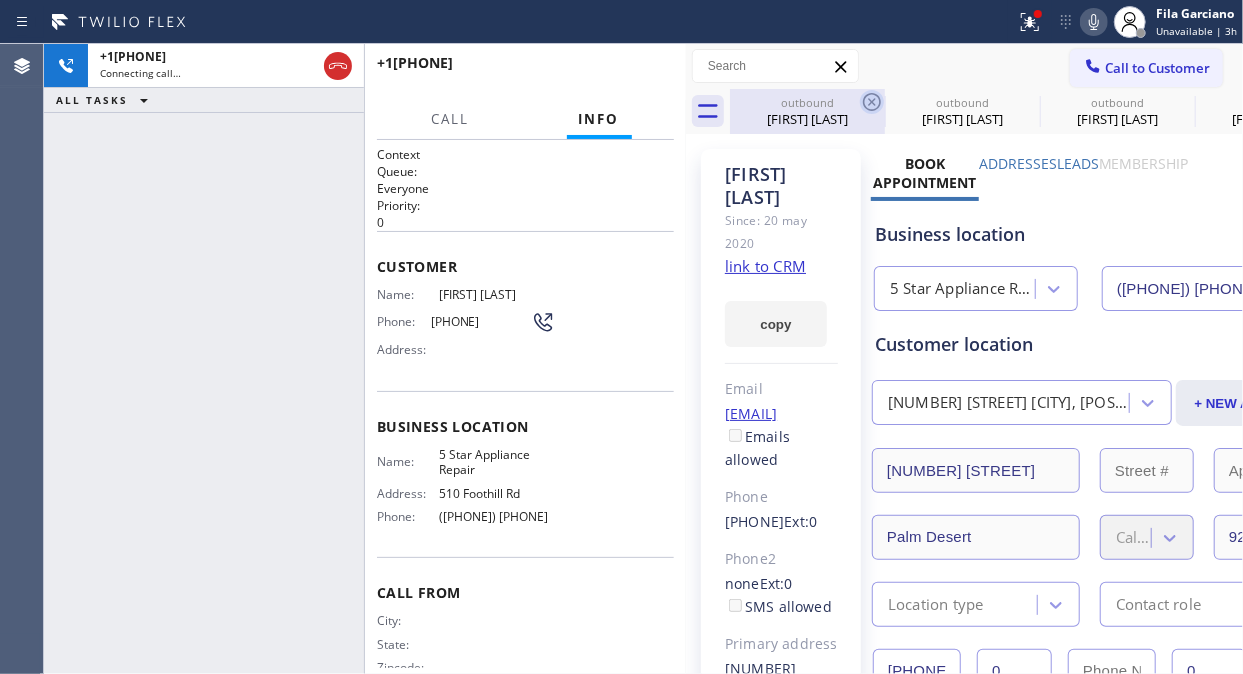 click 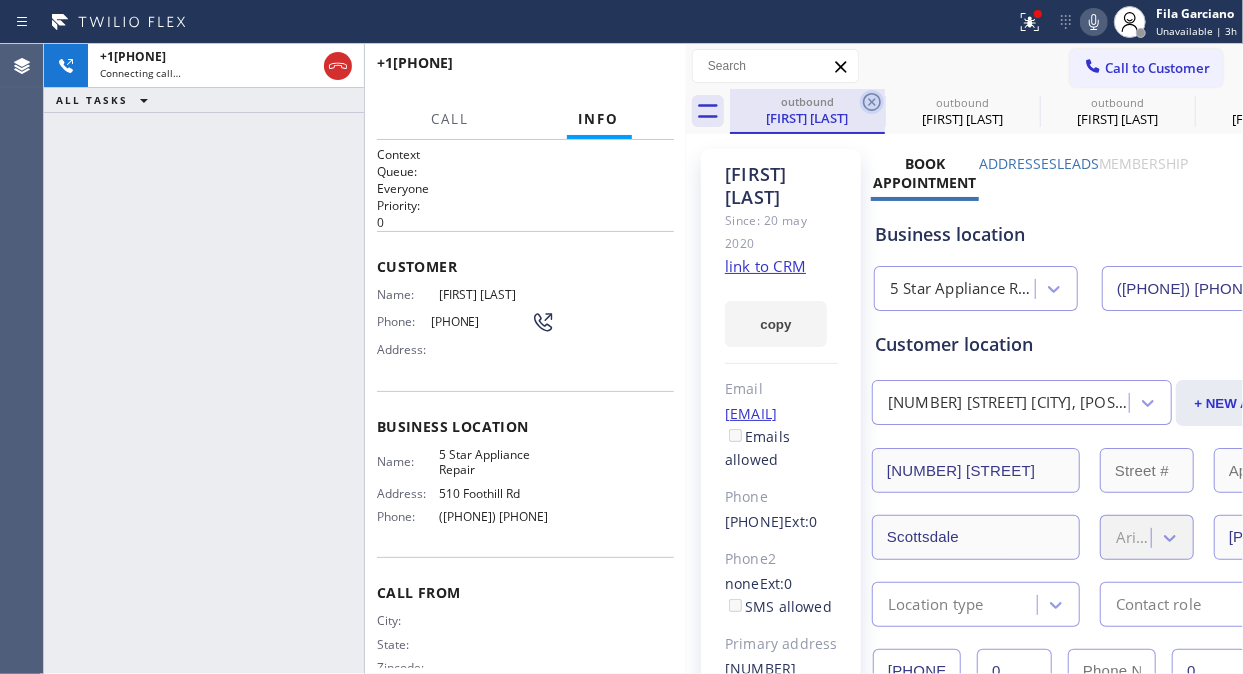 click 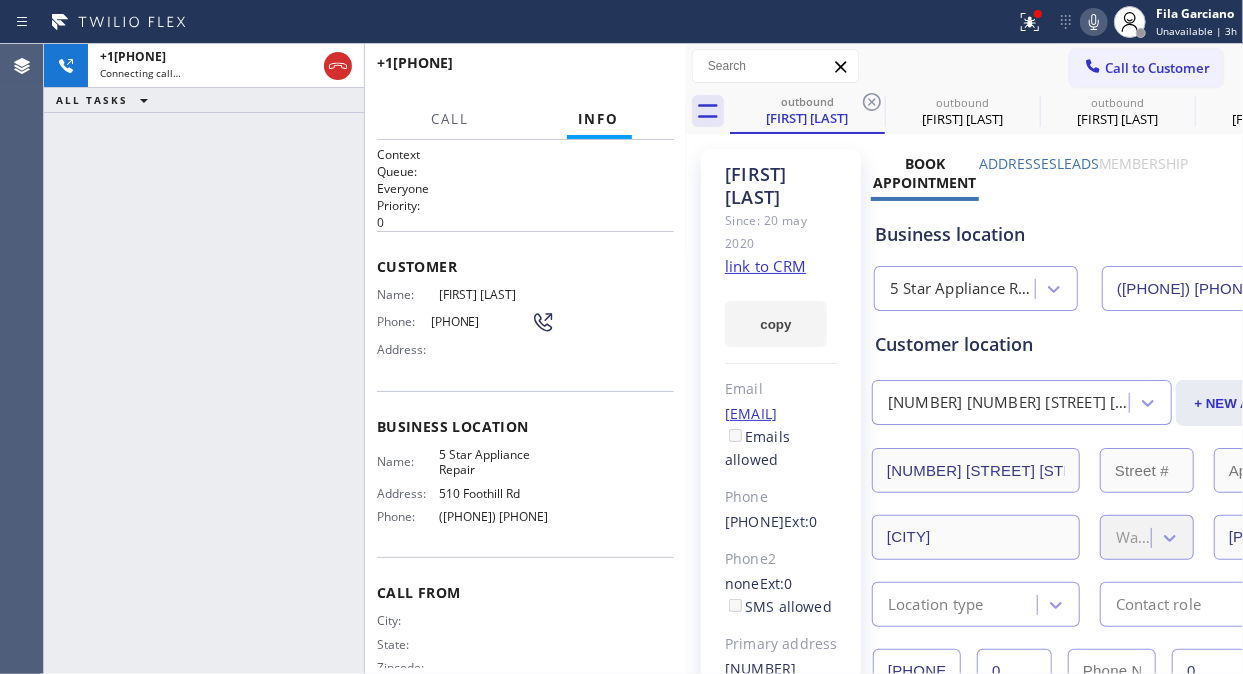 click 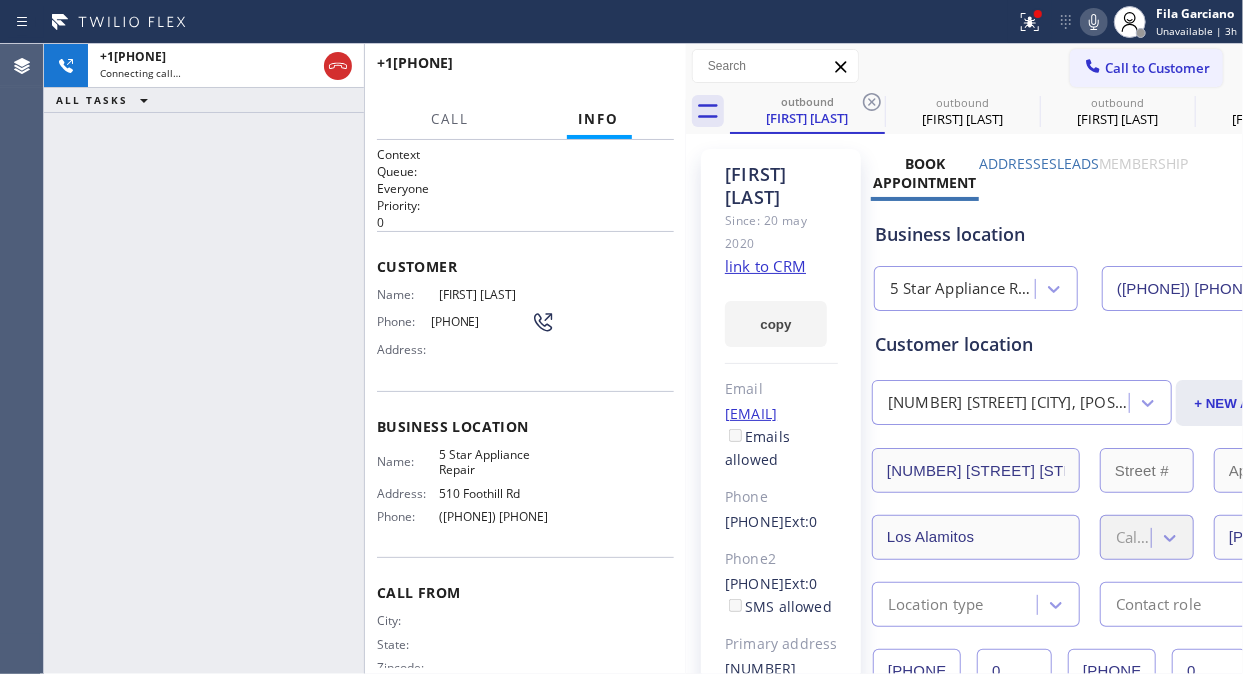 click 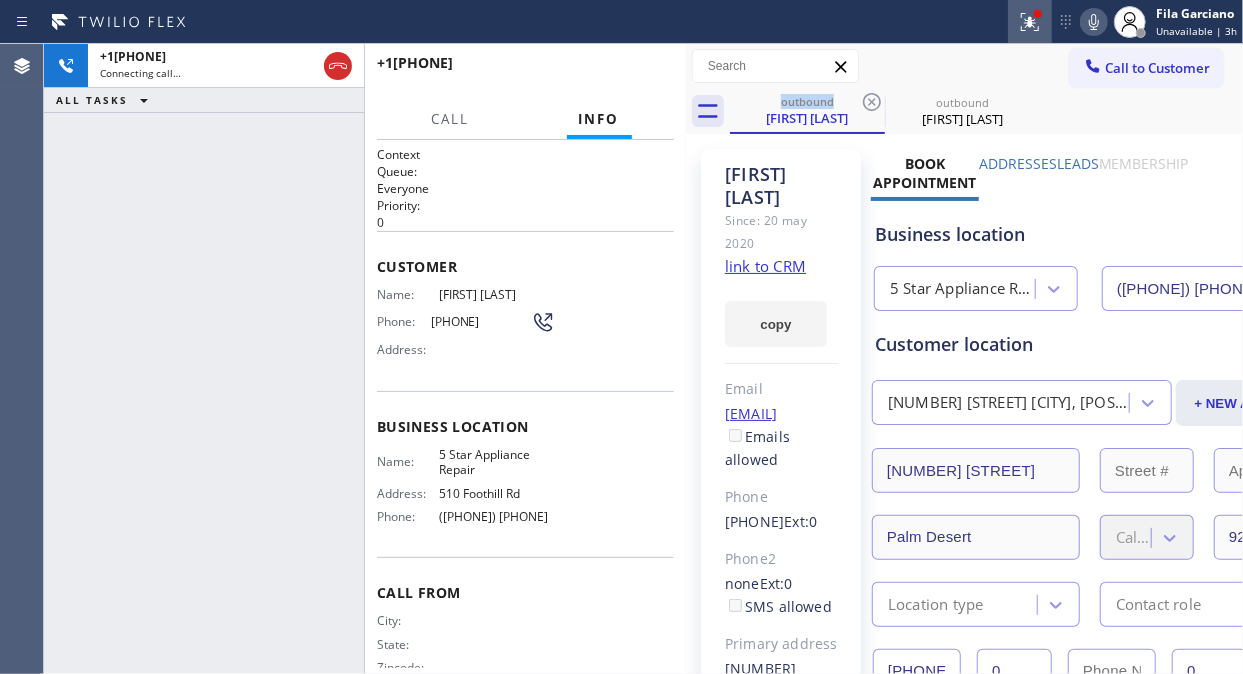 click 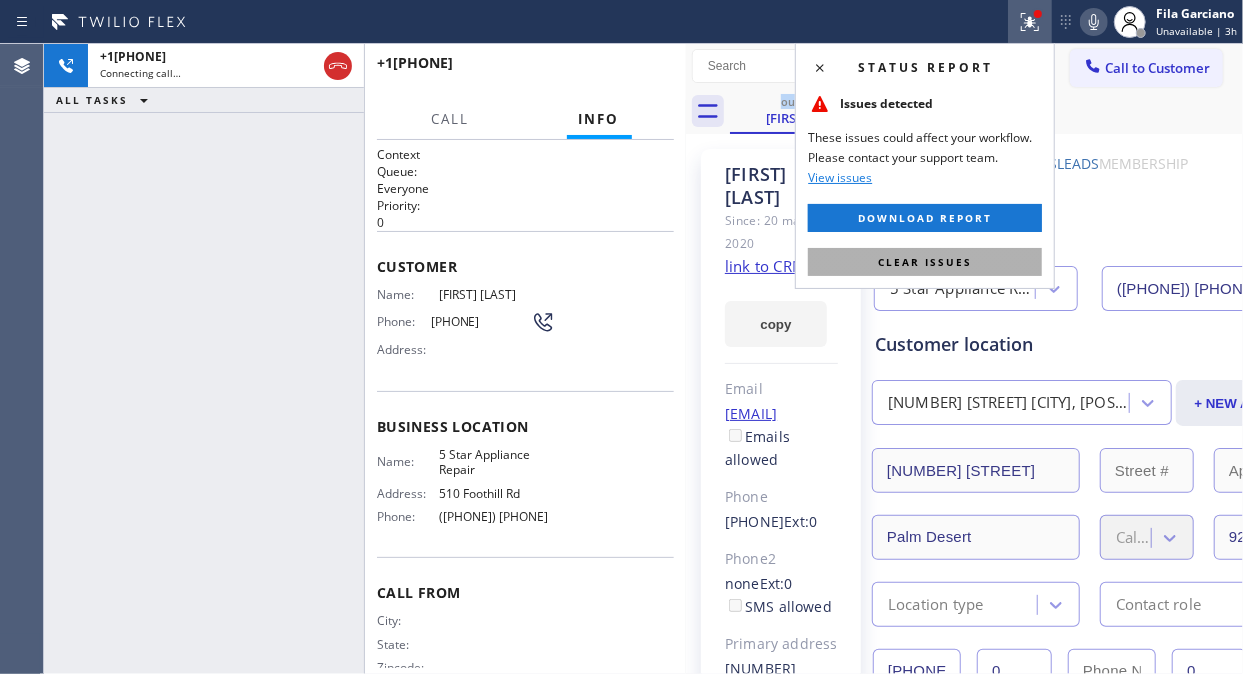 click on "Clear issues" at bounding box center (925, 262) 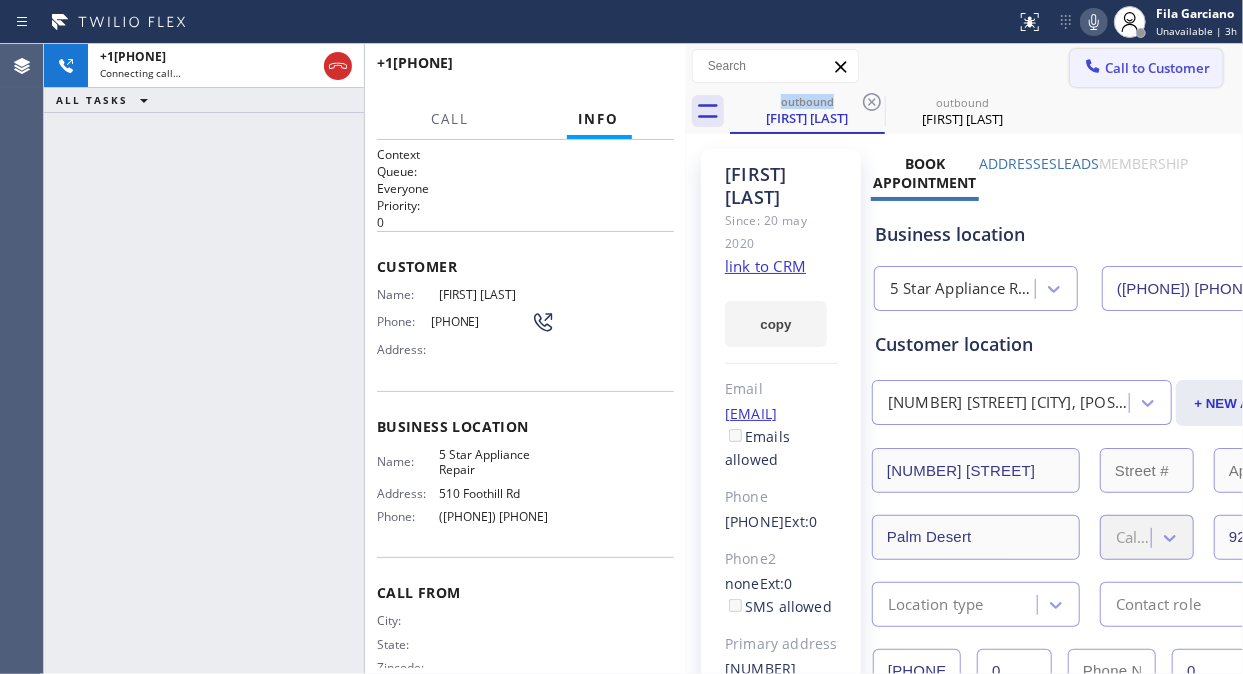 click on "Call to Customer" at bounding box center [1157, 68] 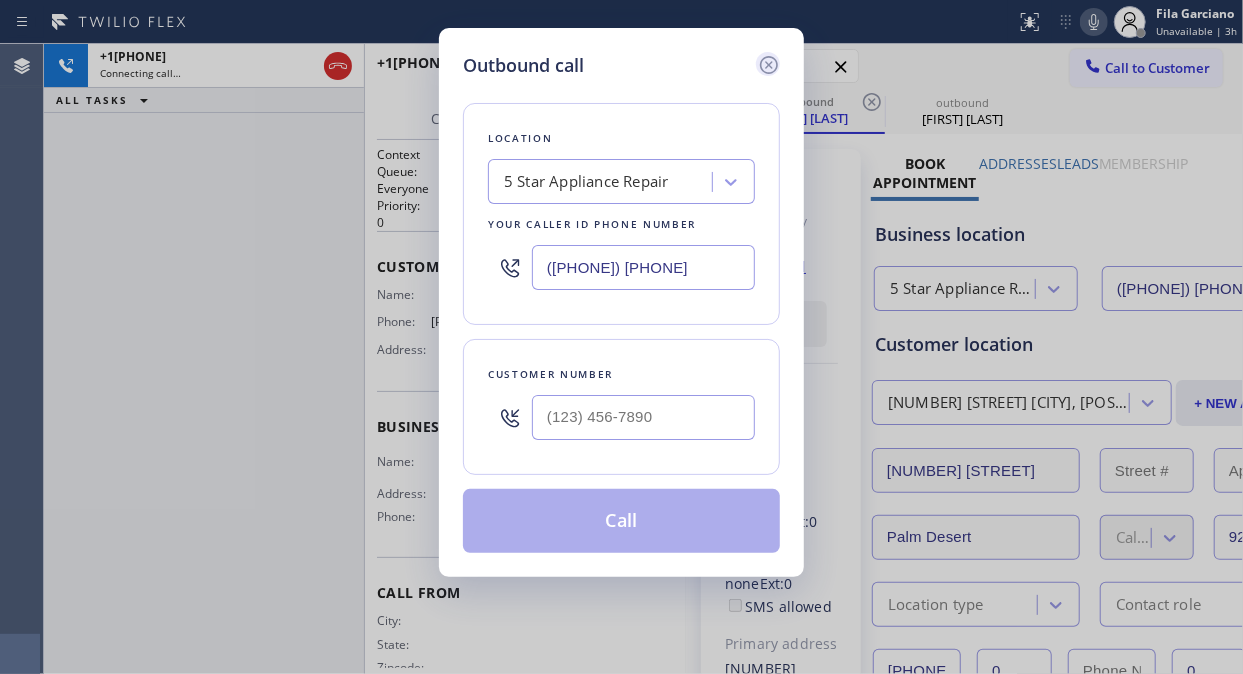 click 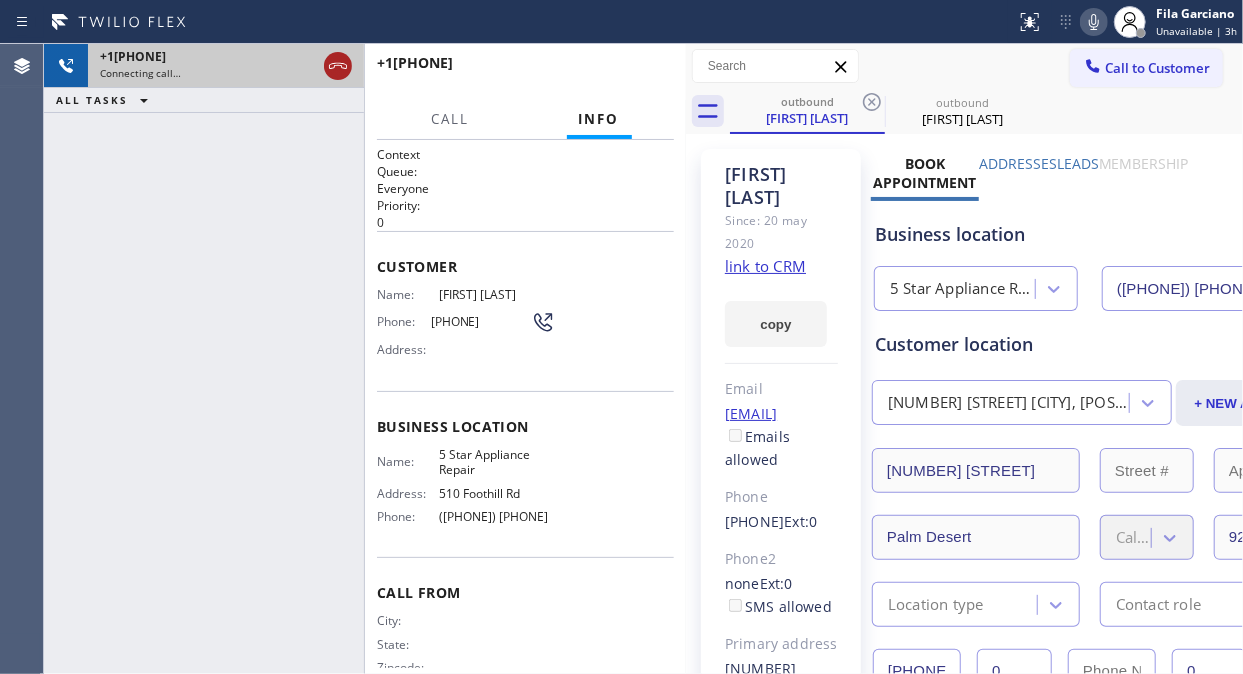 click 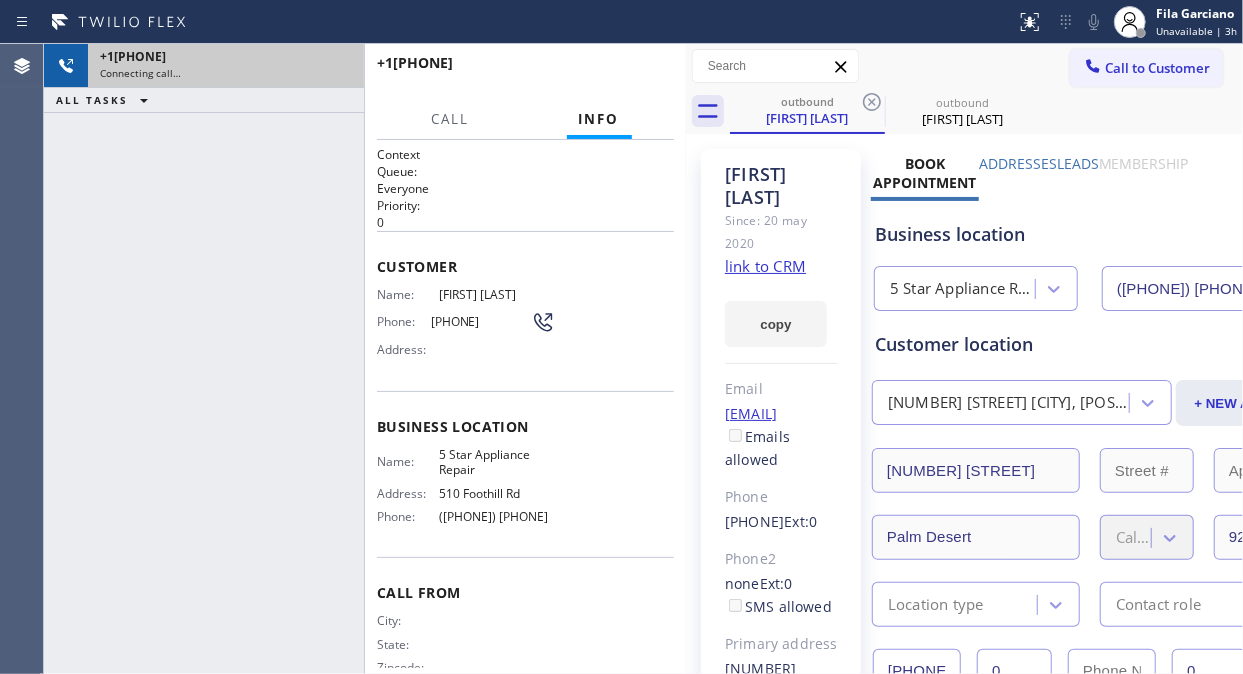 click on "Call to Customer" at bounding box center [1157, 68] 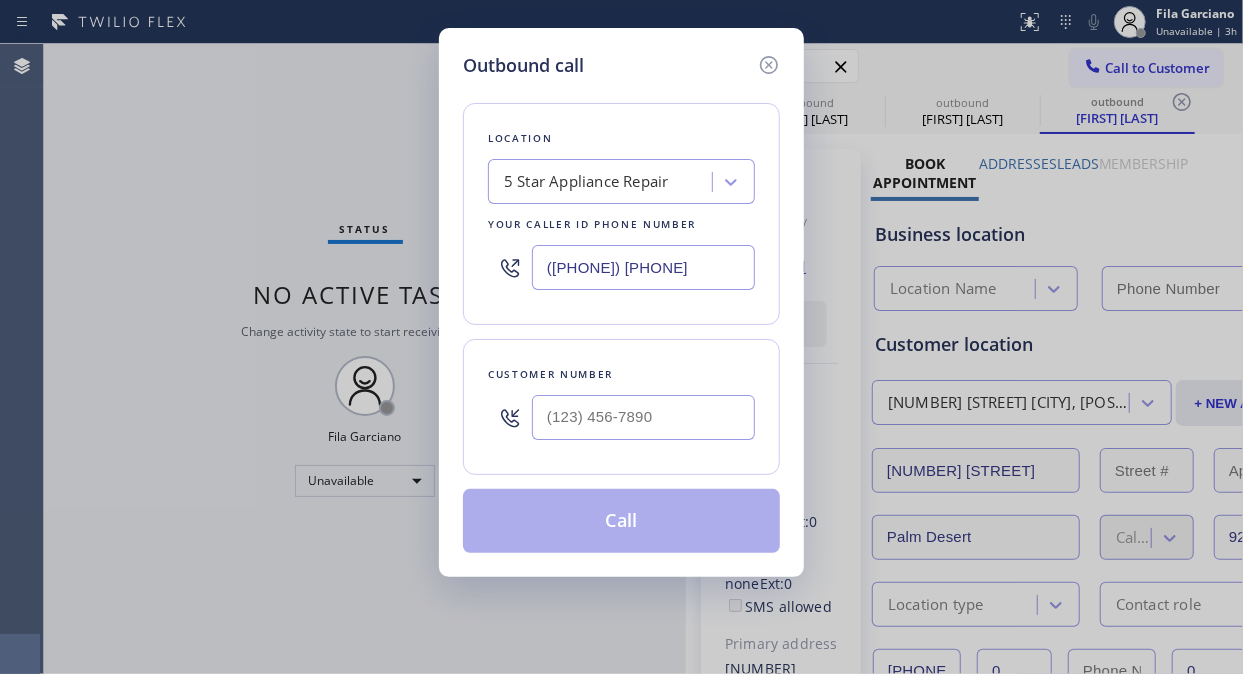 type on "[PHONE]" 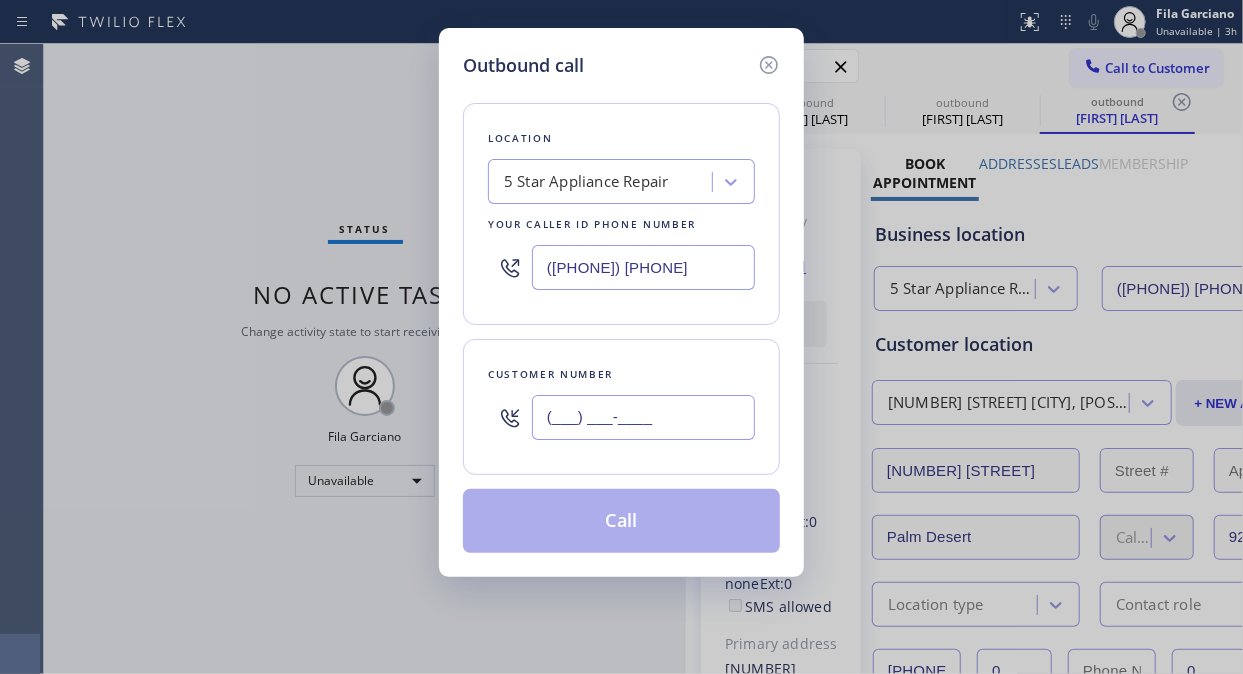 click on "(___) ___-____" at bounding box center (643, 417) 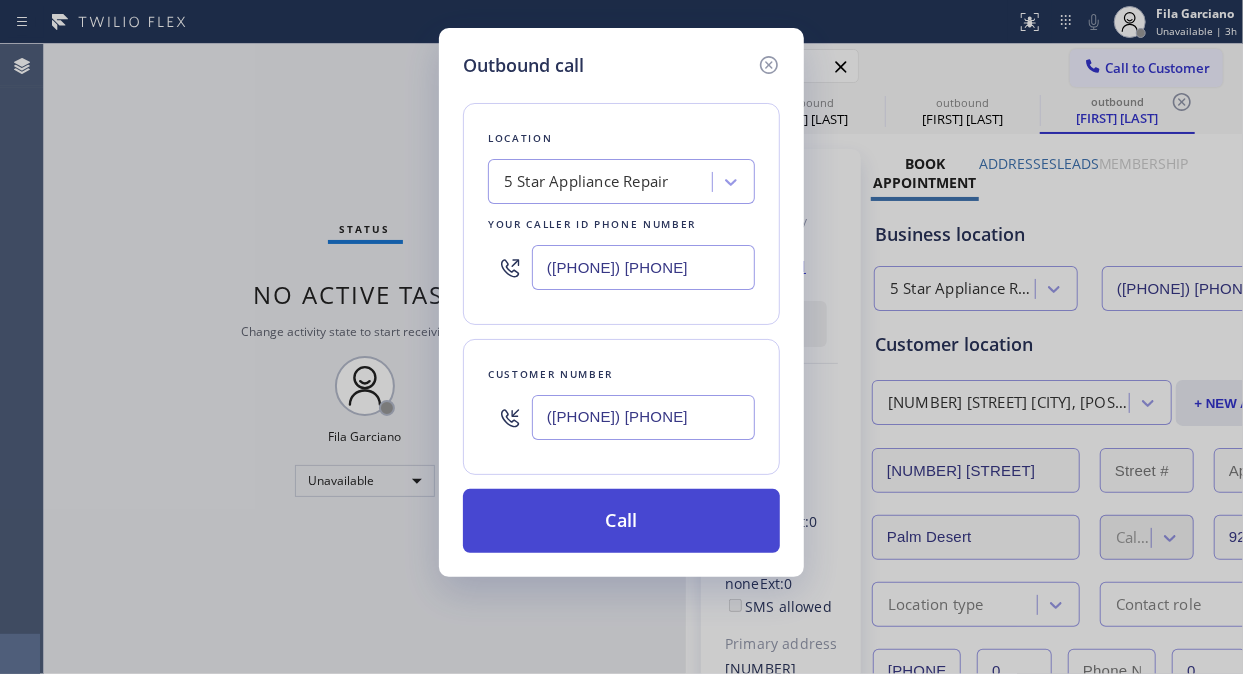 type on "(425) 270-3425" 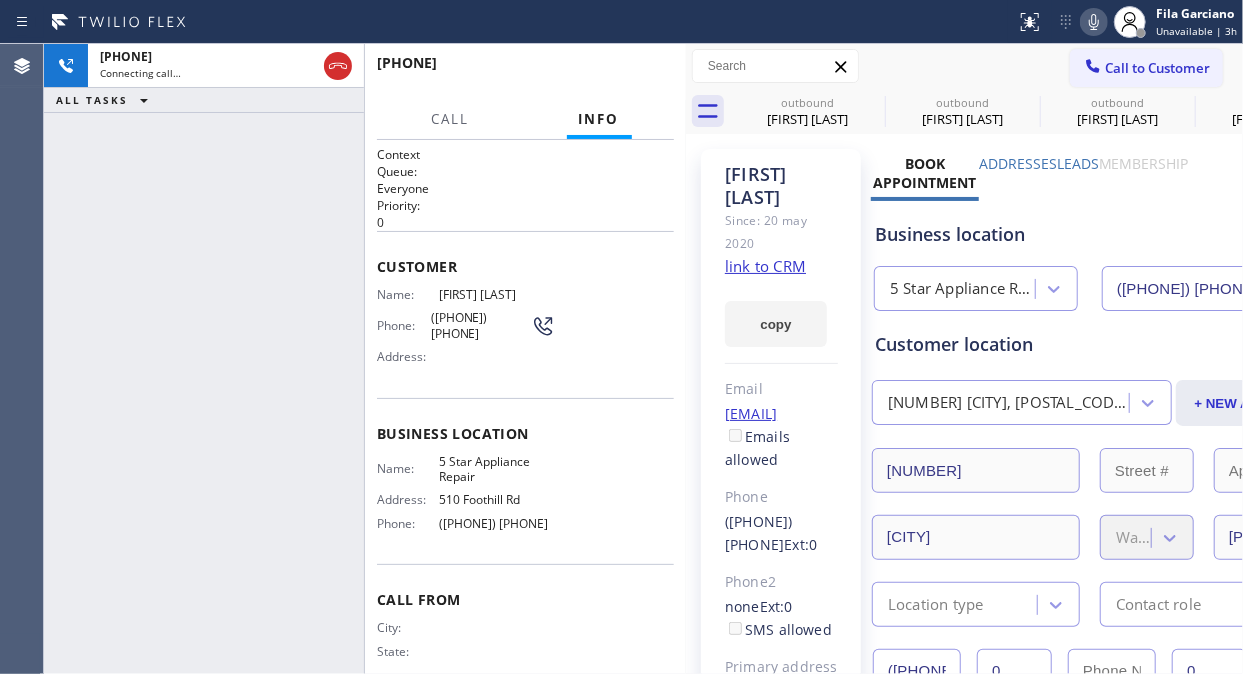 type on "[PHONE]" 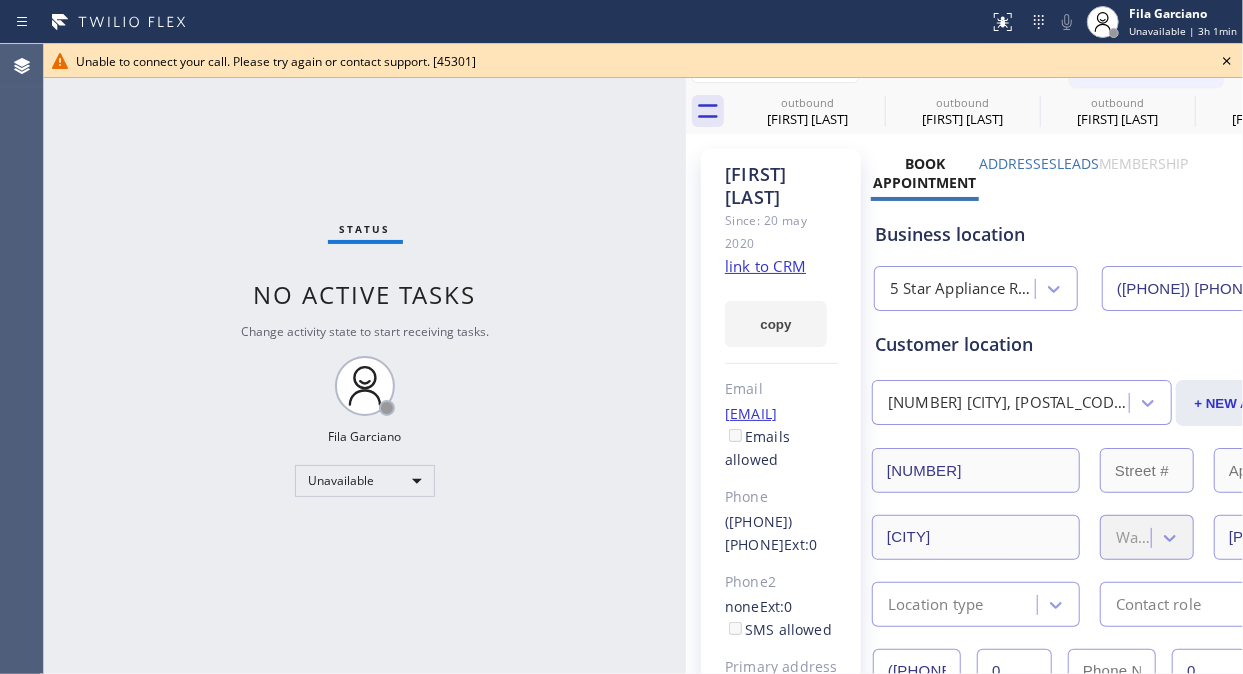click 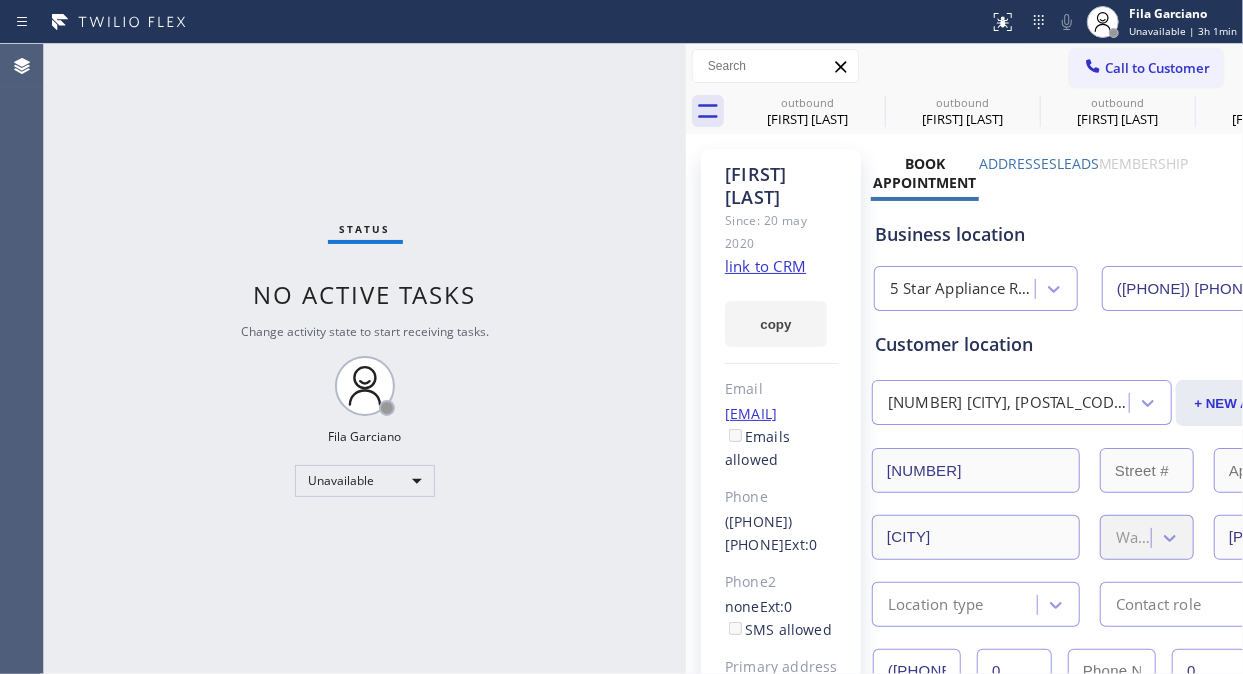 drag, startPoint x: 1078, startPoint y: 55, endPoint x: 1098, endPoint y: 61, distance: 20.880613 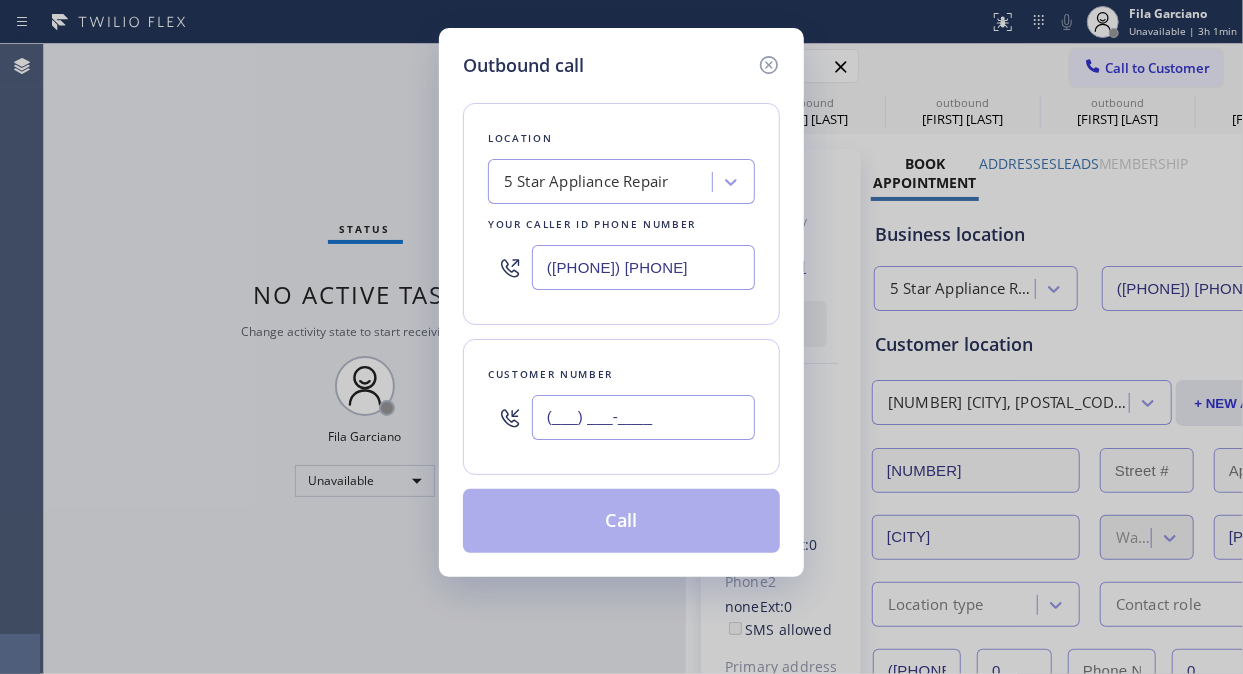 click on "(___) ___-____" at bounding box center (643, 417) 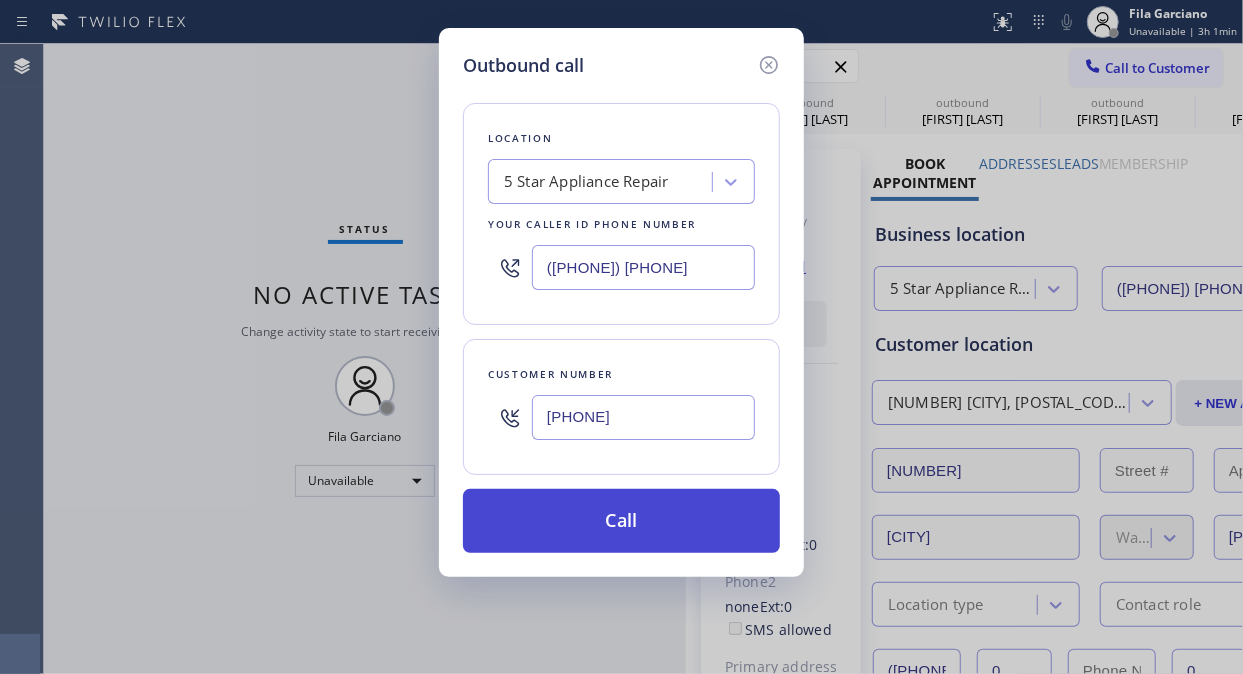 type on "(949) 715-4657" 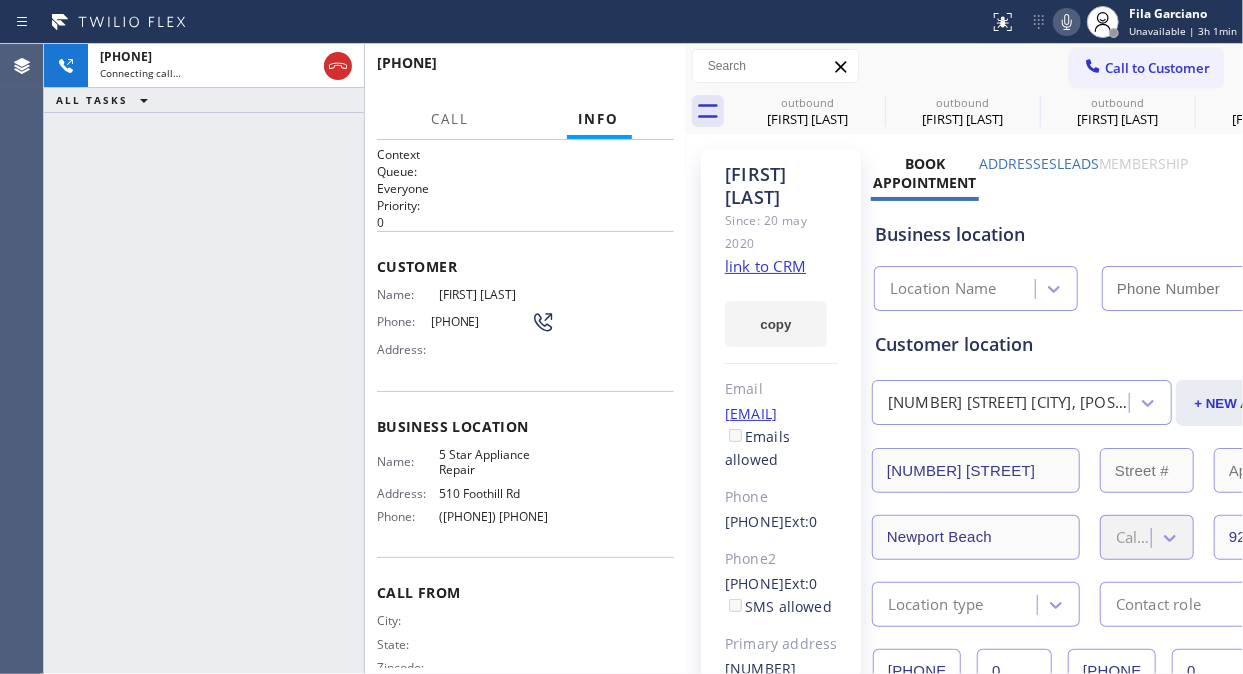 type on "[PHONE]" 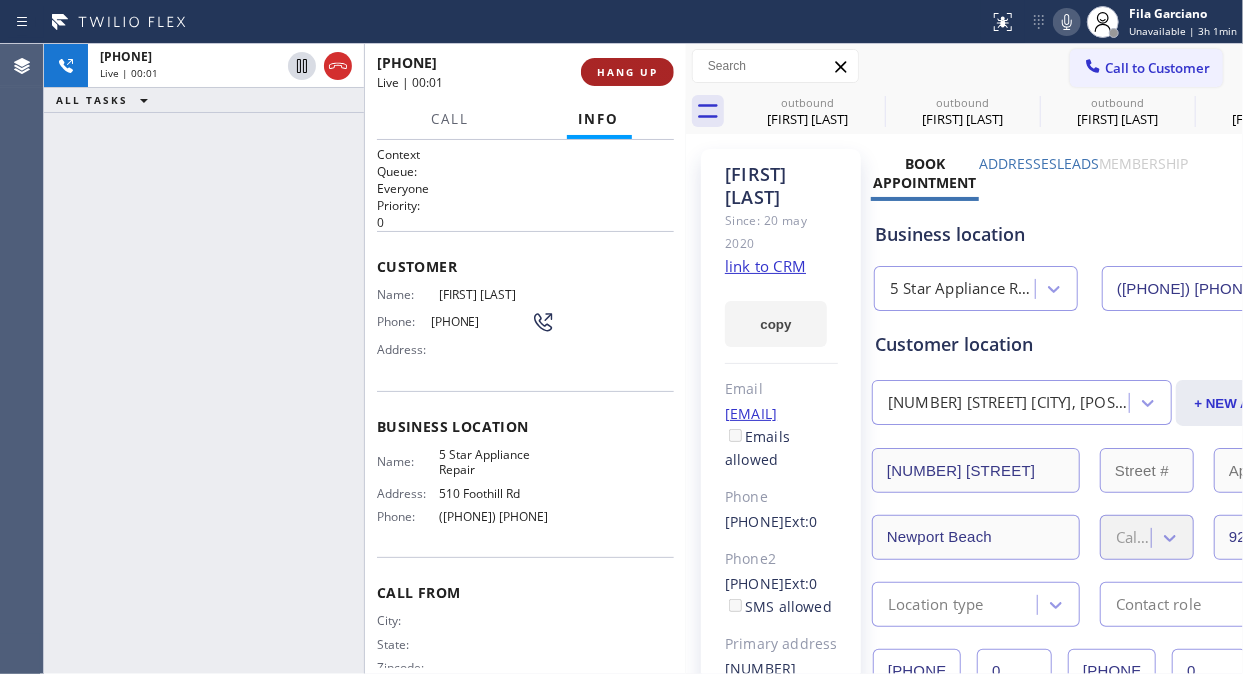 click on "HANG UP" at bounding box center [627, 72] 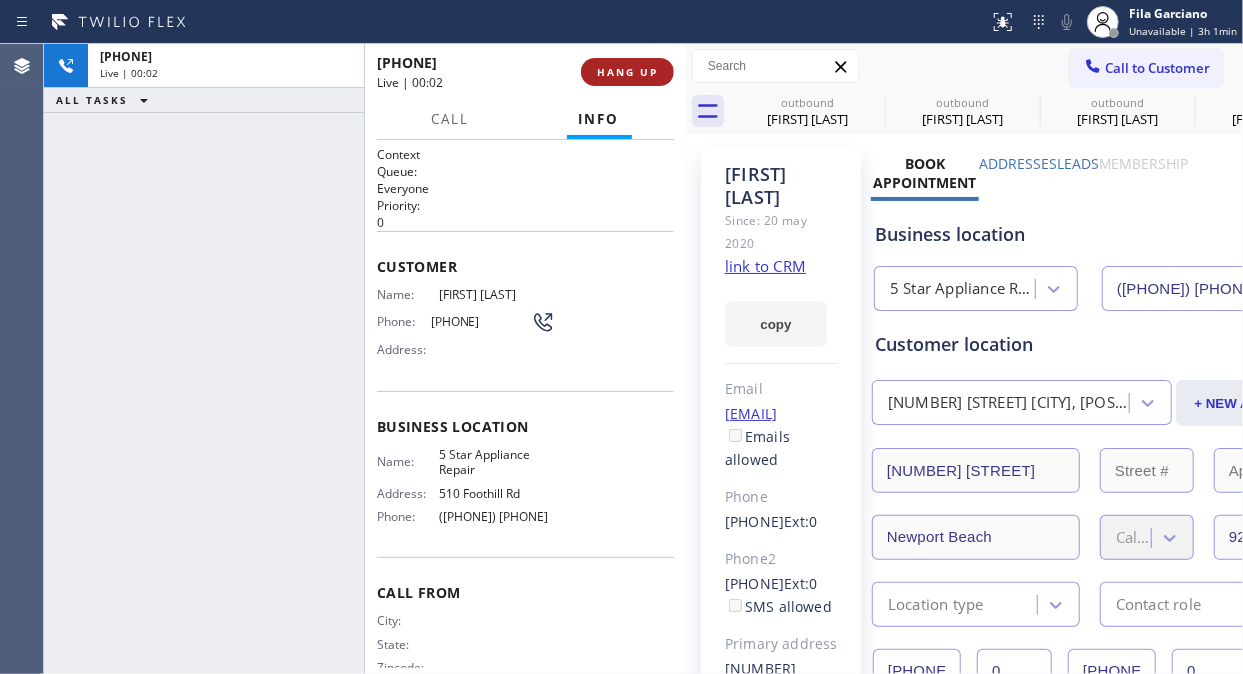 click on "HANG UP" at bounding box center [627, 72] 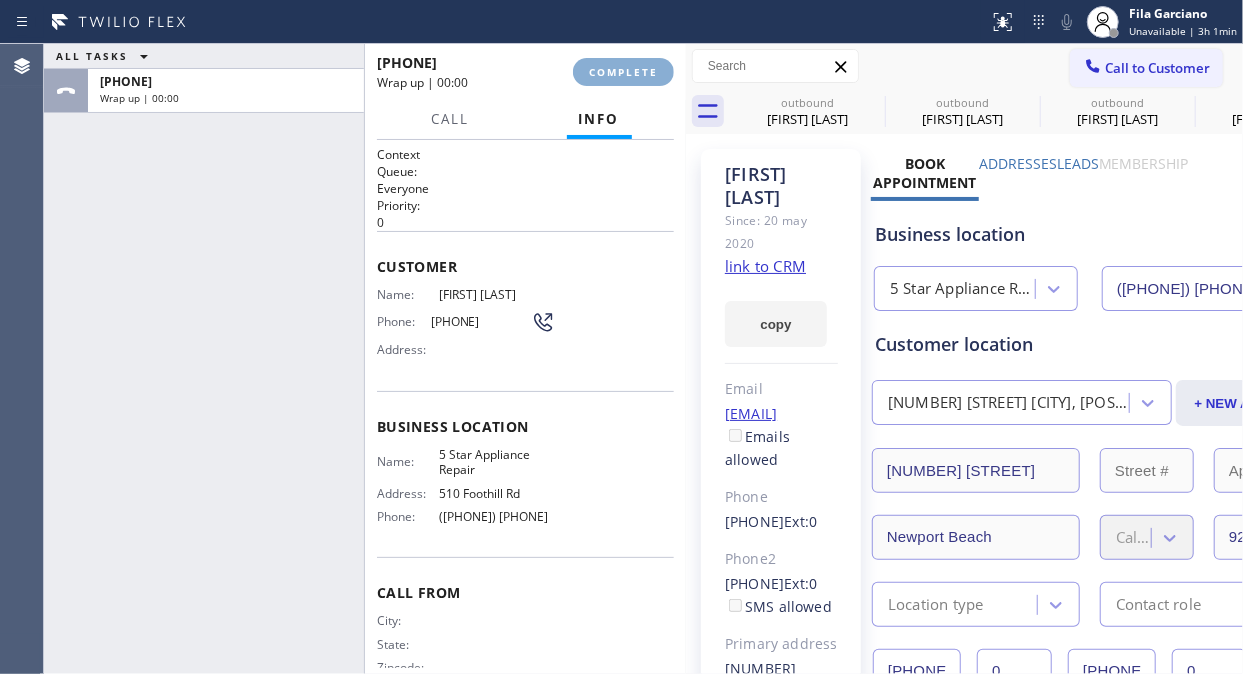 click on "COMPLETE" at bounding box center [623, 72] 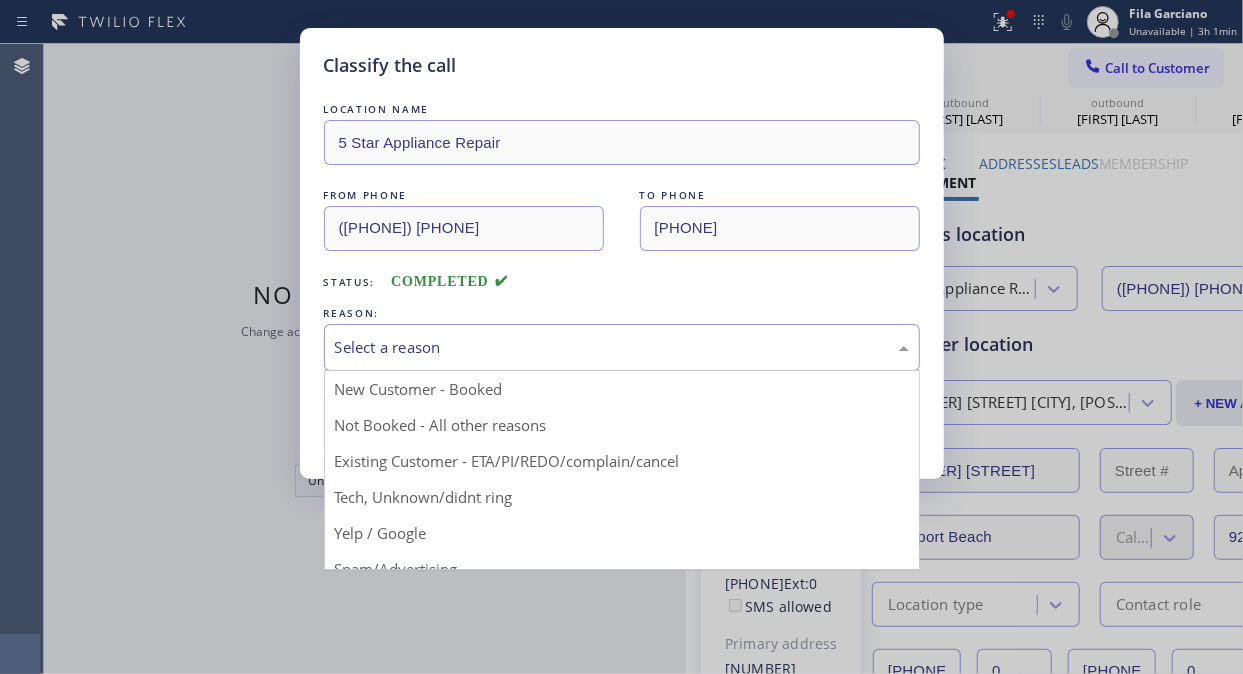 drag, startPoint x: 721, startPoint y: 358, endPoint x: 695, endPoint y: 426, distance: 72.8011 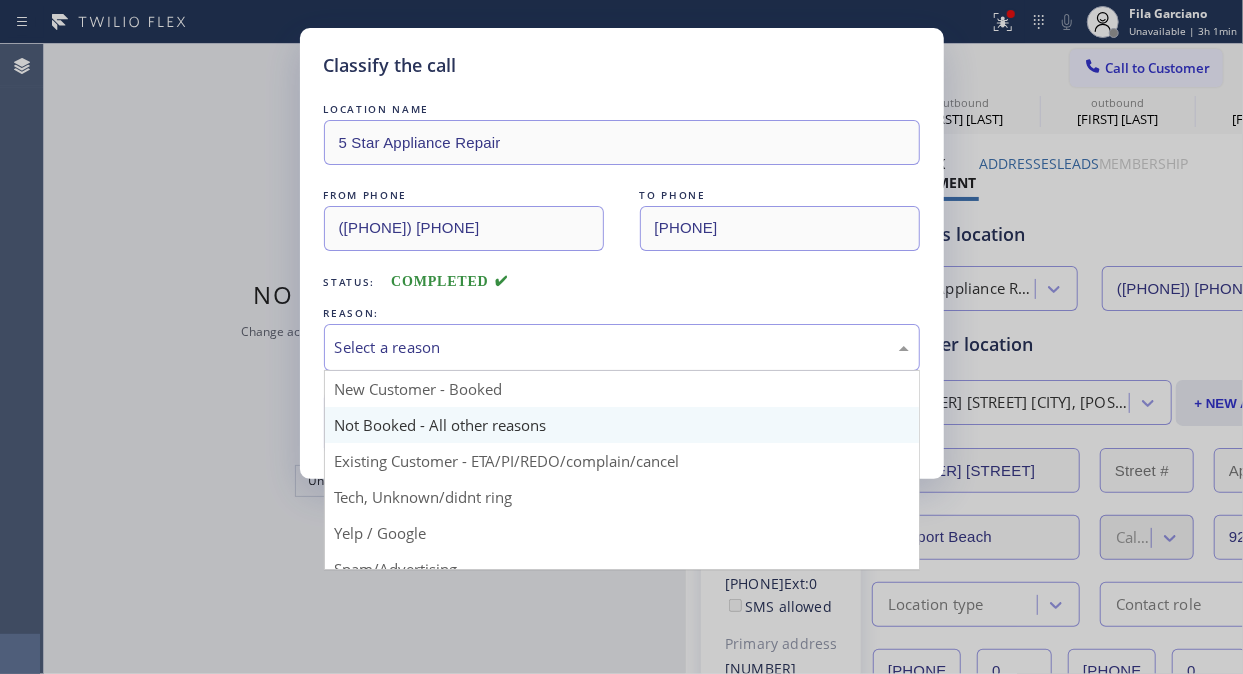 click on "Select a reason" at bounding box center [622, 347] 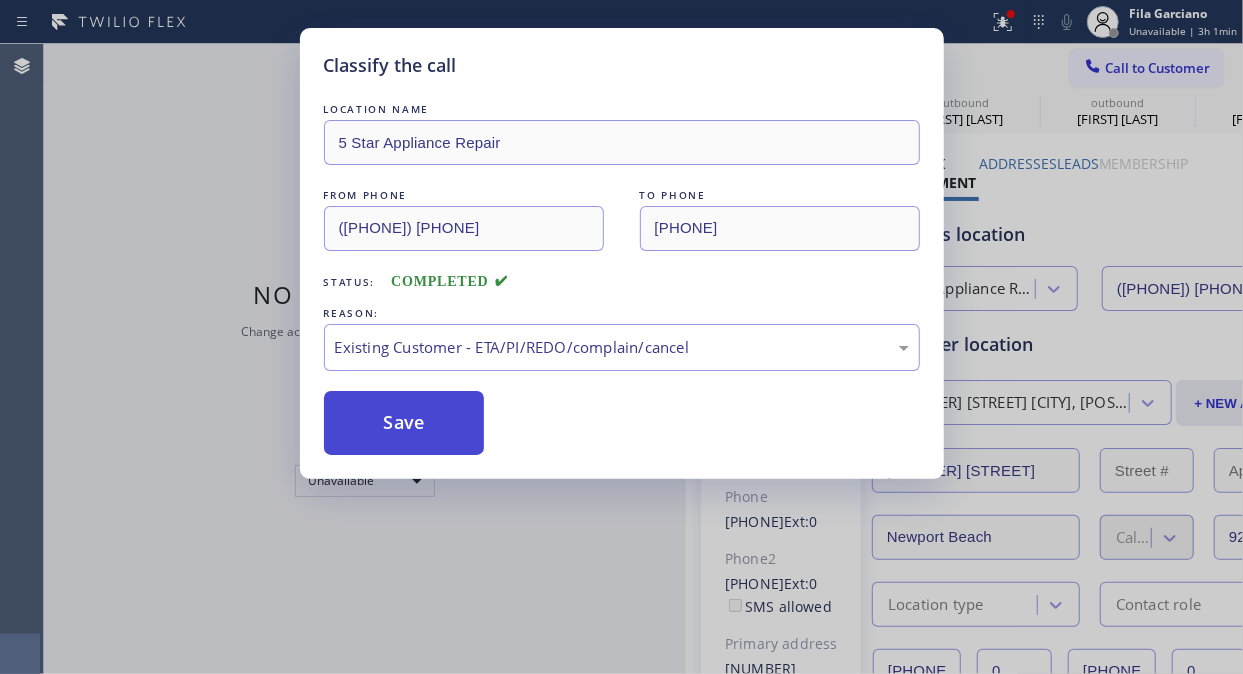 click on "Save" at bounding box center [404, 423] 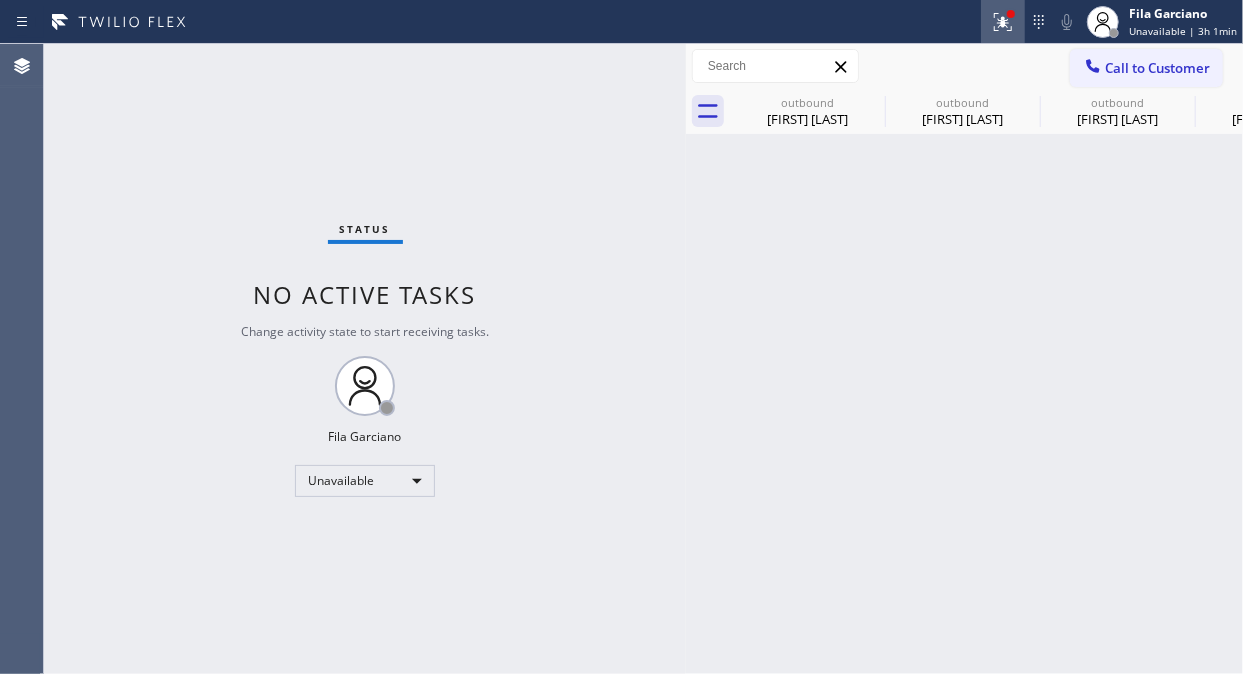 click 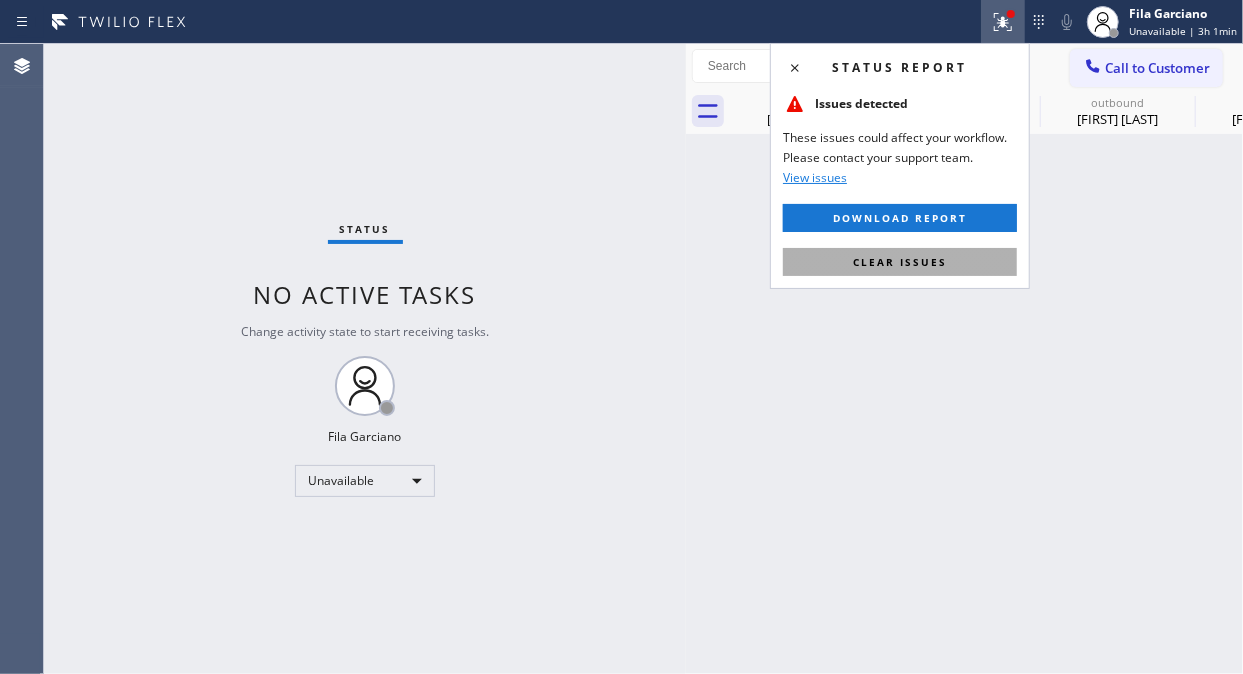 click on "Clear issues" at bounding box center (900, 262) 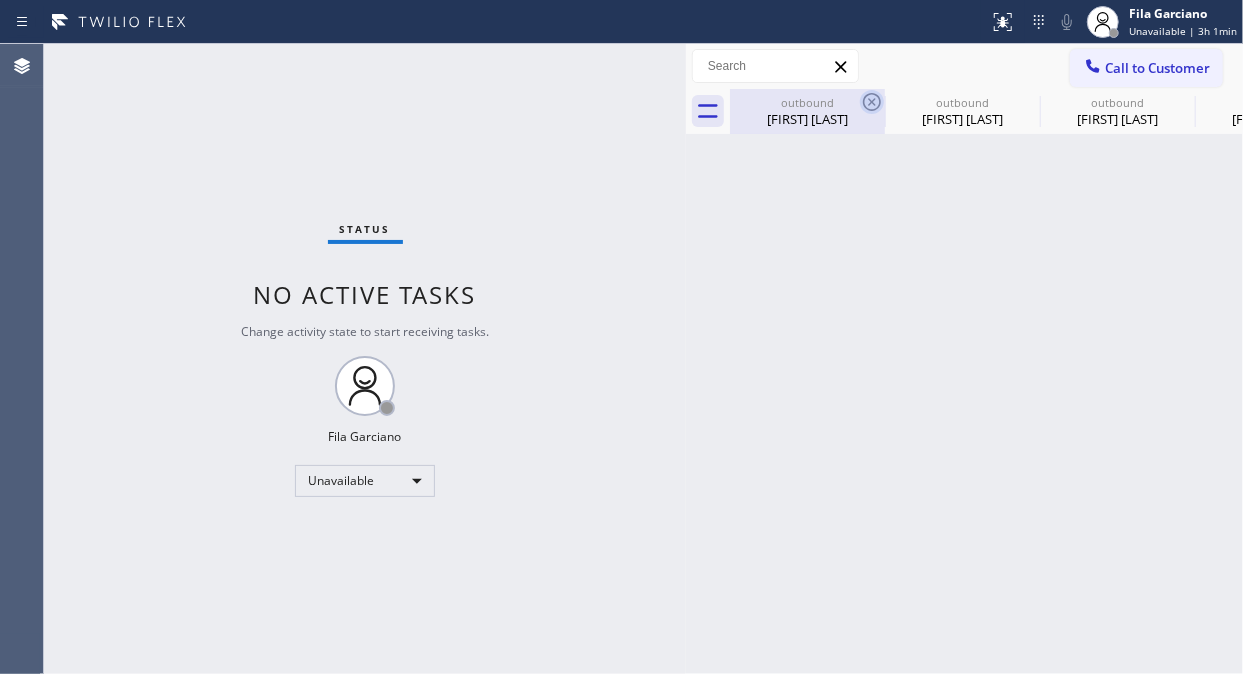 click 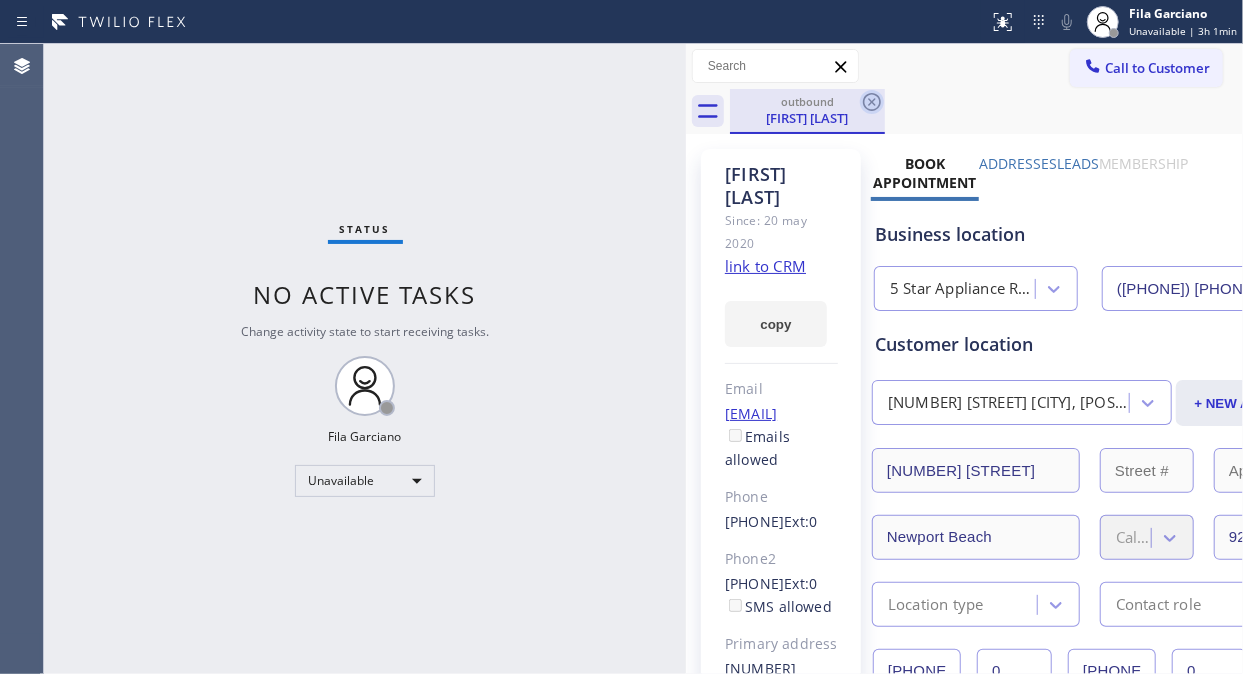click 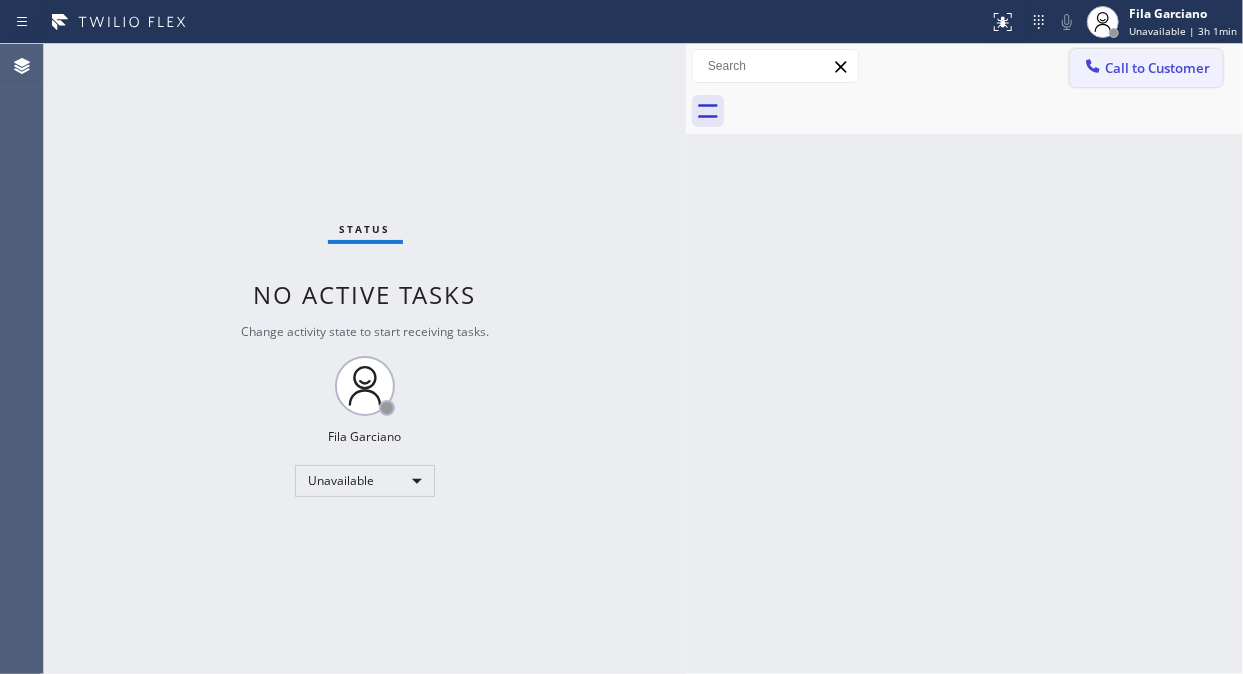 click on "Call to Customer" at bounding box center (1157, 68) 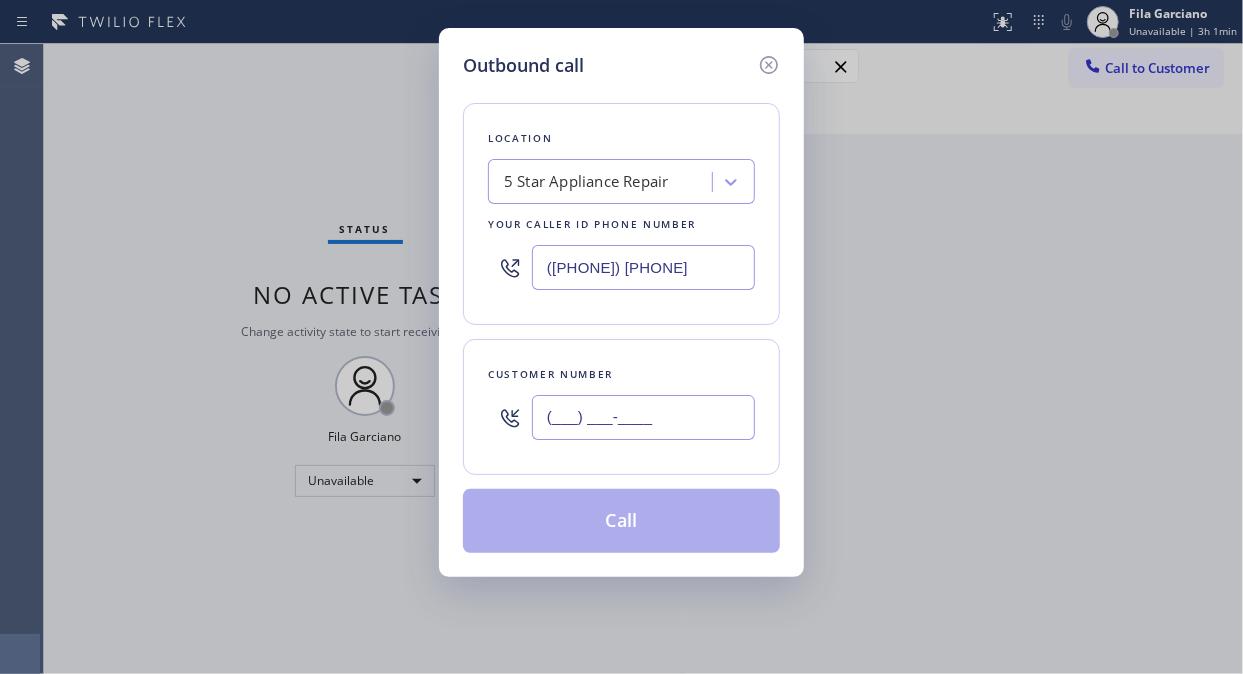click on "(___) ___-____" at bounding box center (643, 417) 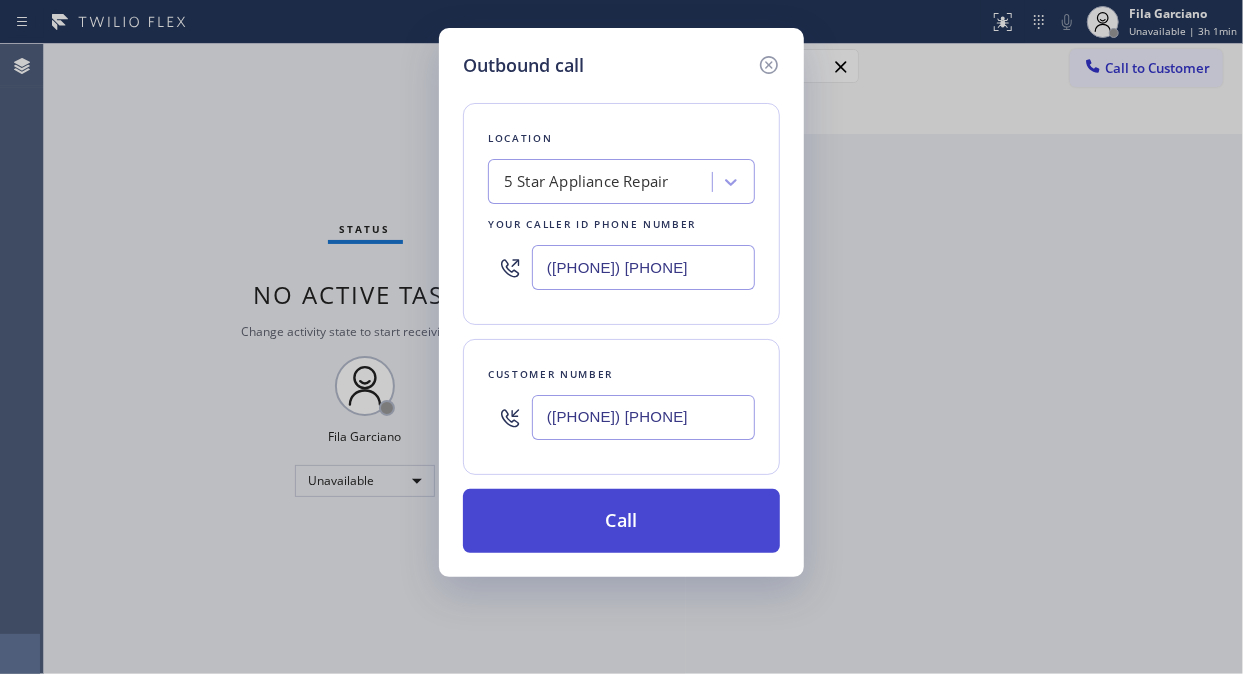 type on "(818) 689-7459" 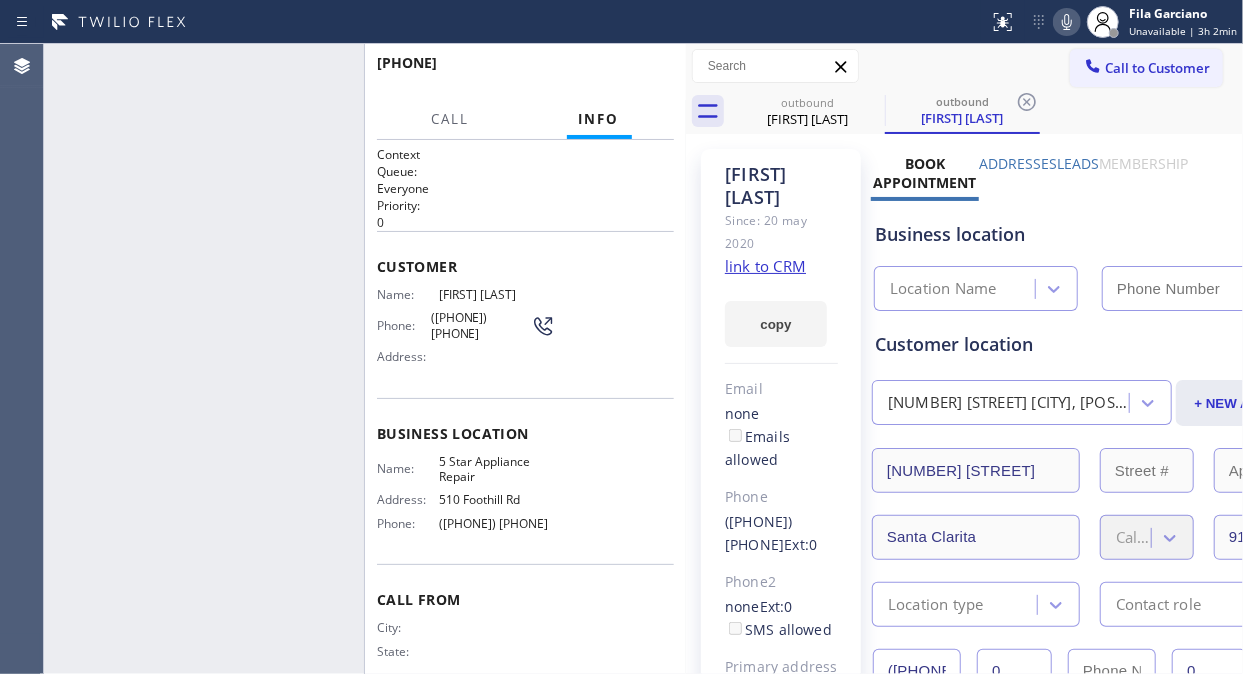 type on "[PHONE]" 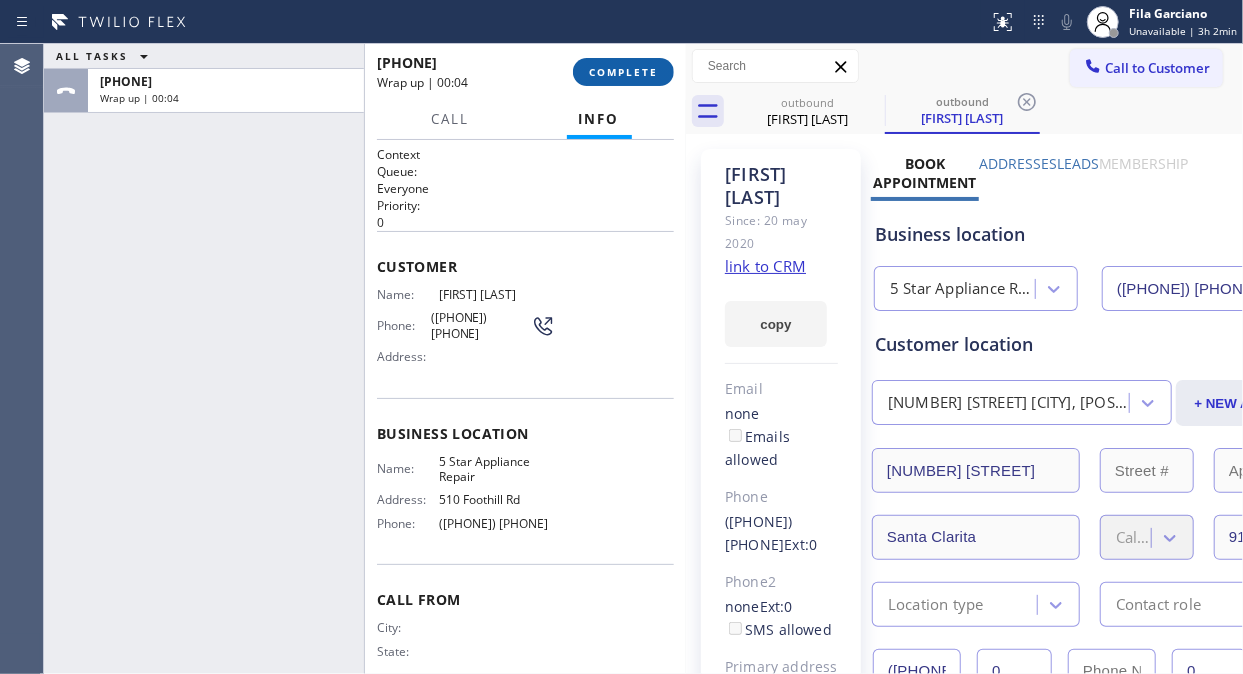 click on "COMPLETE" at bounding box center [623, 72] 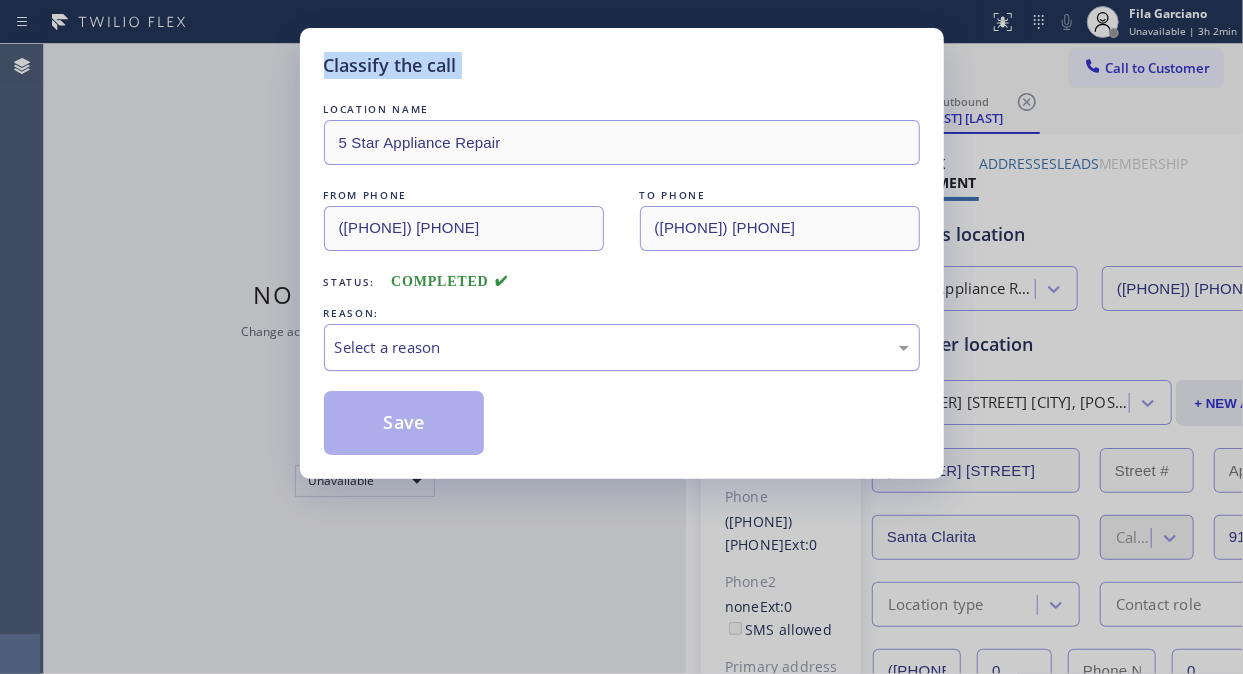 click on "Select a reason" at bounding box center [622, 347] 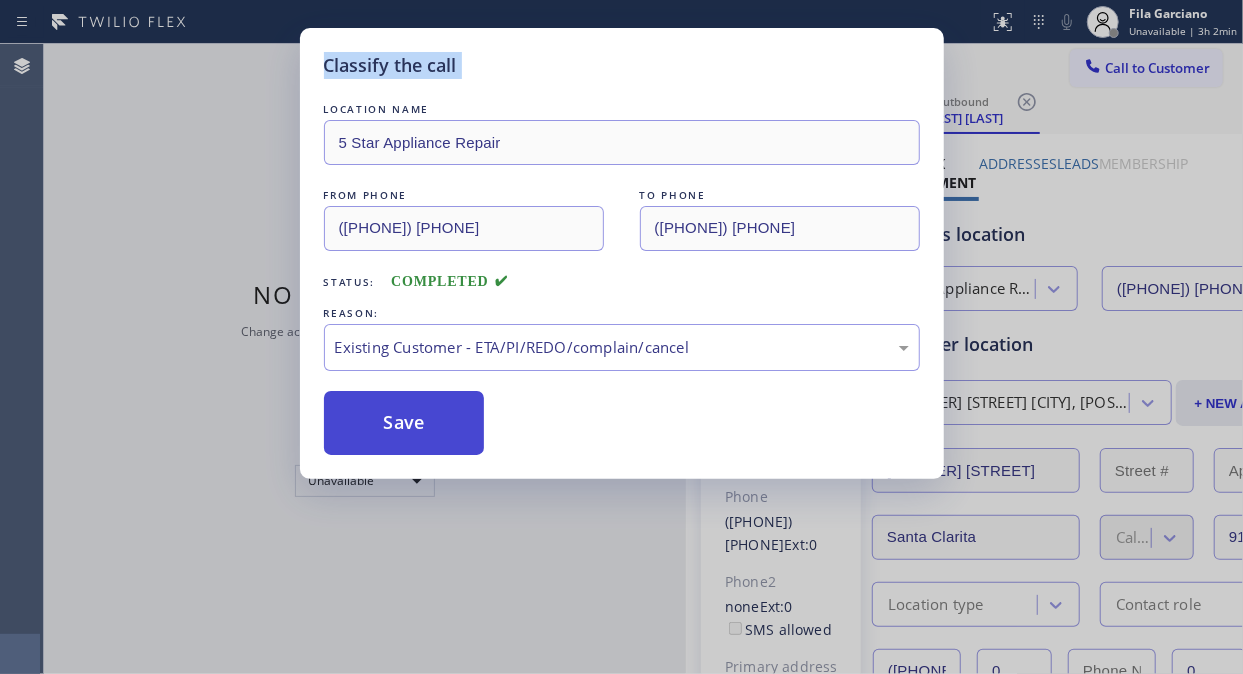 click on "Save" at bounding box center [404, 423] 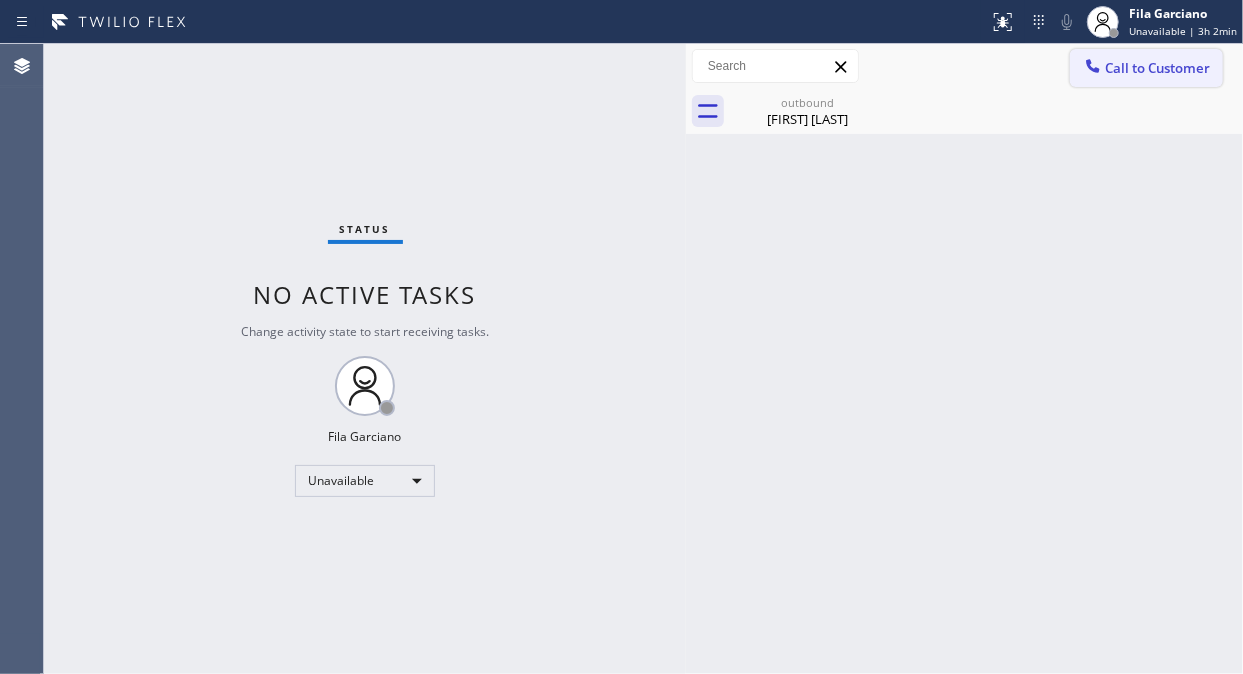 click on "Call to Customer" at bounding box center (1157, 68) 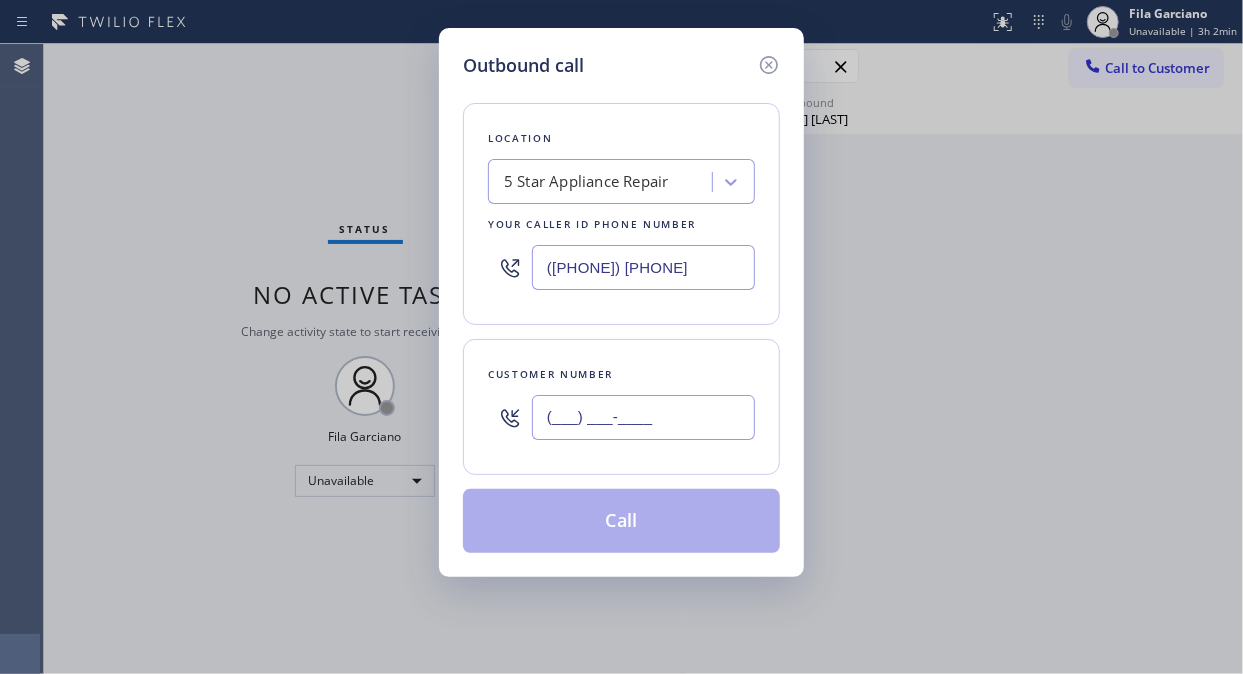 click on "(___) ___-____" at bounding box center (643, 417) 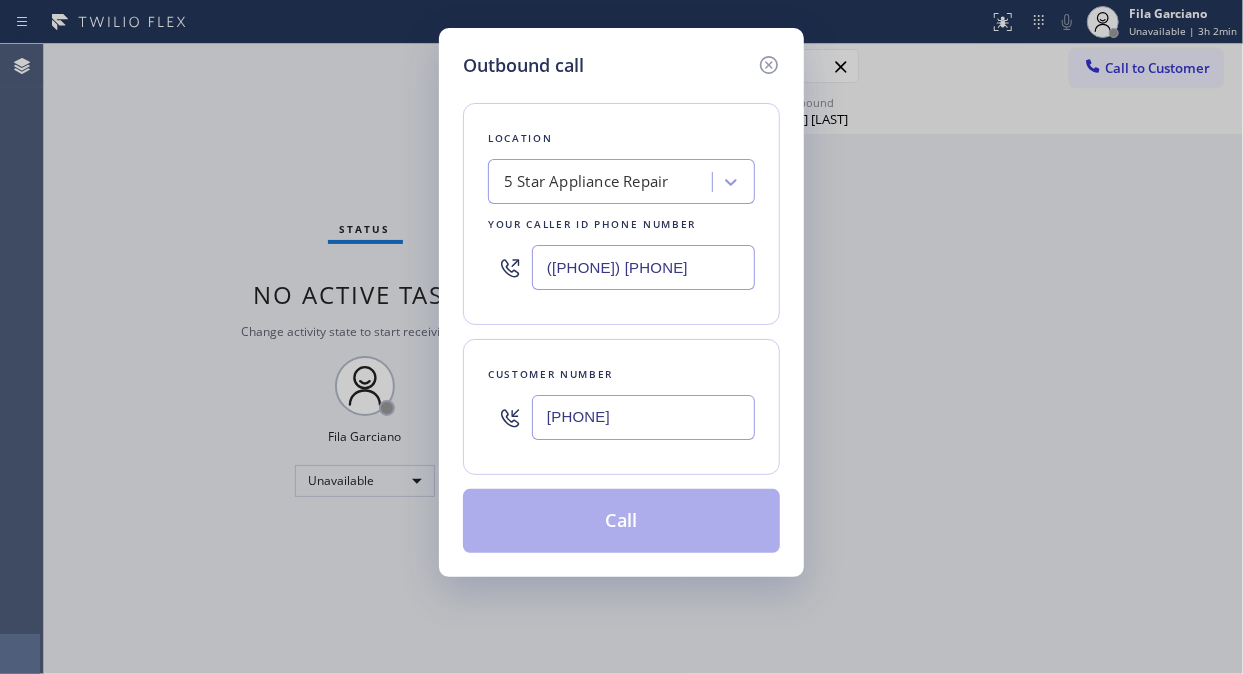 type on "(206) 409-2159" 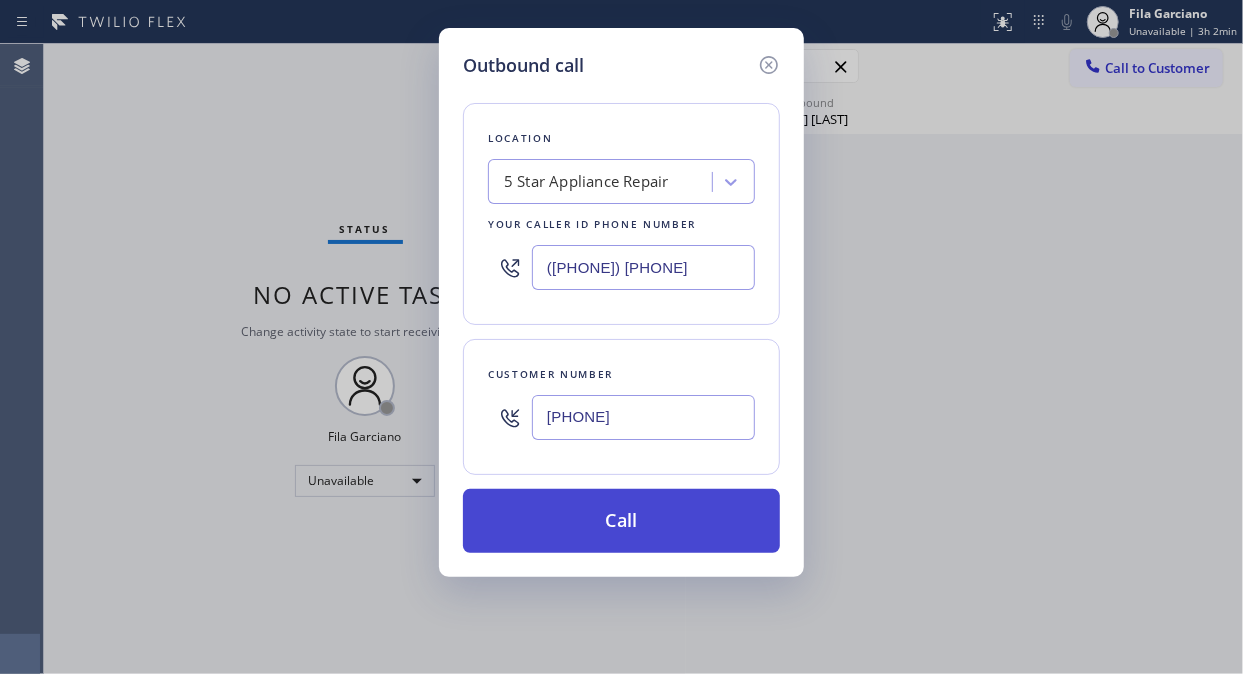 drag, startPoint x: 645, startPoint y: 538, endPoint x: 908, endPoint y: 5, distance: 594.3551 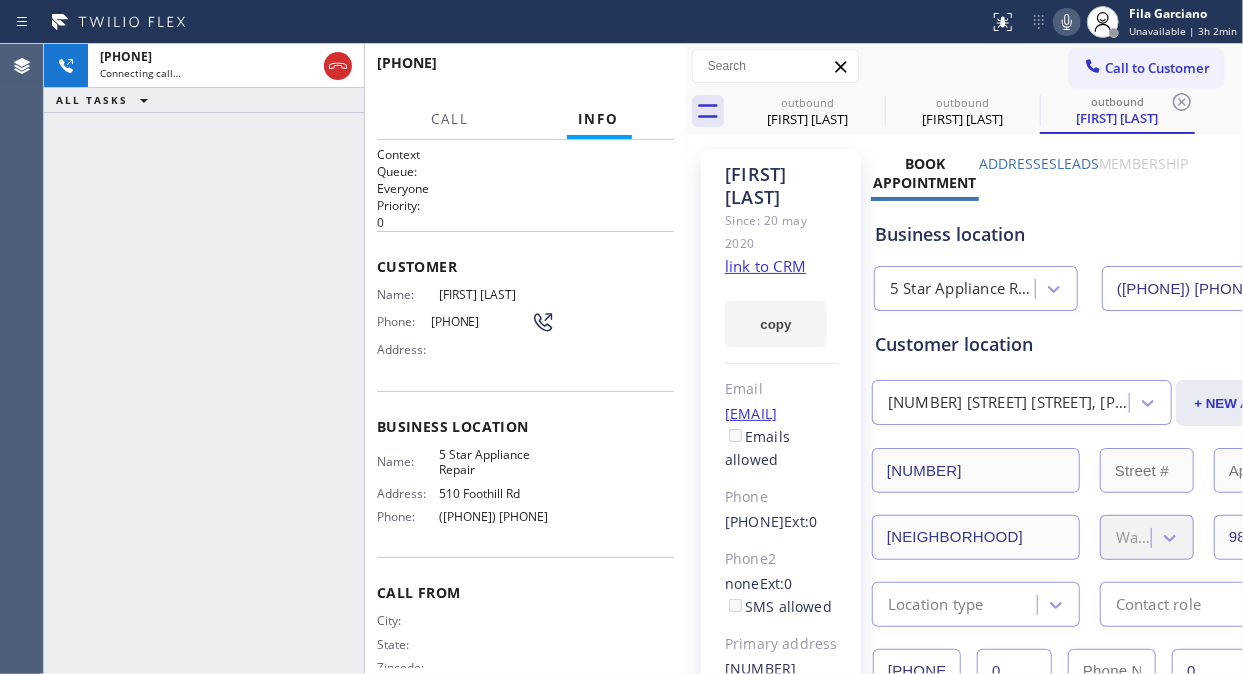 type on "[PHONE]" 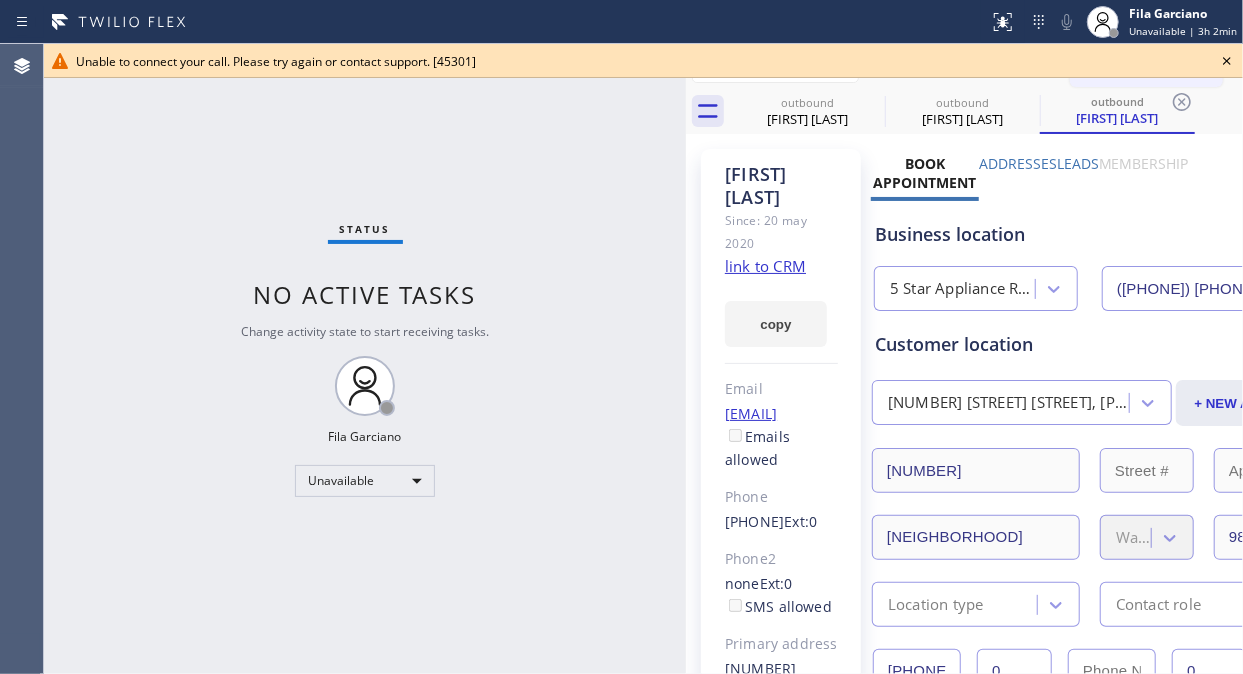 click 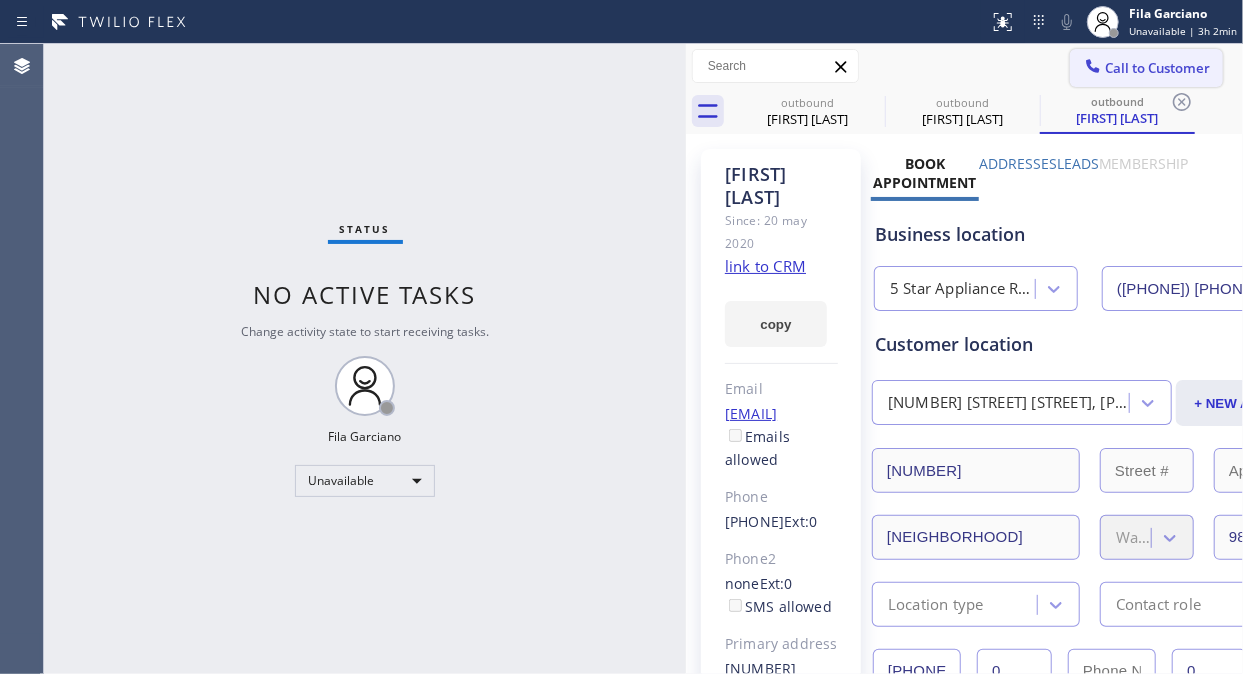click on "Call to Customer" at bounding box center [1157, 68] 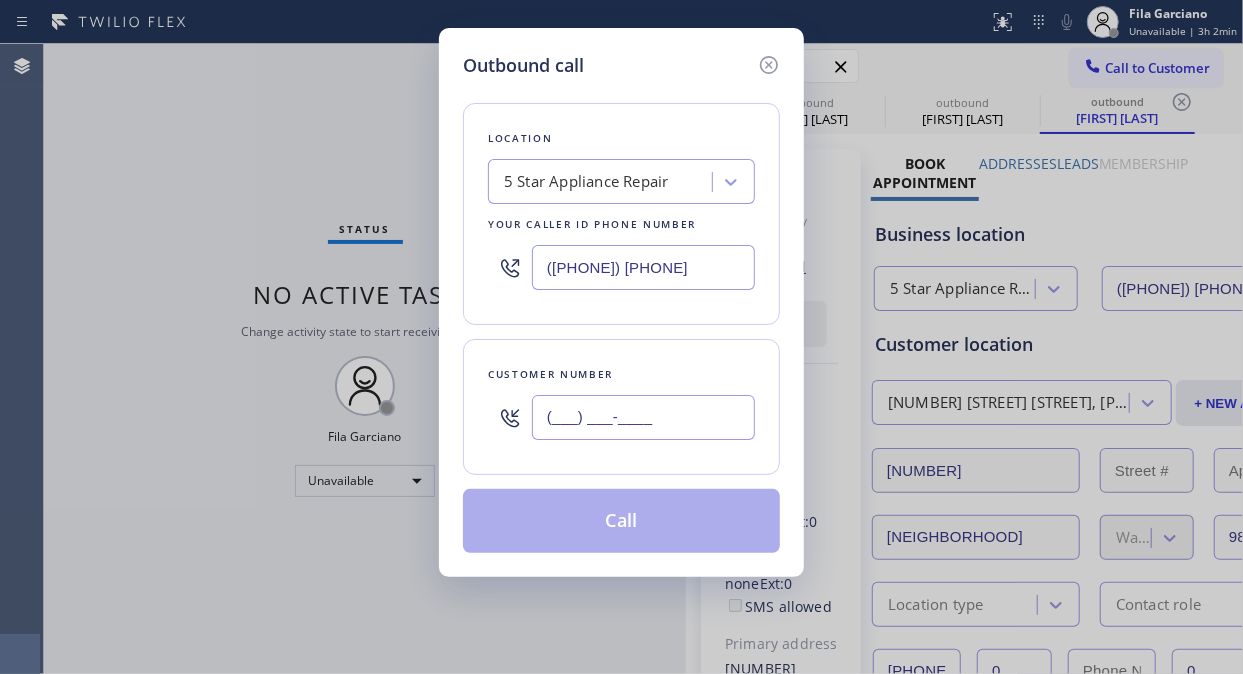 click on "(___) ___-____" at bounding box center (643, 417) 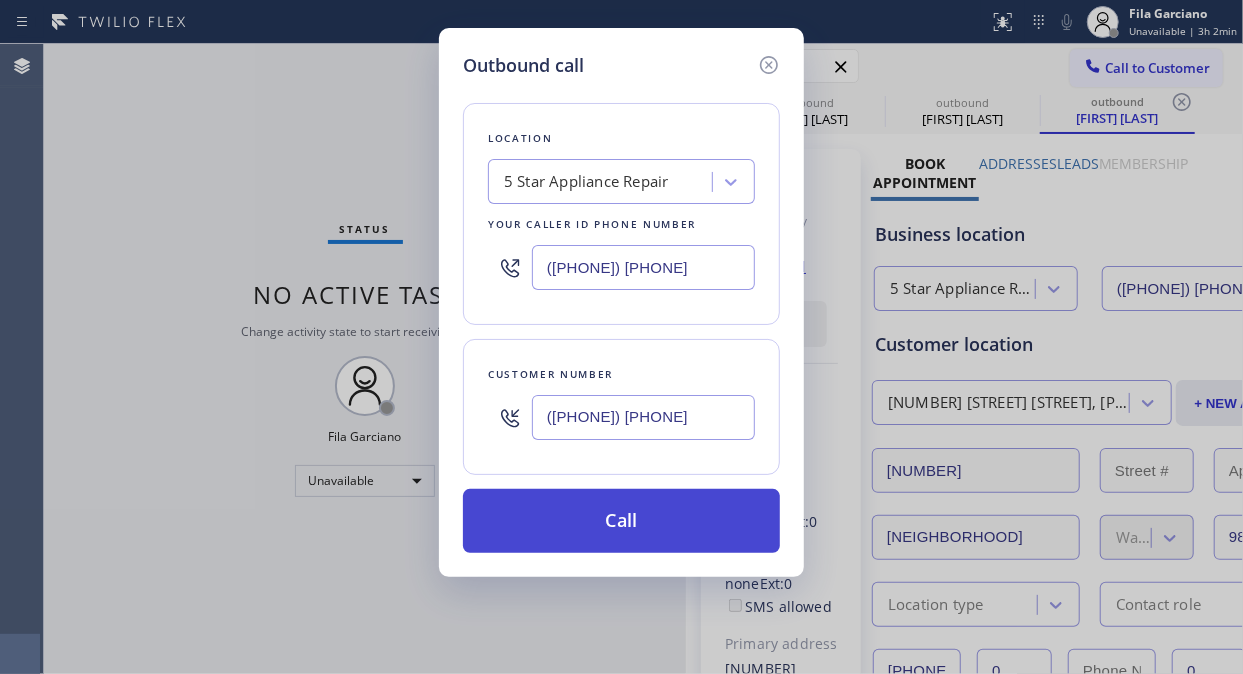 type on "(714) 343-0433" 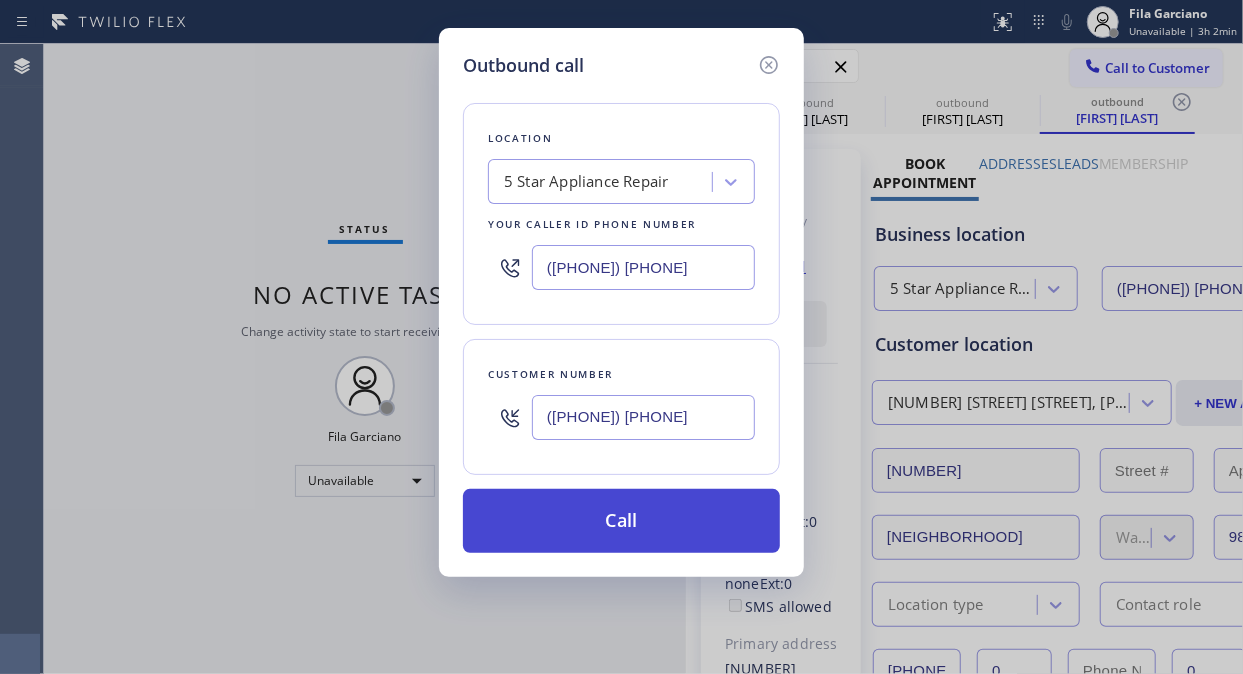 click on "Call" at bounding box center (621, 521) 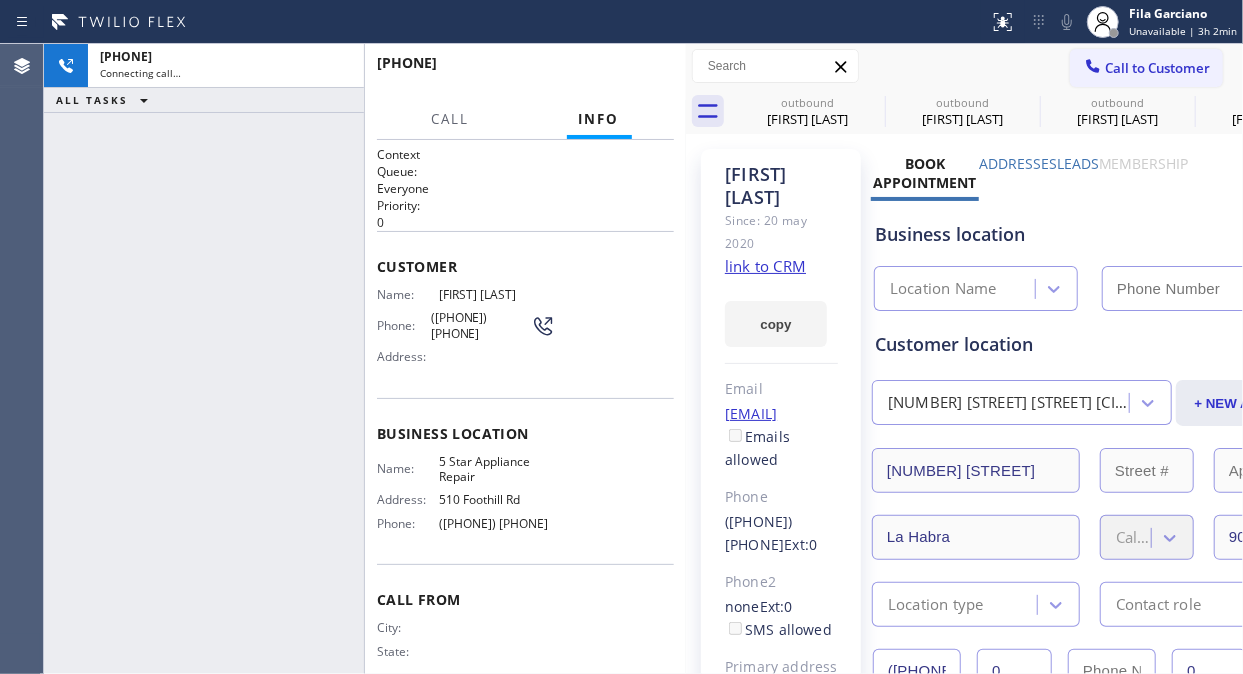 type on "[PHONE]" 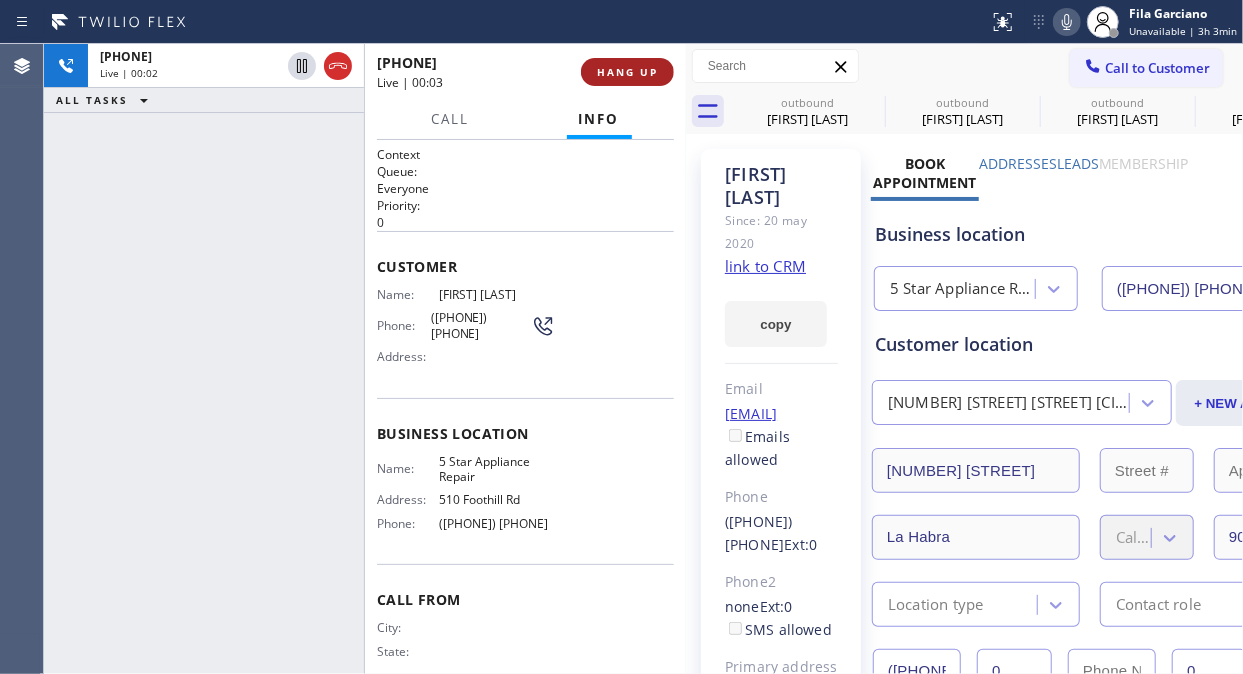 click on "HANG UP" at bounding box center [627, 72] 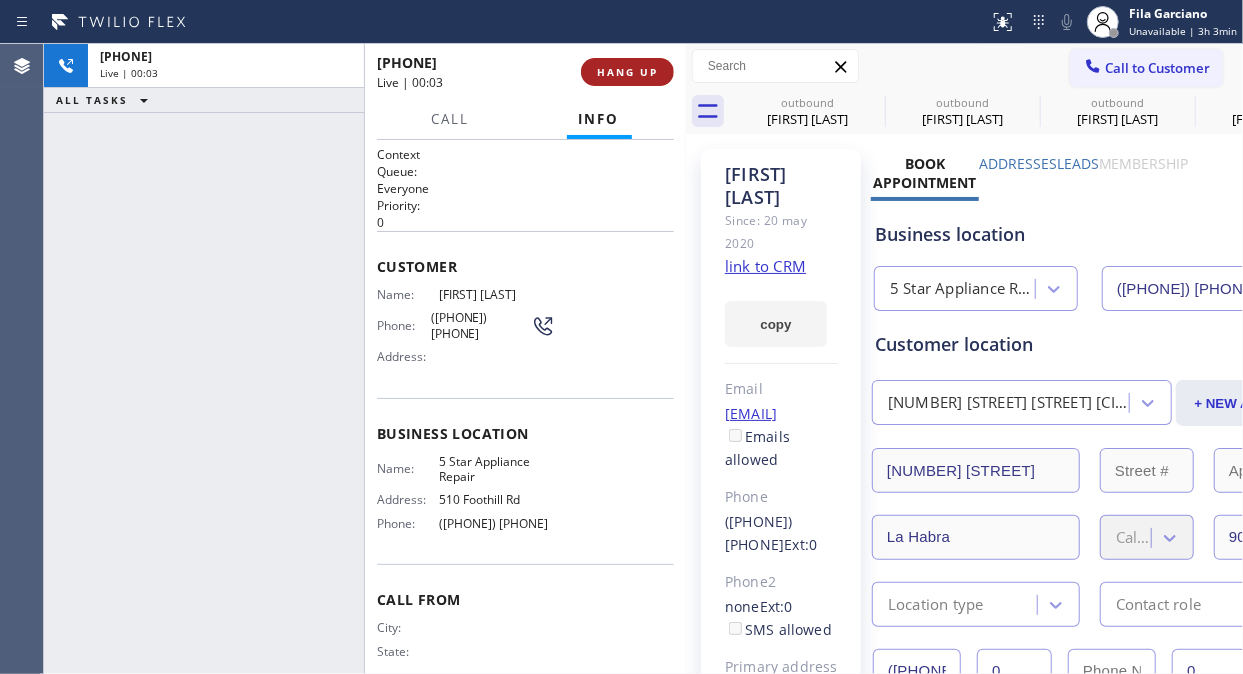 click on "HANG UP" at bounding box center [627, 72] 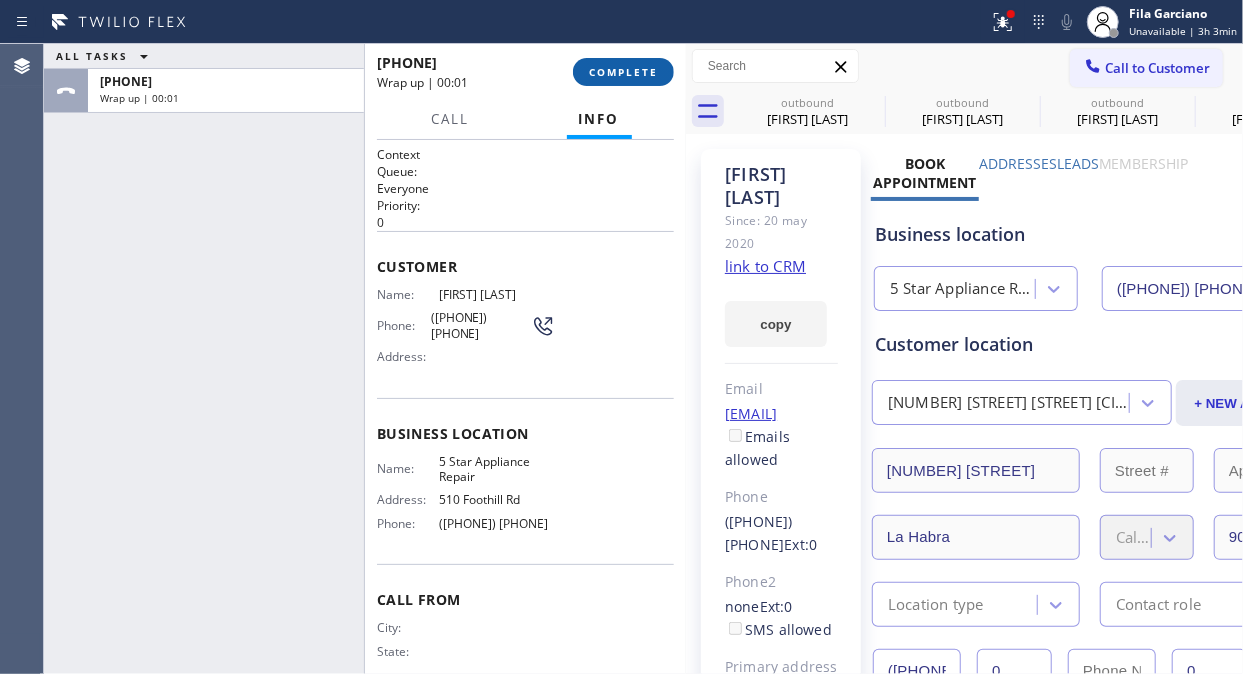 click on "COMPLETE" at bounding box center (623, 72) 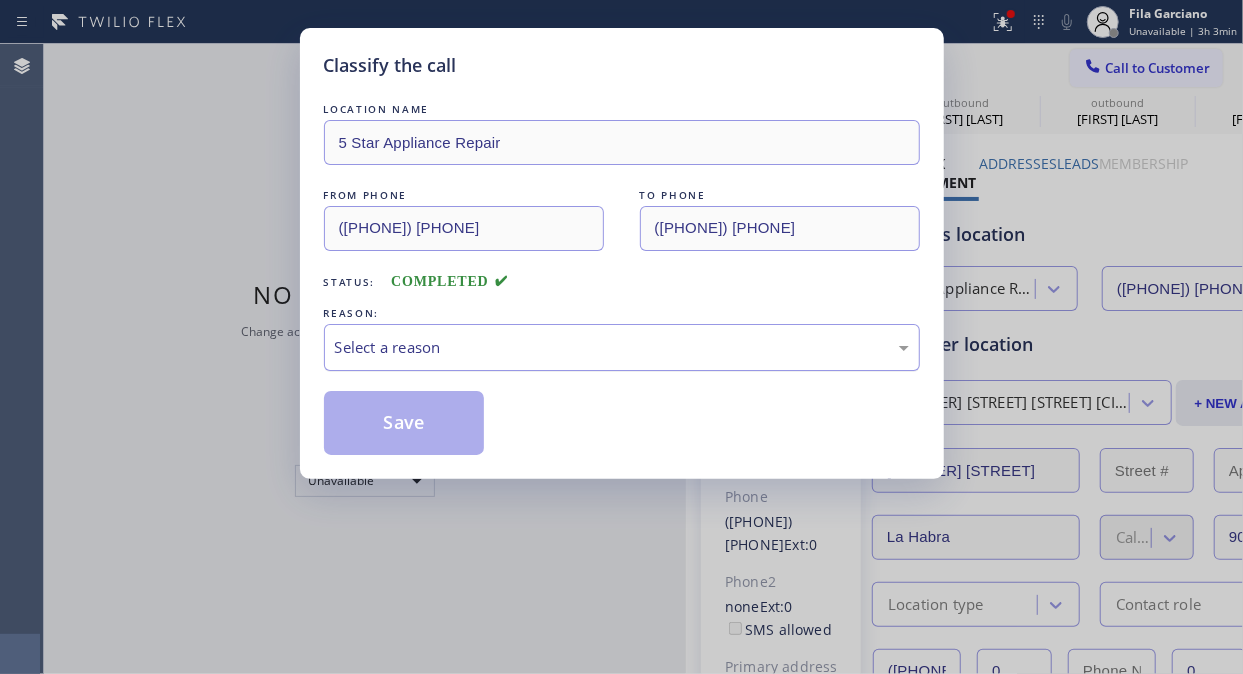 click on "Select a reason" at bounding box center [622, 347] 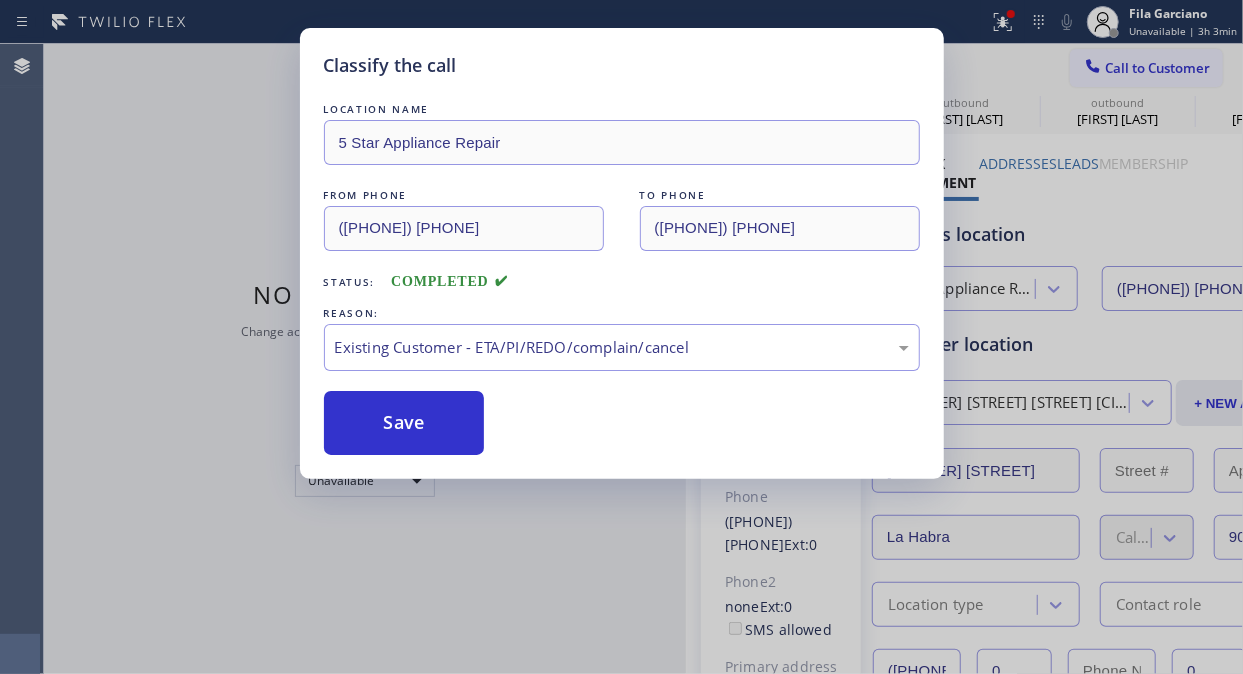 drag, startPoint x: 564, startPoint y: 460, endPoint x: 452, endPoint y: 441, distance: 113.600174 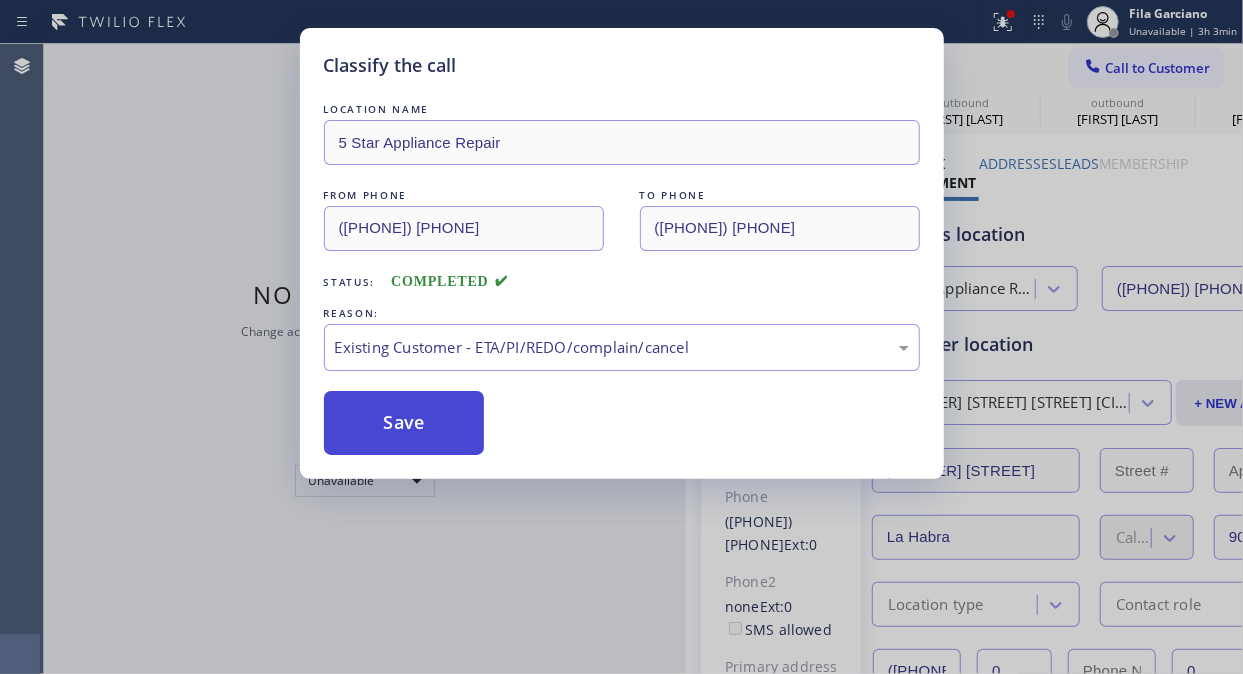 click on "Save" at bounding box center (404, 423) 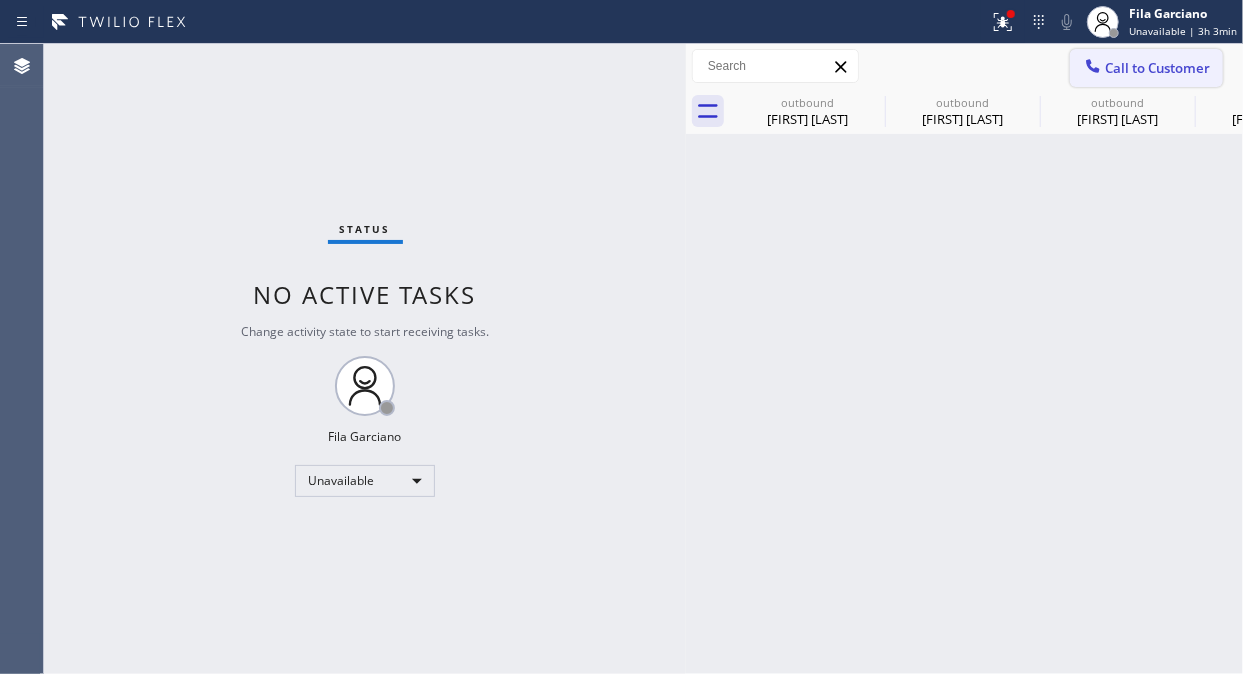 click 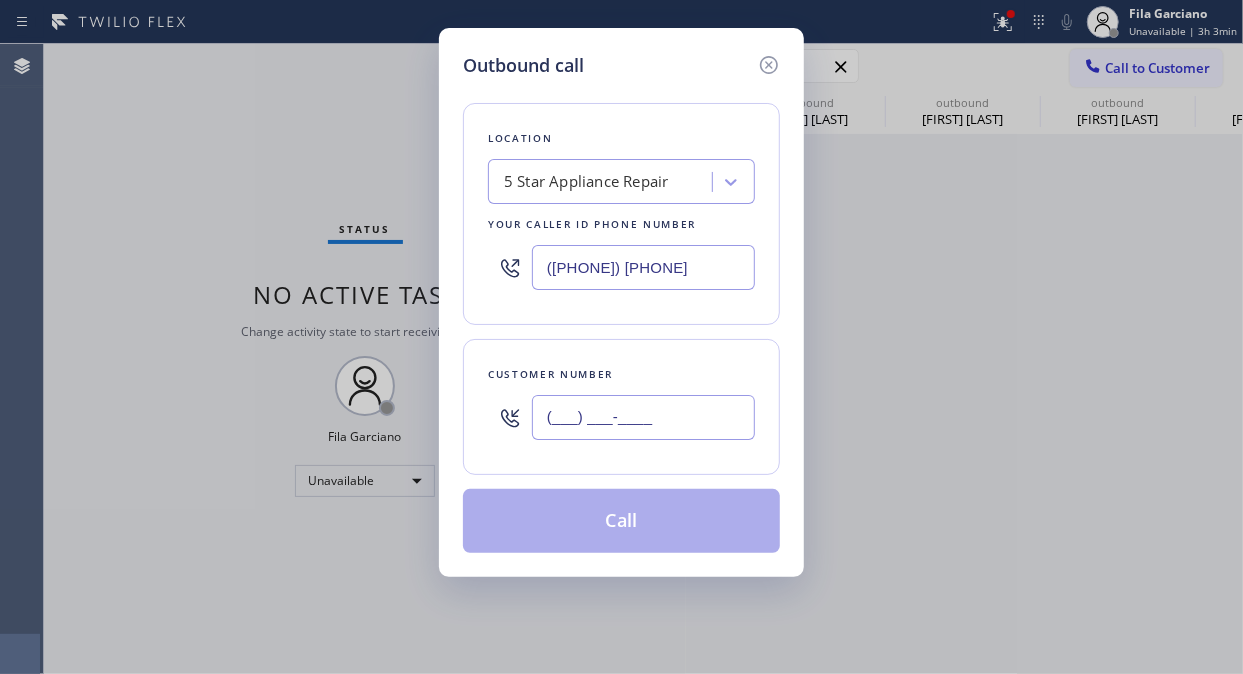 click on "(___) ___-____" at bounding box center [643, 417] 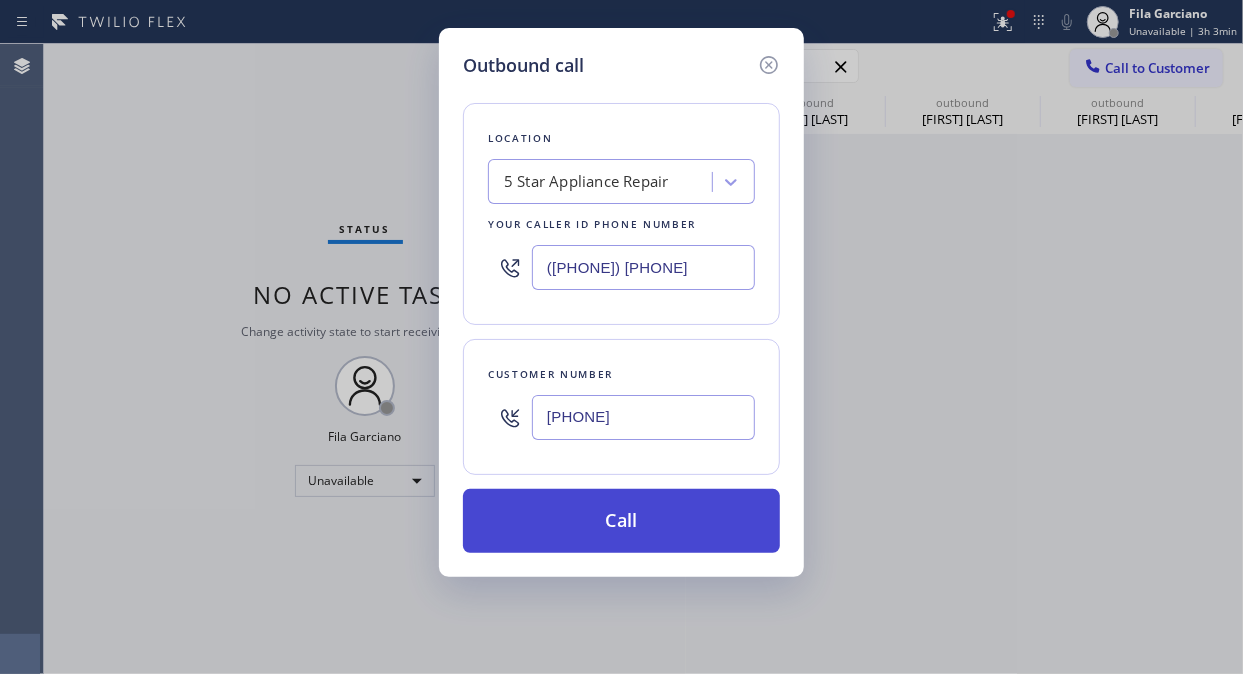 type on "(909) 599-8936" 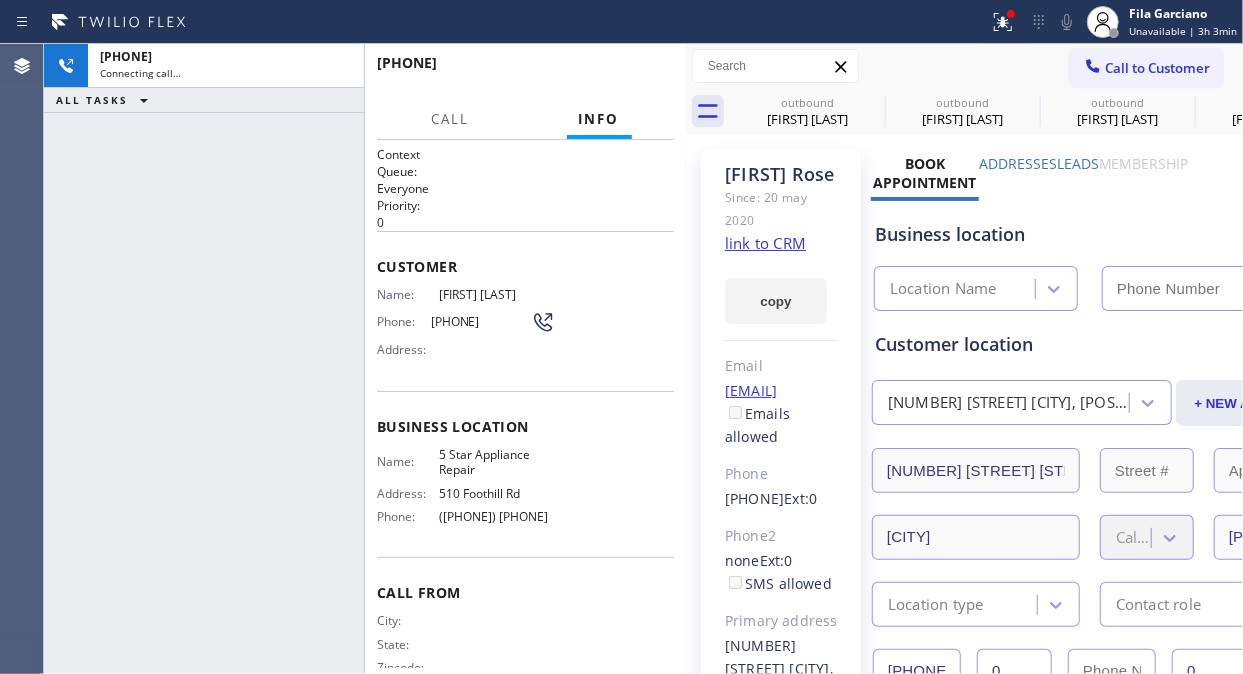 type on "[PHONE]" 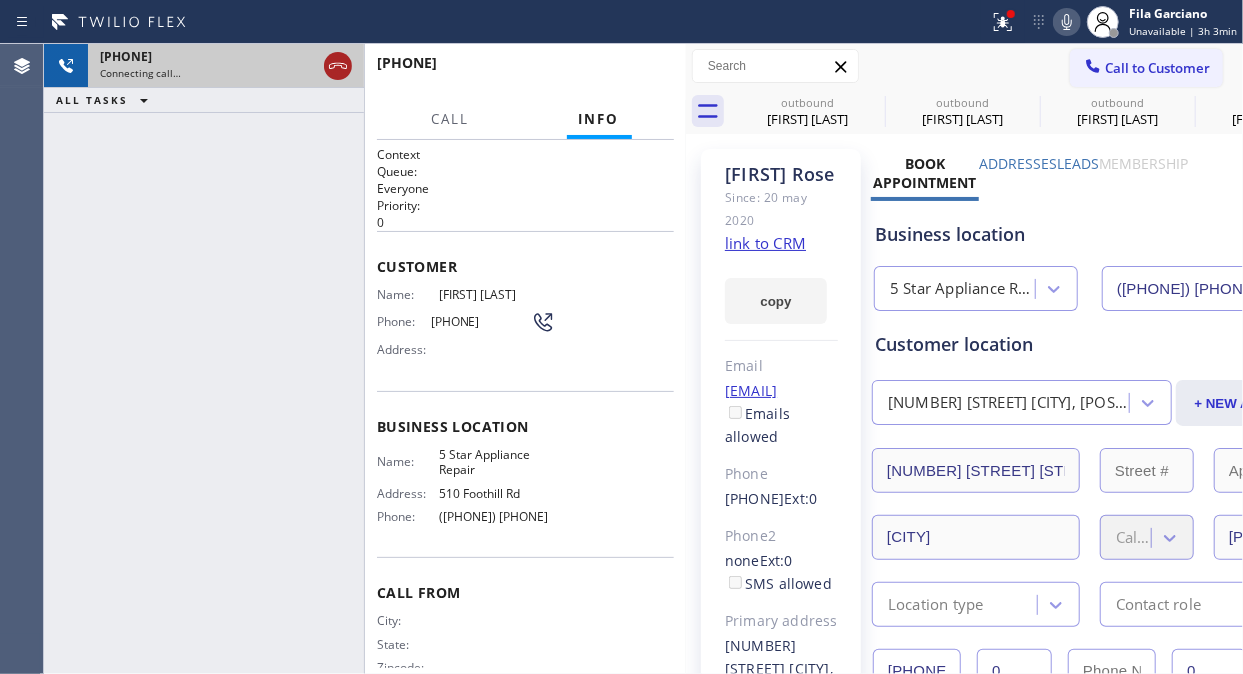 click 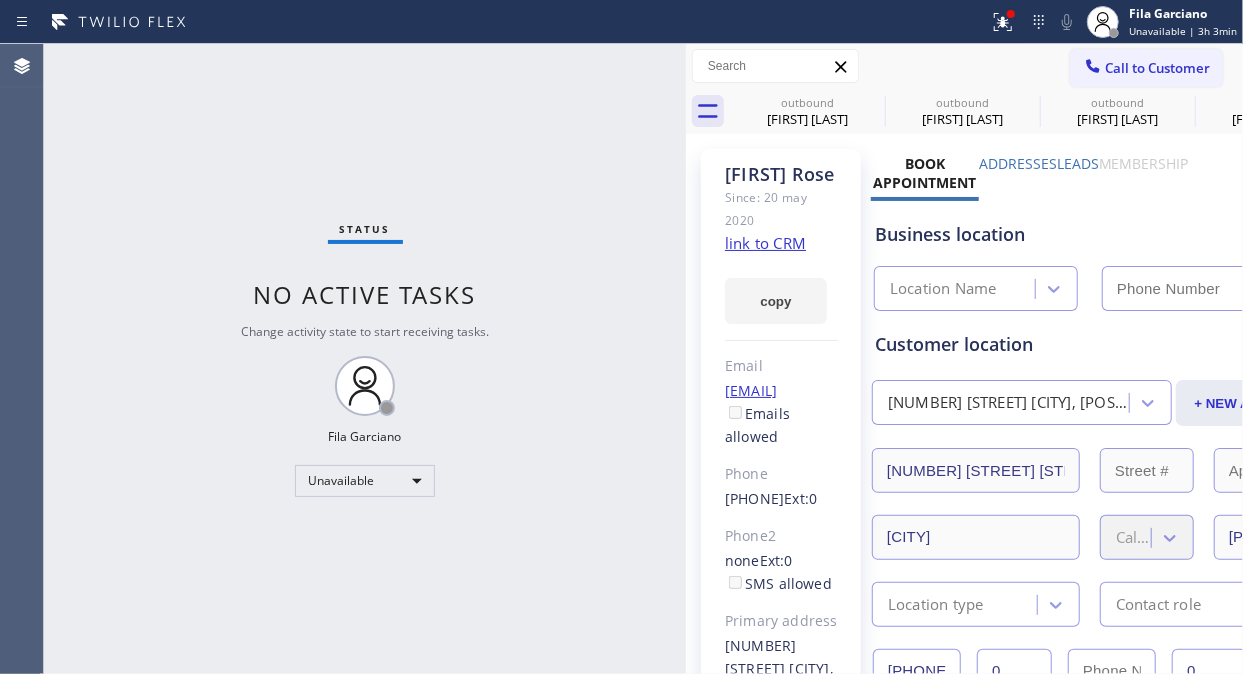 type on "[PHONE]" 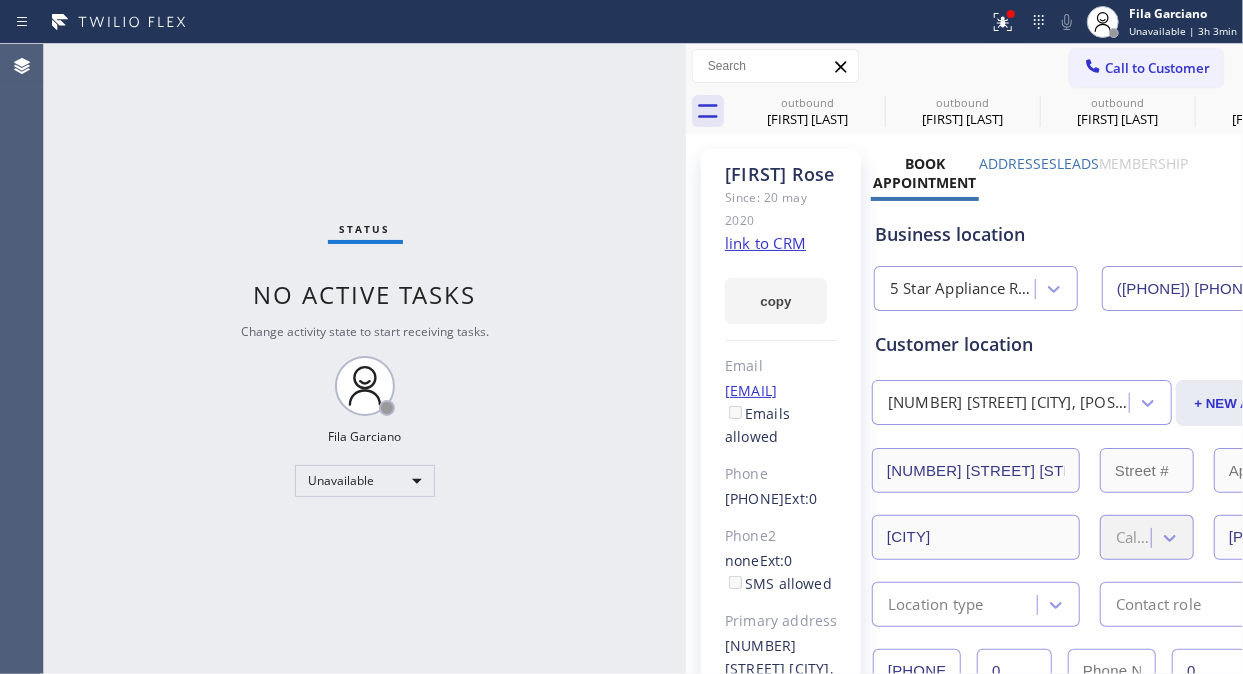 click on "Call to Customer" at bounding box center [1157, 68] 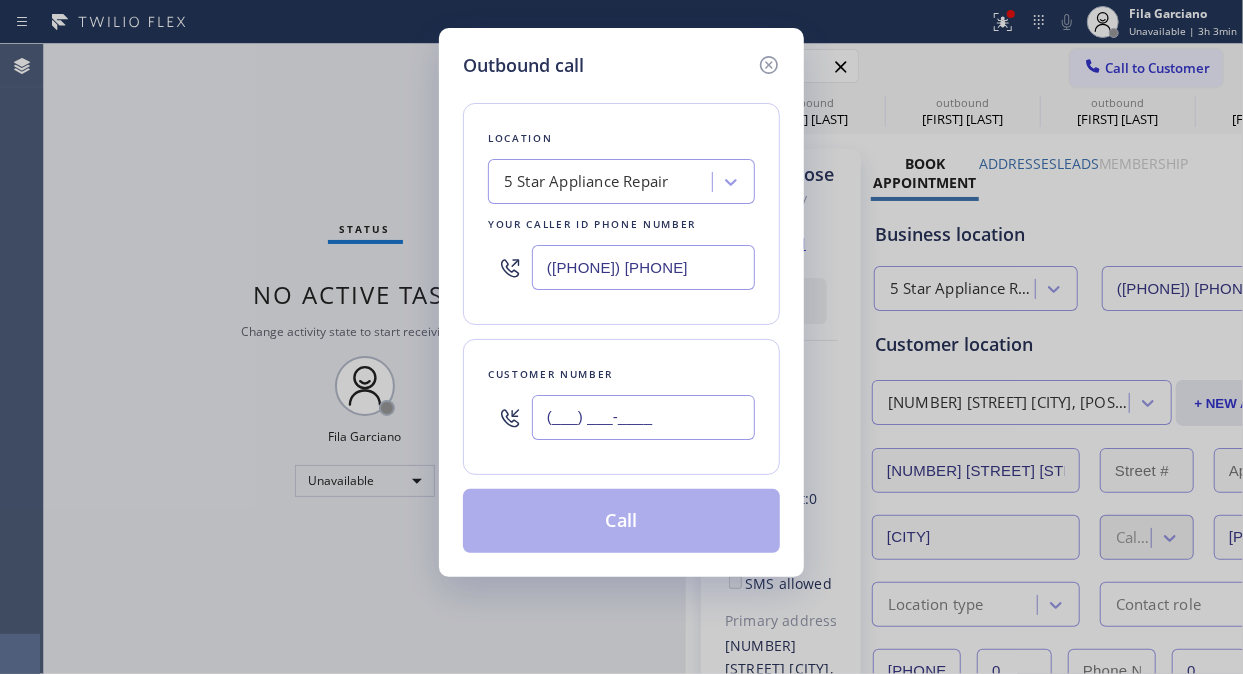click on "(___) ___-____" at bounding box center [643, 417] 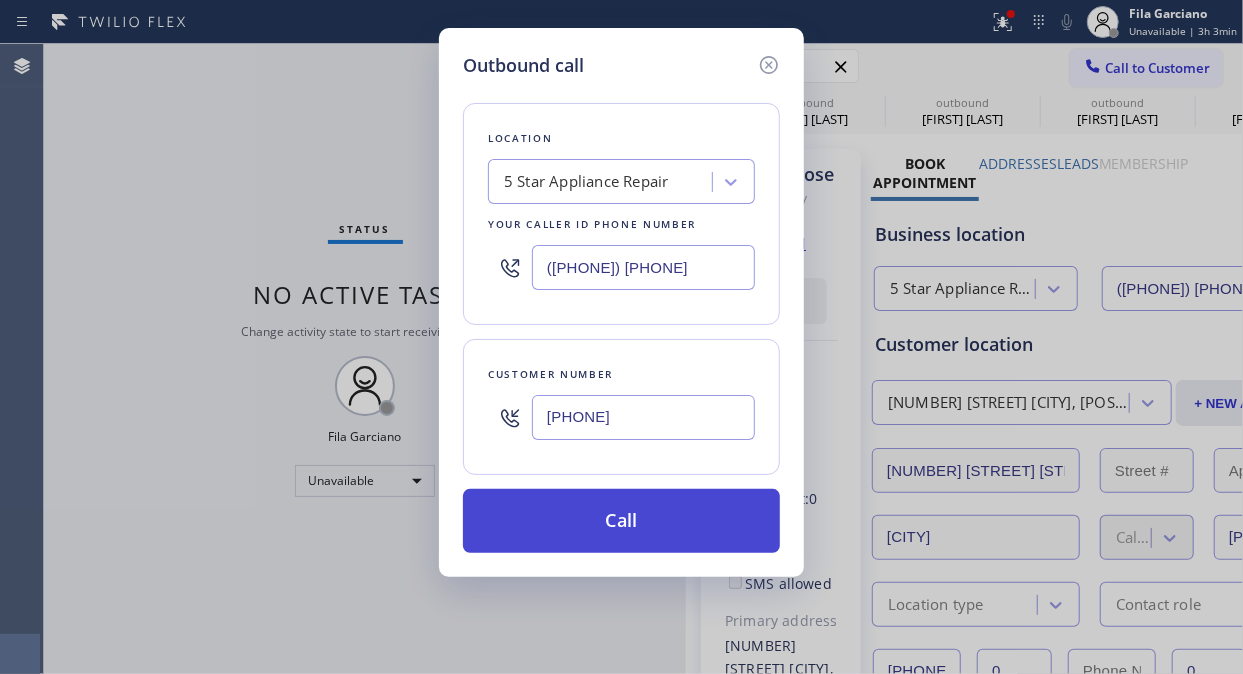 type on "(310) 293-7058" 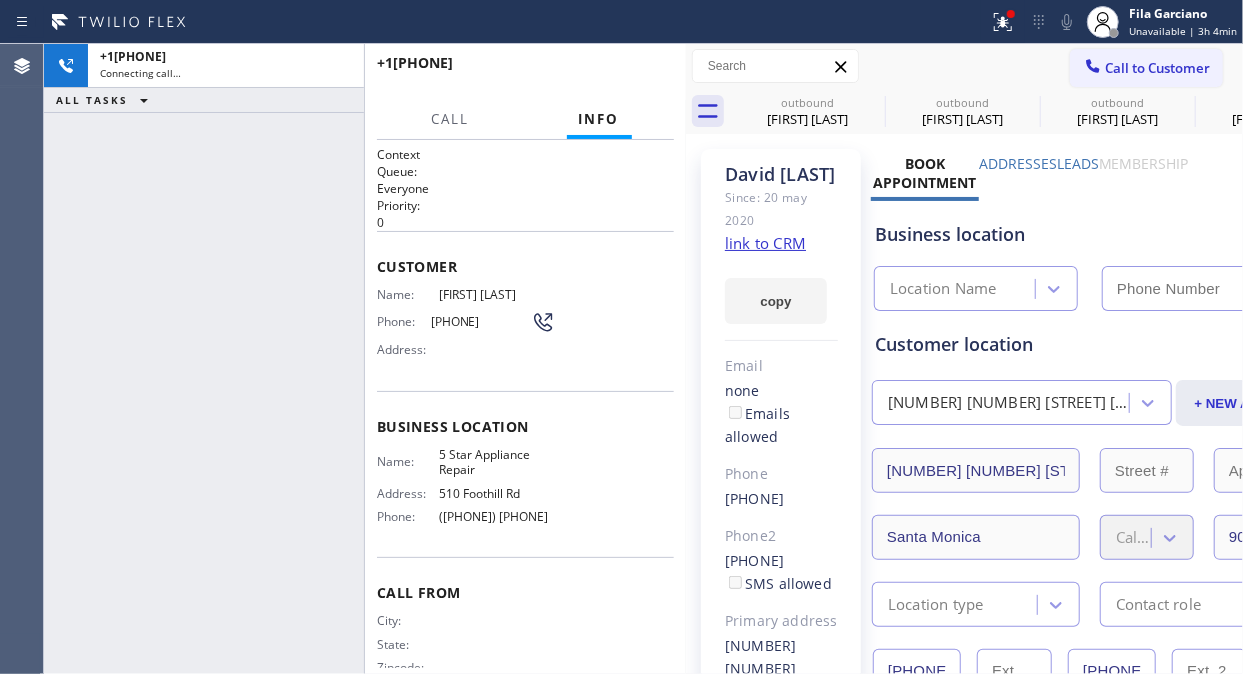 type on "[PHONE]" 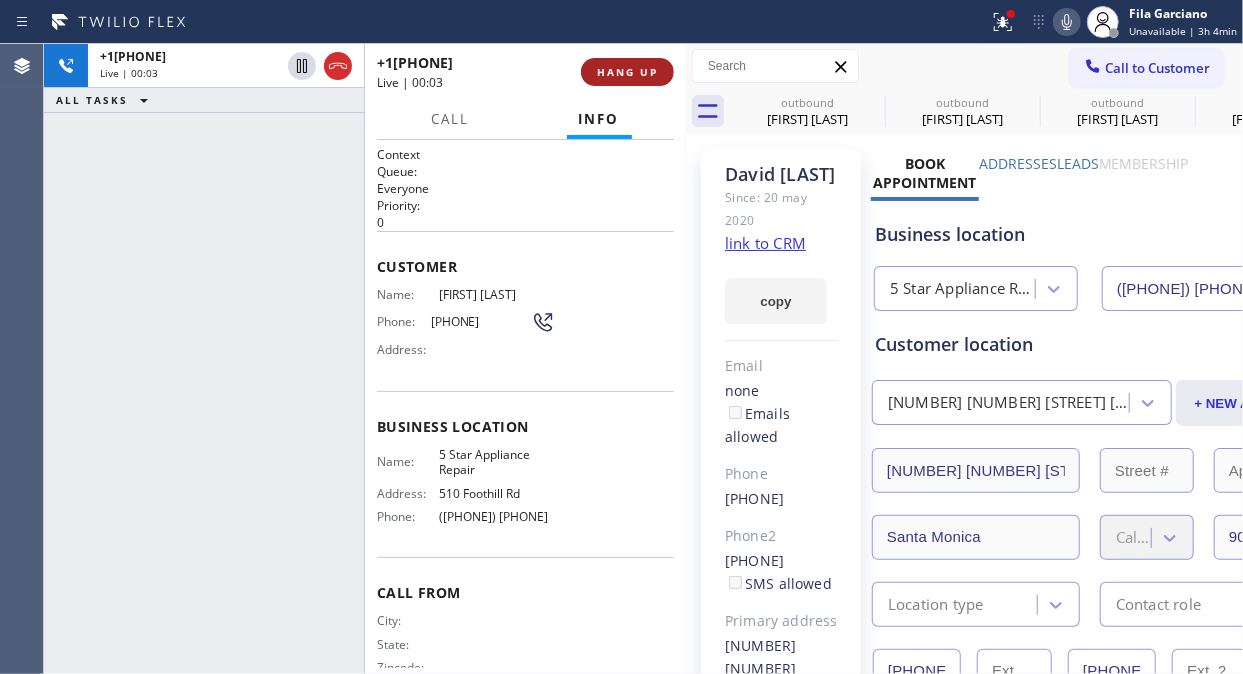 click on "HANG UP" at bounding box center (627, 72) 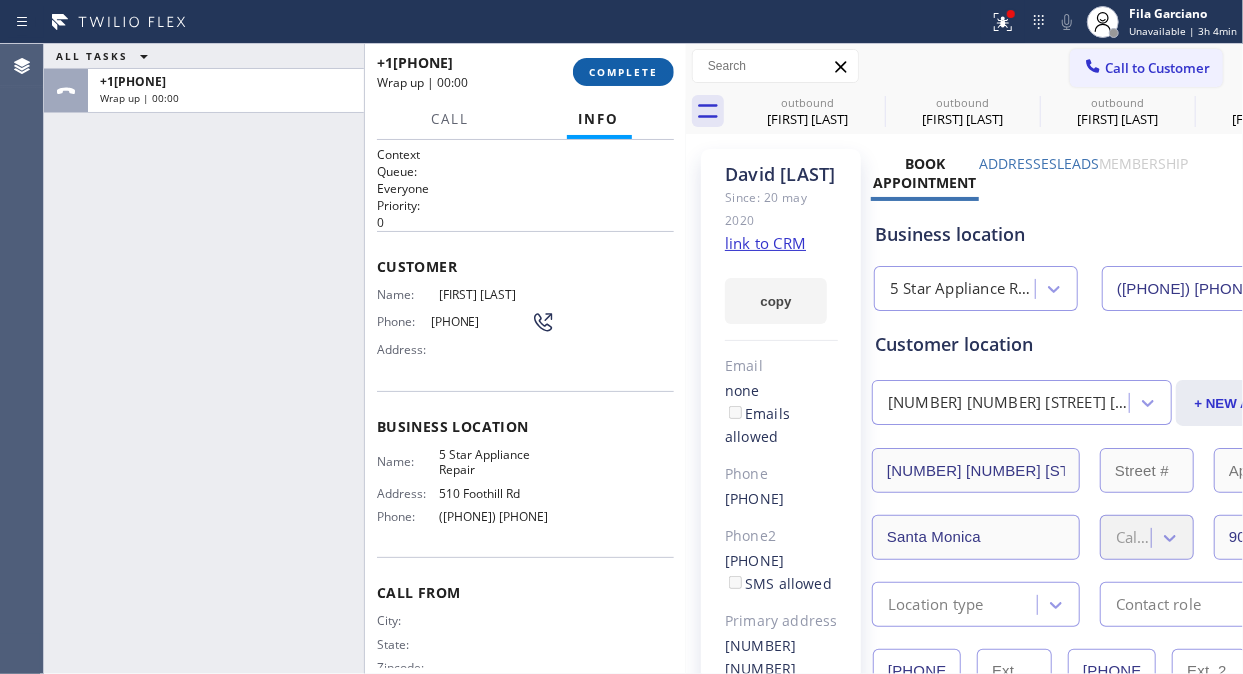 click on "COMPLETE" at bounding box center [623, 72] 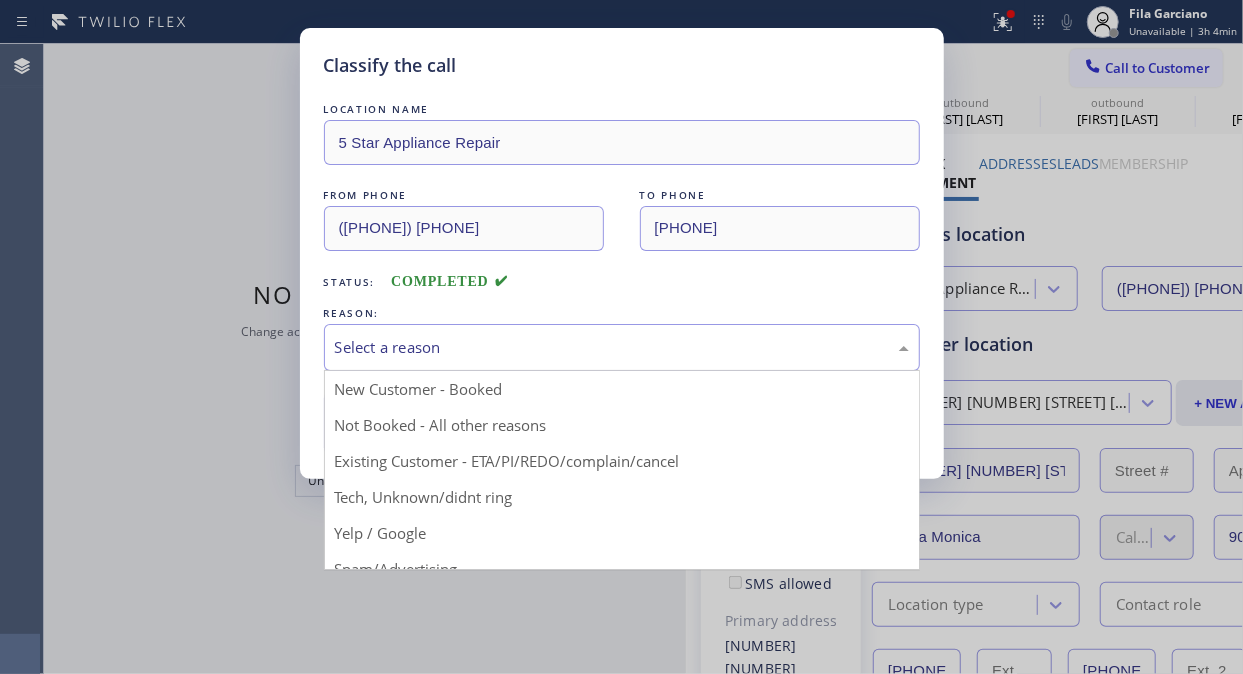 drag, startPoint x: 625, startPoint y: 334, endPoint x: 627, endPoint y: 362, distance: 28.071337 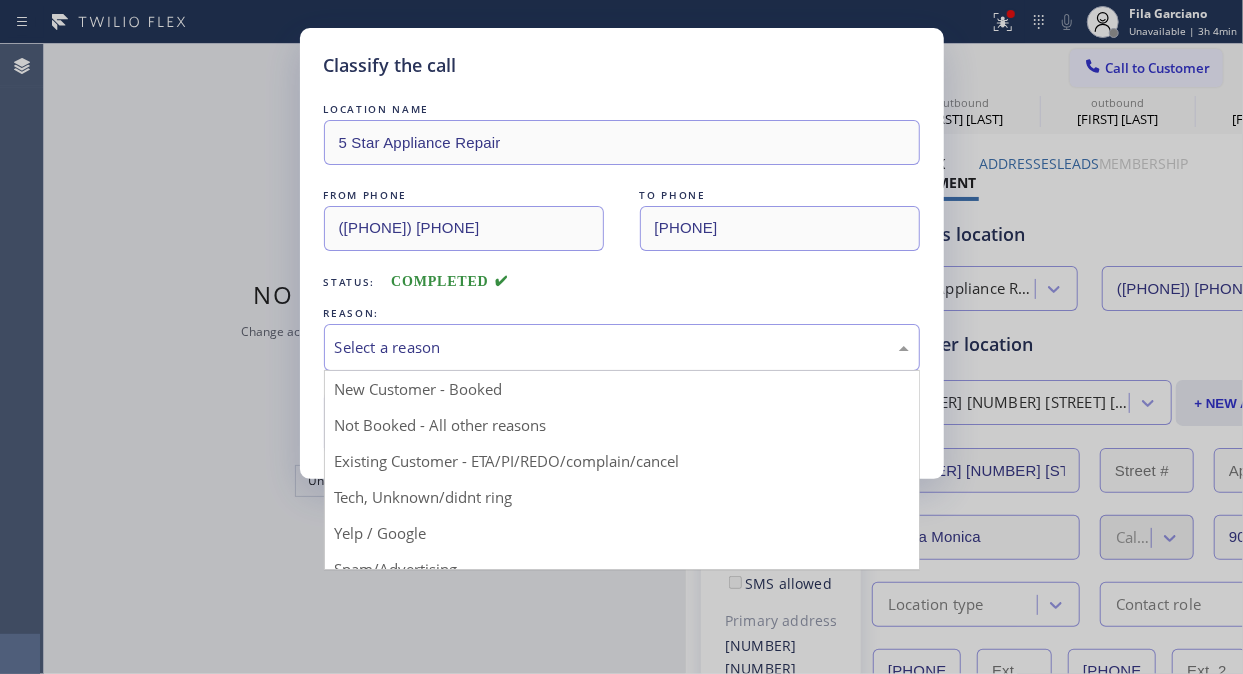 click on "Select a reason" at bounding box center [622, 347] 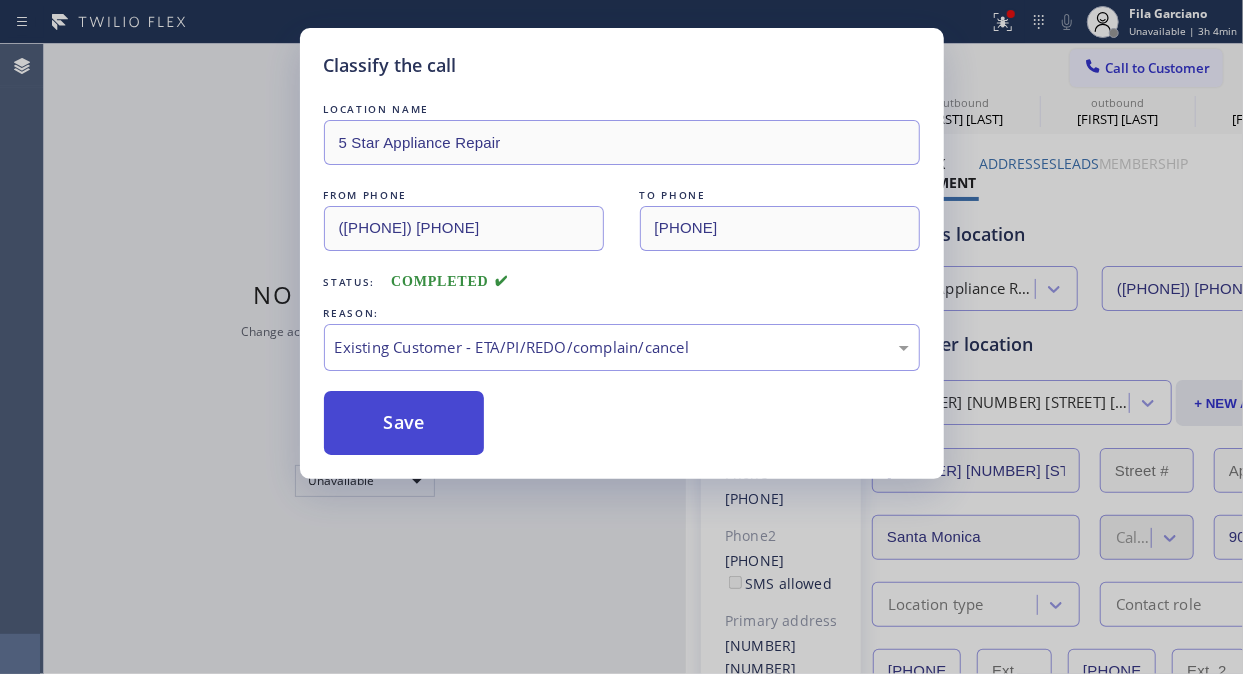 click on "Save" at bounding box center (404, 423) 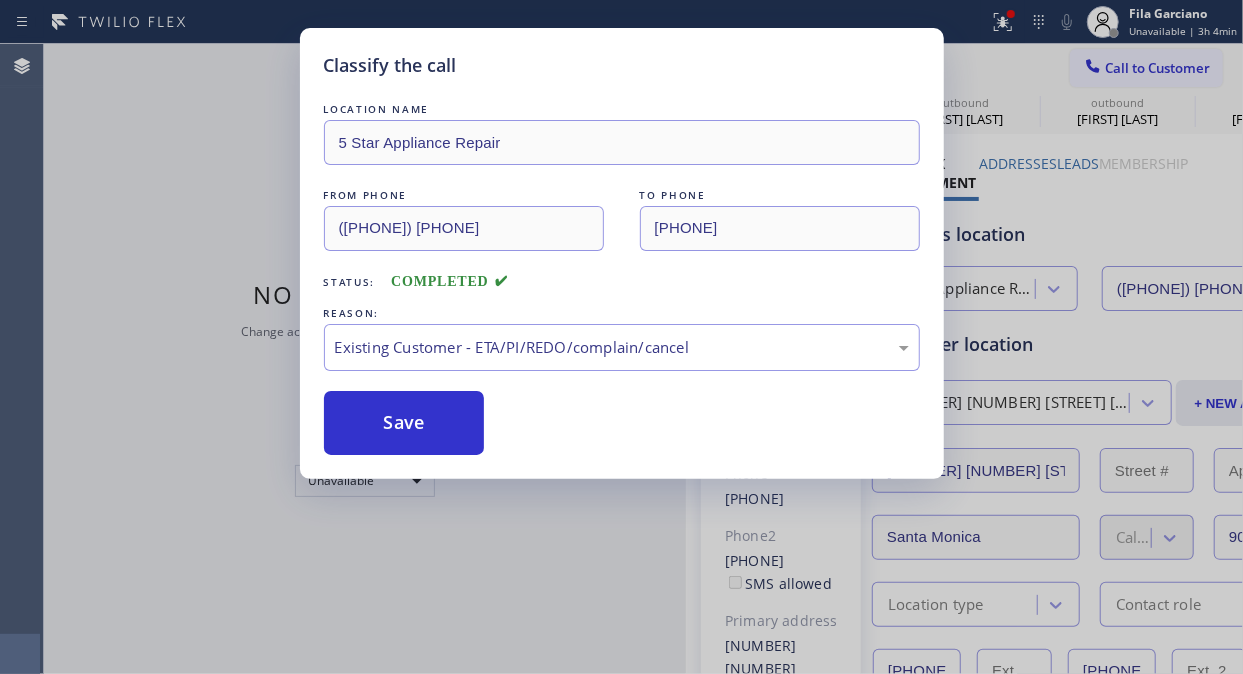 click on "Save" at bounding box center [404, 423] 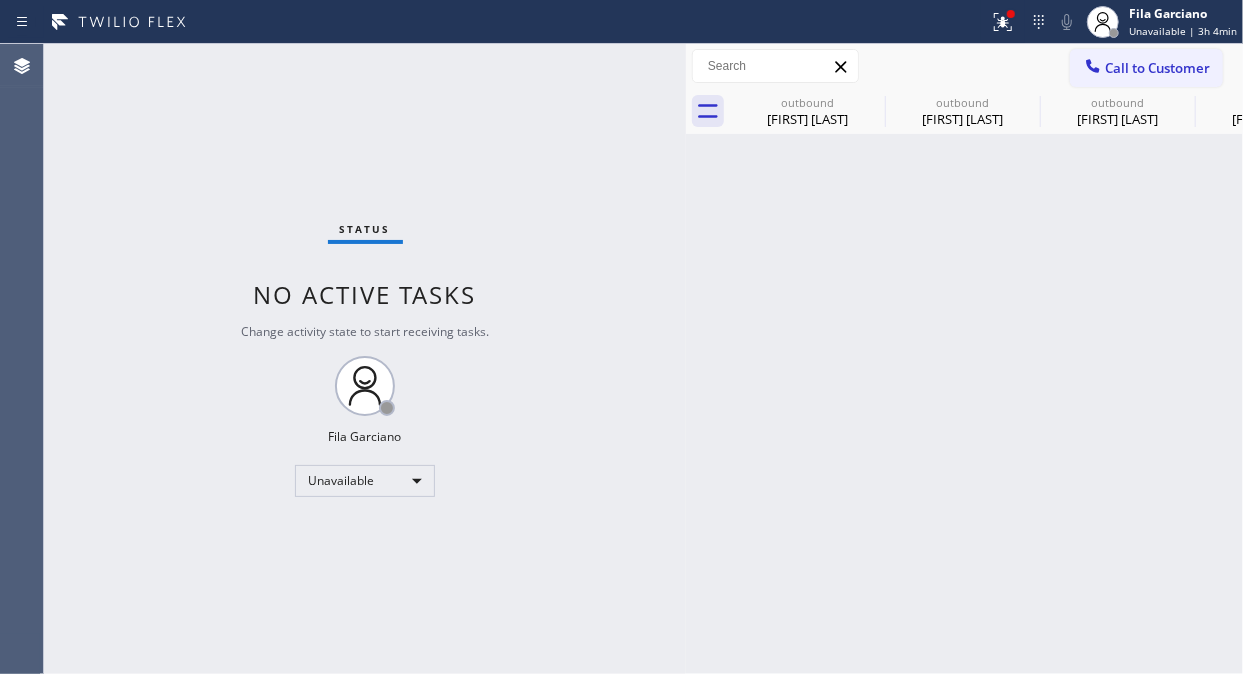 drag, startPoint x: 1116, startPoint y: 70, endPoint x: 605, endPoint y: 357, distance: 586.0802 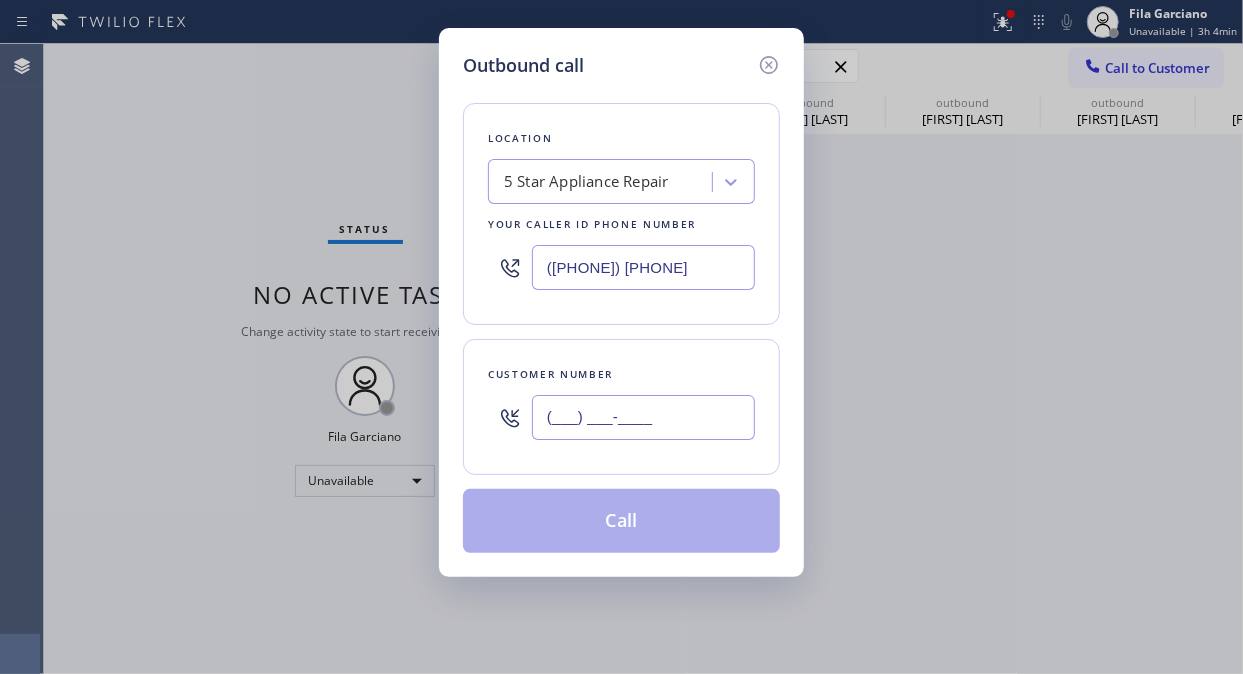 click on "(___) ___-____" at bounding box center (643, 417) 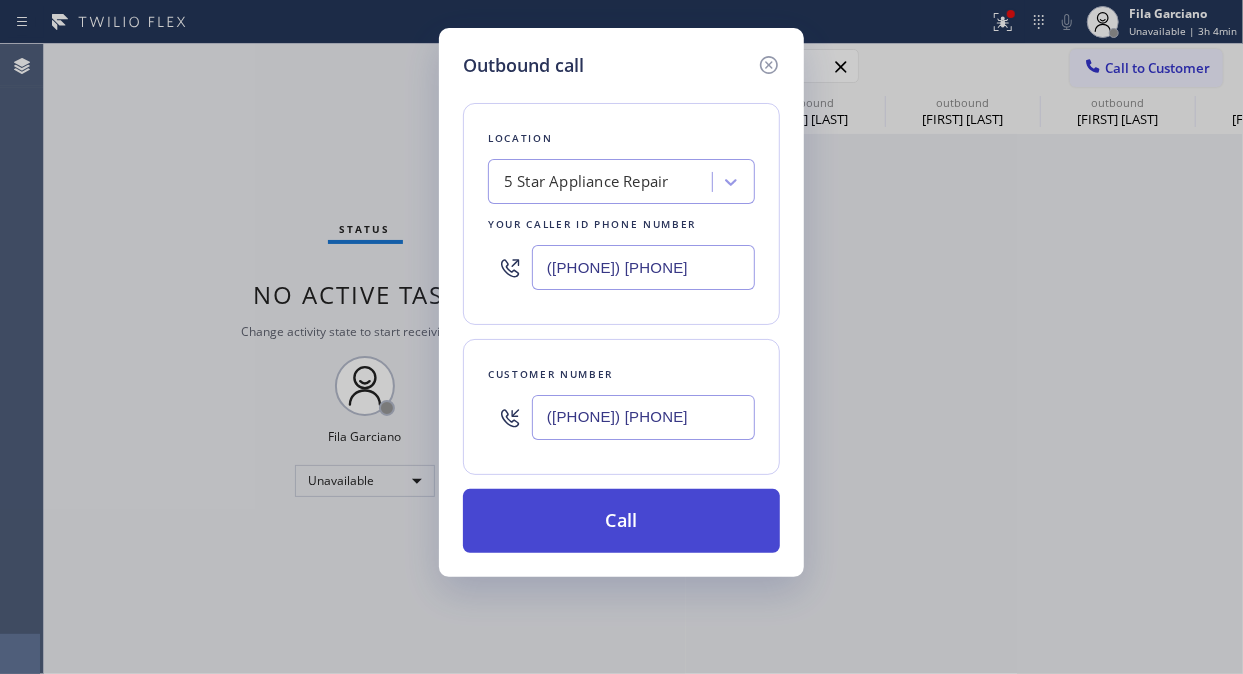 type on "(562) 395-2366" 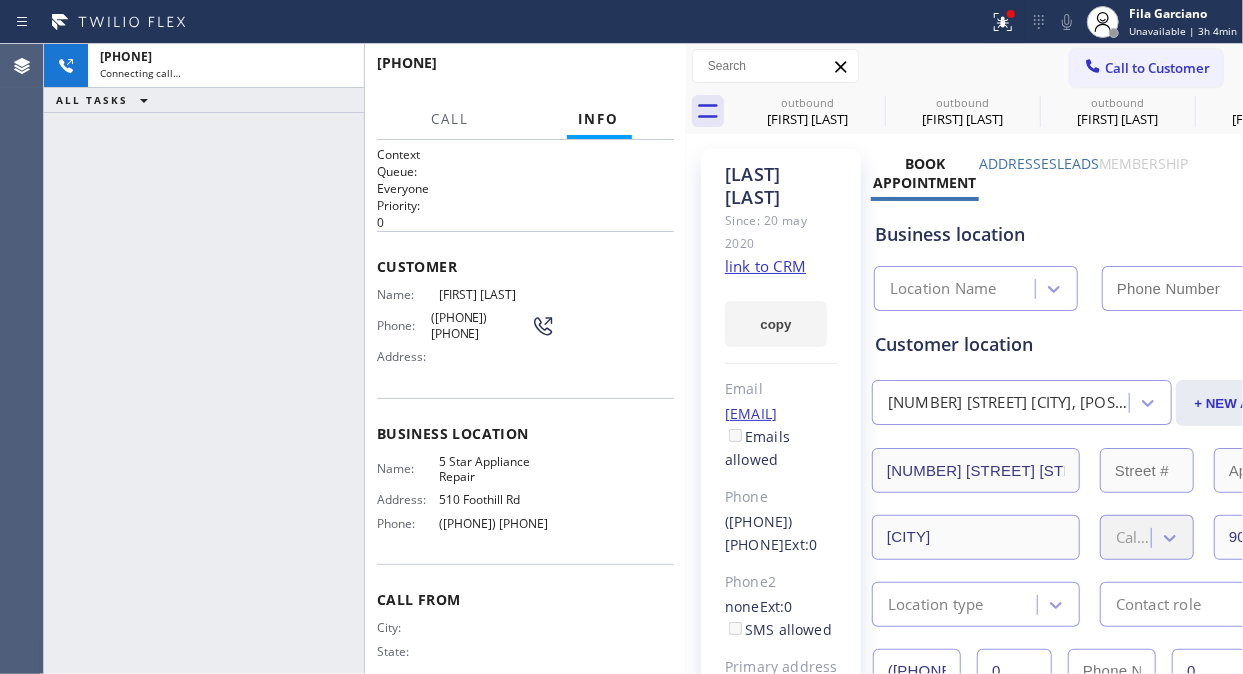 type on "[PHONE]" 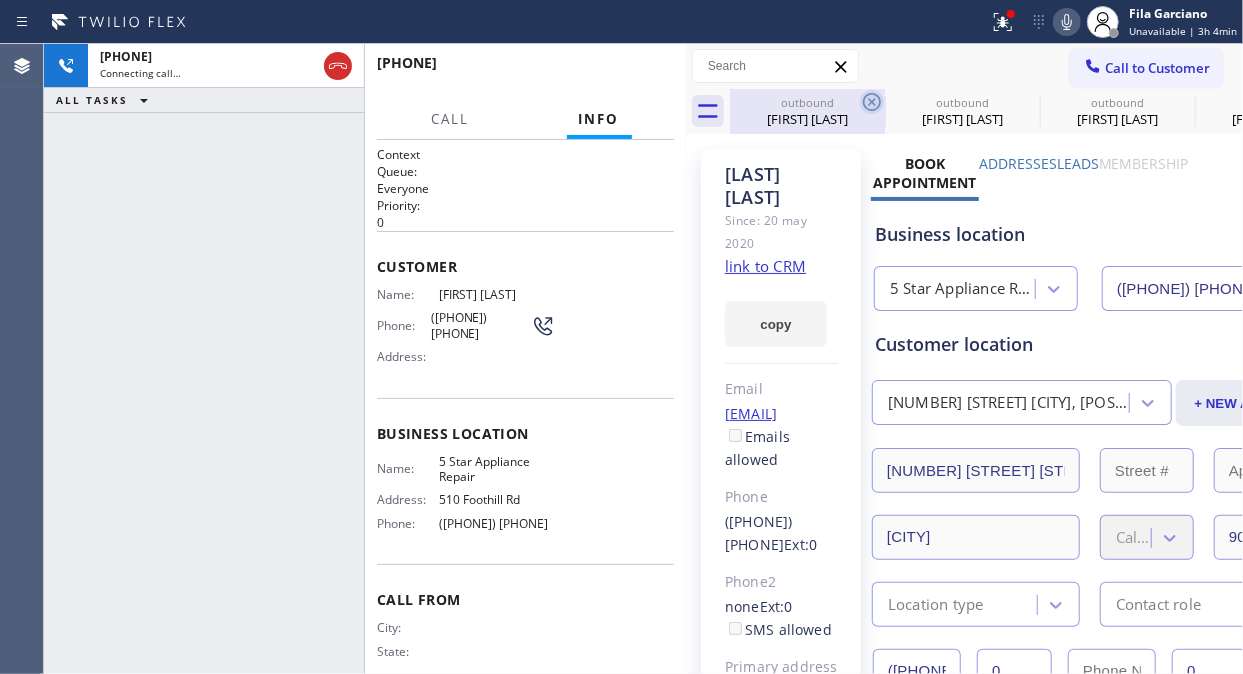 click 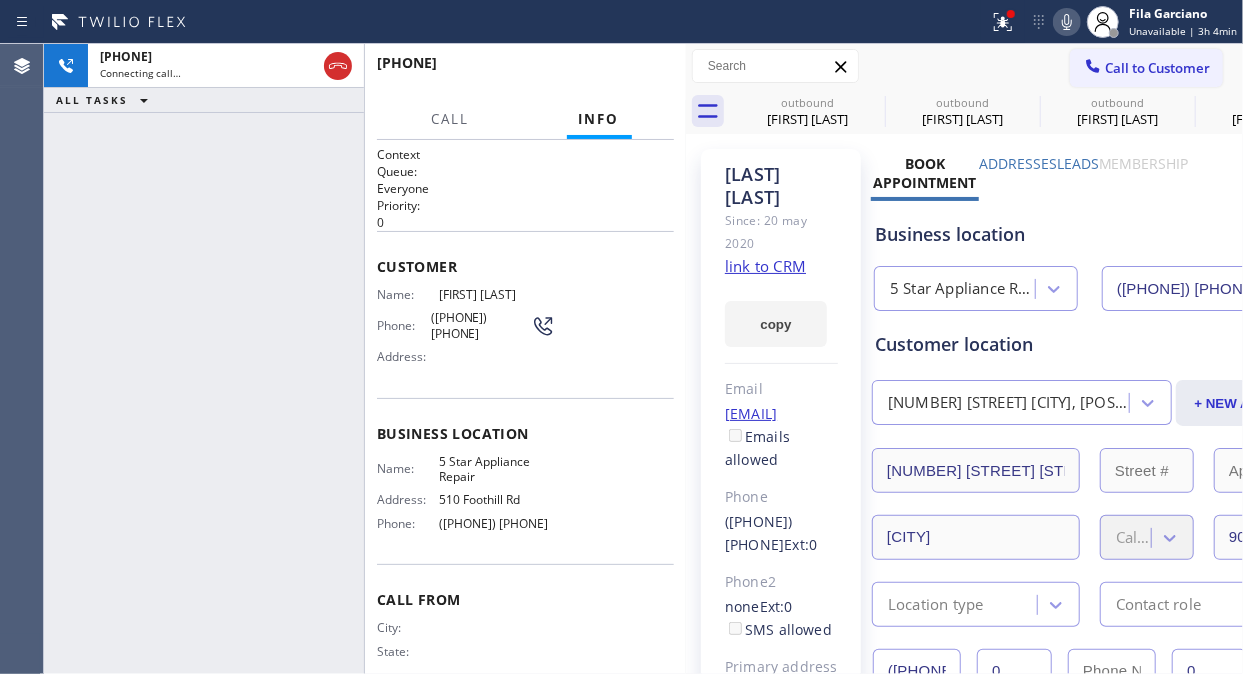 click 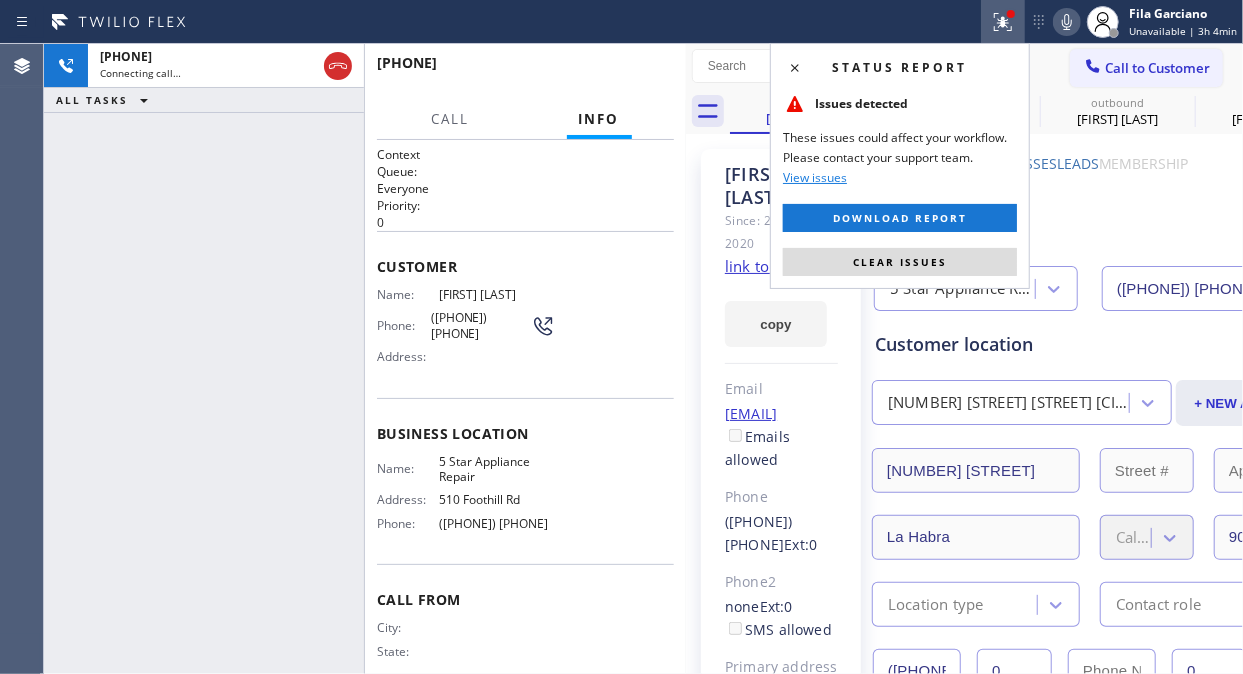 click on "Clear issues" at bounding box center (900, 262) 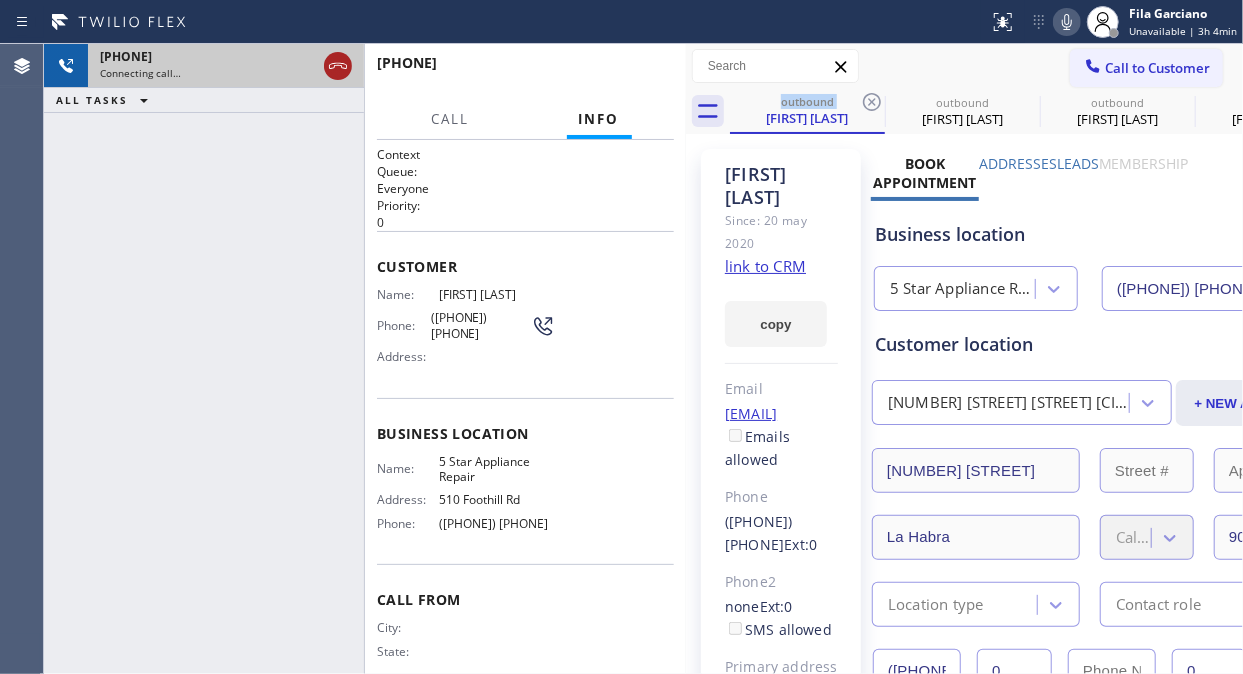 click 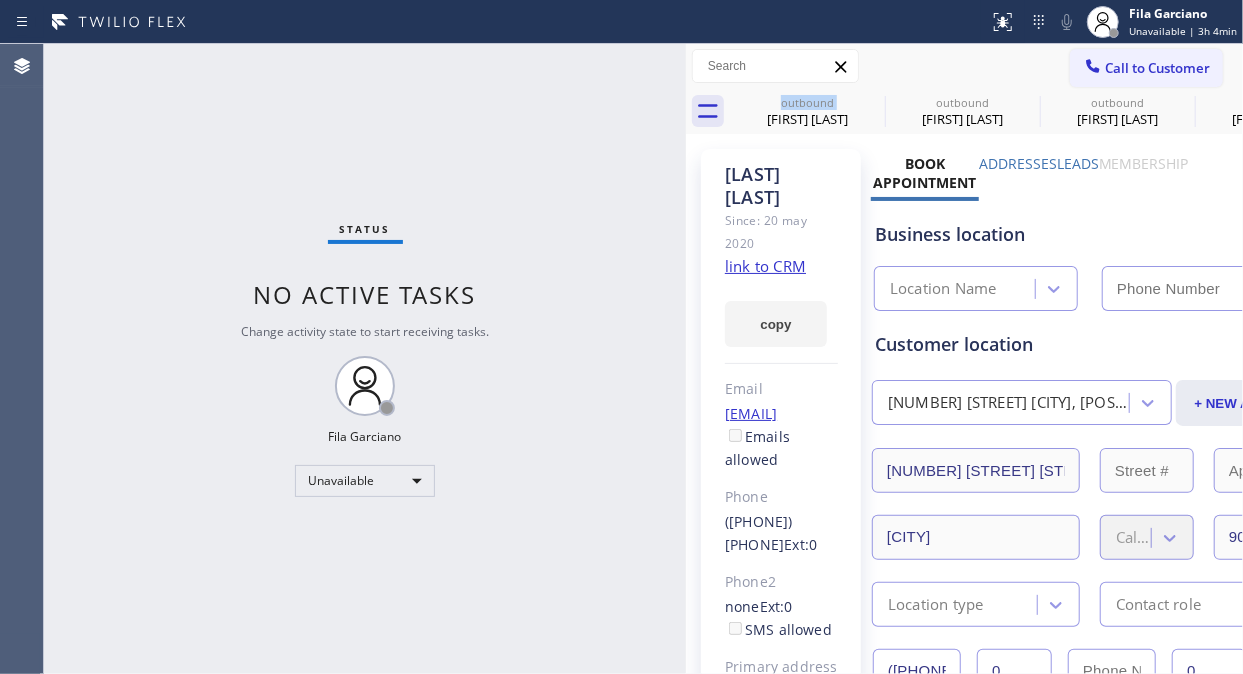 type on "[PHONE]" 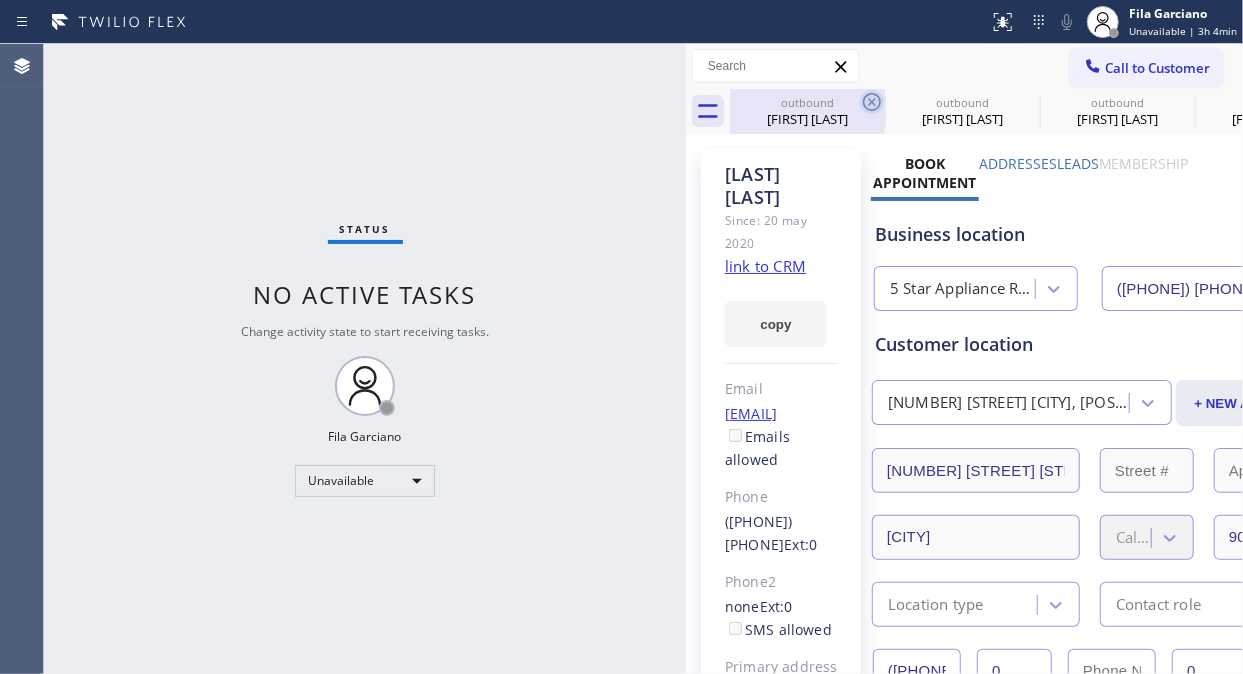 click 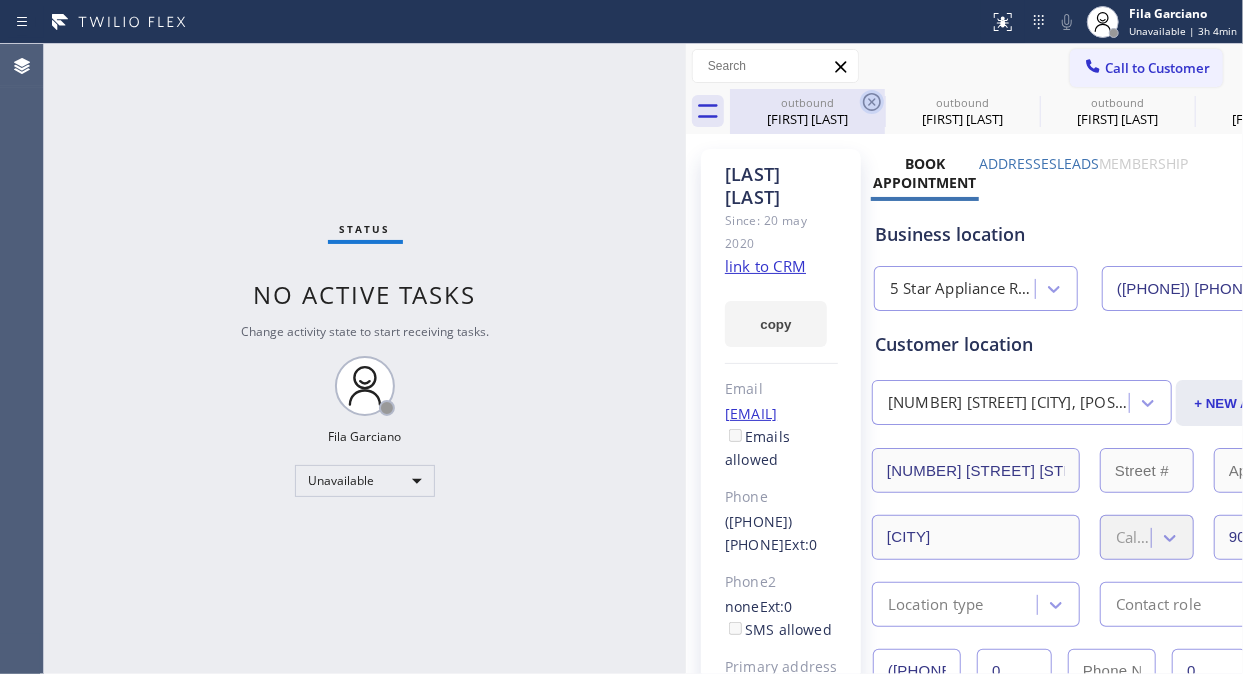 click 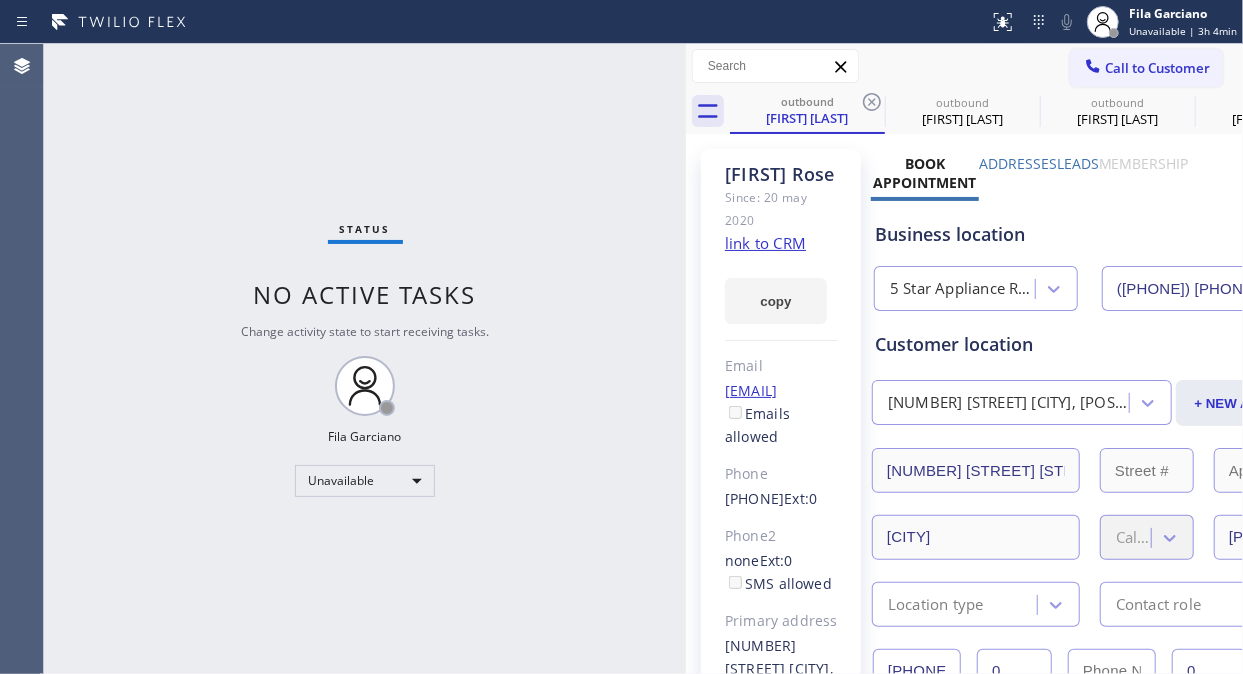 click 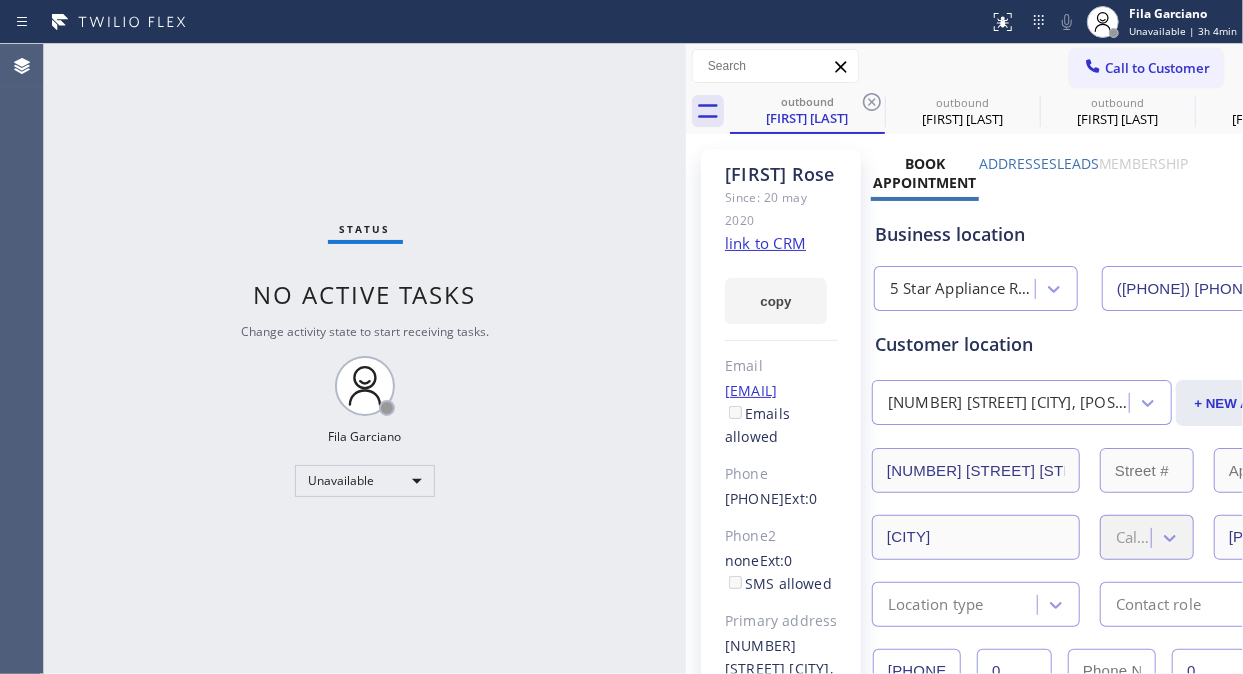 click 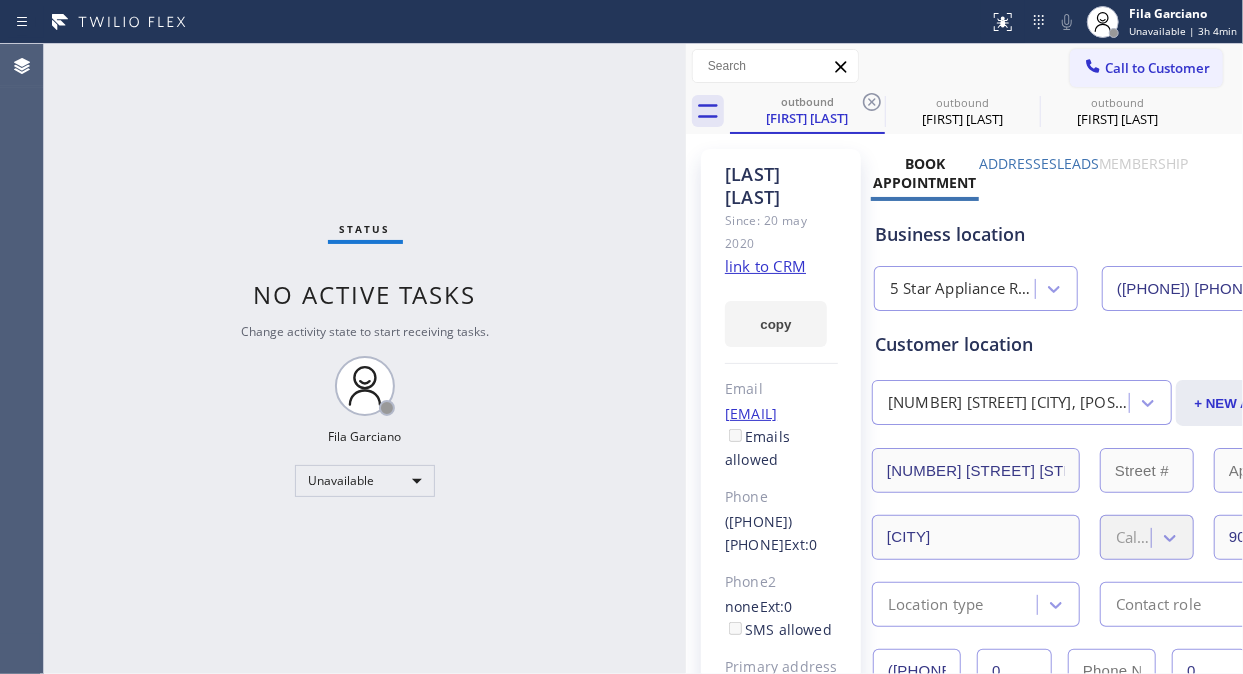 click 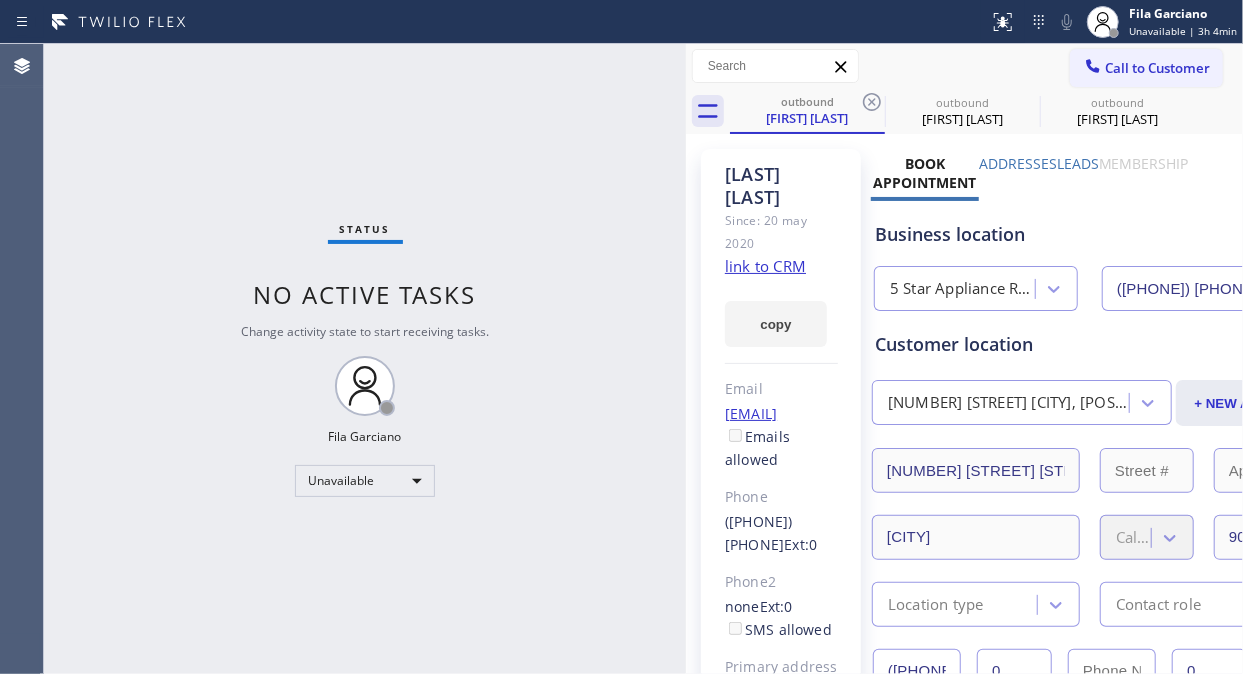click 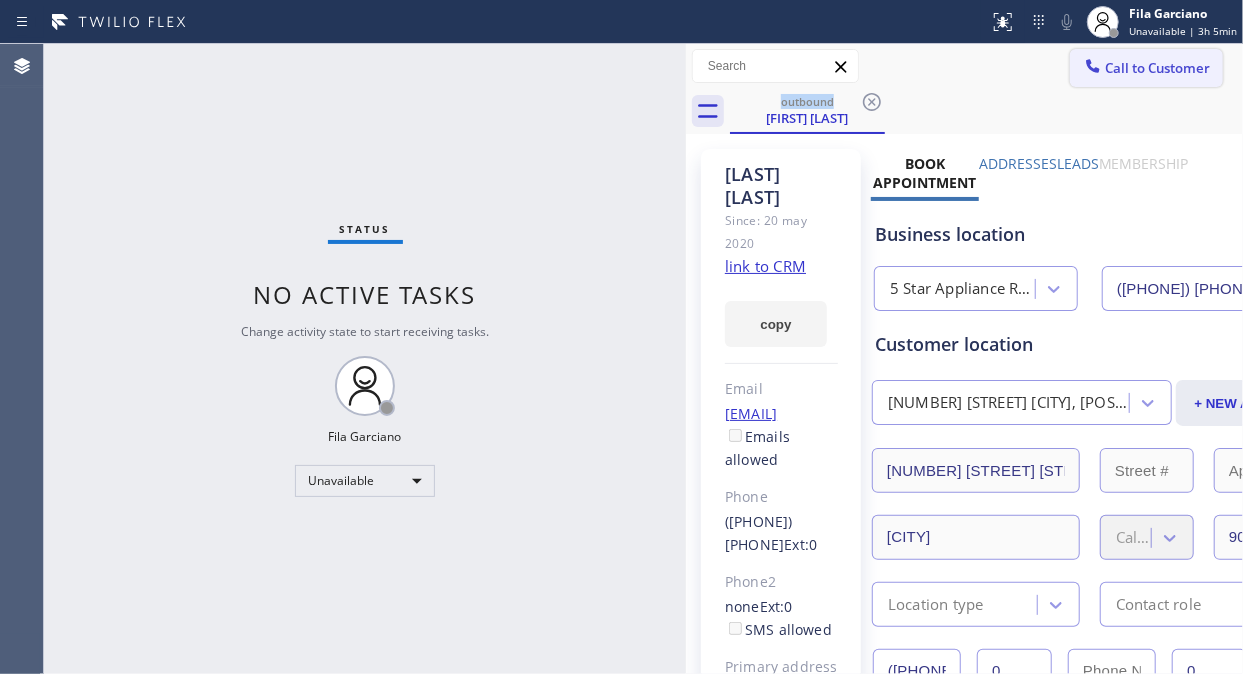 click 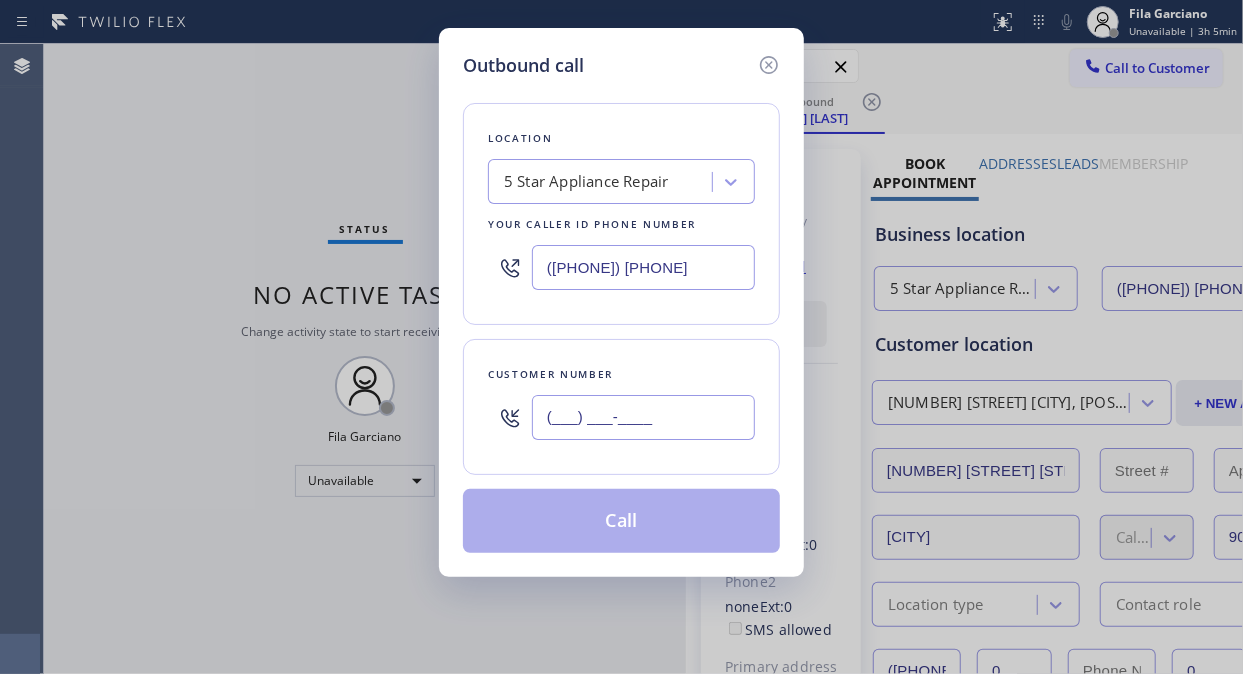 click on "(___) ___-____" at bounding box center [643, 417] 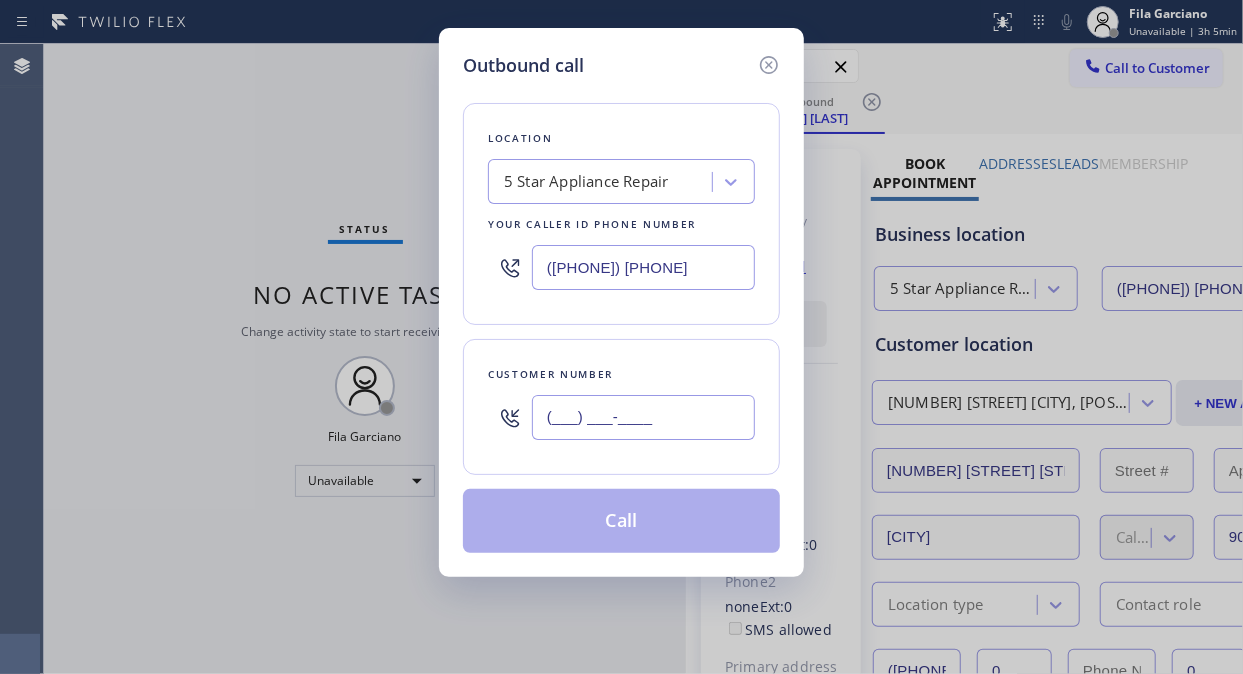paste on "714) 244-8891" 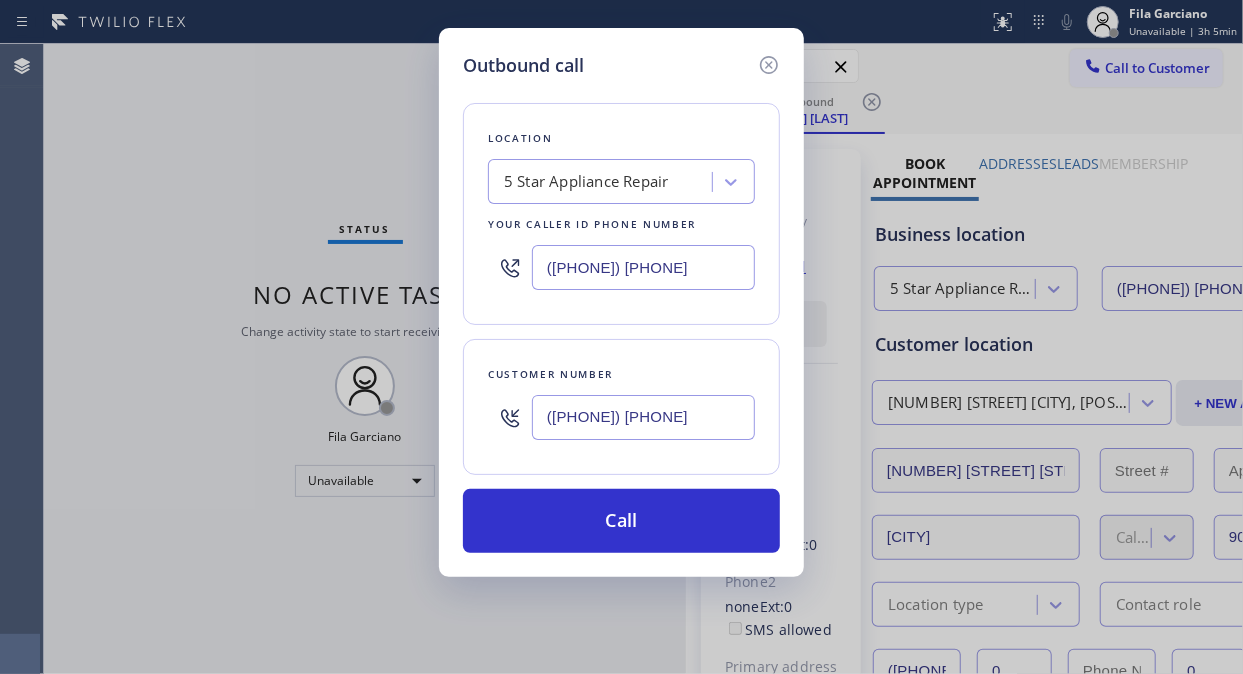 type on "(714) 244-8891" 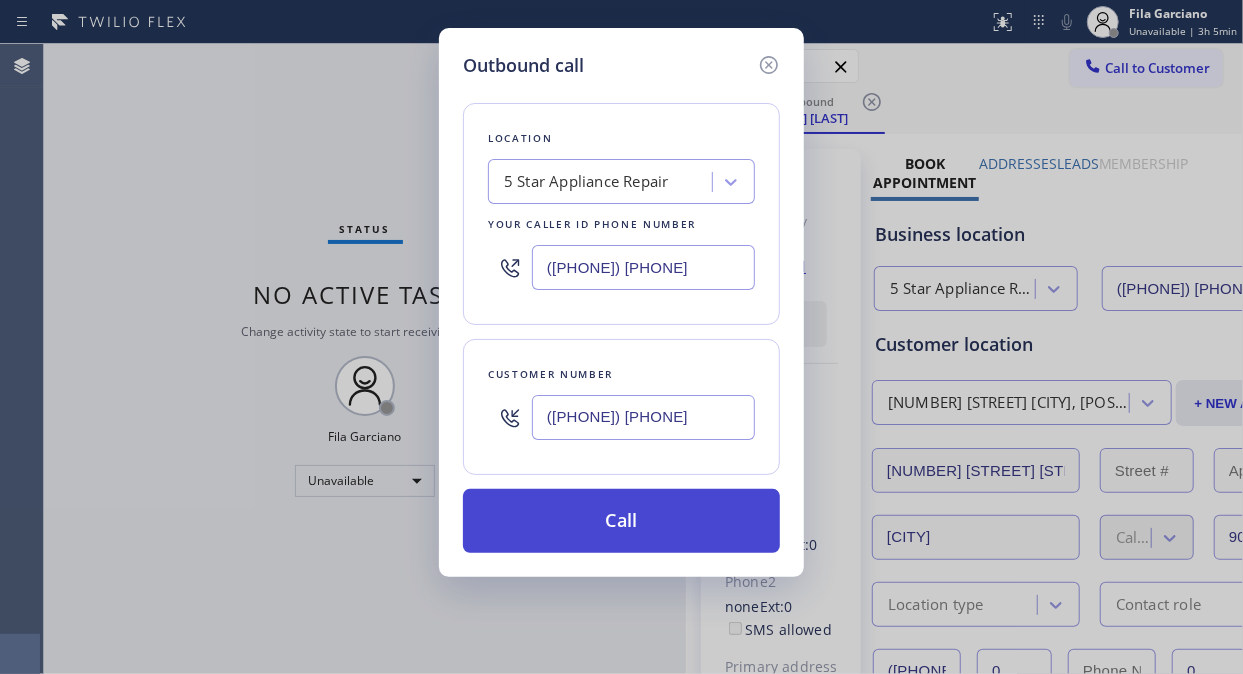 click on "Call" at bounding box center [621, 521] 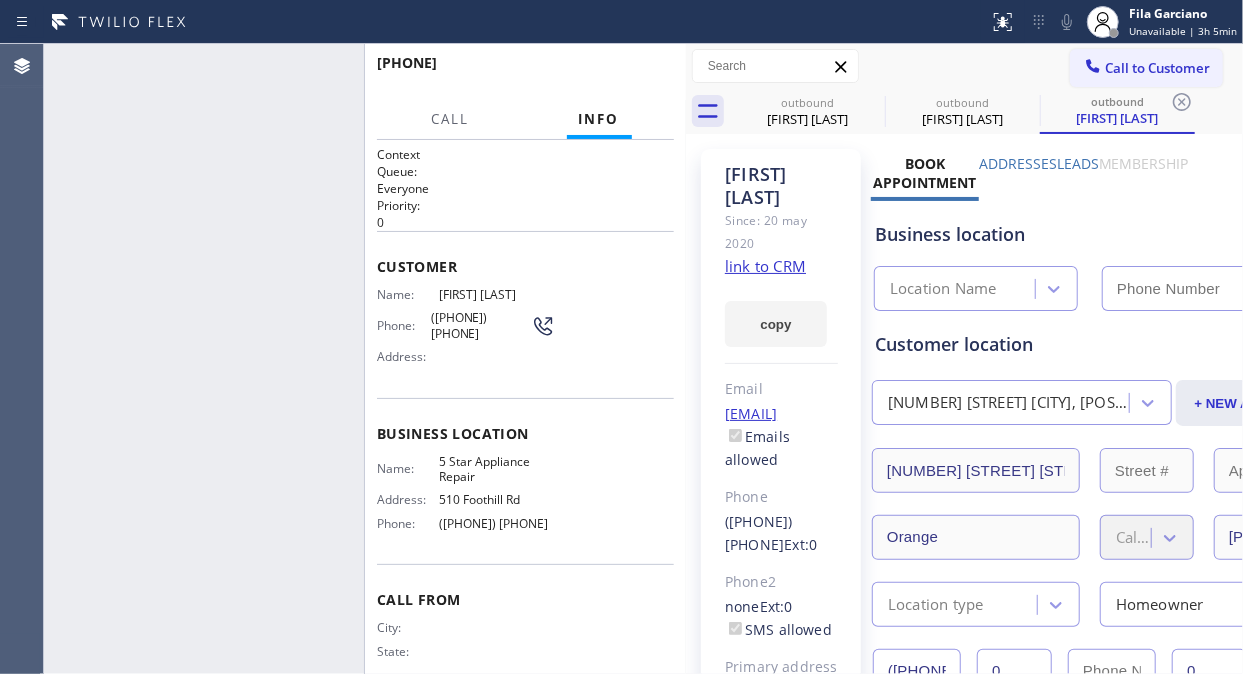 type on "[PHONE]" 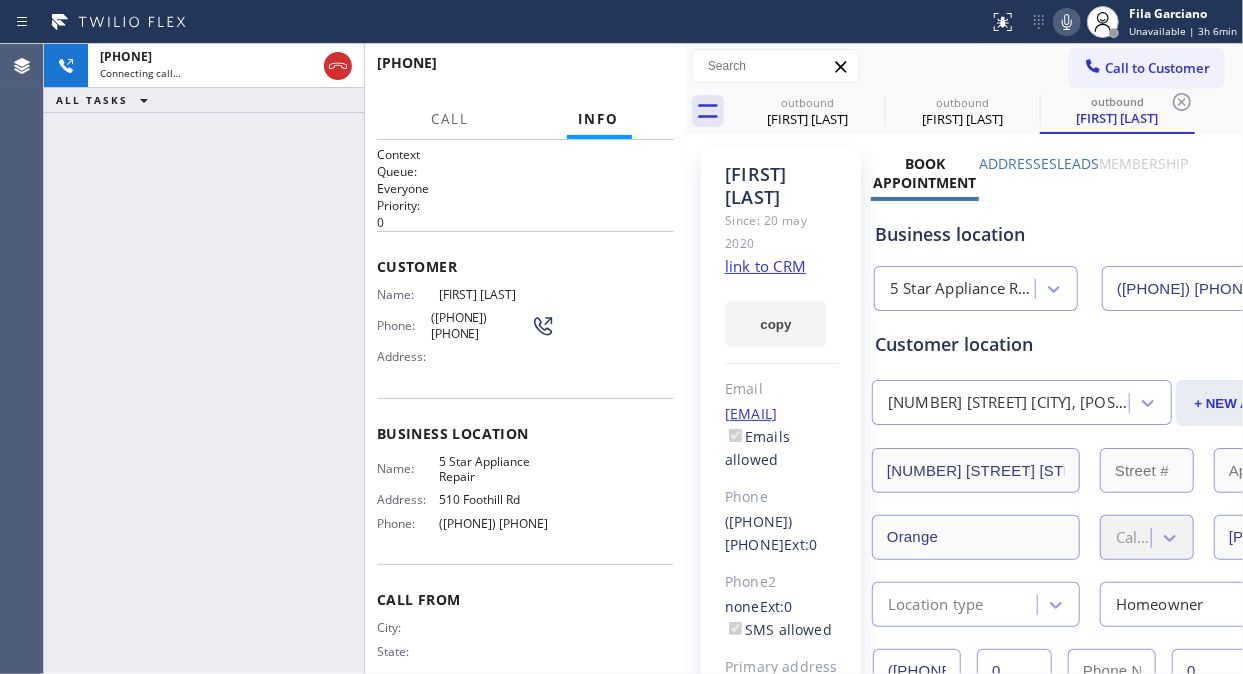 drag, startPoint x: 350, startPoint y: 67, endPoint x: 565, endPoint y: 63, distance: 215.0372 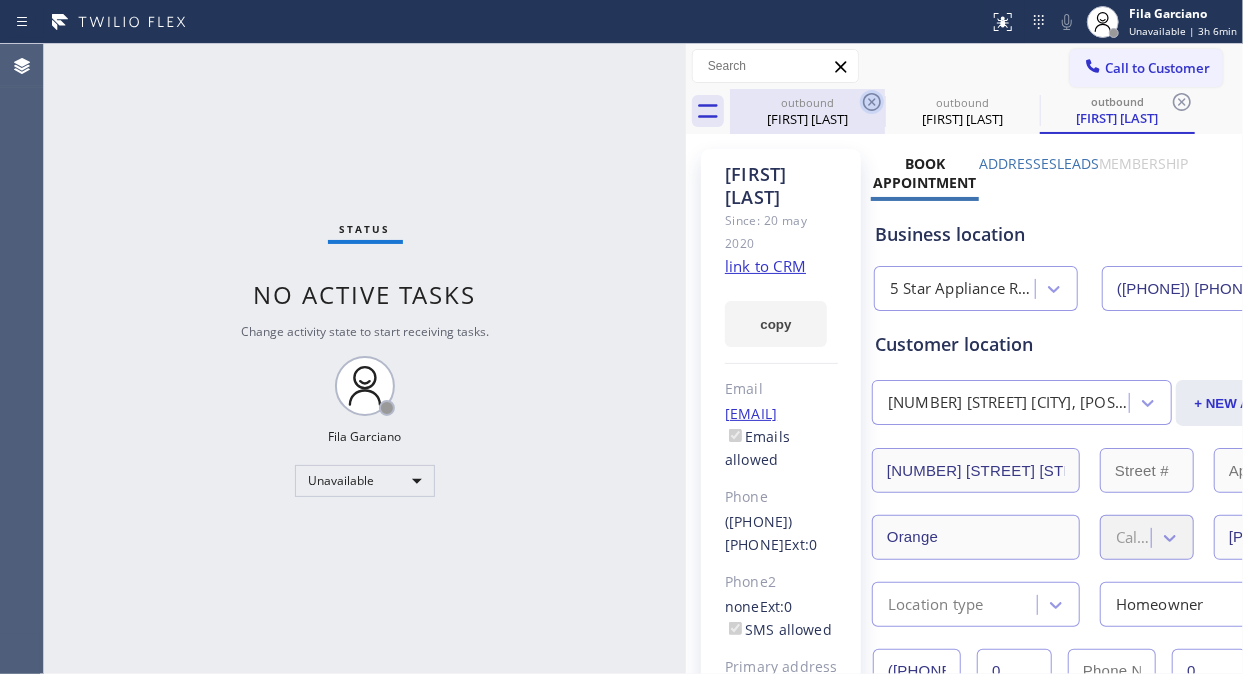 click 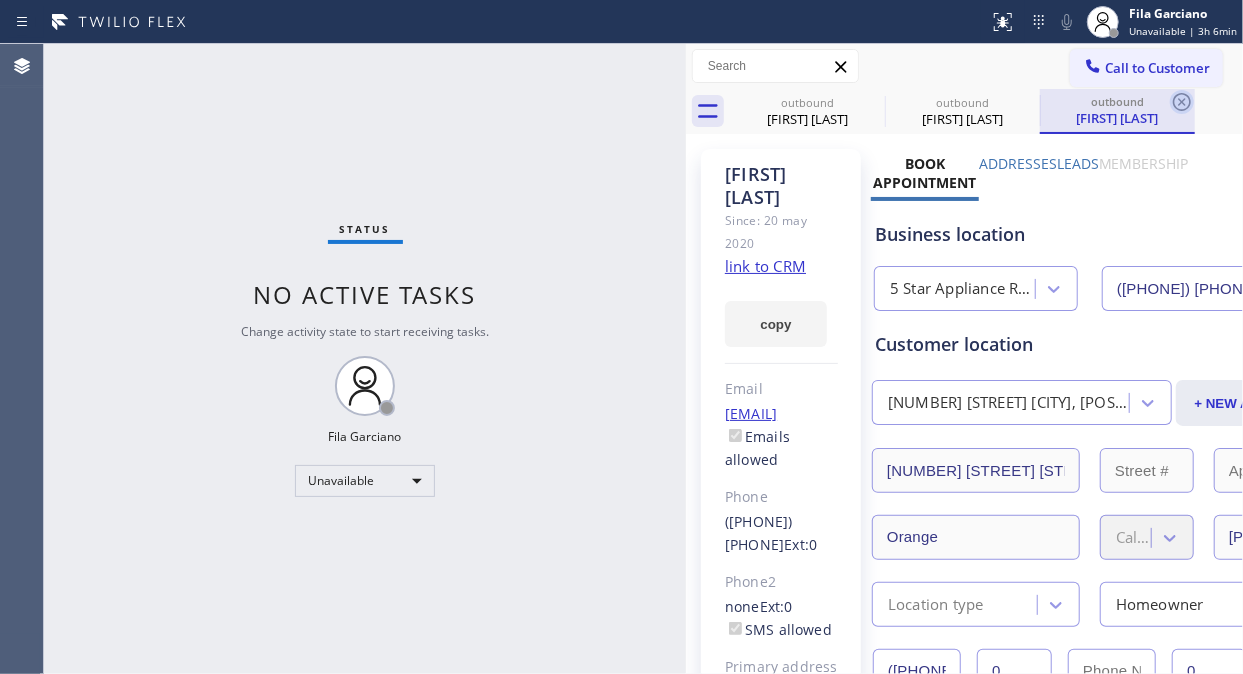 click 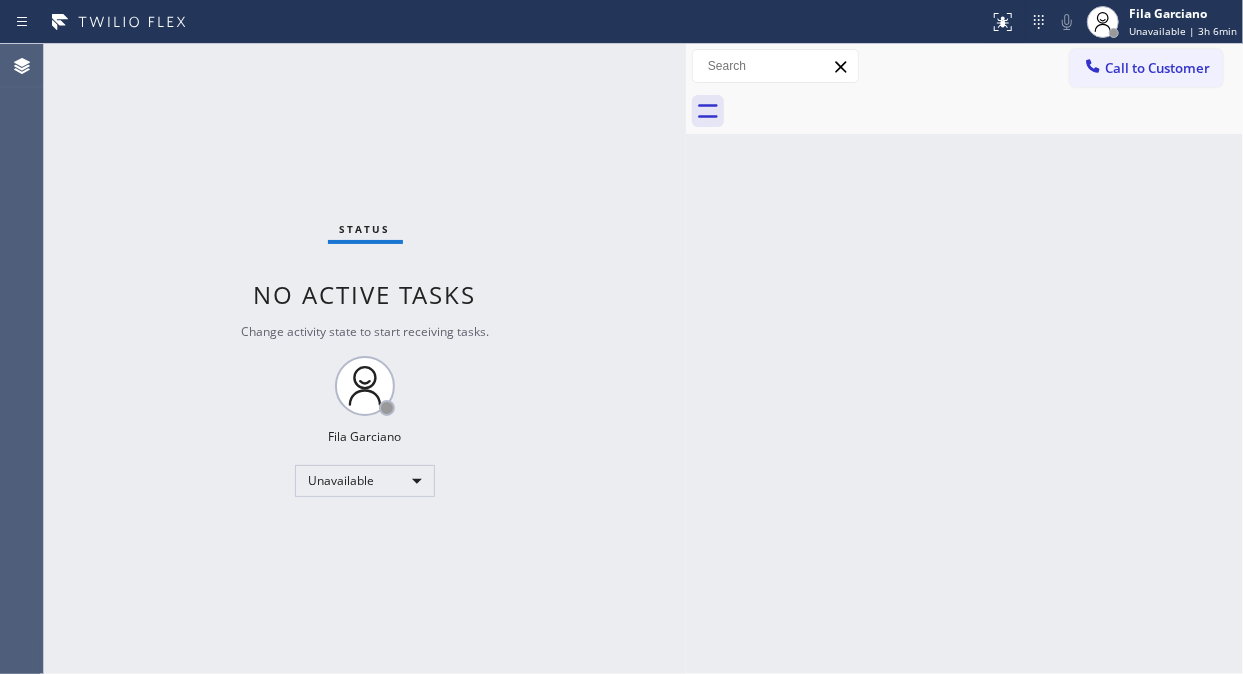 click at bounding box center (986, 111) 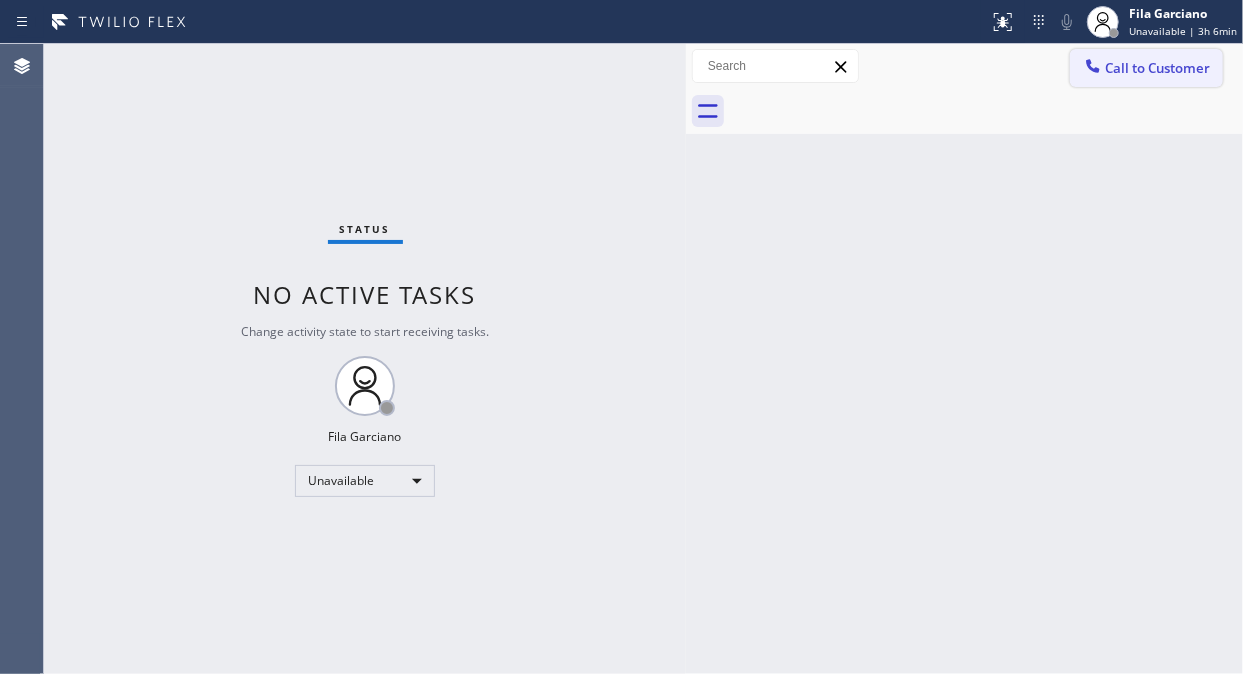 click on "Call to Customer" at bounding box center [1157, 68] 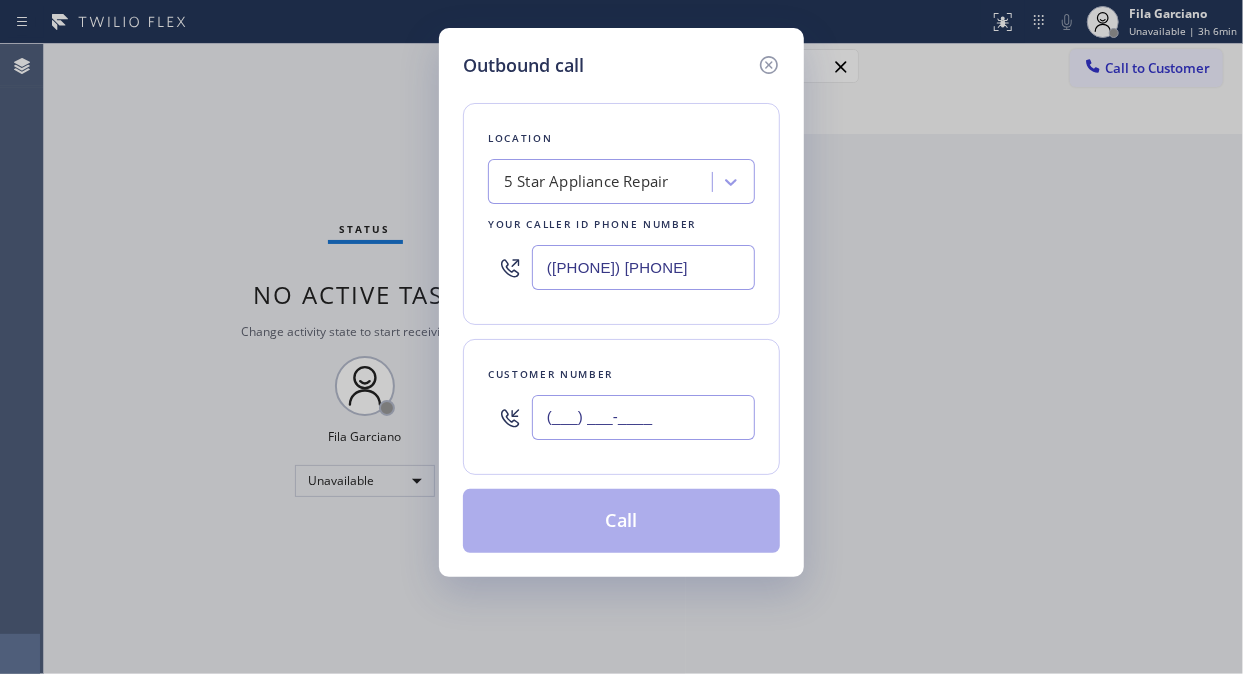 click on "(___) ___-____" at bounding box center [643, 417] 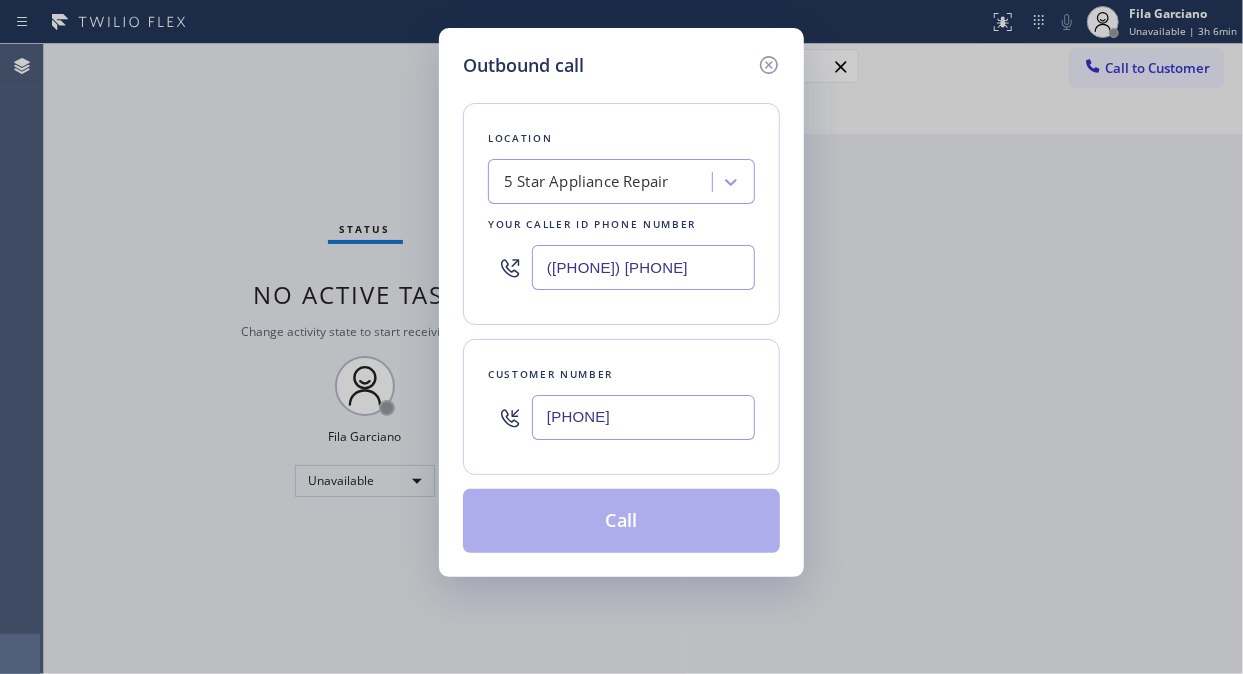 type on "(415) 505-6075" 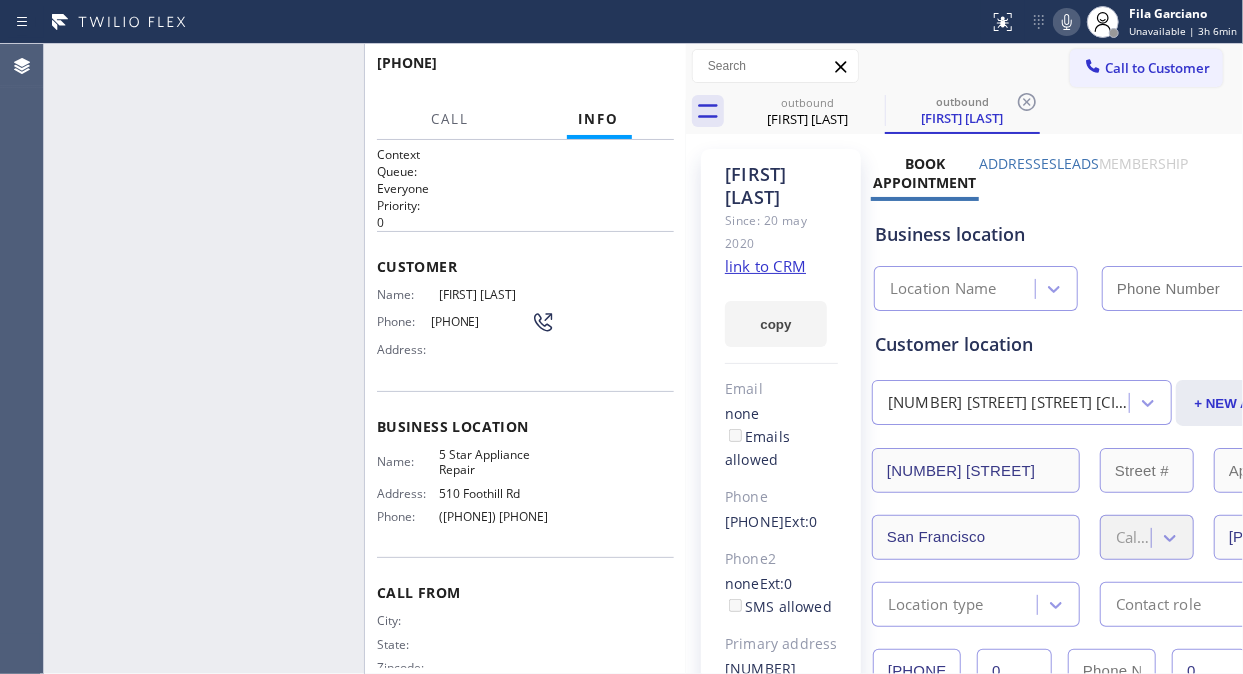 type on "[PHONE]" 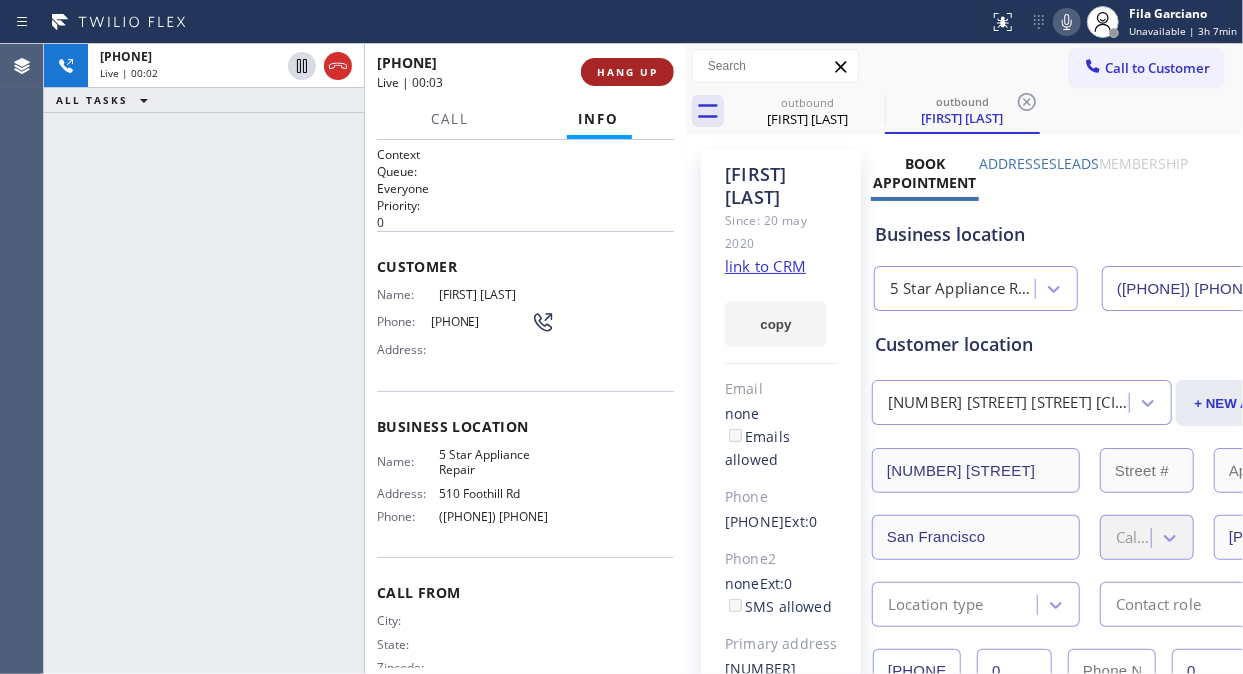 click on "HANG UP" at bounding box center (627, 72) 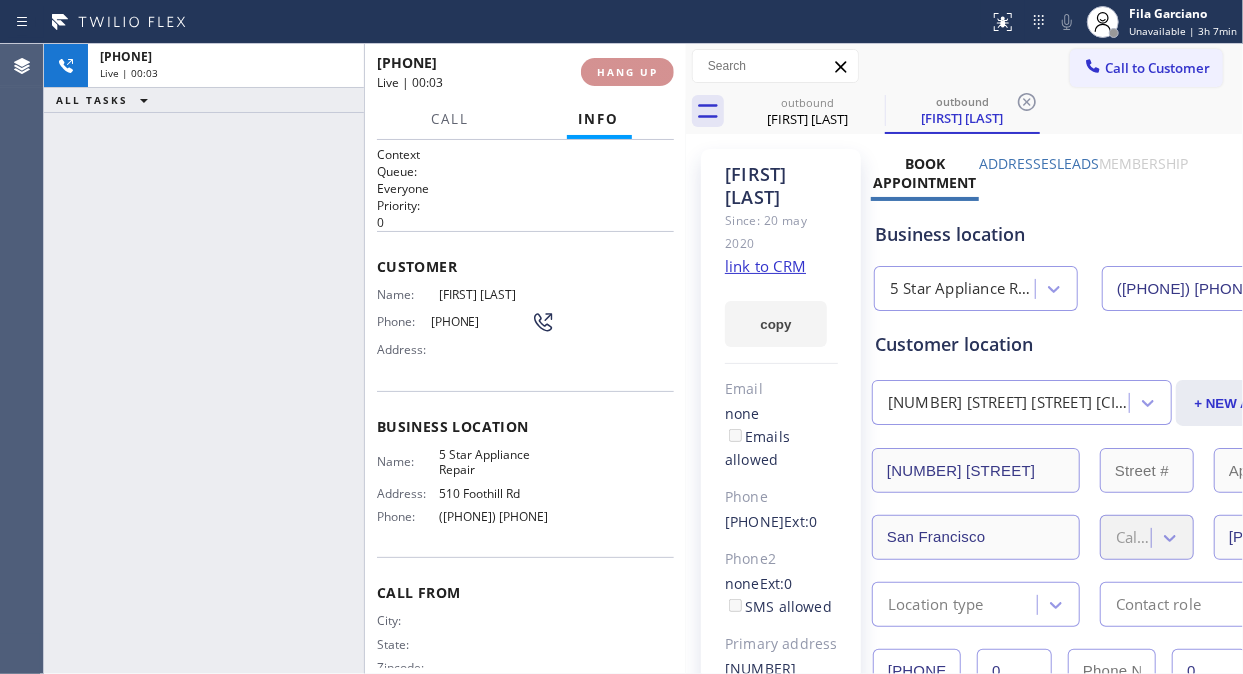 click on "HANG UP" at bounding box center [627, 72] 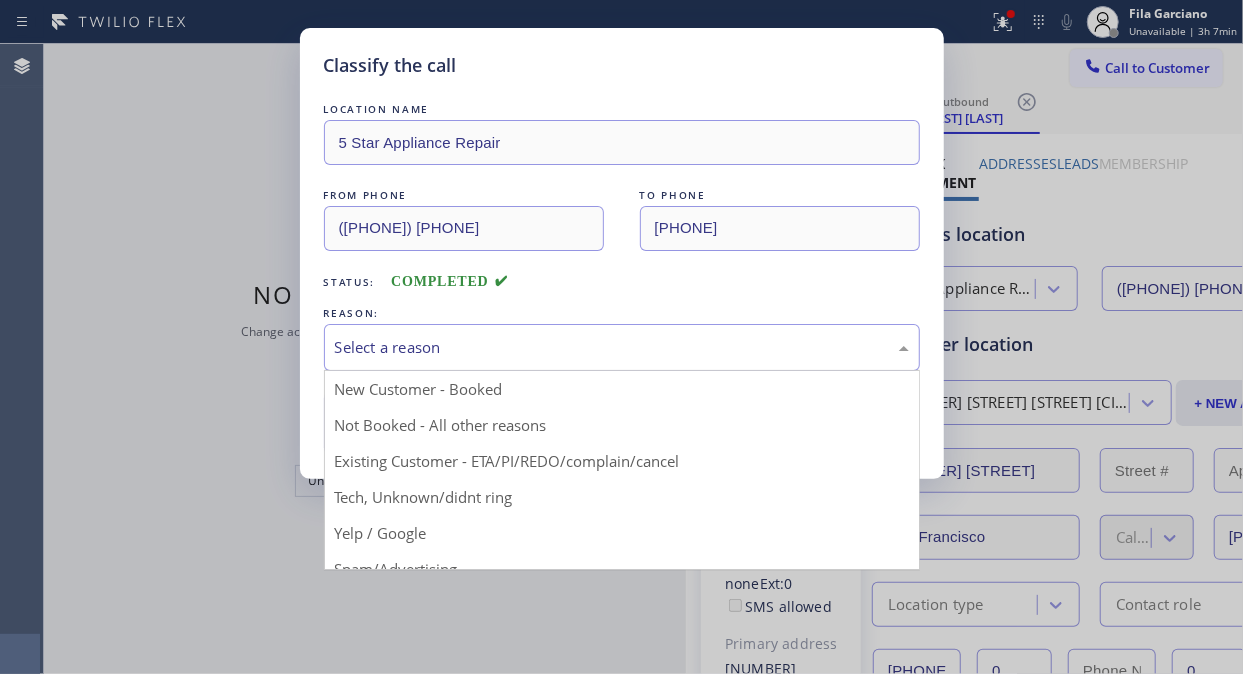 drag, startPoint x: 588, startPoint y: 341, endPoint x: 564, endPoint y: 436, distance: 97.984695 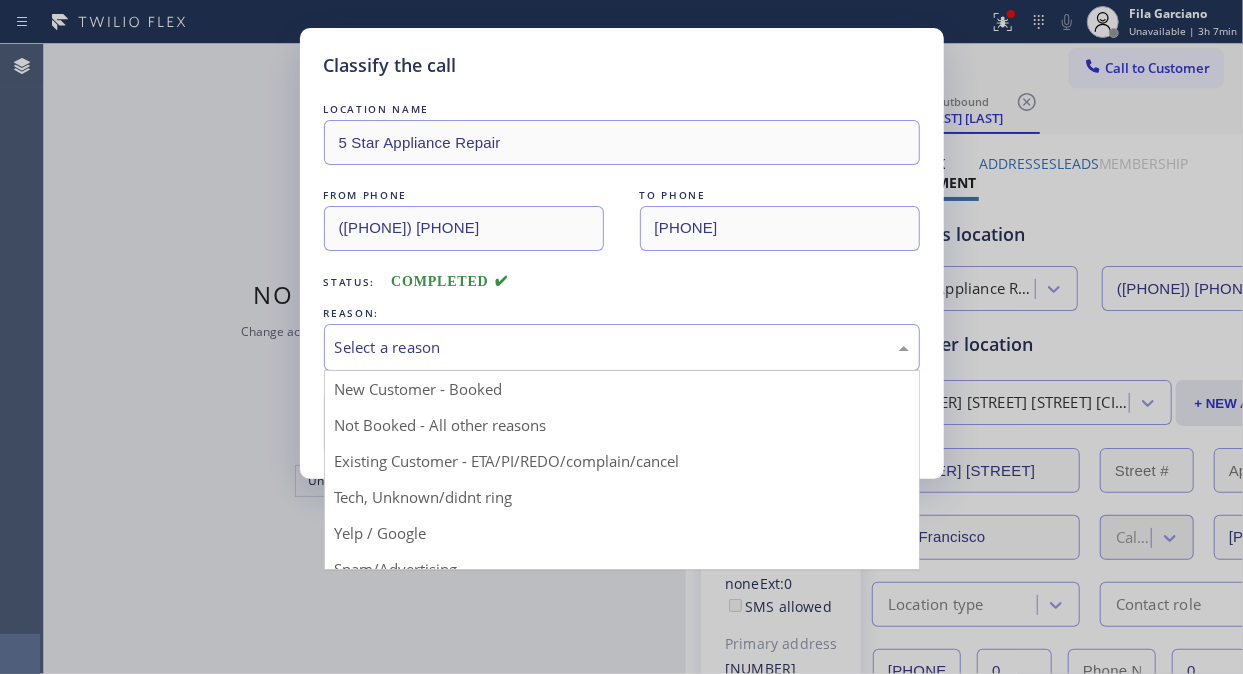 click on "Select a reason" at bounding box center [622, 347] 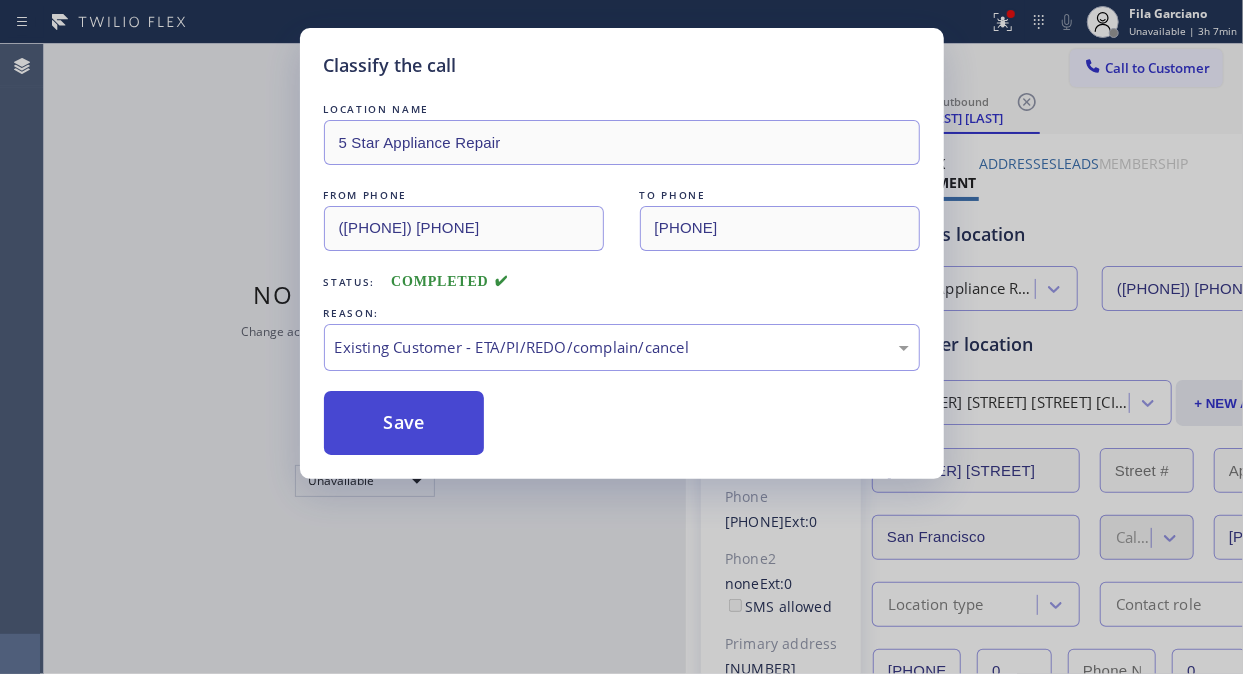 drag, startPoint x: 402, startPoint y: 423, endPoint x: 415, endPoint y: 423, distance: 13 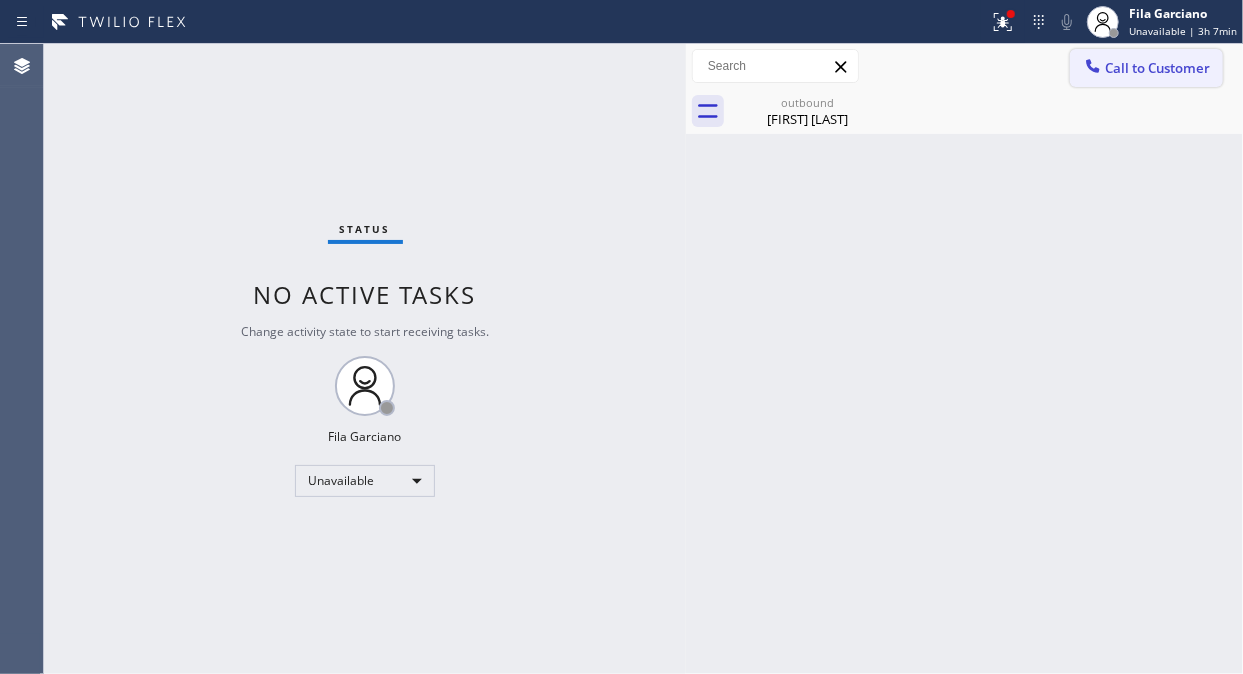 click 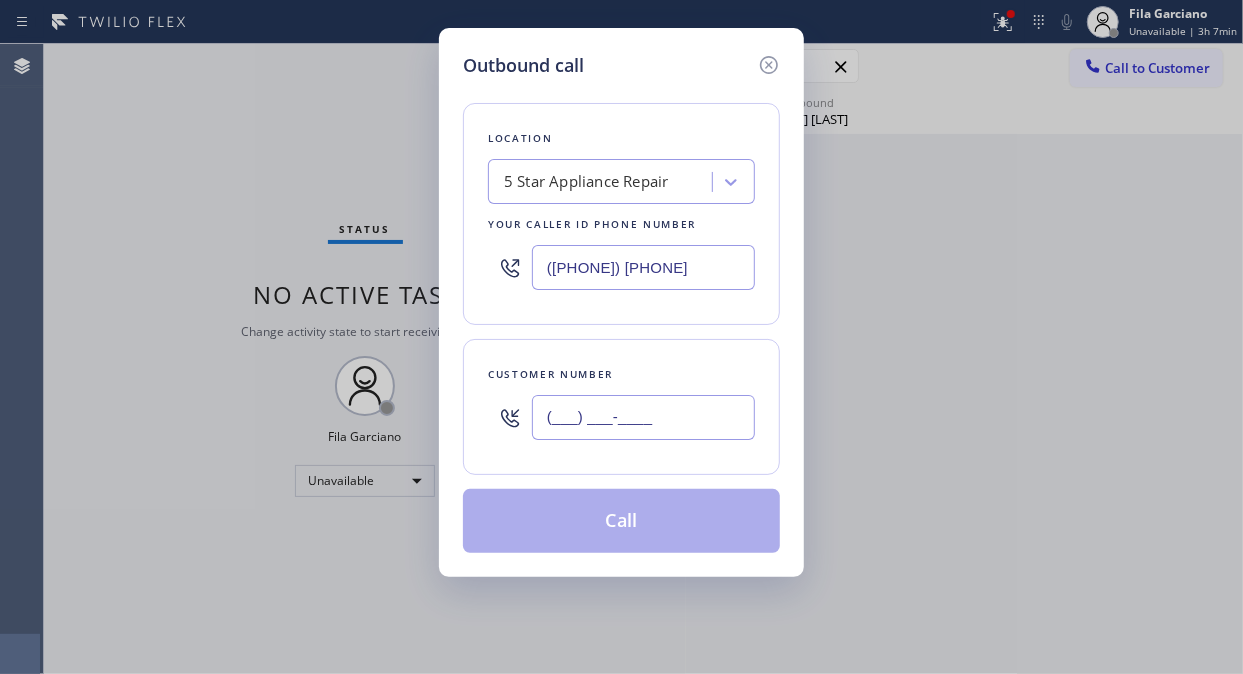 click on "(___) ___-____" at bounding box center (643, 417) 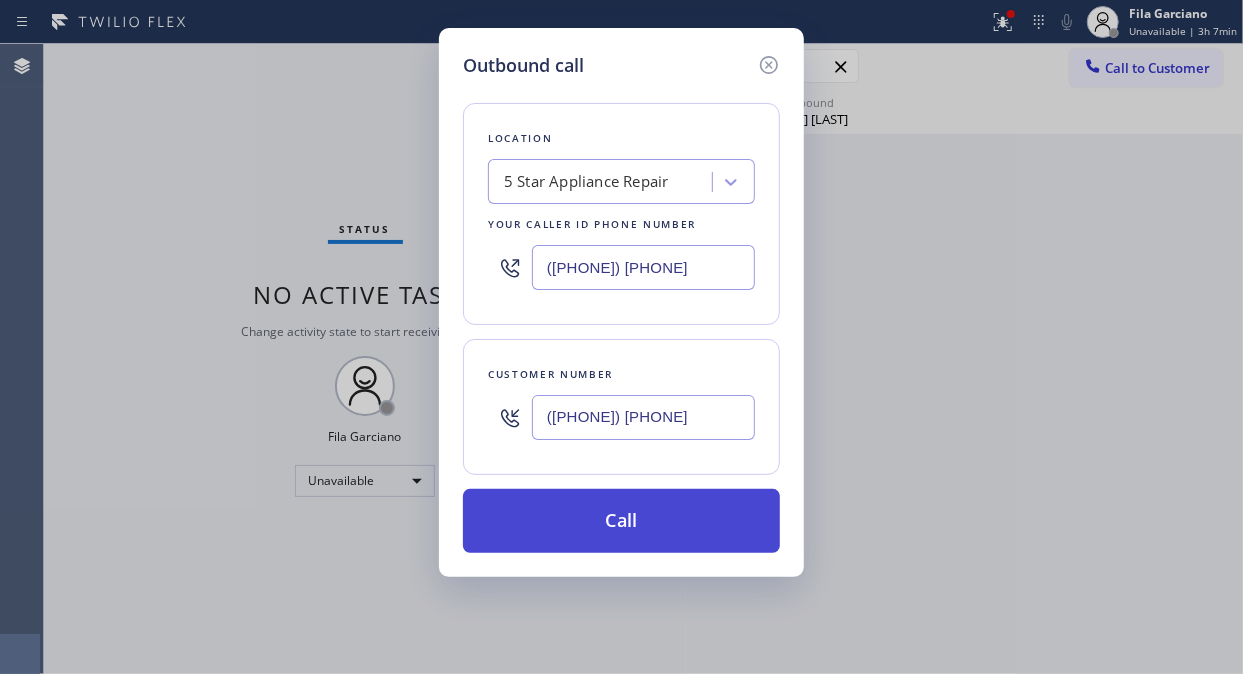 type on "(213) 924-5824" 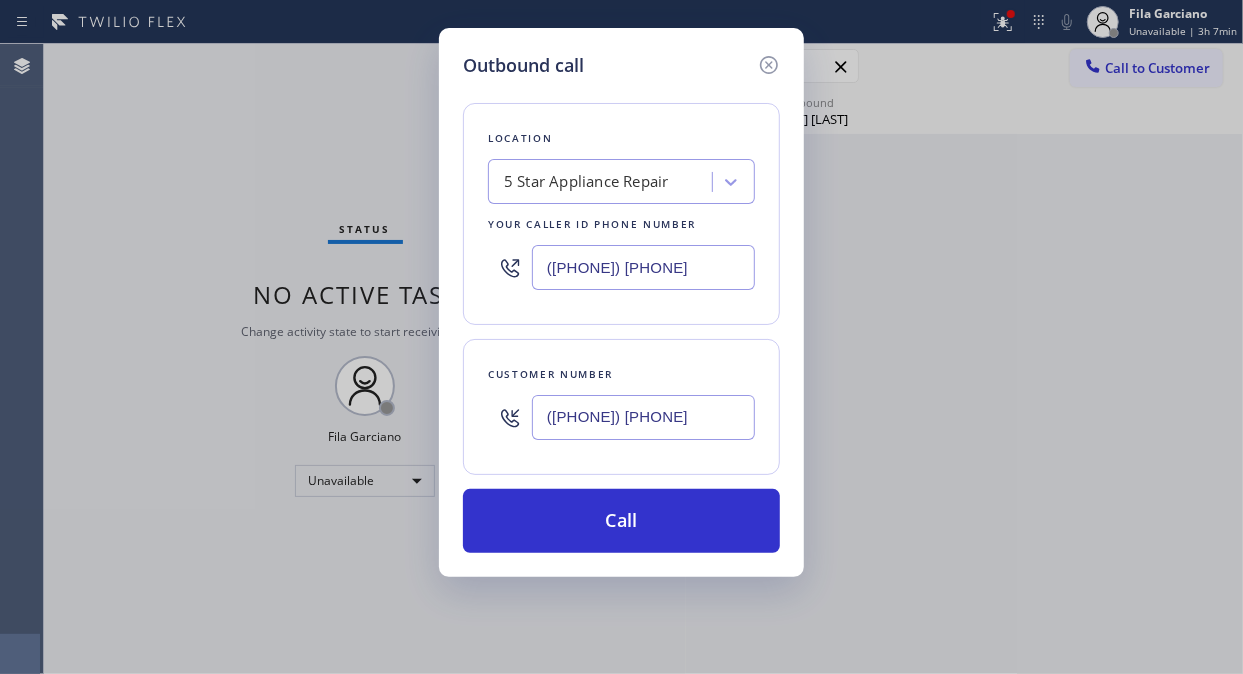 click on "Call" at bounding box center [621, 521] 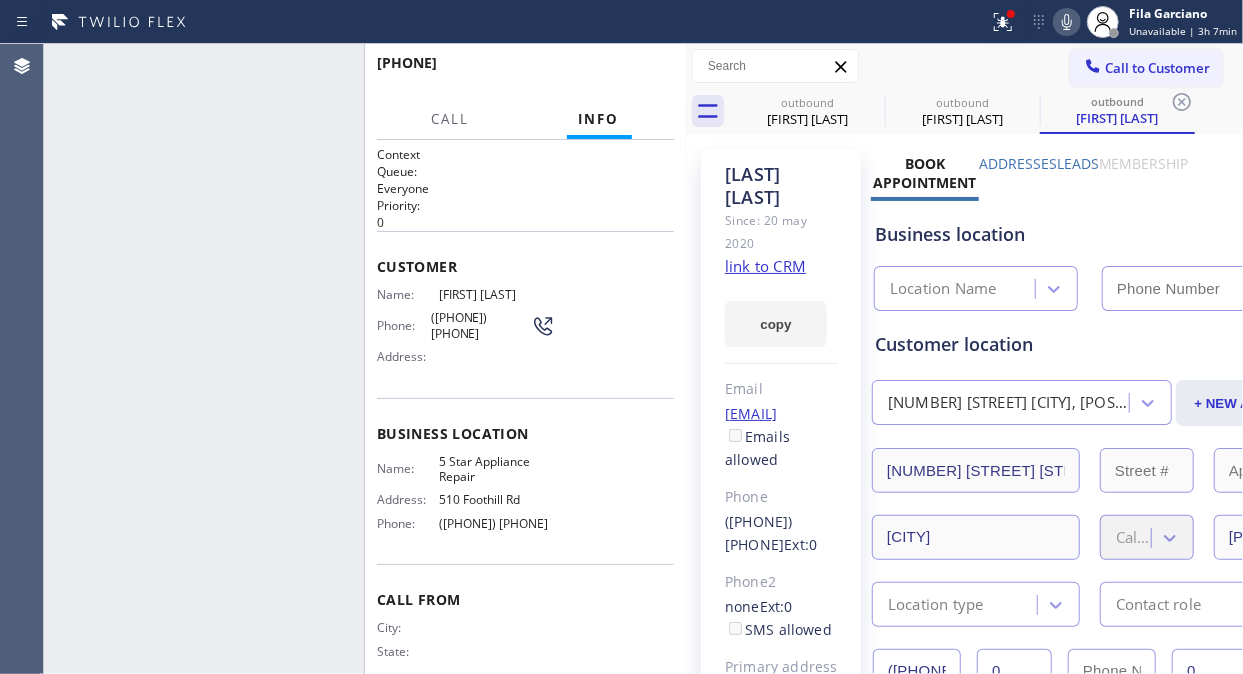 type on "[PHONE]" 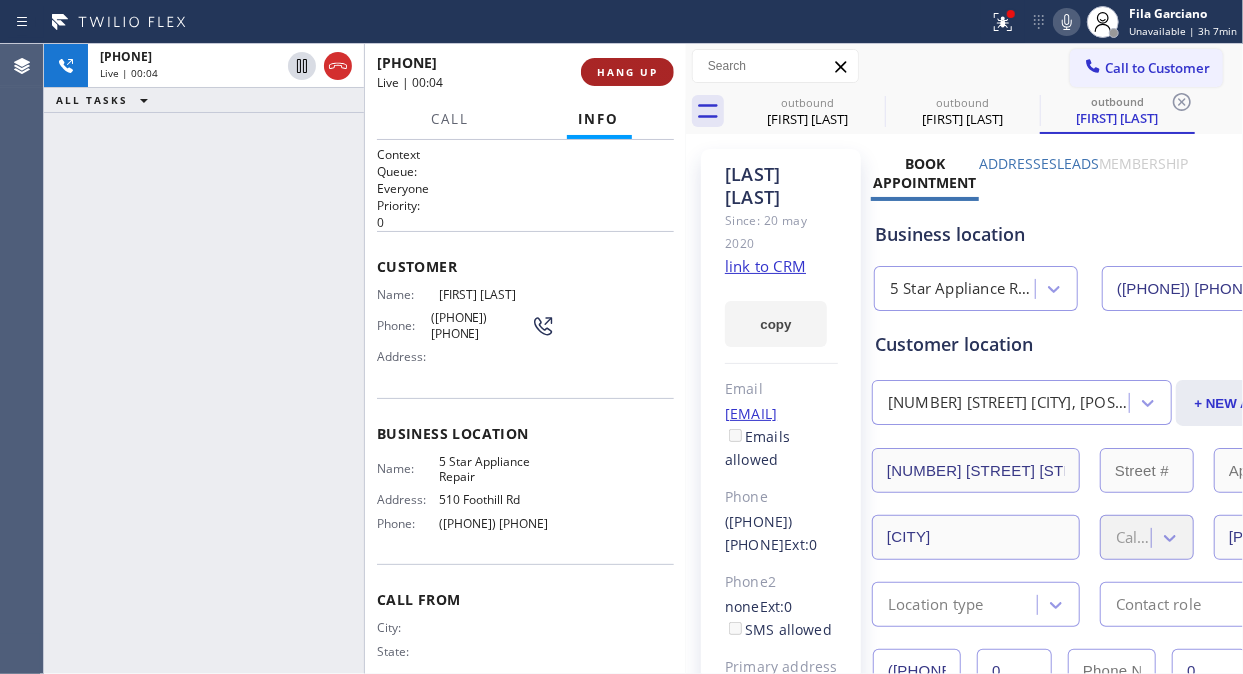 click on "HANG UP" at bounding box center [627, 72] 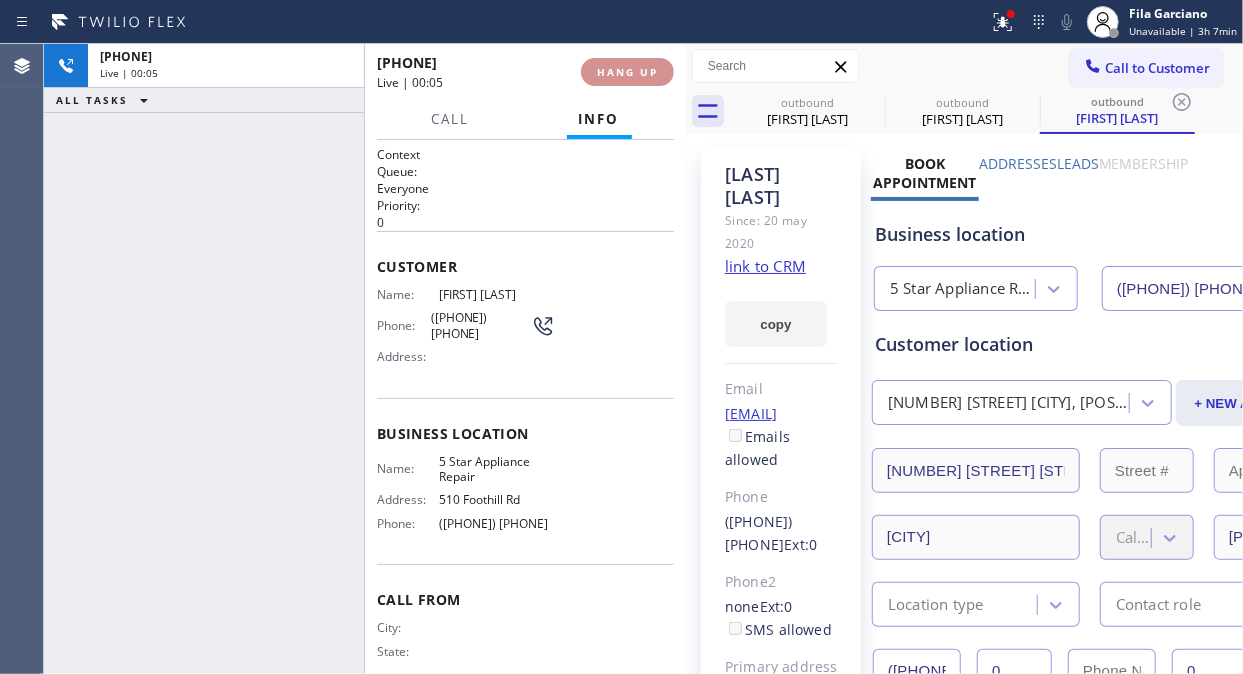 click on "HANG UP" at bounding box center [627, 72] 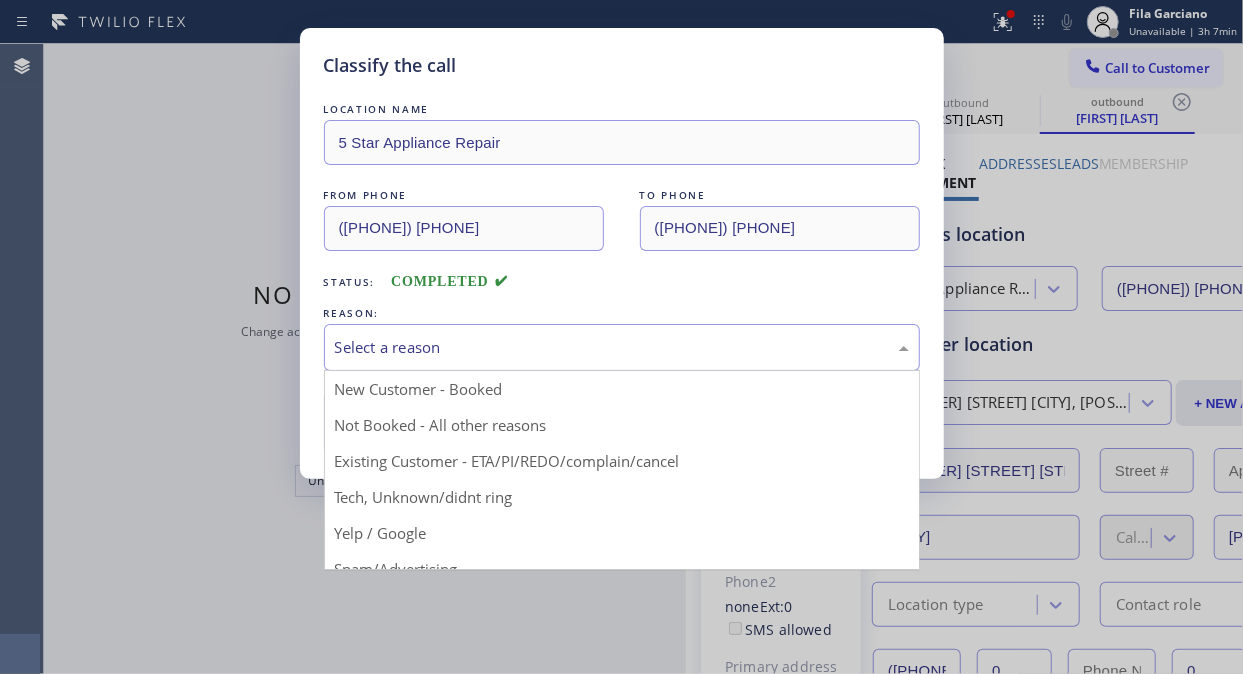 click on "Select a reason" at bounding box center (622, 347) 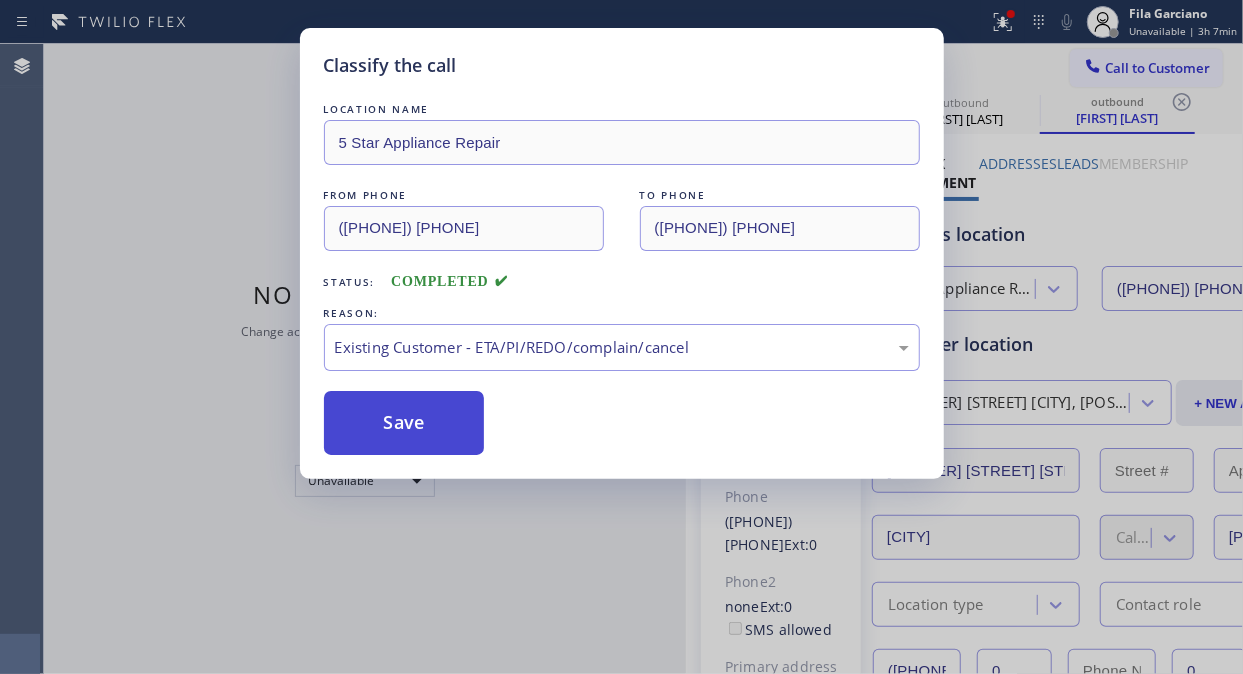 click on "Save" at bounding box center [404, 423] 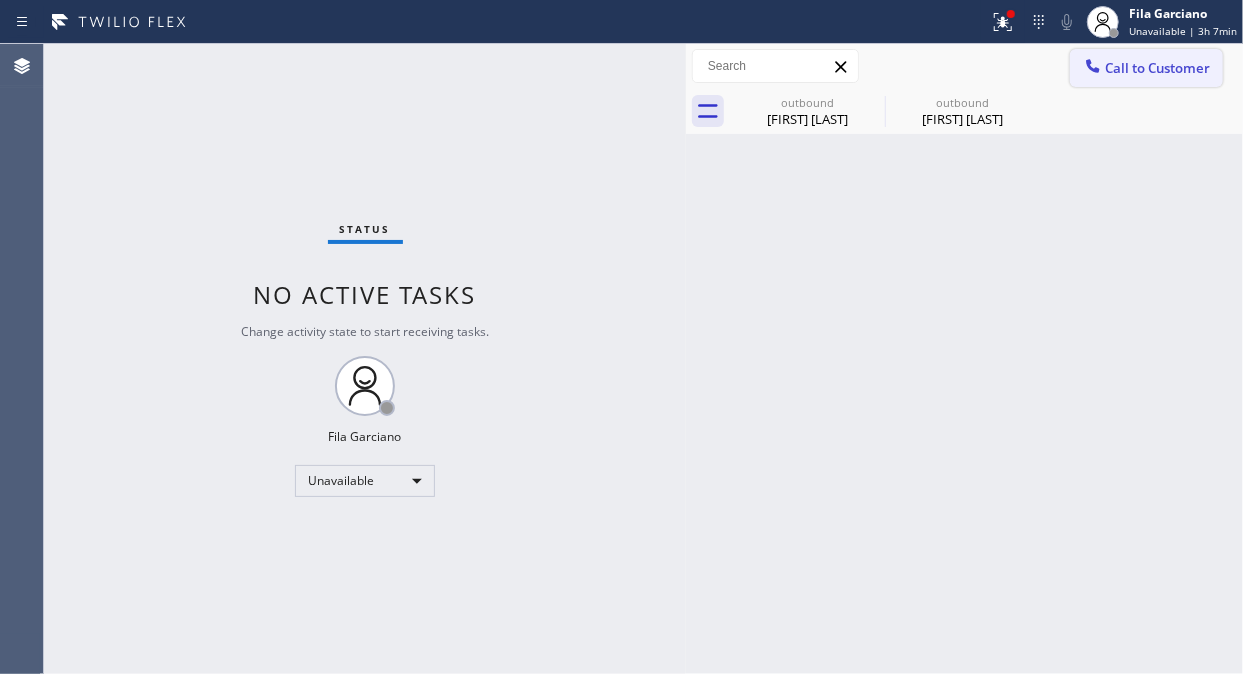 click on "Call to Customer" at bounding box center [1157, 68] 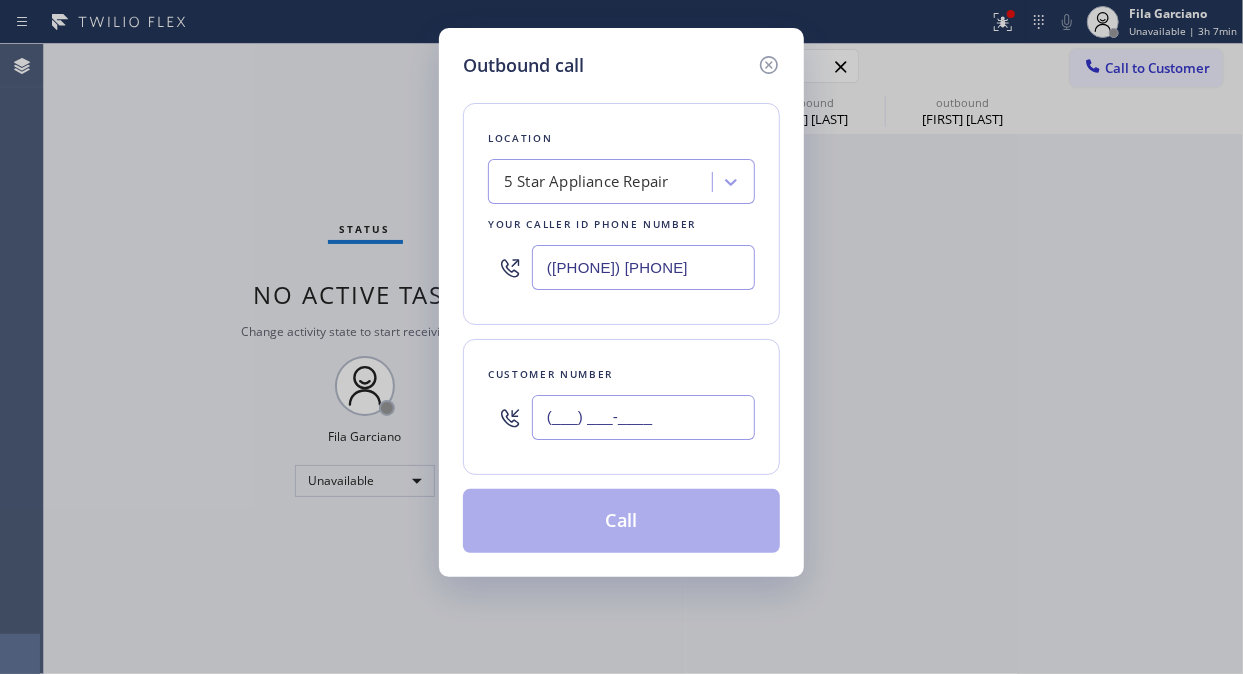 click on "(___) ___-____" at bounding box center (643, 417) 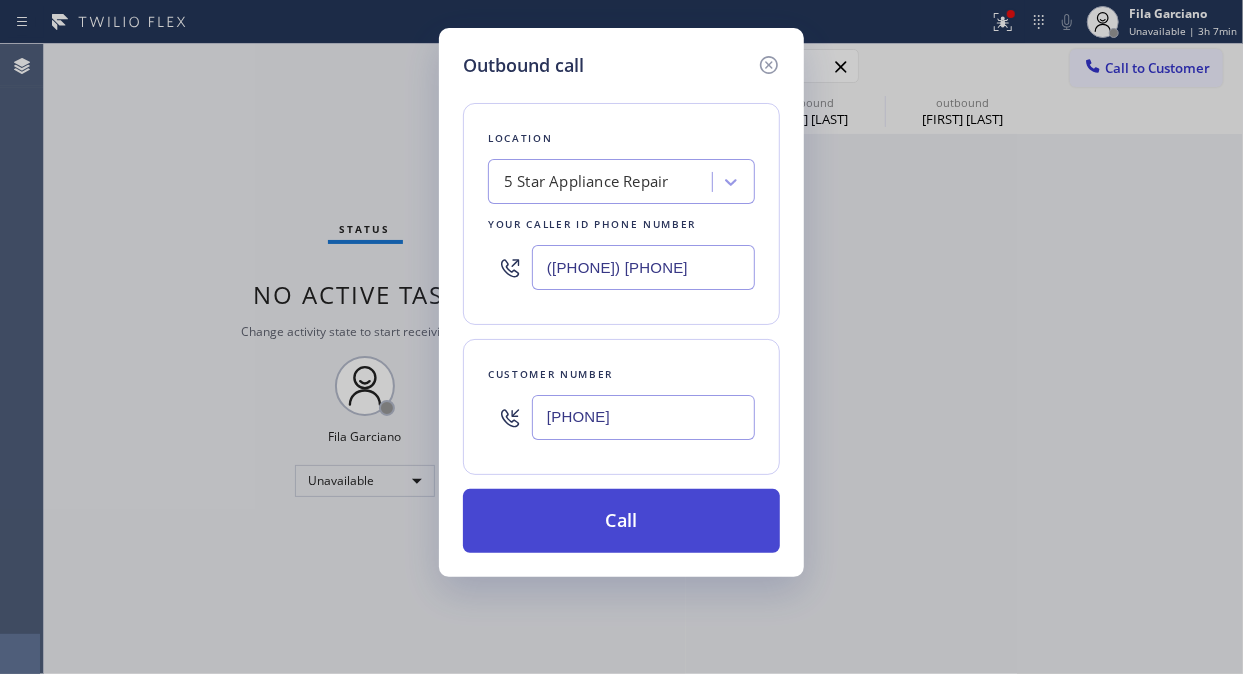 type on "(714) 616-2479" 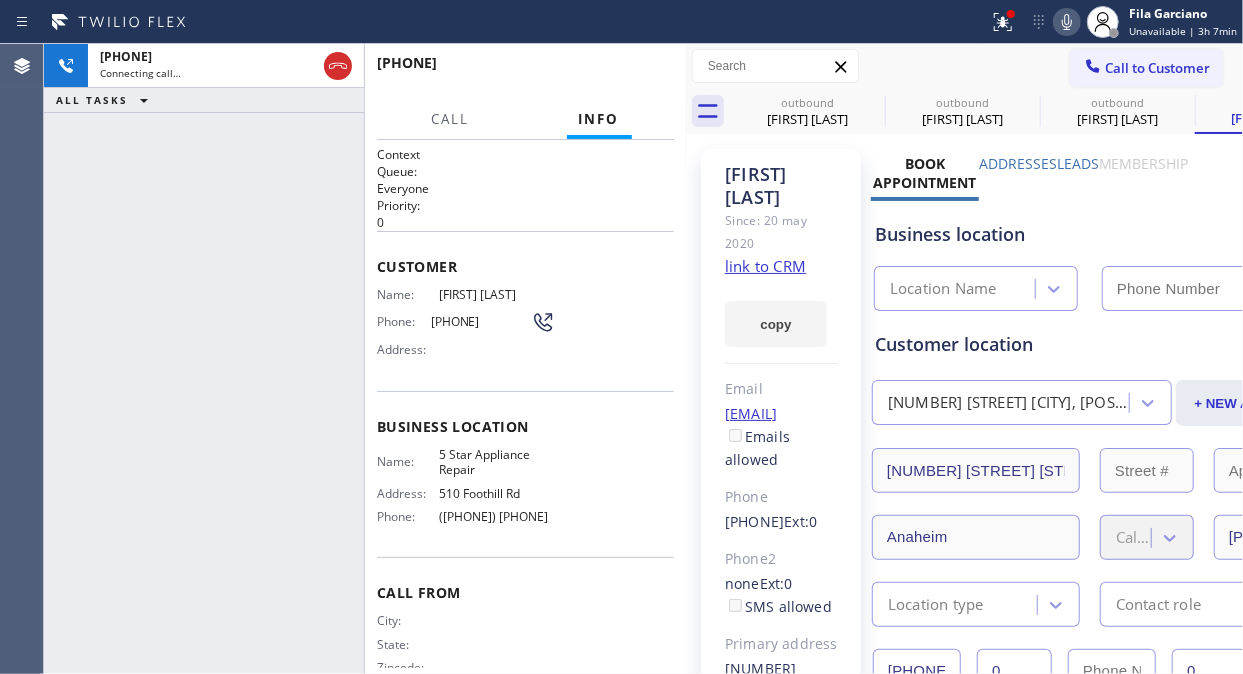 type on "[PHONE]" 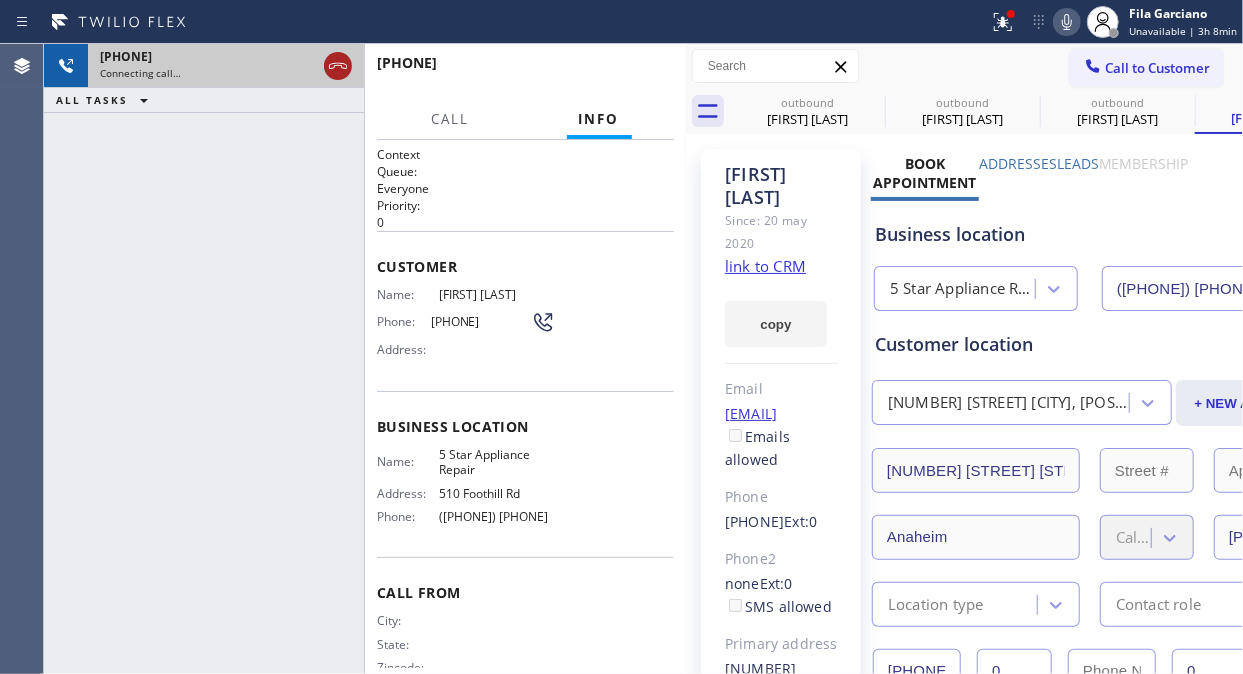 drag, startPoint x: 342, startPoint y: 68, endPoint x: 300, endPoint y: 98, distance: 51.613953 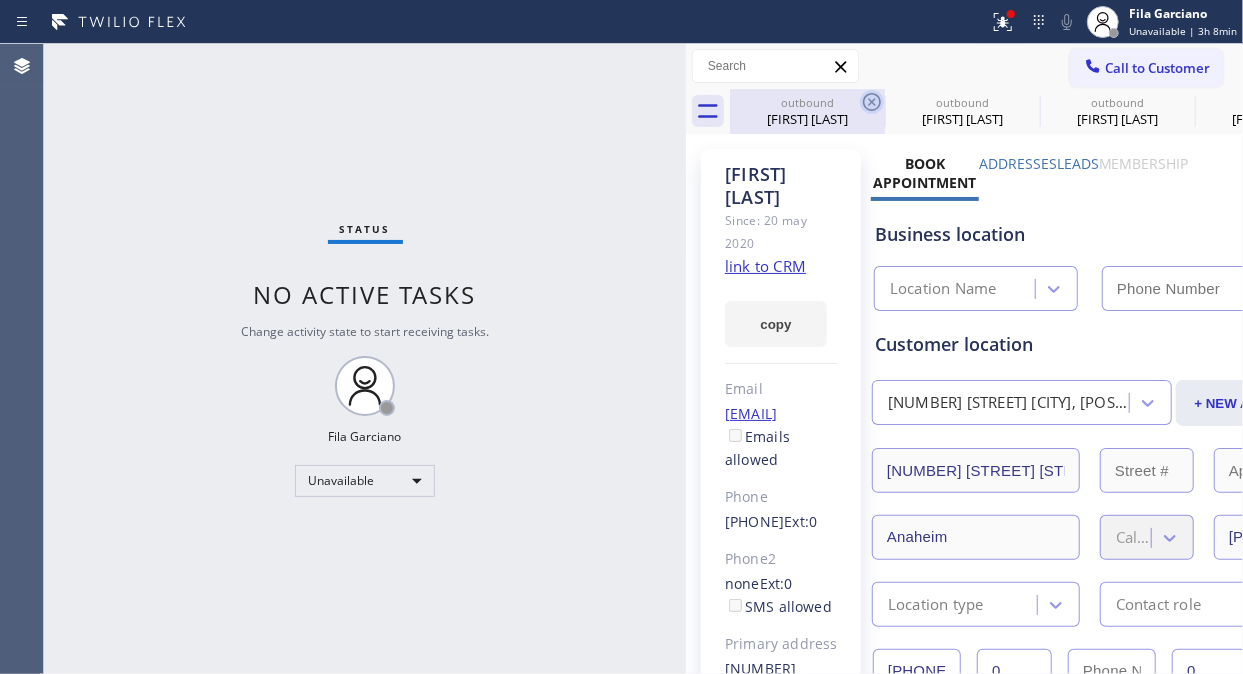 click 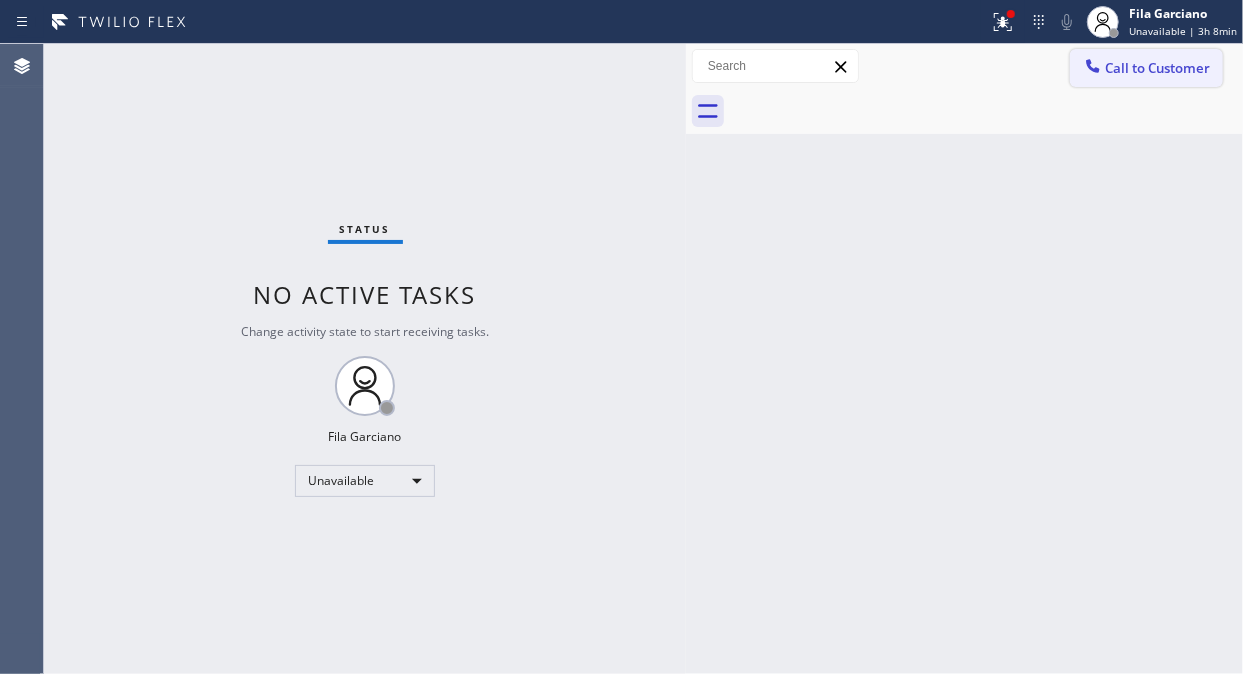 click on "Call to Customer" at bounding box center [1157, 68] 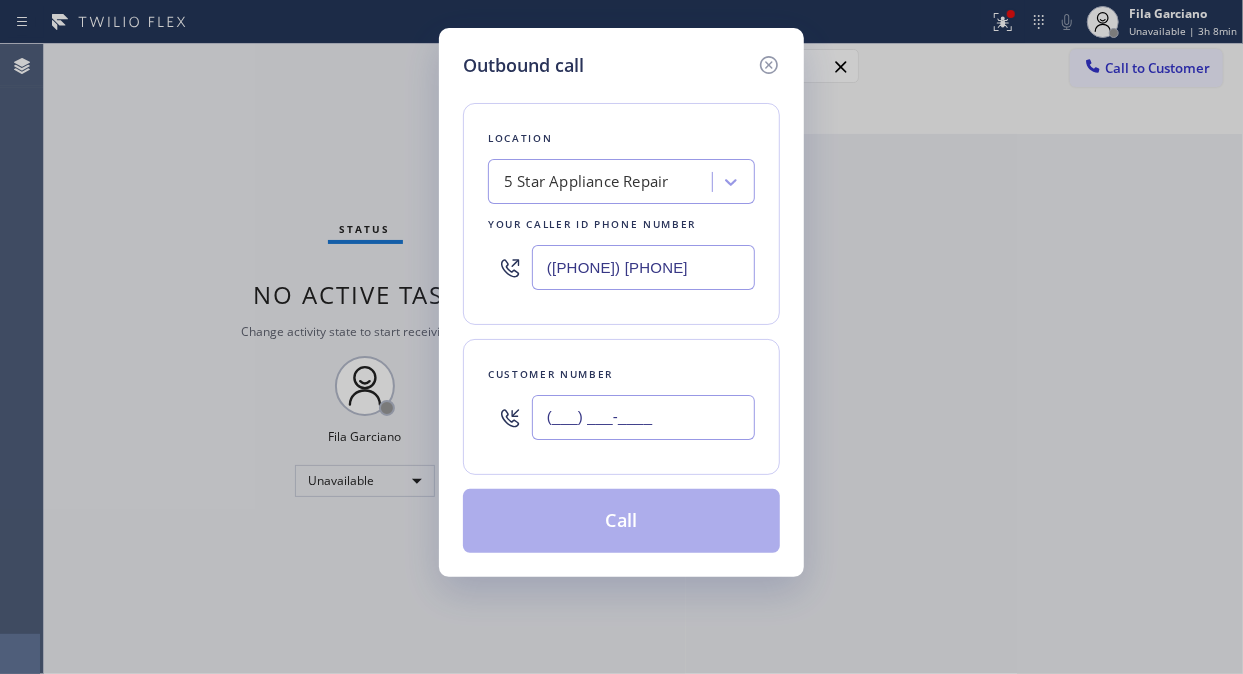 click on "(___) ___-____" at bounding box center (643, 417) 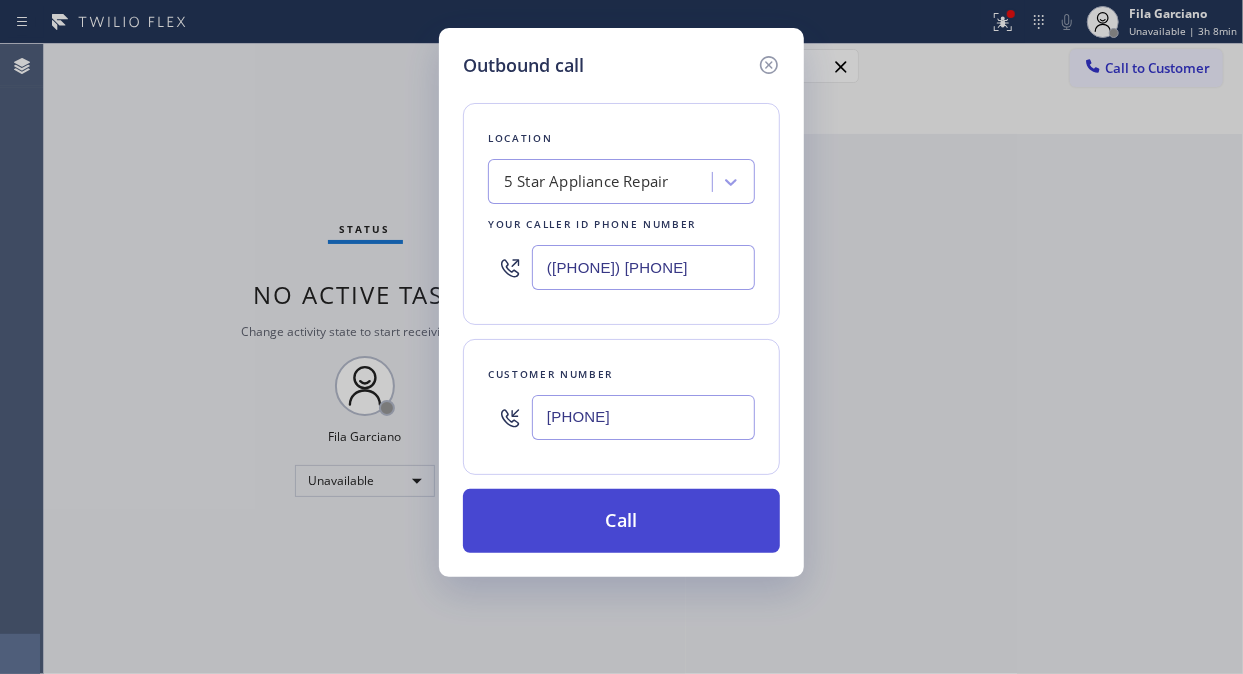 type on "(714) 616-2479" 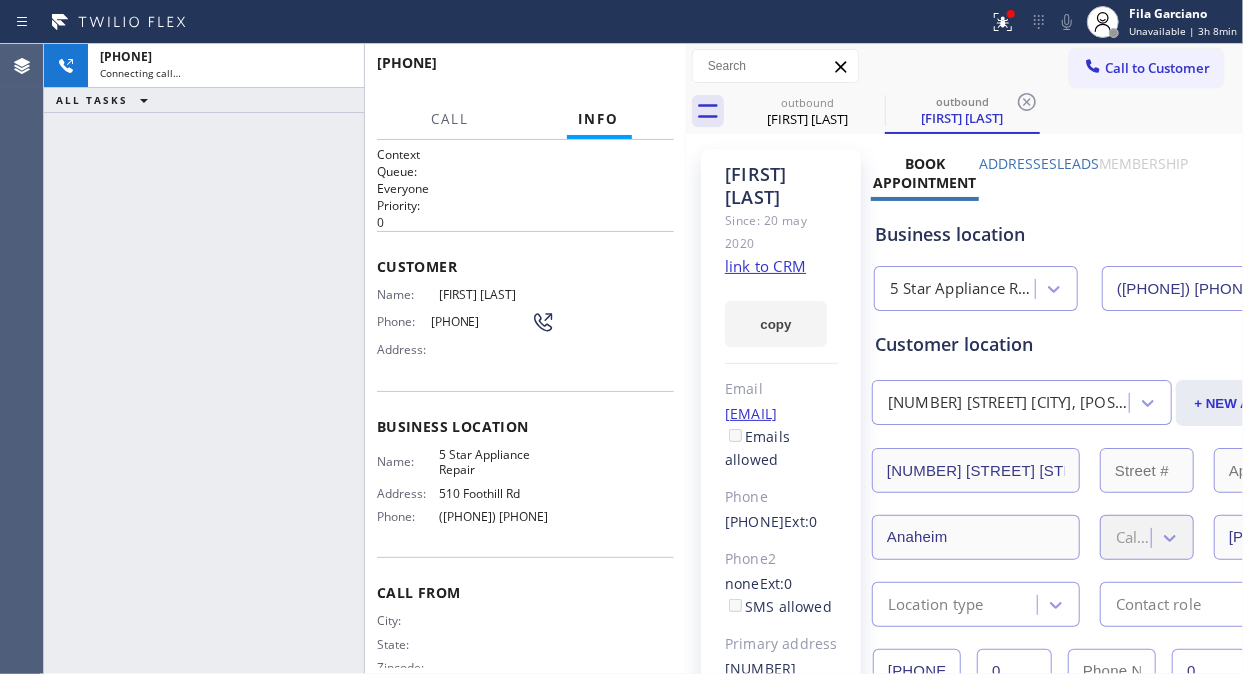 type on "[PHONE]" 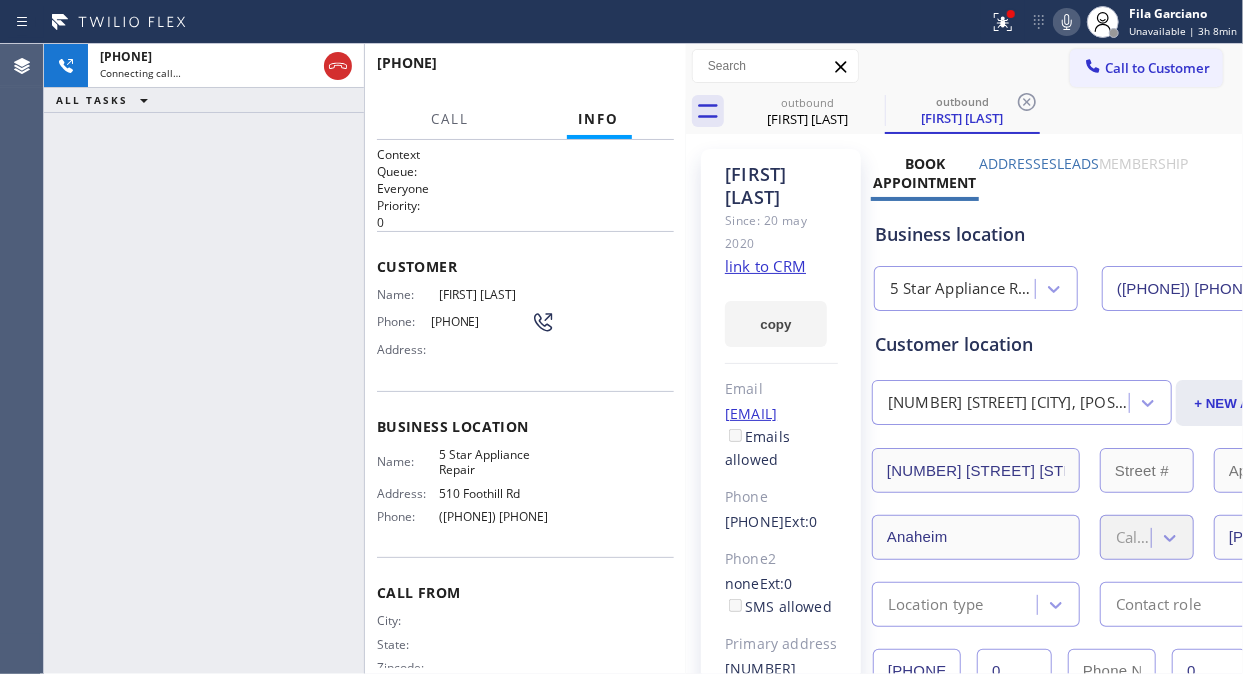 drag, startPoint x: 1007, startPoint y: 23, endPoint x: 947, endPoint y: 196, distance: 183.10925 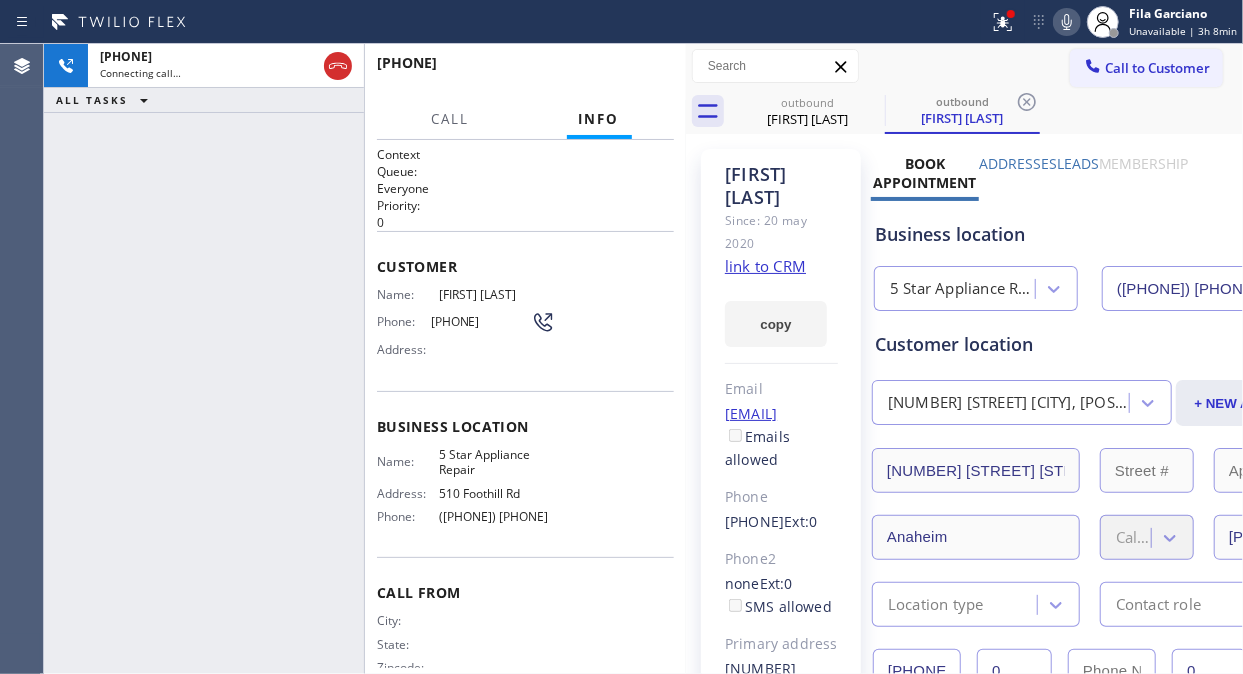 click 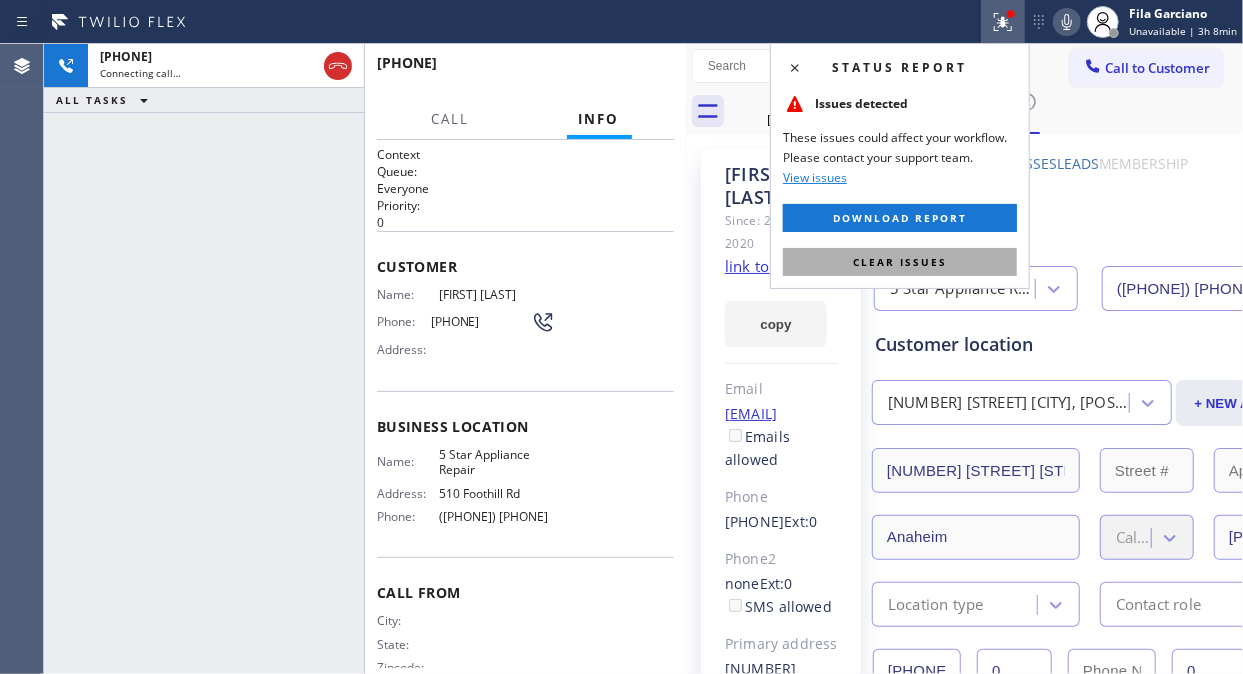 click on "Clear issues" at bounding box center (900, 262) 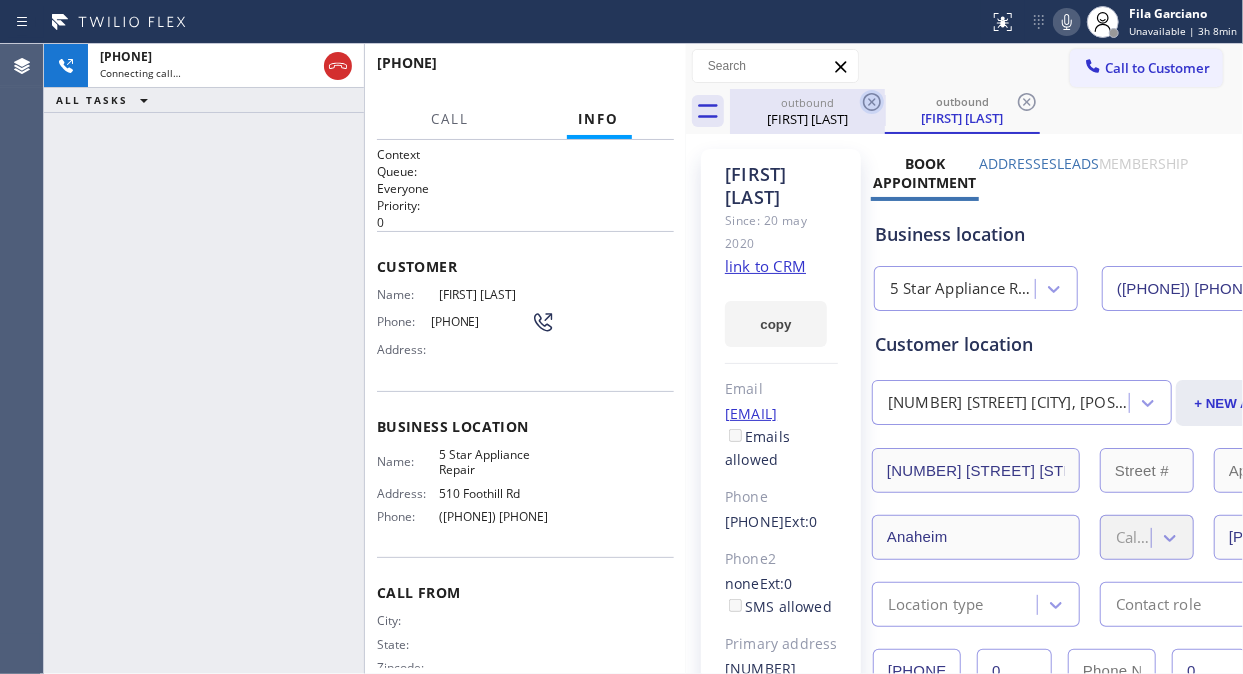 click 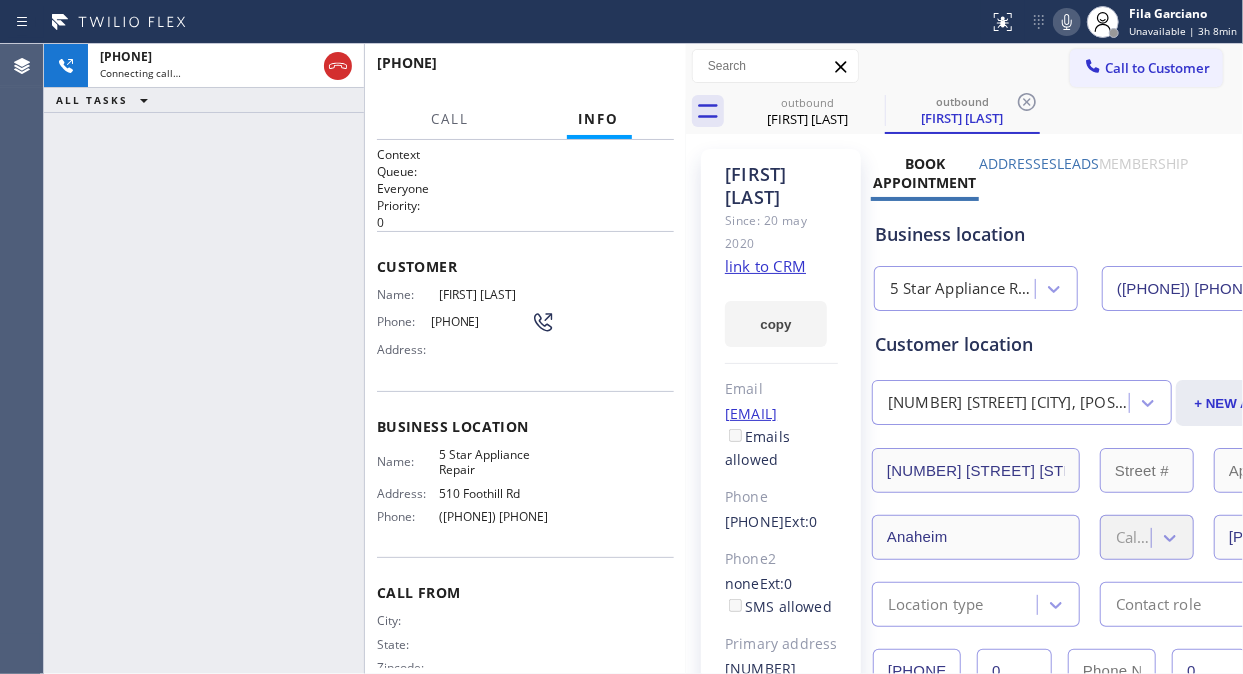 click 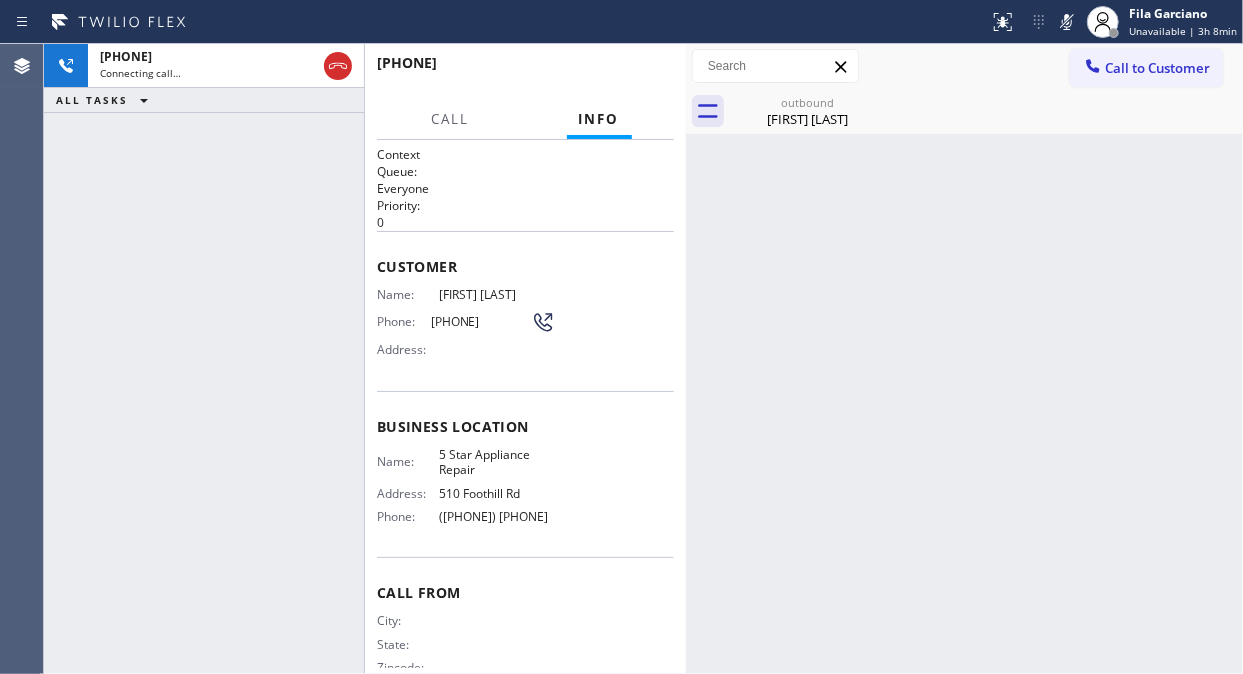 drag, startPoint x: 1073, startPoint y: 32, endPoint x: 1003, endPoint y: 52, distance: 72.8011 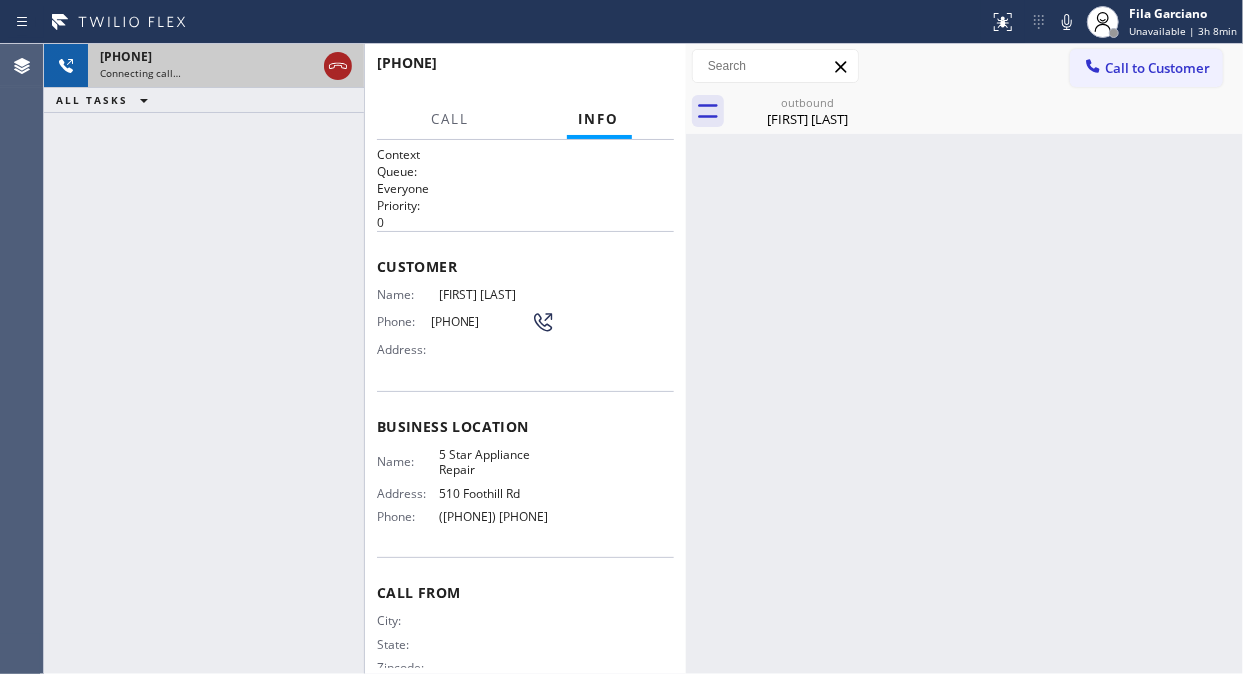 click 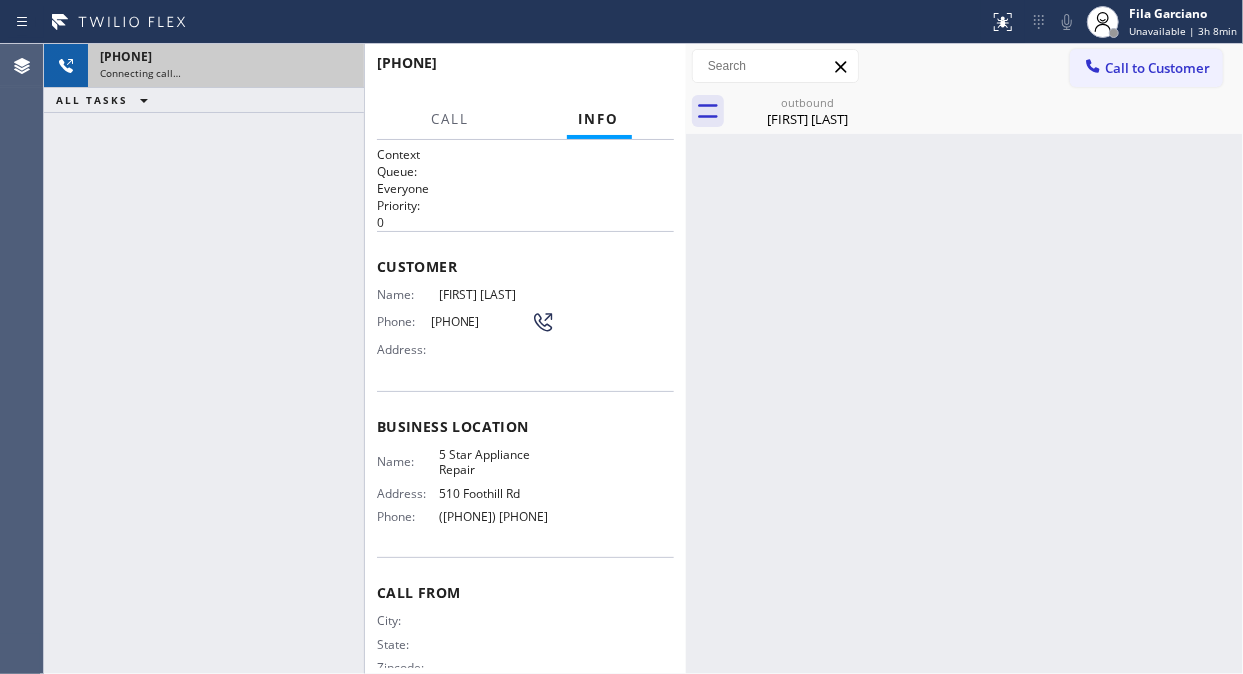 click on "Call to Customer" at bounding box center [1157, 68] 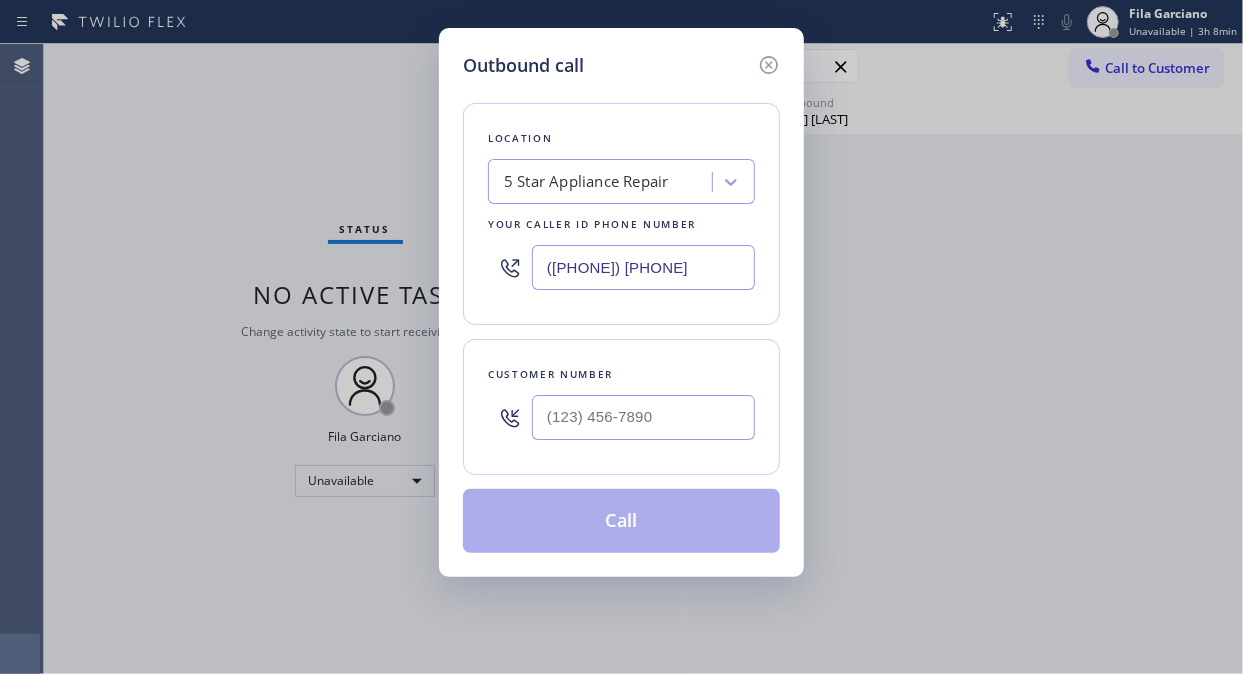 type 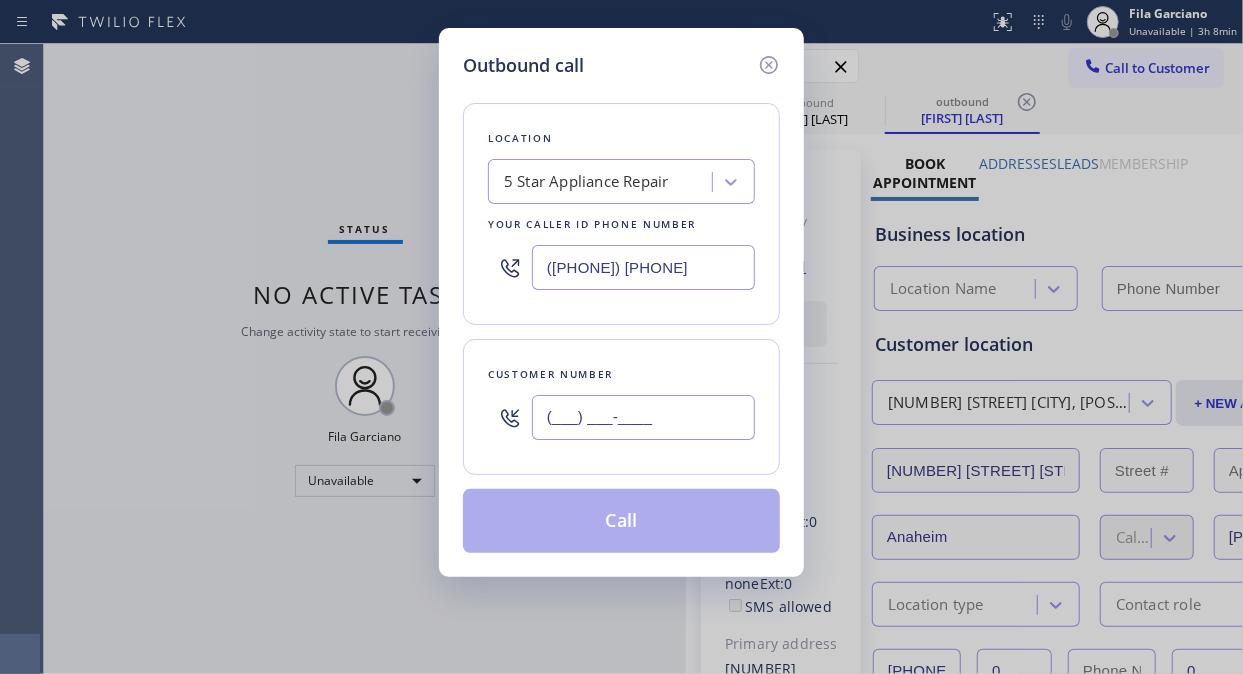 paste on "661-6186" 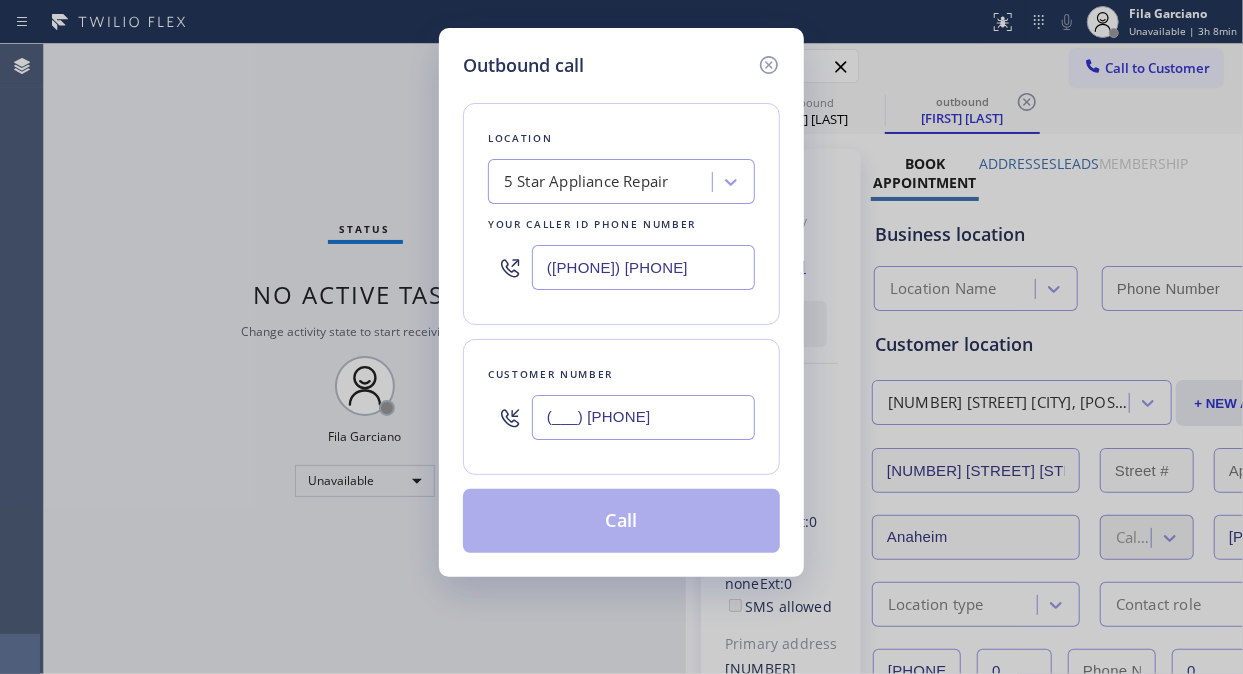 click on "(___) 661-6186" at bounding box center [643, 417] 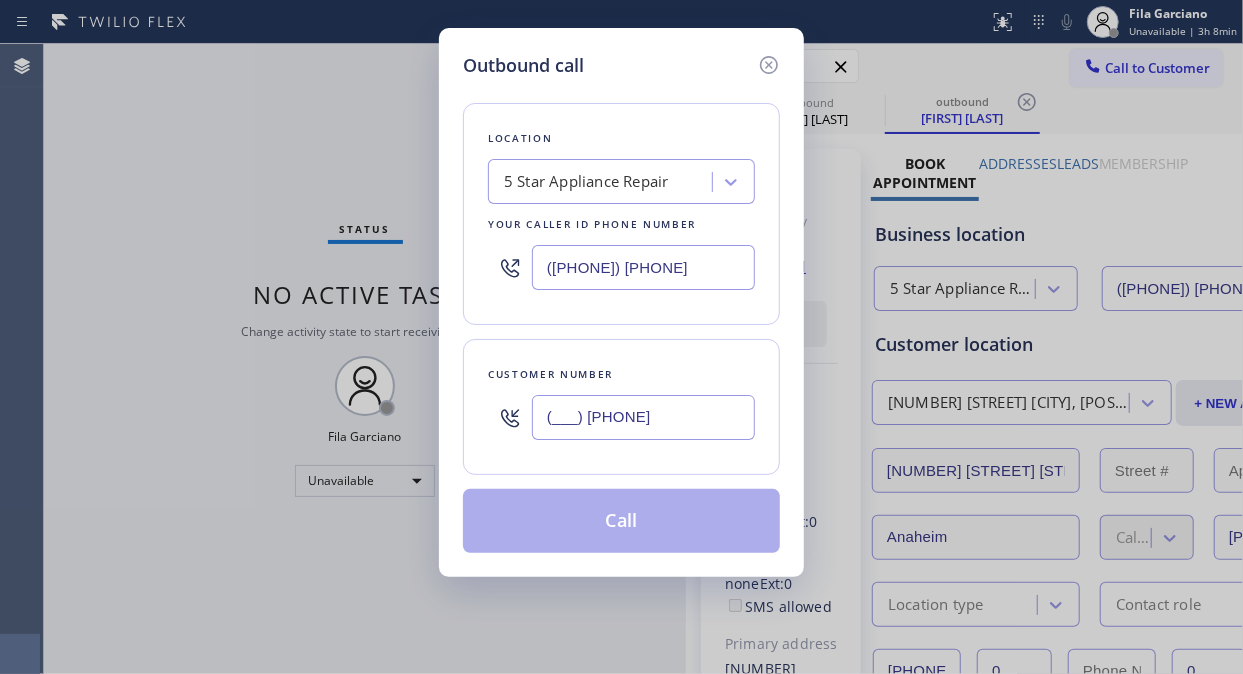 type on "[PHONE]" 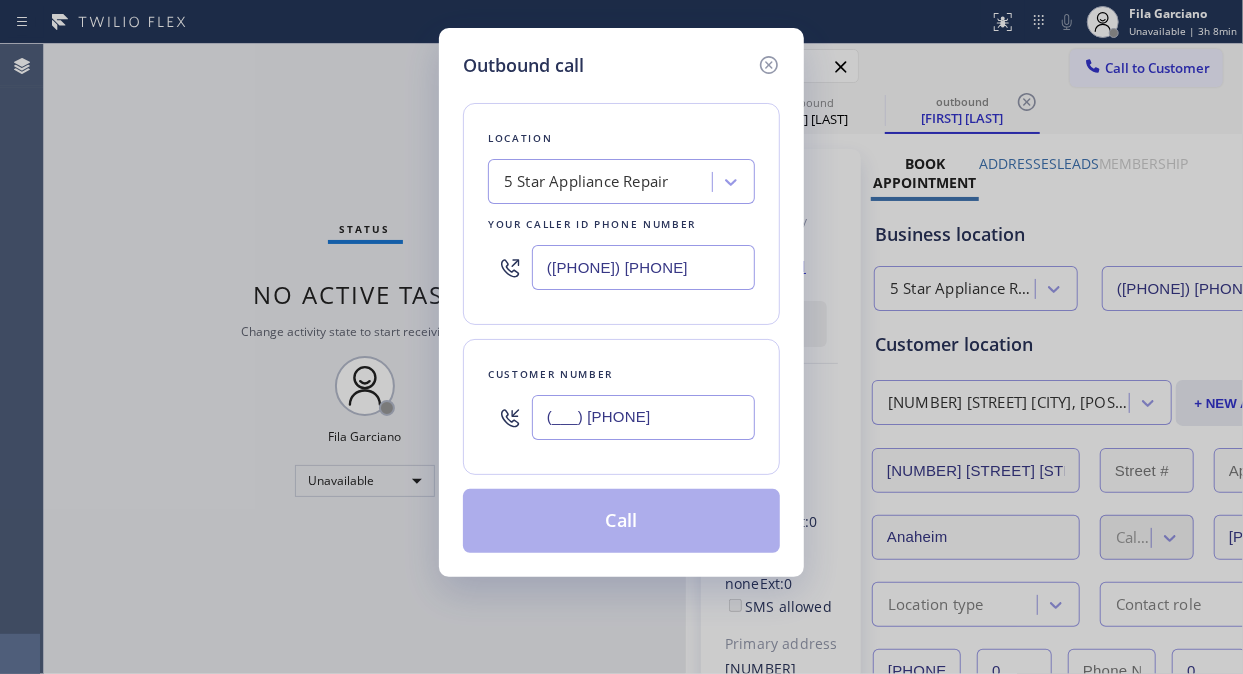 paste on "661) 618-6540" 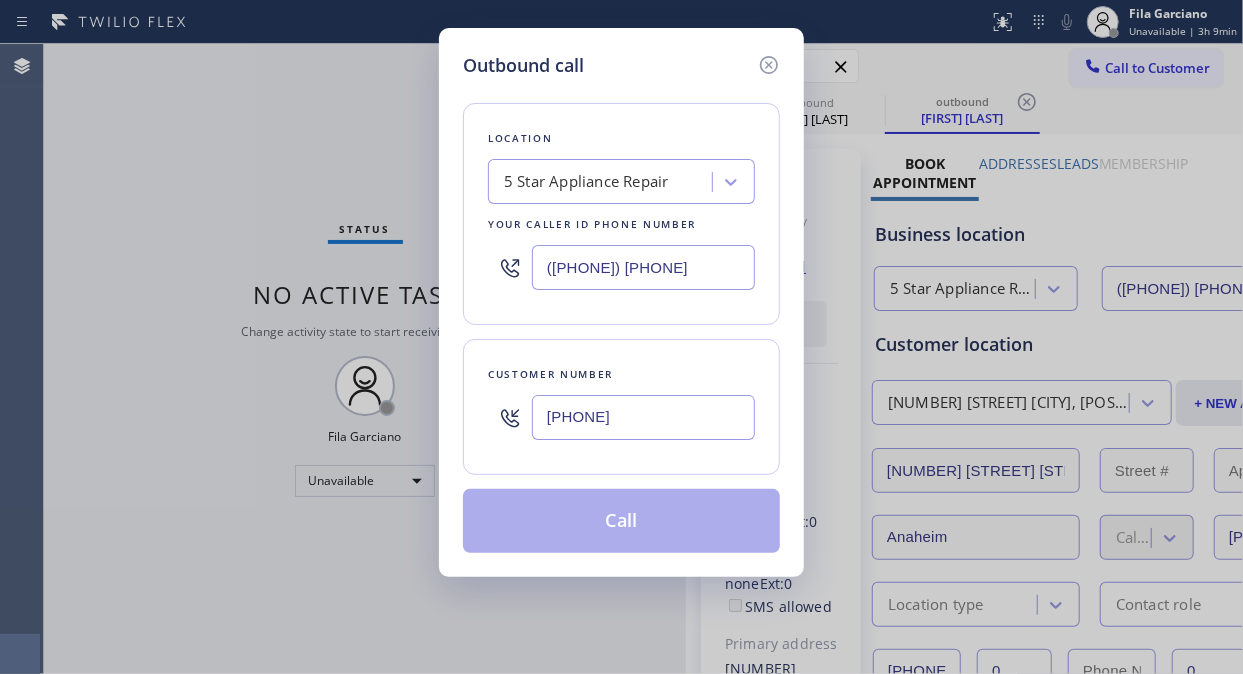 type on "(661) 618-6540" 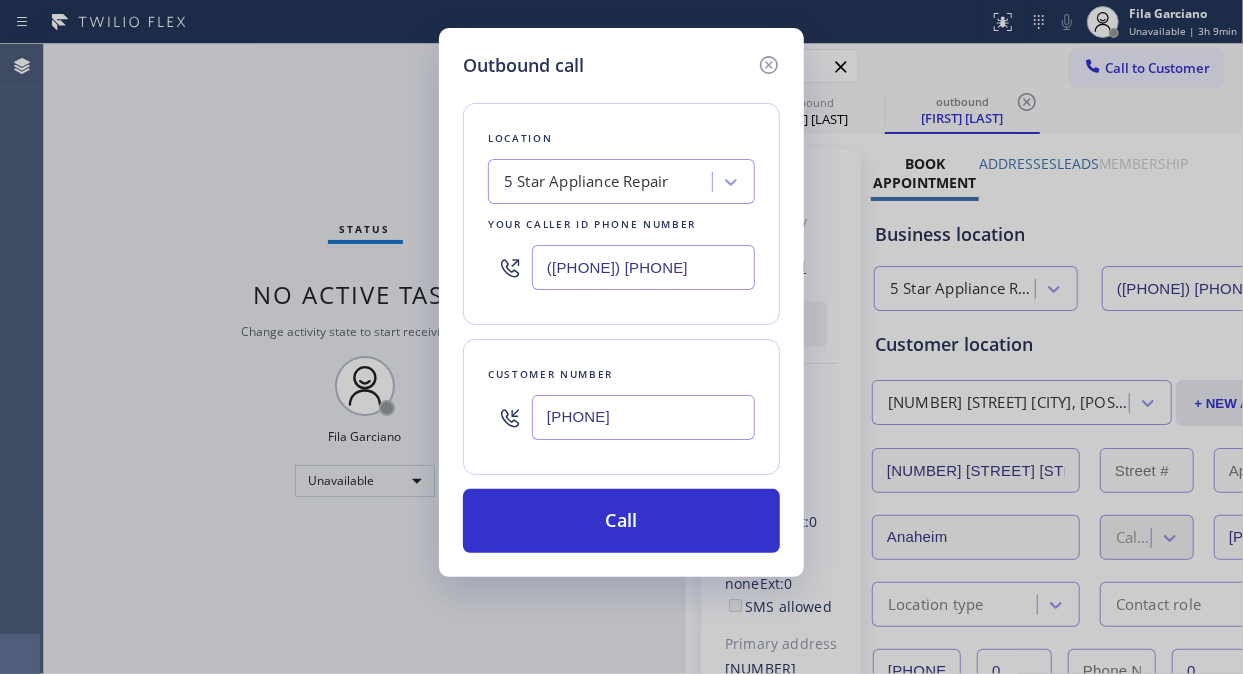 click on "Call" at bounding box center (621, 521) 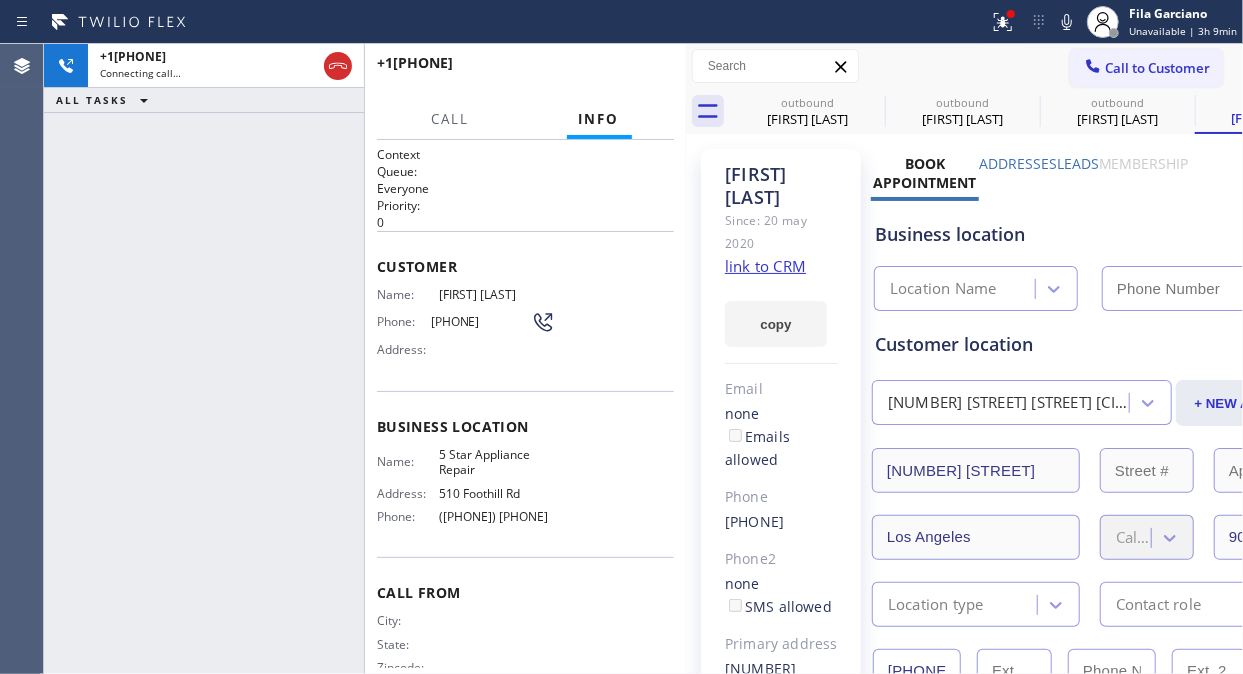 type on "[PHONE]" 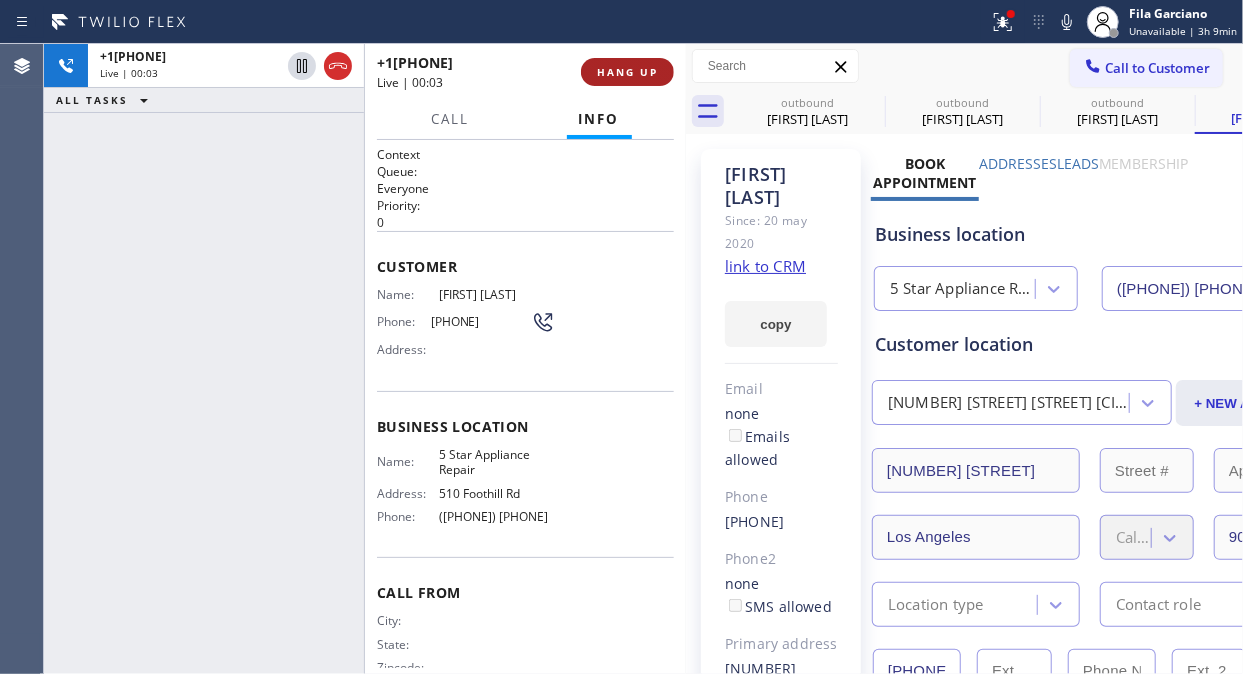 click on "HANG UP" at bounding box center [627, 72] 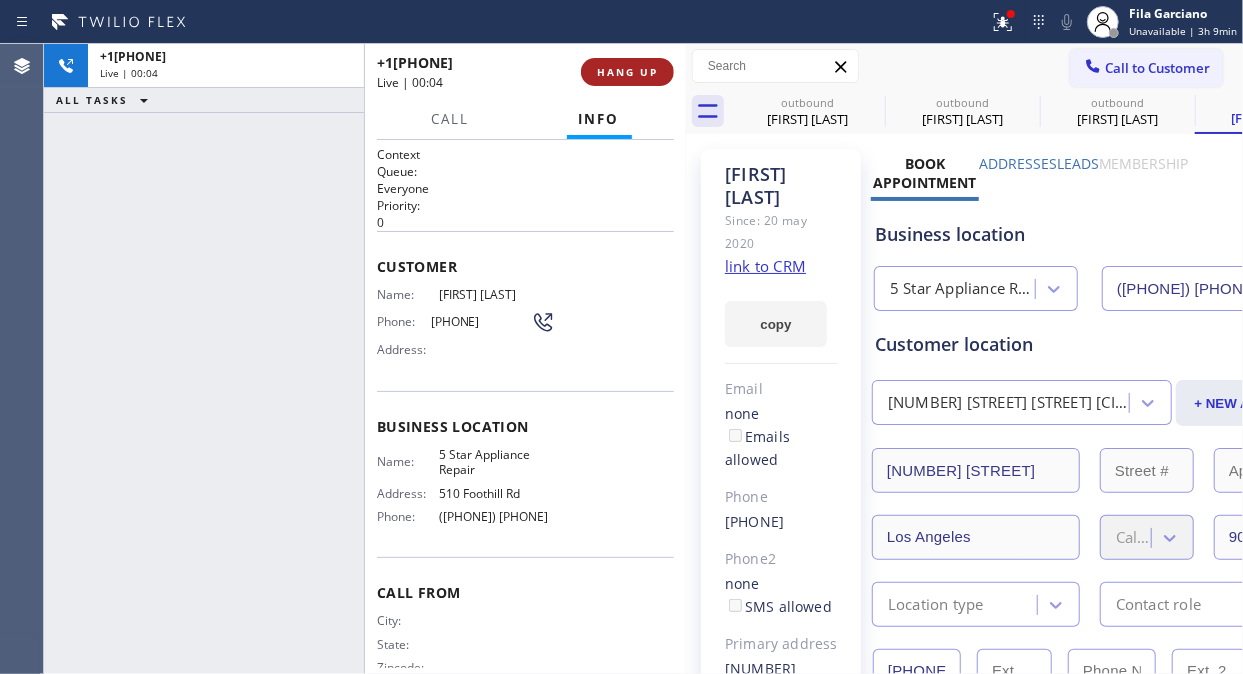 click on "HANG UP" at bounding box center [627, 72] 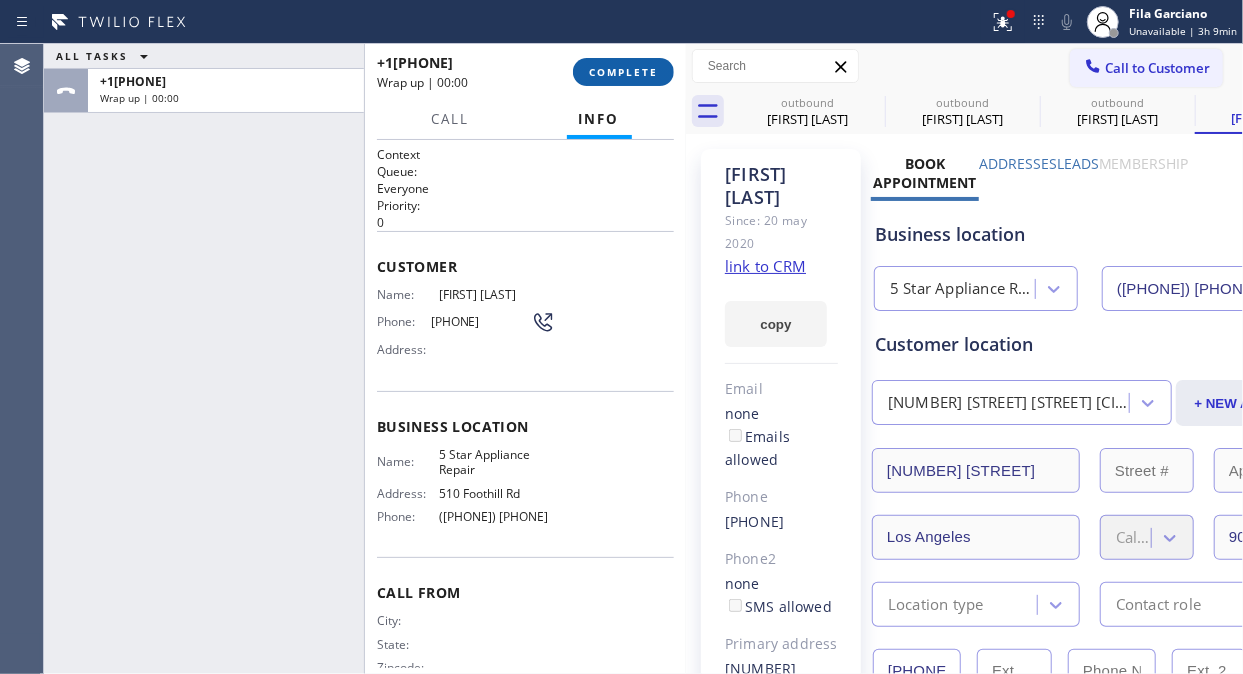 click on "COMPLETE" at bounding box center [623, 72] 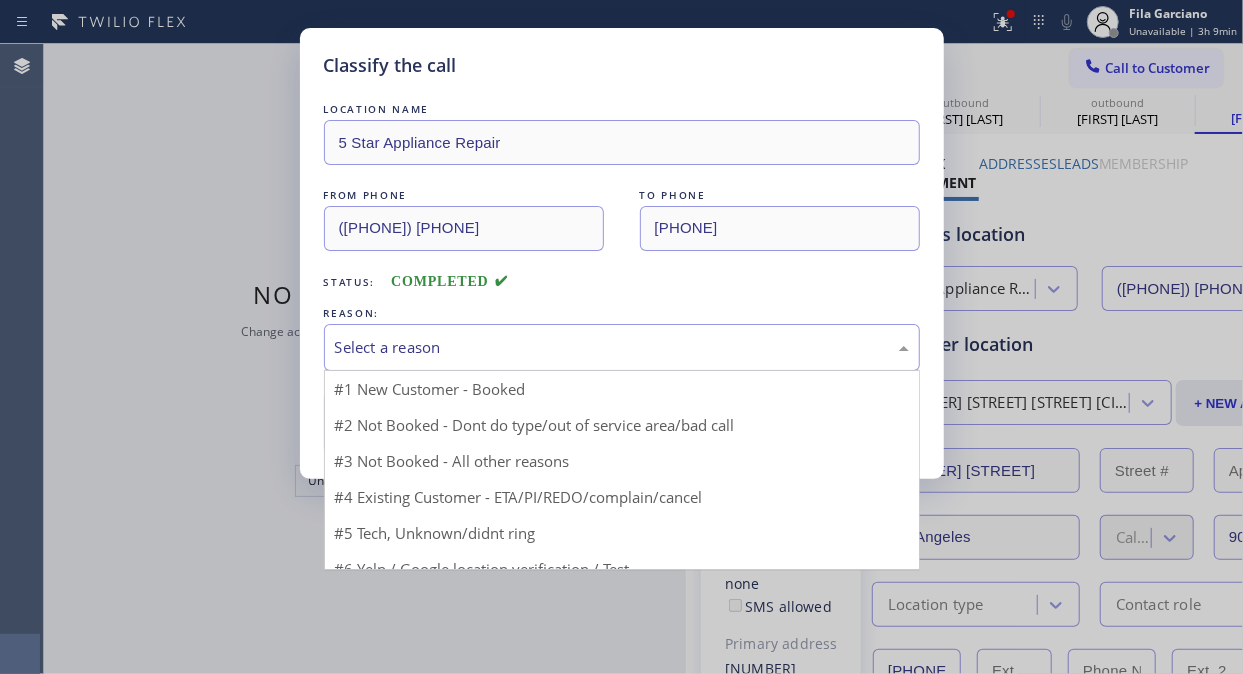 click on "Select a reason" at bounding box center [622, 347] 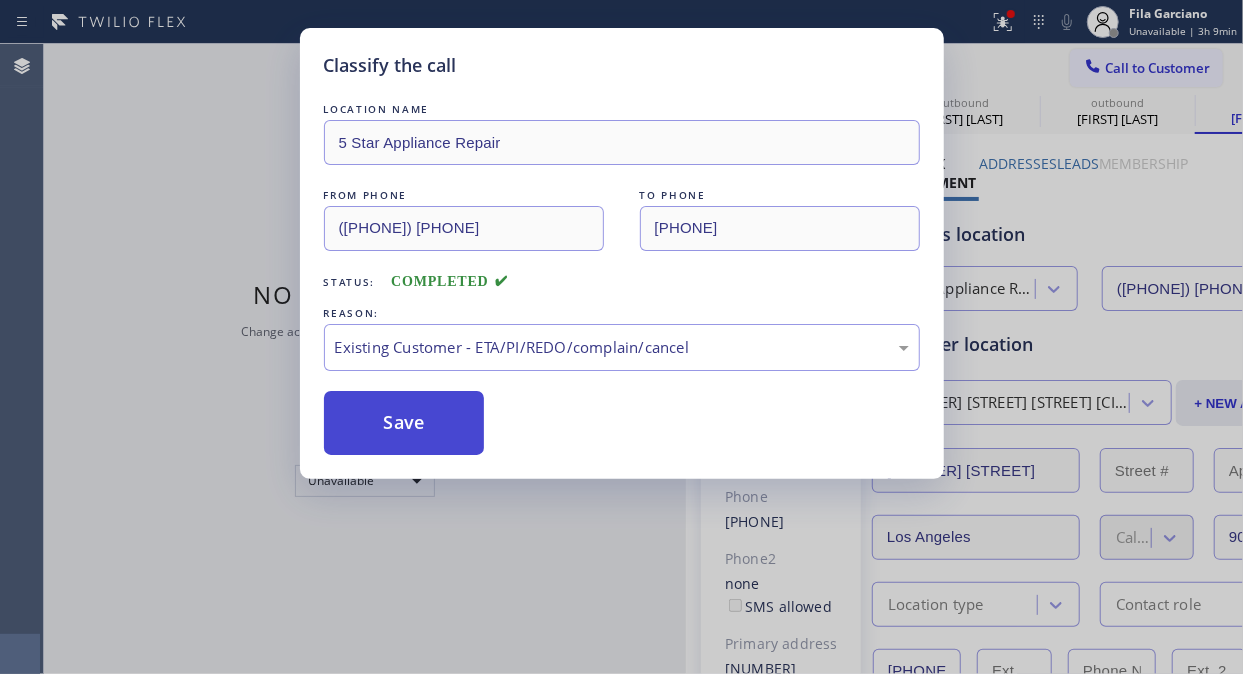 click on "Save" at bounding box center [404, 423] 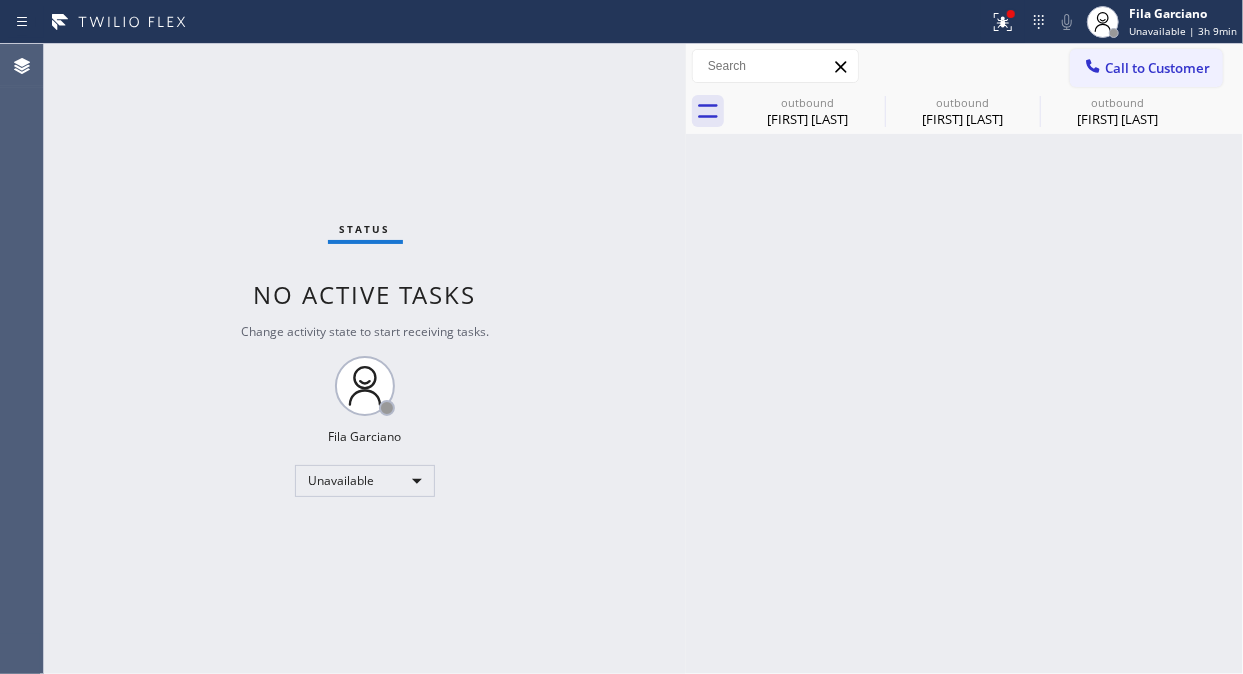click on "Call to Customer" at bounding box center (1157, 68) 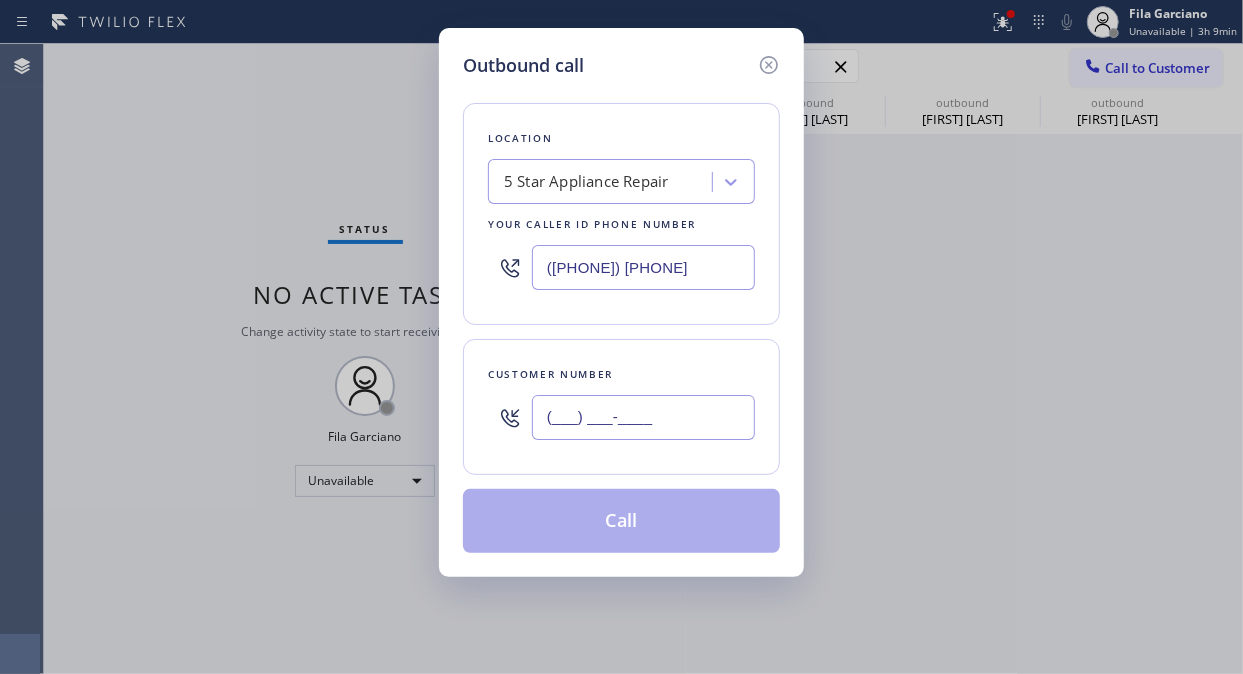 click on "(___) ___-____" at bounding box center [643, 417] 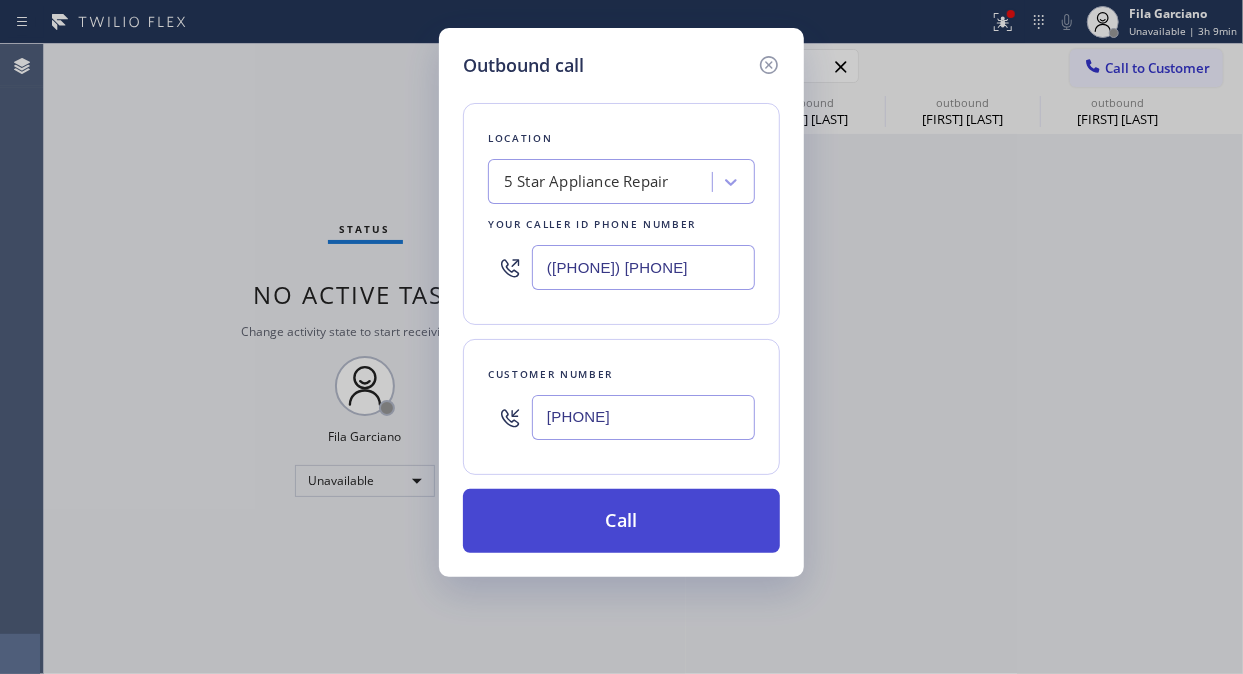 type on "(310) 743-3986" 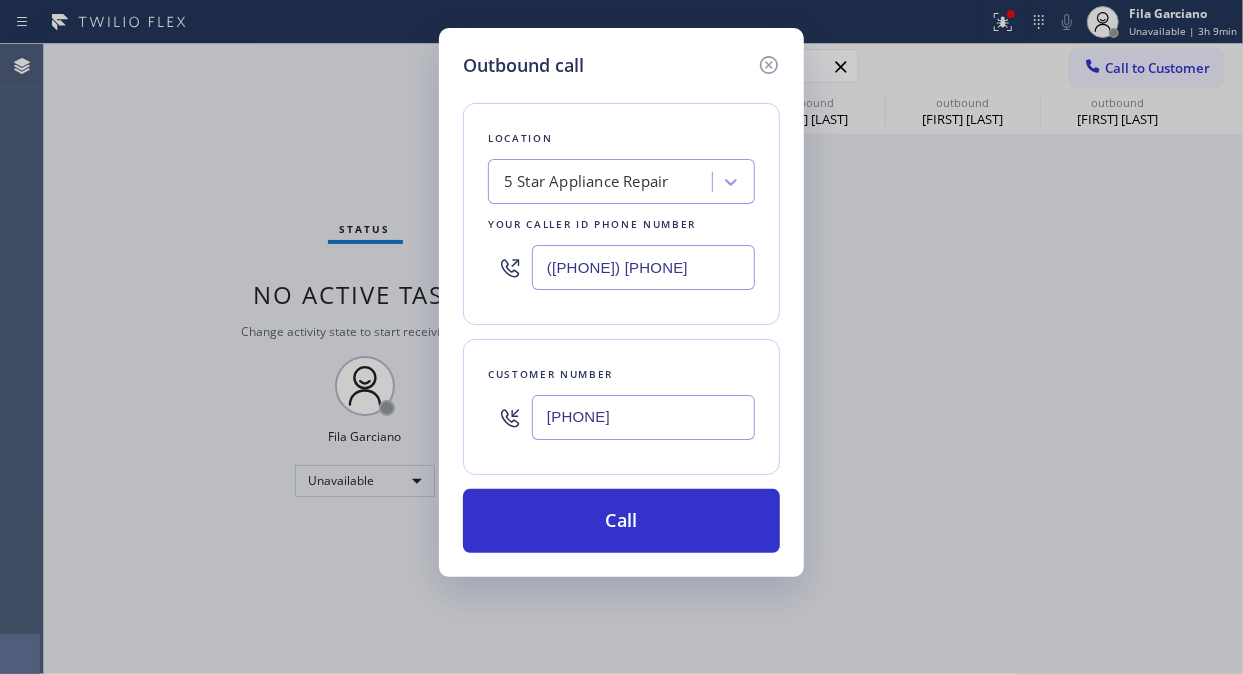 drag, startPoint x: 674, startPoint y: 524, endPoint x: 708, endPoint y: 483, distance: 53.263496 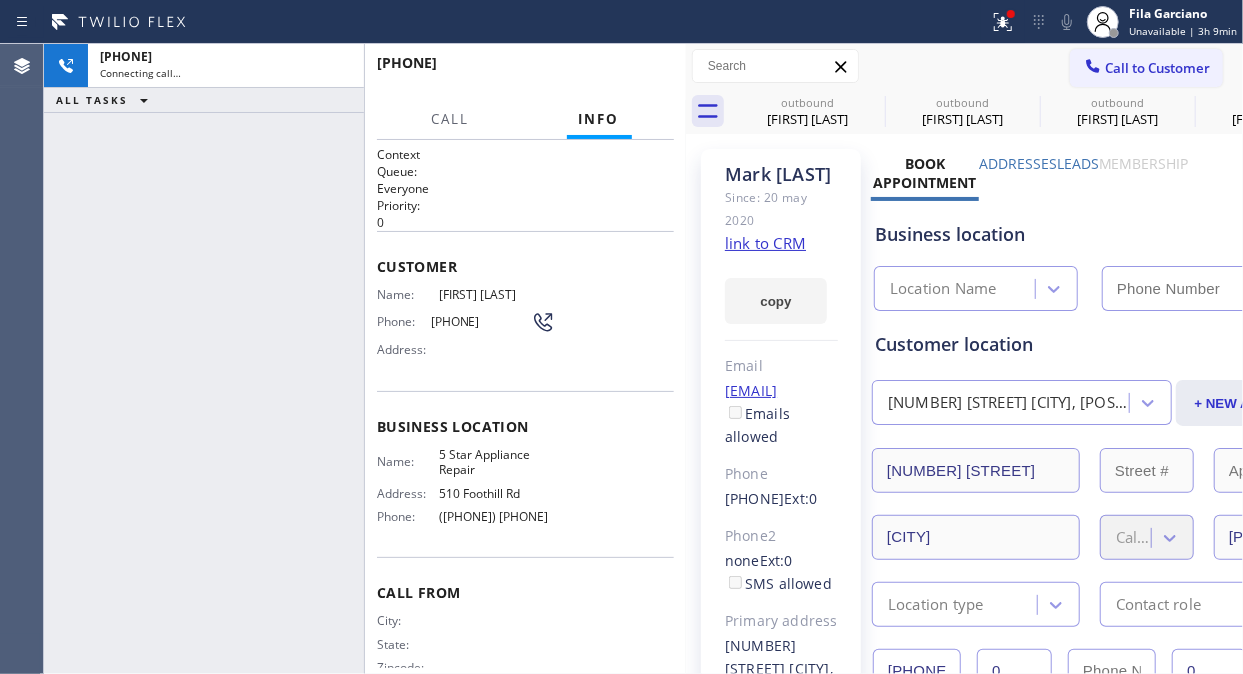 type on "[PHONE]" 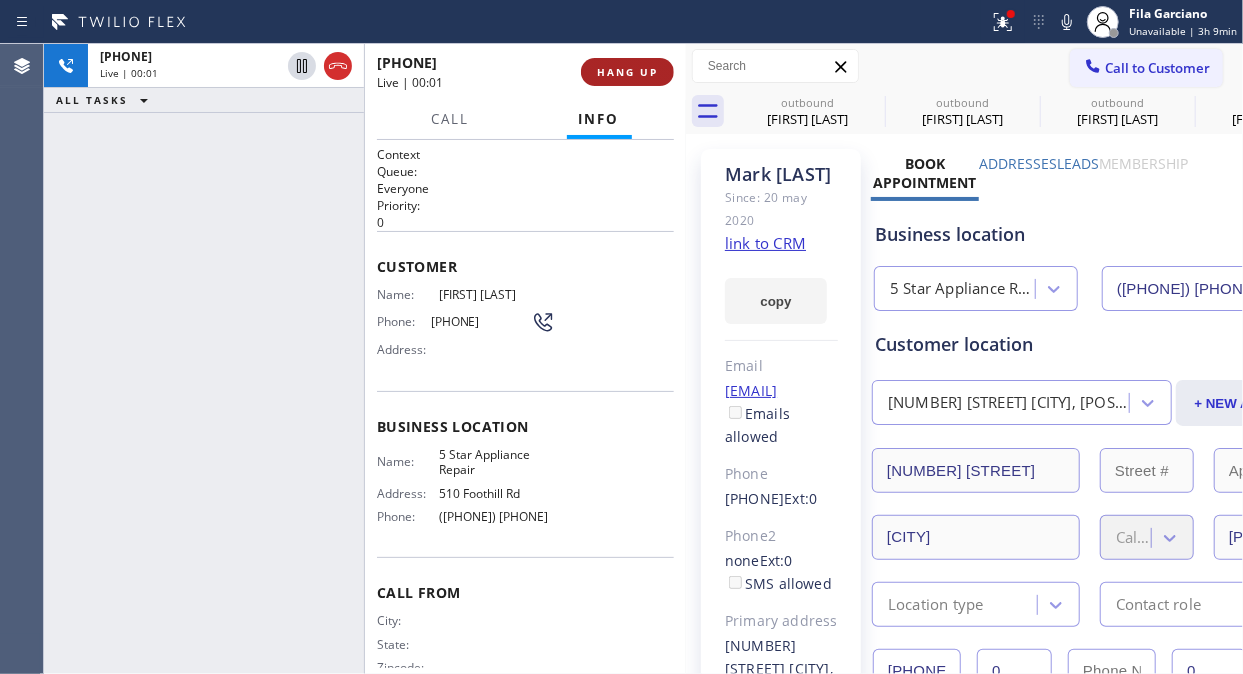 click on "HANG UP" at bounding box center [627, 72] 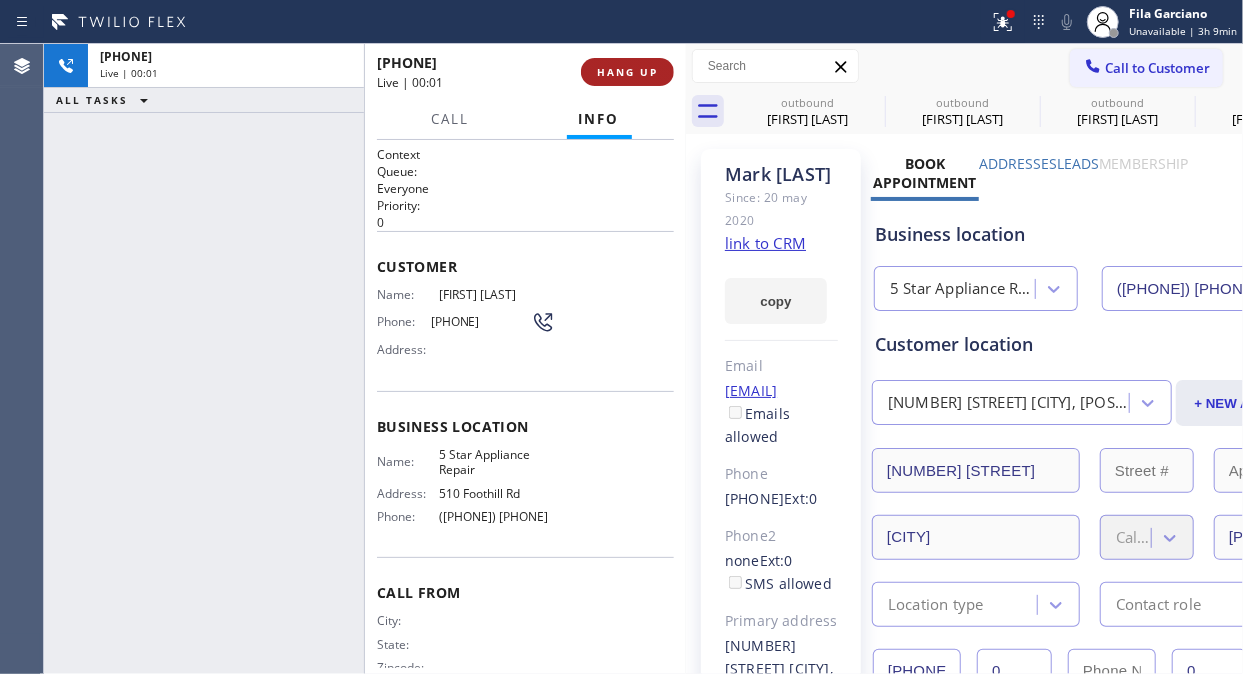 click on "HANG UP" at bounding box center (627, 72) 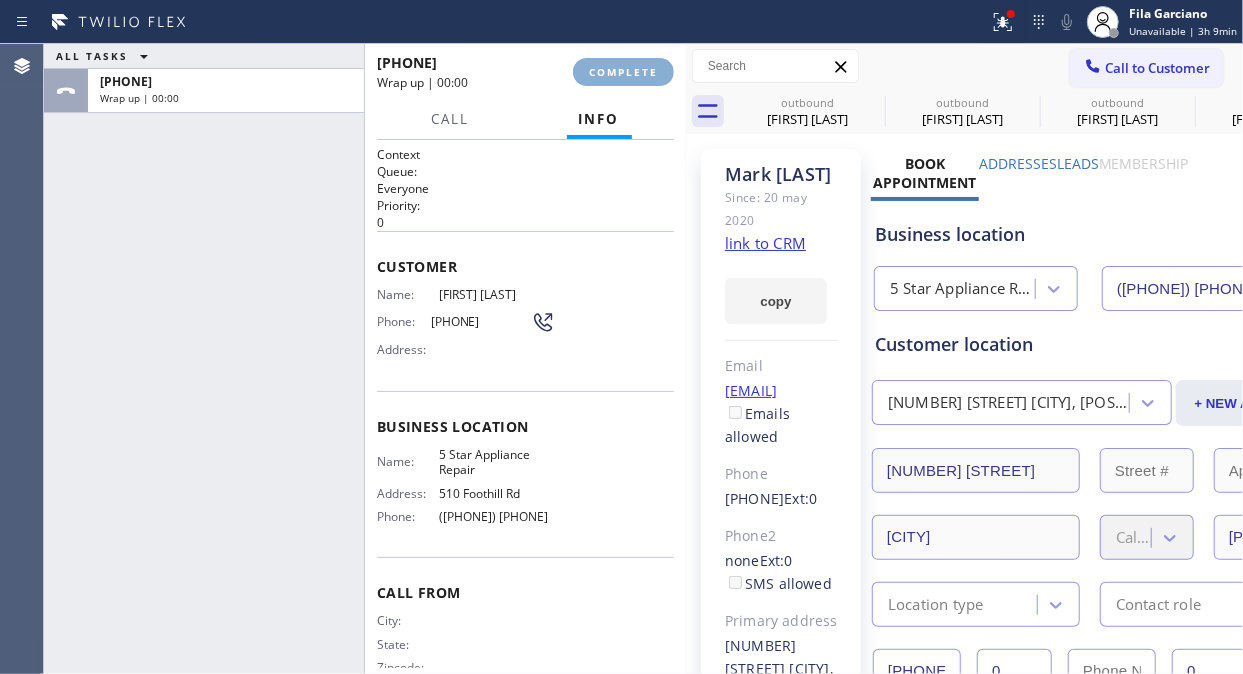 click on "COMPLETE" at bounding box center [623, 72] 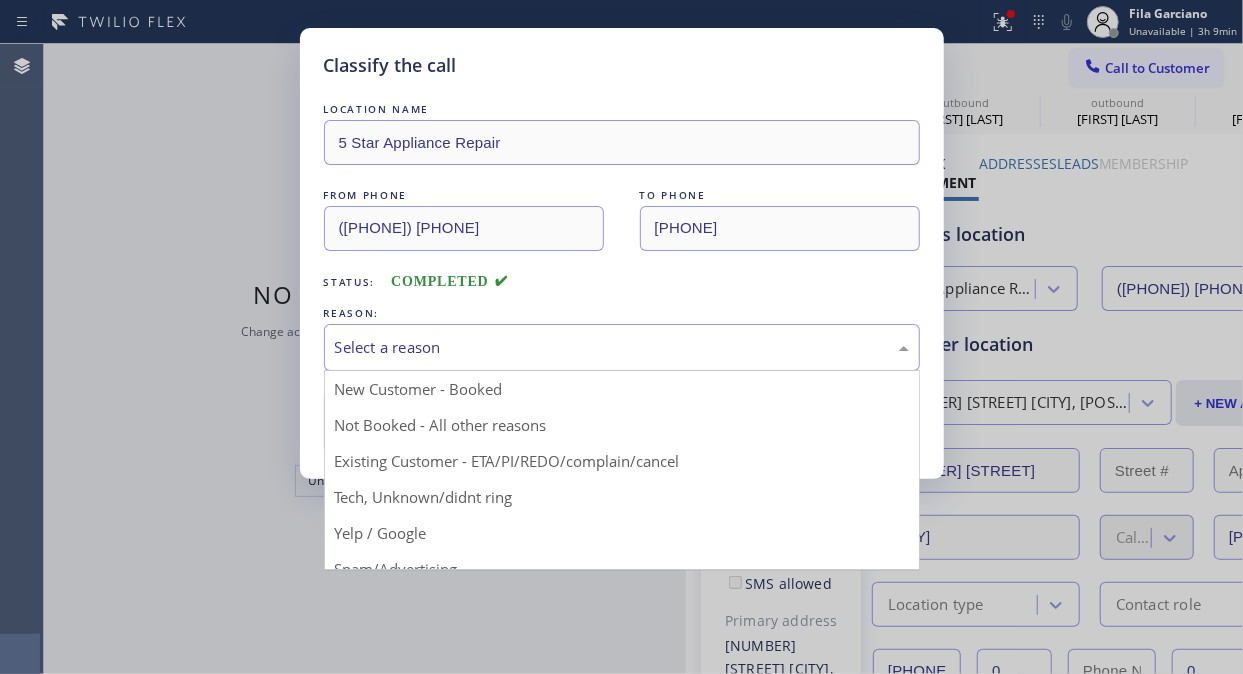 click on "Select a reason" at bounding box center [622, 347] 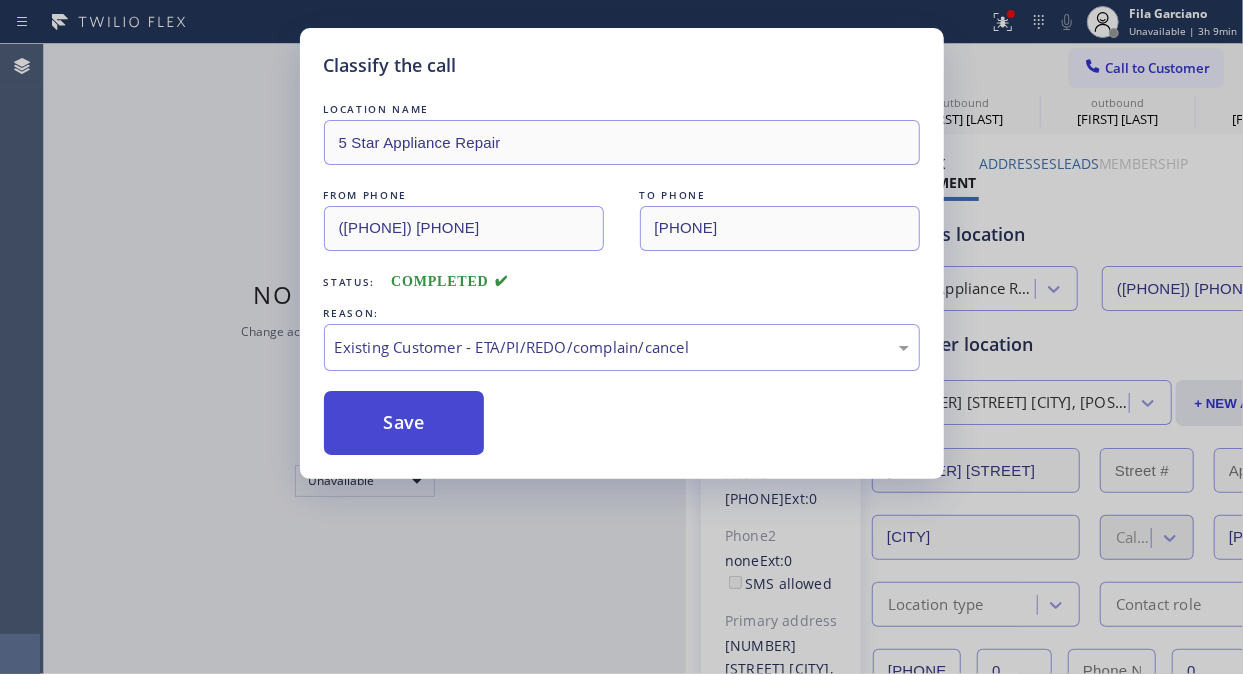 click on "Save" at bounding box center (404, 423) 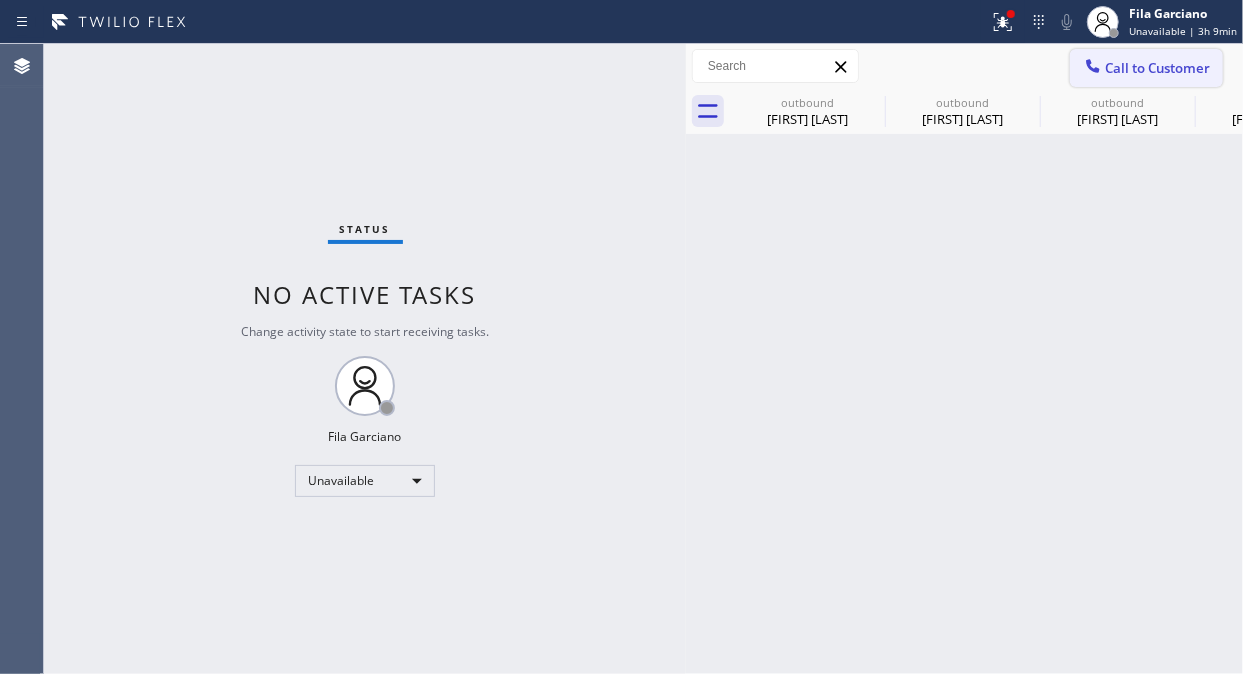 click on "Call to Customer" at bounding box center [1157, 68] 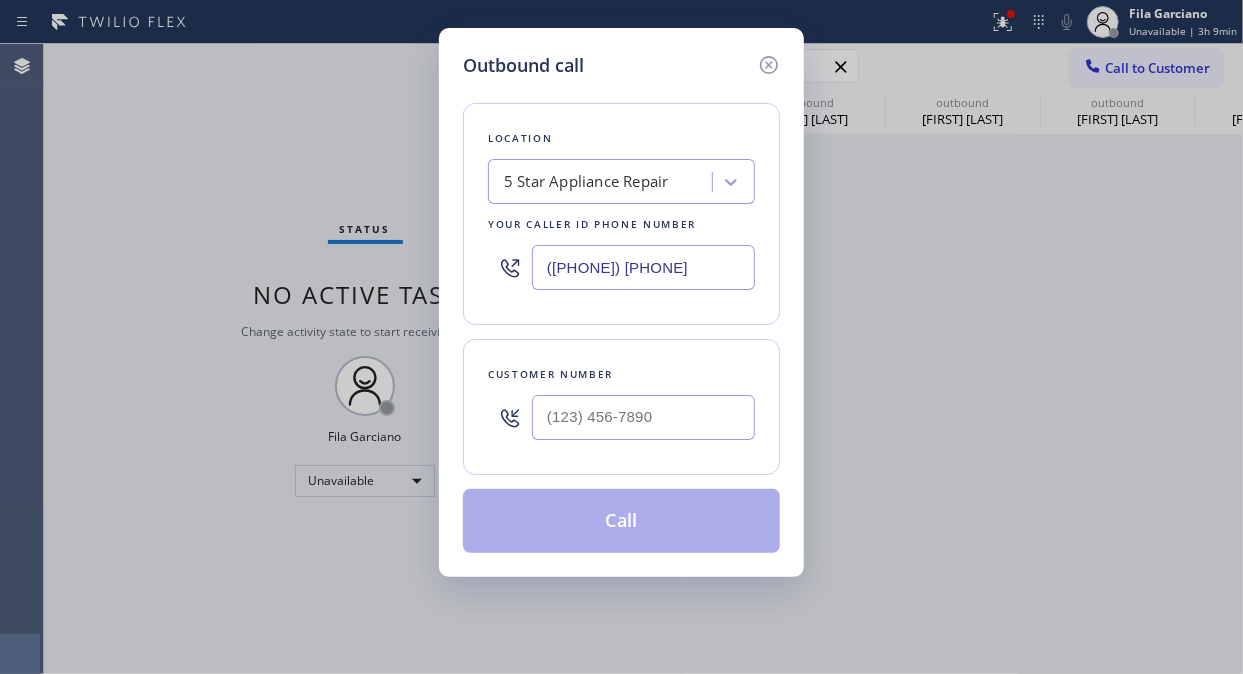 type on "(___) ___-____" 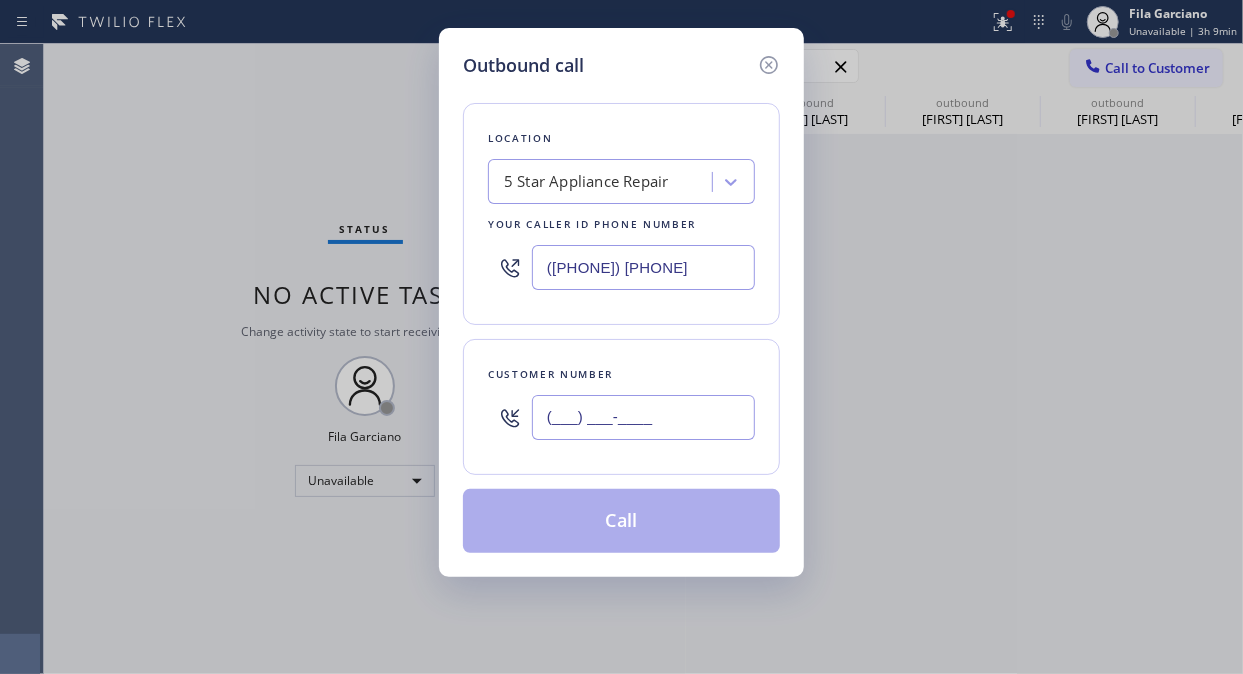click on "(___) ___-____" at bounding box center (643, 417) 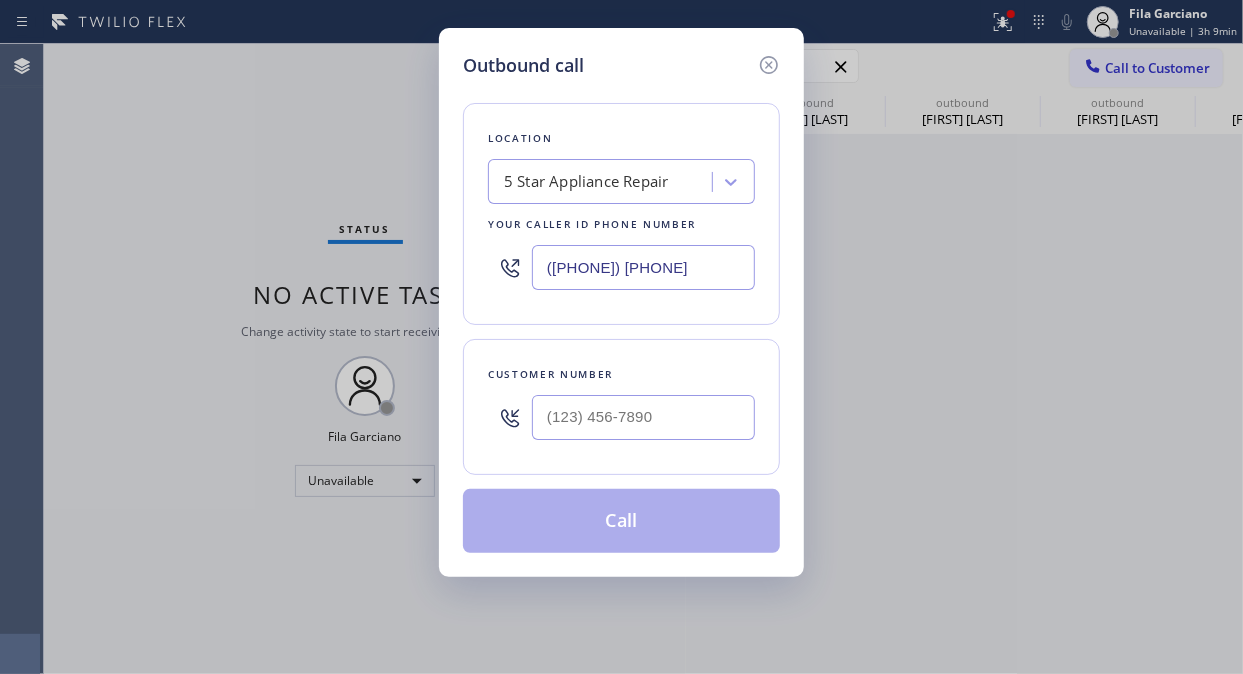 click at bounding box center (643, 417) 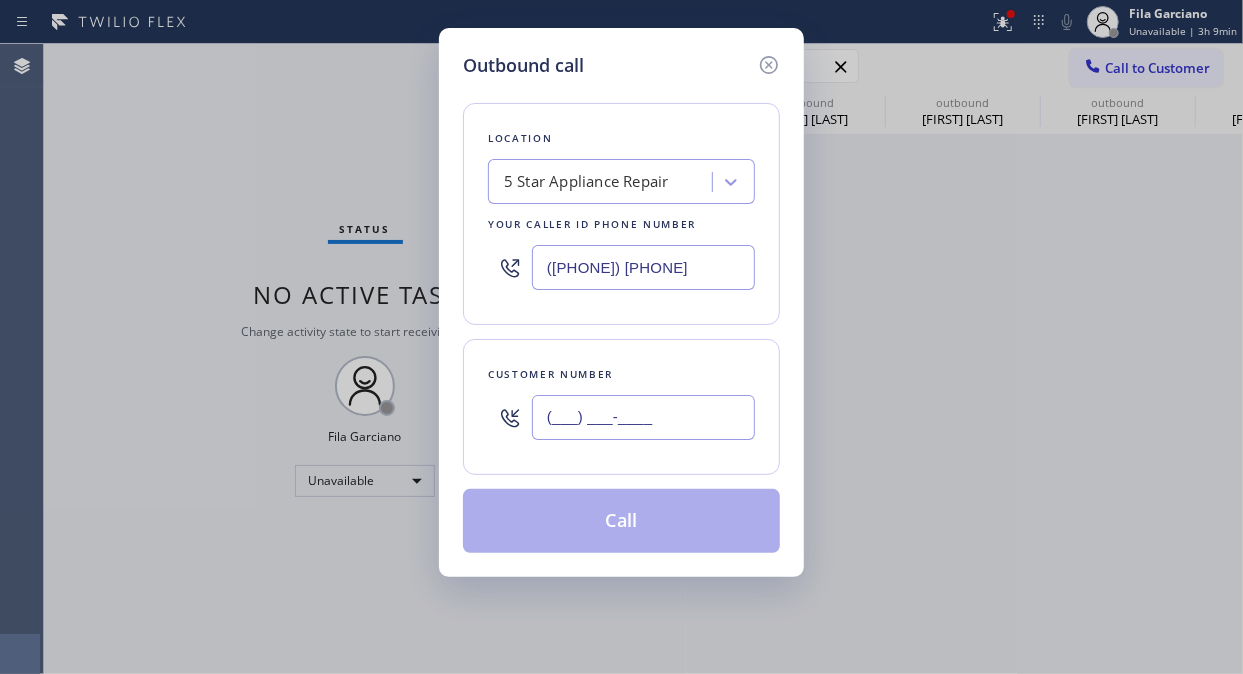 click on "(___) ___-____" at bounding box center (643, 417) 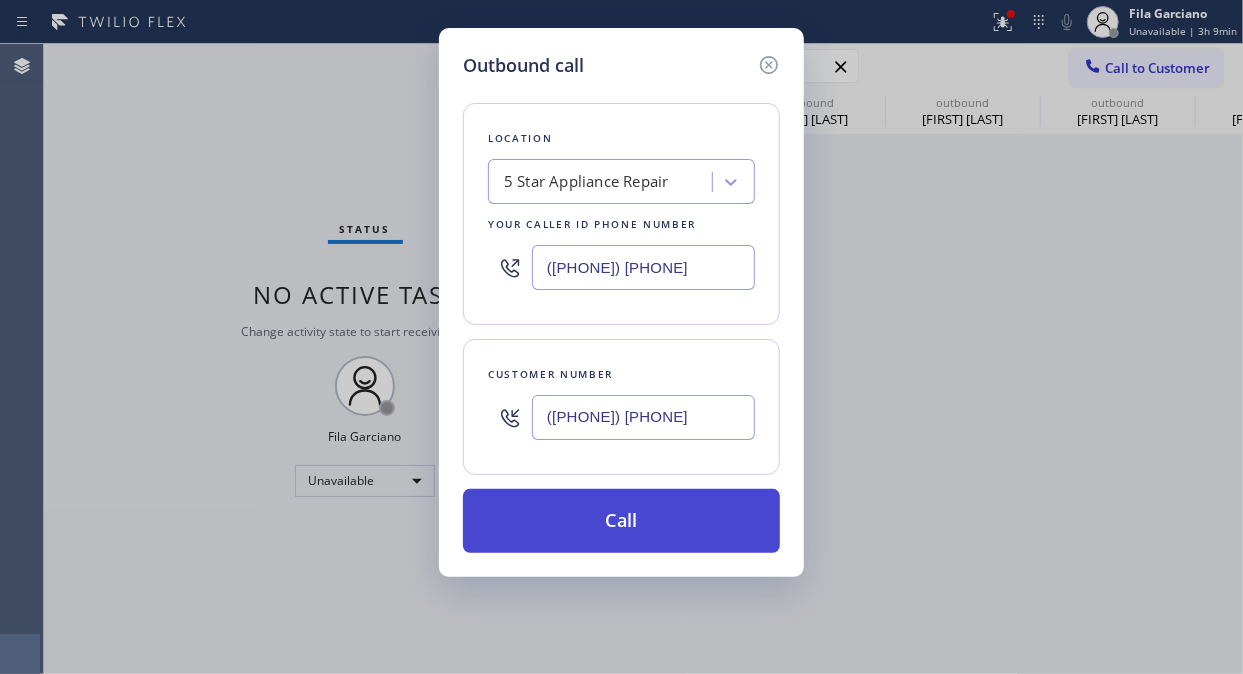 type on "(310) 430-1155" 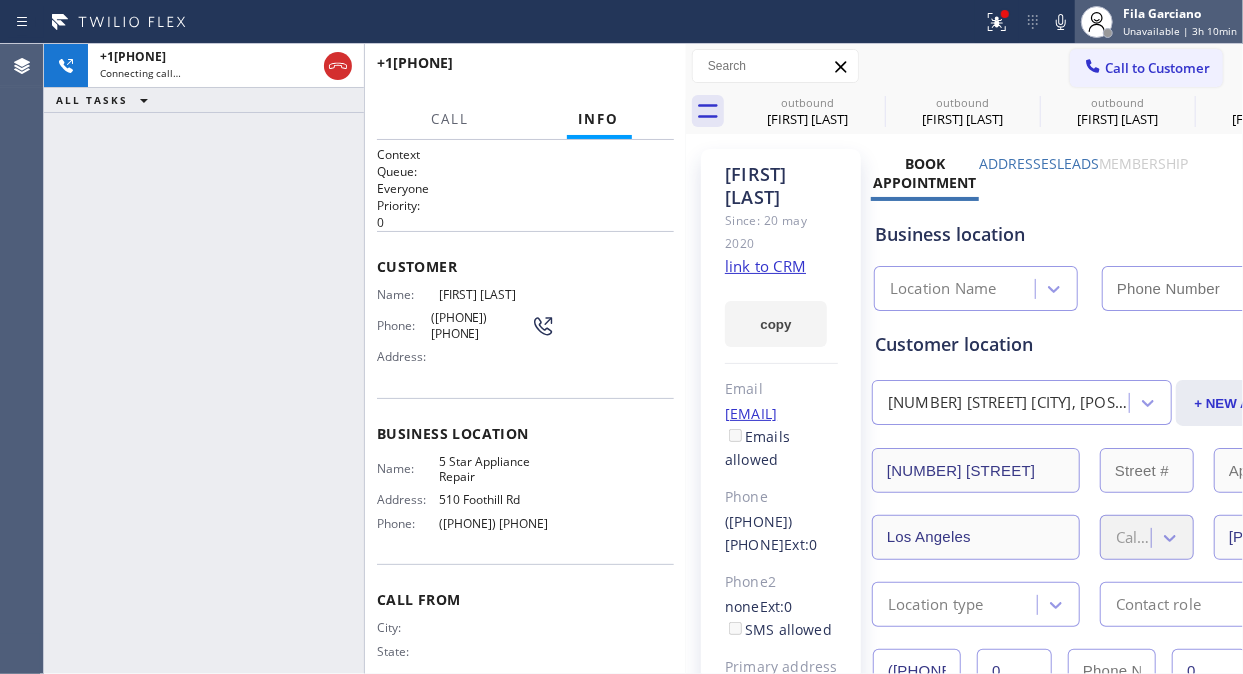 type on "[PHONE]" 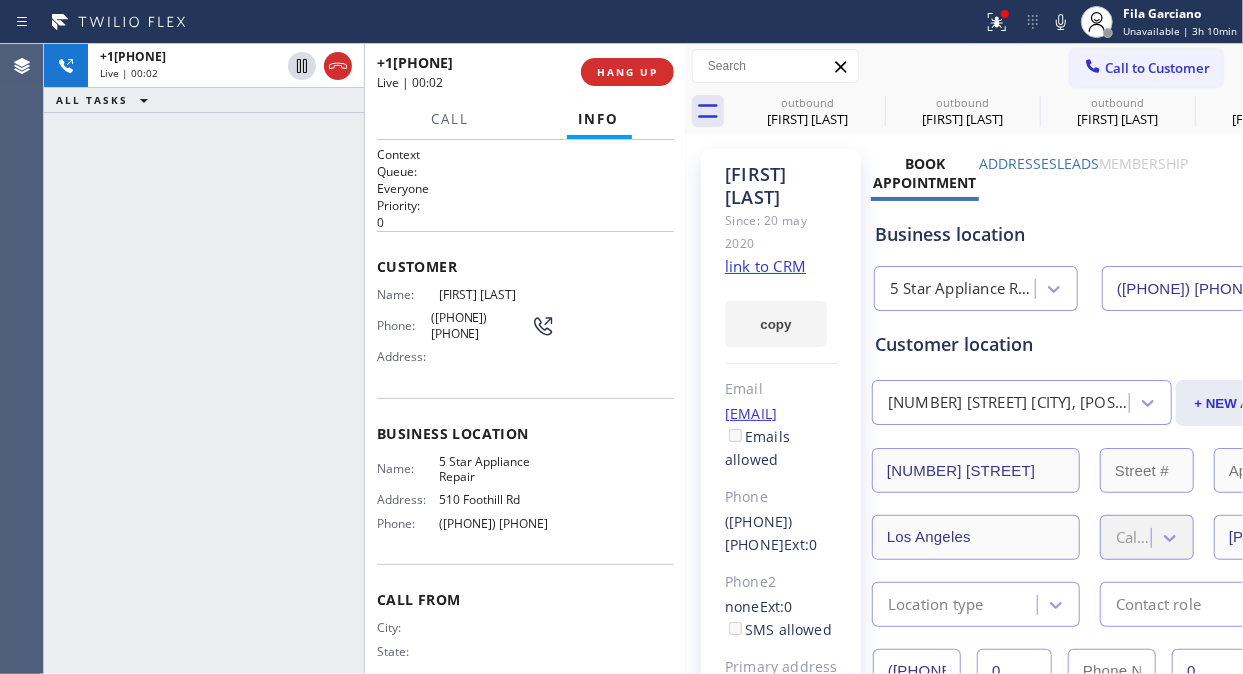 click on "+13104301155 Live | 00:02 HANG UP" at bounding box center [525, 72] 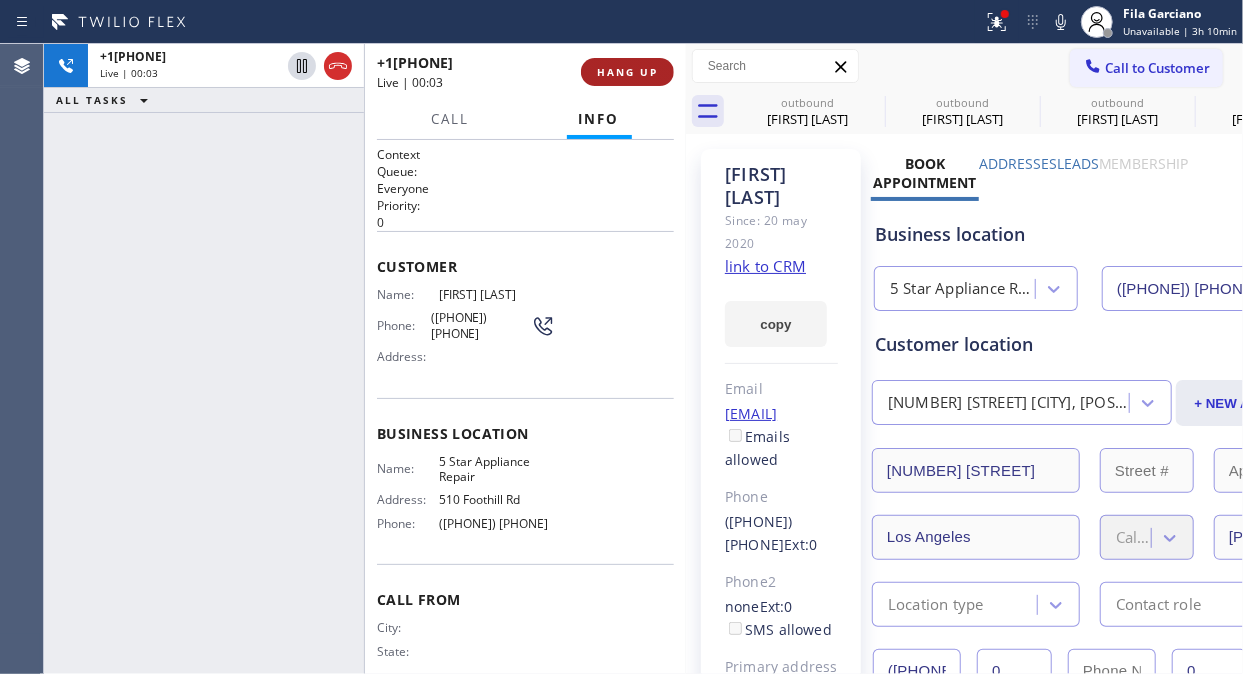 click on "HANG UP" at bounding box center (627, 72) 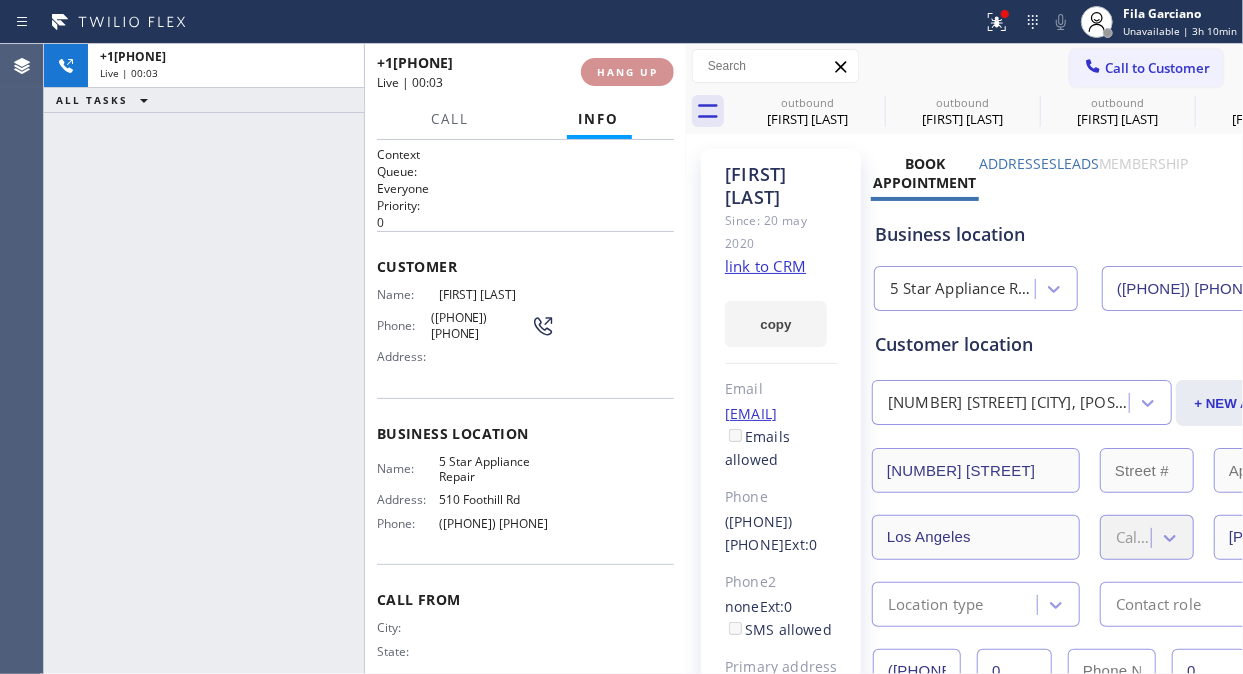 click on "HANG UP" at bounding box center [627, 72] 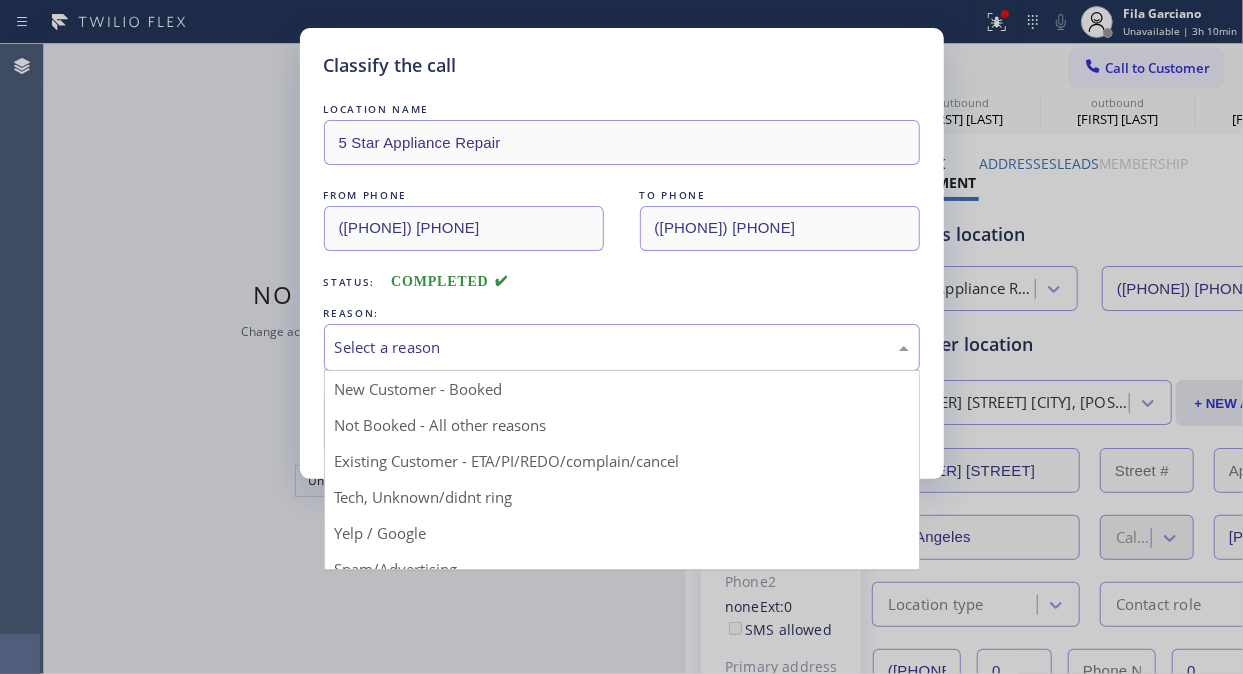 drag, startPoint x: 628, startPoint y: 336, endPoint x: 555, endPoint y: 473, distance: 155.2353 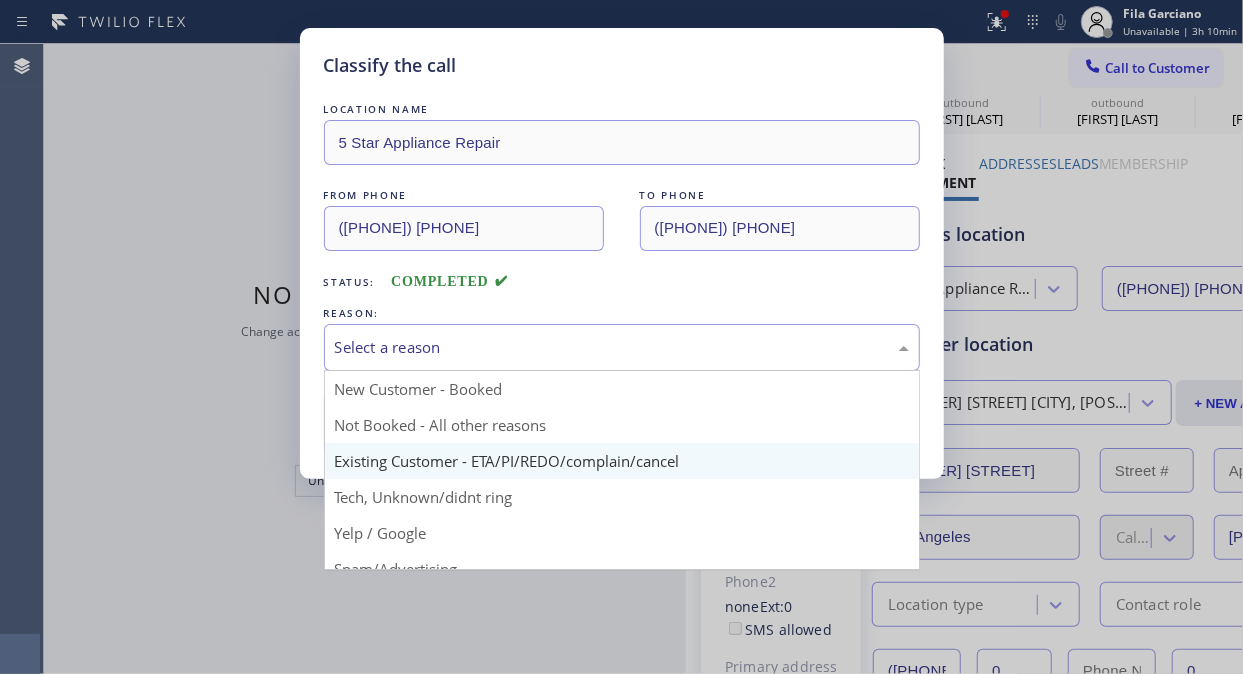 click on "Select a reason" at bounding box center [622, 347] 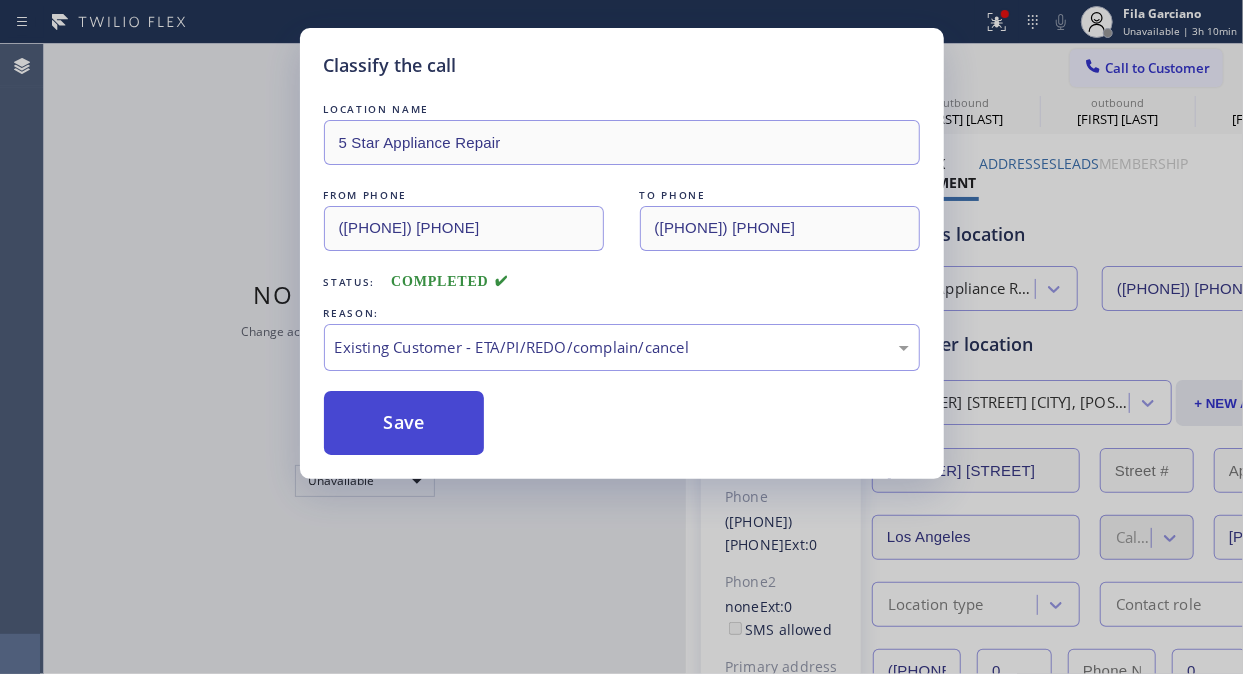 click on "Save" at bounding box center [404, 423] 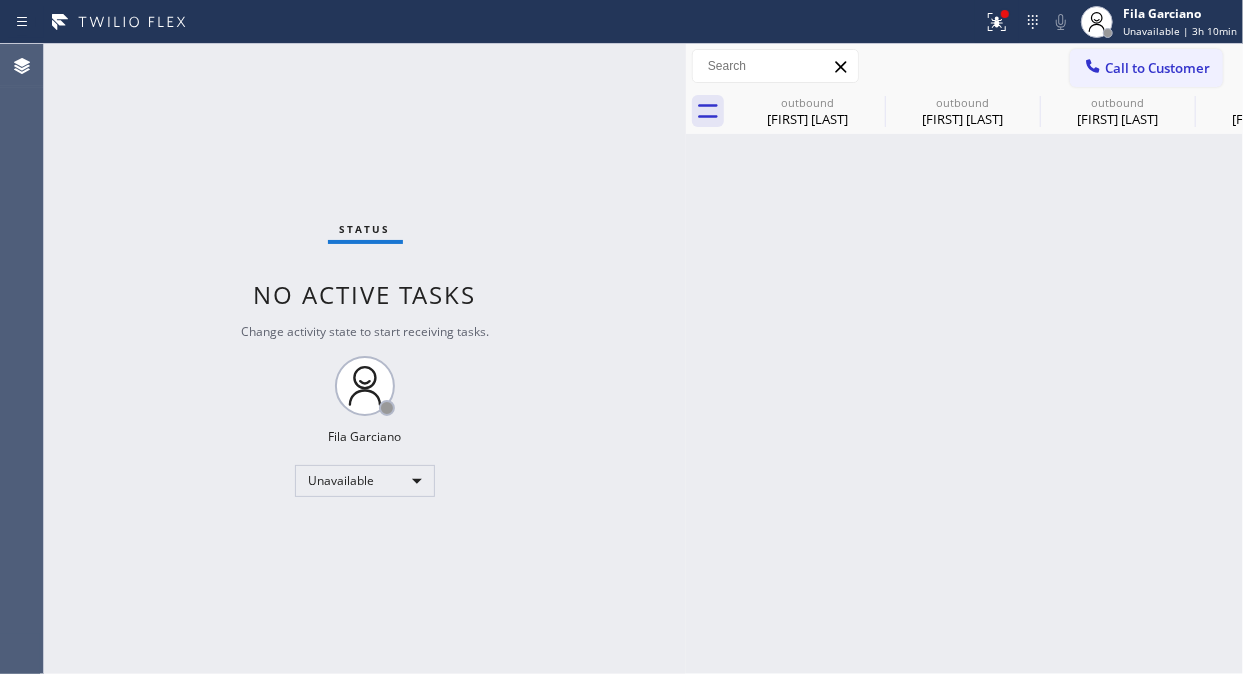 click on "Call to Customer" at bounding box center [1157, 68] 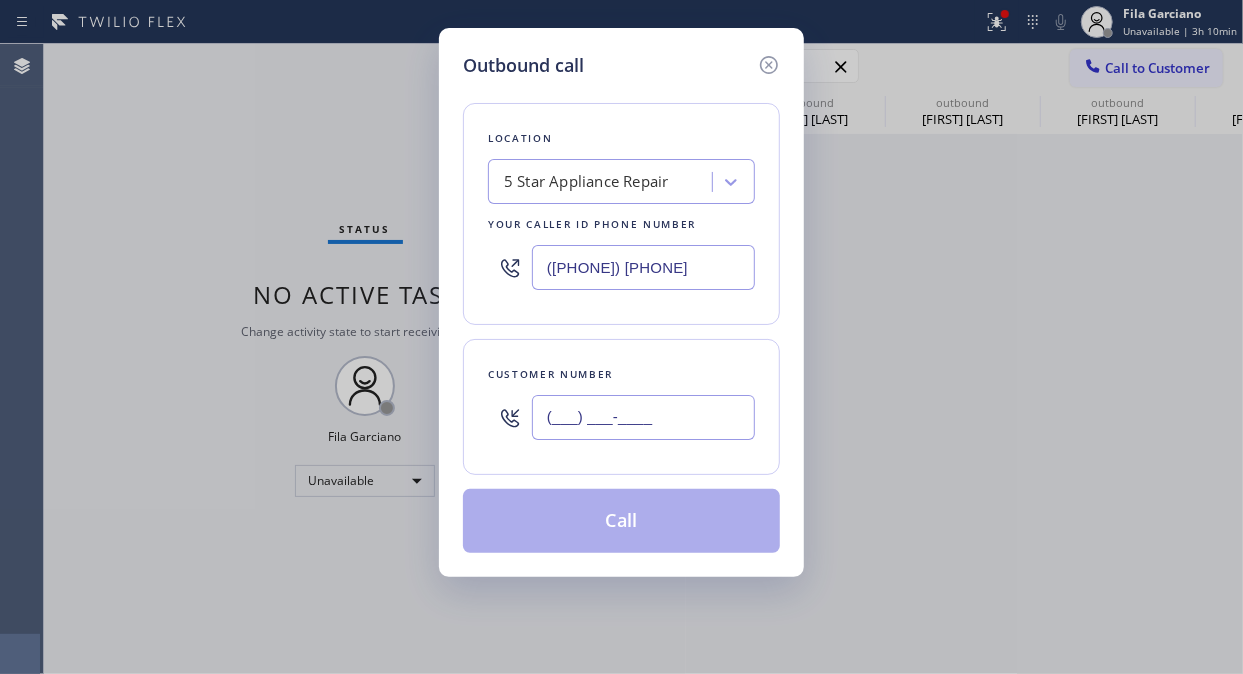 click on "(___) ___-____" at bounding box center (643, 417) 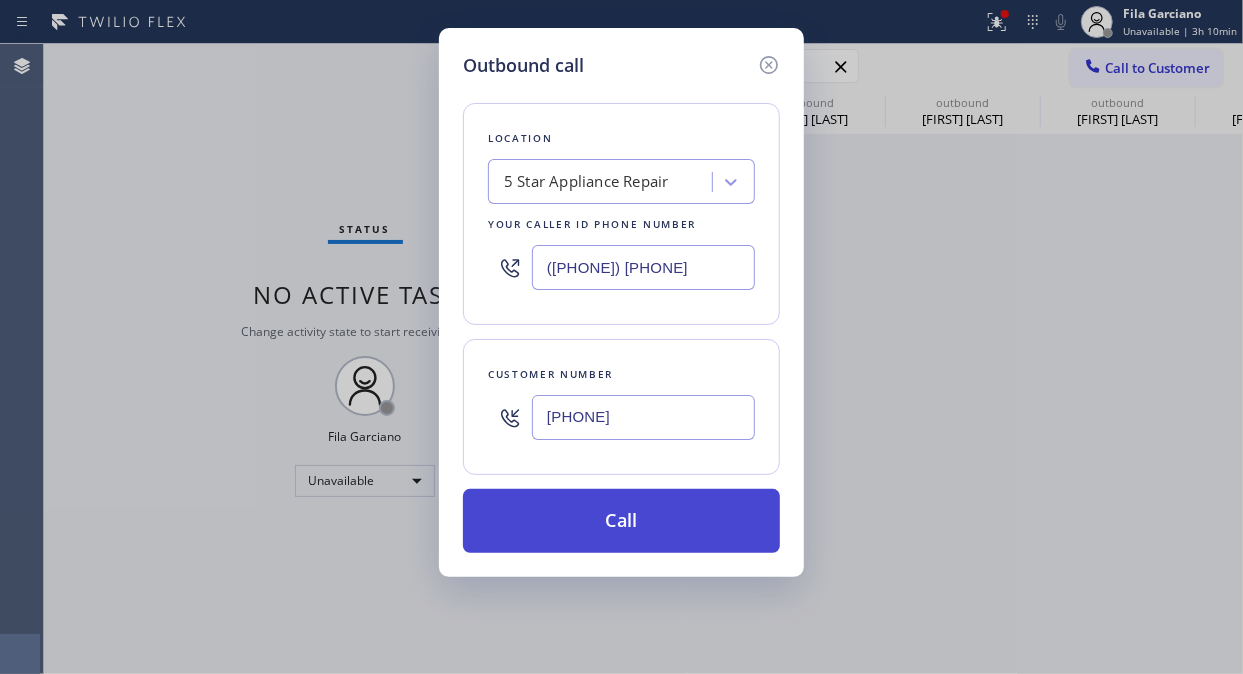 type on "(714) 573-9212" 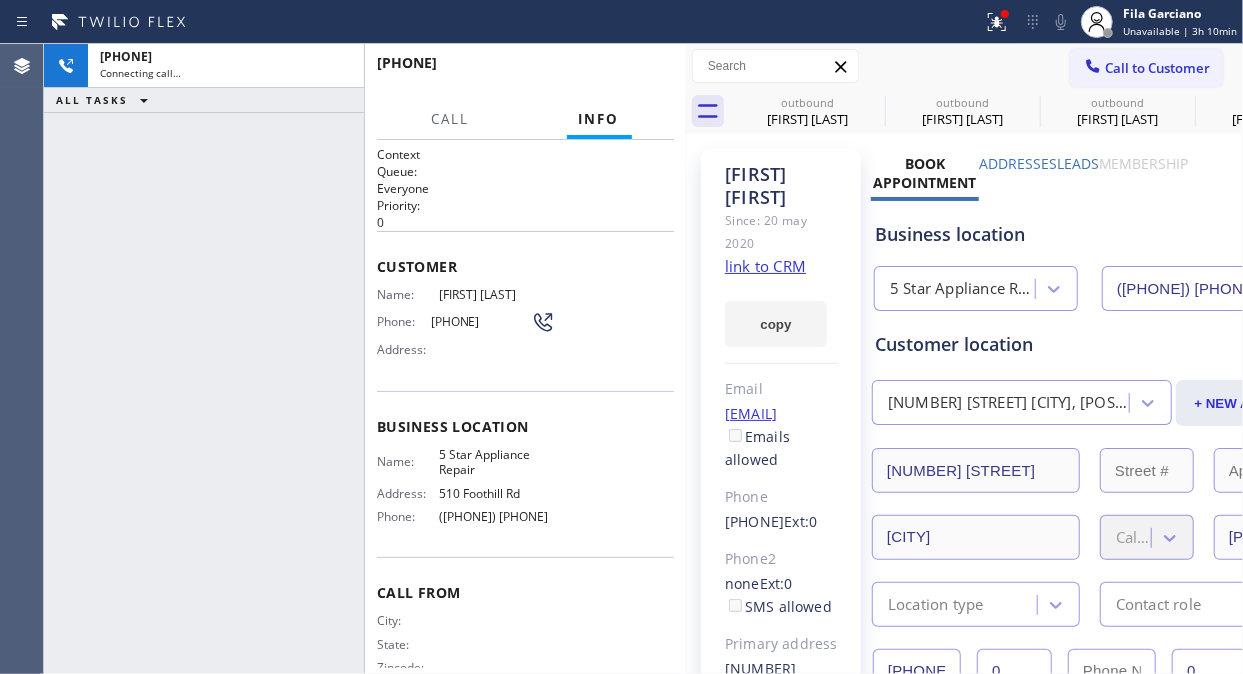 type on "[PHONE]" 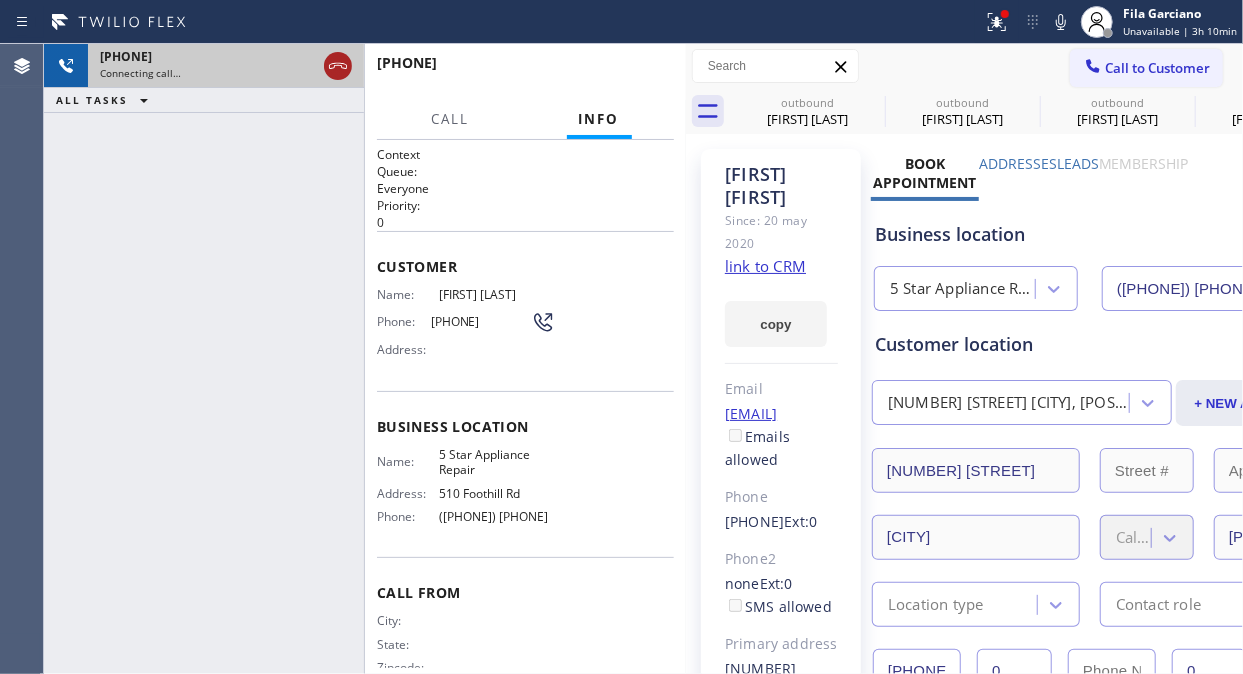 click 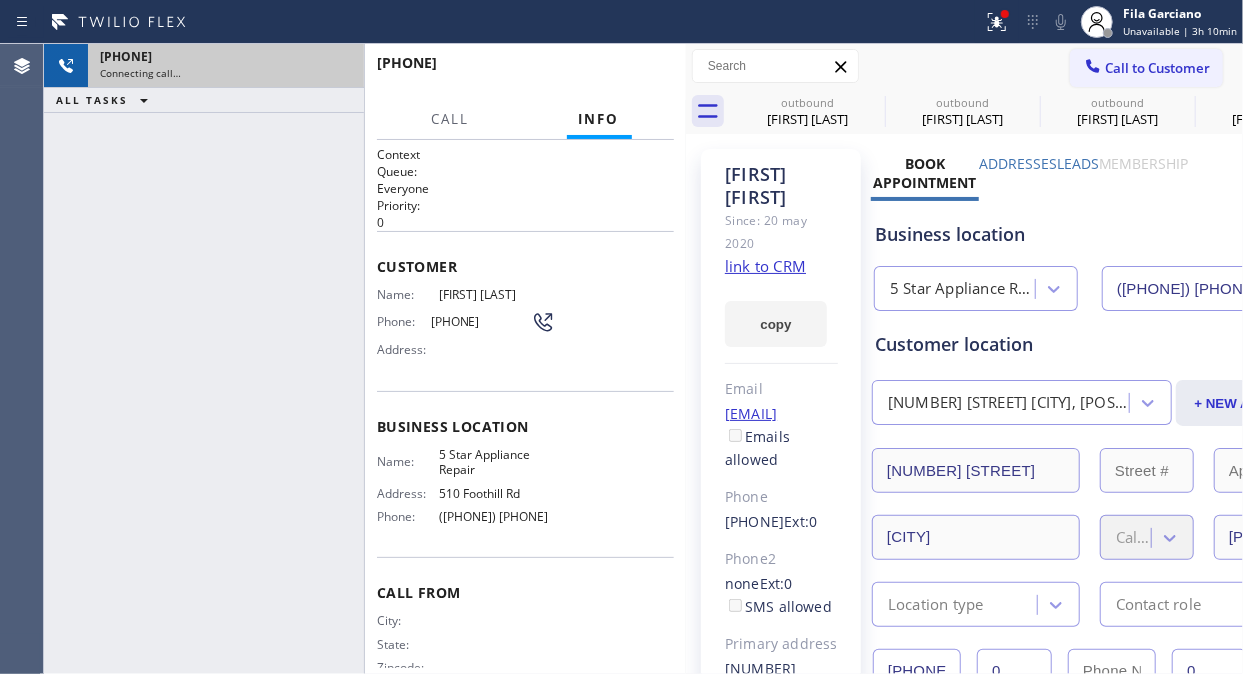 click on "Call to Customer" at bounding box center [1157, 68] 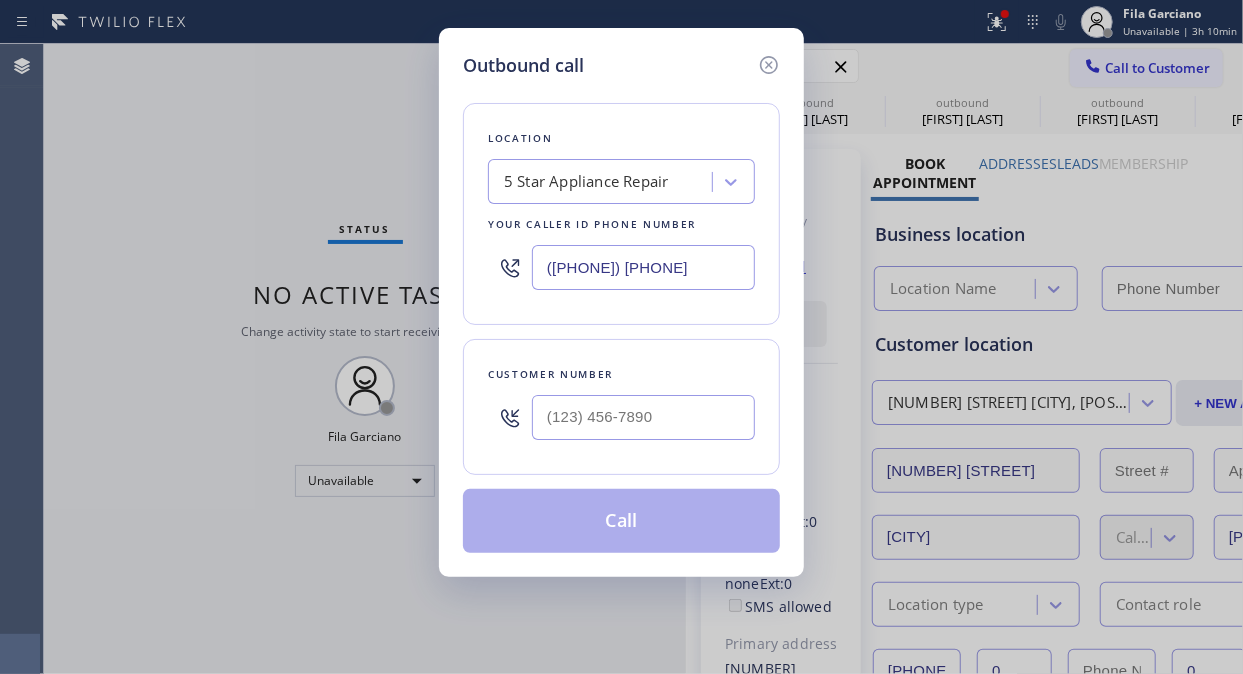 type on "[PHONE]" 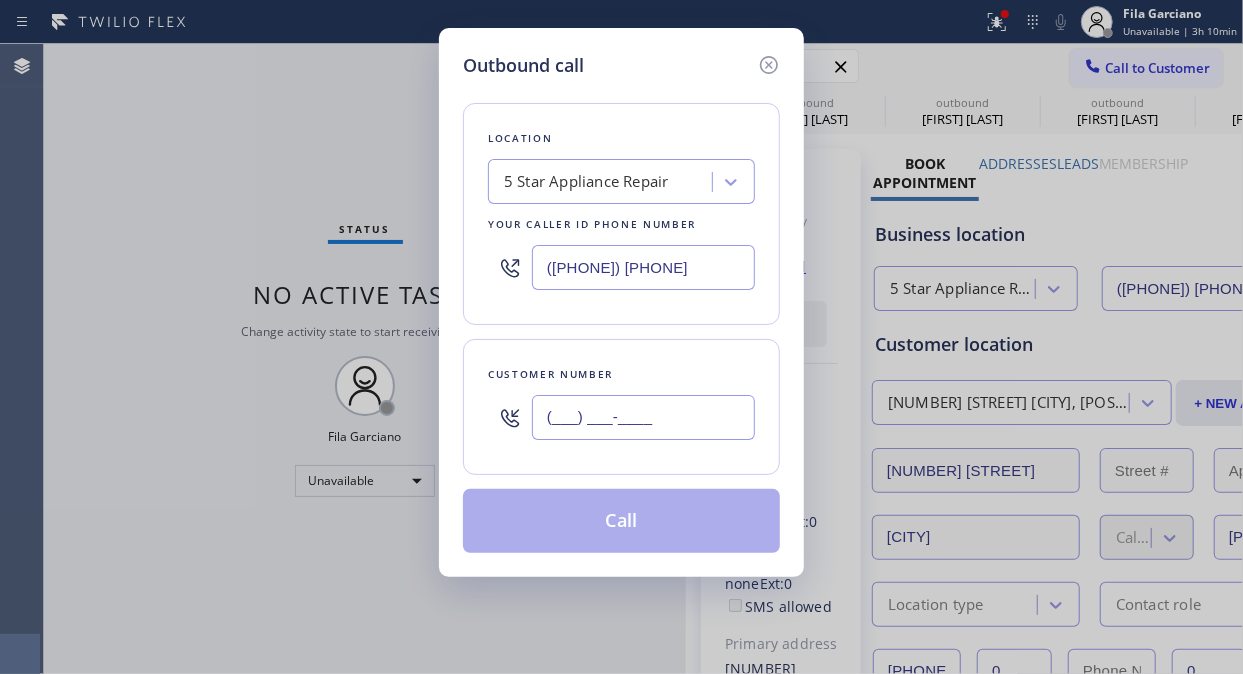 click on "(___) ___-____" at bounding box center (643, 417) 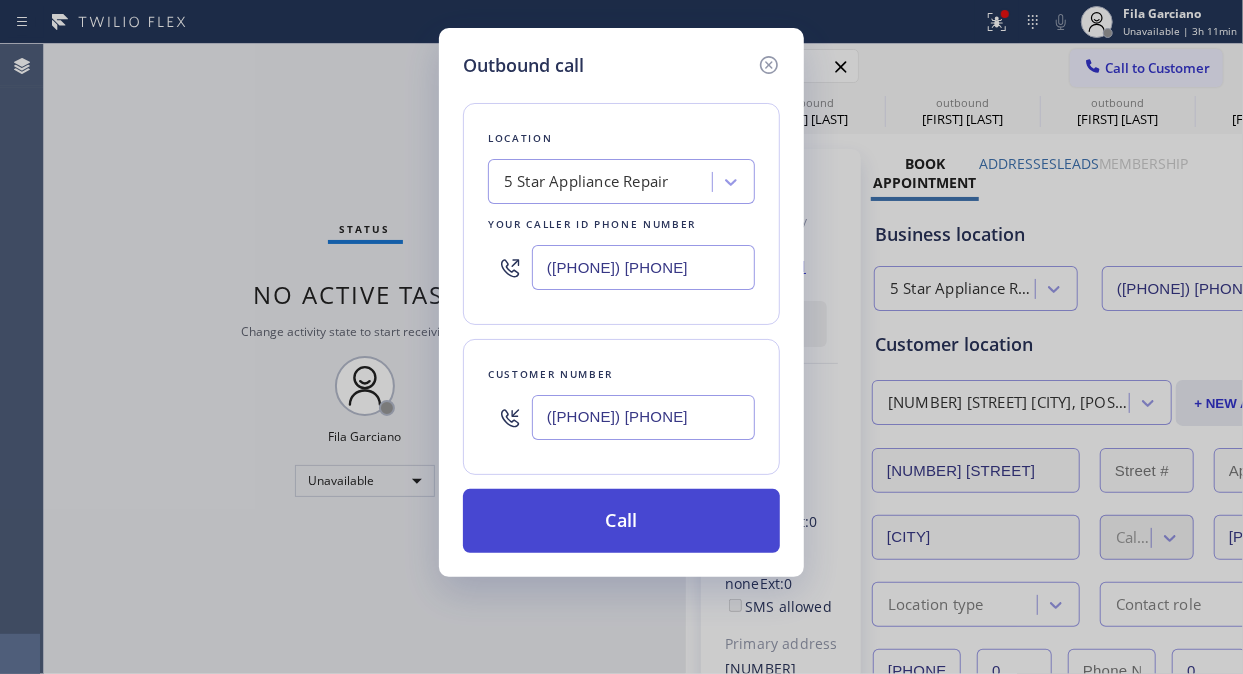 type on "(858) 771-1359" 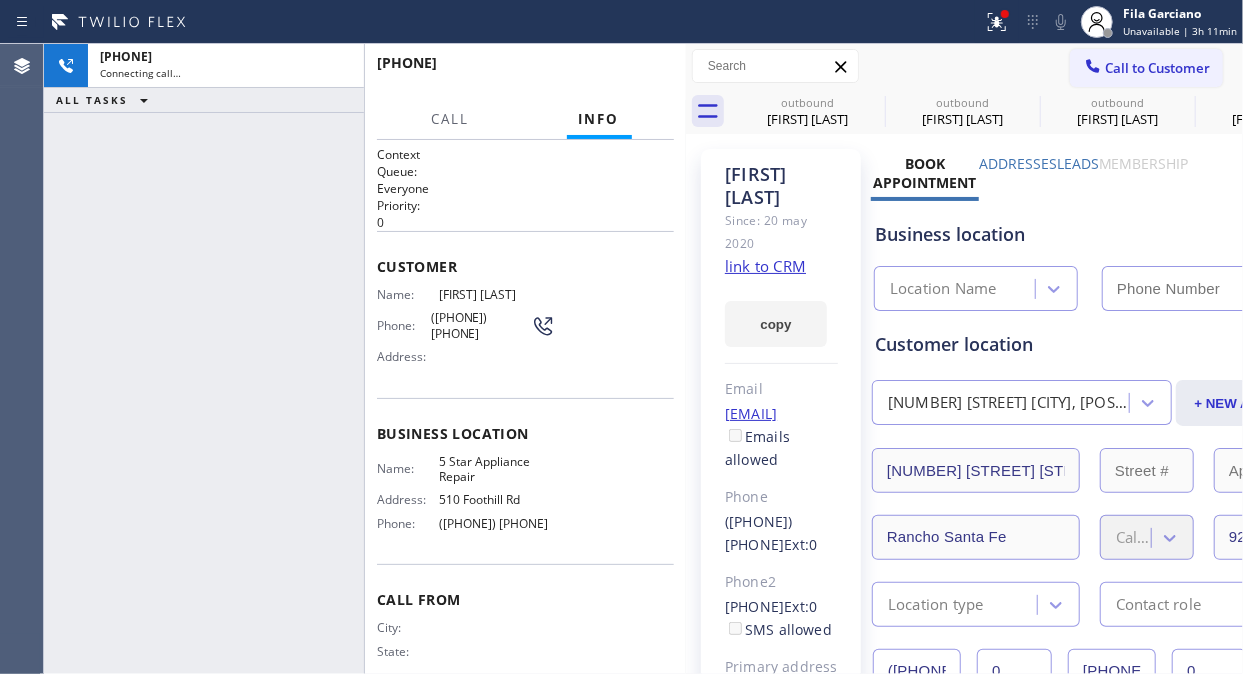 type on "[PHONE]" 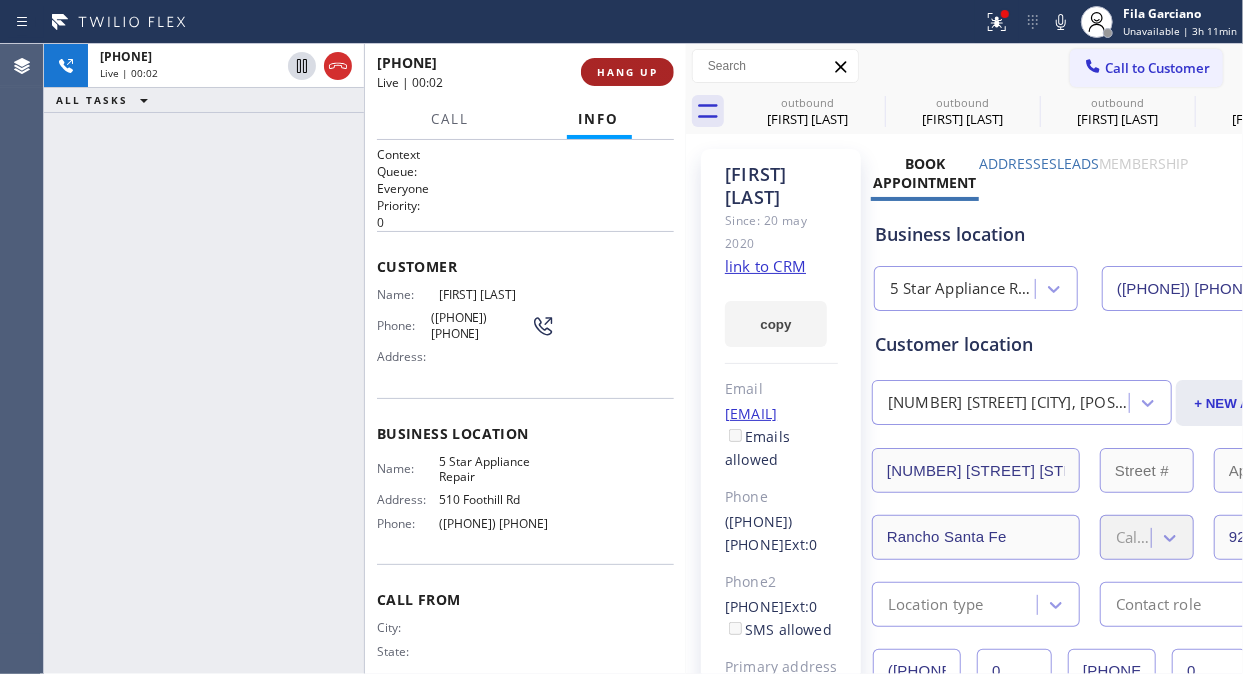 click on "HANG UP" at bounding box center [627, 72] 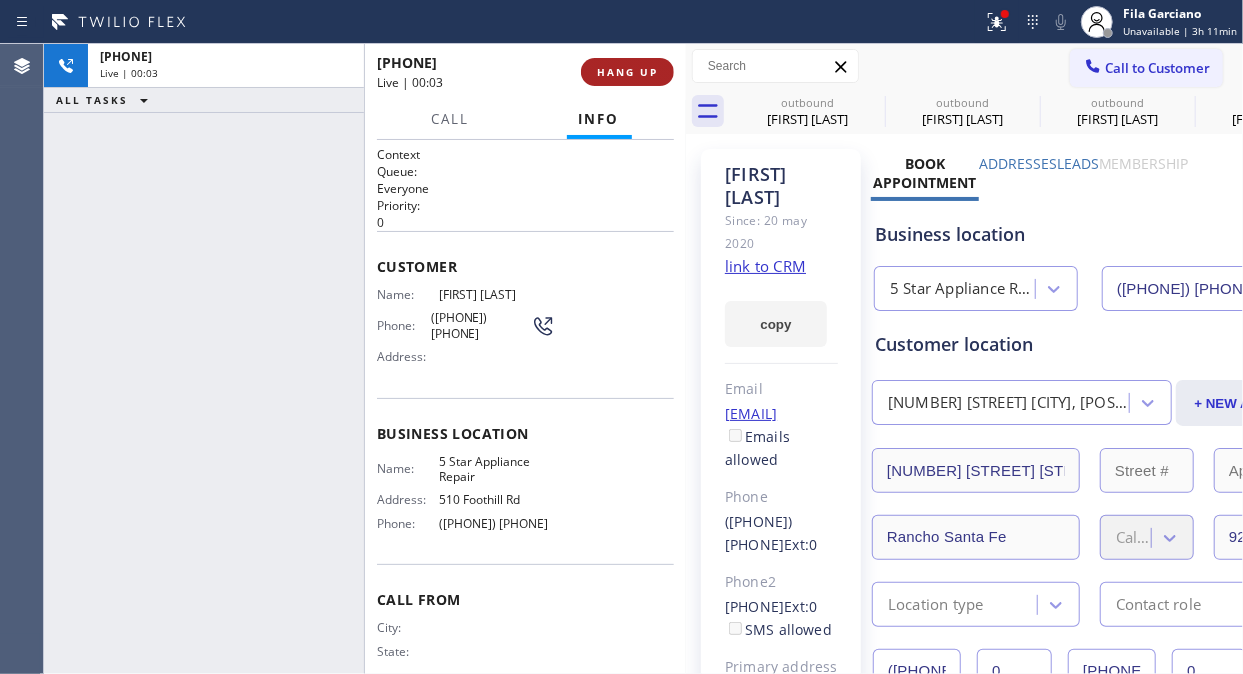 click on "HANG UP" at bounding box center (627, 72) 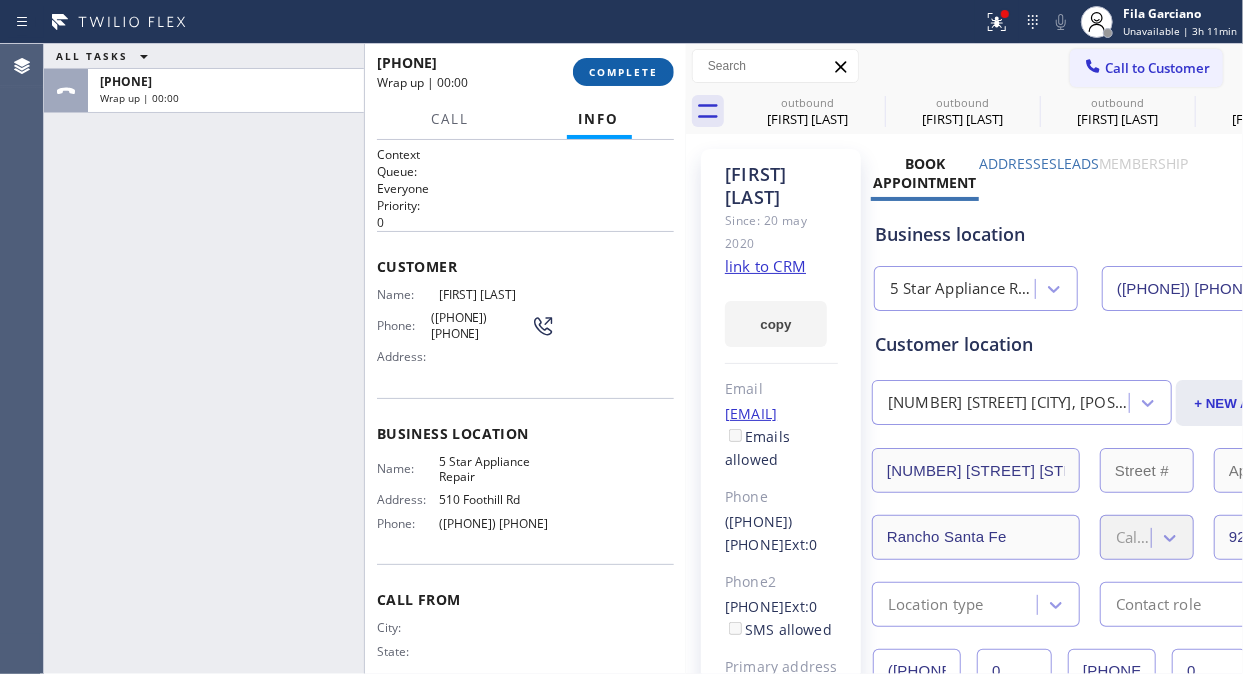 click on "COMPLETE" at bounding box center (623, 72) 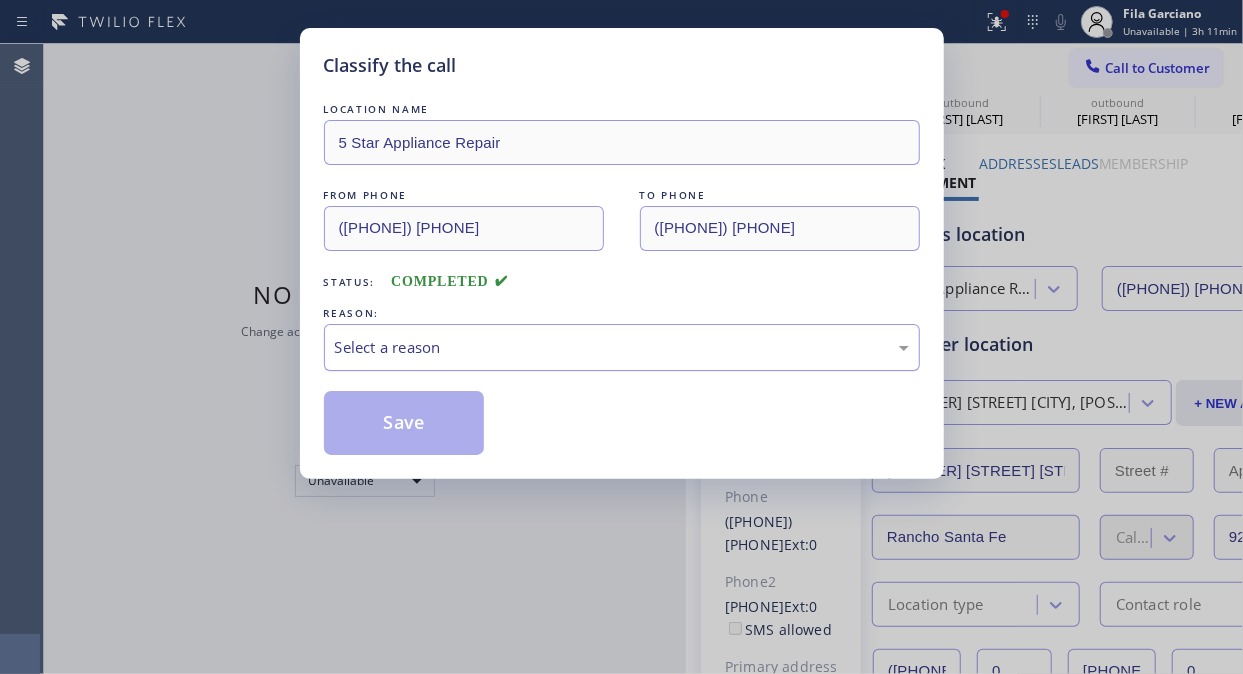 click on "Select a reason" at bounding box center [622, 347] 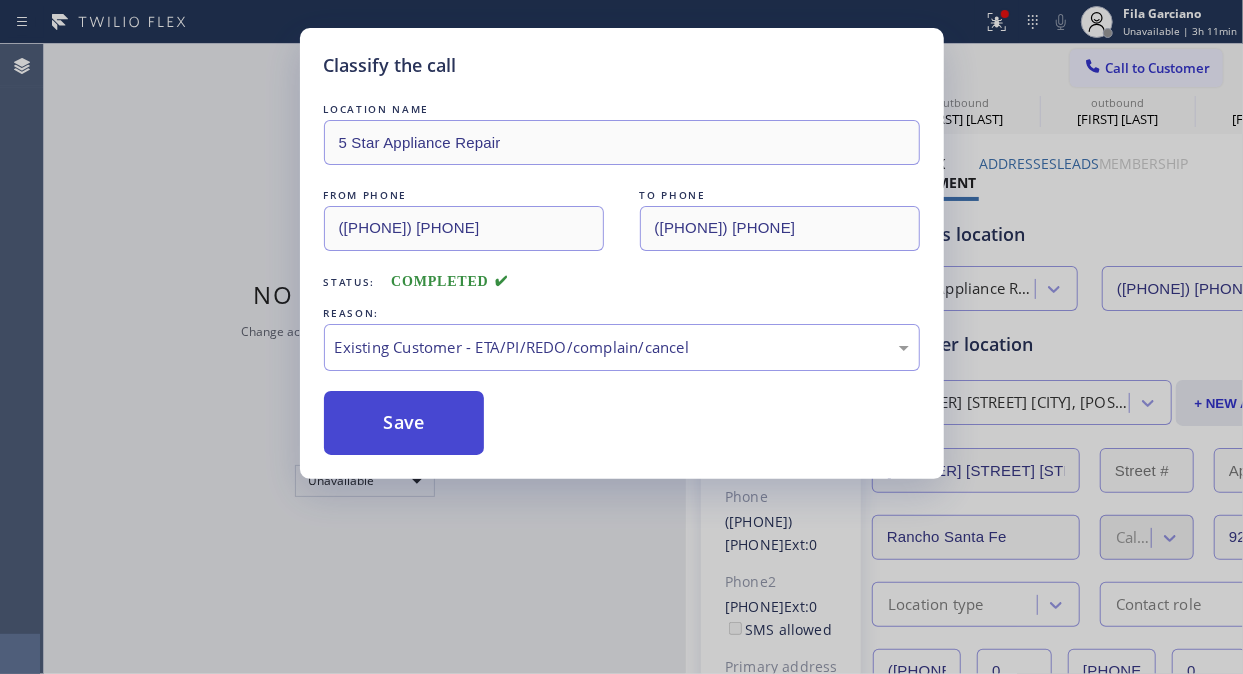 click on "Save" at bounding box center (404, 423) 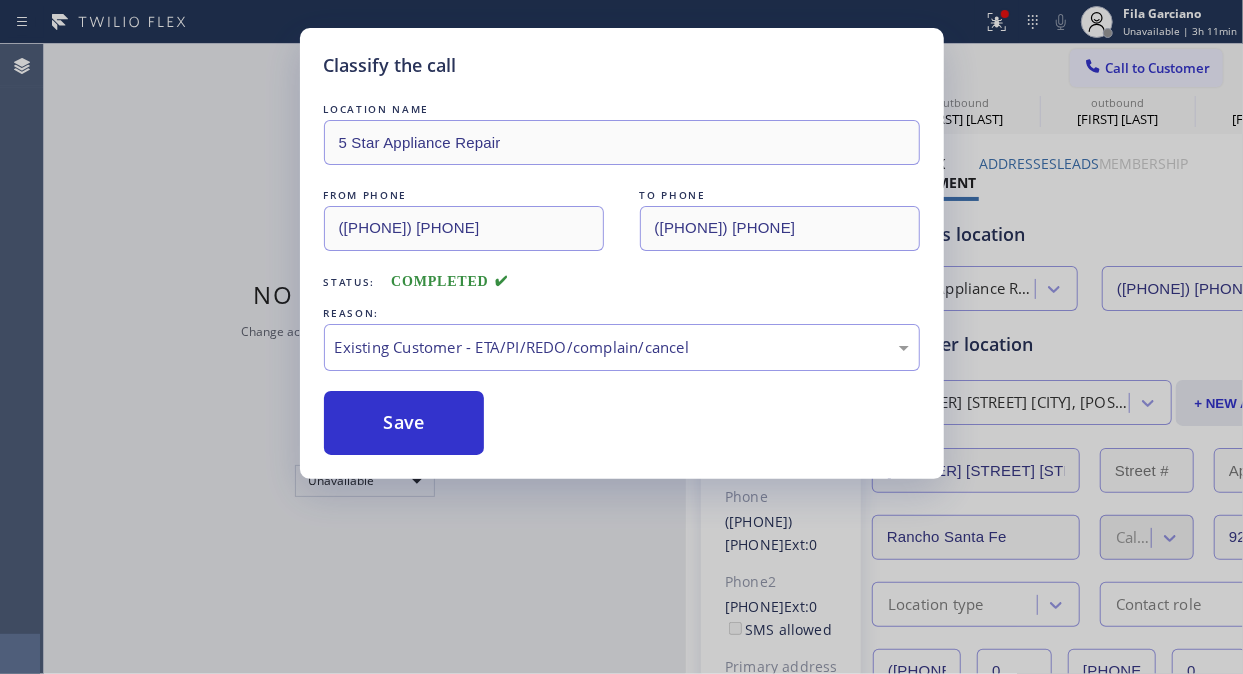 click on "Status   No active tasks     Change activity state to start receiving tasks.   Fila Garciano Unavailable" at bounding box center [365, 359] 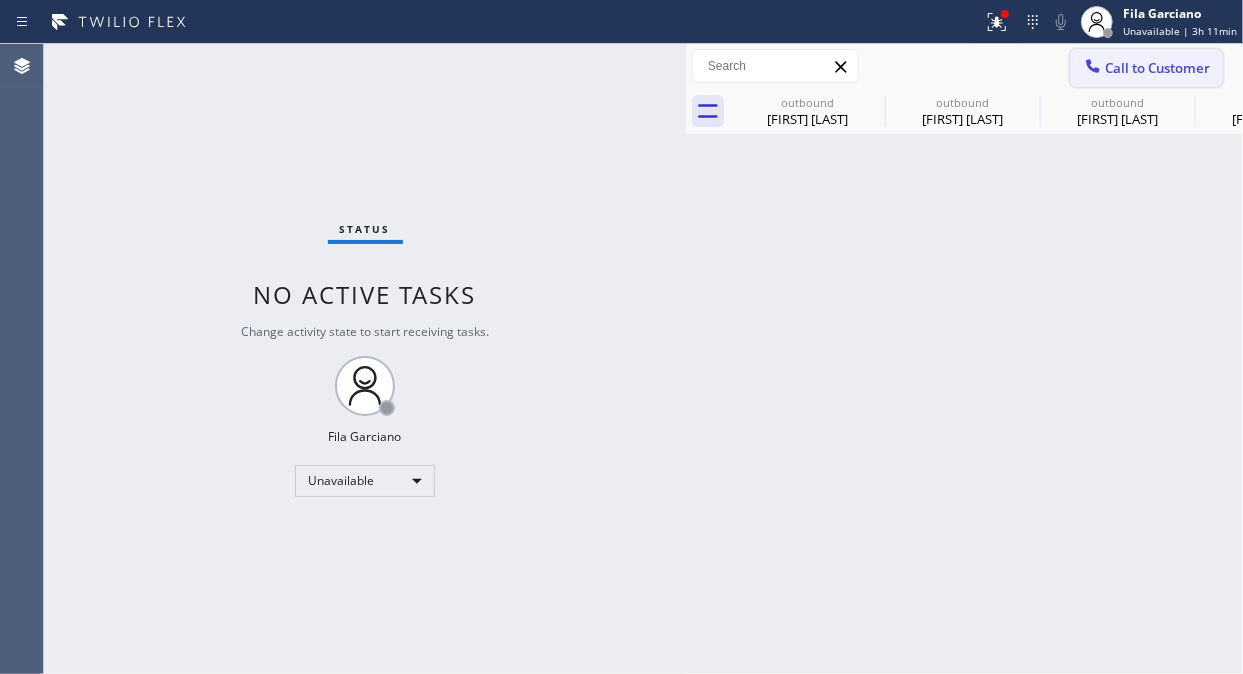 click on "Call to Customer" at bounding box center [1157, 68] 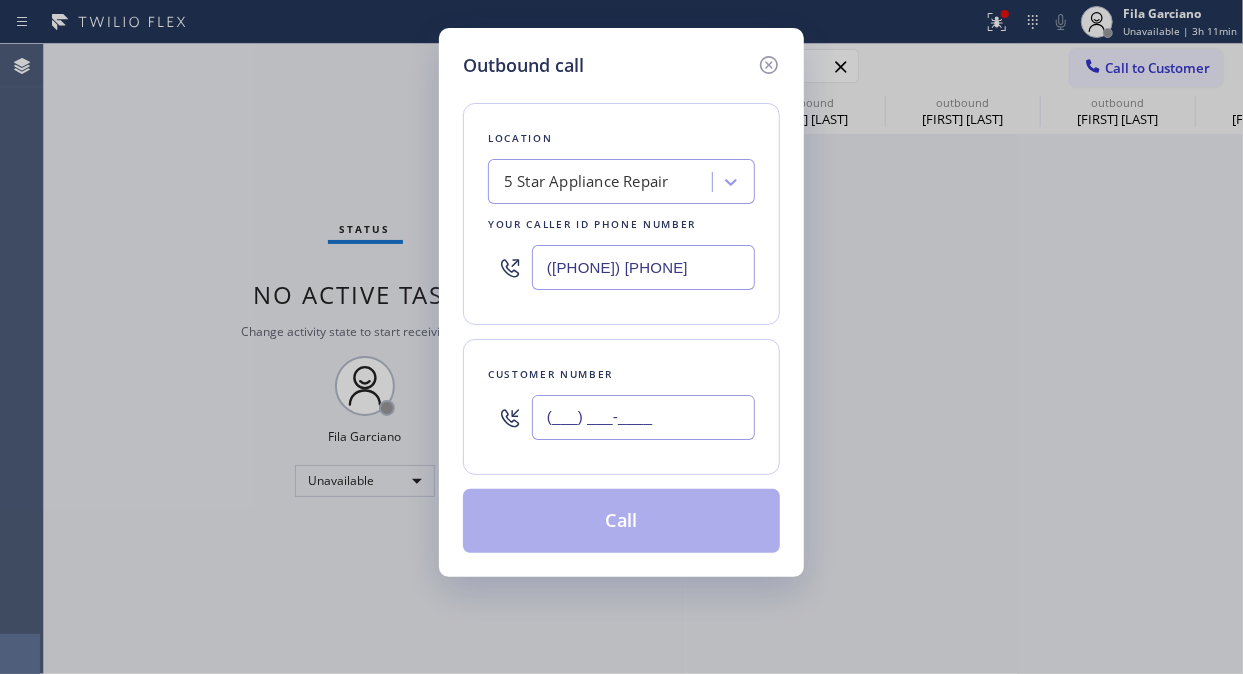 click on "(___) ___-____" at bounding box center (643, 417) 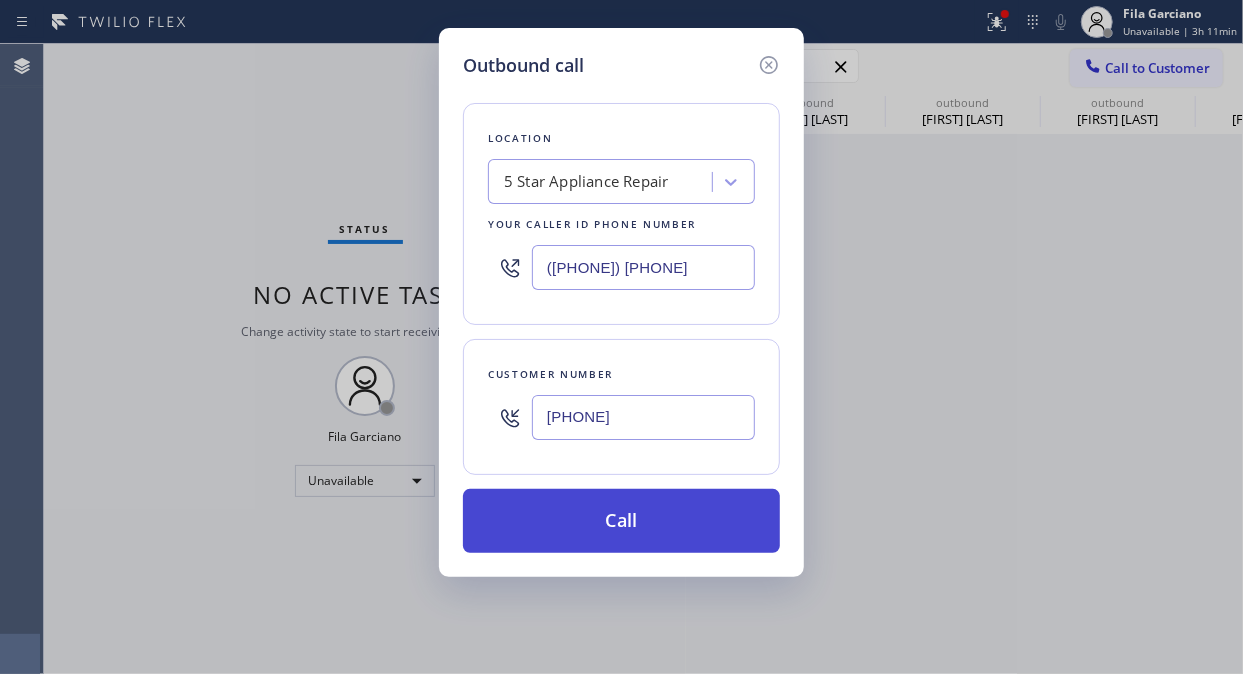 type on "(661) 666-0050" 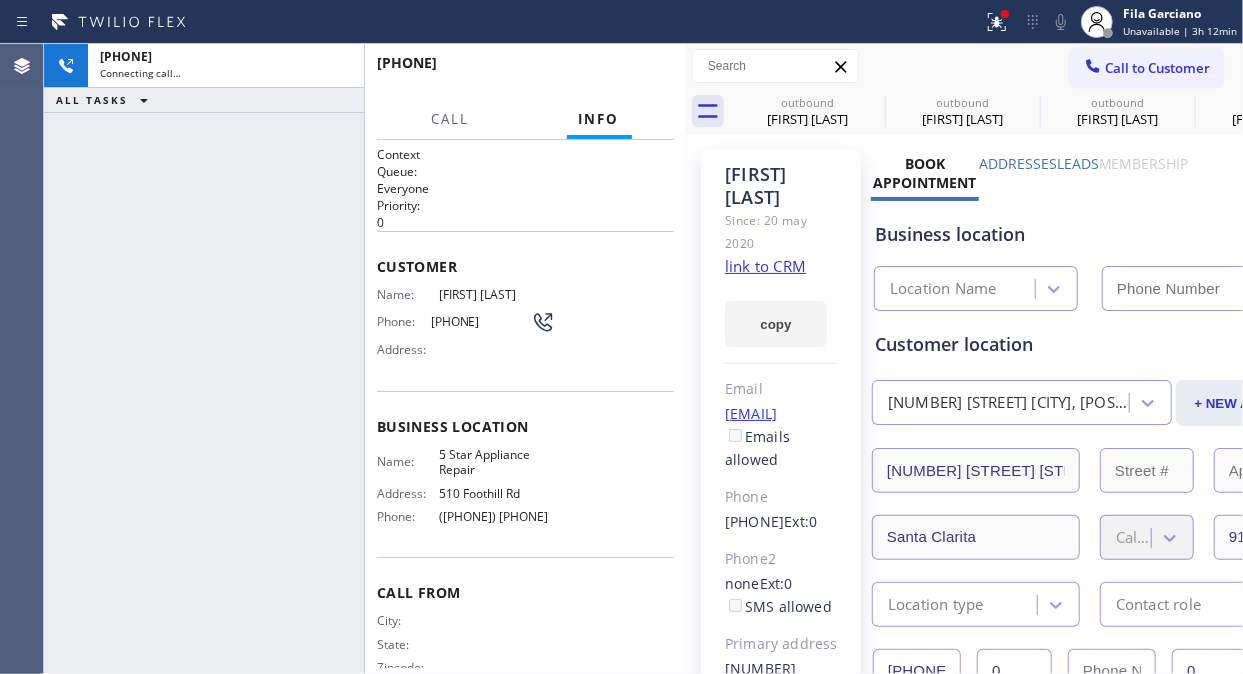 type on "[PHONE]" 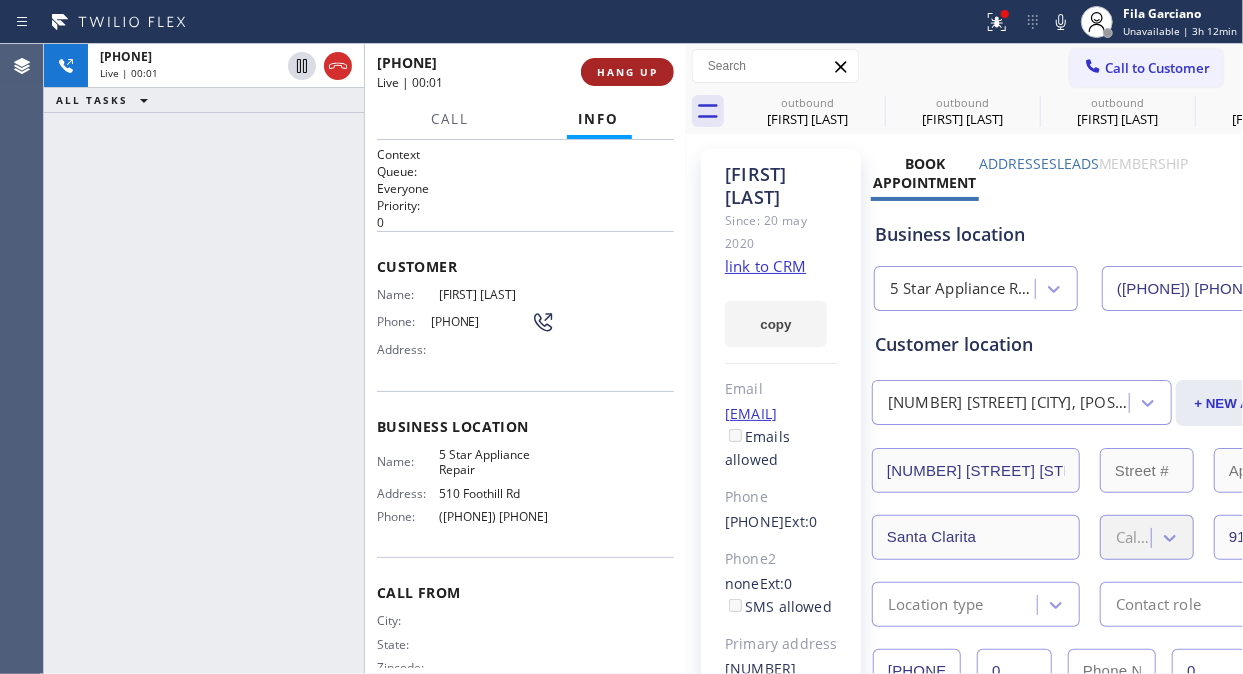 click on "HANG UP" at bounding box center (627, 72) 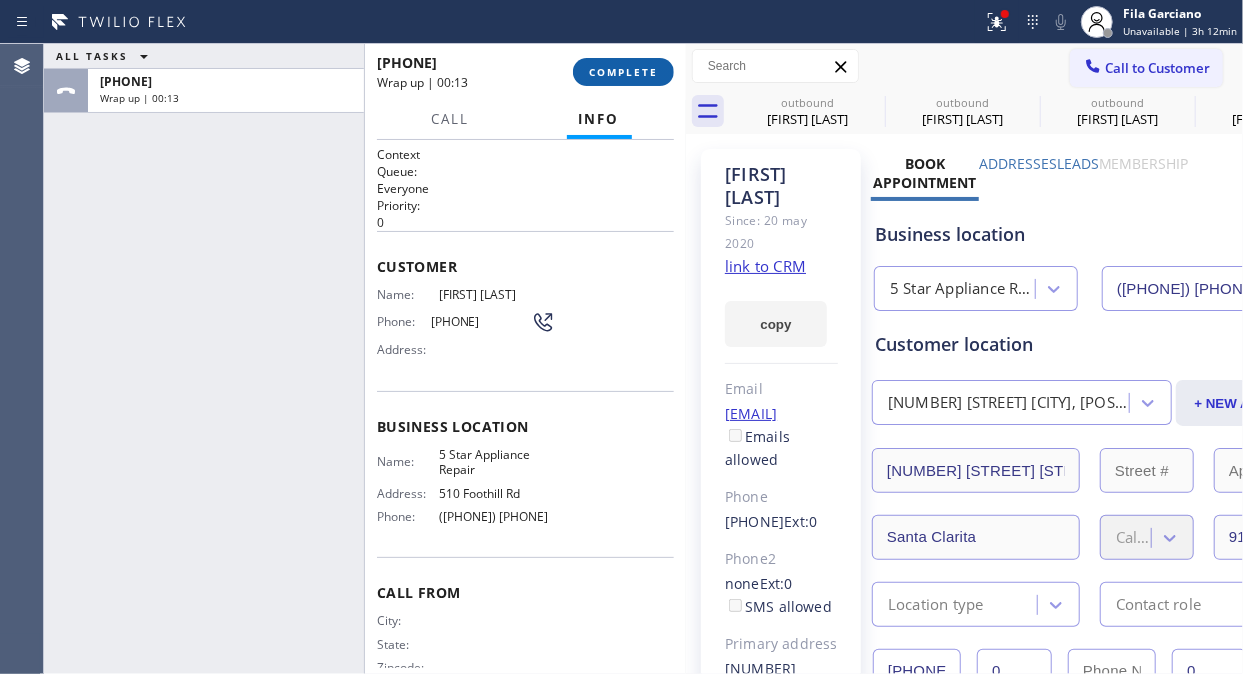 click on "COMPLETE" at bounding box center (623, 72) 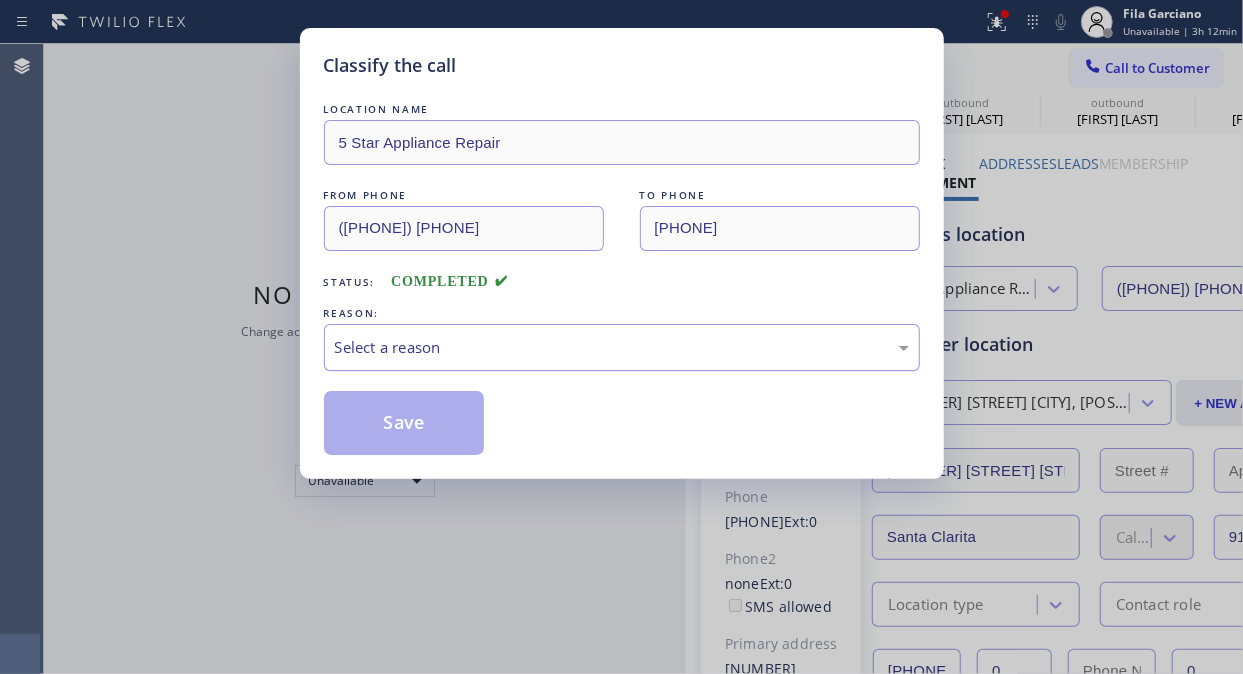 click on "Select a reason" at bounding box center [622, 347] 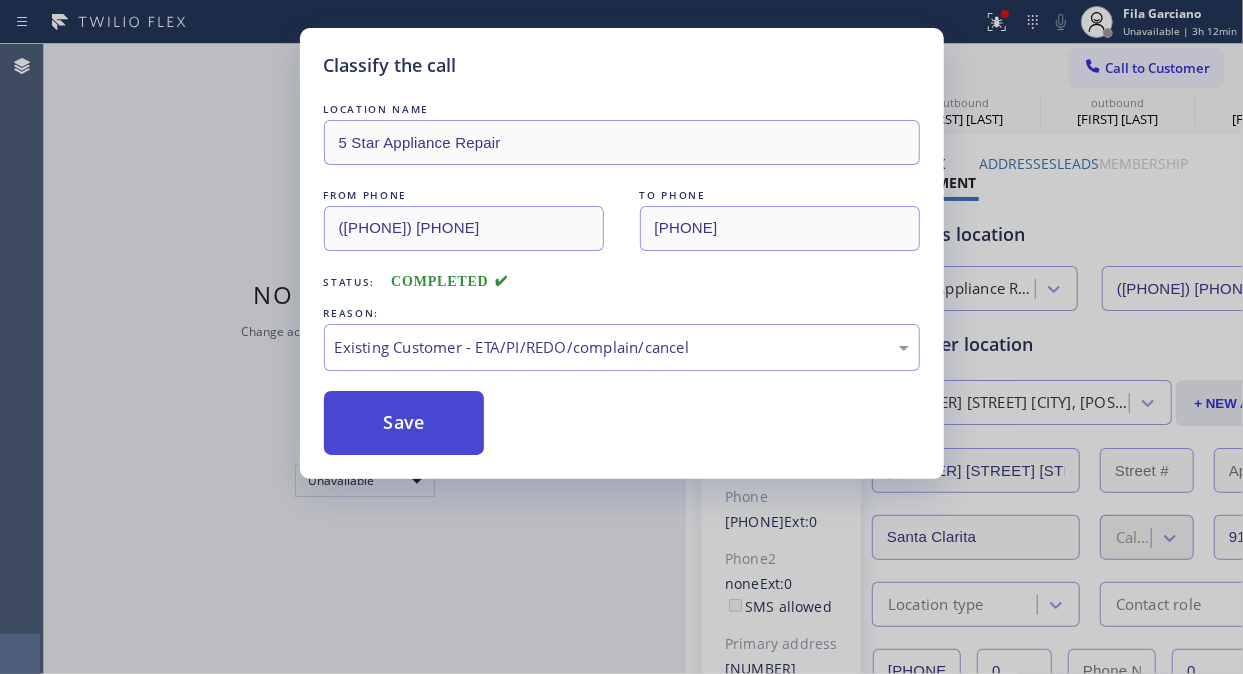 click on "Save" at bounding box center [404, 423] 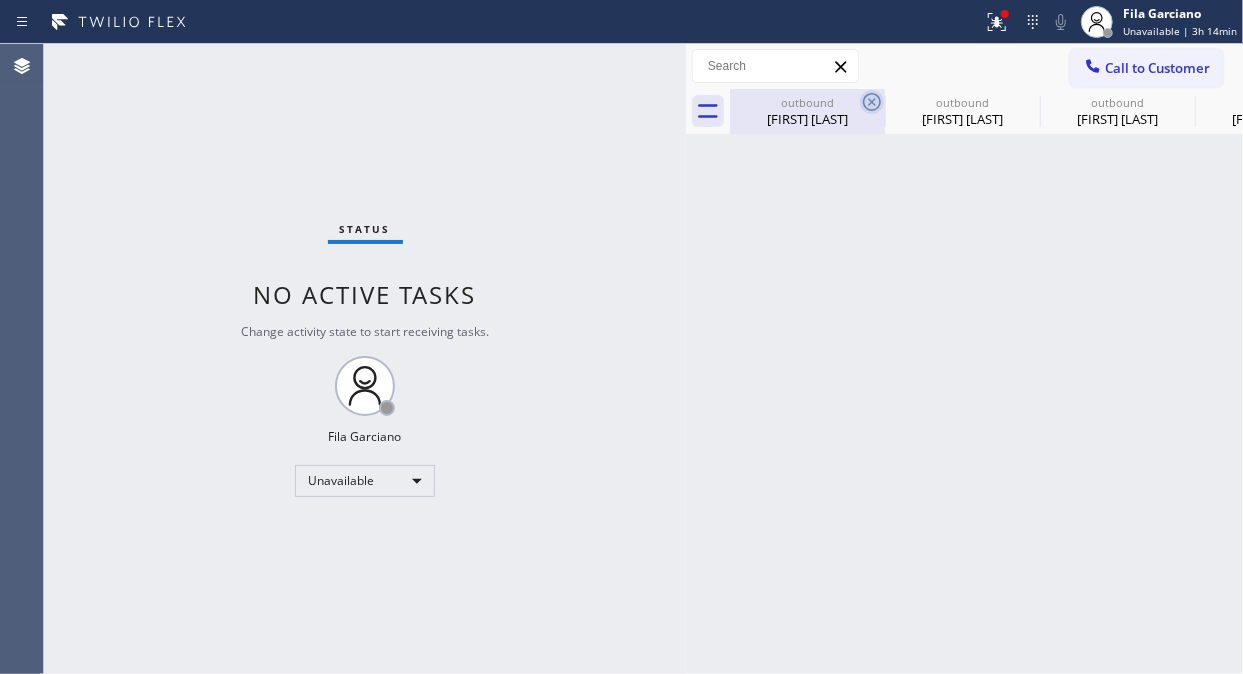 click 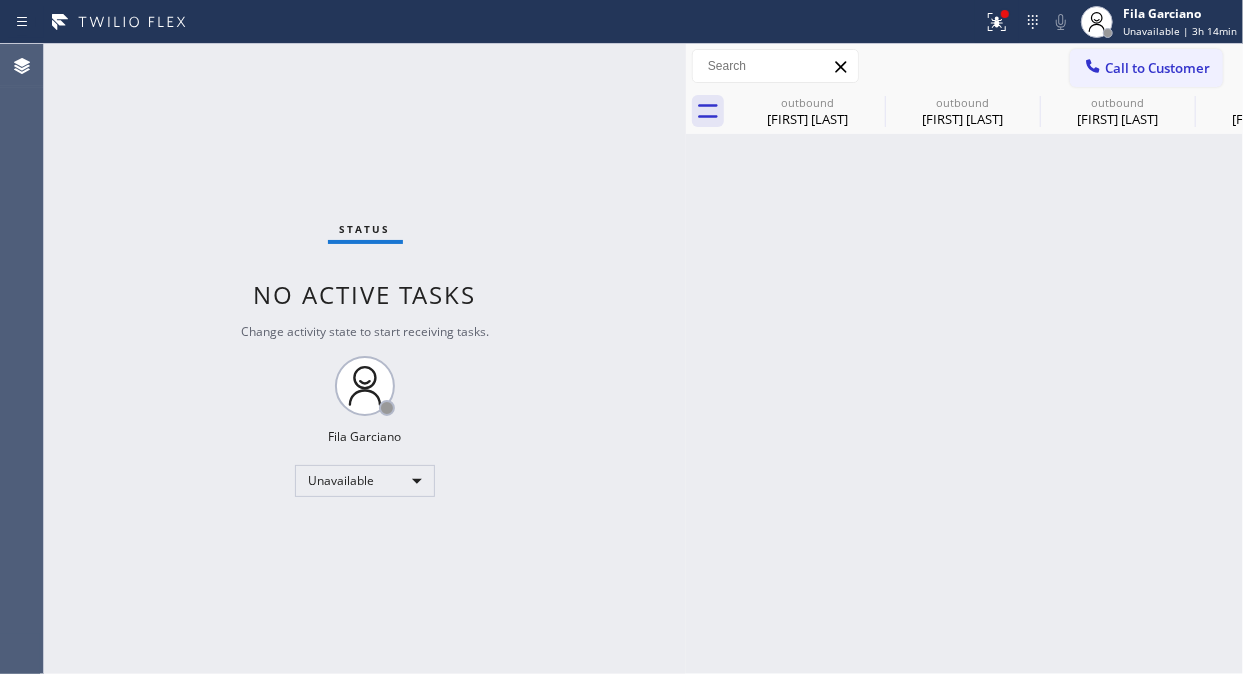 drag, startPoint x: 865, startPoint y: 103, endPoint x: 664, endPoint y: 370, distance: 334.20053 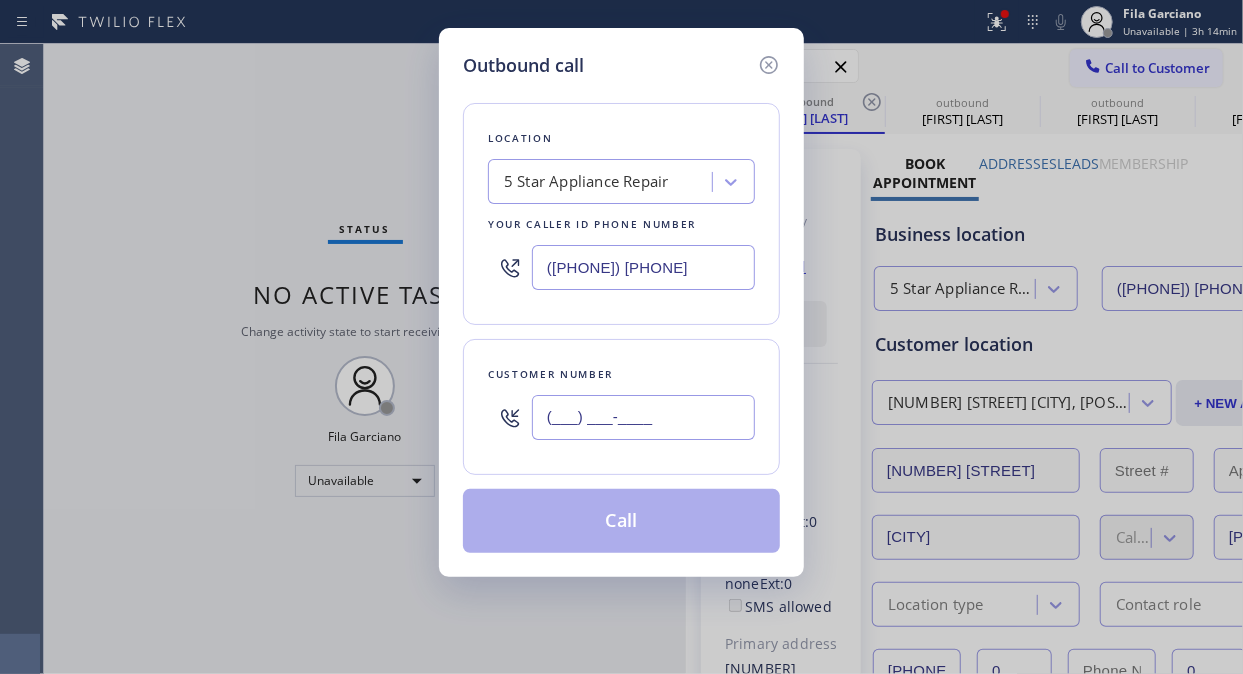 click on "(___) ___-____" at bounding box center (643, 417) 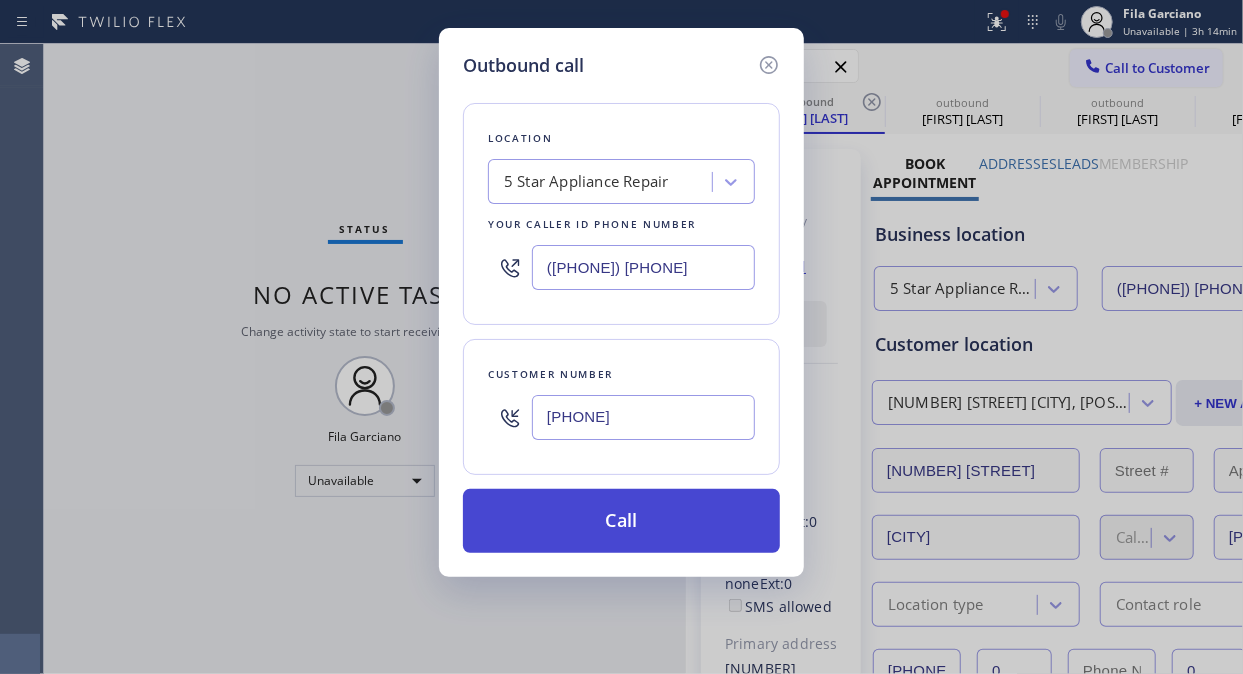 type on "(661) 666-0050" 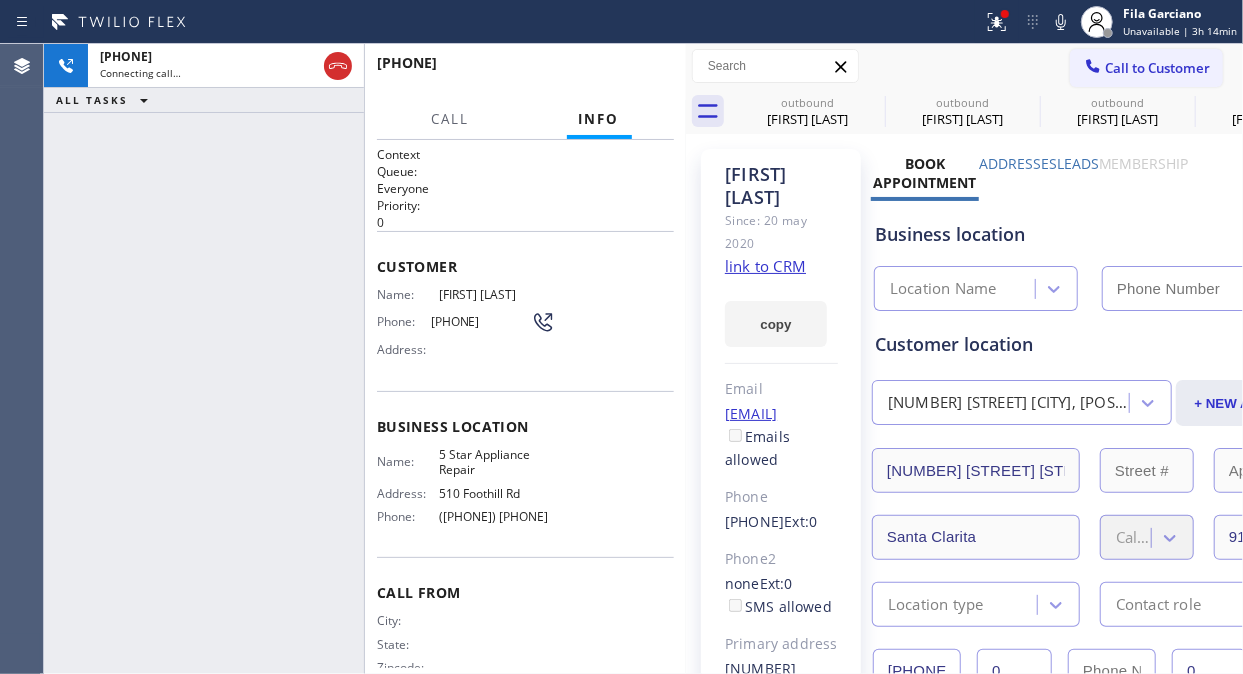 type on "[PHONE]" 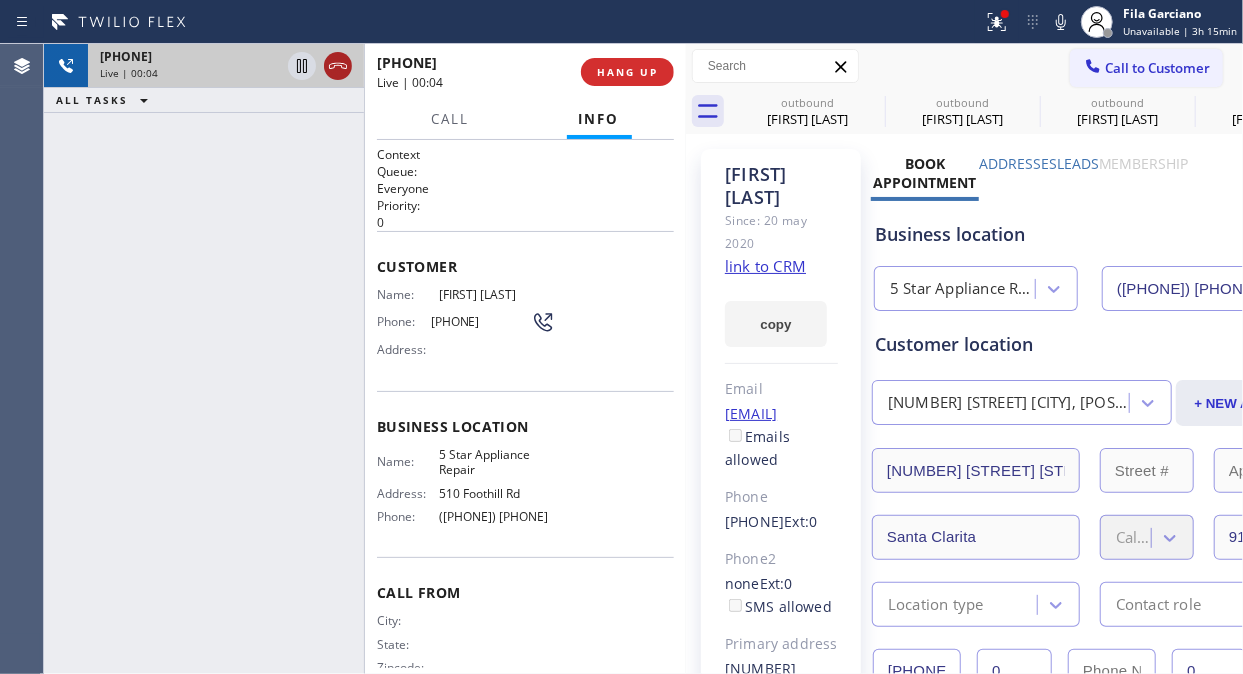 click 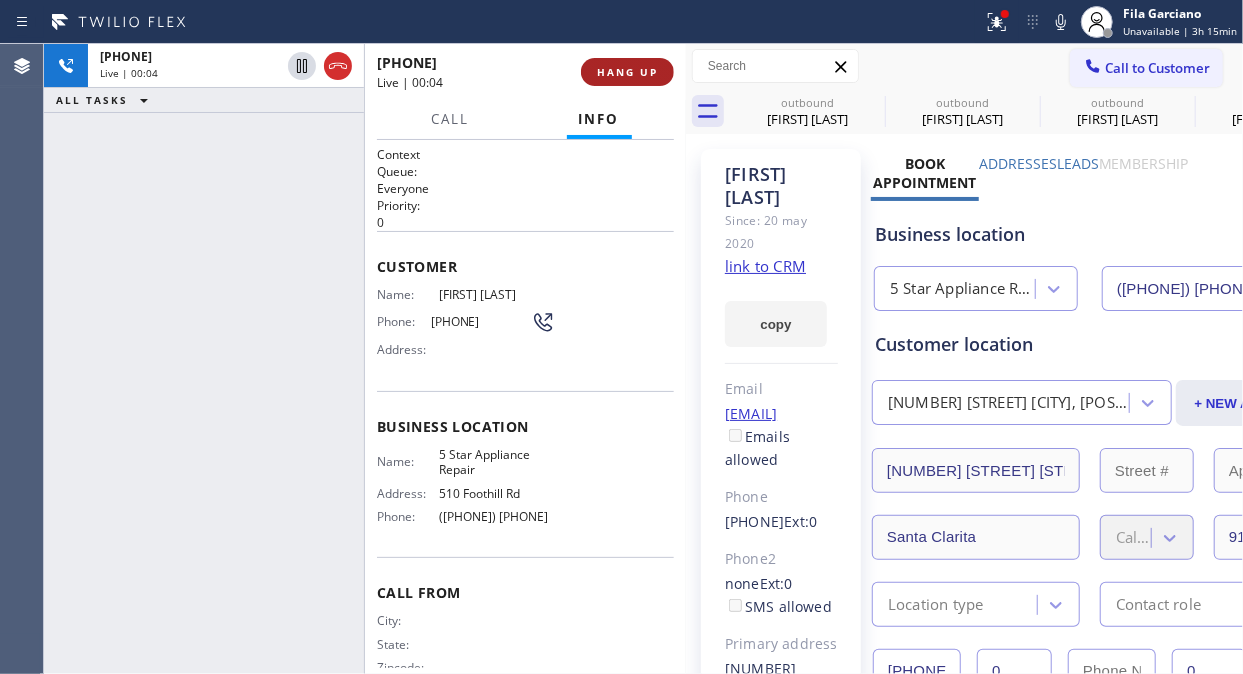 click on "HANG UP" at bounding box center [627, 72] 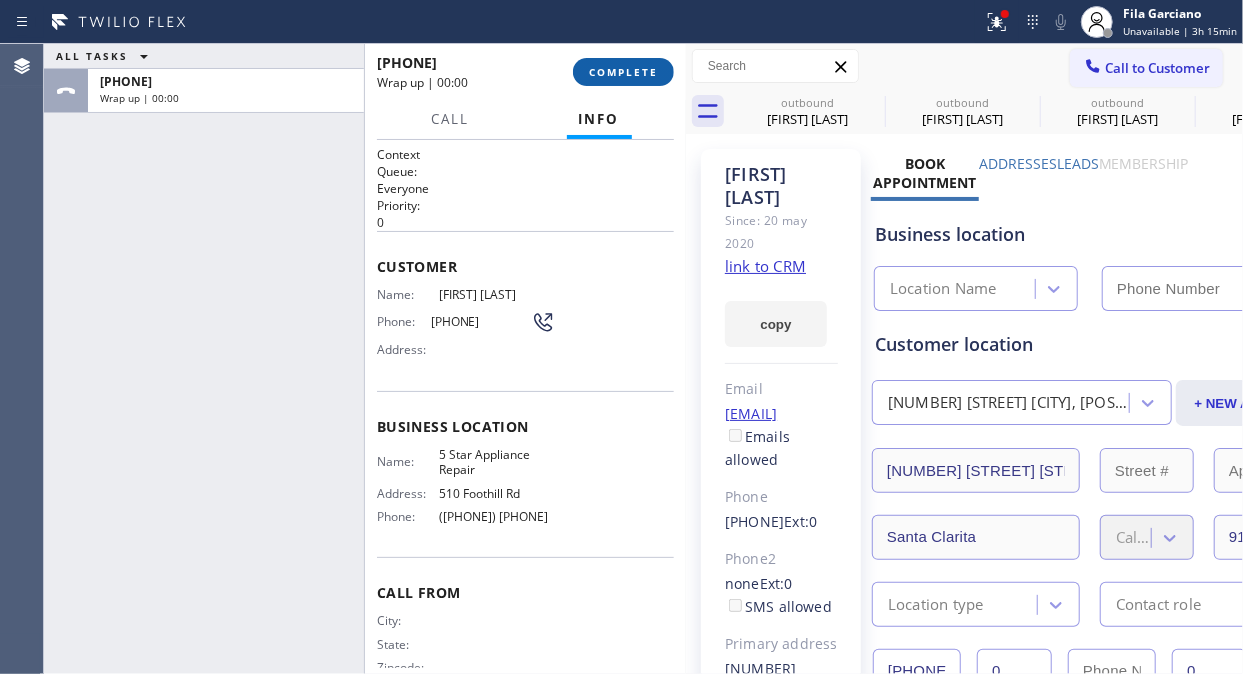 type on "[PHONE]" 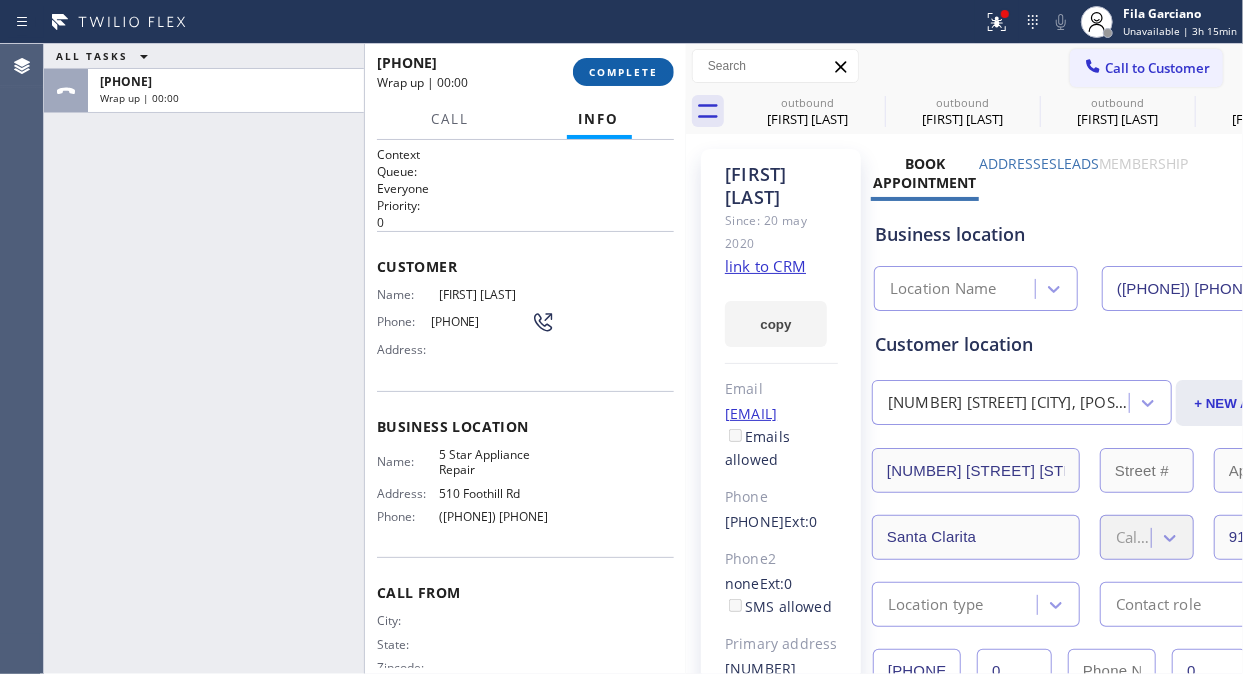 click on "COMPLETE" at bounding box center (623, 72) 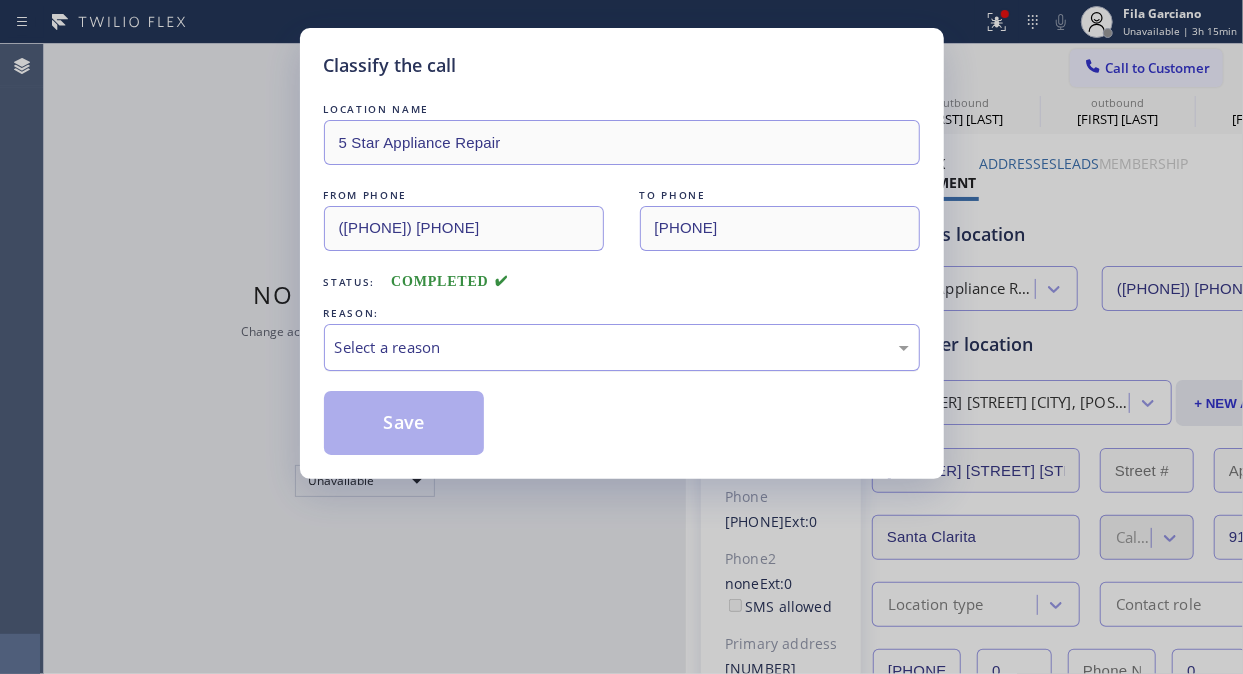click on "Select a reason" at bounding box center (622, 347) 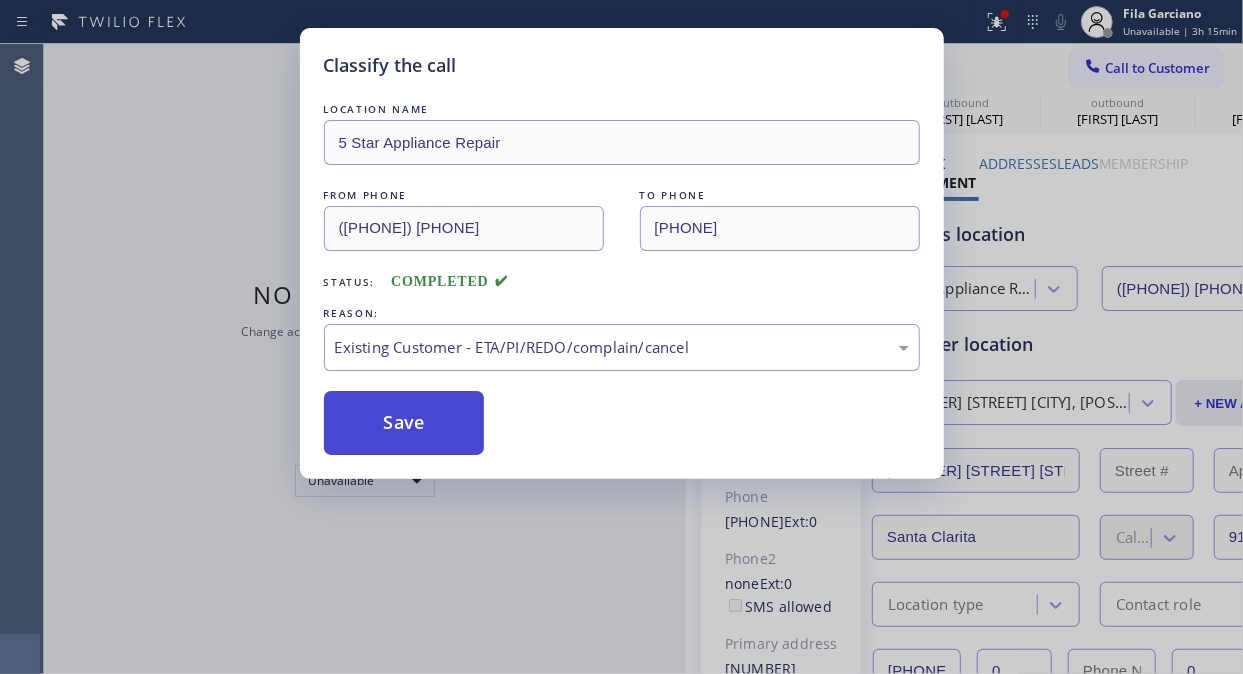 drag, startPoint x: 545, startPoint y: 453, endPoint x: 386, endPoint y: 453, distance: 159 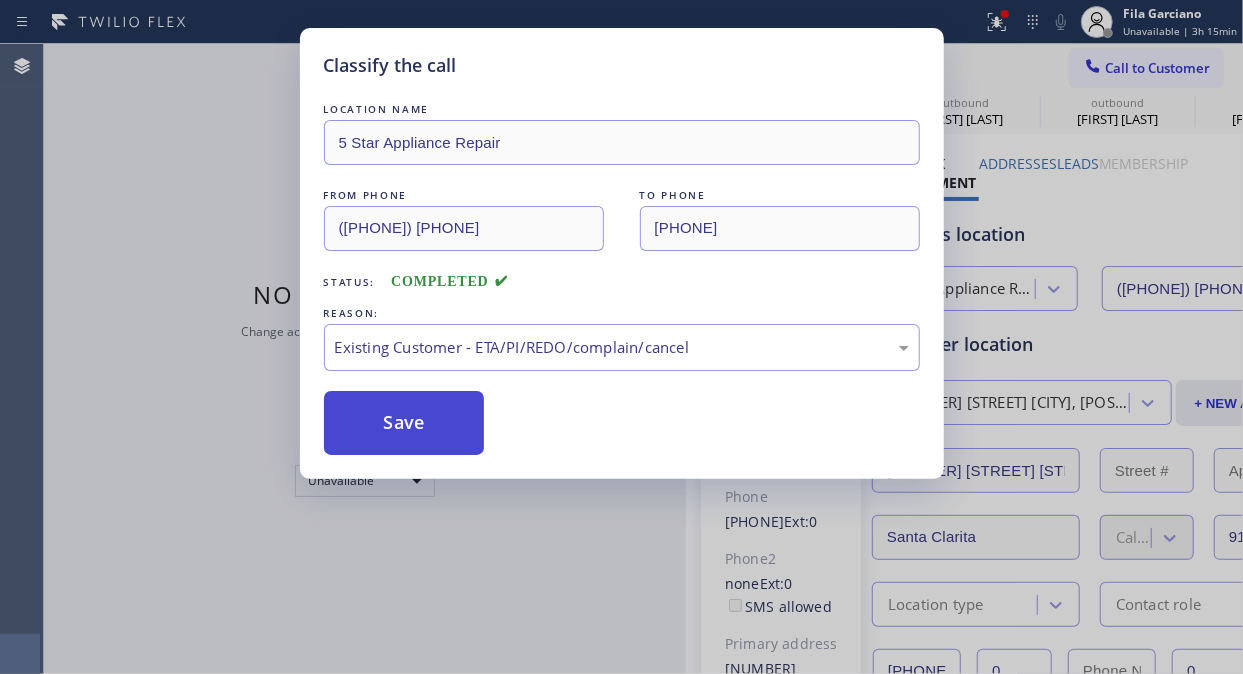 drag, startPoint x: 386, startPoint y: 452, endPoint x: 1157, endPoint y: 63, distance: 863.57513 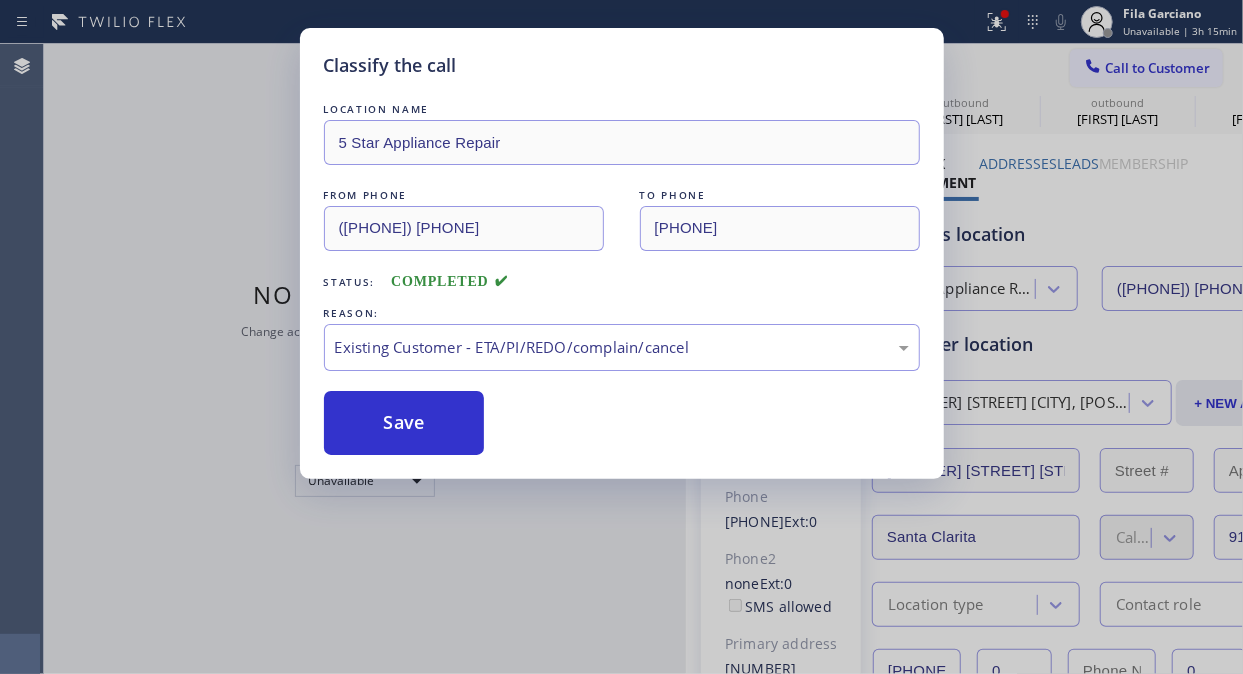 click on "Save" at bounding box center [404, 423] 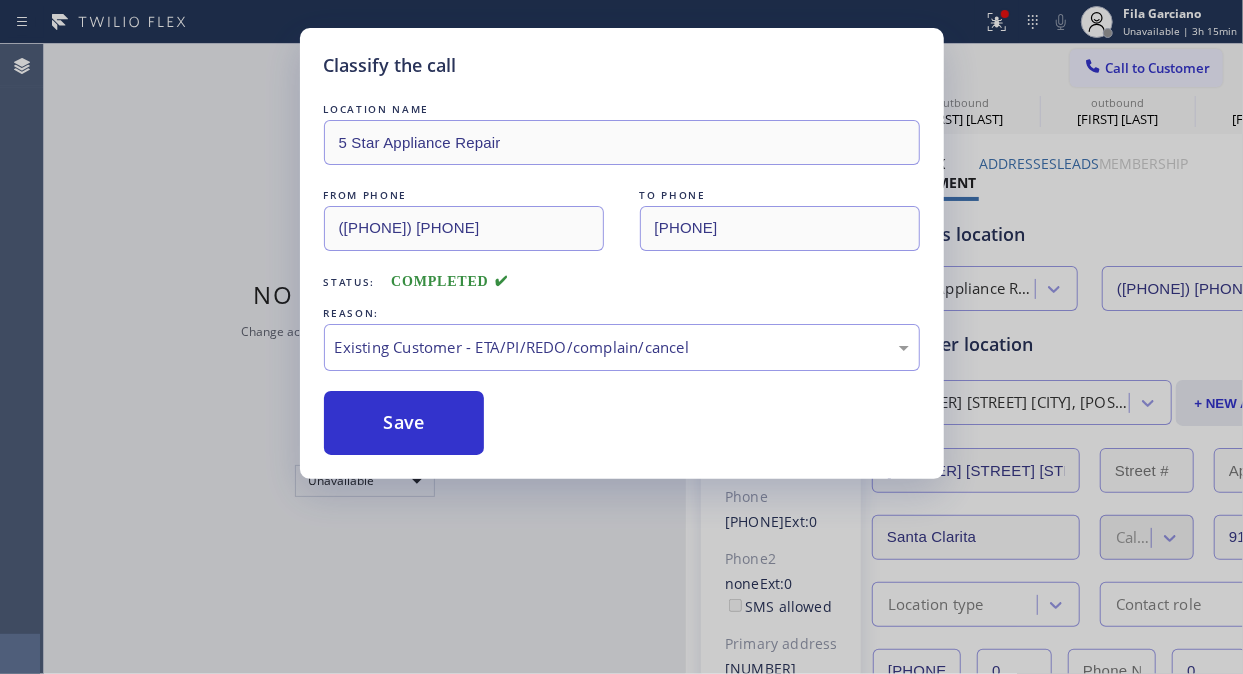 click on "Call to Customer" at bounding box center (1157, 68) 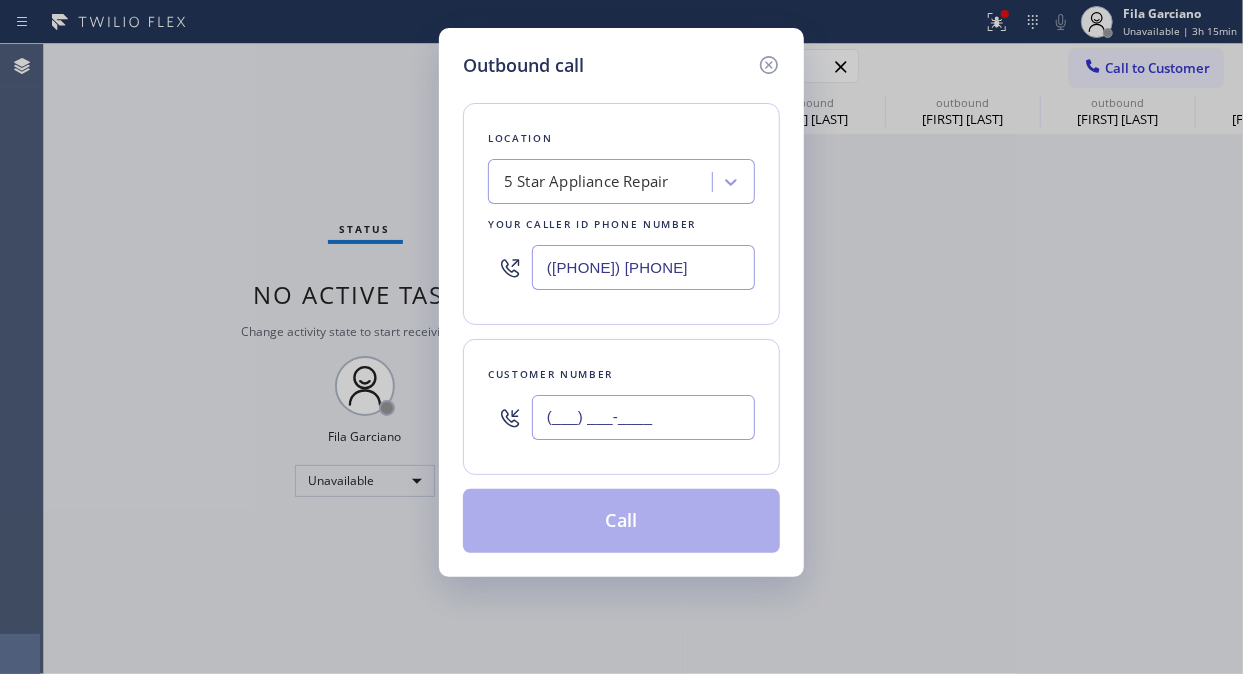 click on "(___) ___-____" at bounding box center [643, 417] 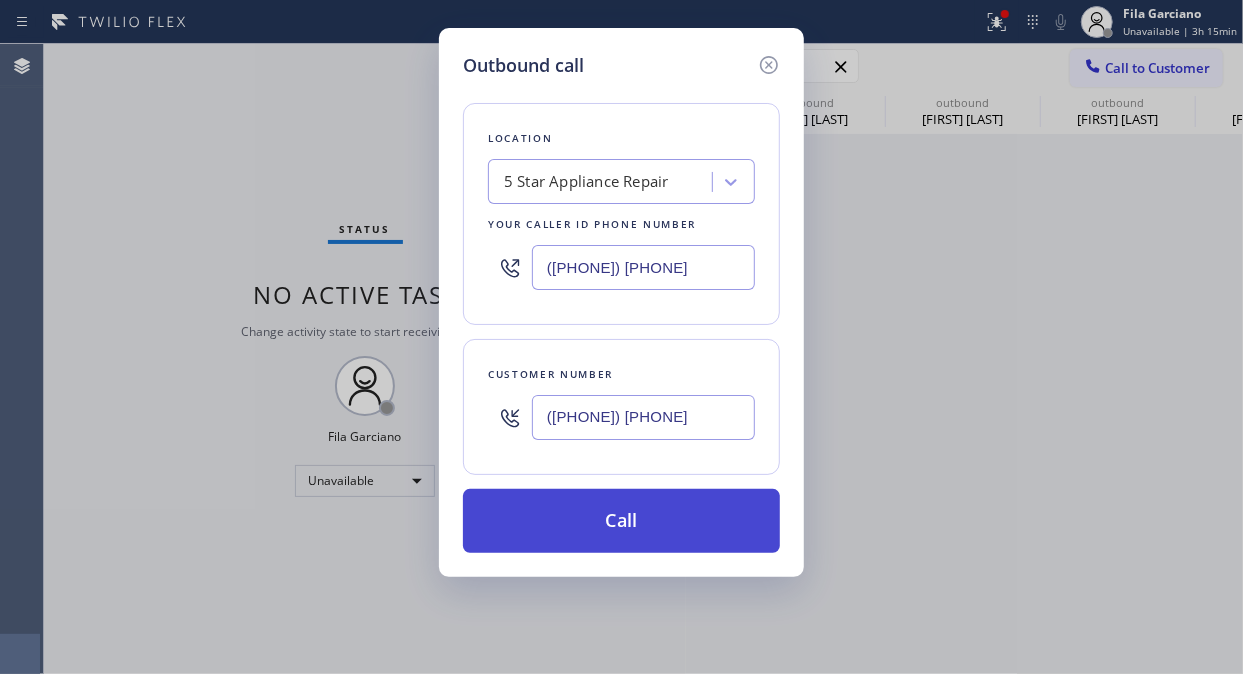type on "(657) 363-7881" 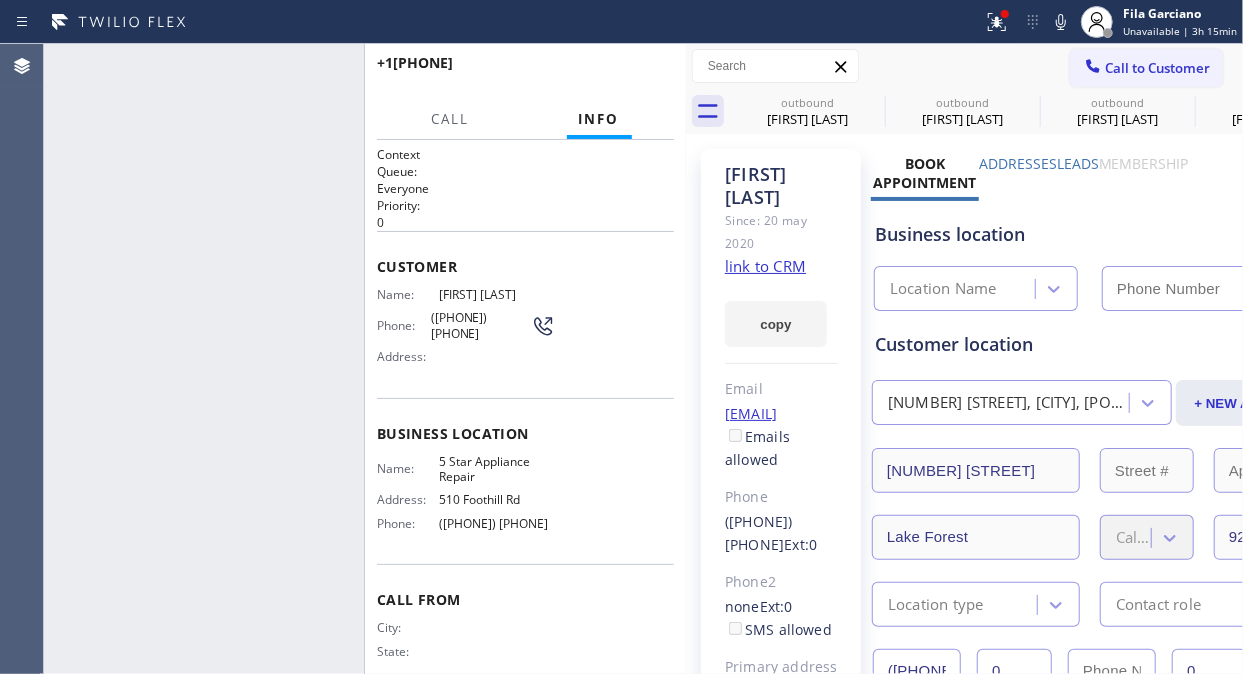 type on "[PHONE]" 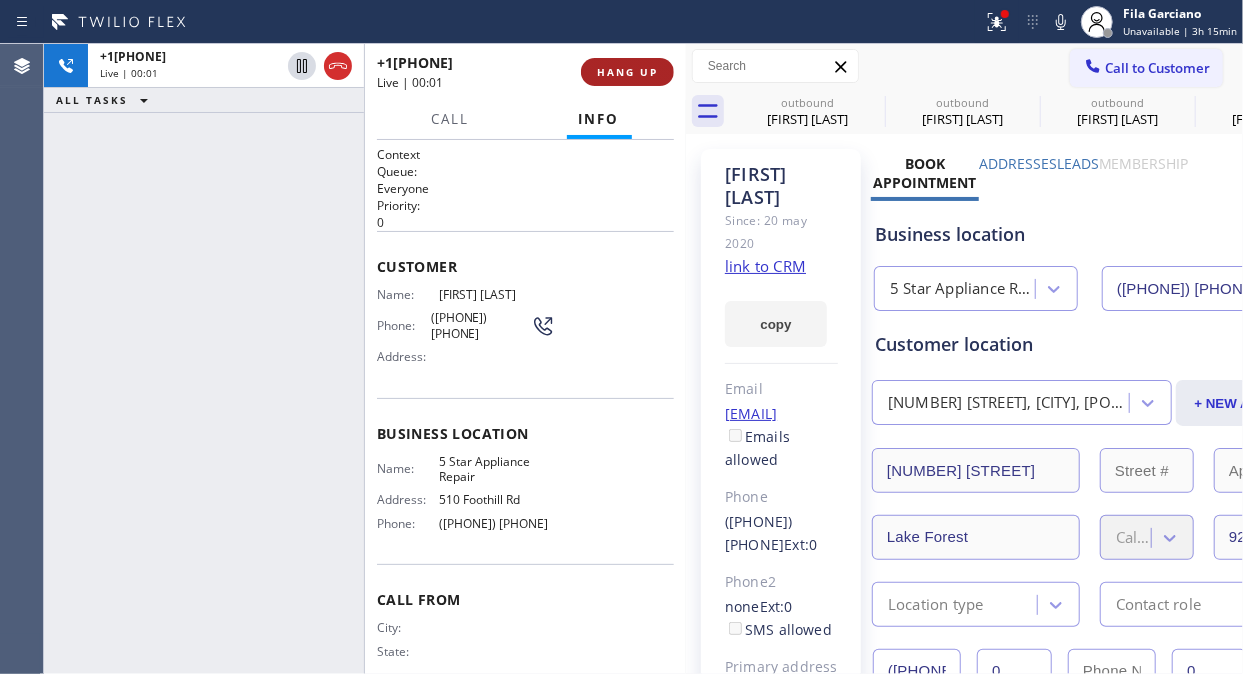 click on "HANG UP" at bounding box center (627, 72) 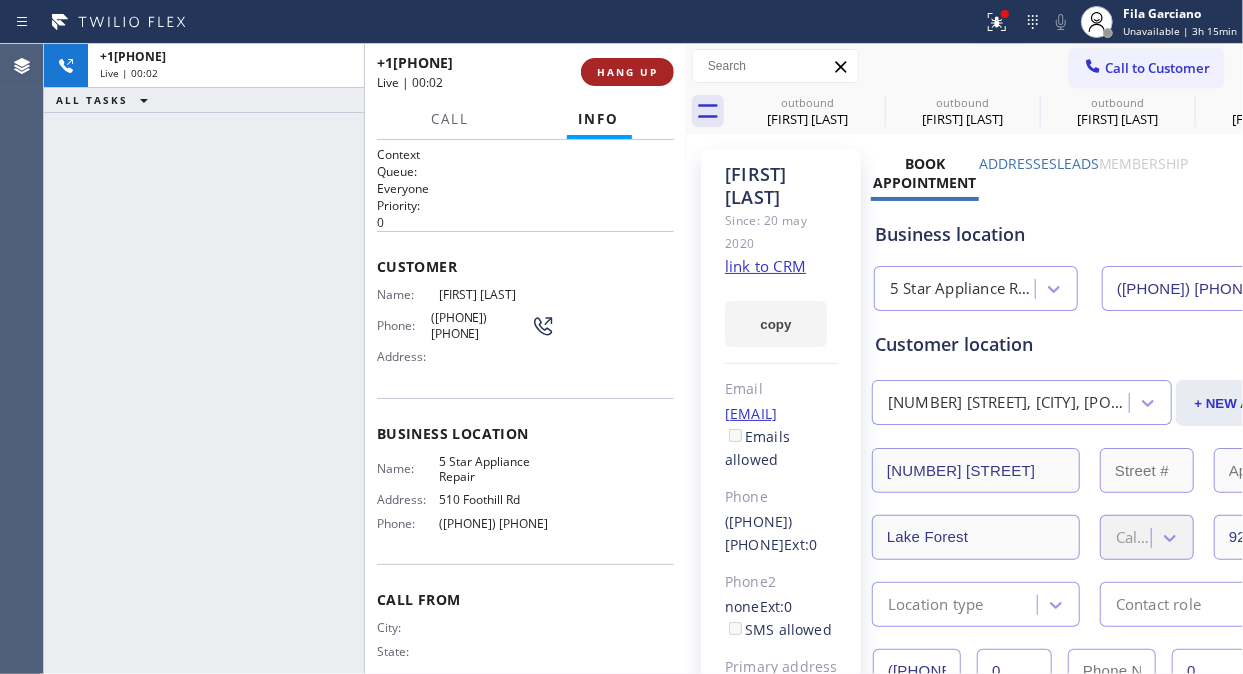 click on "HANG UP" at bounding box center (627, 72) 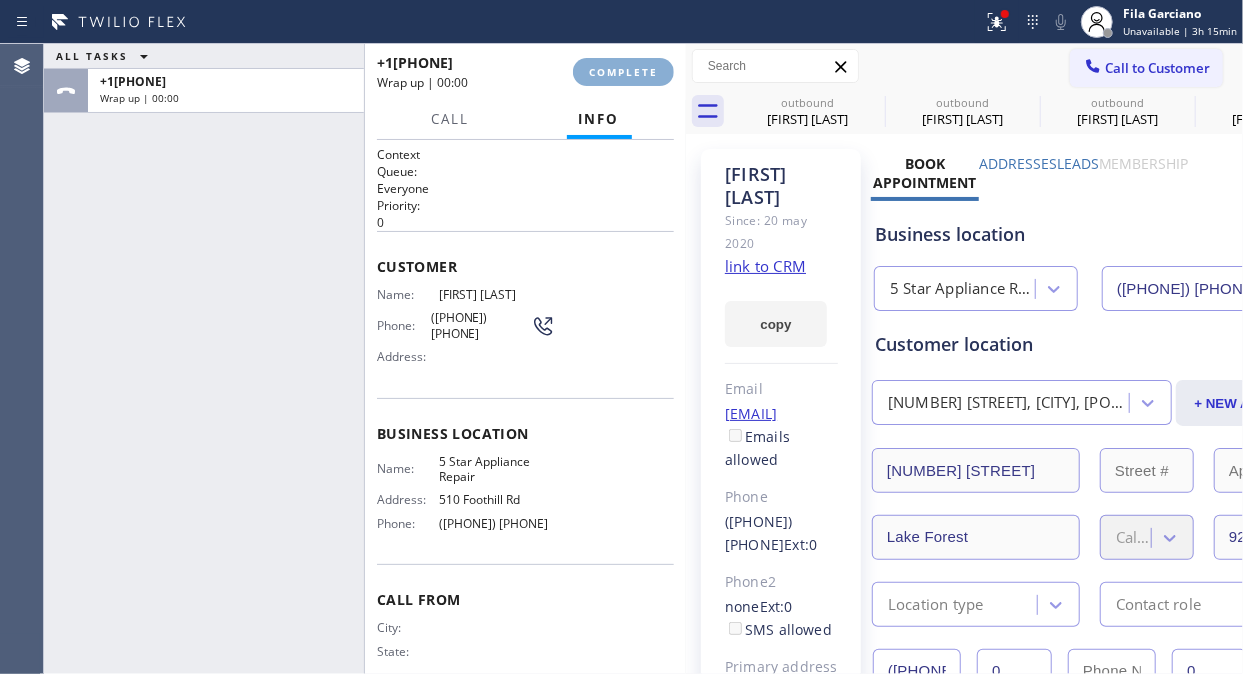 click on "COMPLETE" at bounding box center (623, 72) 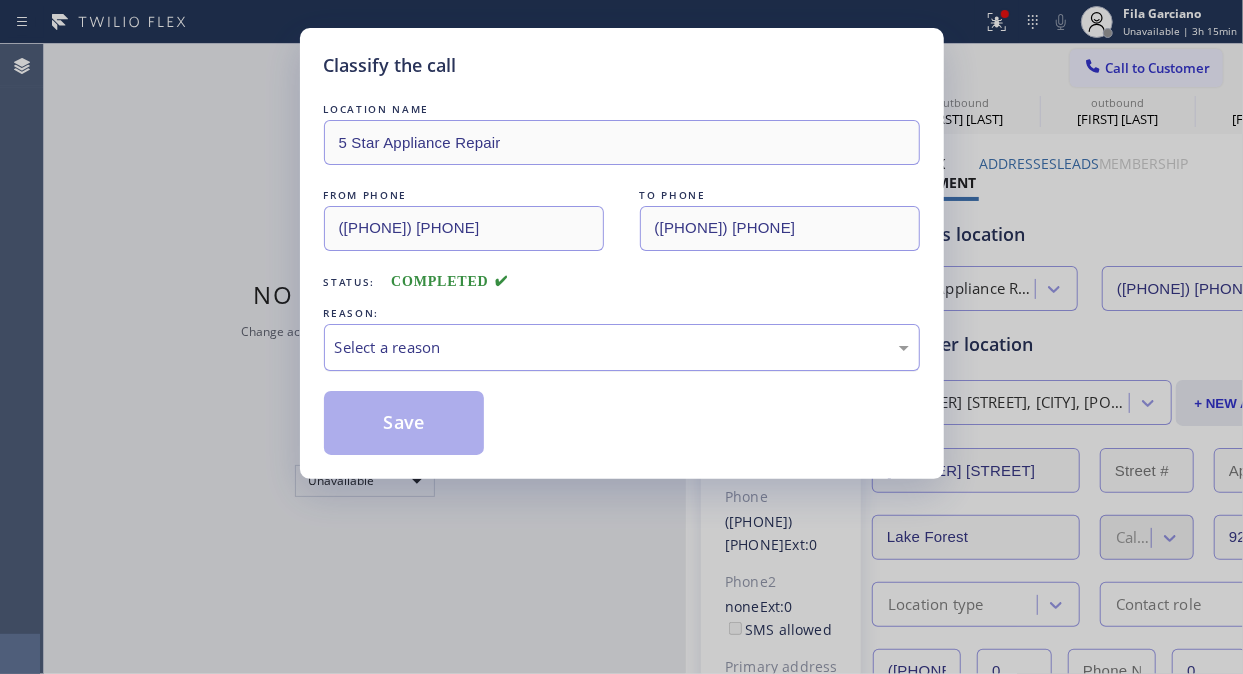 click on "Select a reason" at bounding box center (622, 347) 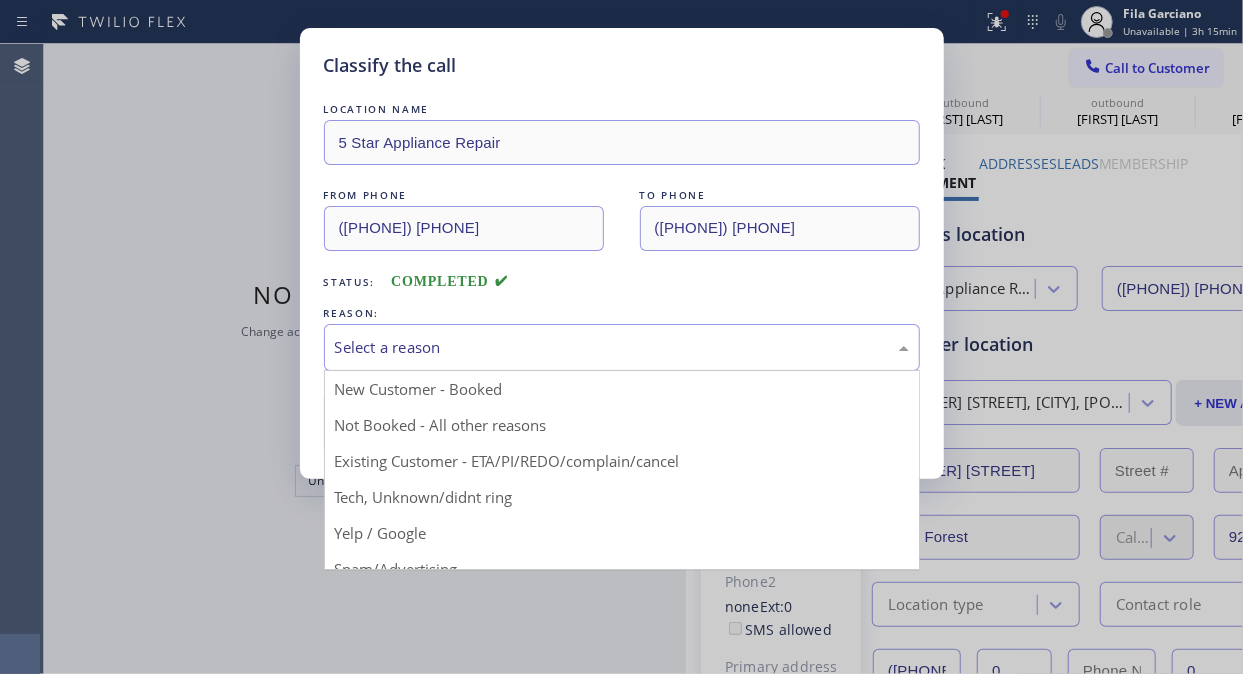 drag, startPoint x: 584, startPoint y: 458, endPoint x: 436, endPoint y: 453, distance: 148.08444 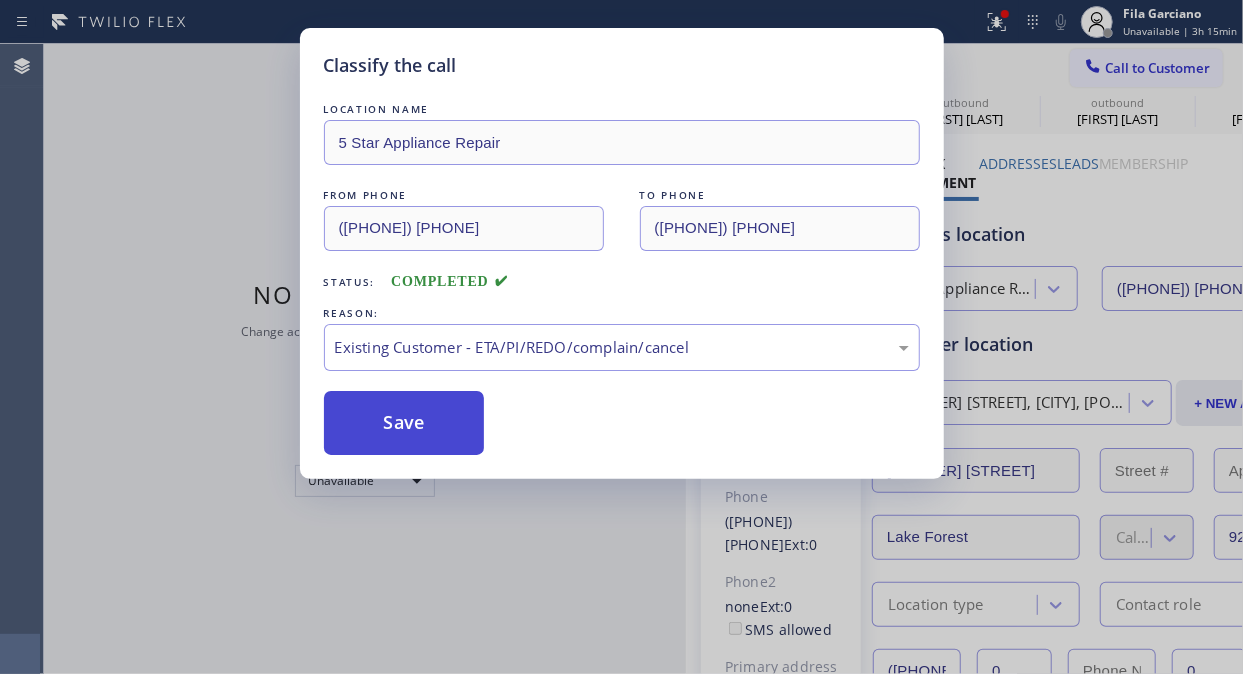 click on "Save" at bounding box center [404, 423] 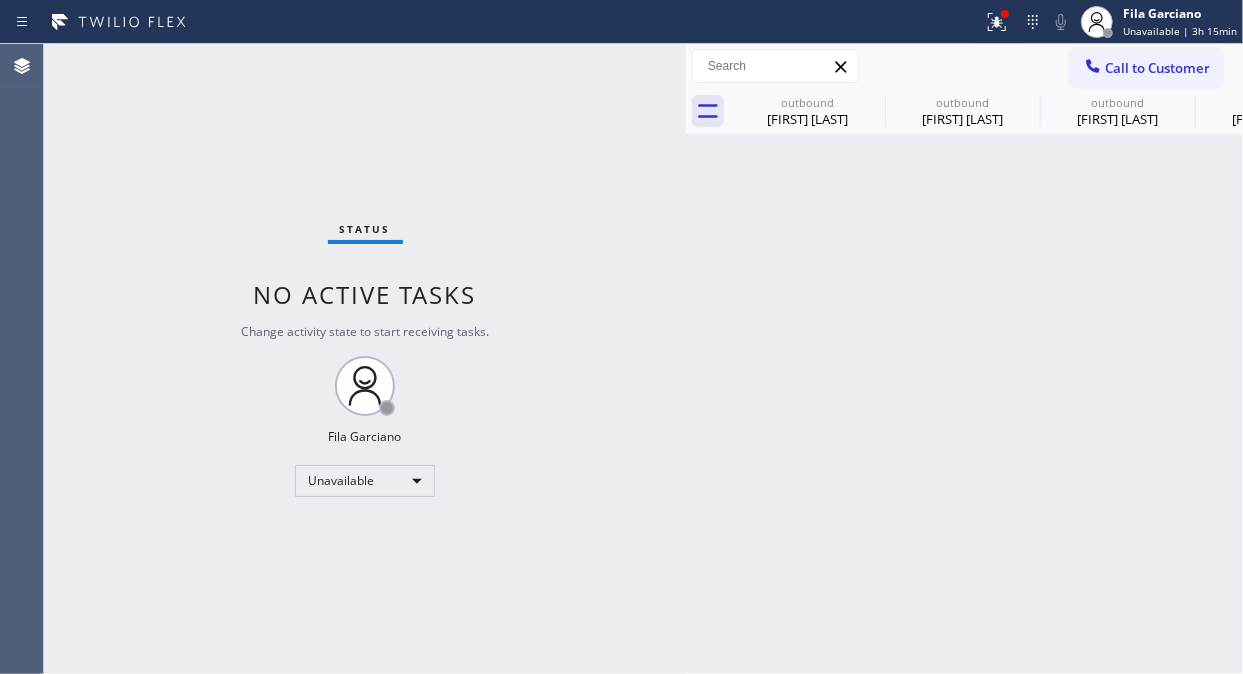 click on "Call to Customer" at bounding box center [1157, 68] 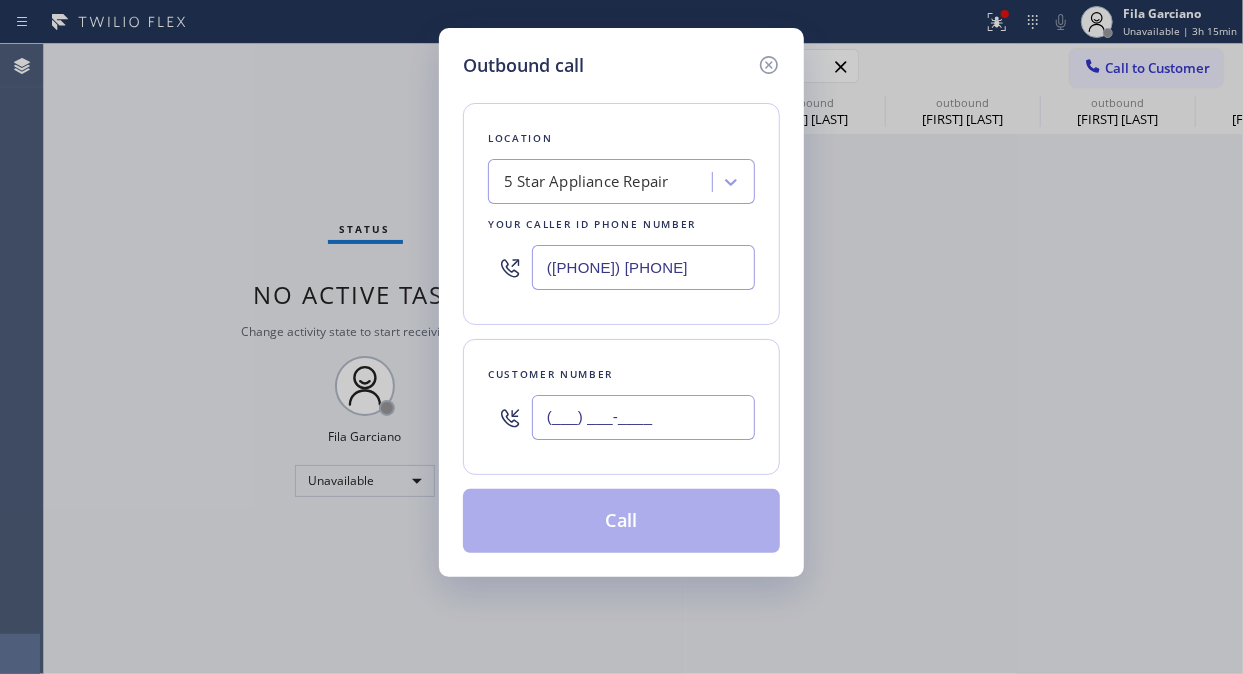 click on "(___) ___-____" at bounding box center (643, 417) 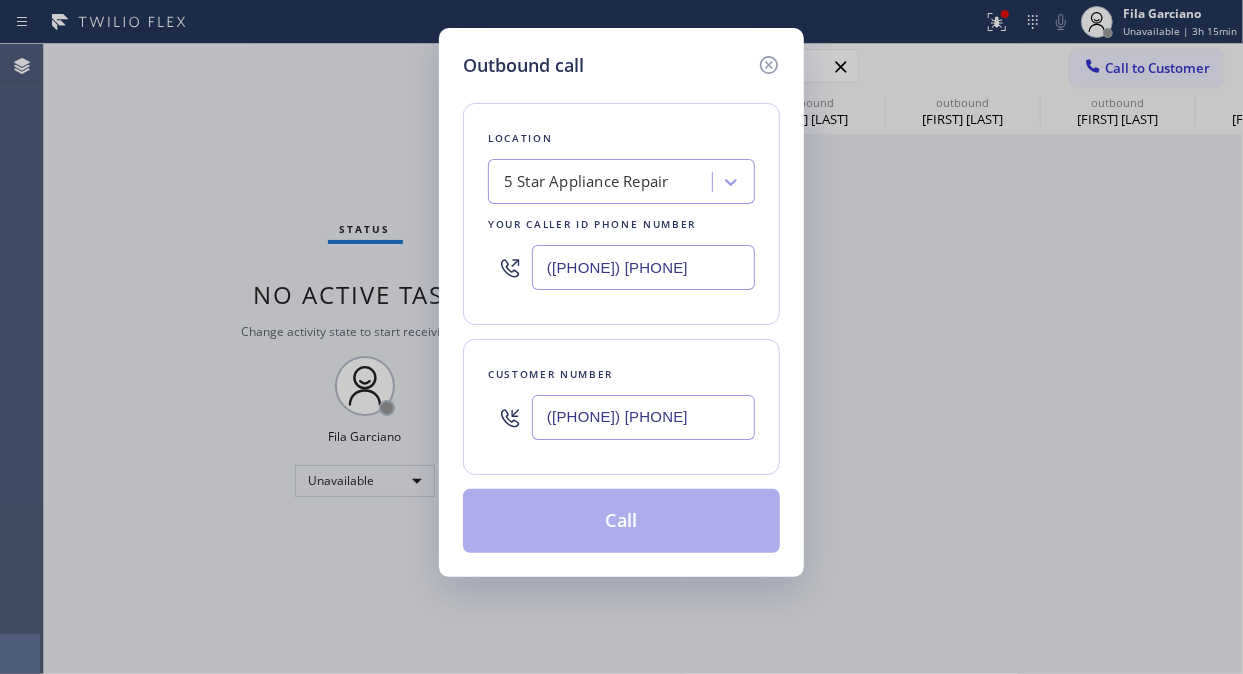 type on "(920) 205-3244" 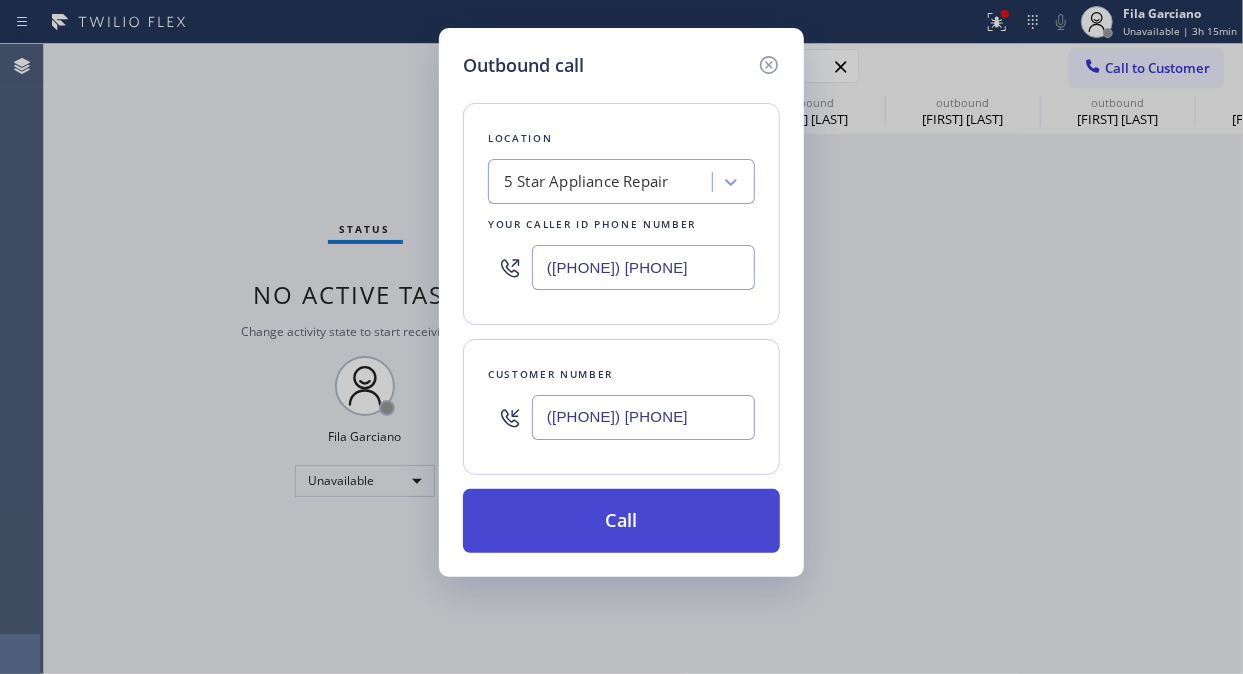 click on "Call" at bounding box center [621, 521] 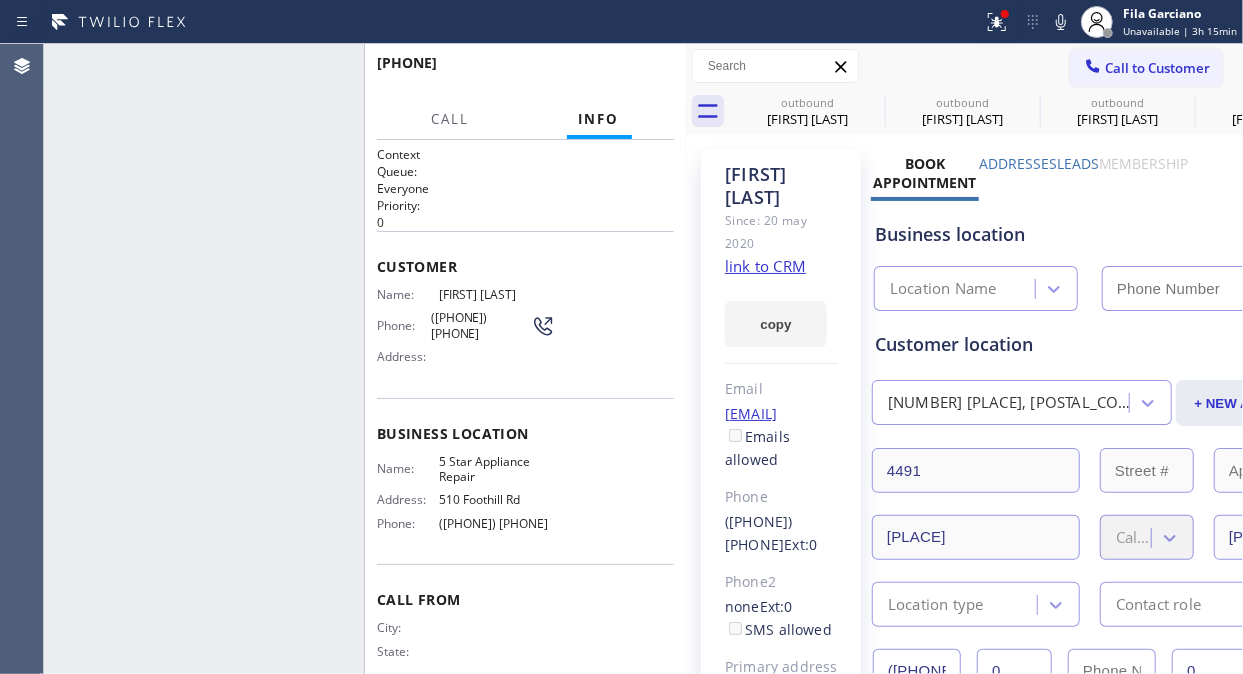 type on "[PHONE]" 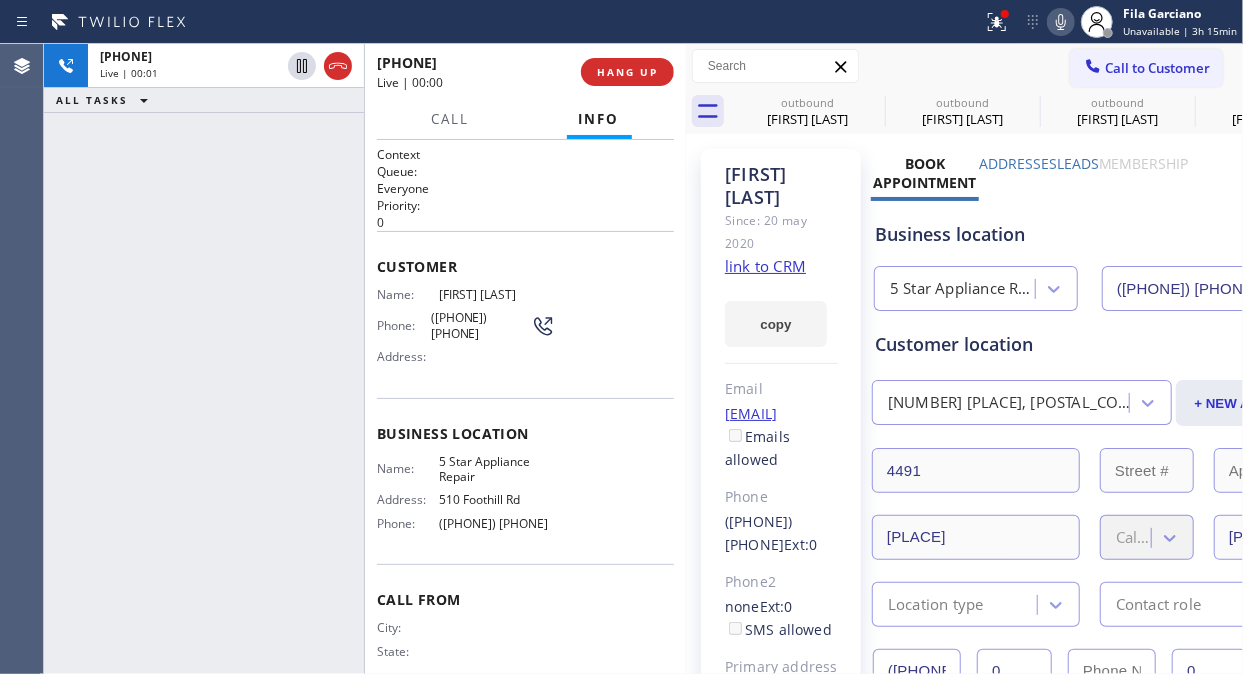 click 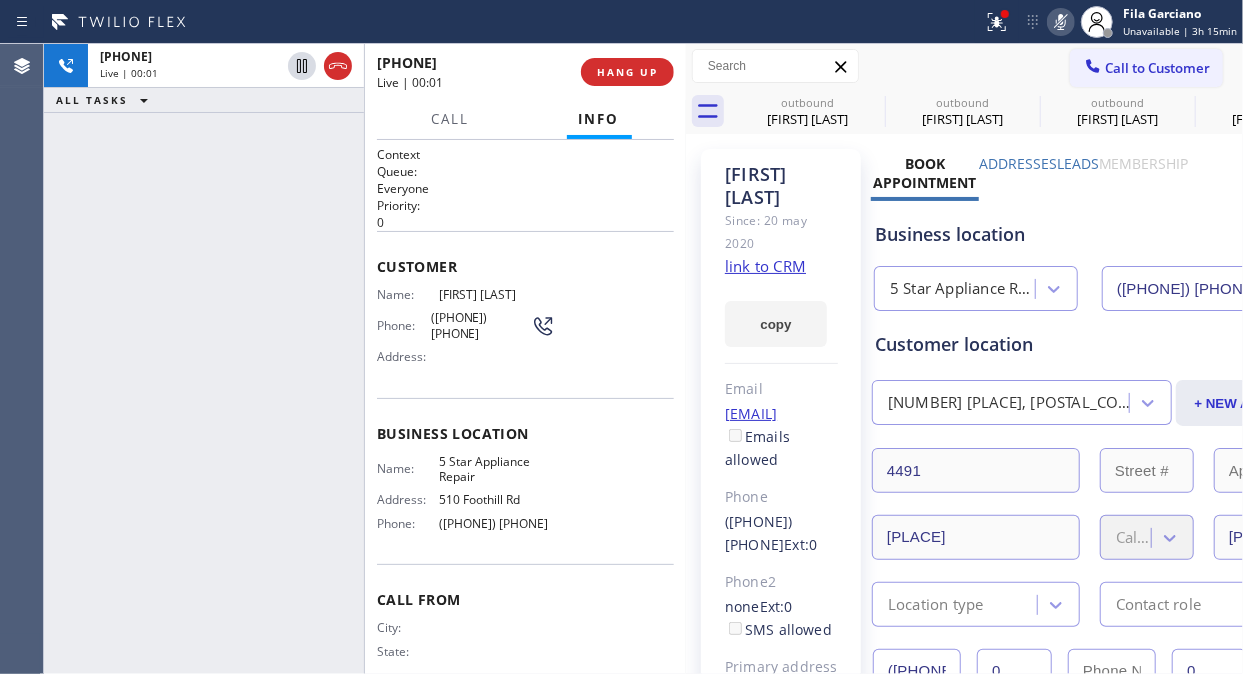 click 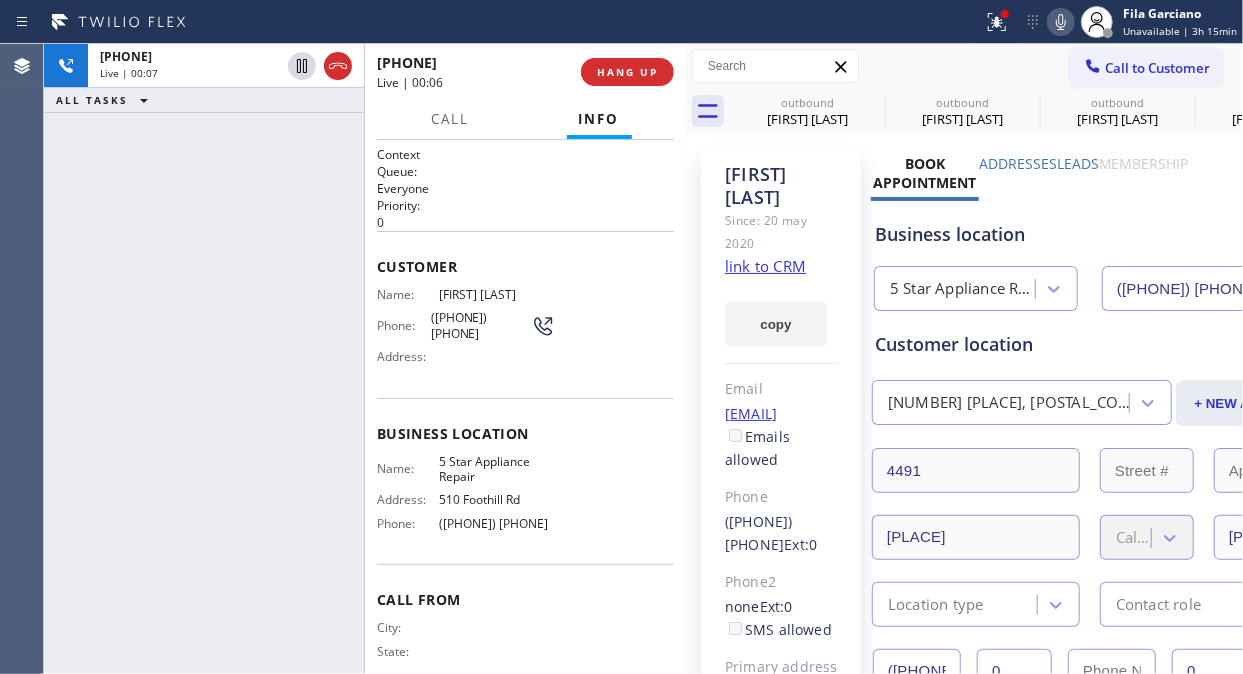 click on "link to CRM" 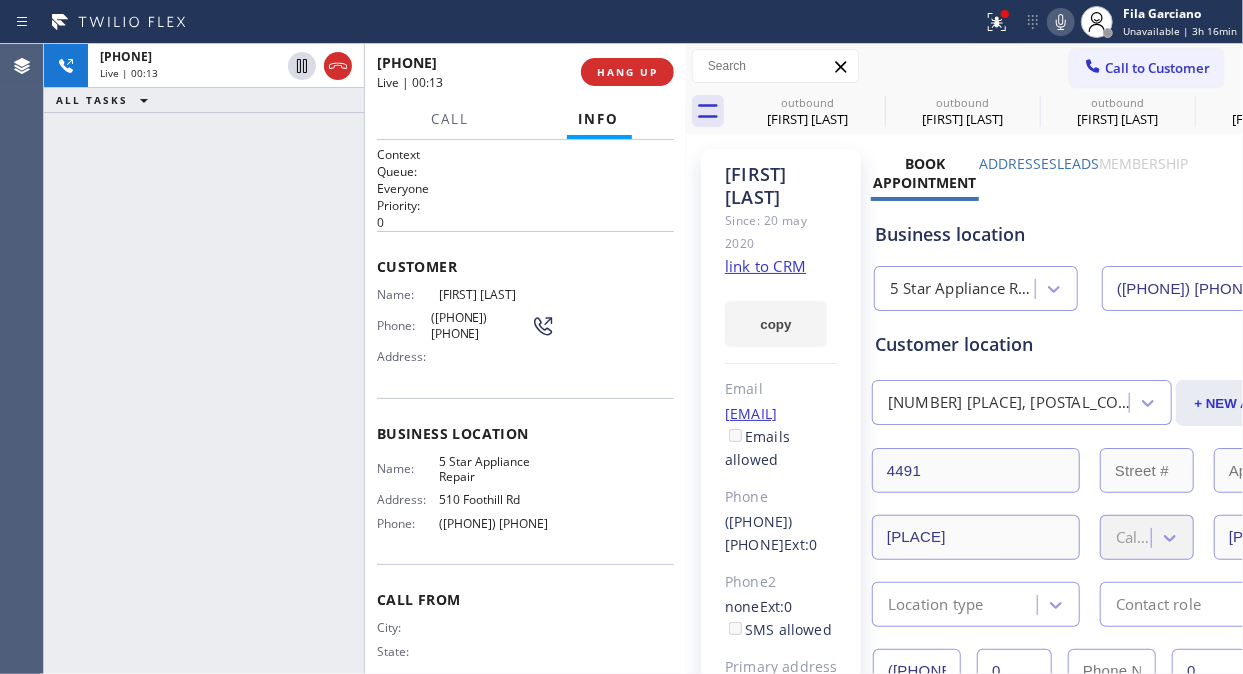 click 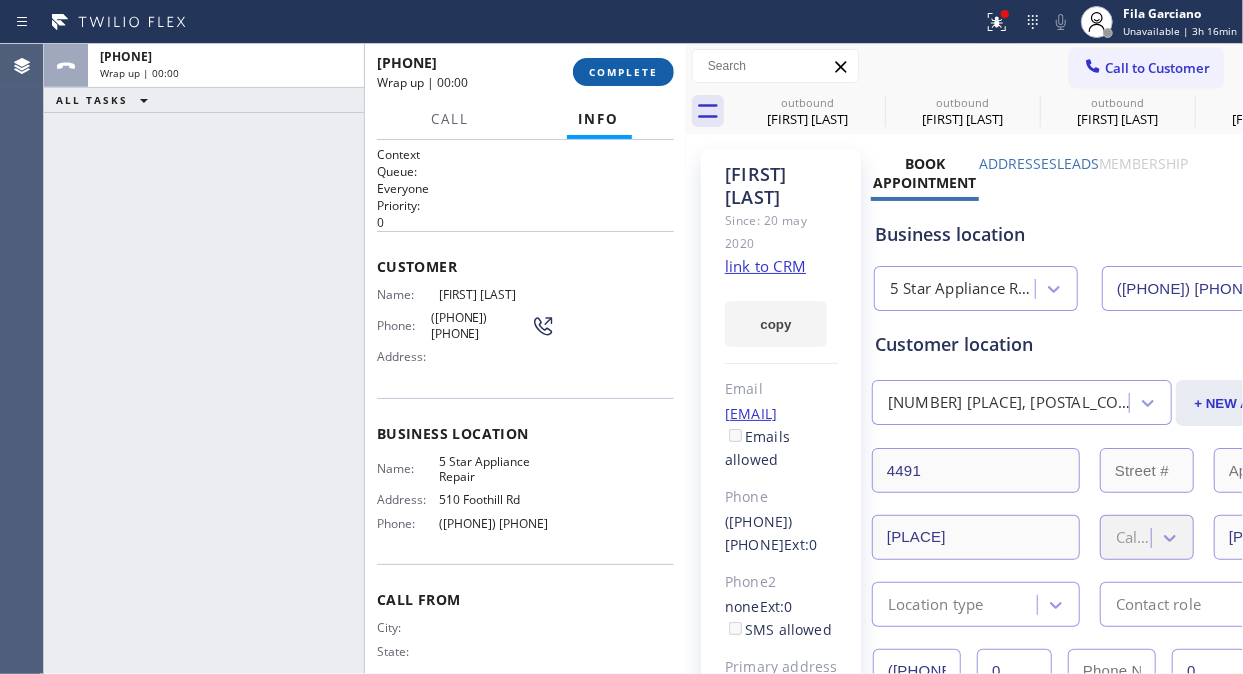 click on "COMPLETE" at bounding box center [623, 72] 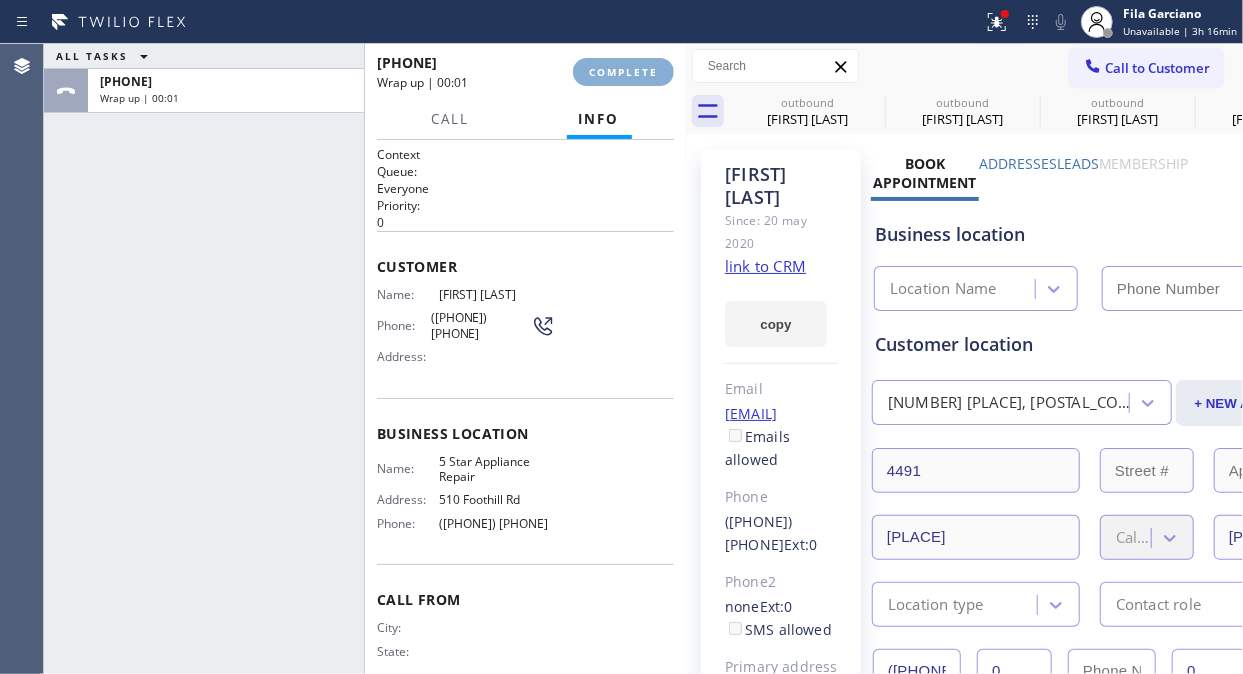 type on "[PHONE]" 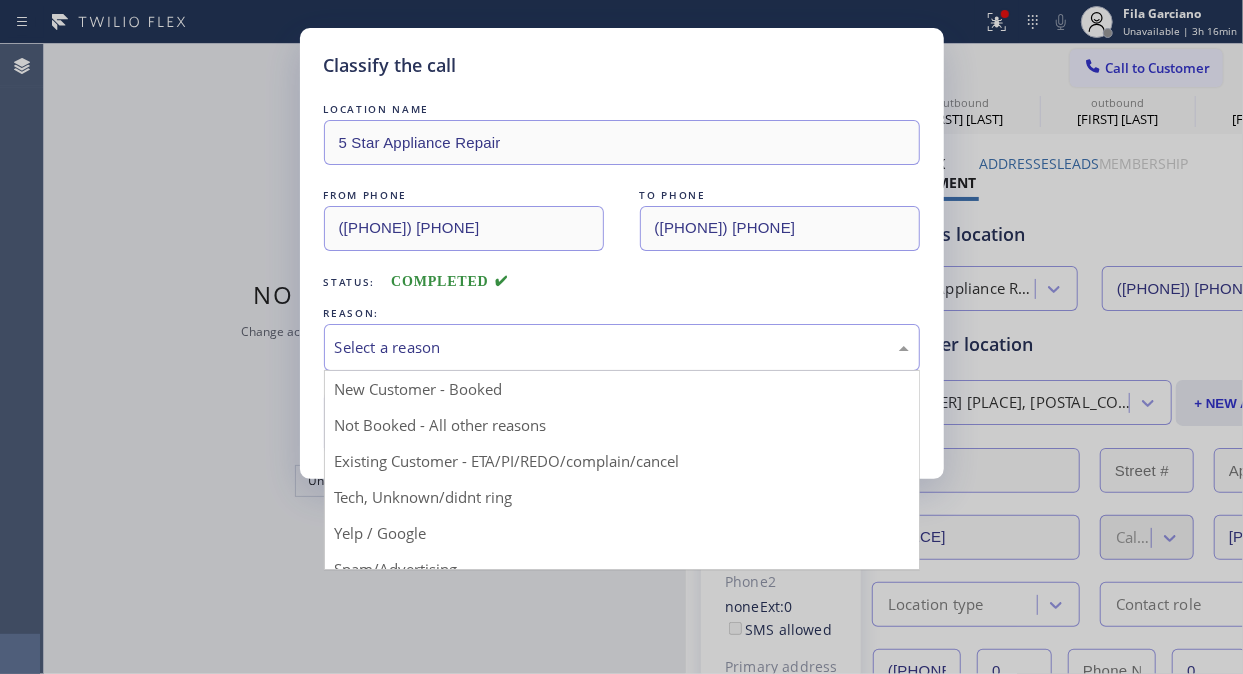 click on "Select a reason" at bounding box center (622, 347) 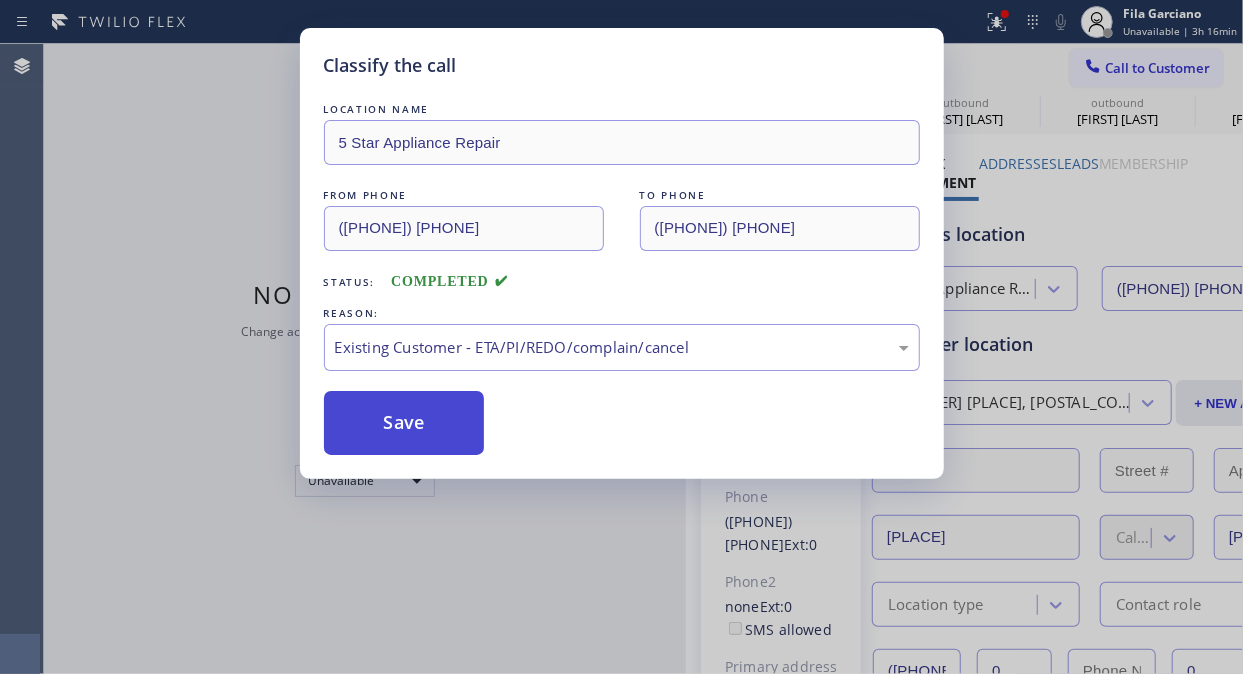 drag, startPoint x: 414, startPoint y: 444, endPoint x: 1148, endPoint y: 68, distance: 824.7012 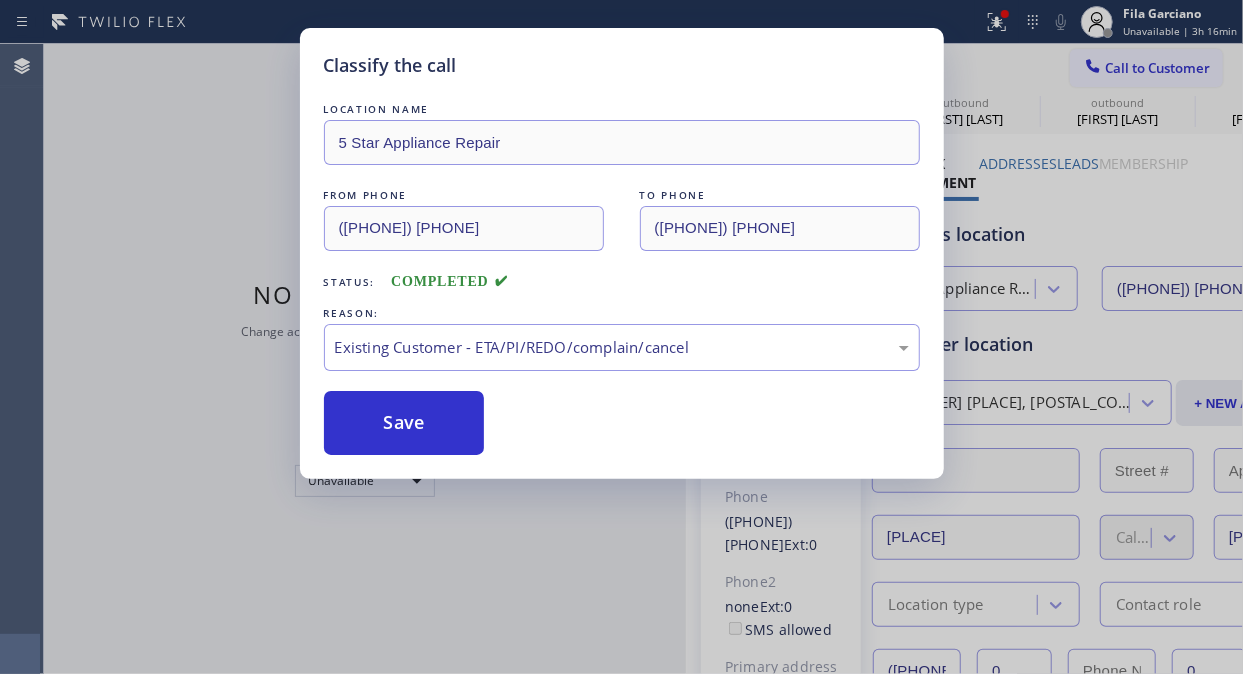 click on "Save" at bounding box center [404, 423] 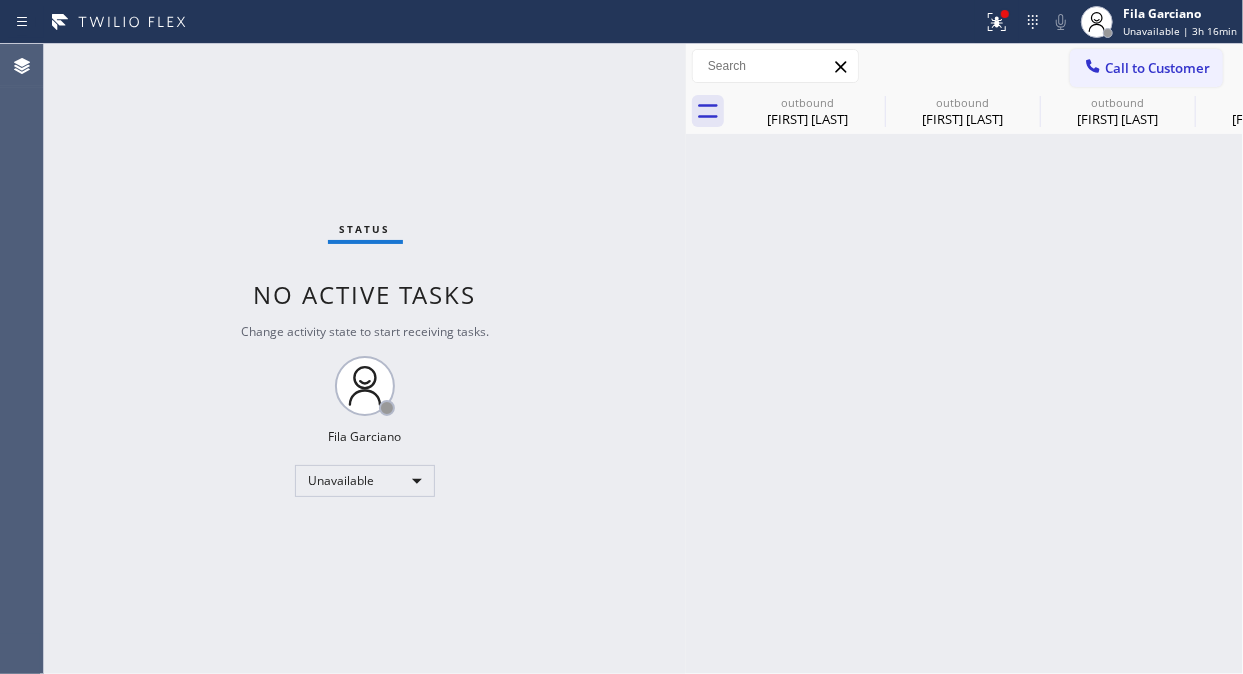 click on "Call to Customer" at bounding box center (1157, 68) 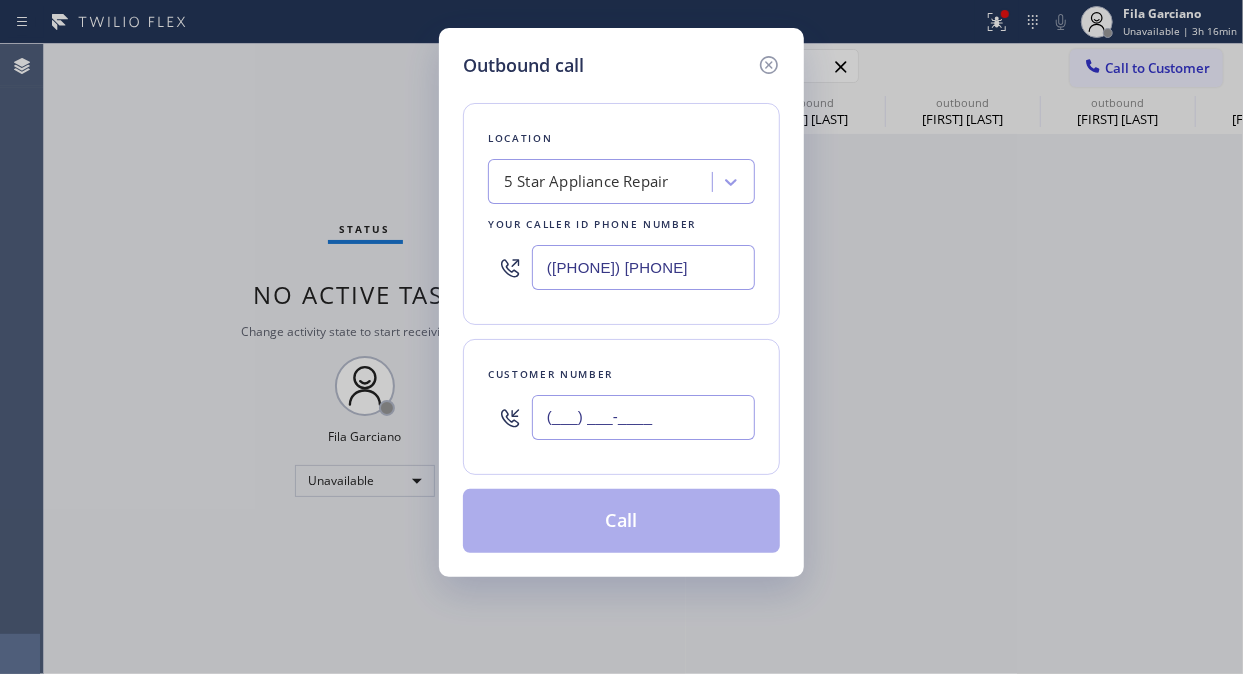 click on "(___) ___-____" at bounding box center (643, 417) 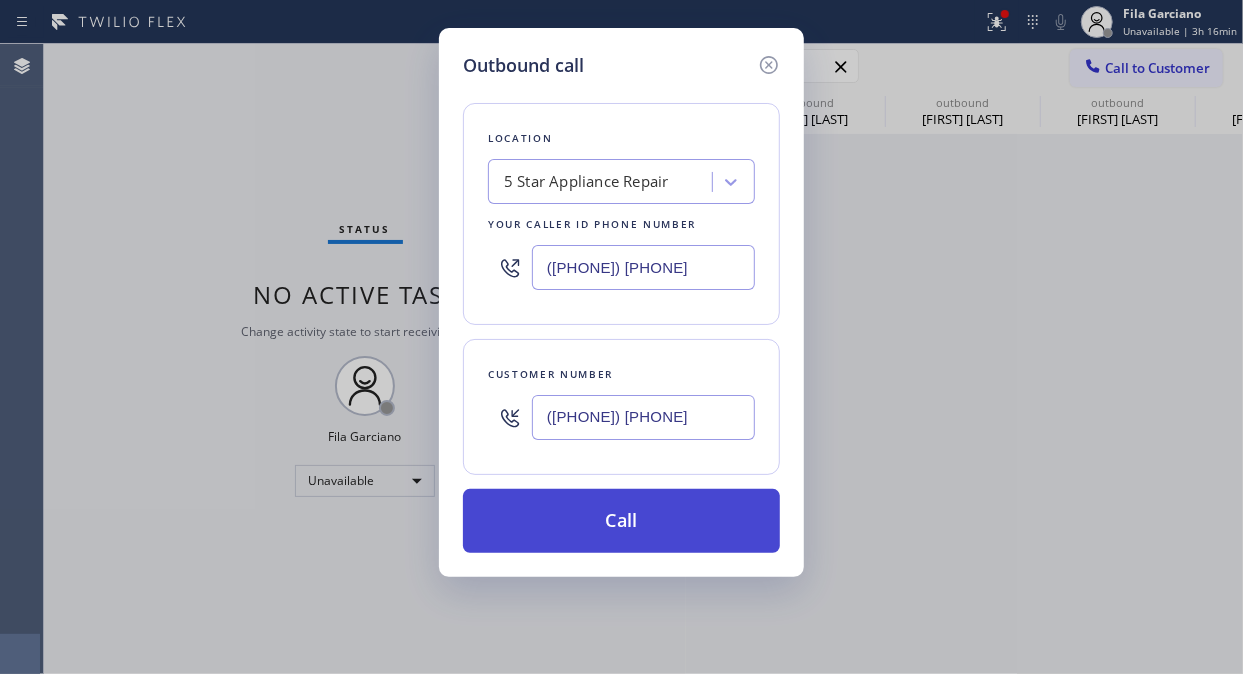 type on "(949) 370-0318" 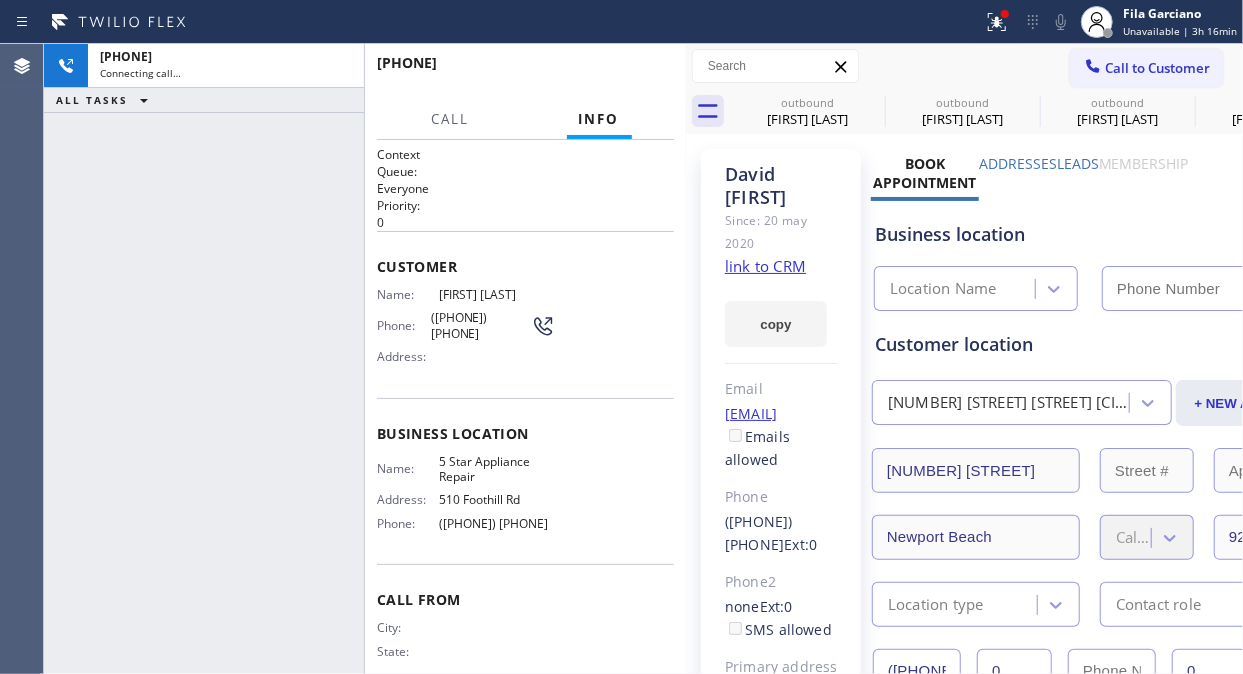 type on "[PHONE]" 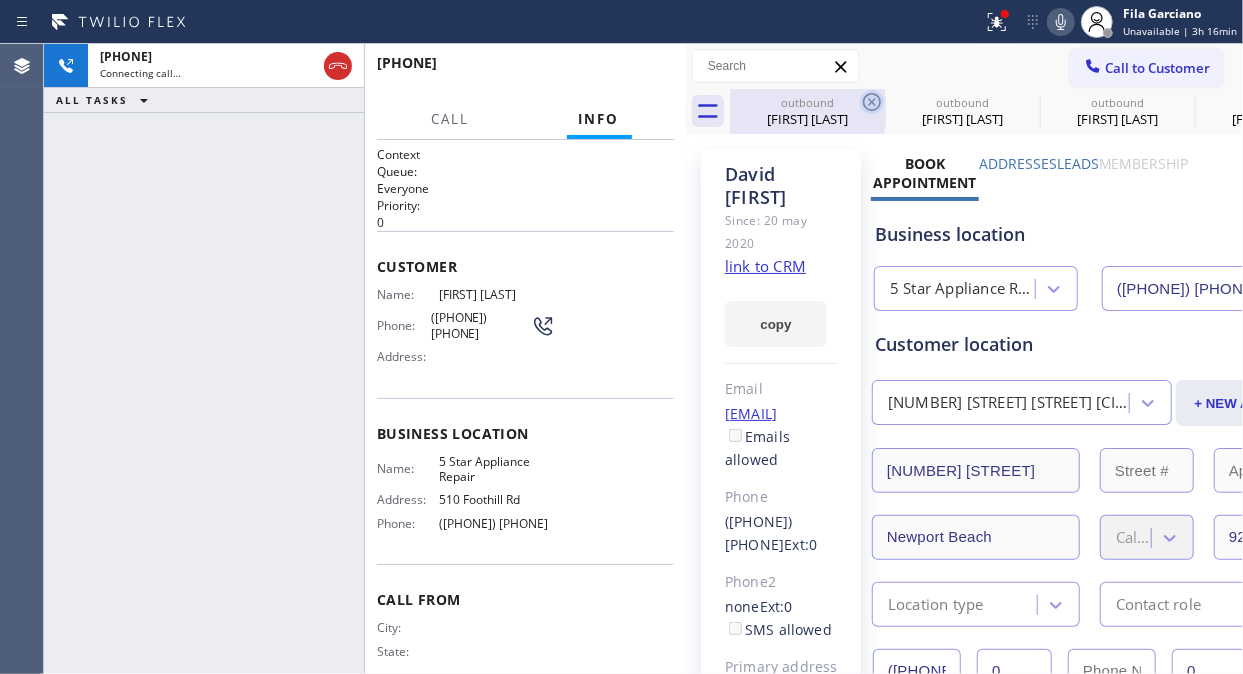 click 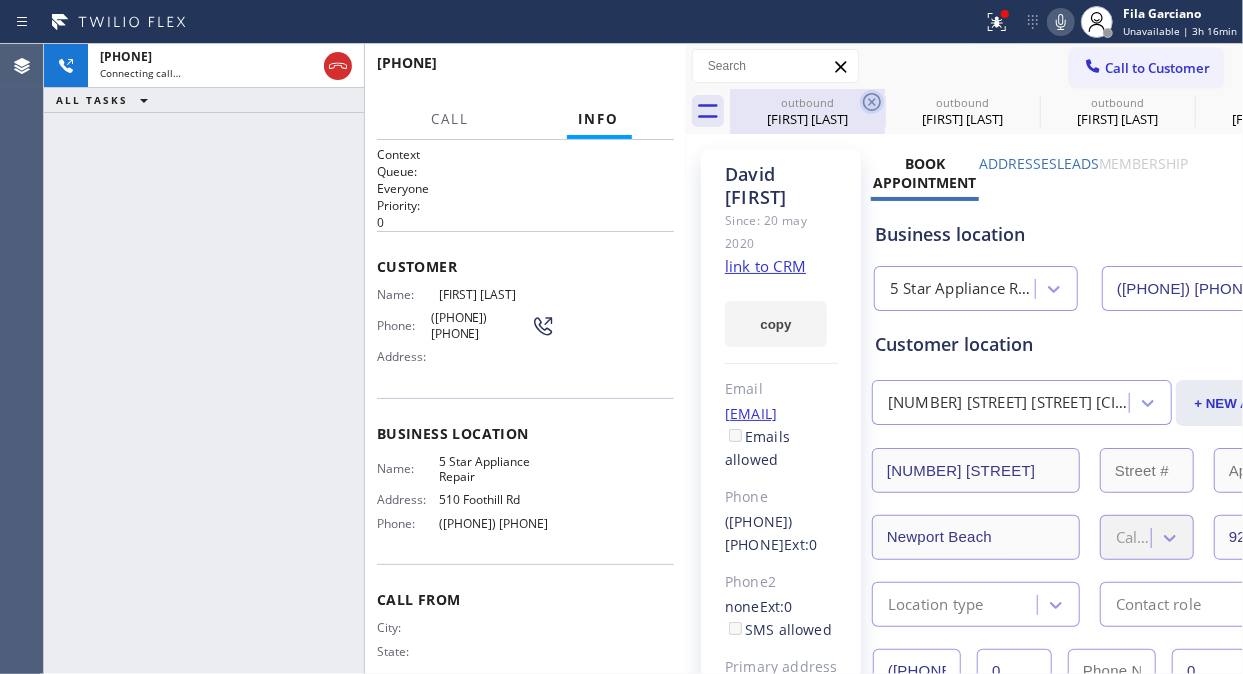 click 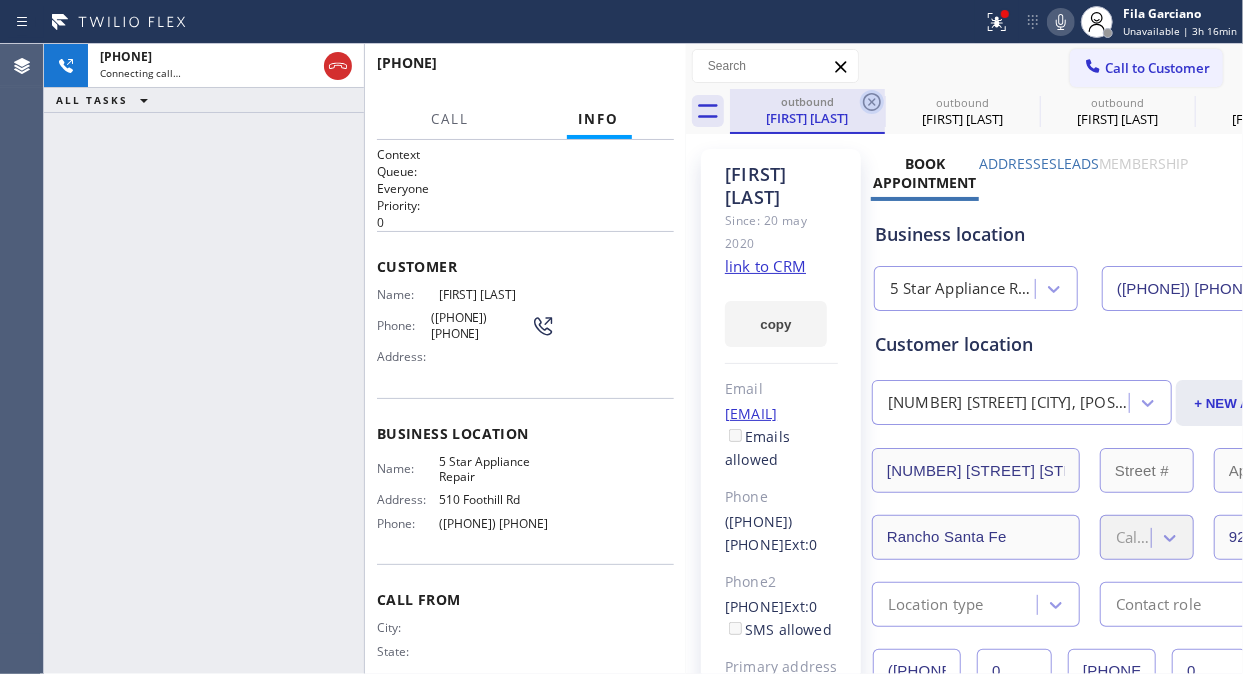 click 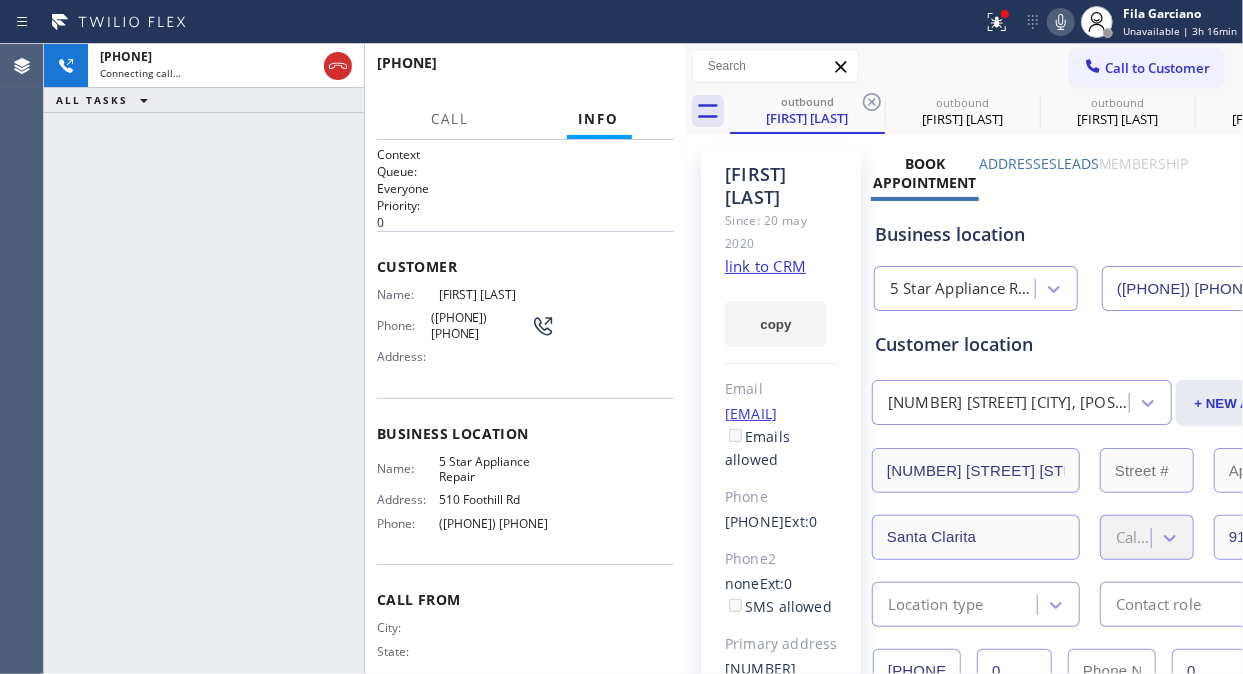 click 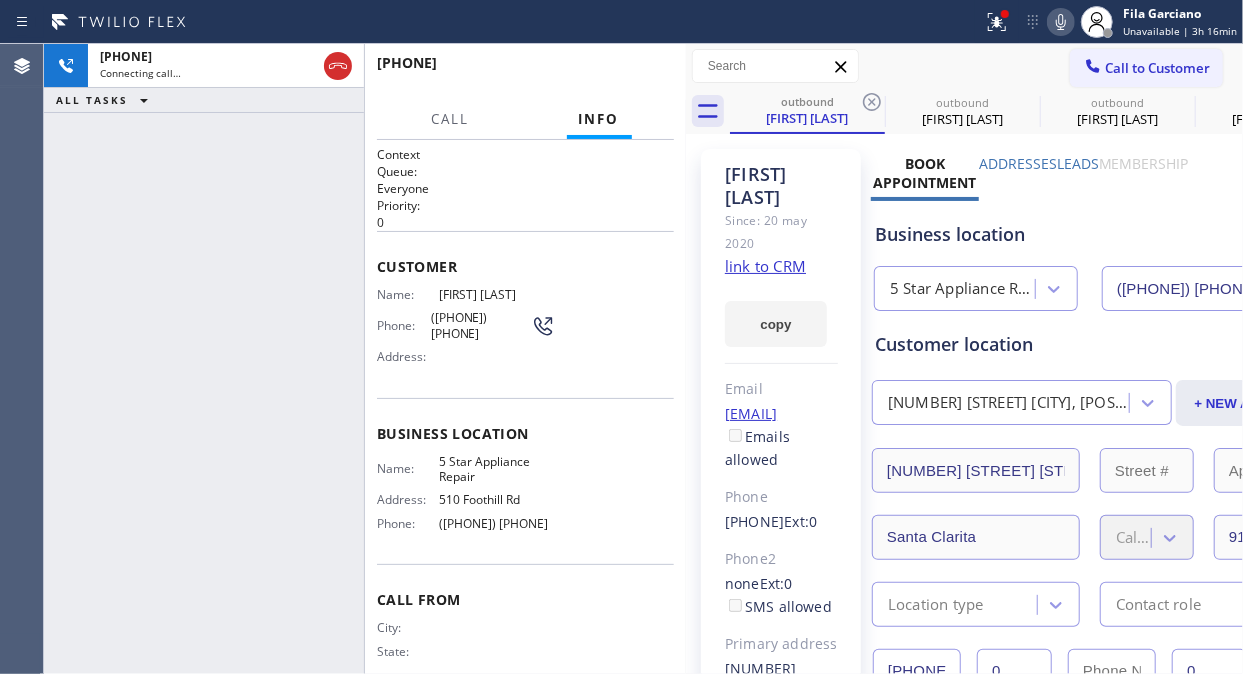 click 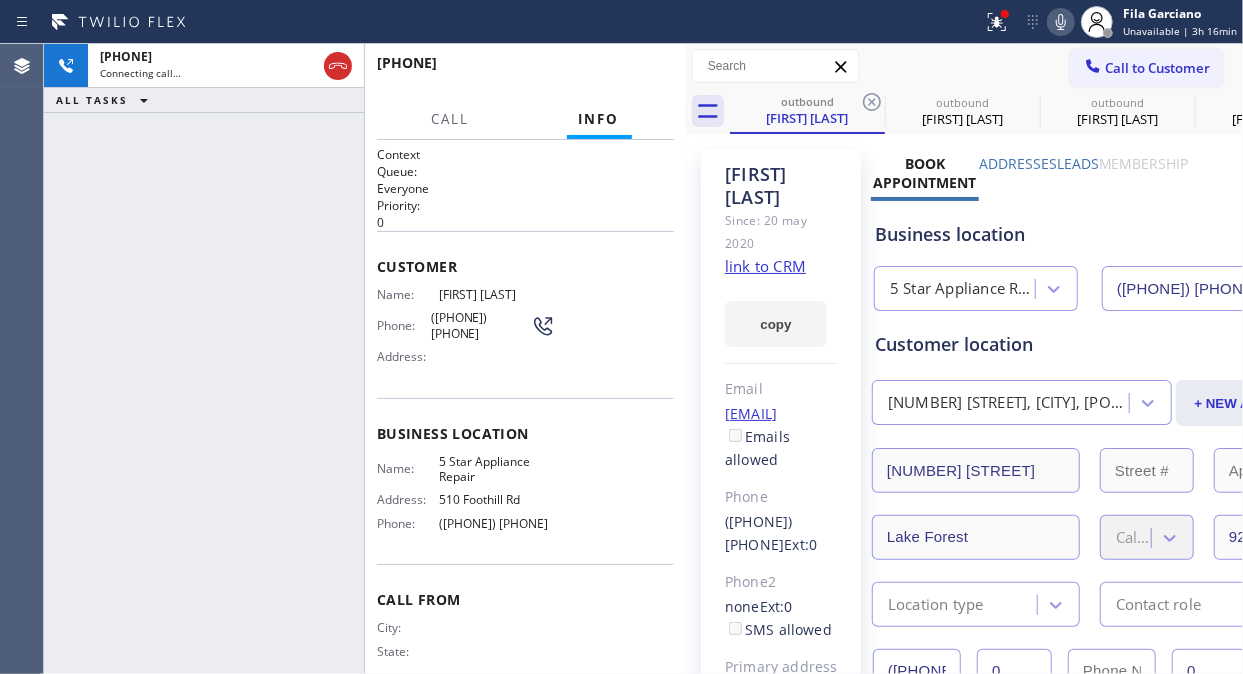 click 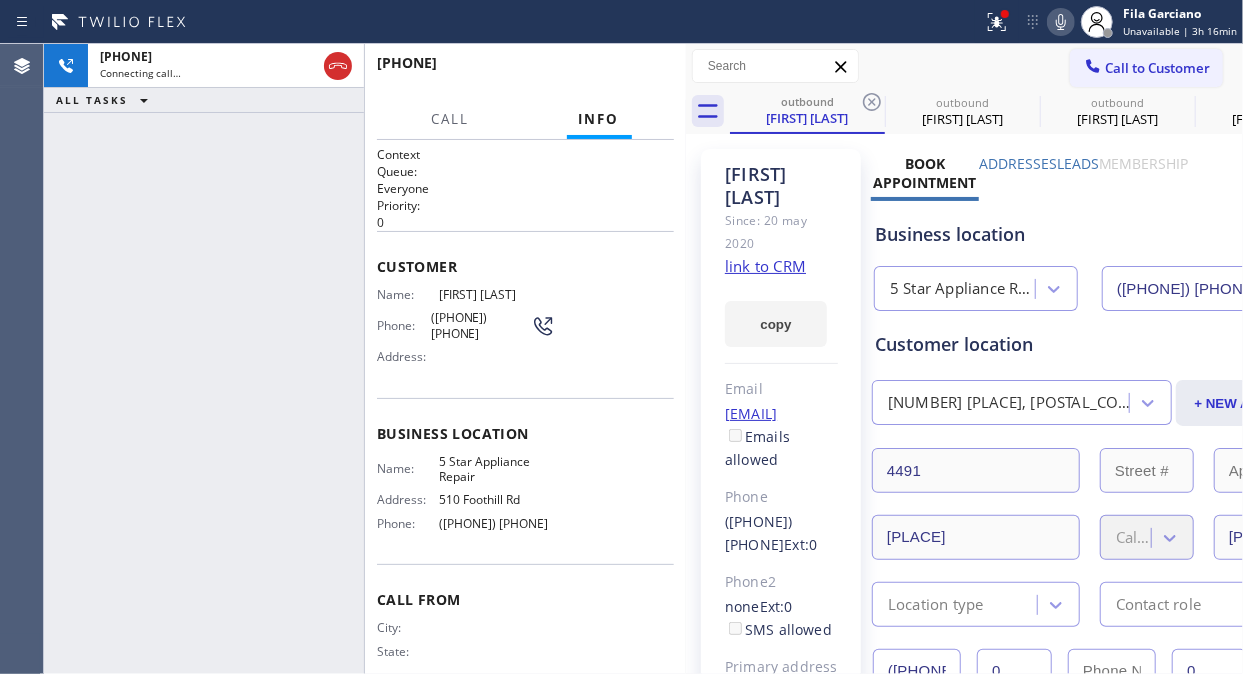 click 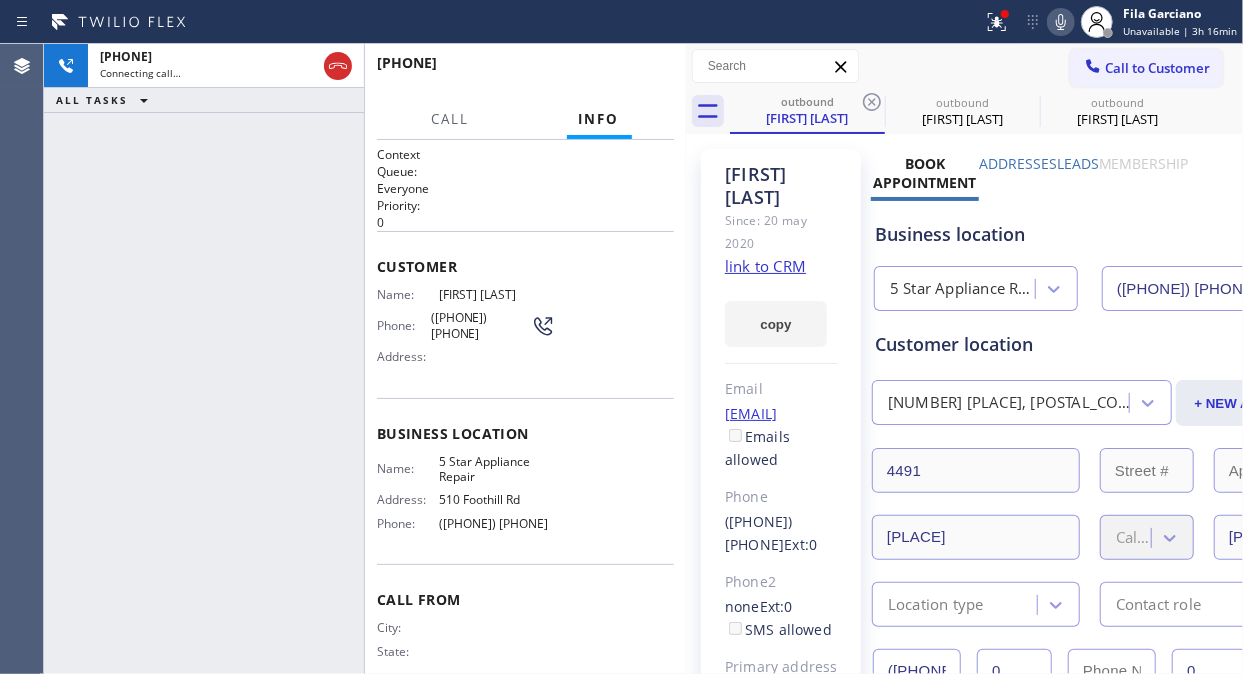 click 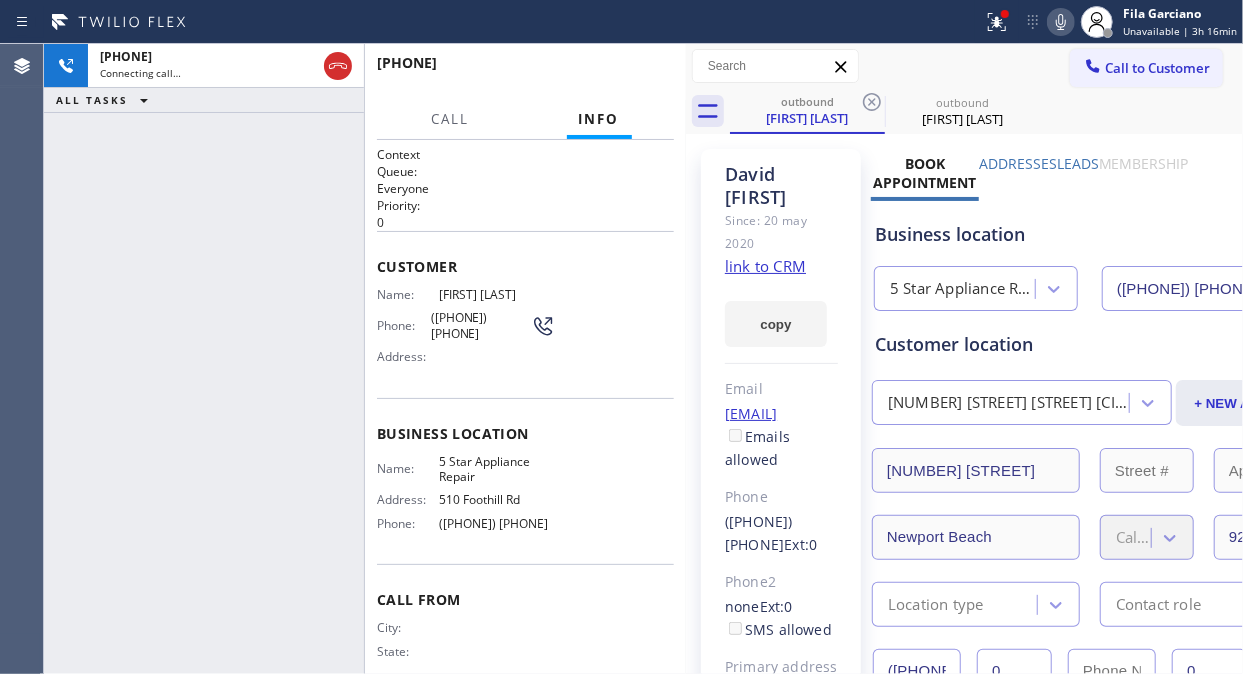 click 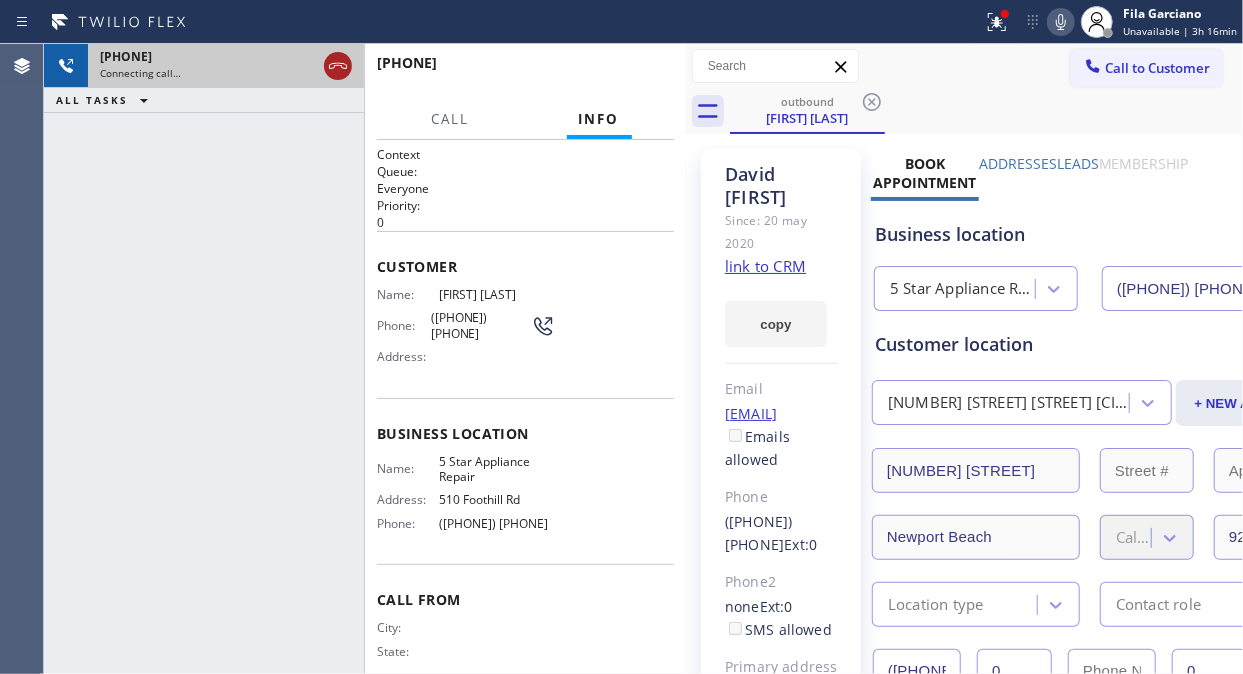 click at bounding box center [338, 66] 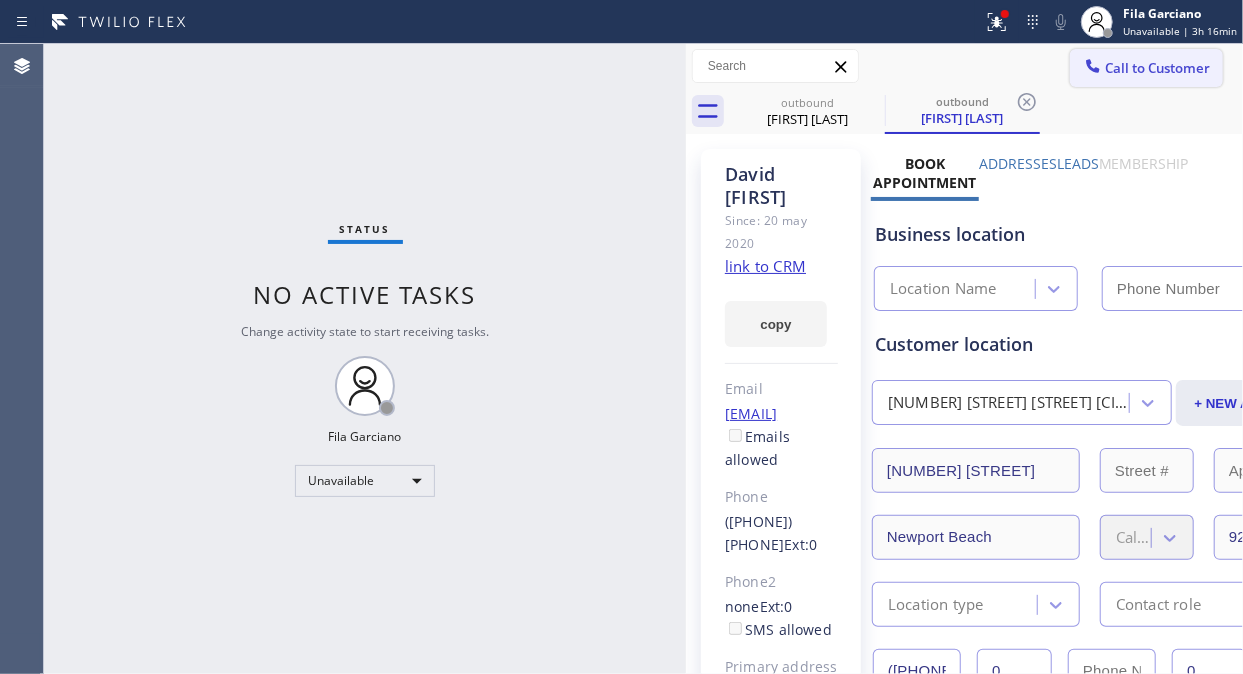 type on "[PHONE]" 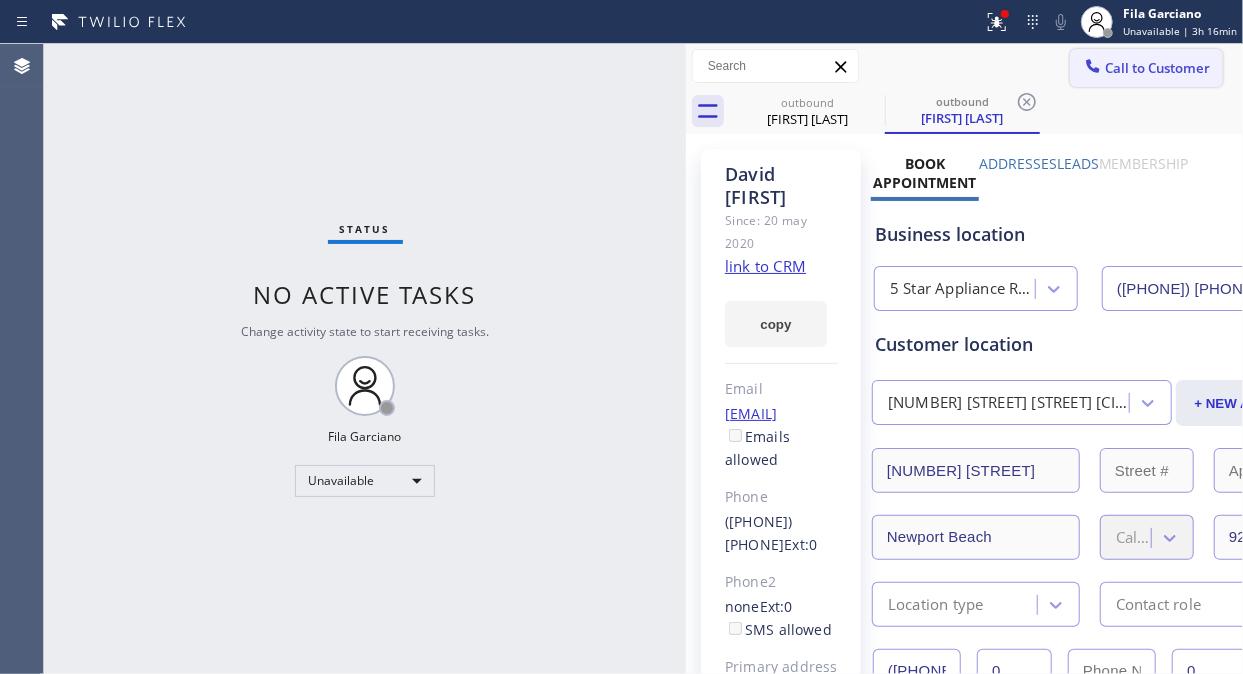 click on "Call to Customer" at bounding box center (1157, 68) 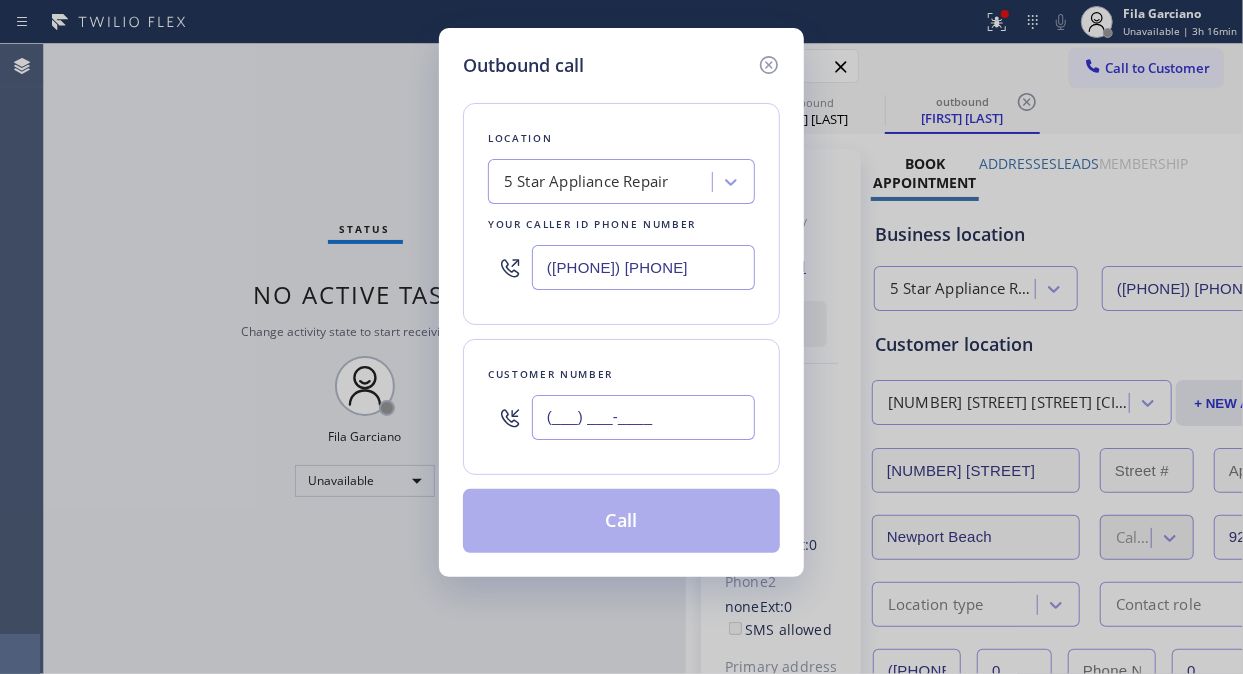 click on "(___) ___-____" at bounding box center [643, 417] 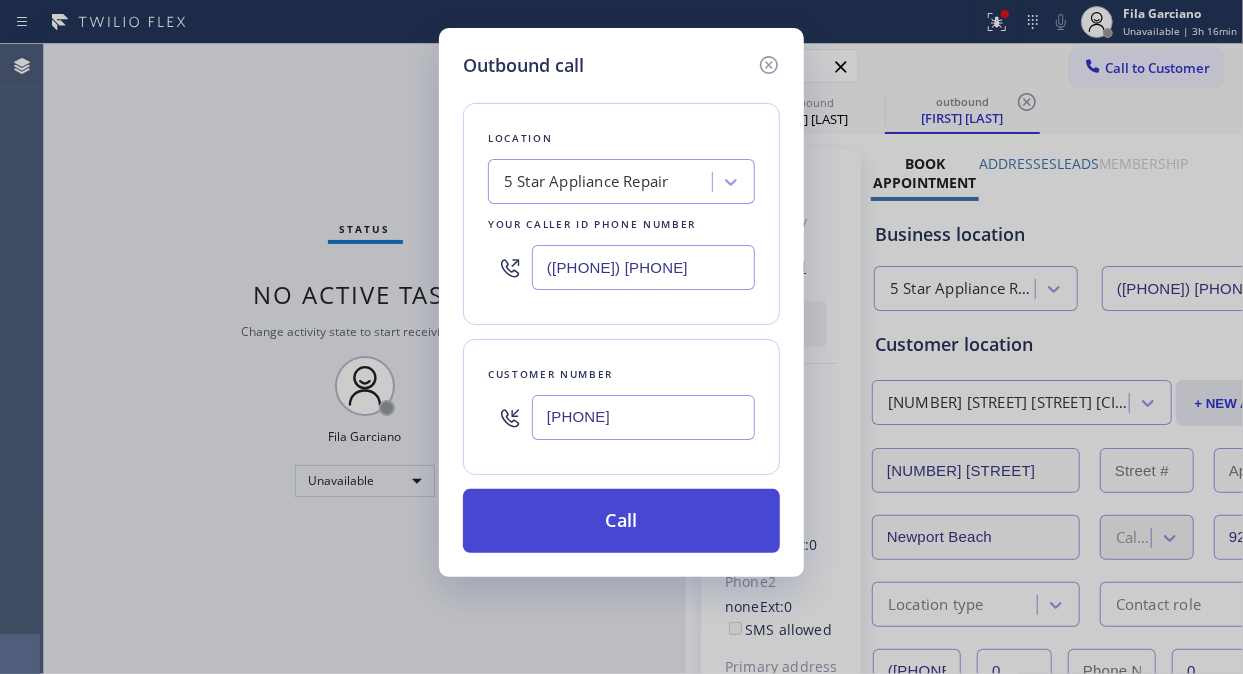 type on "(916) 812-7751" 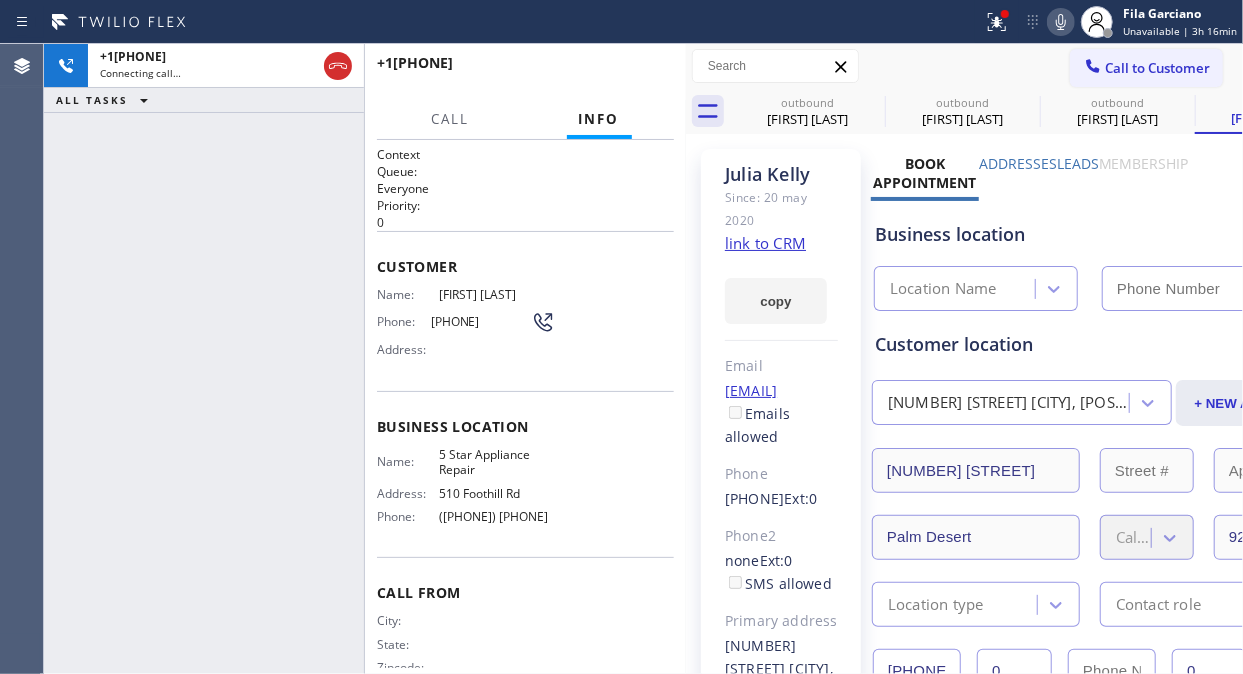 type on "[PHONE]" 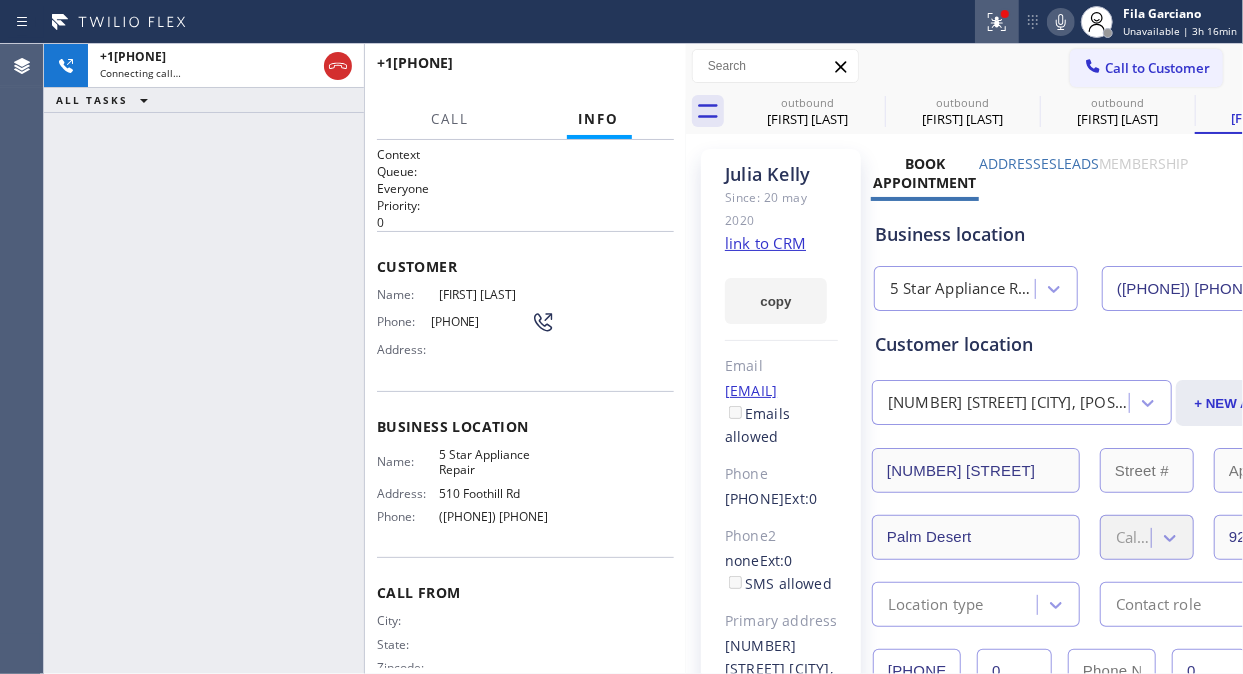 click 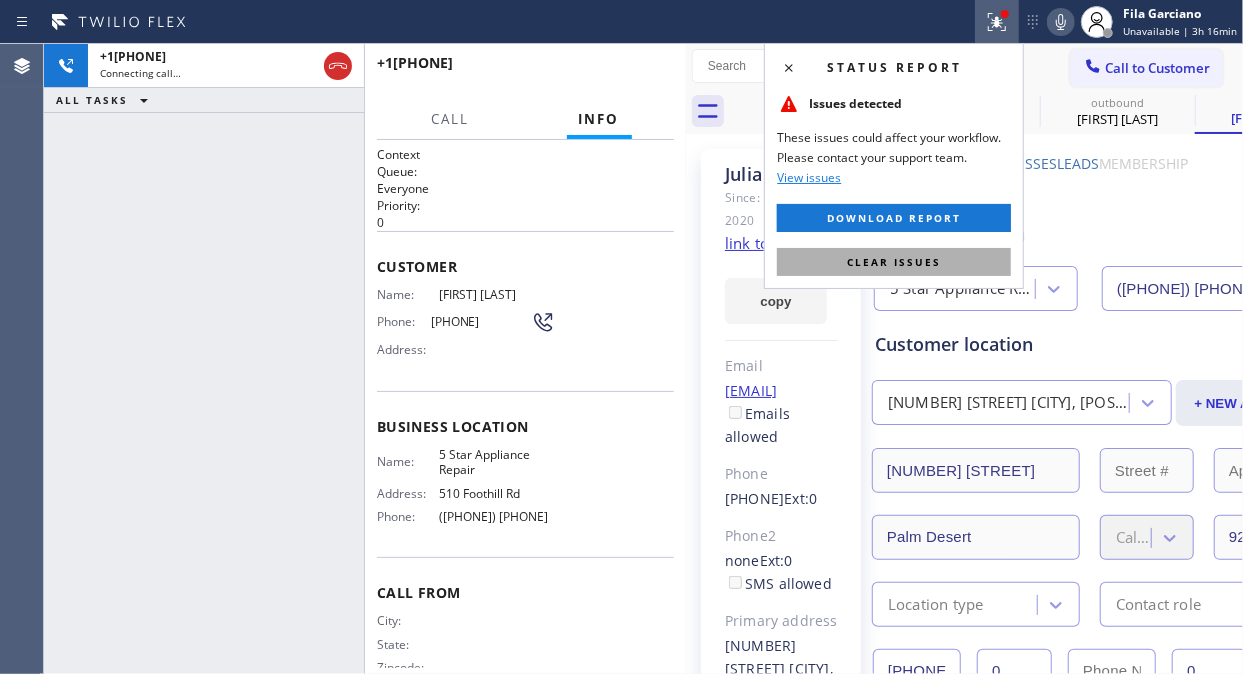 click on "Clear issues" at bounding box center [894, 262] 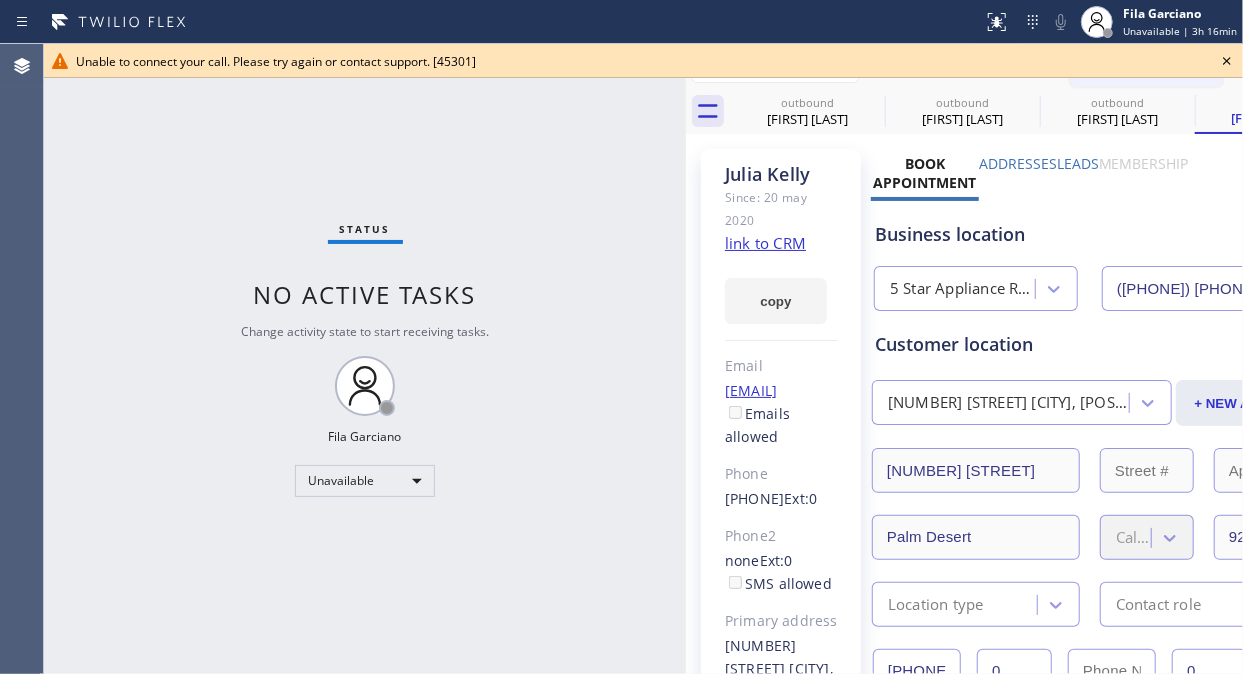 click 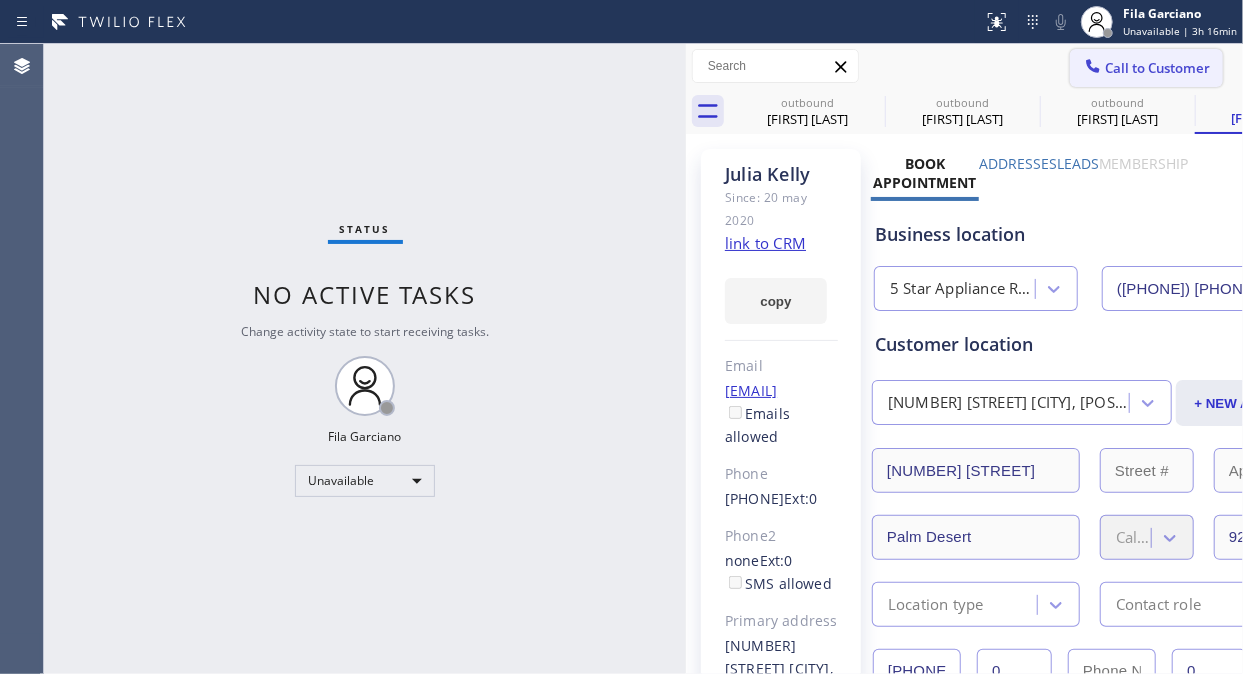 click on "Call to Customer" at bounding box center (1157, 68) 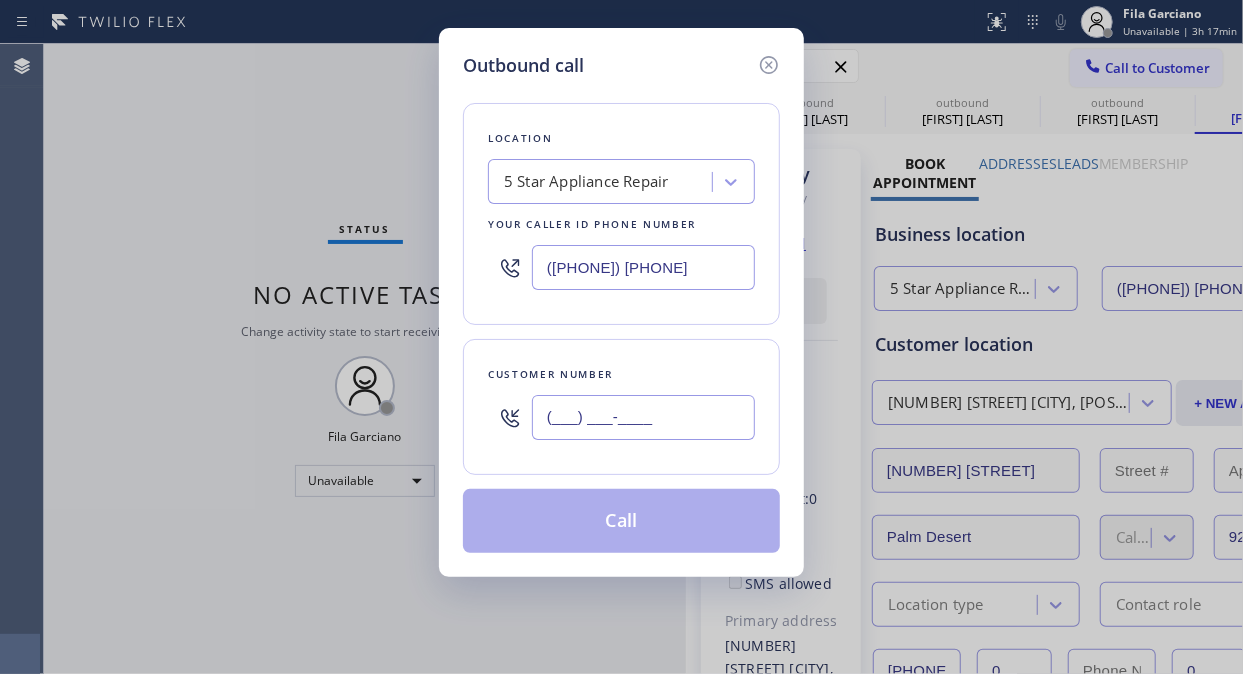 click on "(___) ___-____" at bounding box center (643, 417) 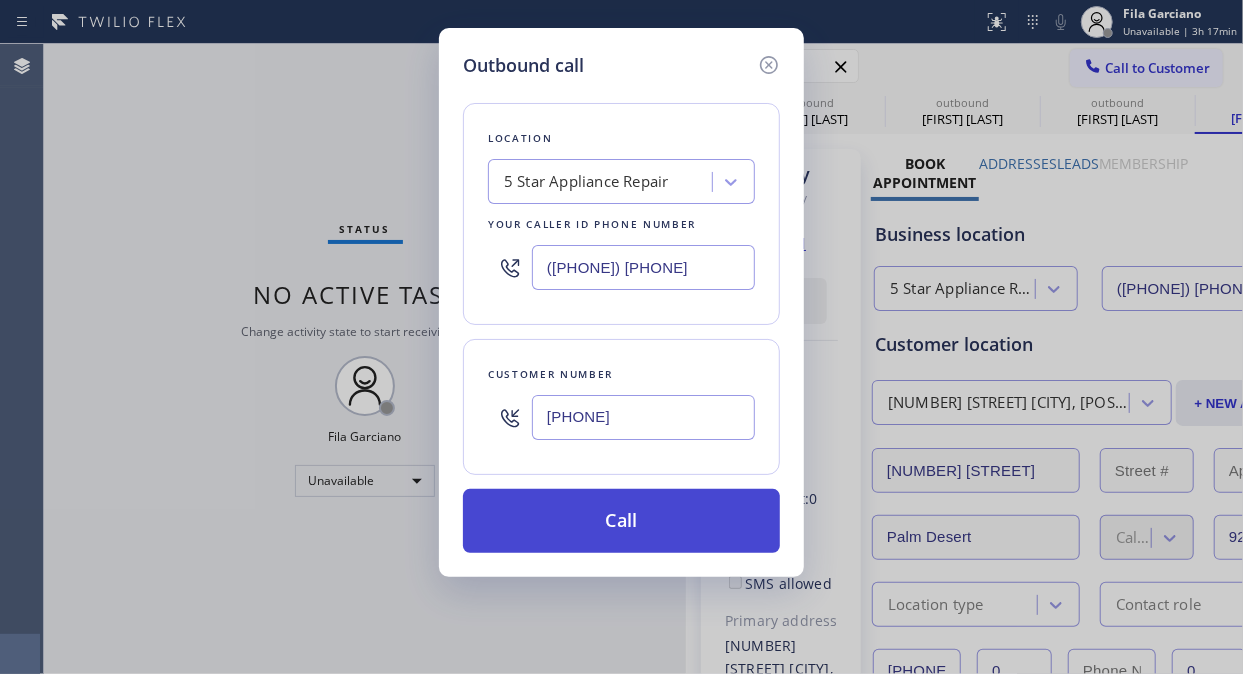 type on "(818) 917-4330" 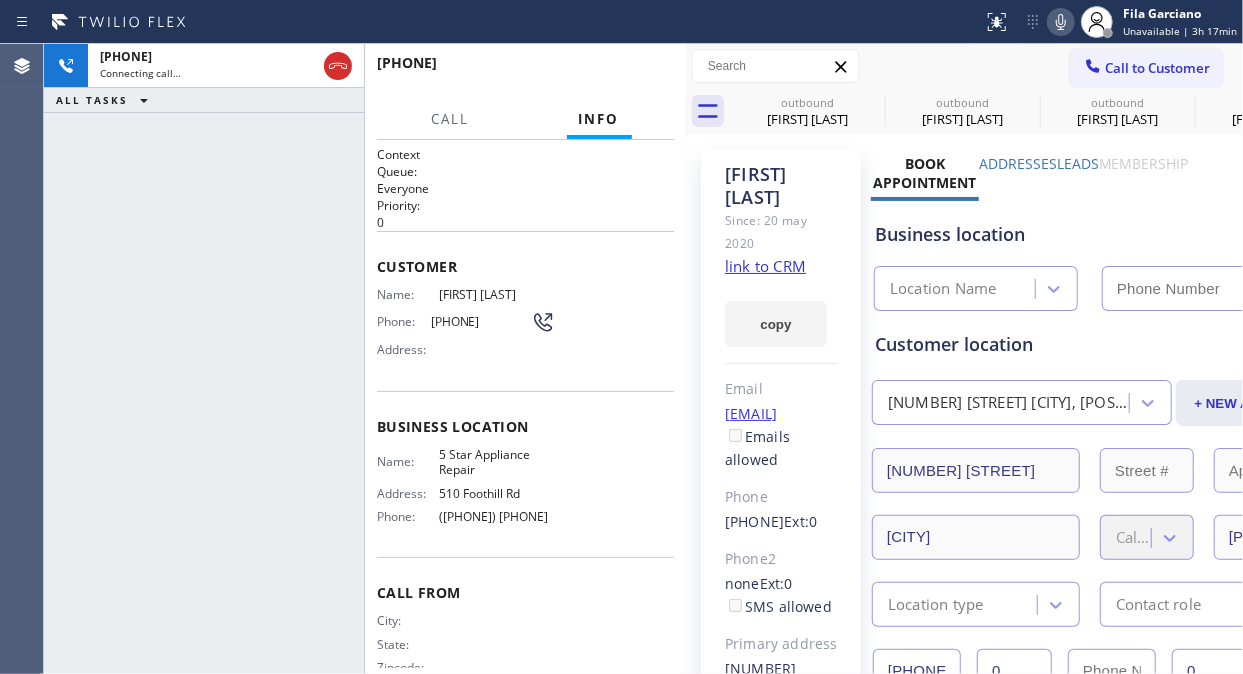 type on "[PHONE]" 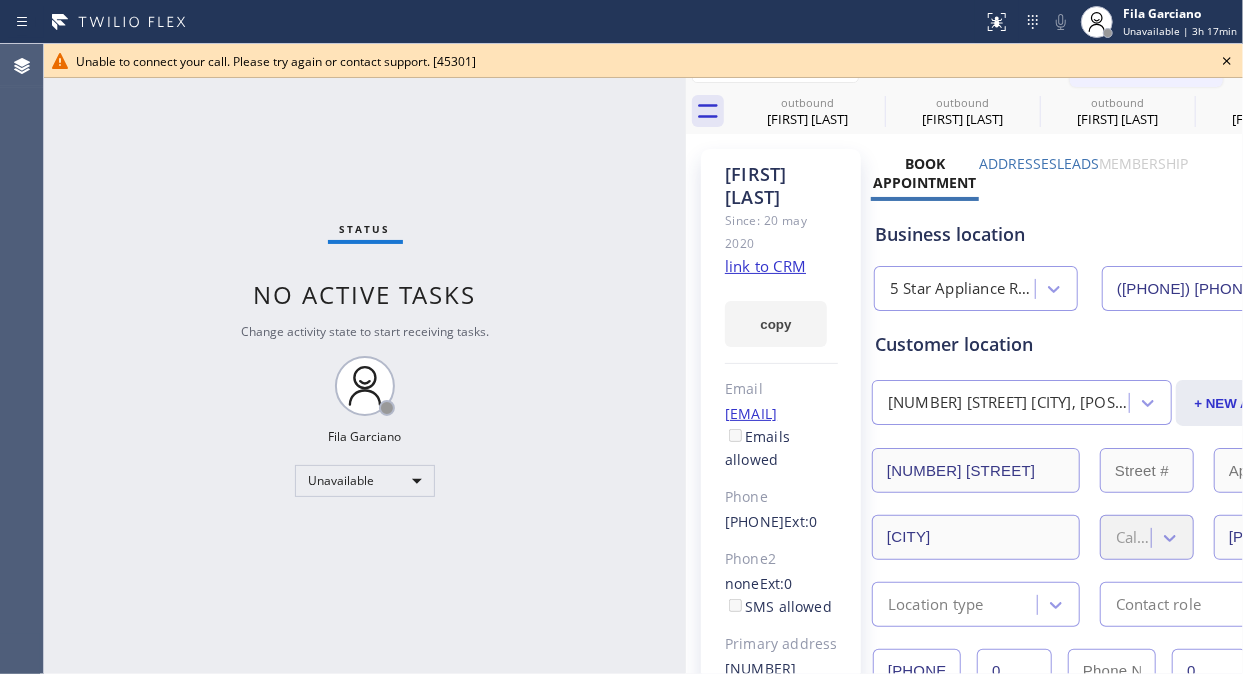 click 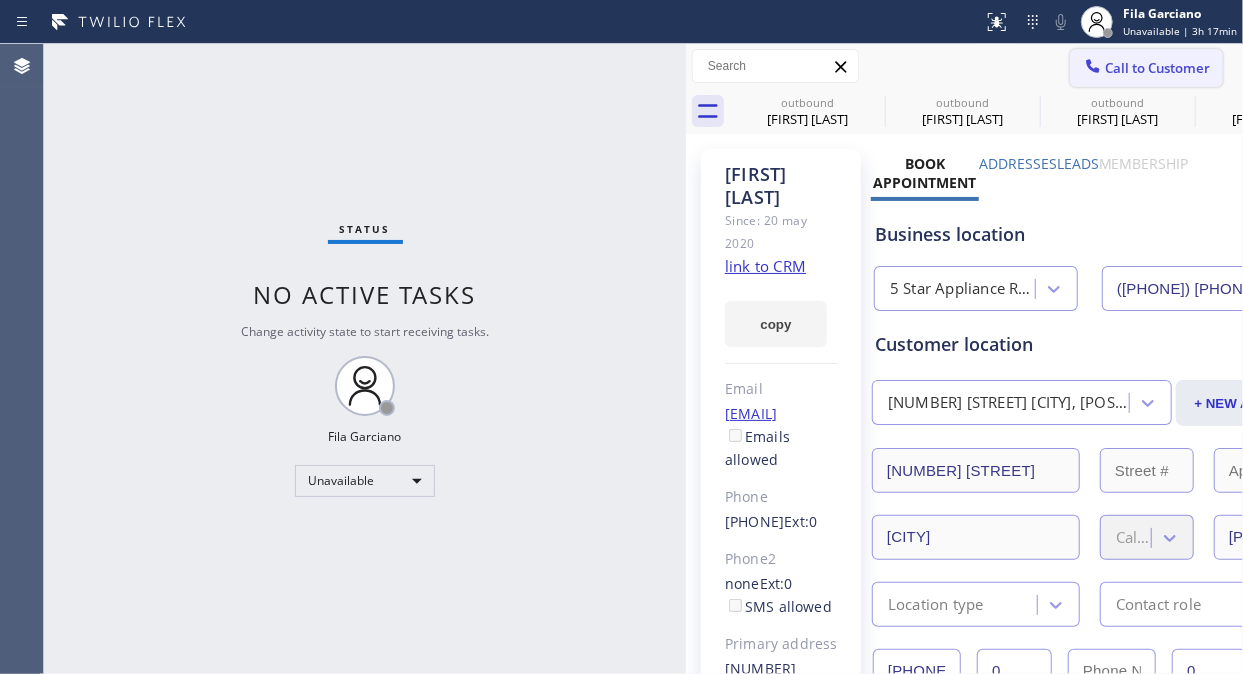 click on "Call to Customer" at bounding box center (1146, 68) 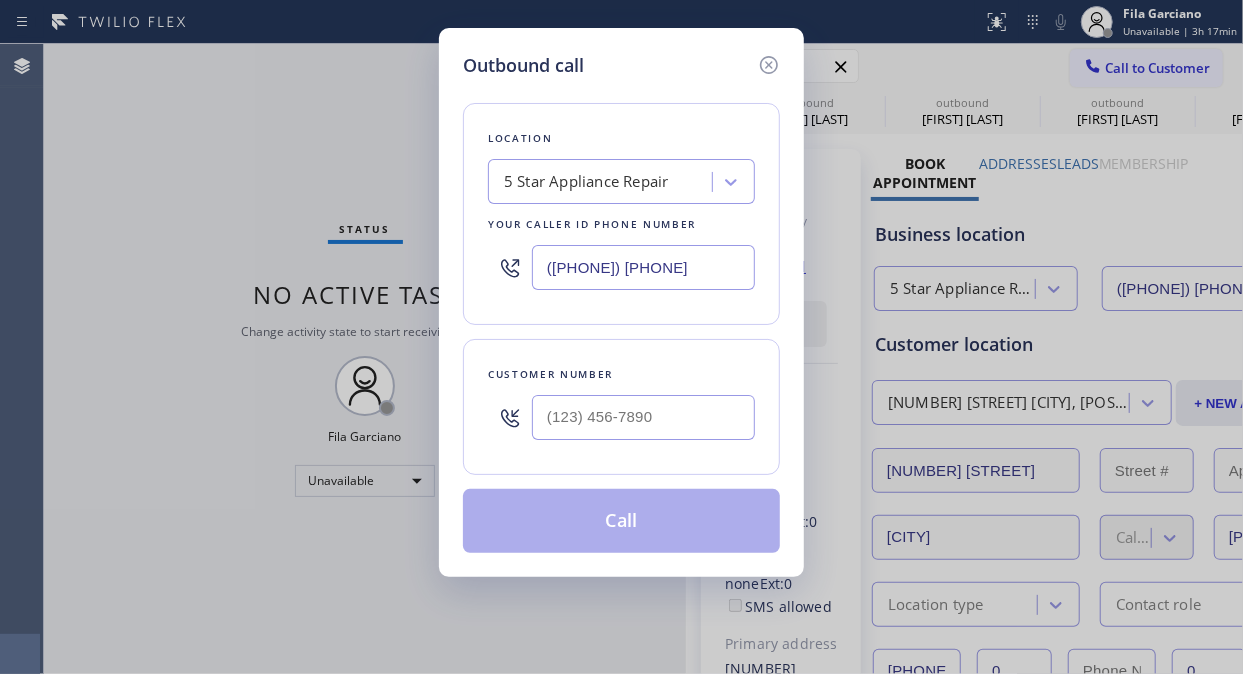 click at bounding box center [643, 417] 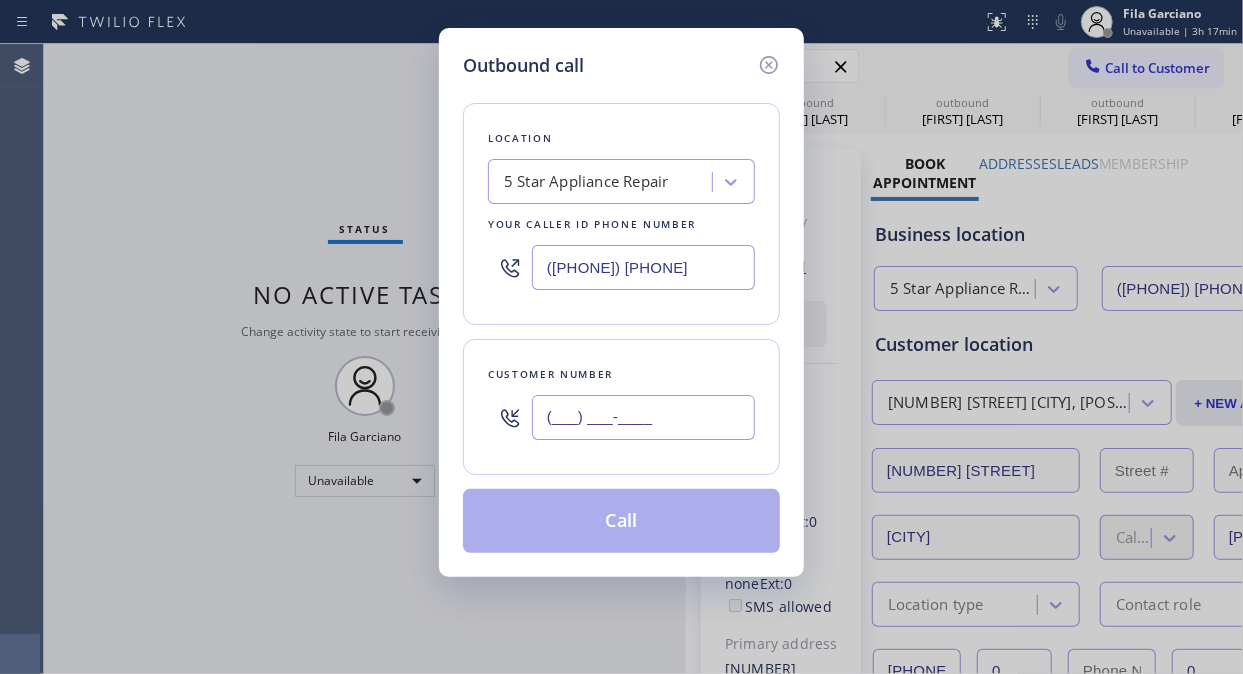 click on "(___) ___-____" at bounding box center (643, 417) 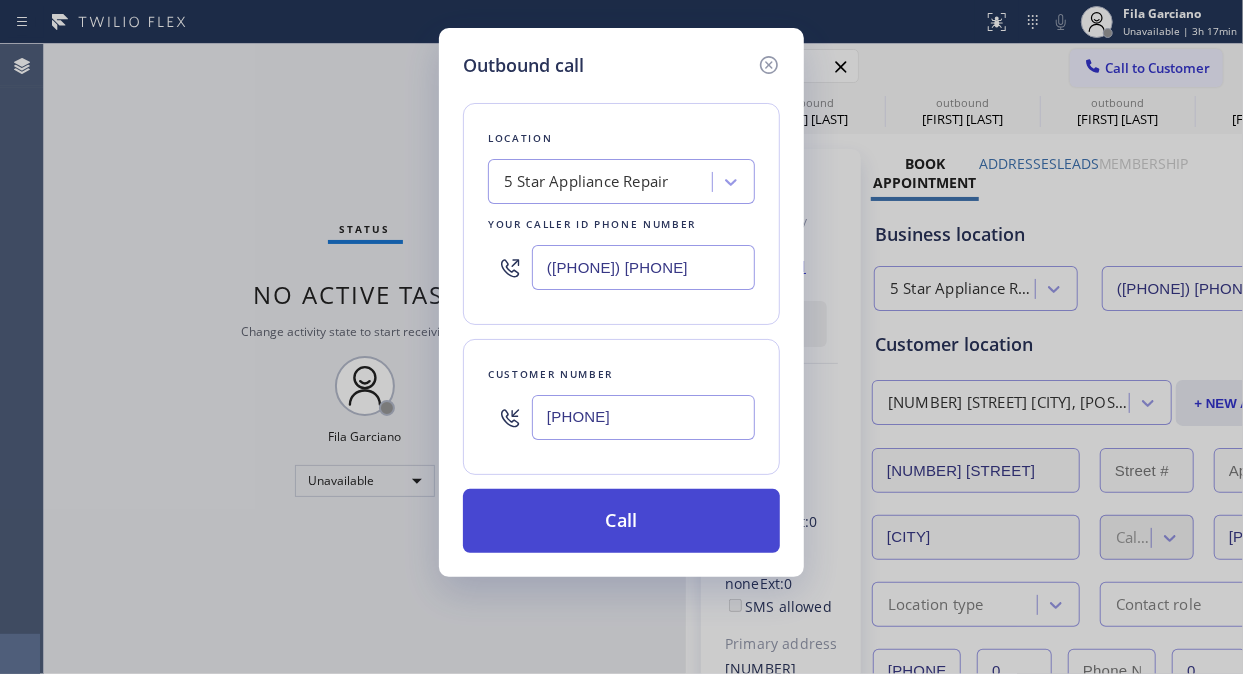 type on "(206) 384-6606" 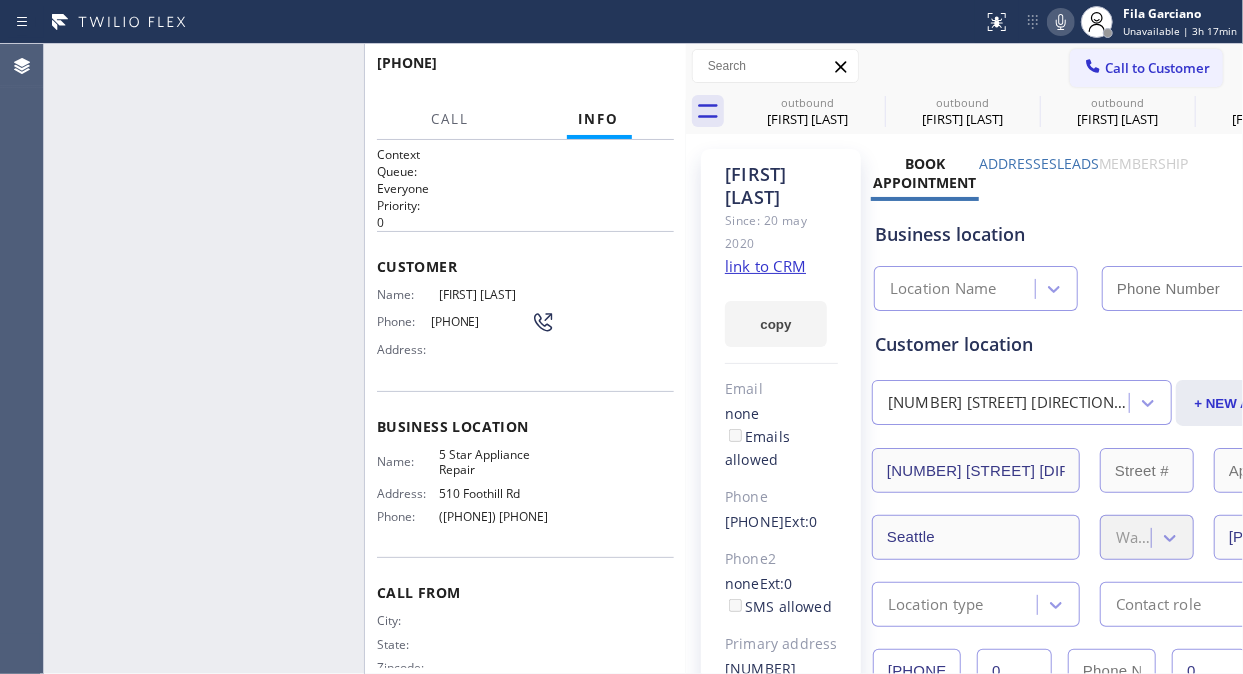 type on "[PHONE]" 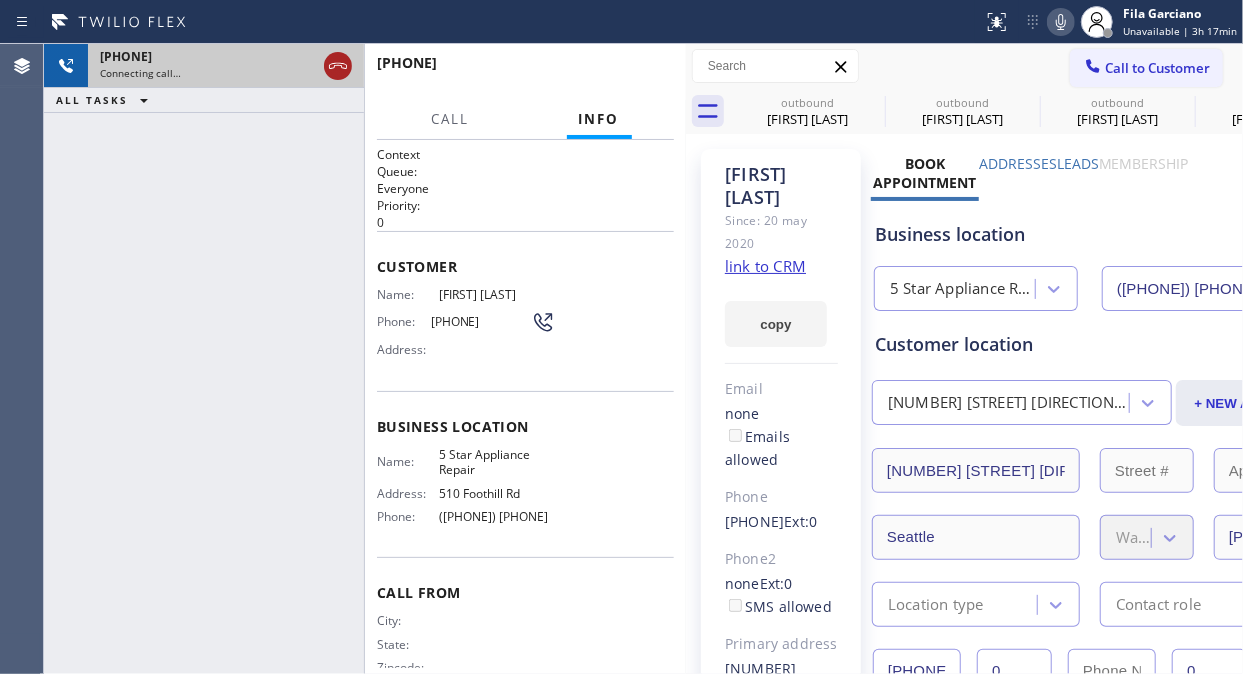 click 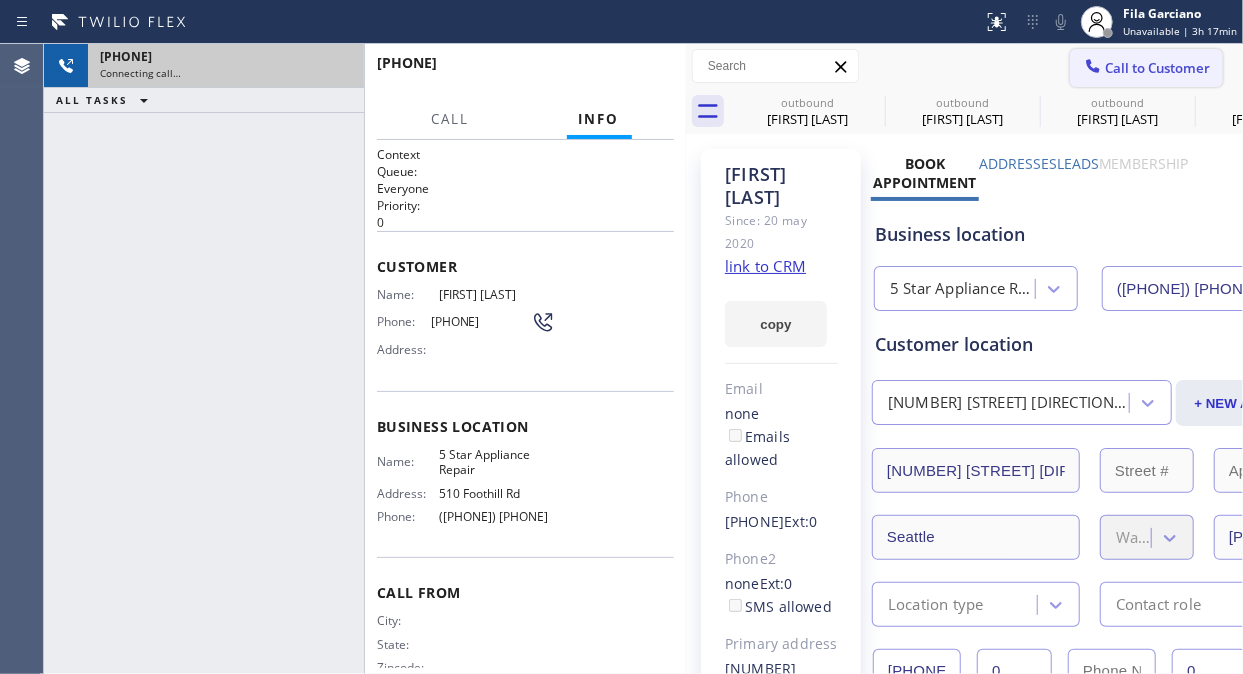 click on "Call to Customer" at bounding box center (1157, 68) 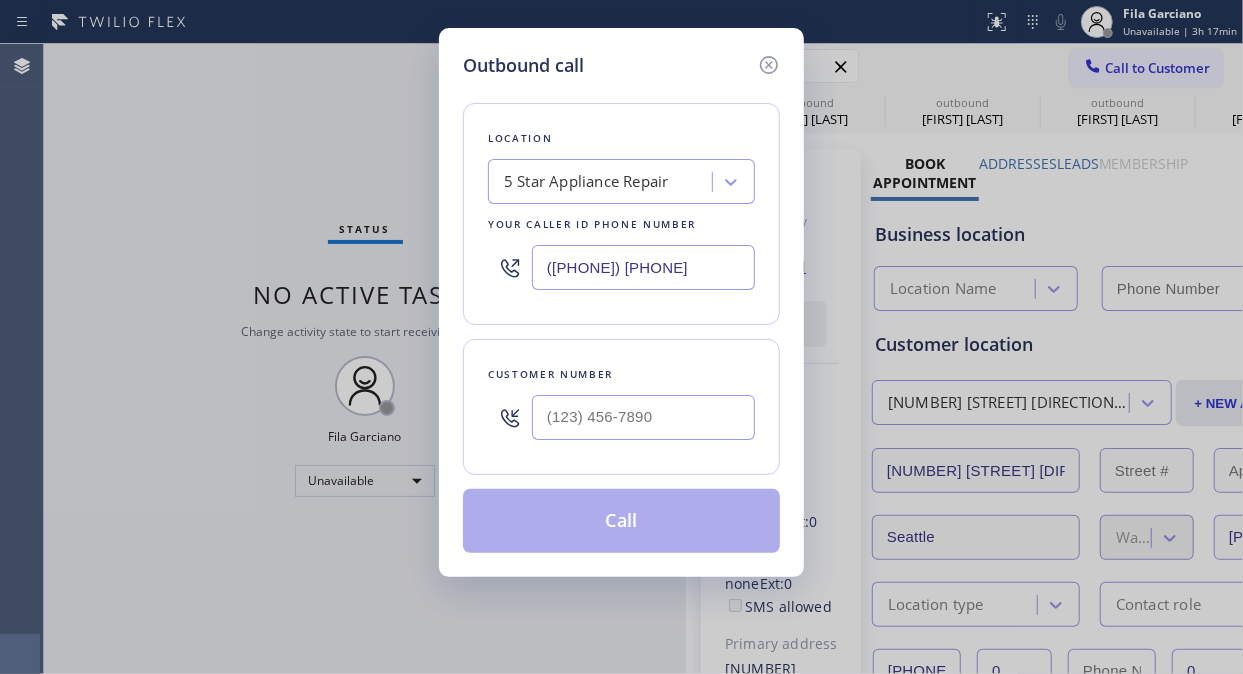 type on "[PHONE]" 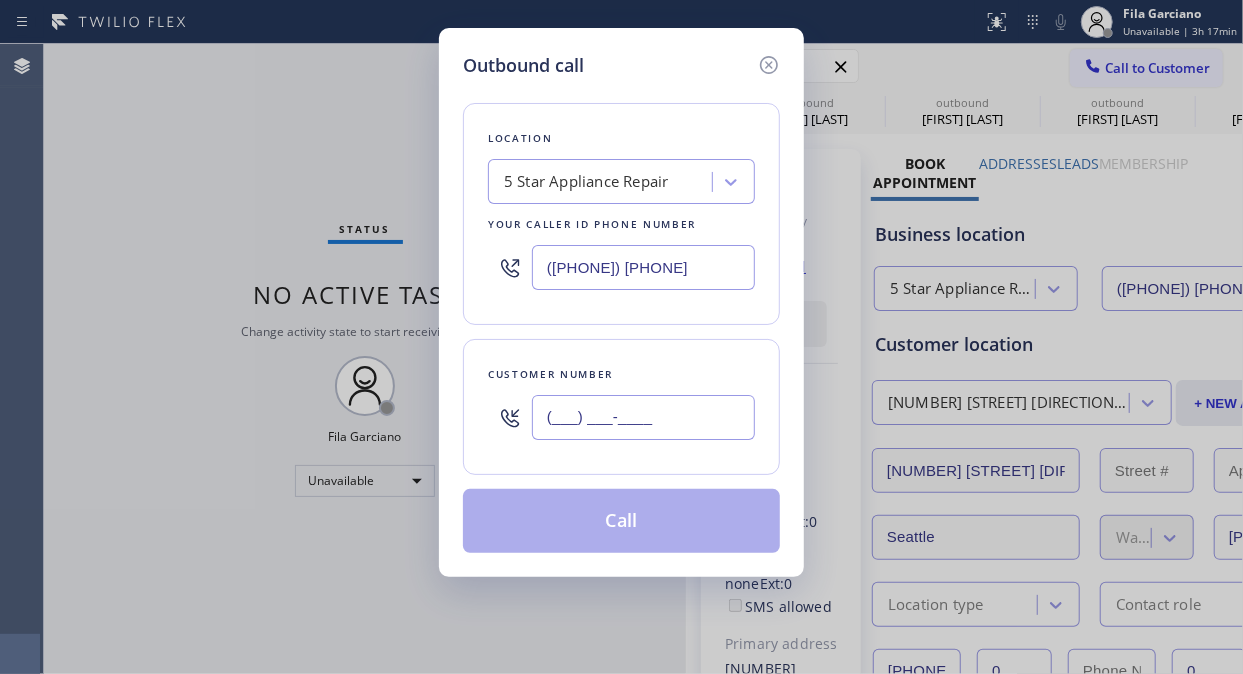 click on "(___) ___-____" at bounding box center (643, 417) 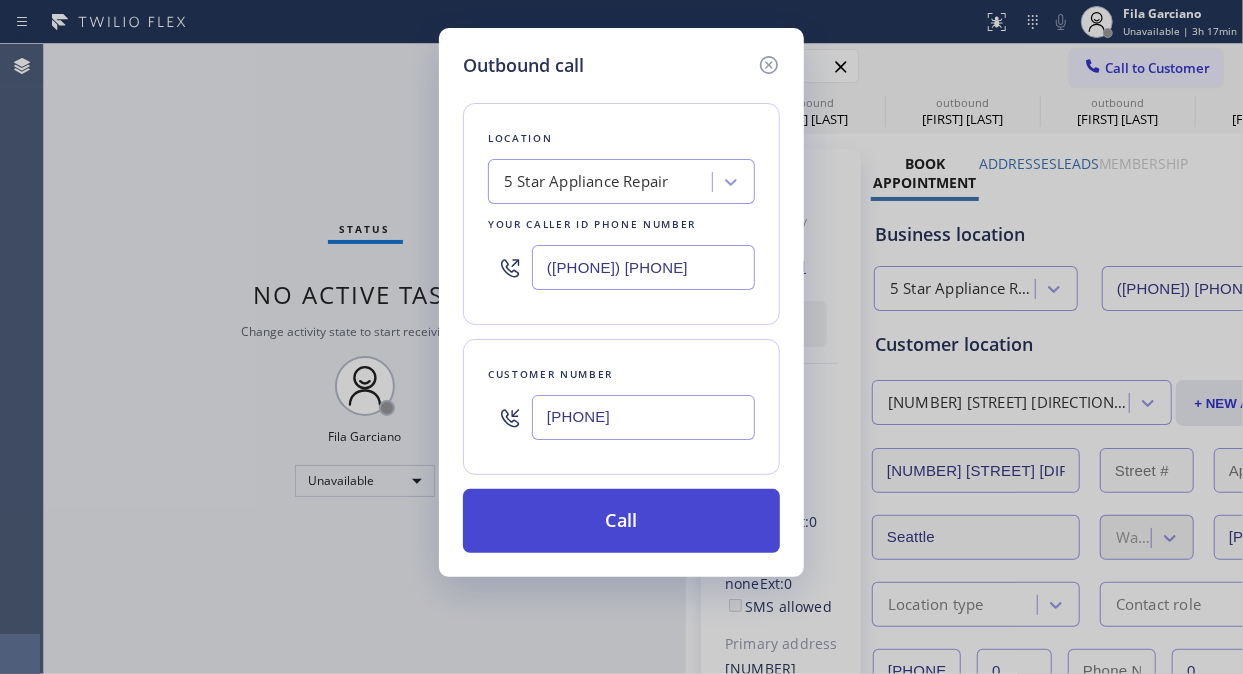 type on "(310) 500-8989" 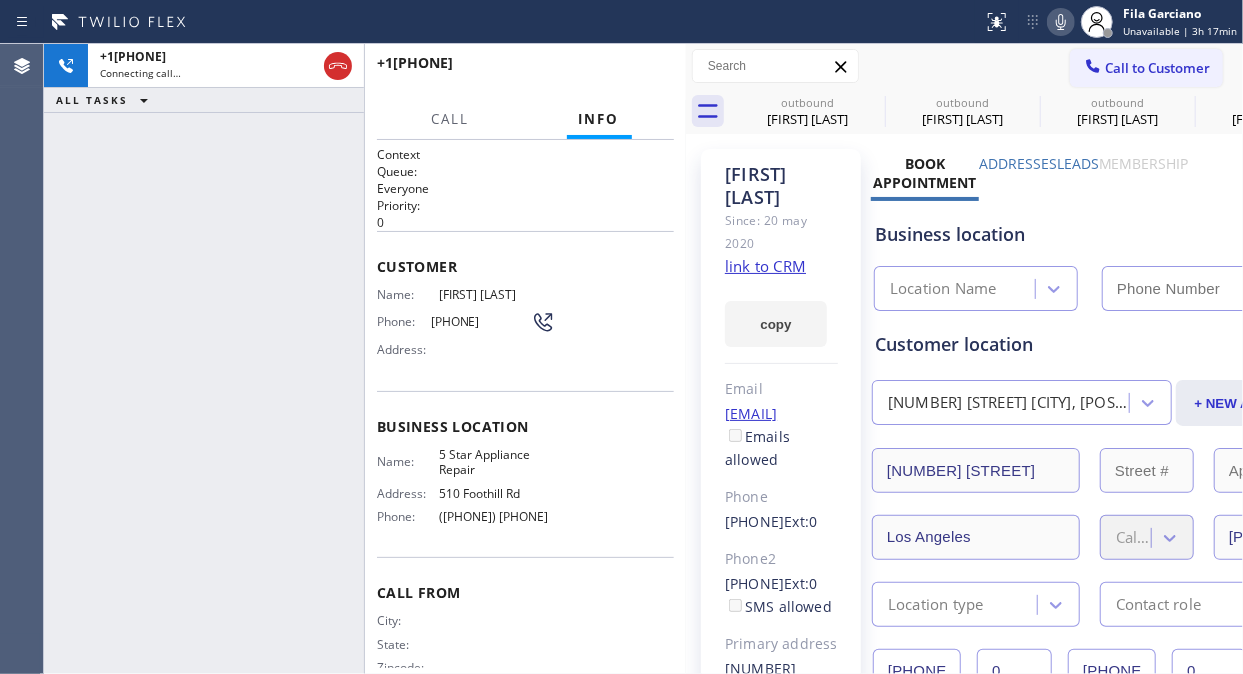 type on "[PHONE]" 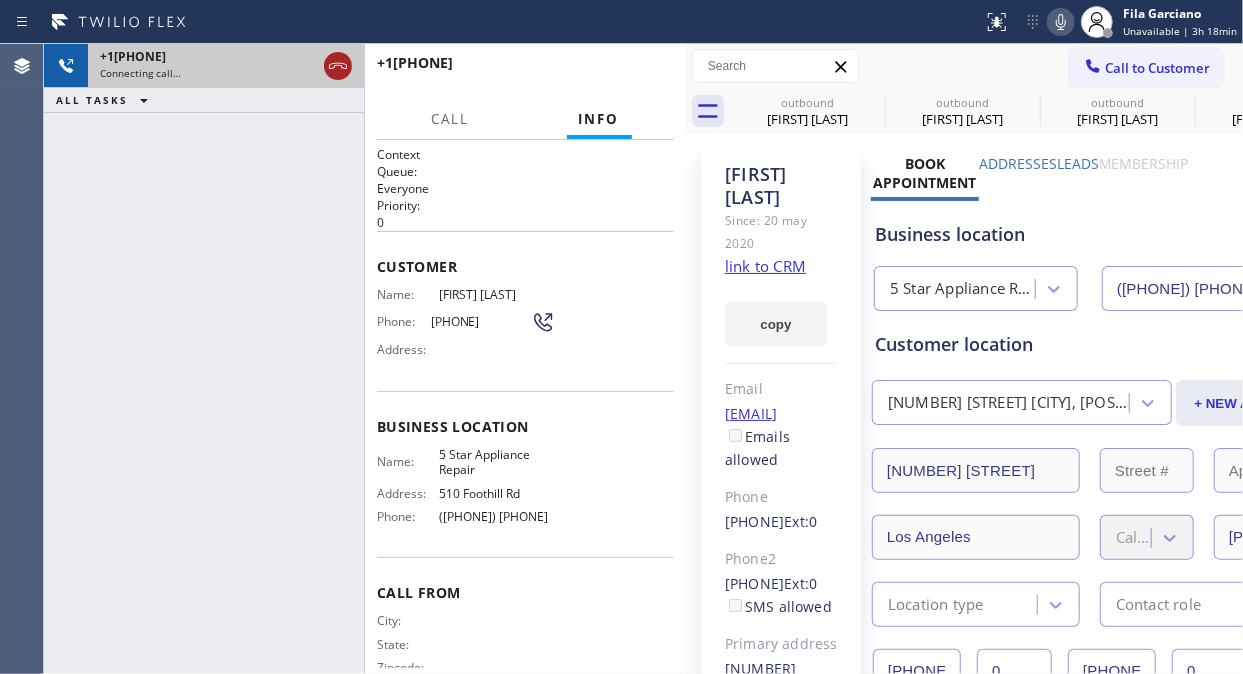 click 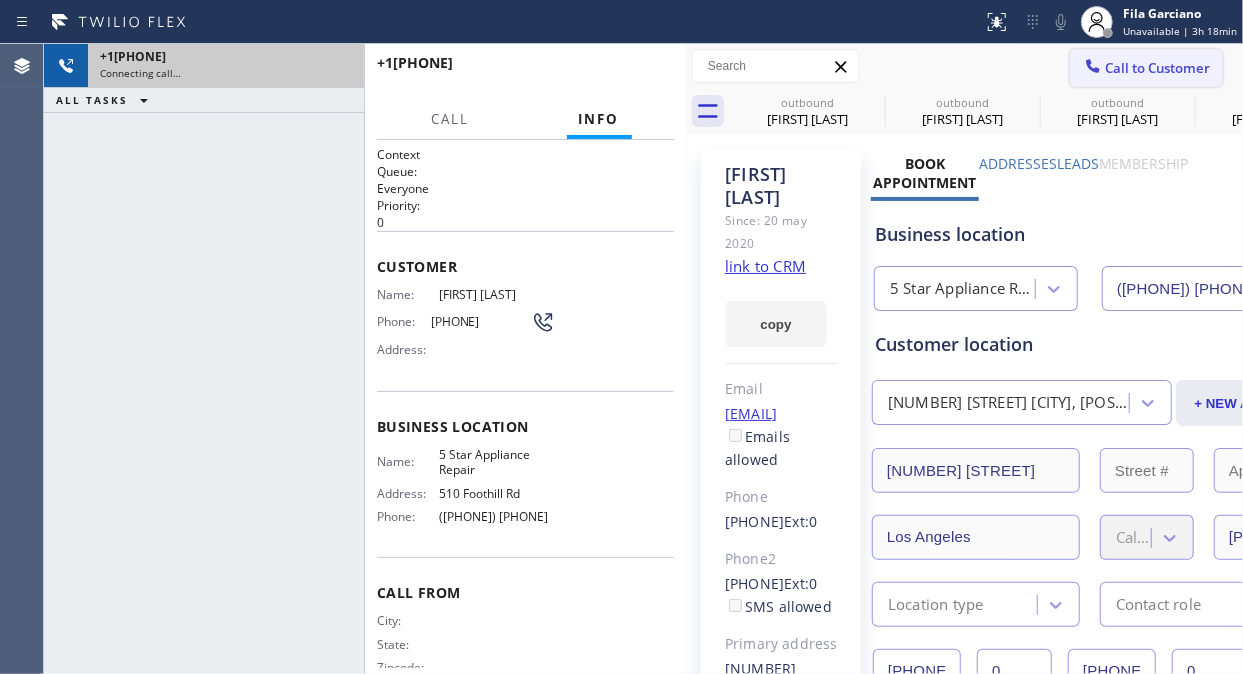 click on "Call to Customer" at bounding box center [1157, 68] 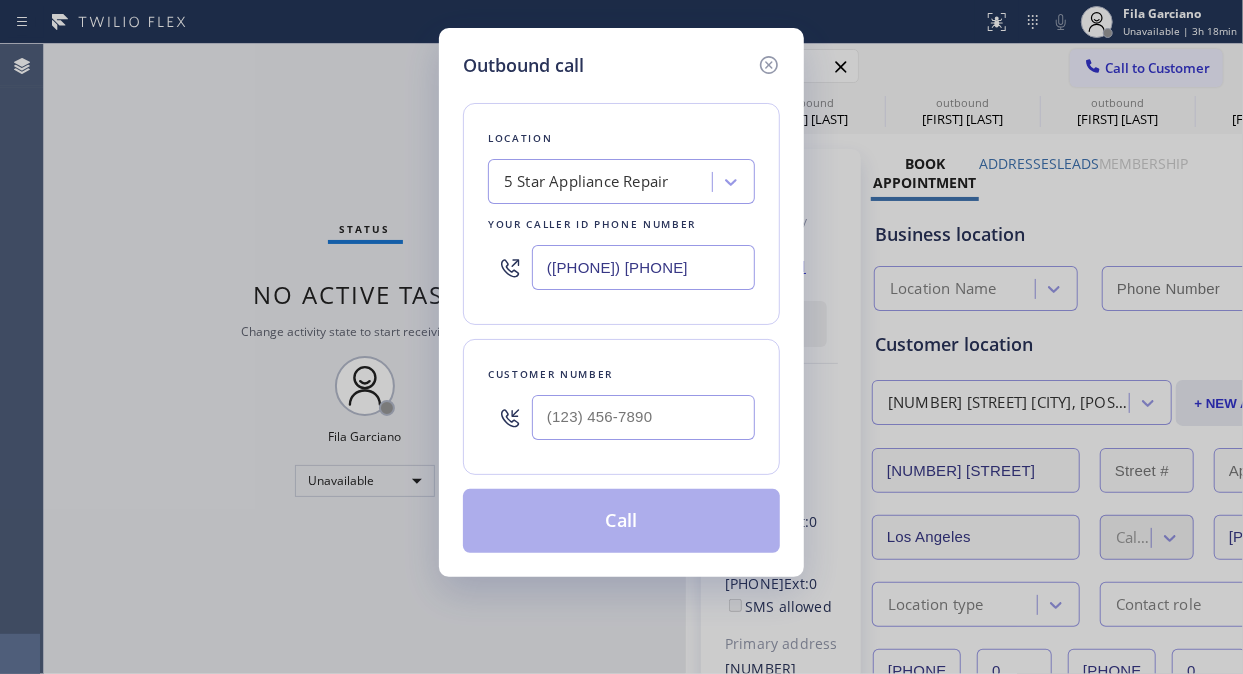 type on "[PHONE]" 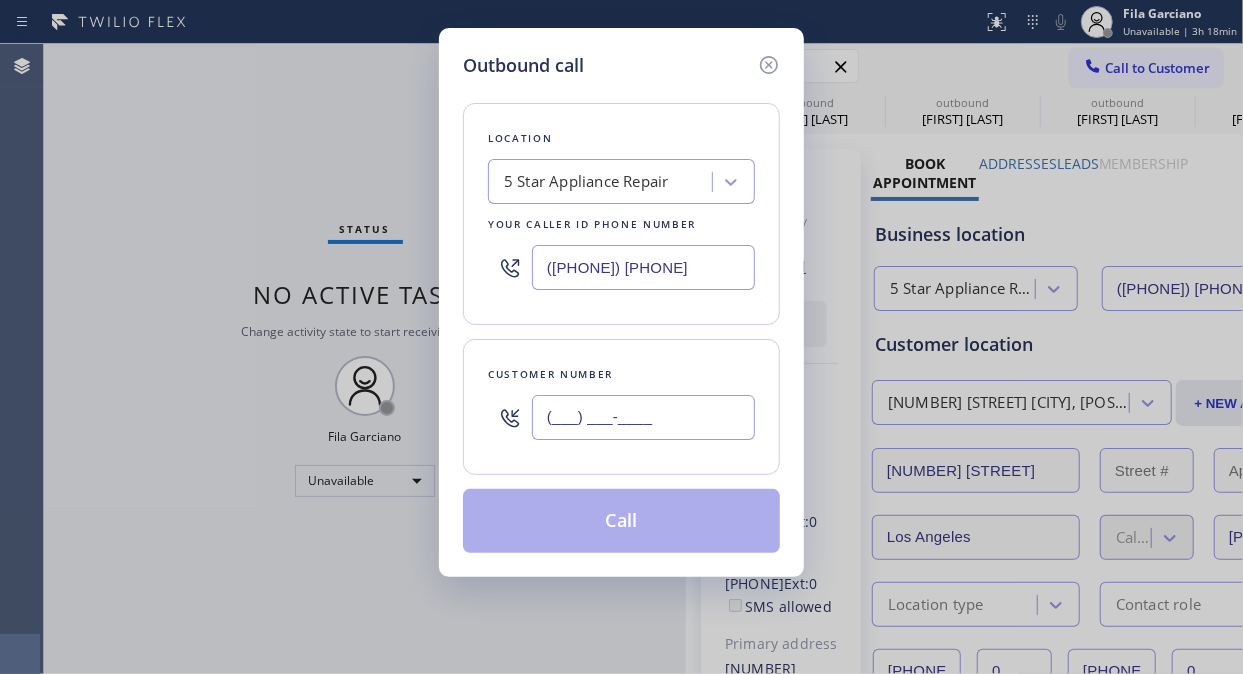click on "(___) ___-____" at bounding box center [643, 417] 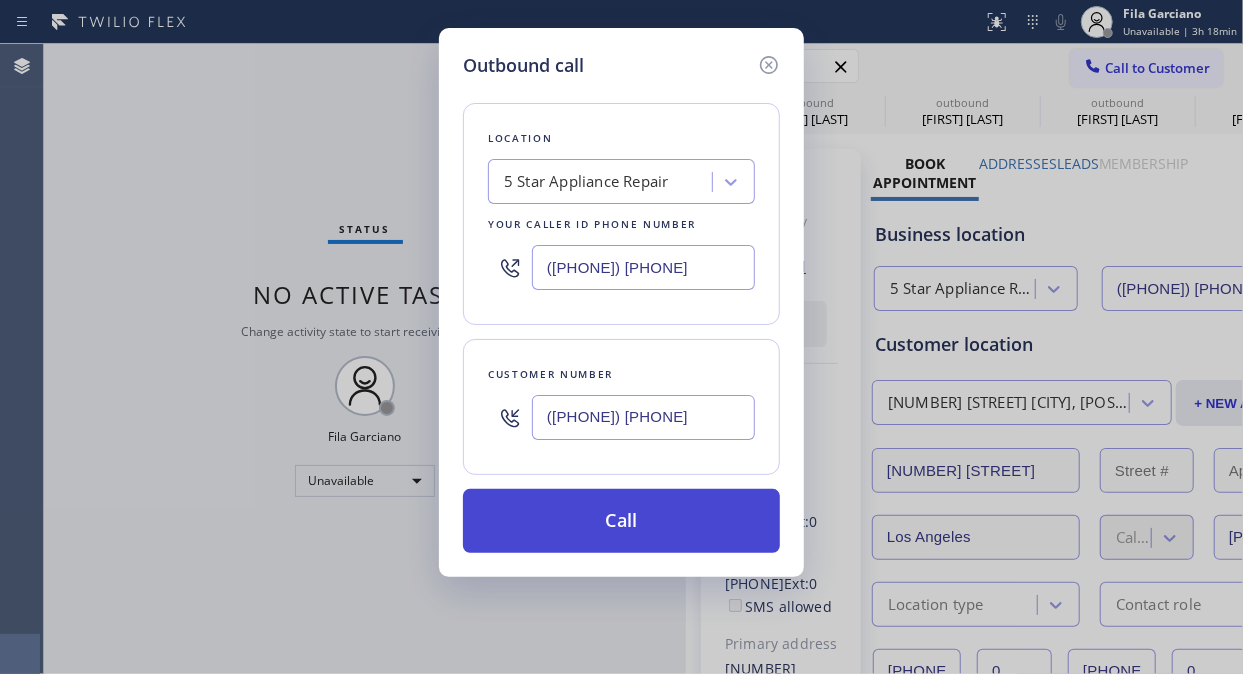 type on "(310) 940-4034" 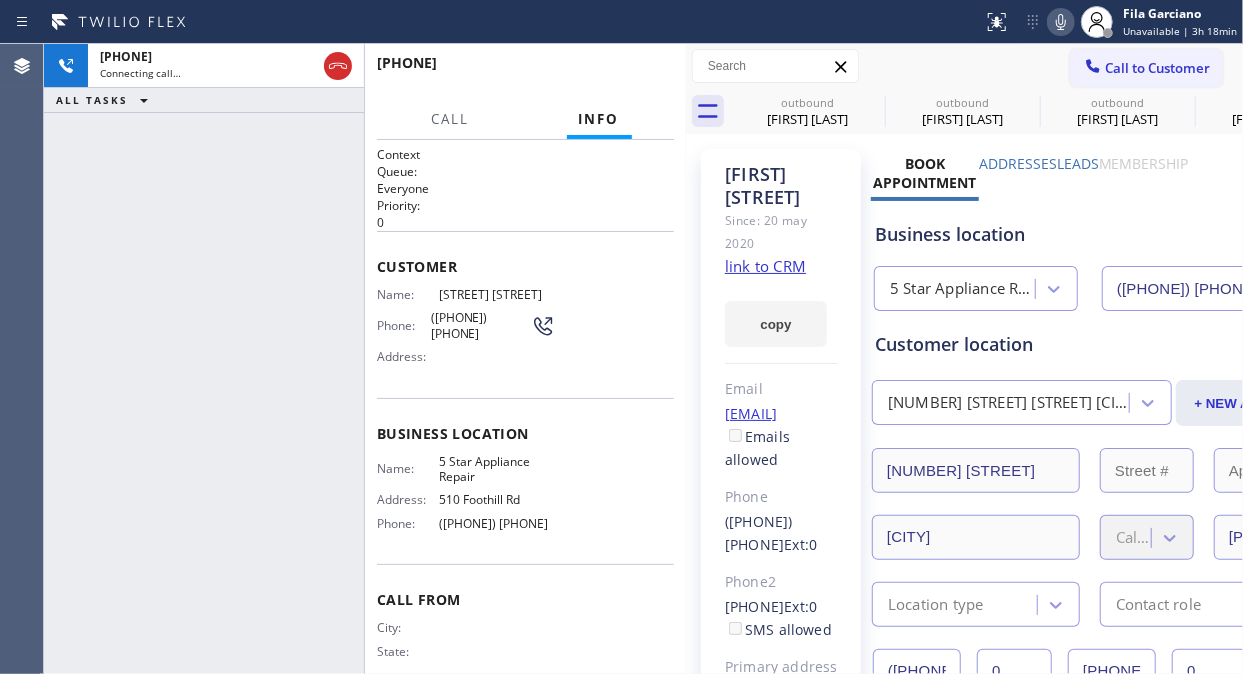 type on "[PHONE]" 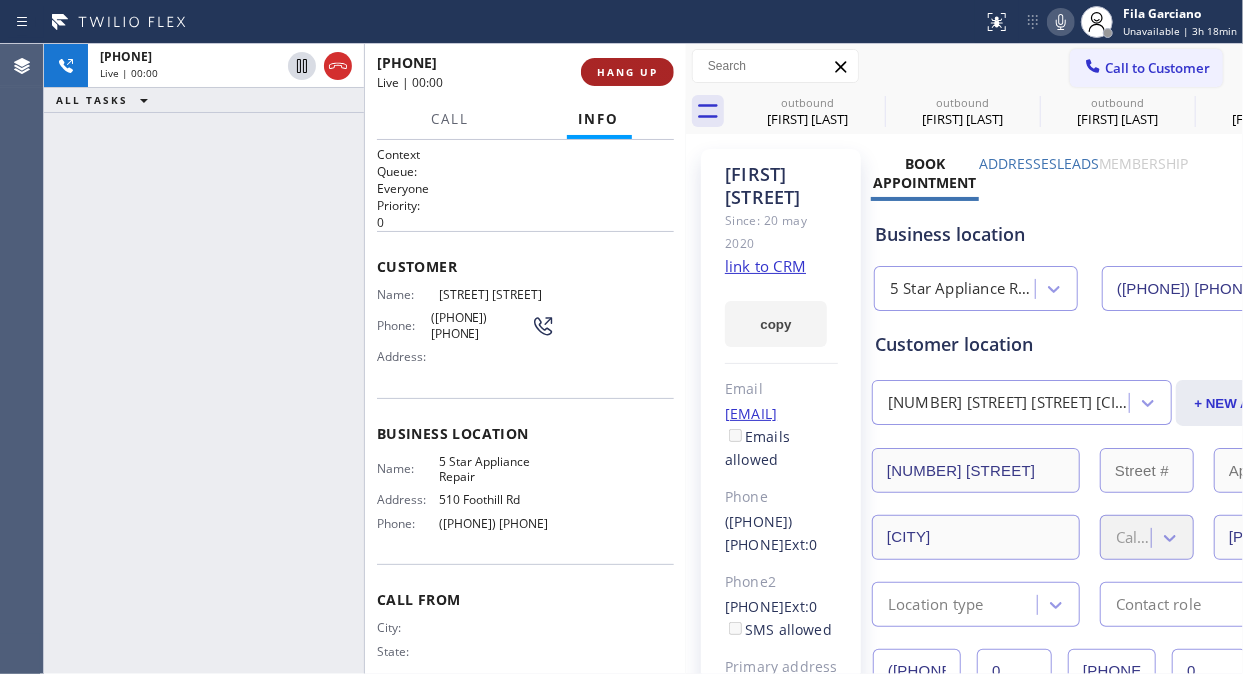 click on "HANG UP" at bounding box center (627, 72) 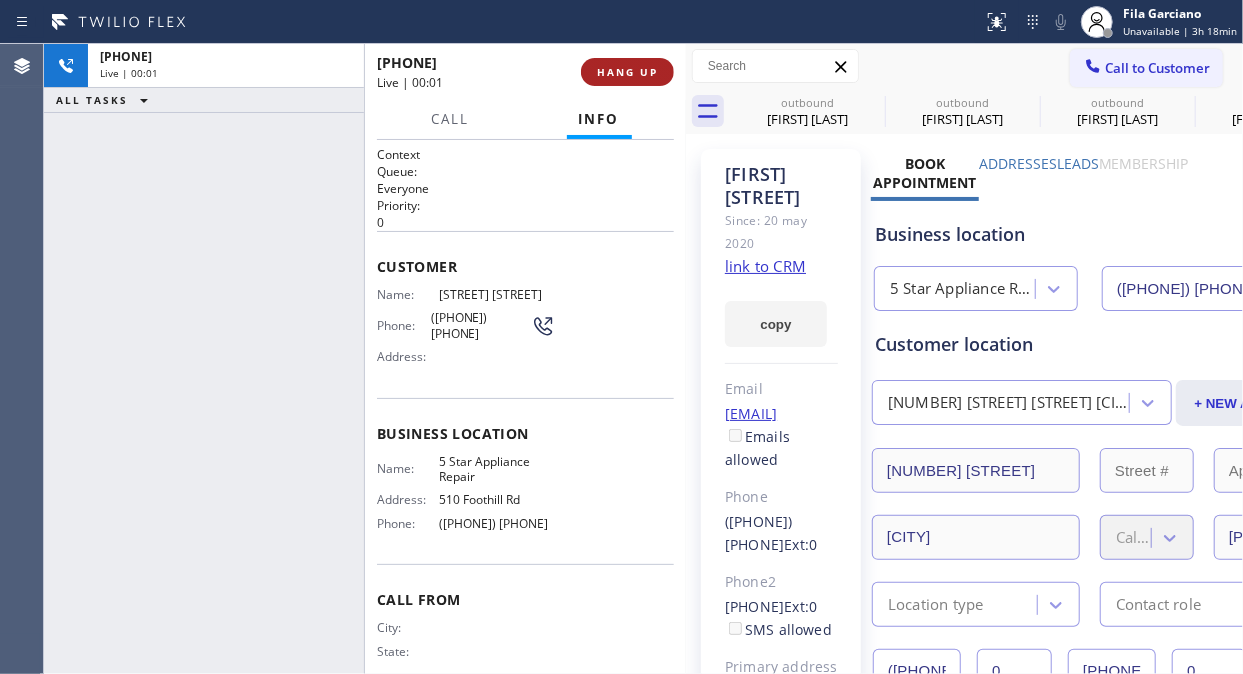 click on "HANG UP" at bounding box center (627, 72) 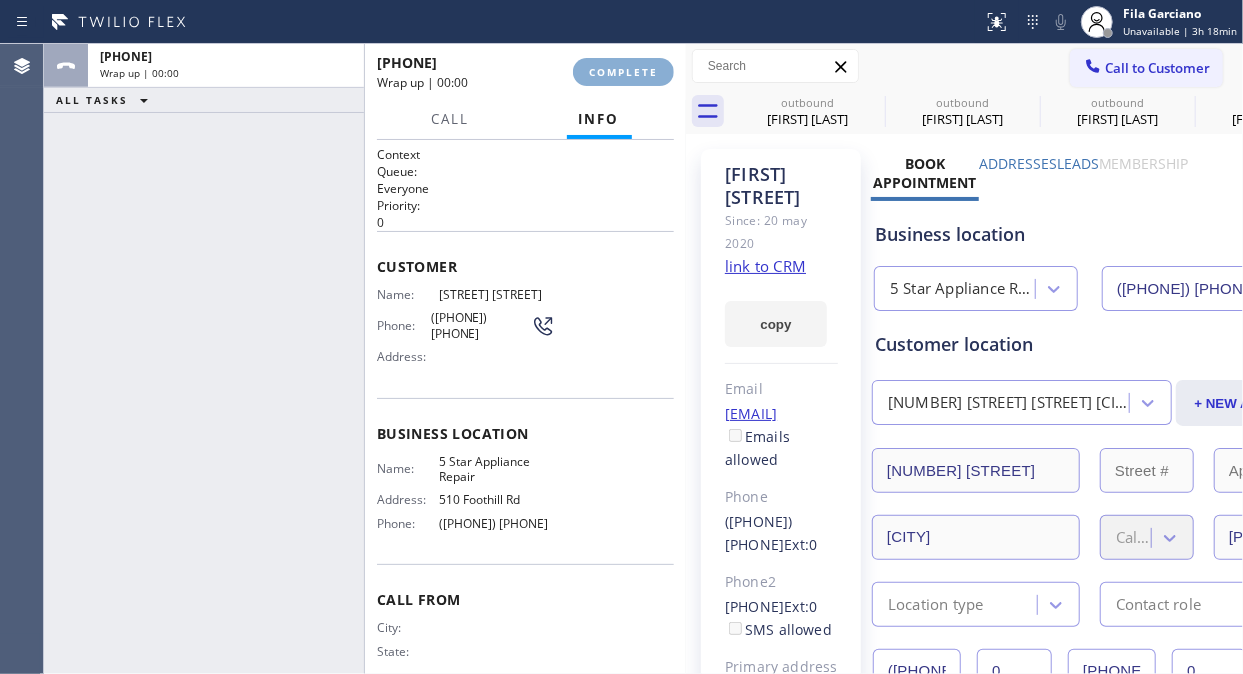 click on "COMPLETE" at bounding box center [623, 72] 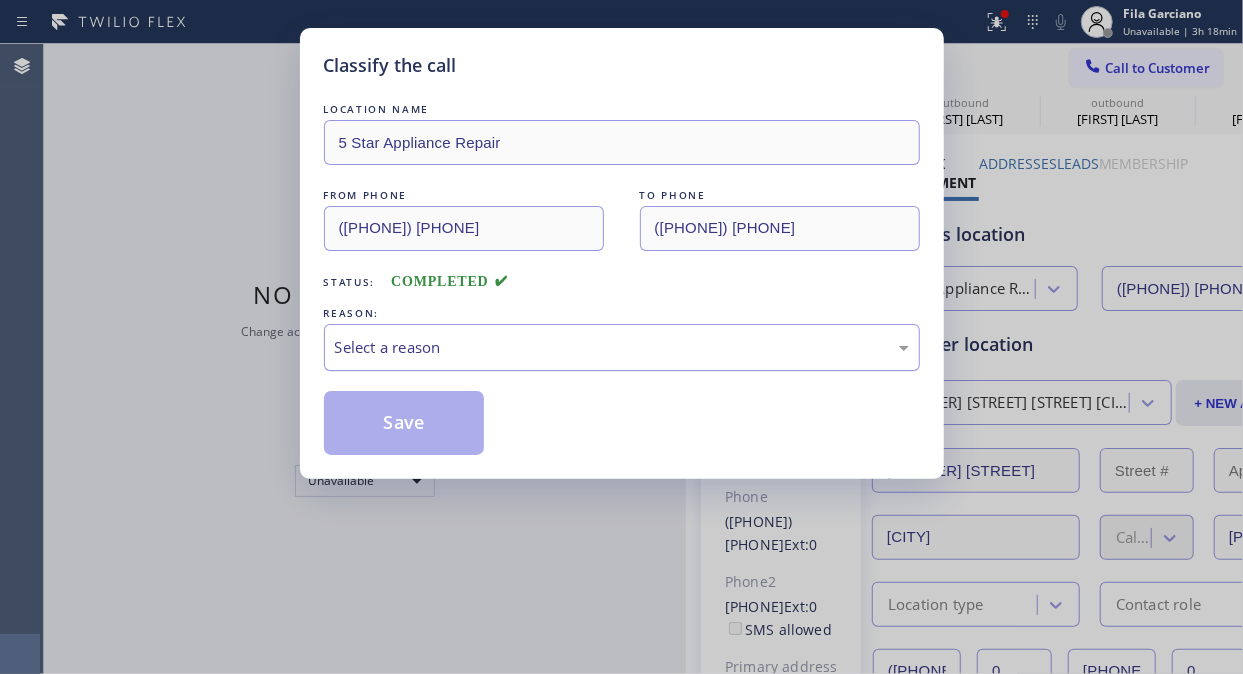 click on "Select a reason" at bounding box center [622, 347] 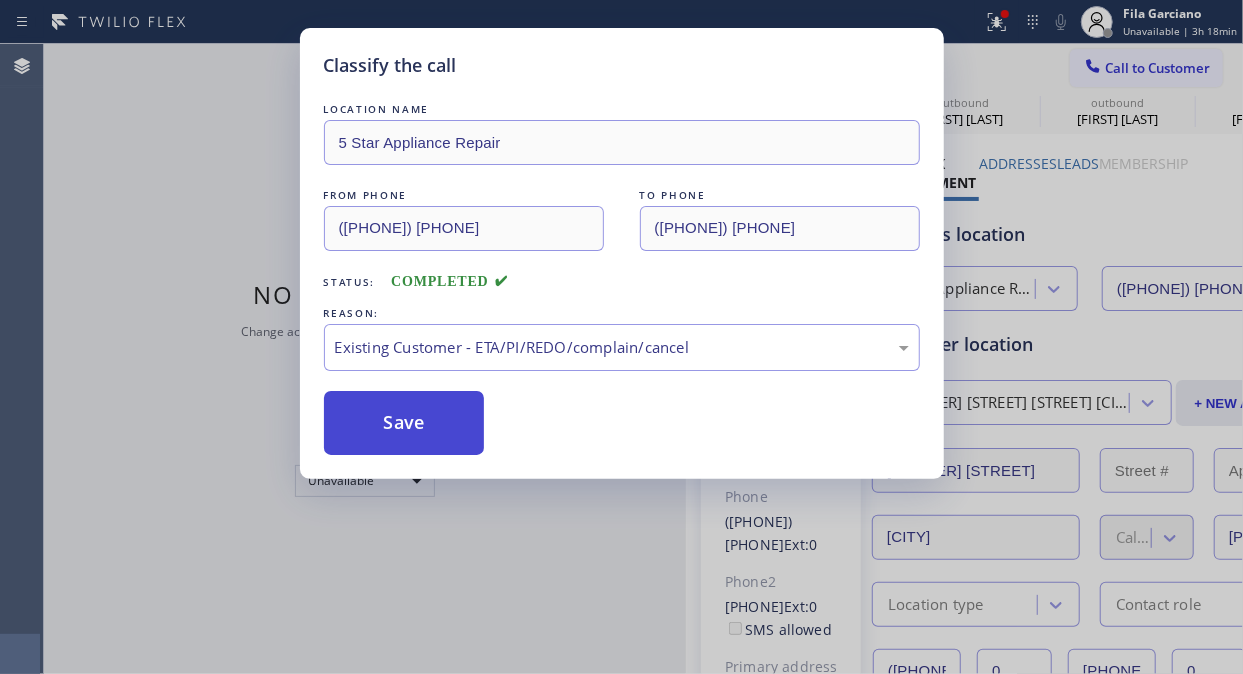 drag, startPoint x: 413, startPoint y: 452, endPoint x: 424, endPoint y: 454, distance: 11.18034 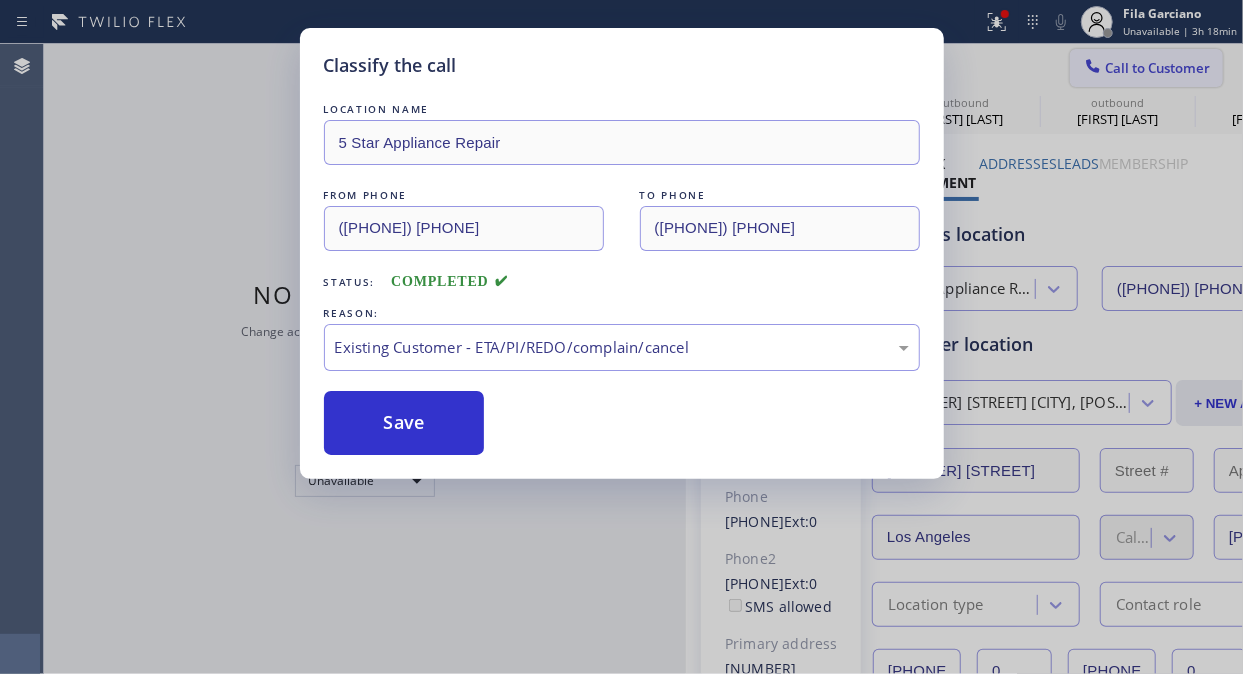 click on "Call to Customer" at bounding box center [1157, 68] 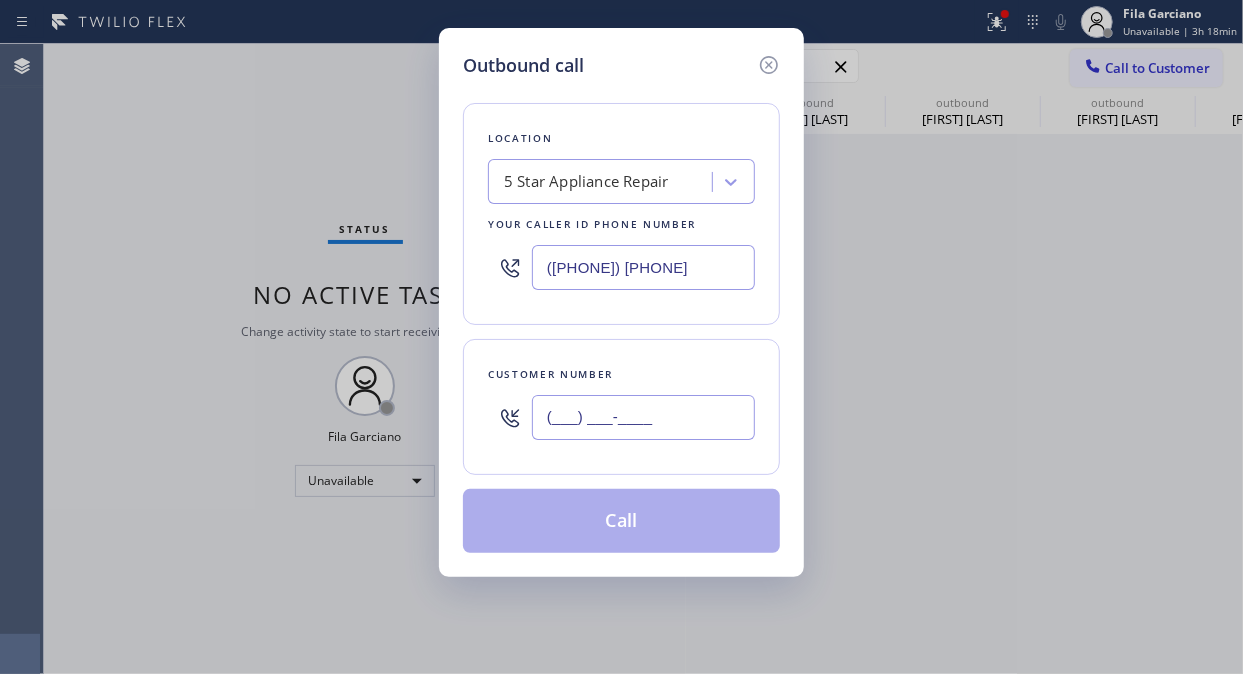 click on "(___) ___-____" at bounding box center [643, 417] 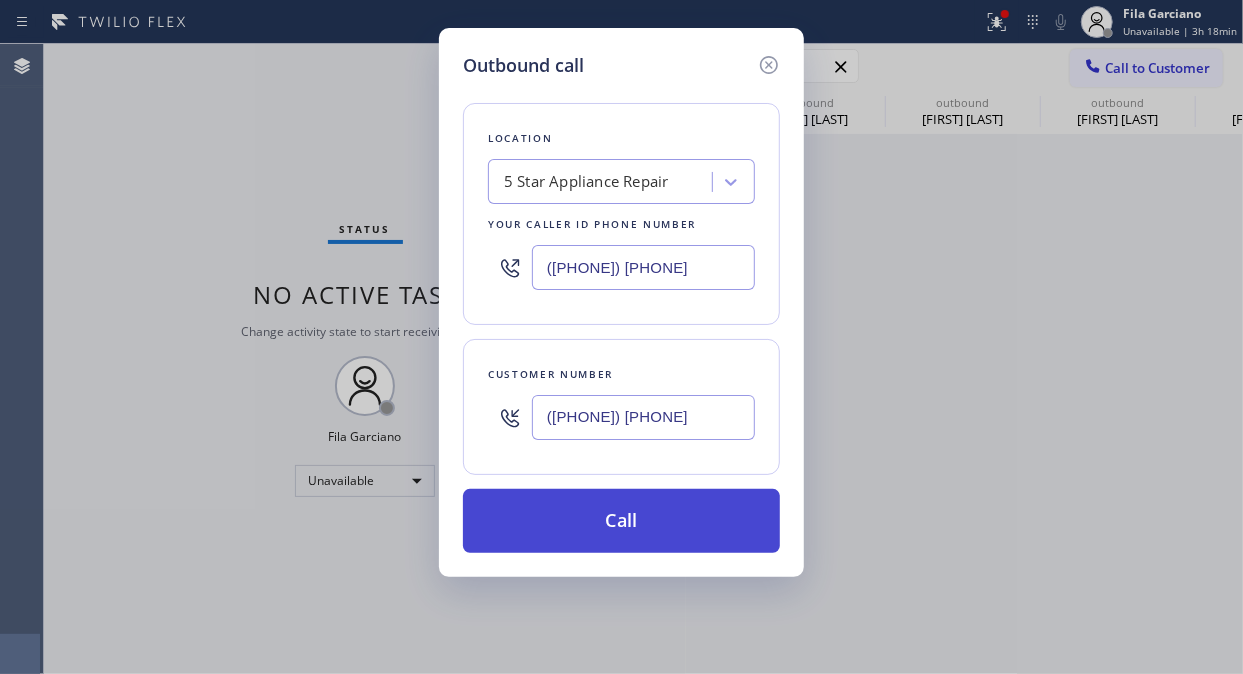 type on "(562) 212-0330" 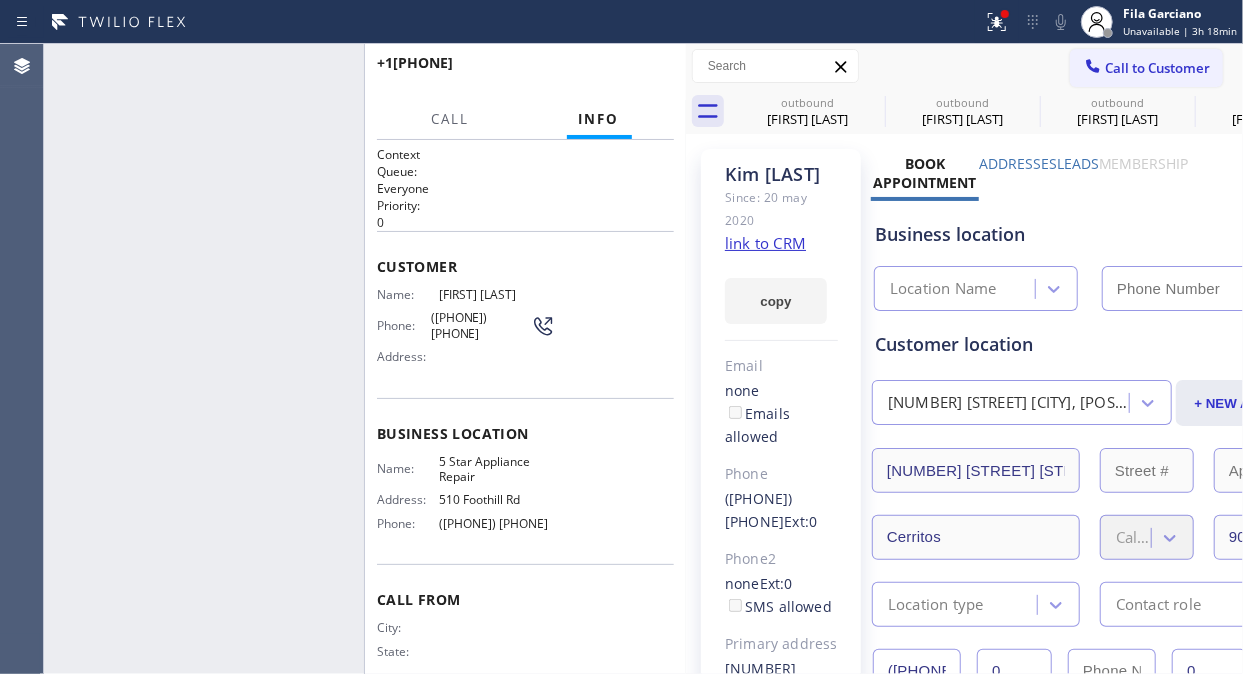 type on "[PHONE]" 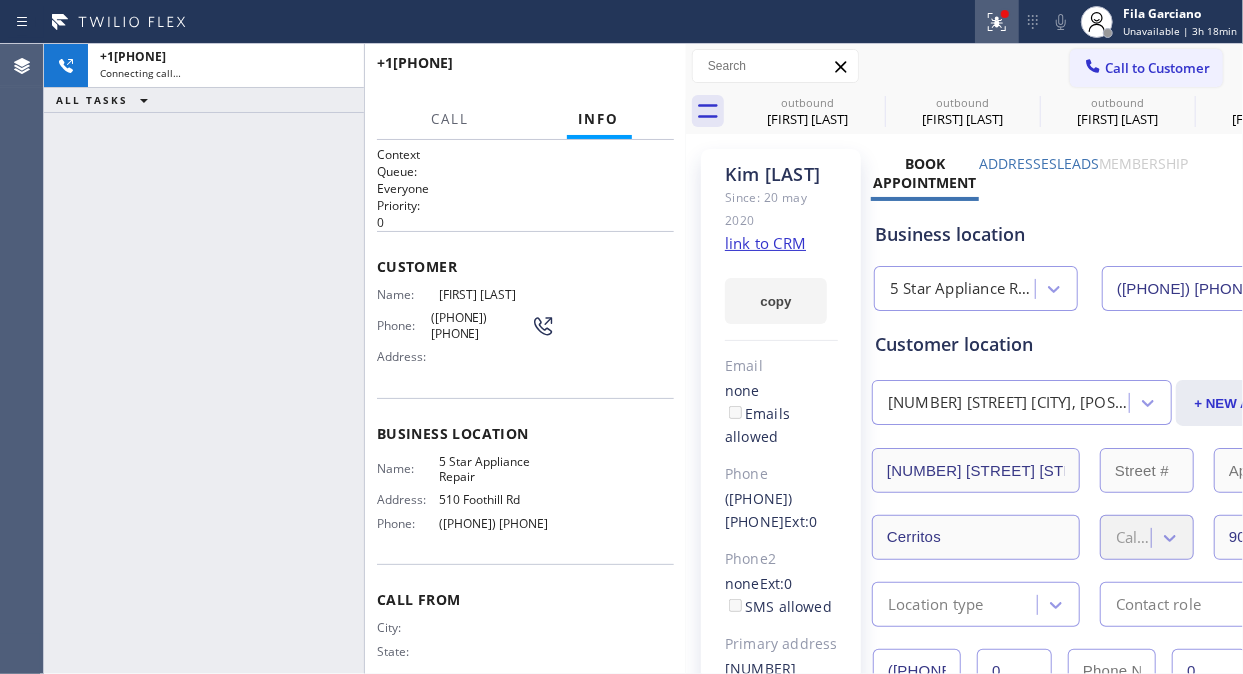 click 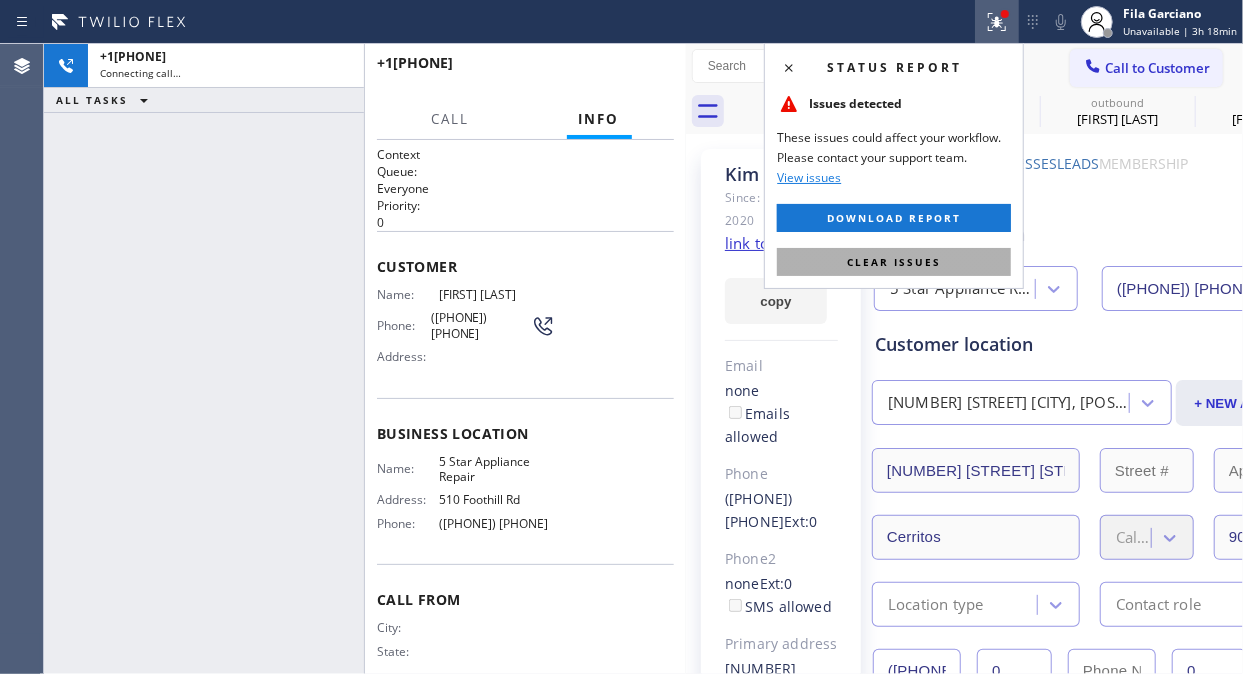 click on "Clear issues" at bounding box center (894, 262) 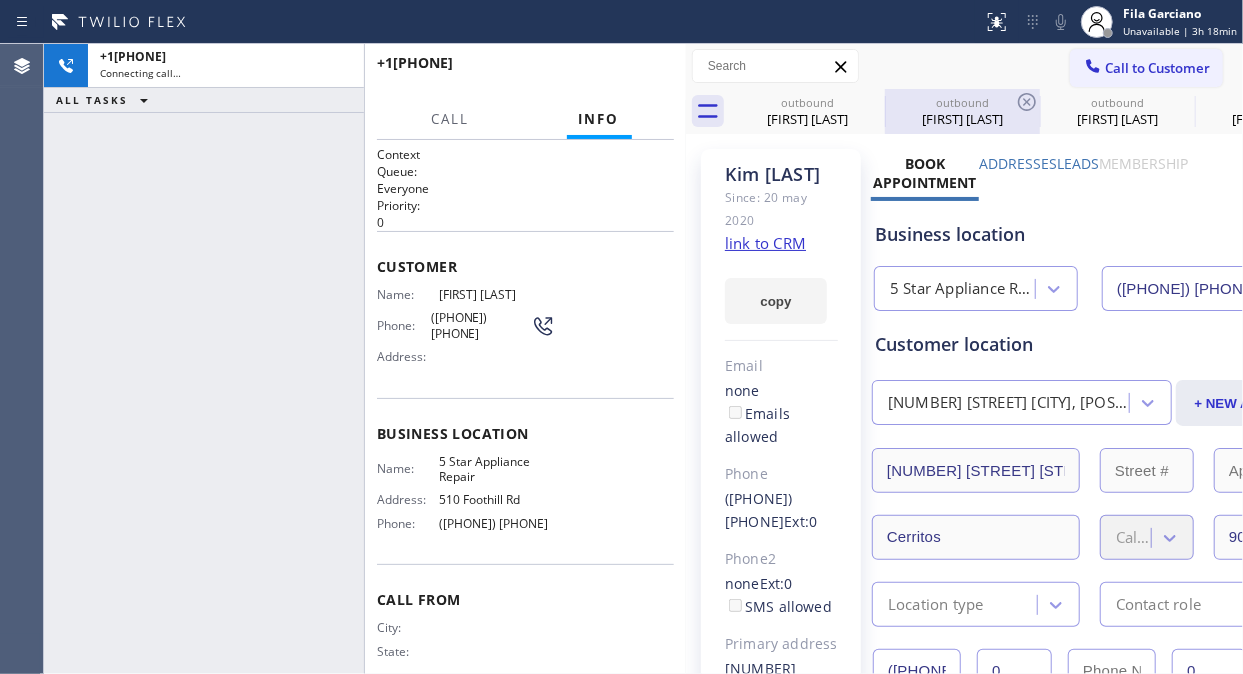 click on "outbound" at bounding box center (962, 102) 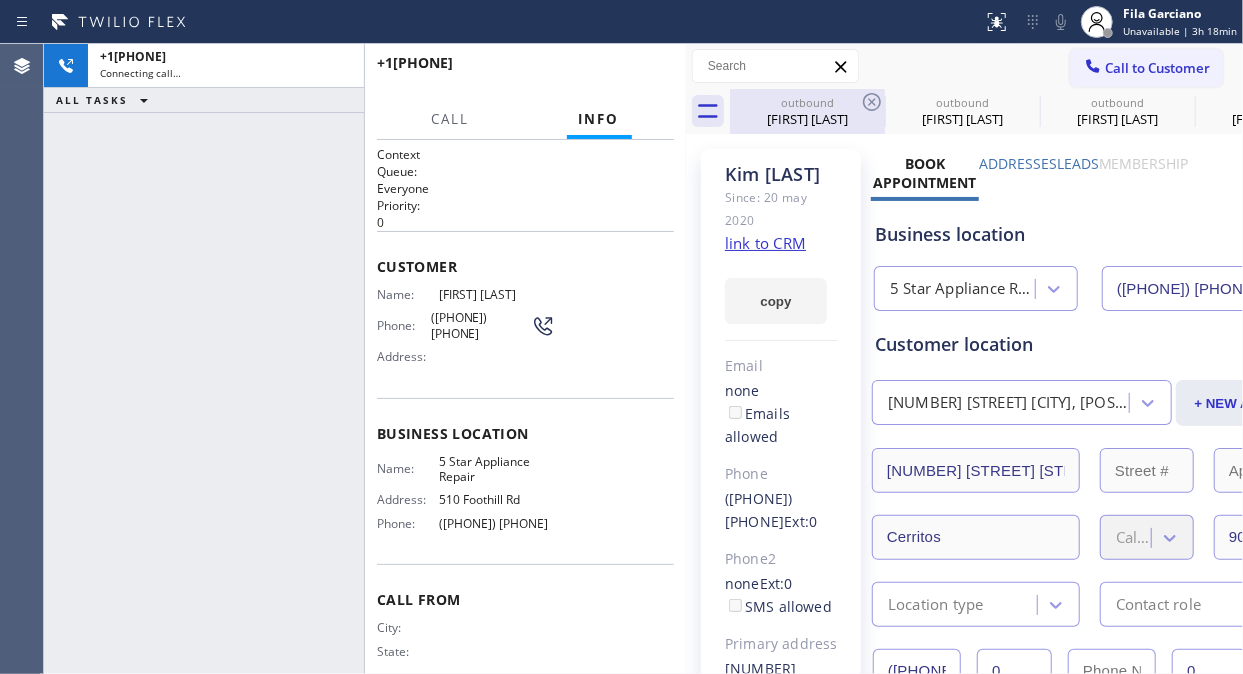 click 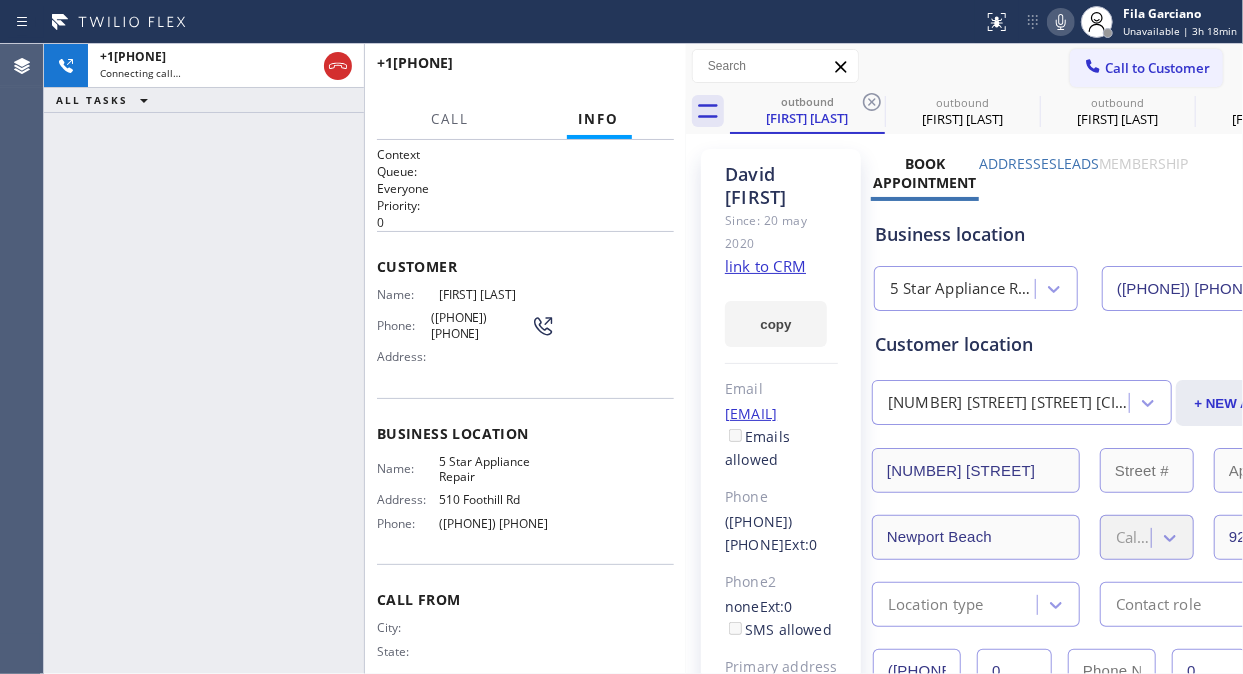 click 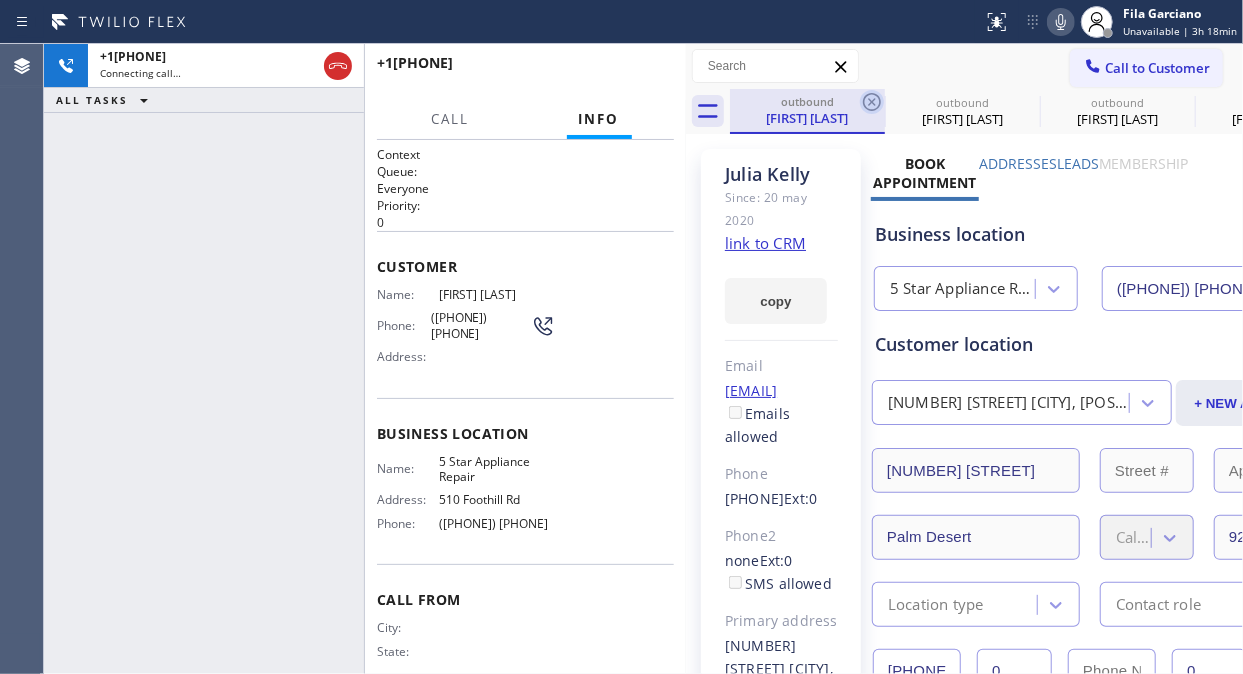 click 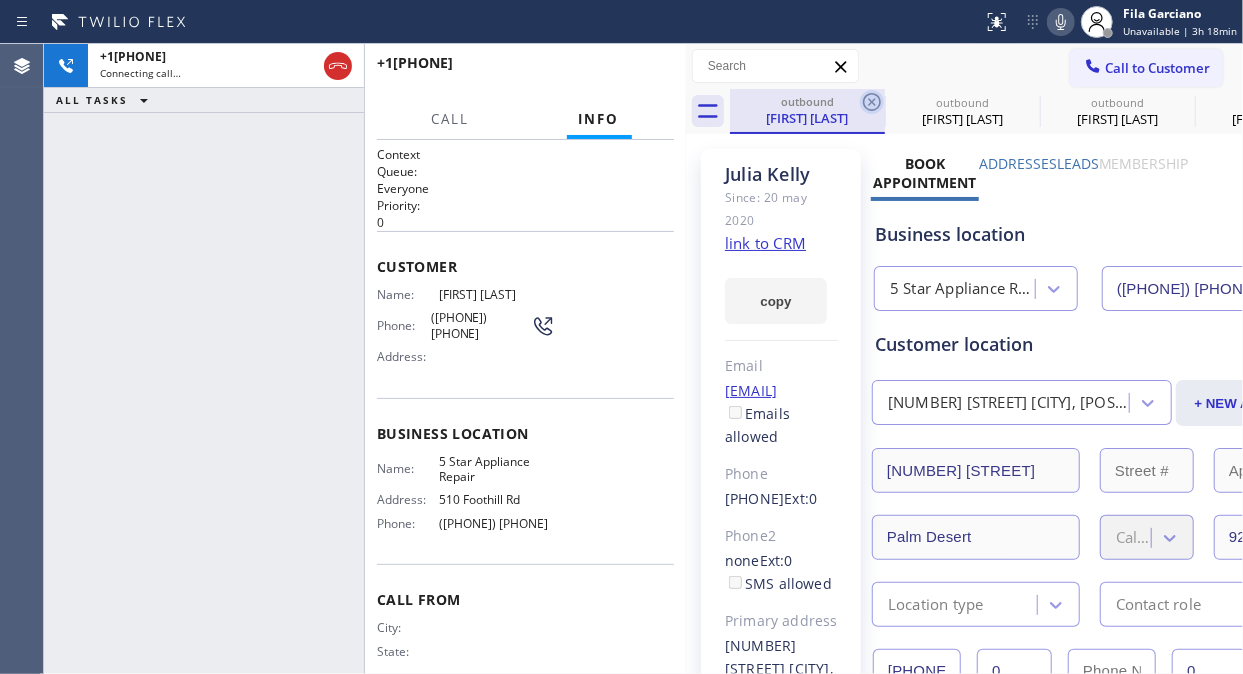 click 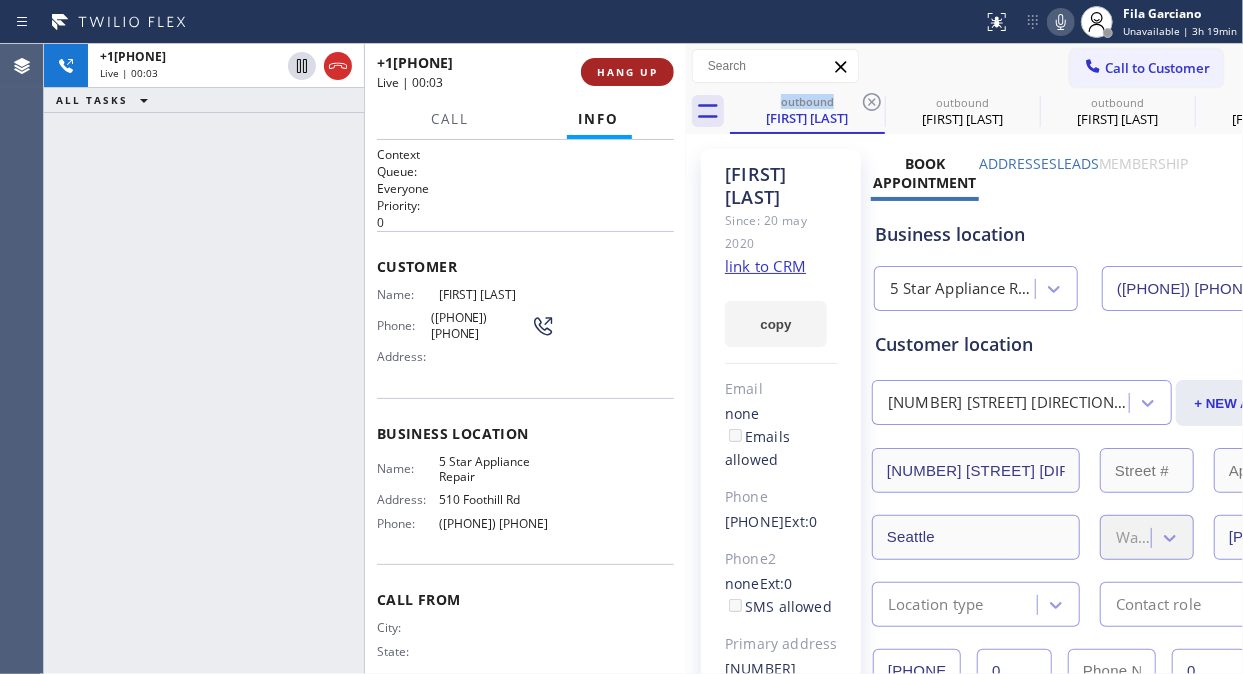 click on "HANG UP" at bounding box center [627, 72] 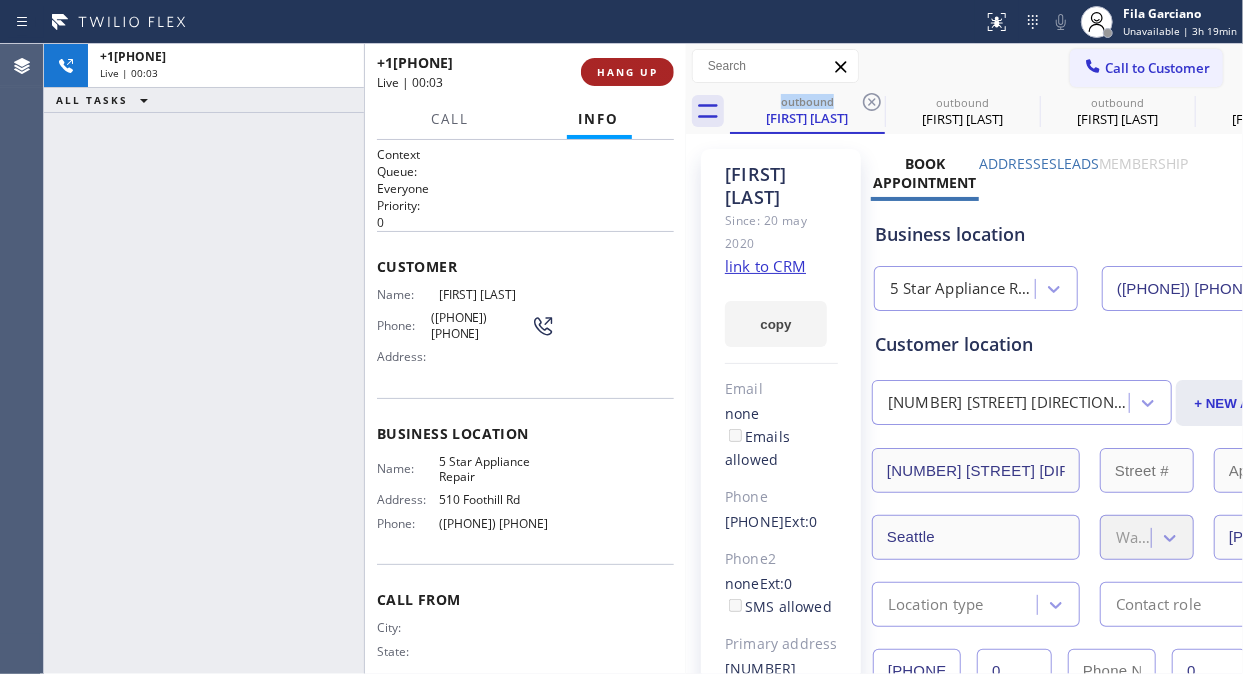 click on "HANG UP" at bounding box center [627, 72] 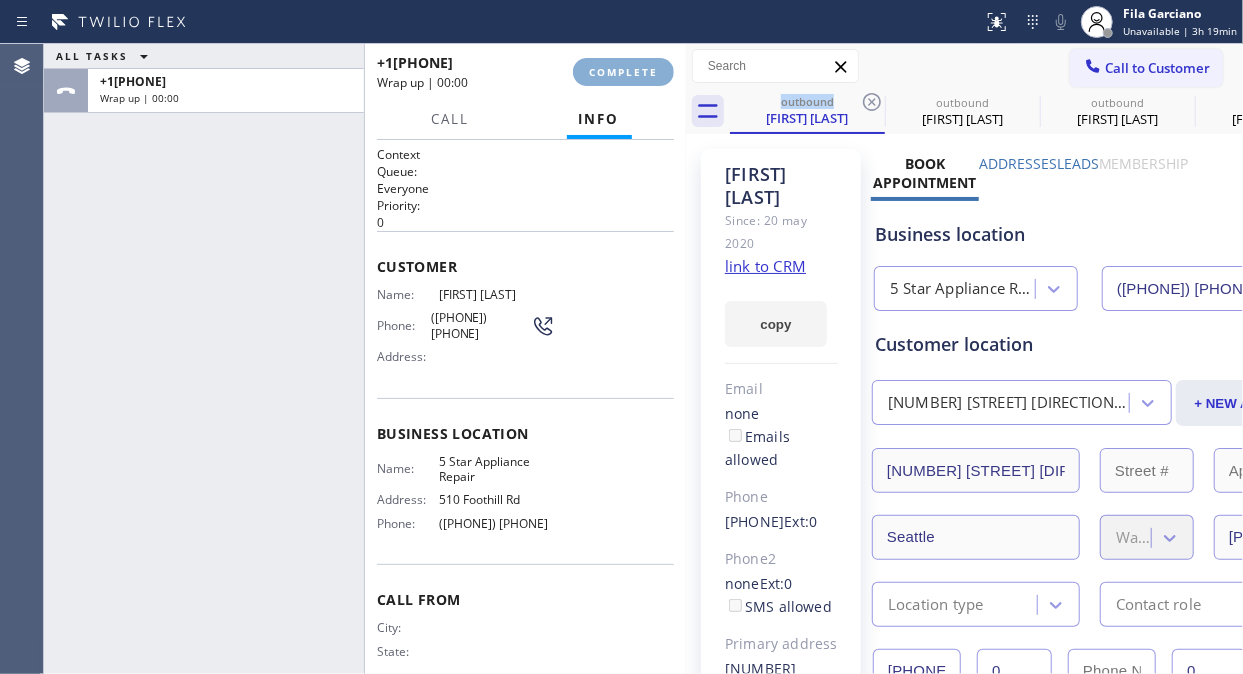 click on "COMPLETE" at bounding box center [623, 72] 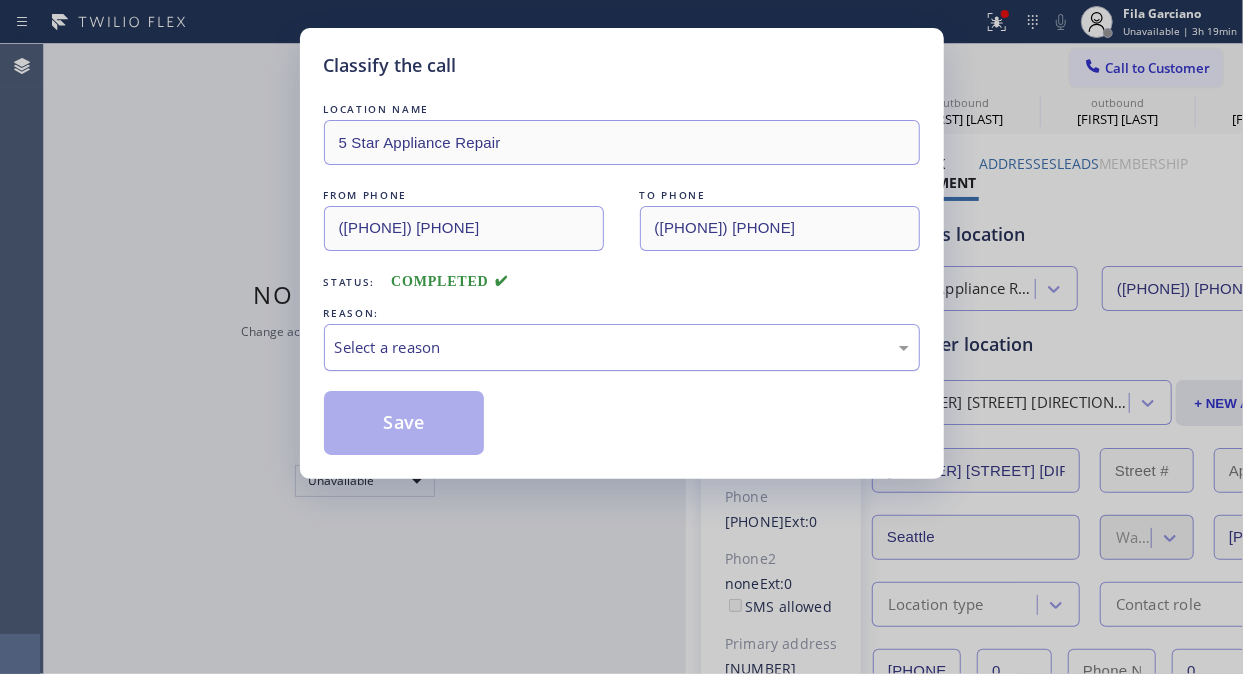 click on "Select a reason" at bounding box center [622, 347] 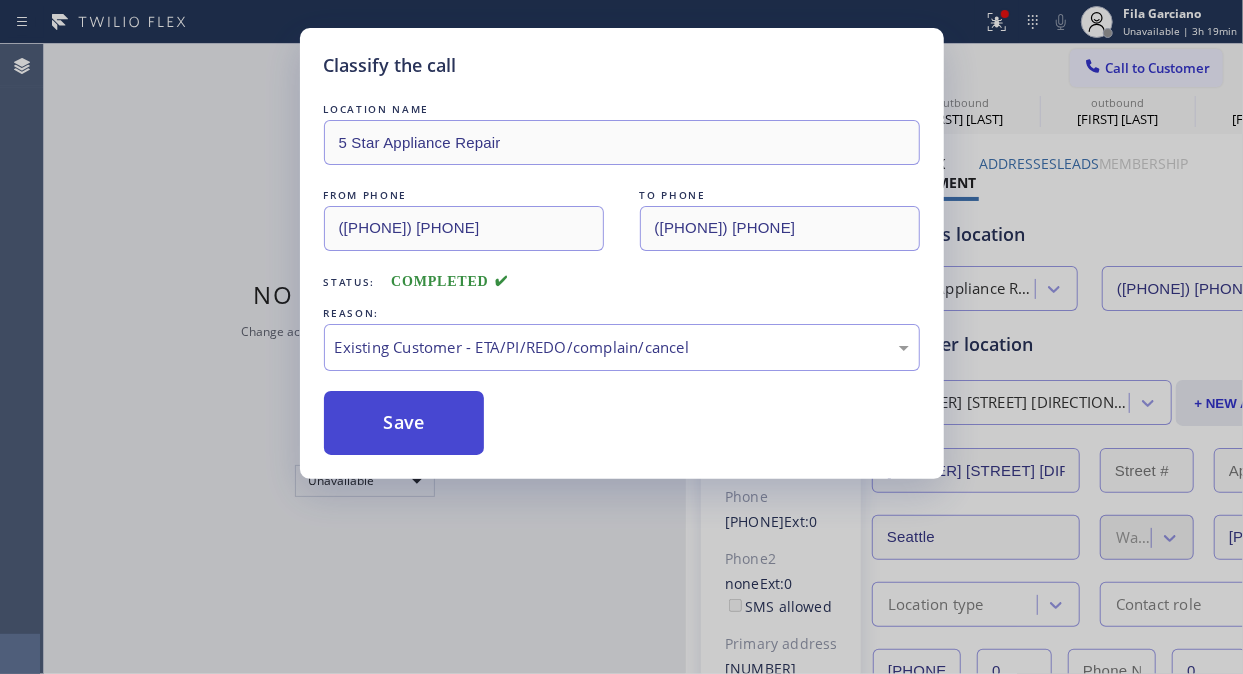 click on "Save" at bounding box center (404, 423) 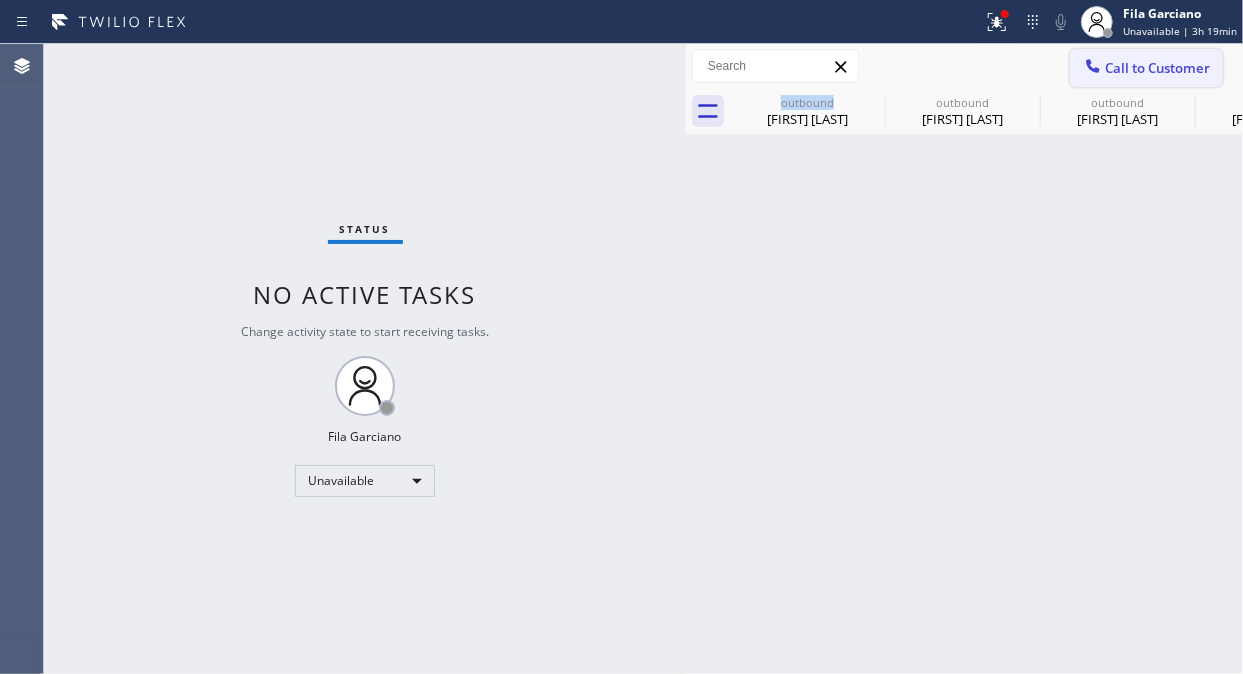 click on "Call to Customer" at bounding box center (1157, 68) 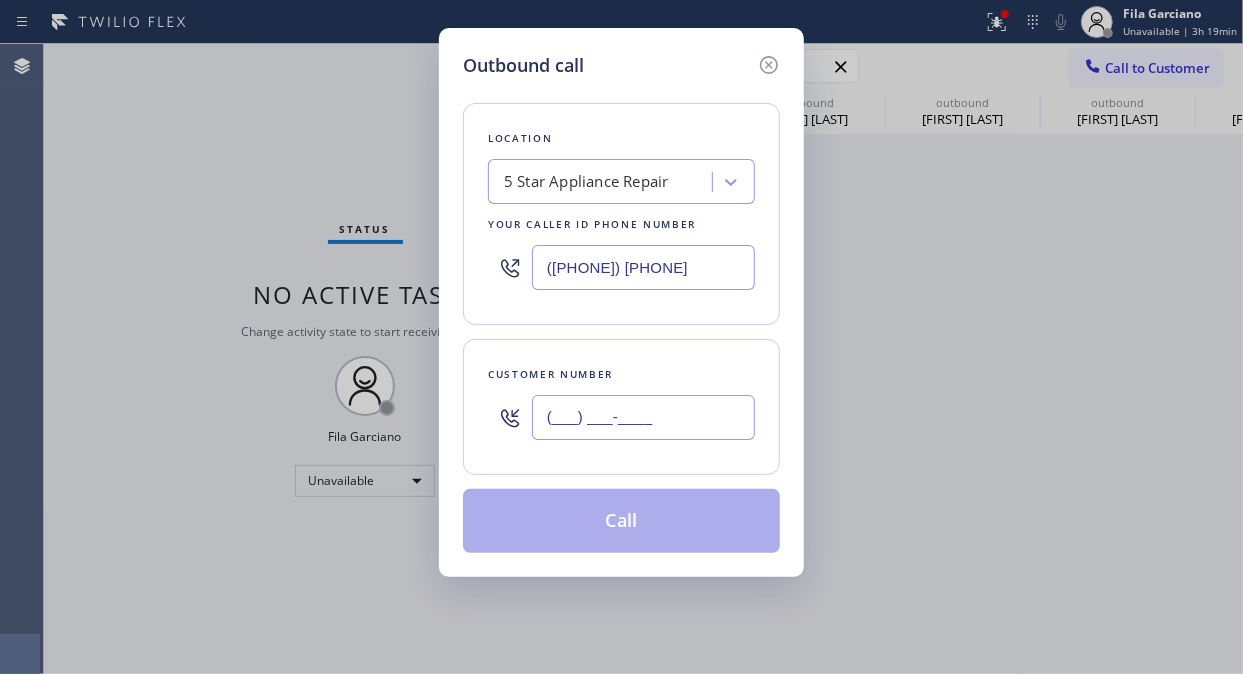 click on "(___) ___-____" at bounding box center (643, 417) 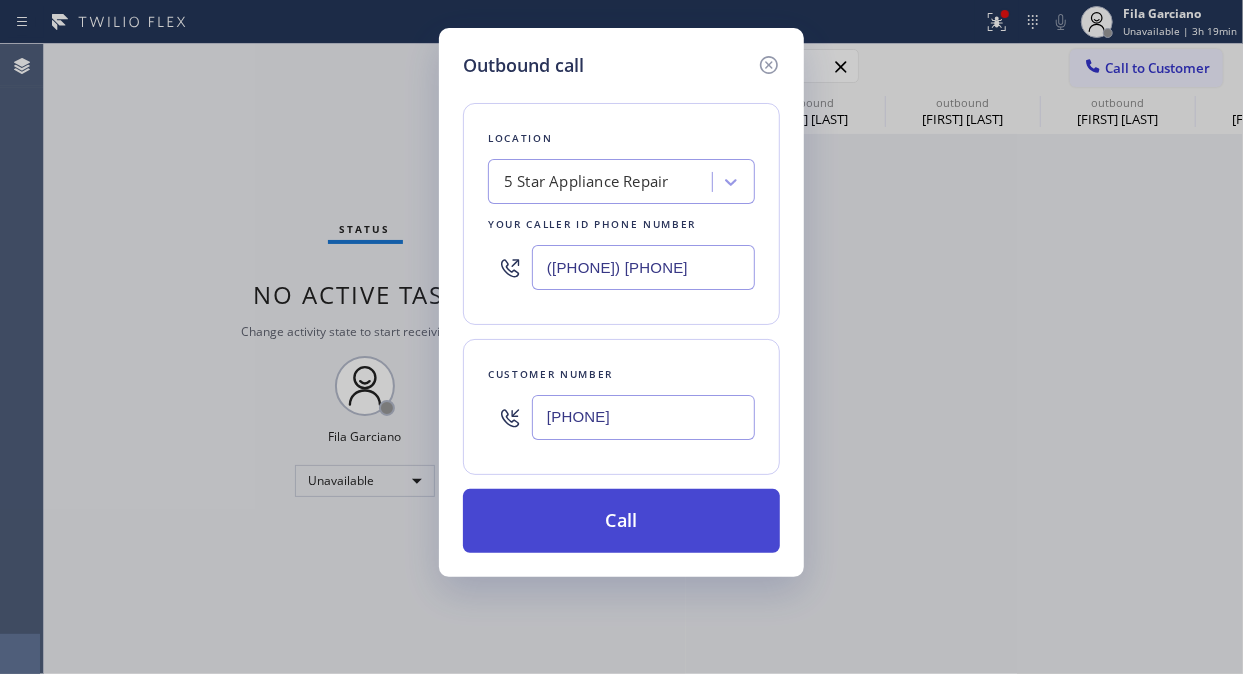 type on "(760) 620-5183" 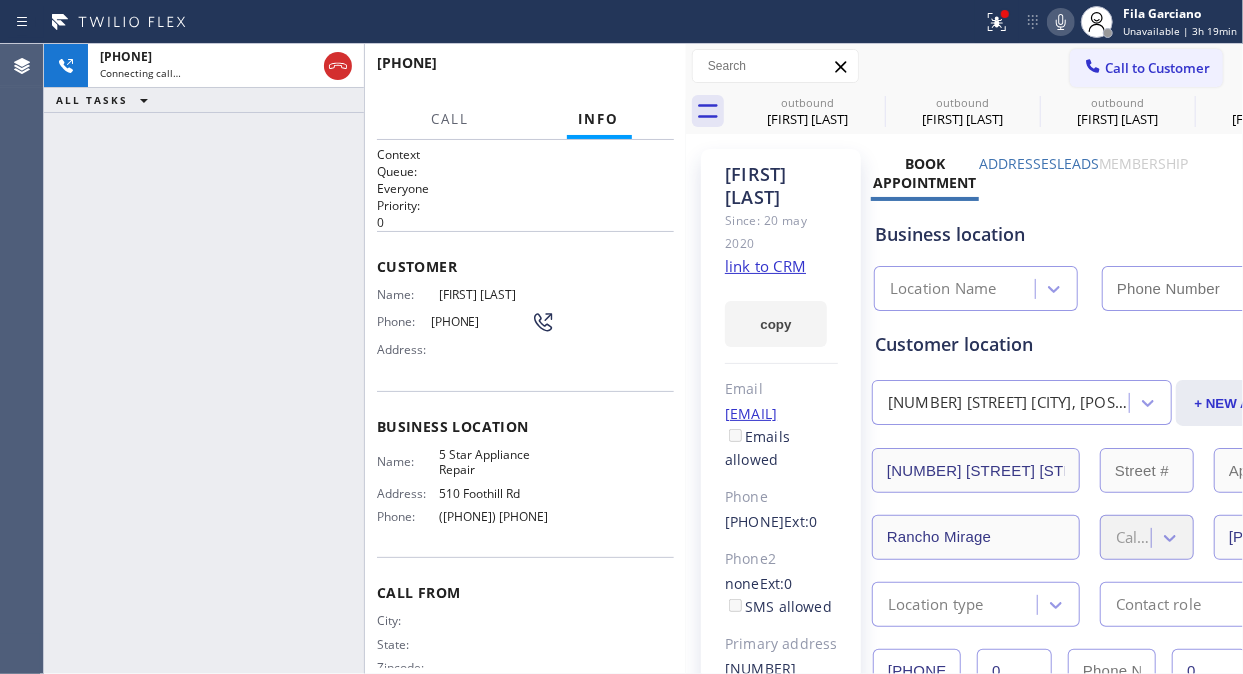 type on "[PHONE]" 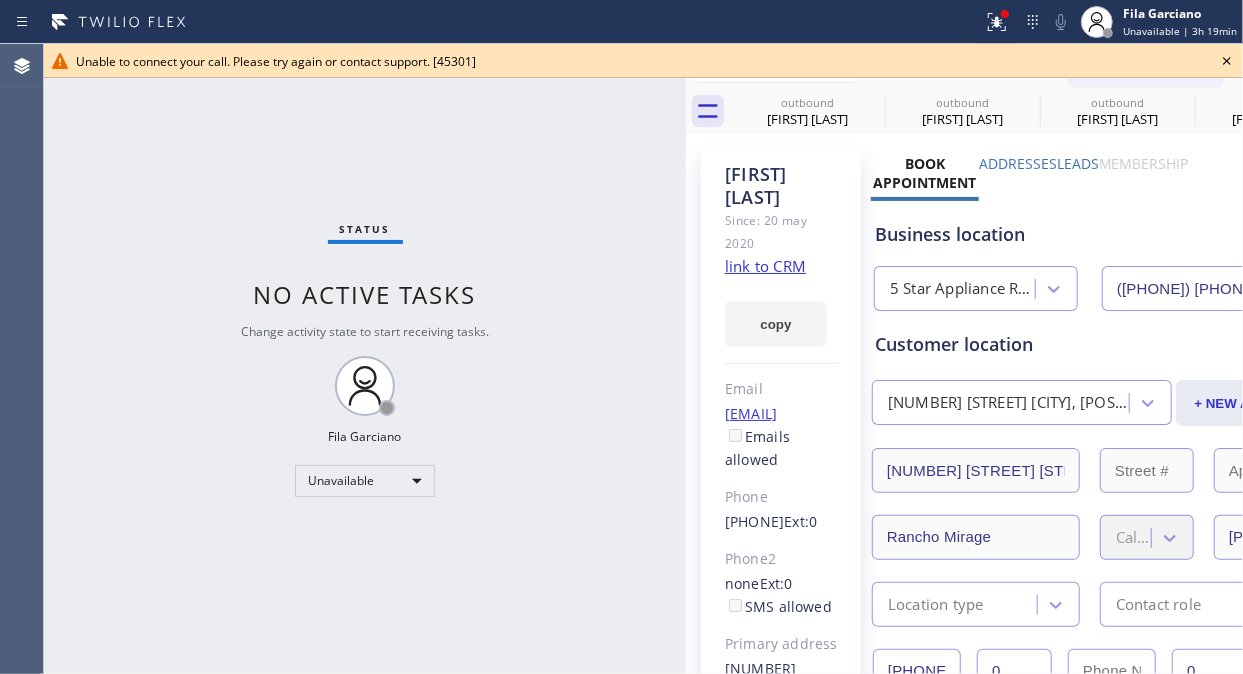 click 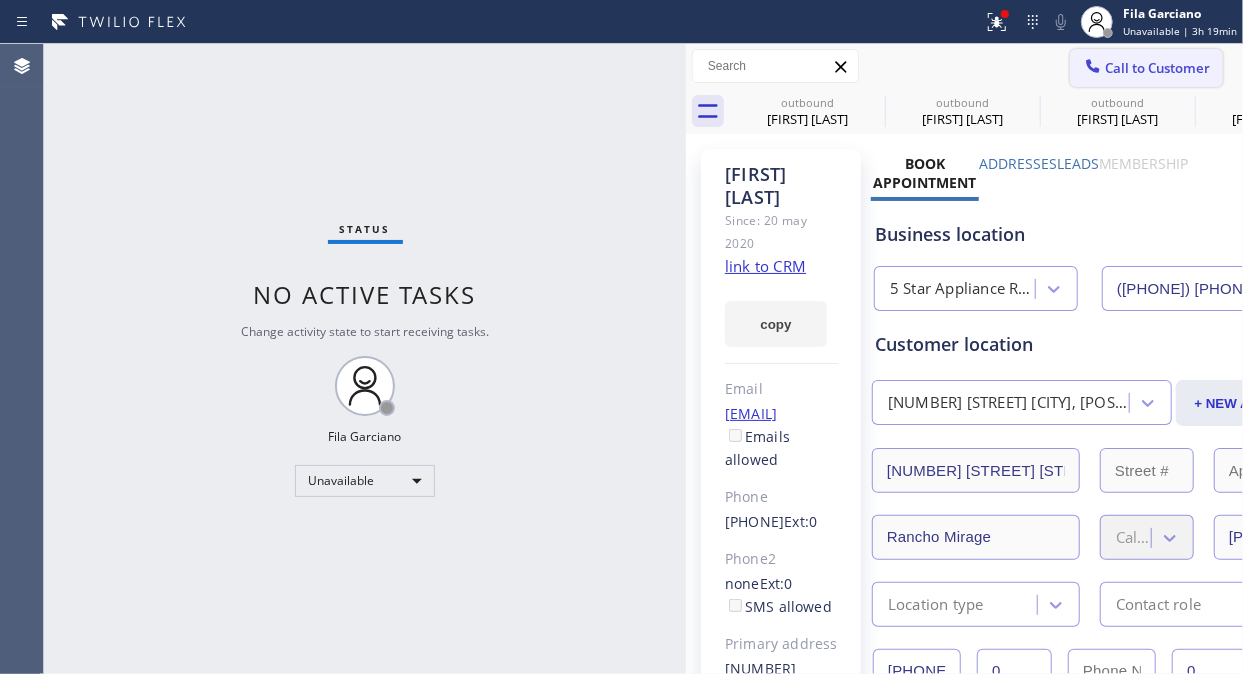 click on "Call to Customer" at bounding box center (1146, 68) 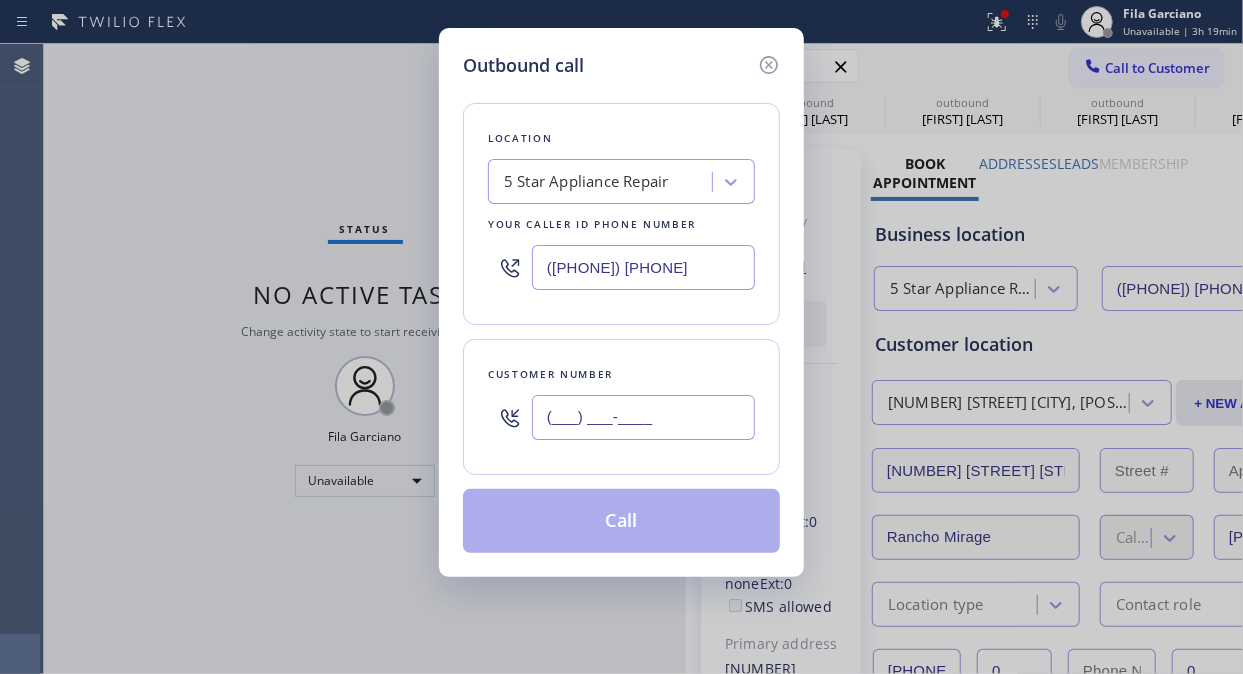 click on "(___) ___-____" at bounding box center (643, 417) 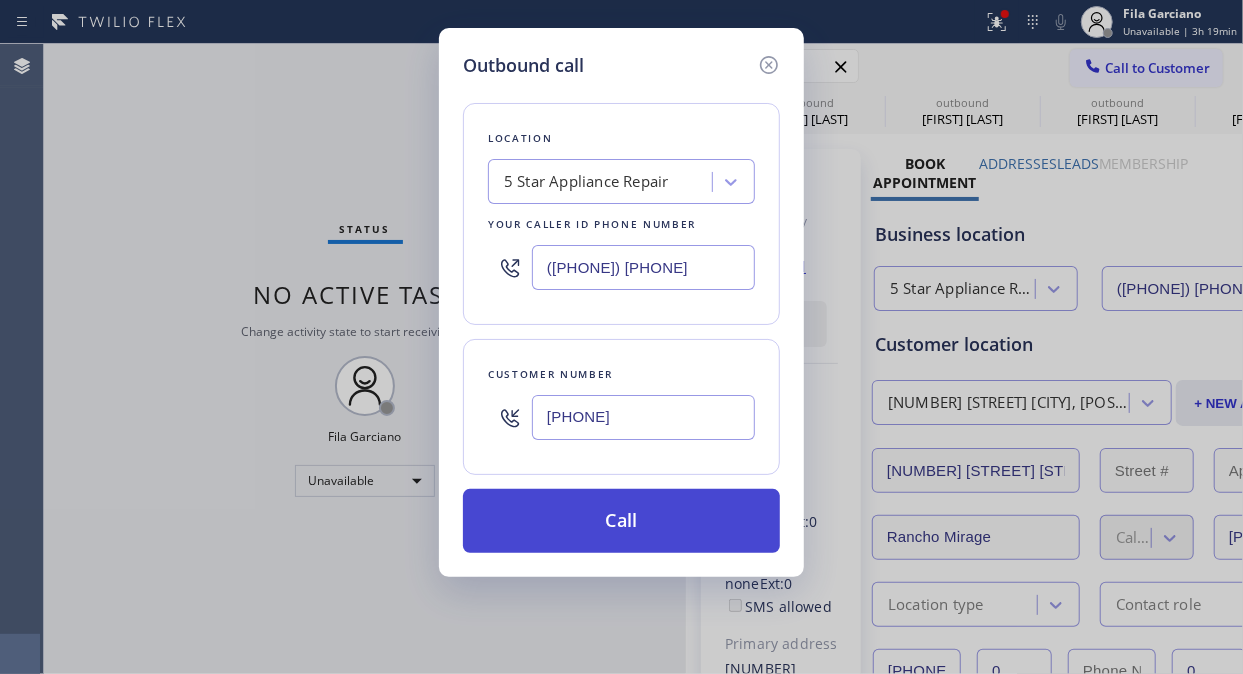 type on "(310) 702-7255" 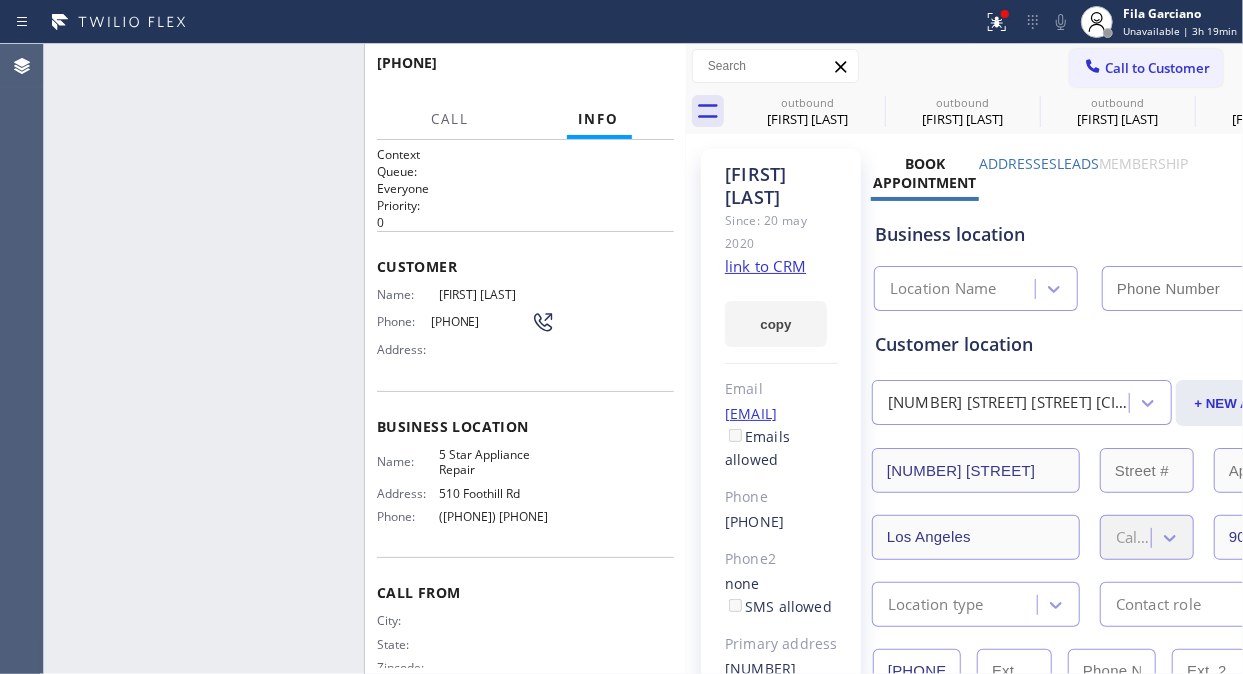type on "[PHONE]" 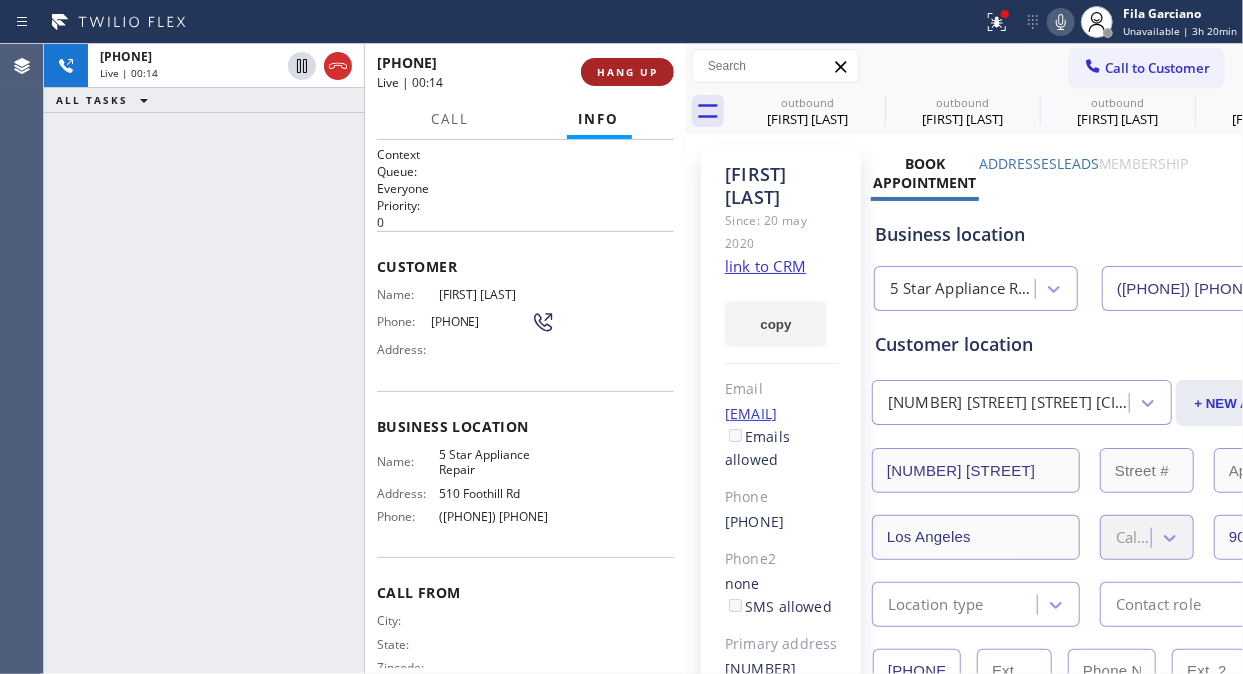 click on "HANG UP" at bounding box center (627, 72) 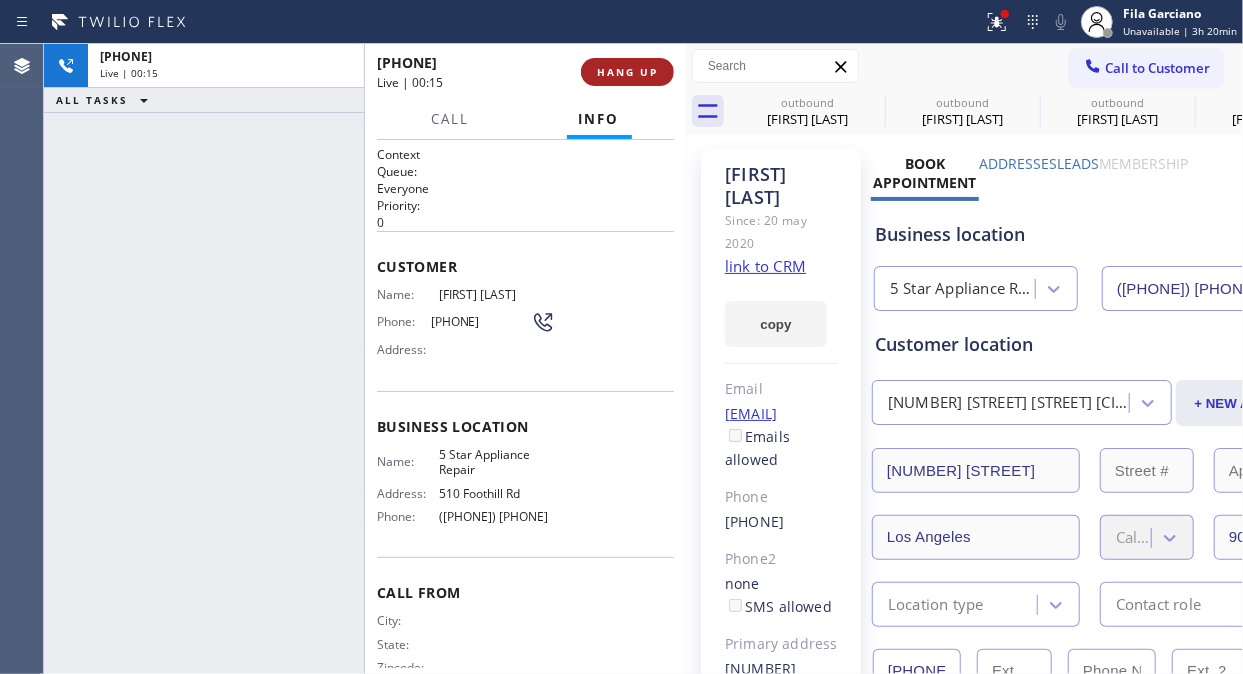click on "HANG UP" at bounding box center (627, 72) 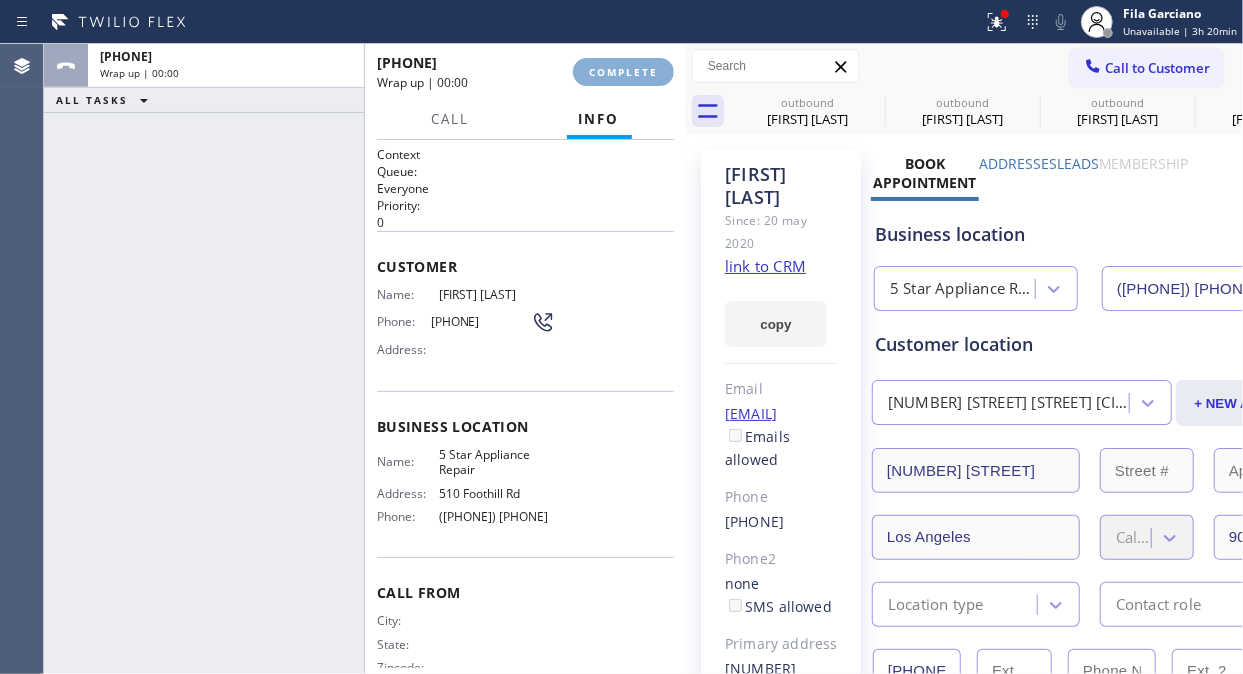 click on "COMPLETE" at bounding box center (623, 72) 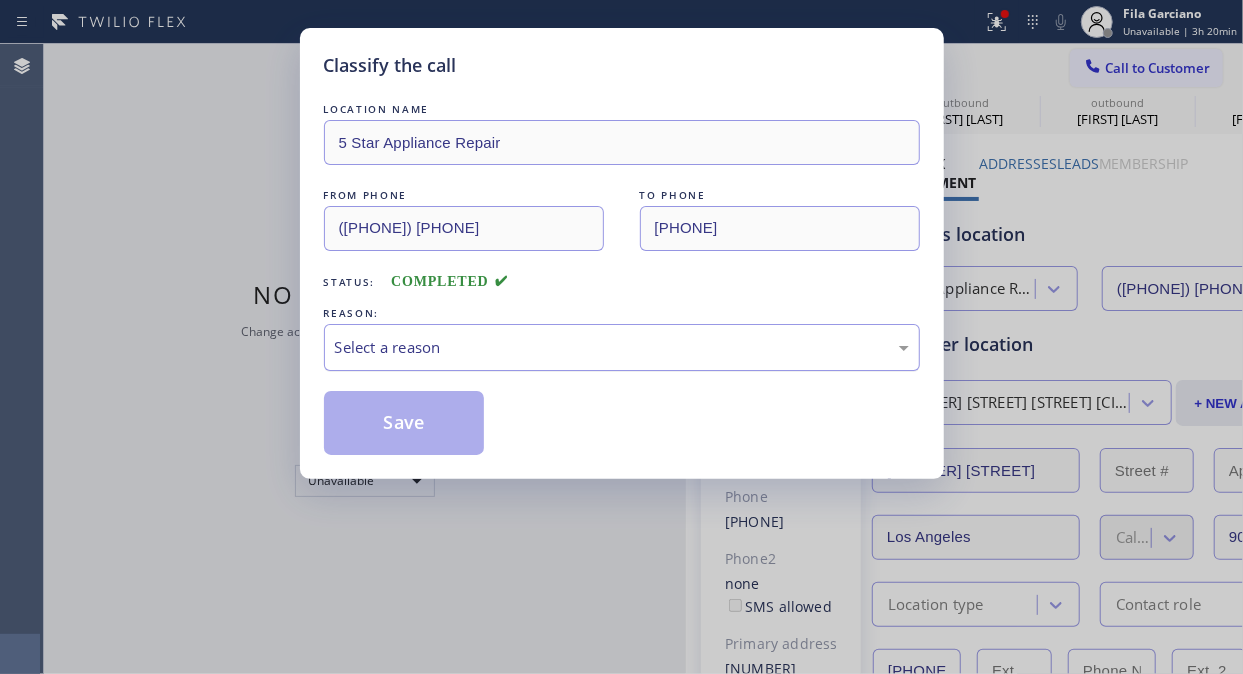 click on "Select a reason" at bounding box center [622, 347] 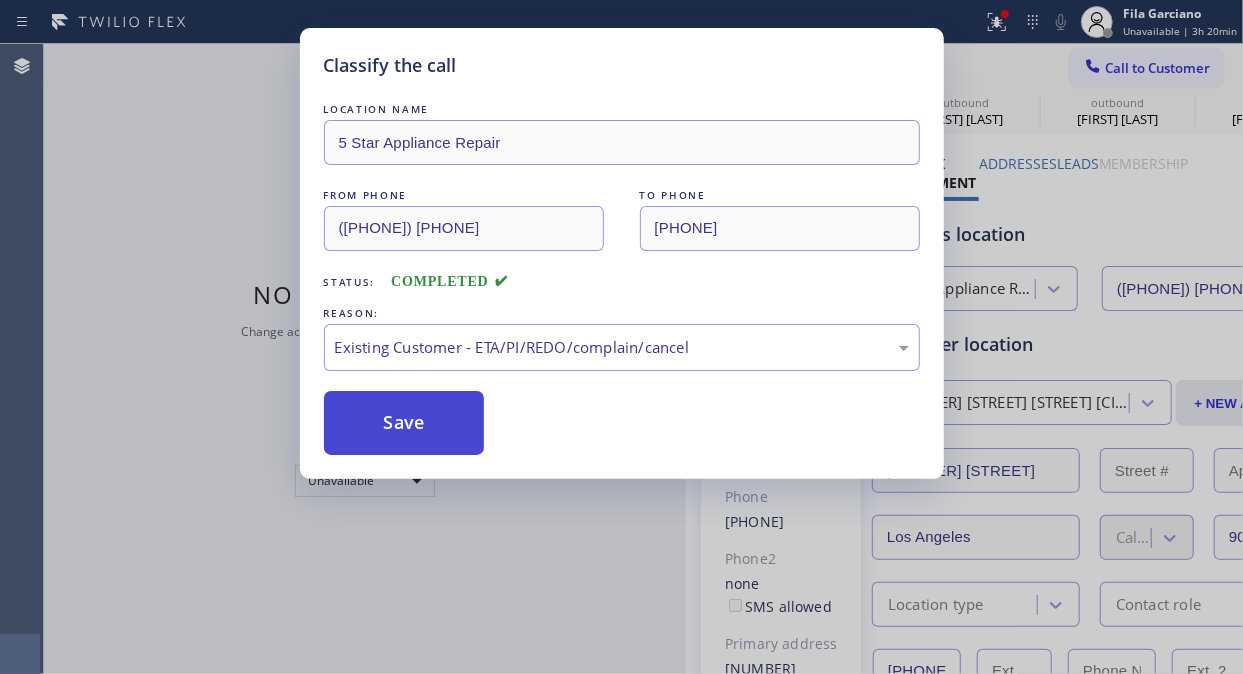 drag, startPoint x: 654, startPoint y: 453, endPoint x: 417, endPoint y: 425, distance: 238.64827 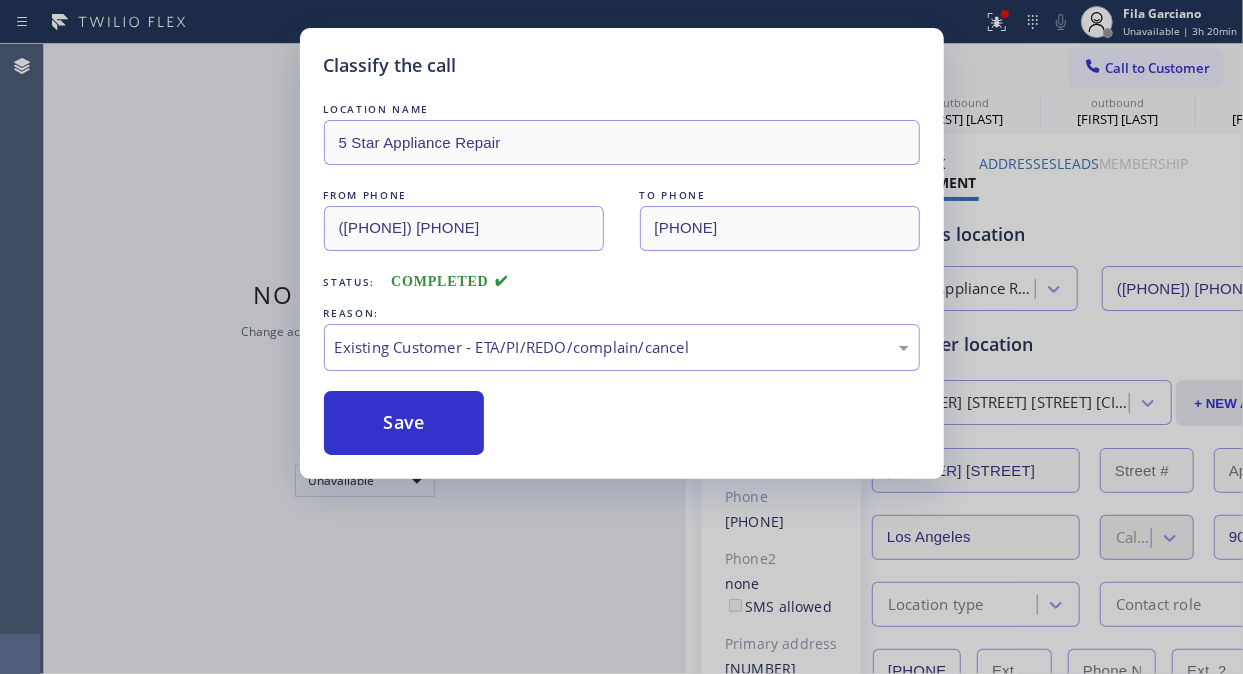 drag, startPoint x: 414, startPoint y: 425, endPoint x: 891, endPoint y: 0, distance: 638.8693 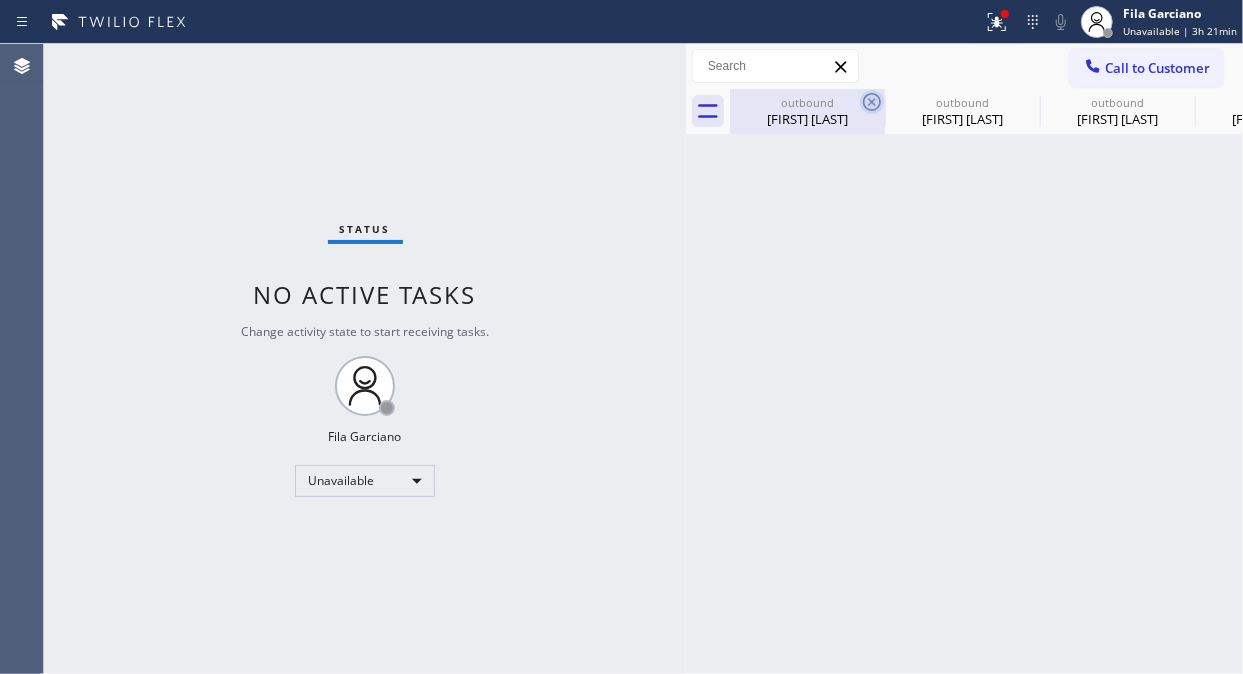 click 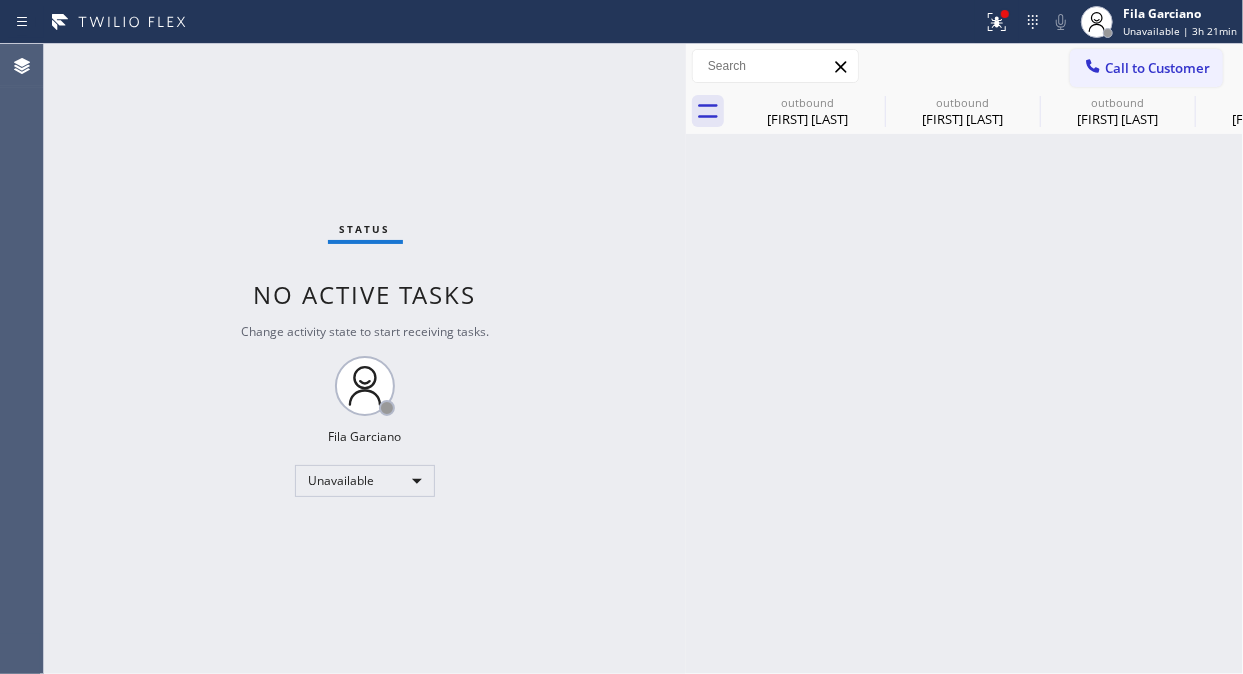 click 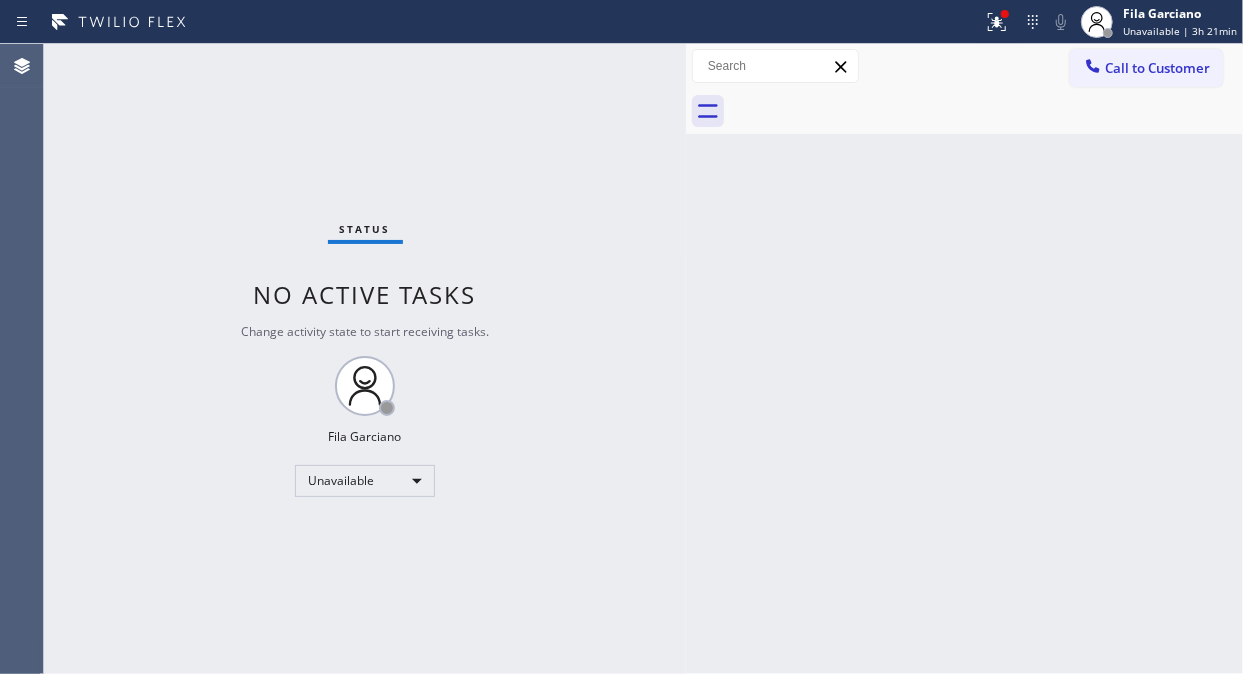 click at bounding box center (986, 111) 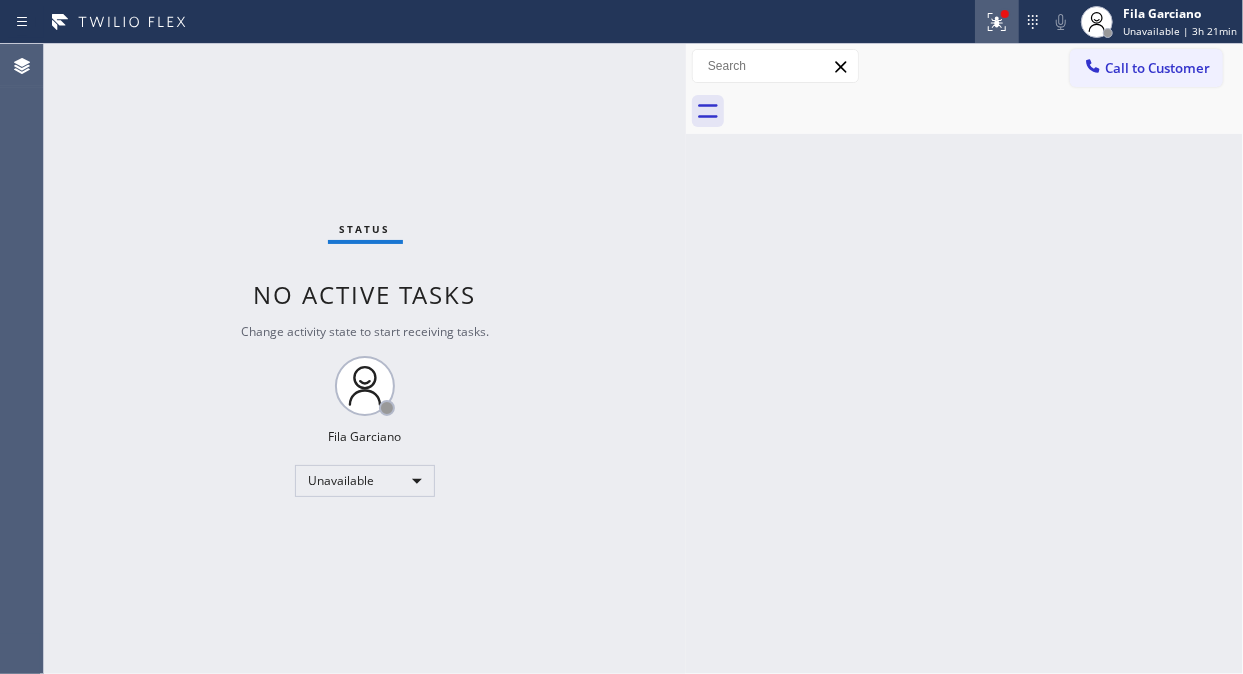 click at bounding box center [997, 22] 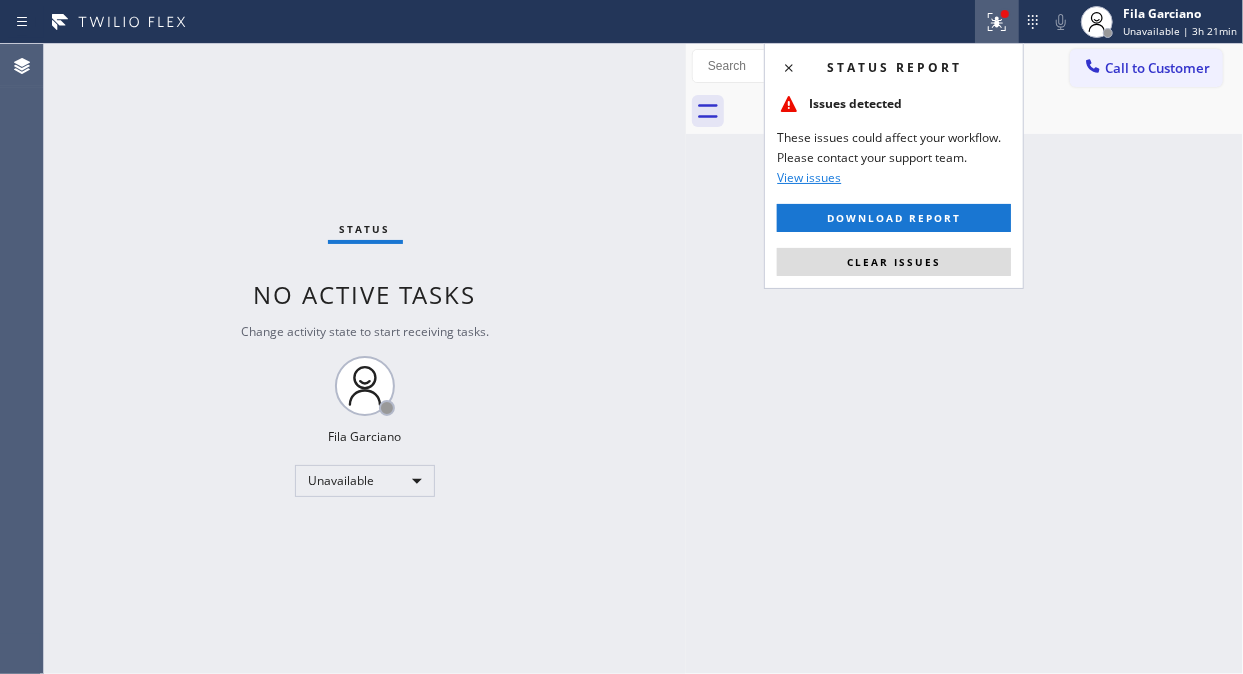 click on "Status report Issues detected These issues could affect your workflow. Please contact your support team. View issues Download report Clear issues" at bounding box center (894, 166) 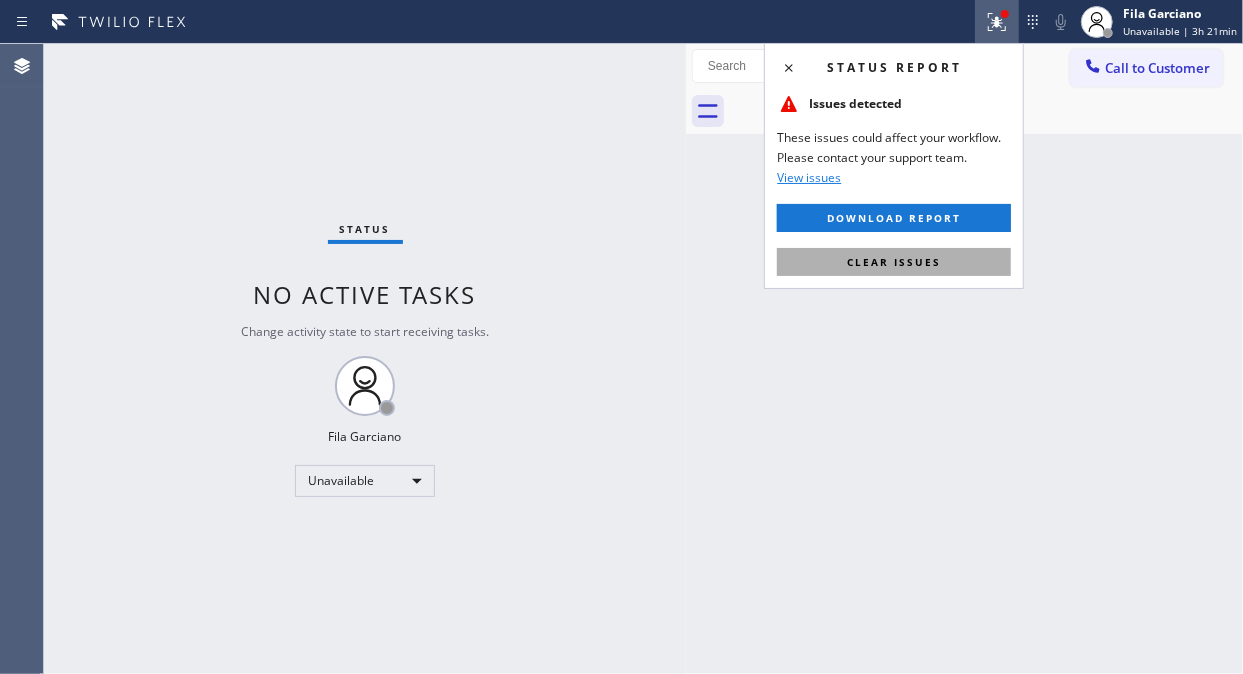 click on "Clear issues" at bounding box center (894, 262) 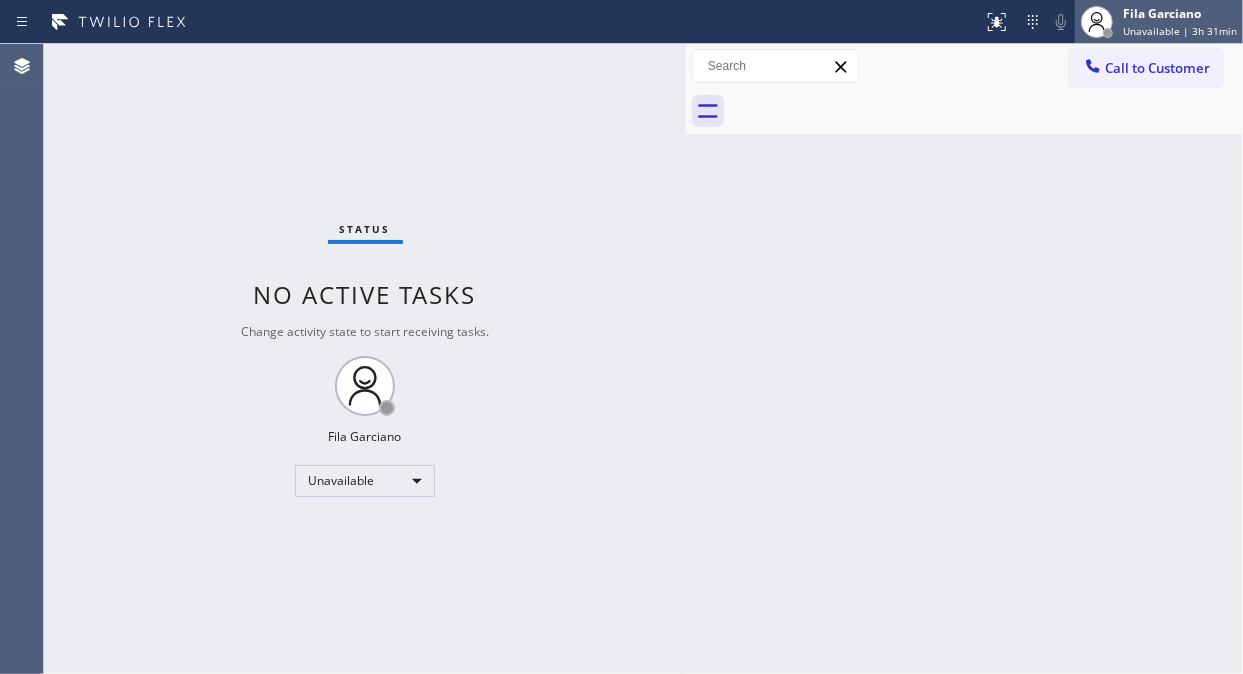 click on "Unavailable | 3h 31min" at bounding box center (1180, 31) 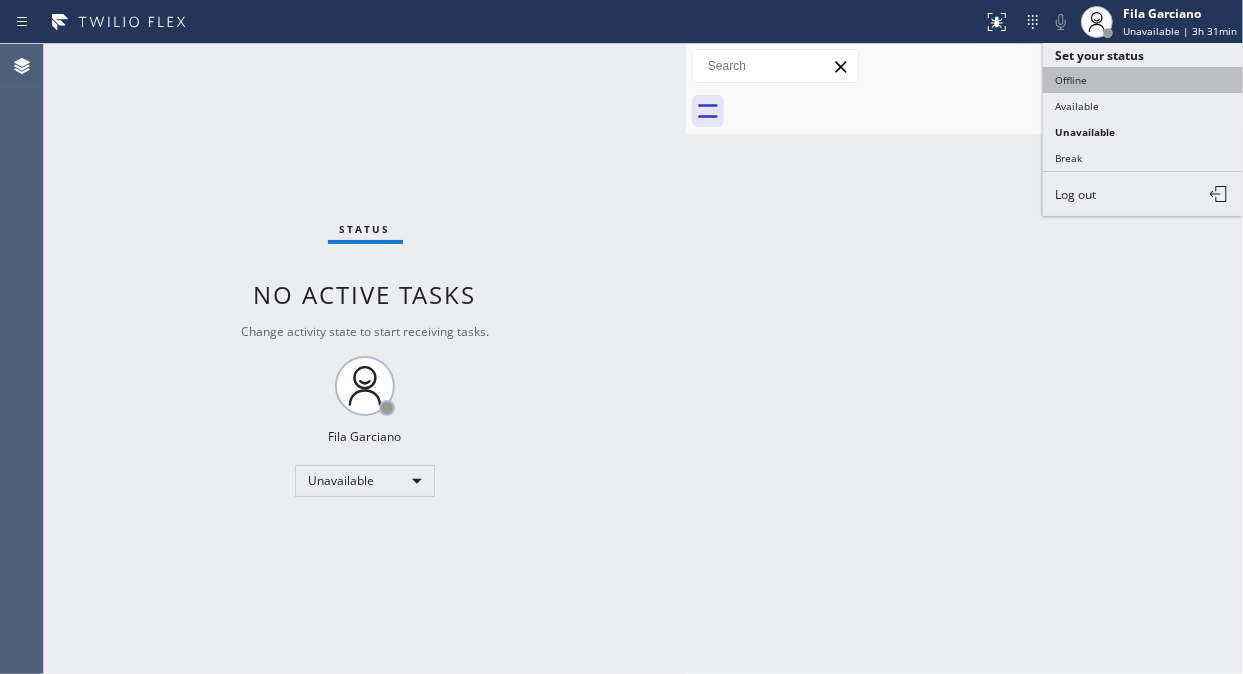 click on "Offline" at bounding box center [1143, 80] 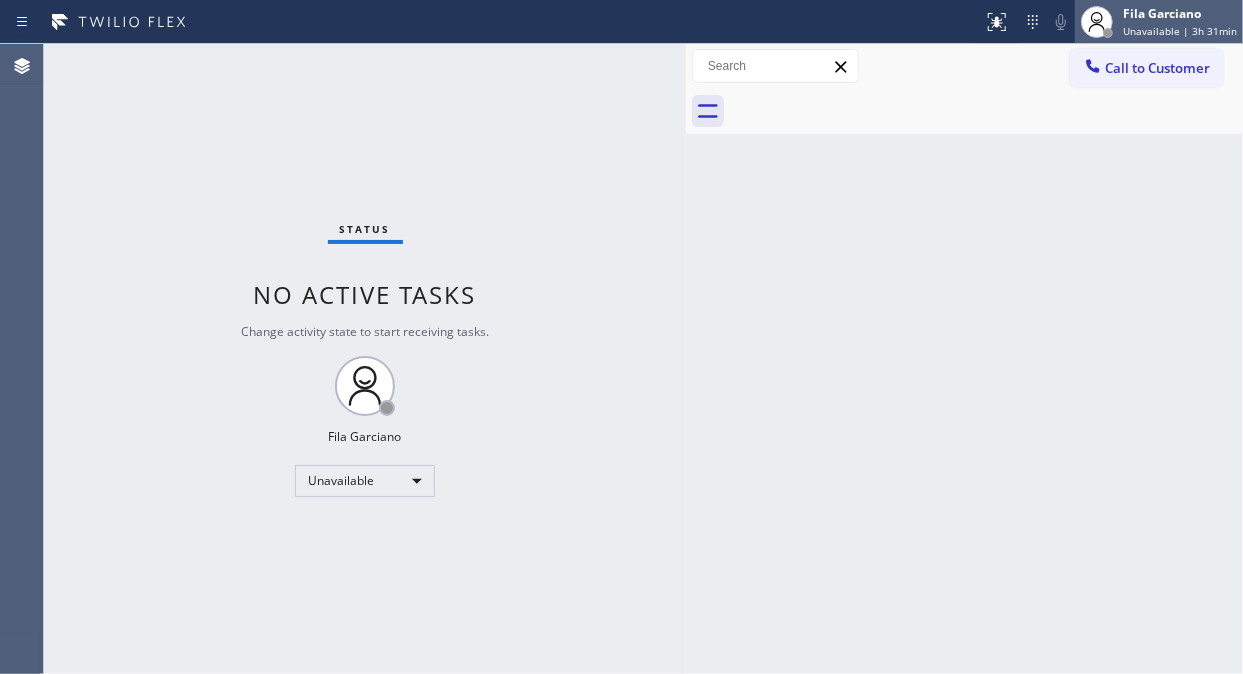 click on "Unavailable | 3h 31min" at bounding box center [1180, 31] 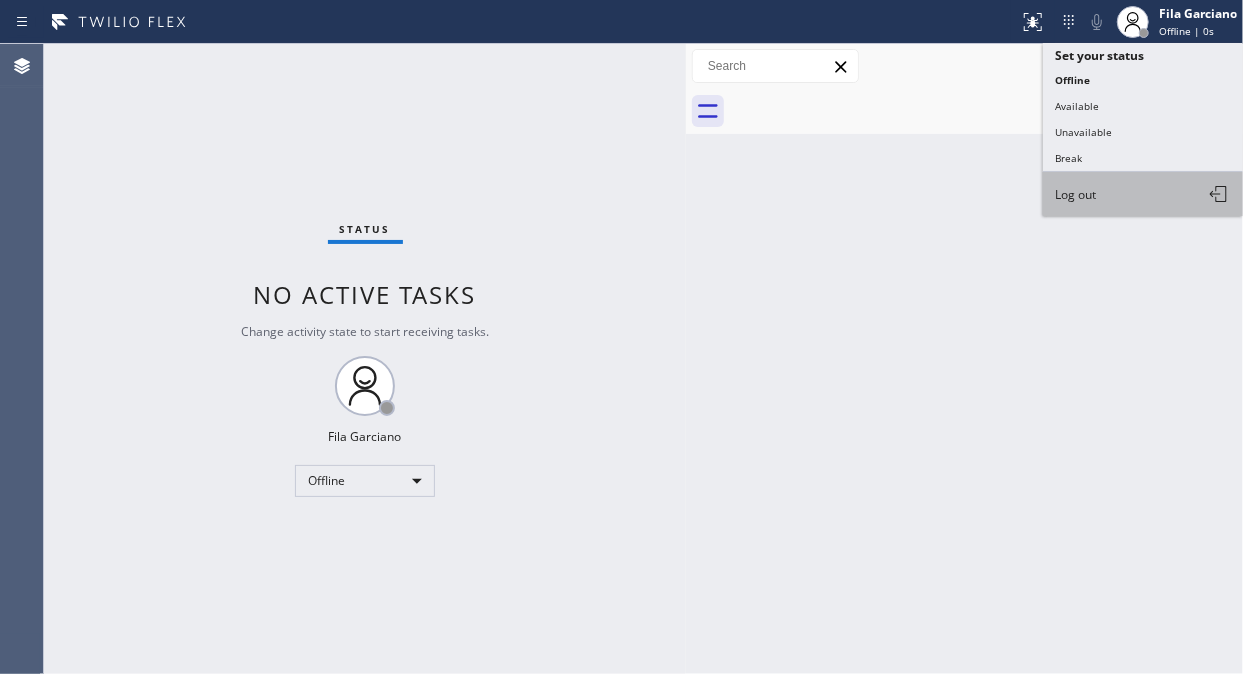click on "Log out" at bounding box center (1143, 194) 